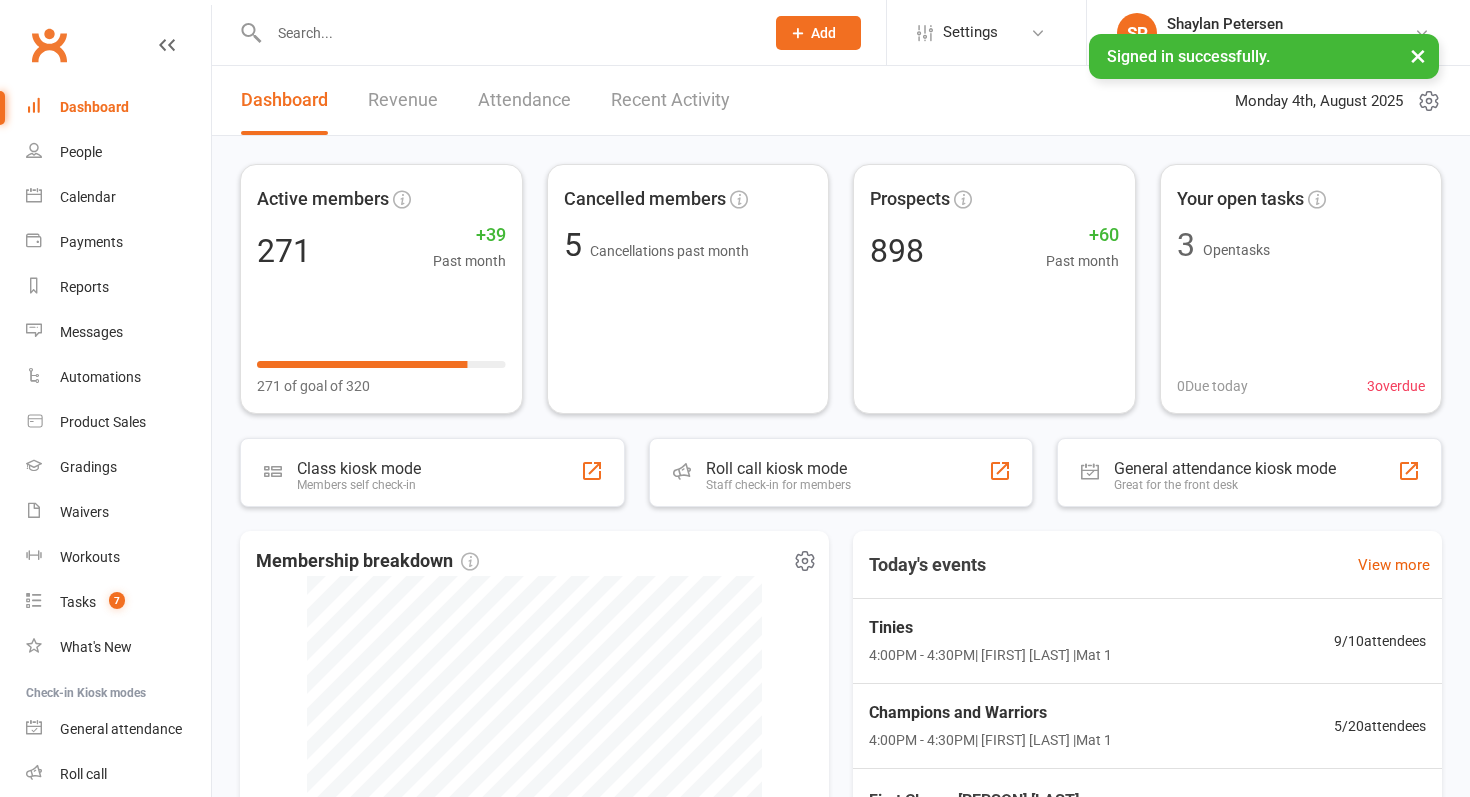 scroll, scrollTop: 0, scrollLeft: 0, axis: both 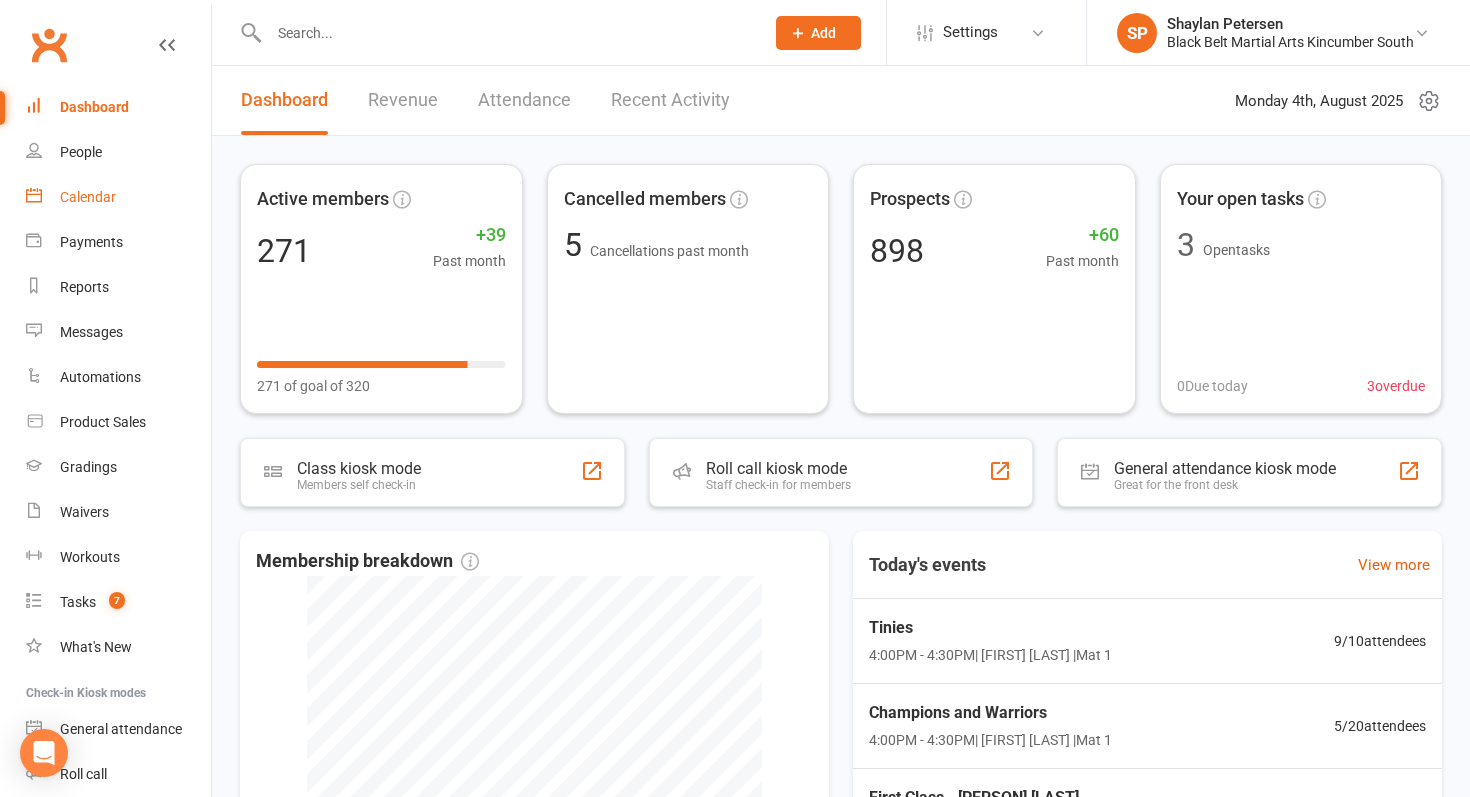 click on "Calendar" at bounding box center (88, 197) 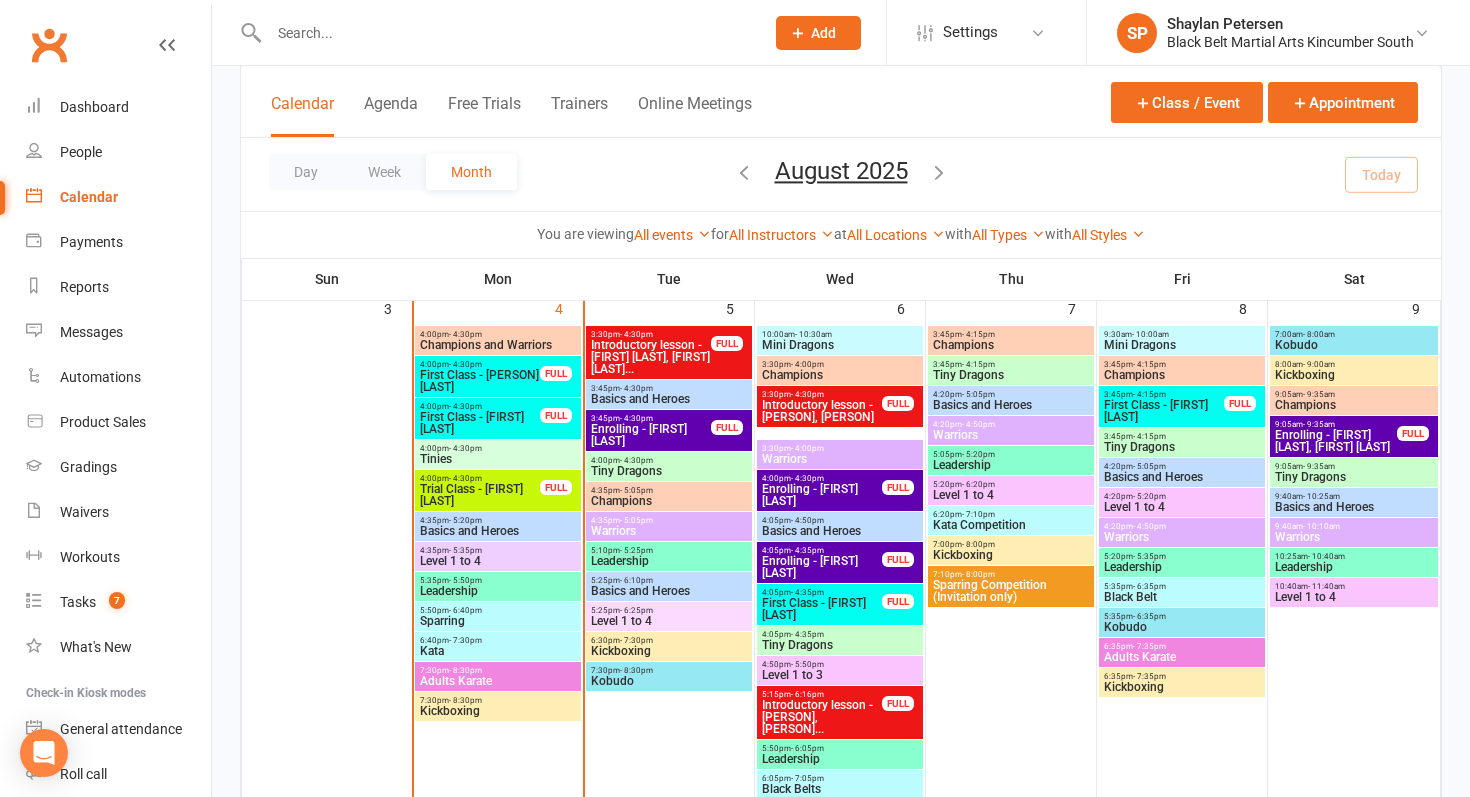 scroll, scrollTop: 657, scrollLeft: 0, axis: vertical 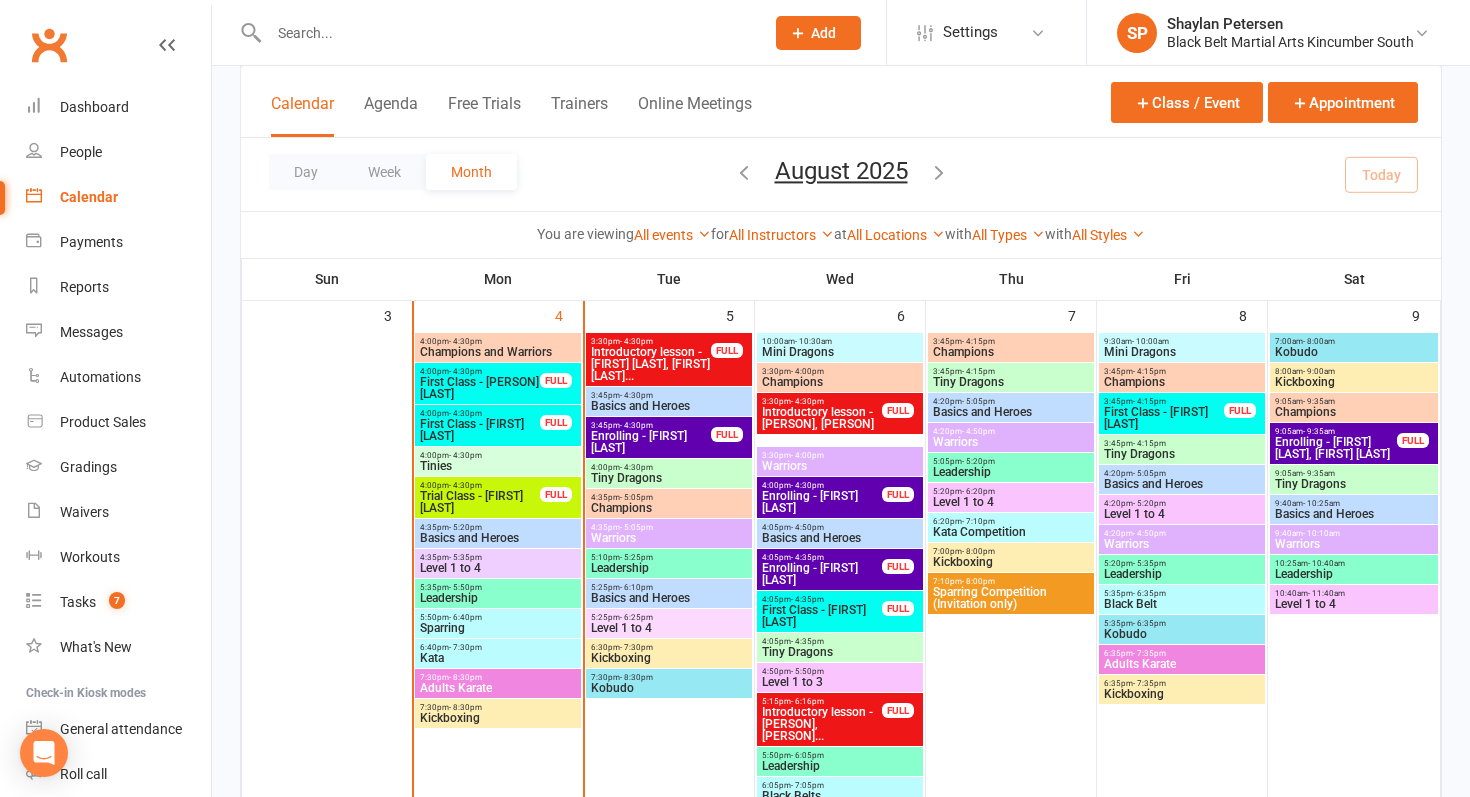 click on "Add" 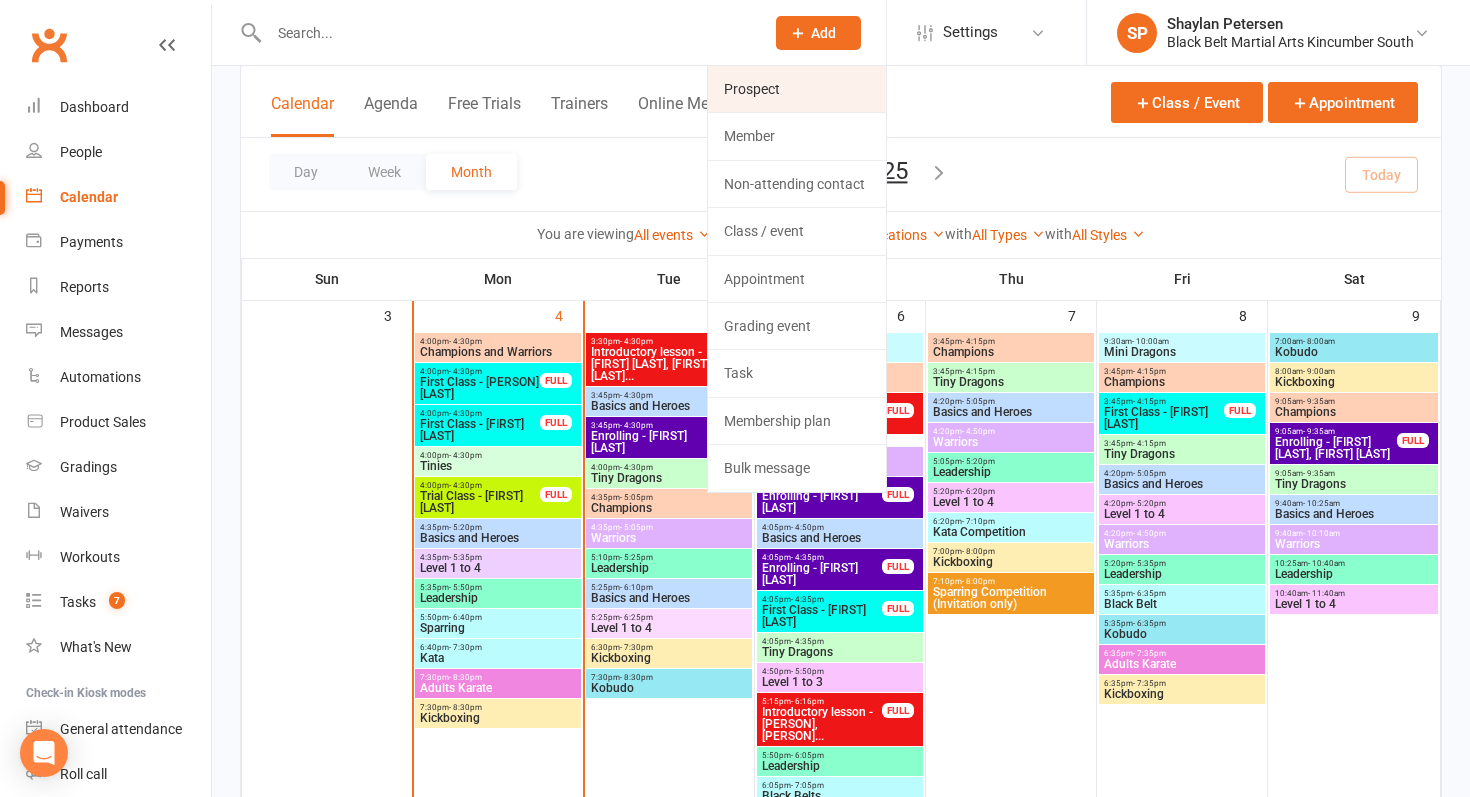 click on "Prospect" 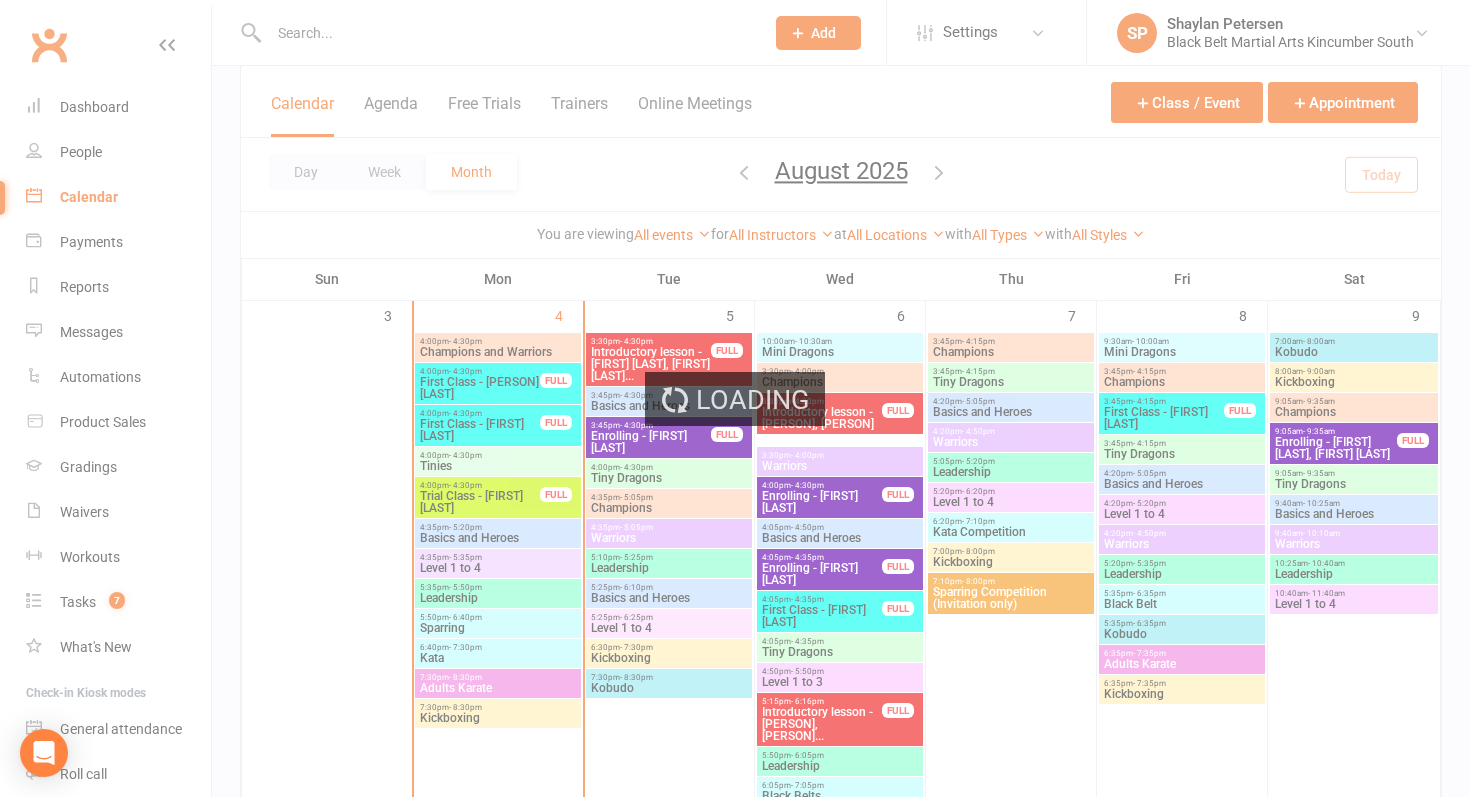 scroll, scrollTop: 0, scrollLeft: 0, axis: both 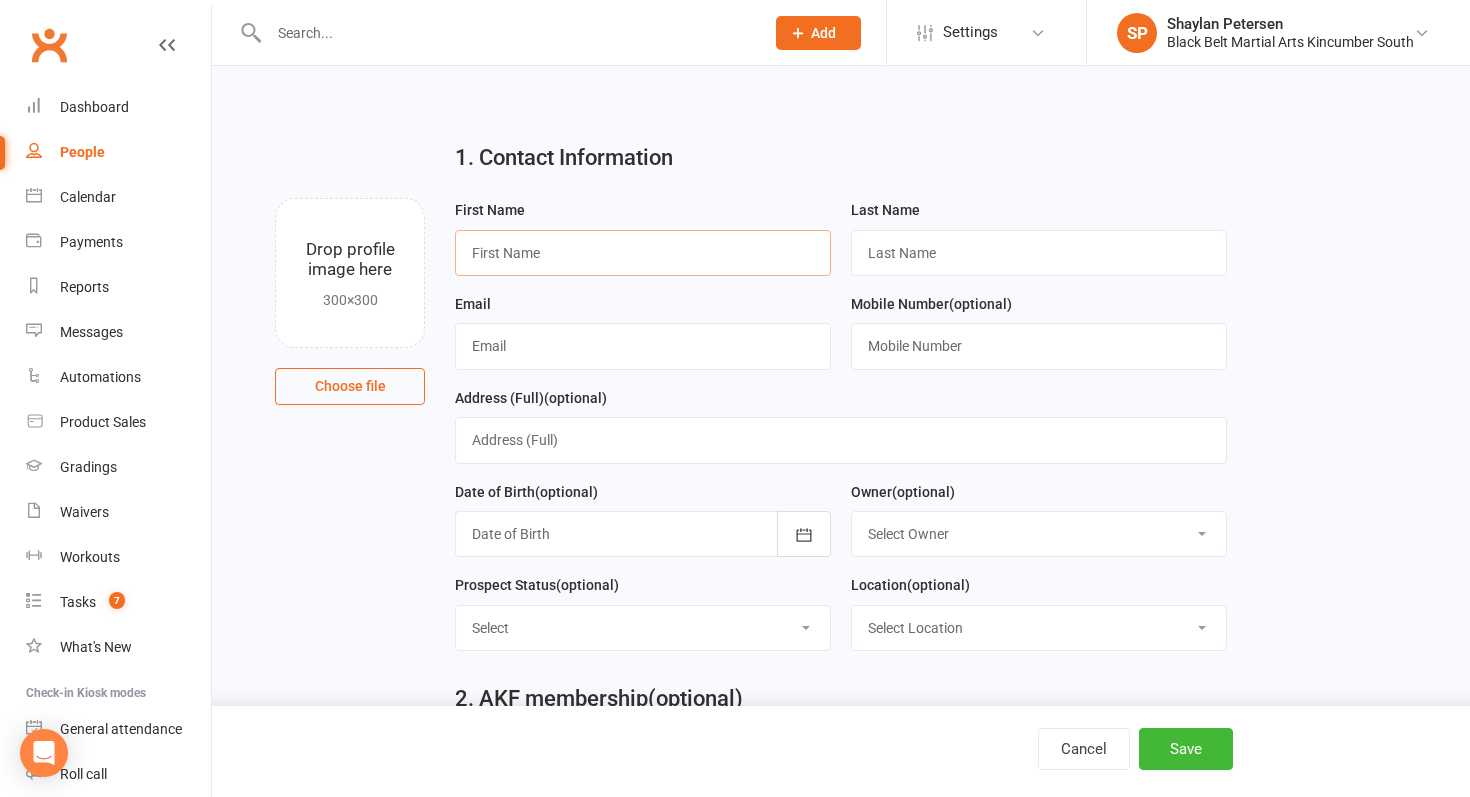 click at bounding box center [643, 253] 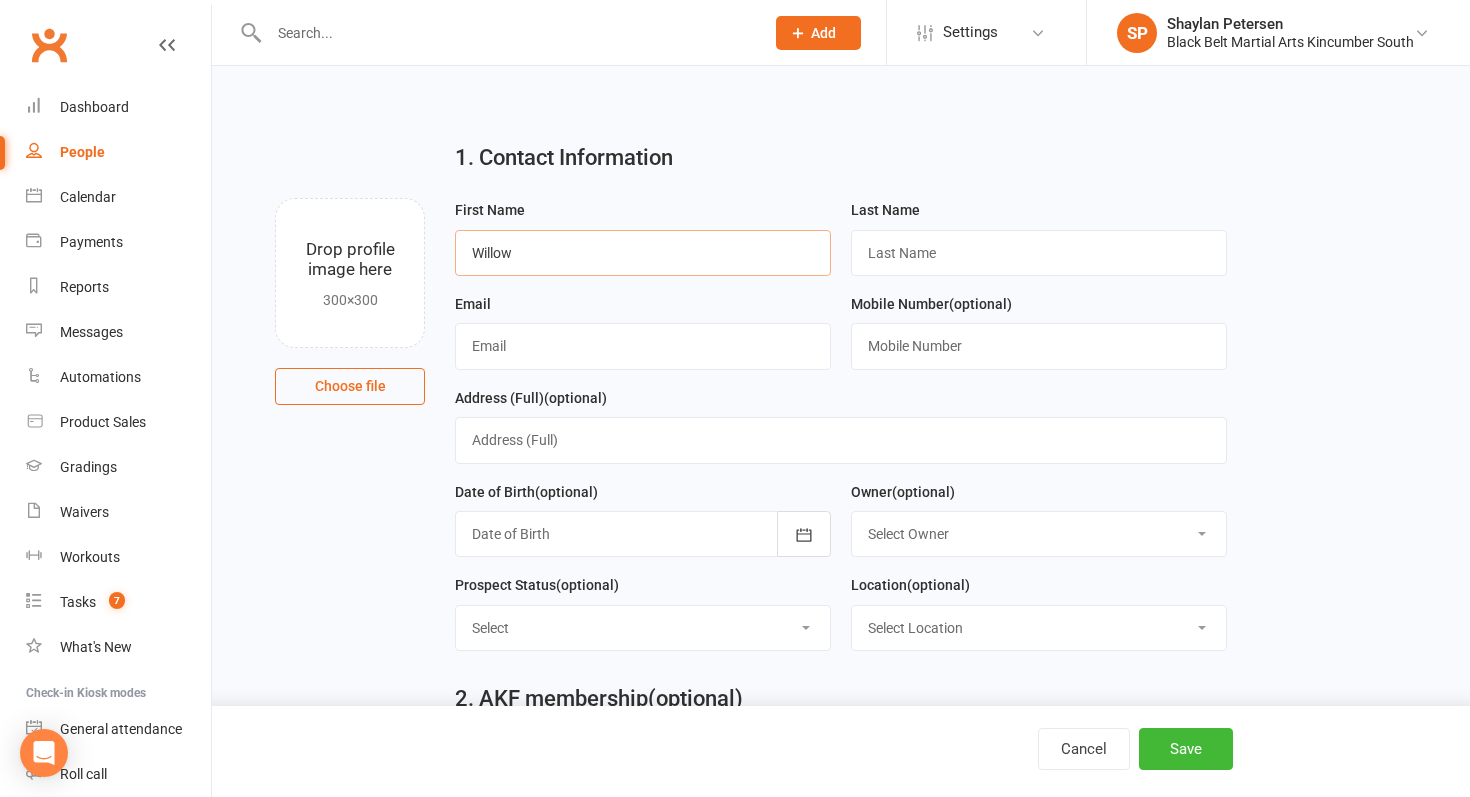 type on "Willow" 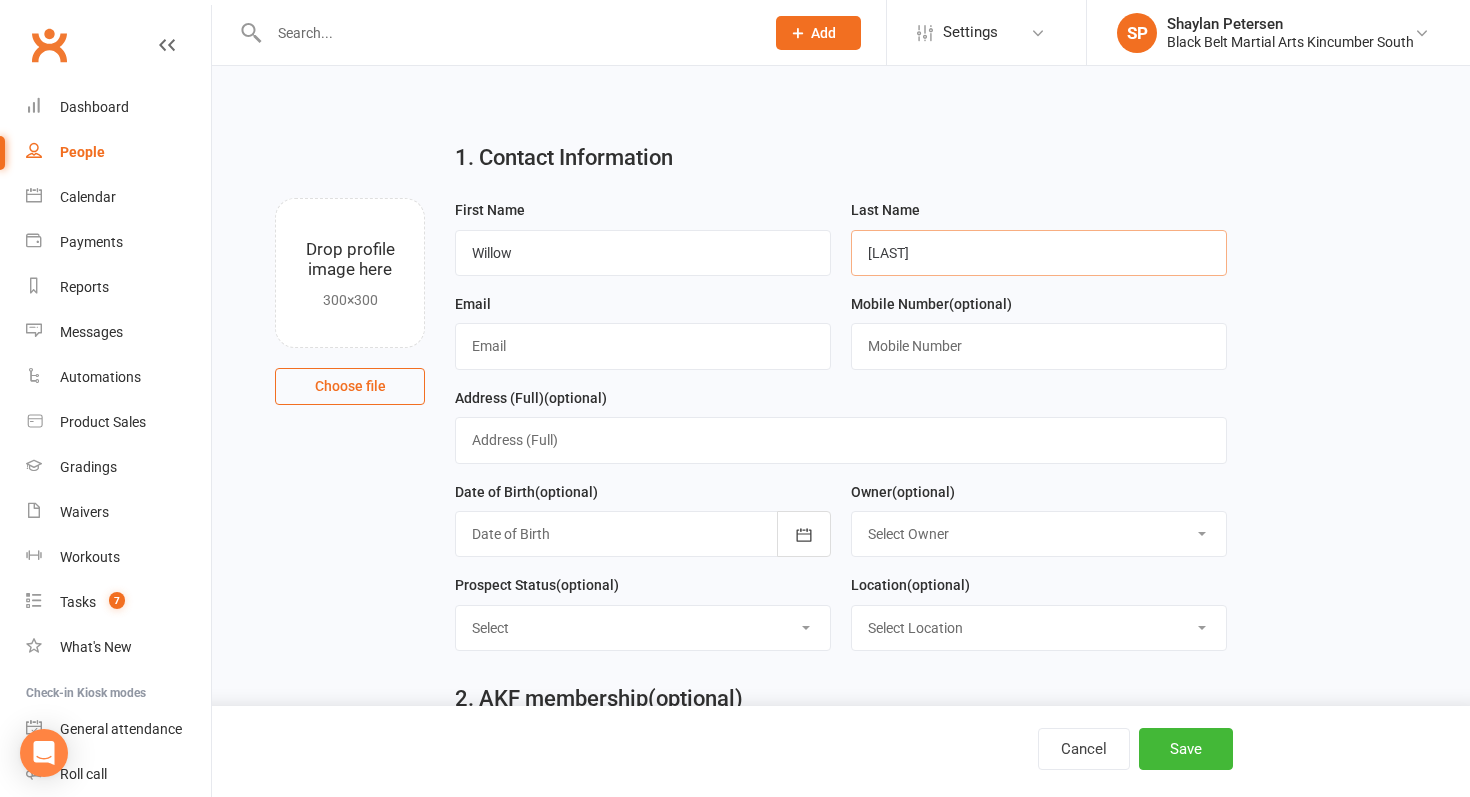 type on "[LAST]" 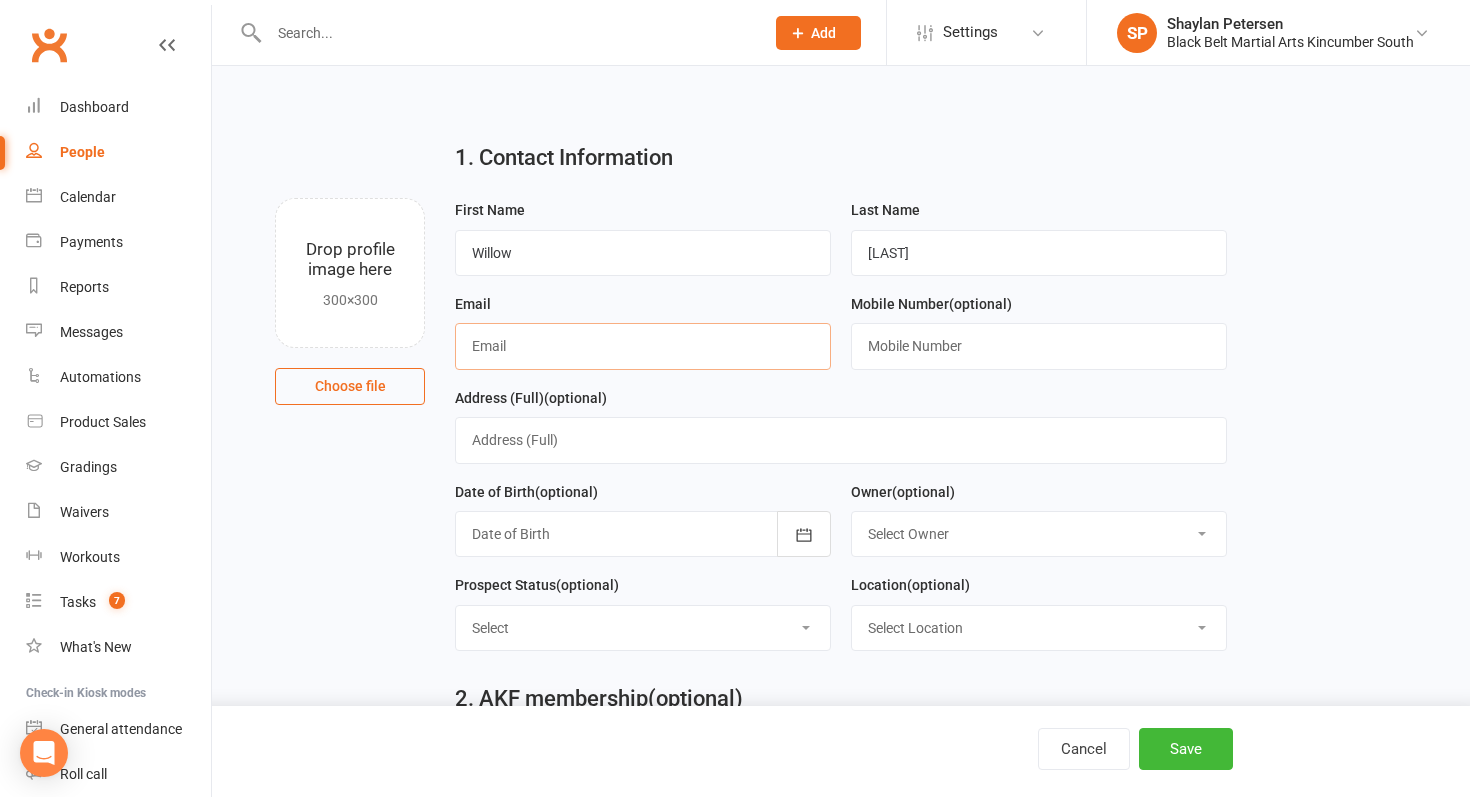 paste on "[EMAIL]" 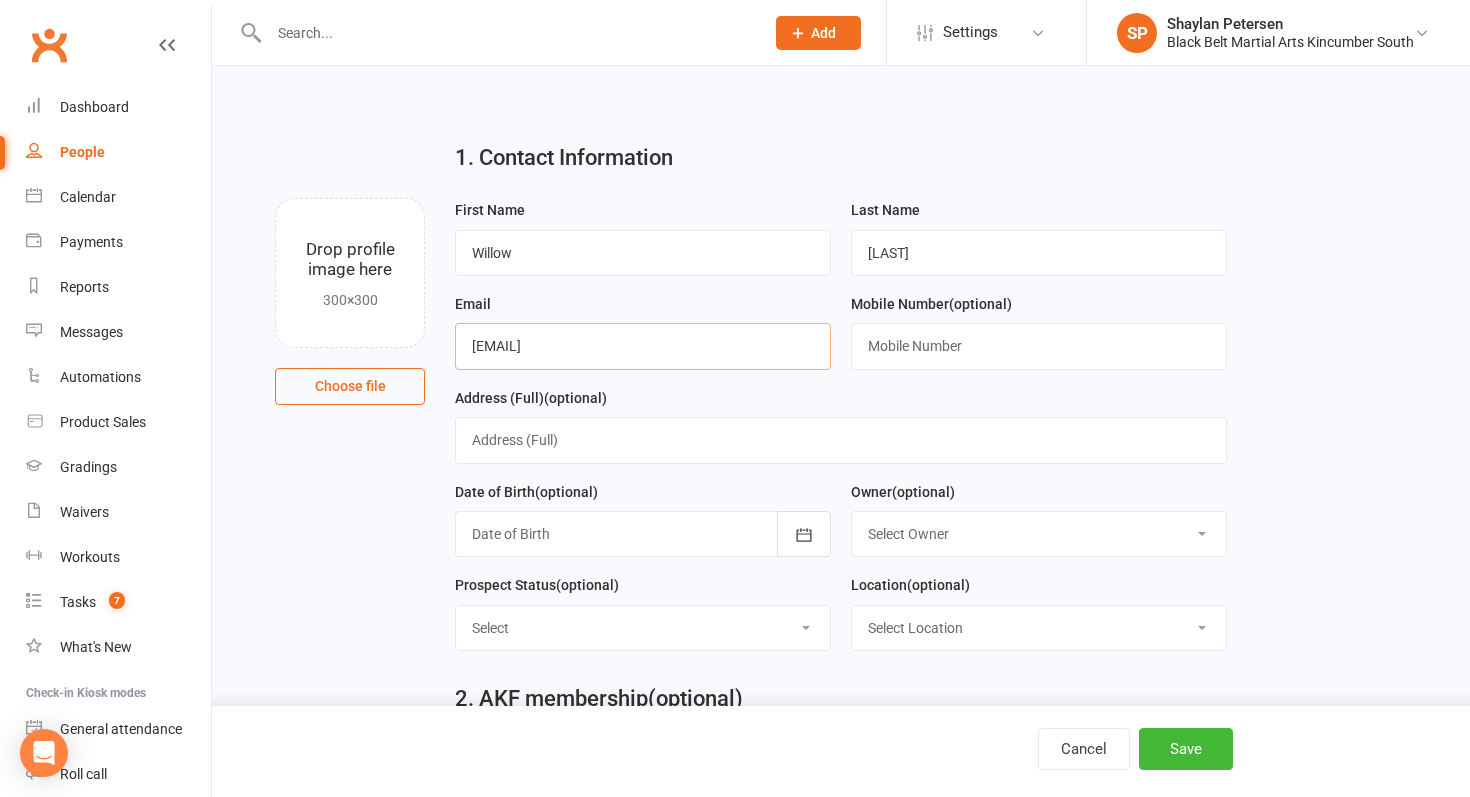 type on "[EMAIL]" 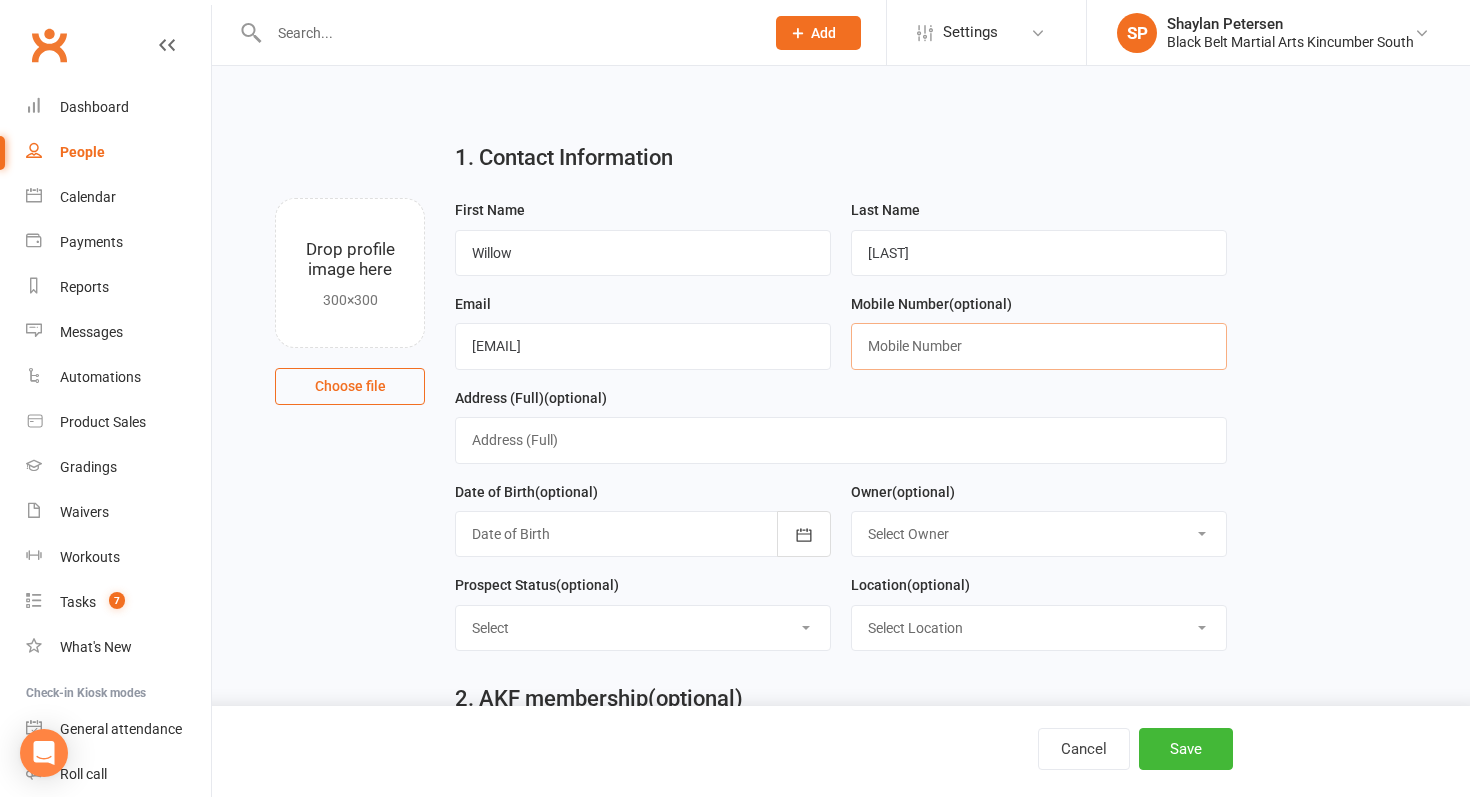 click at bounding box center [1039, 346] 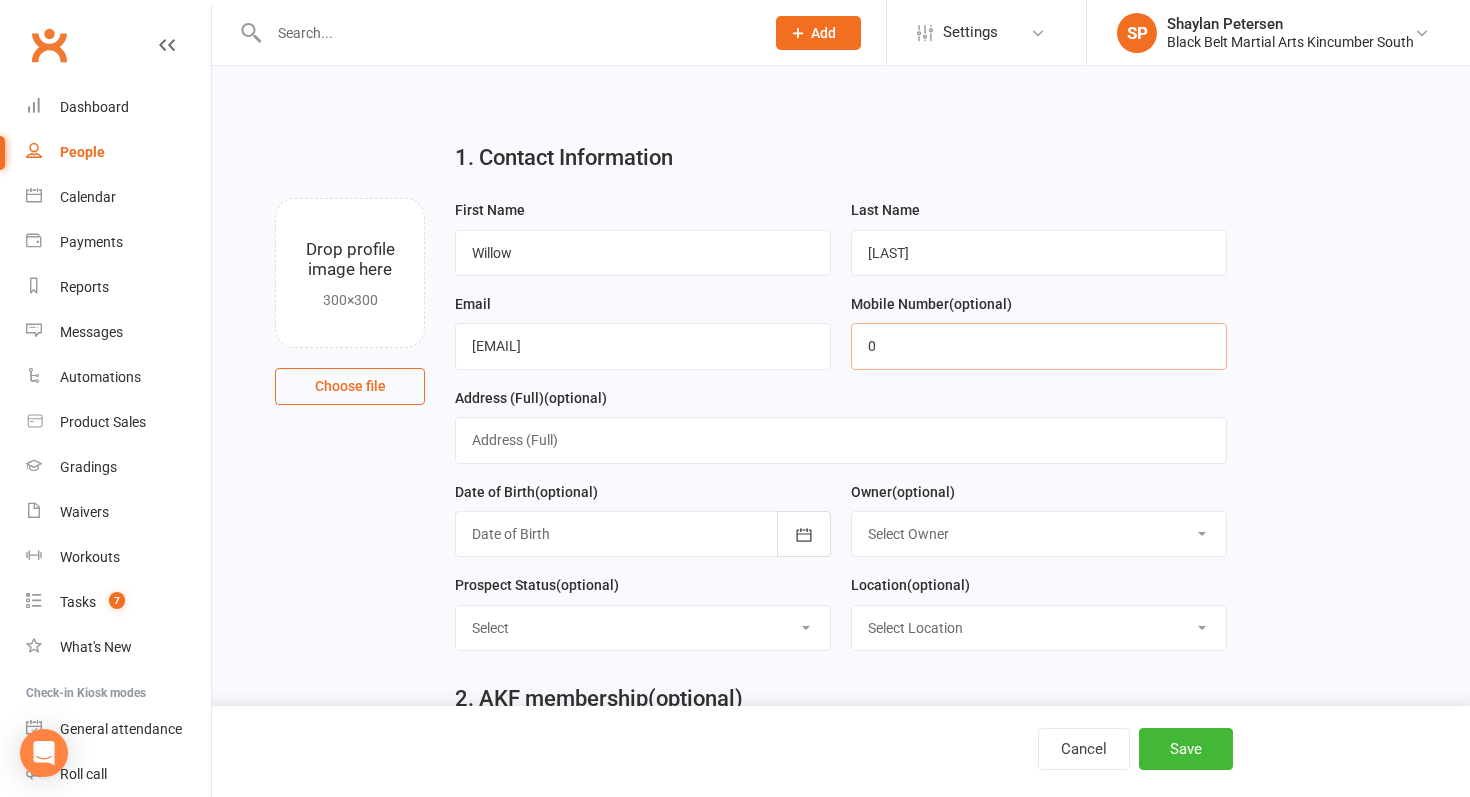 paste on "432499194" 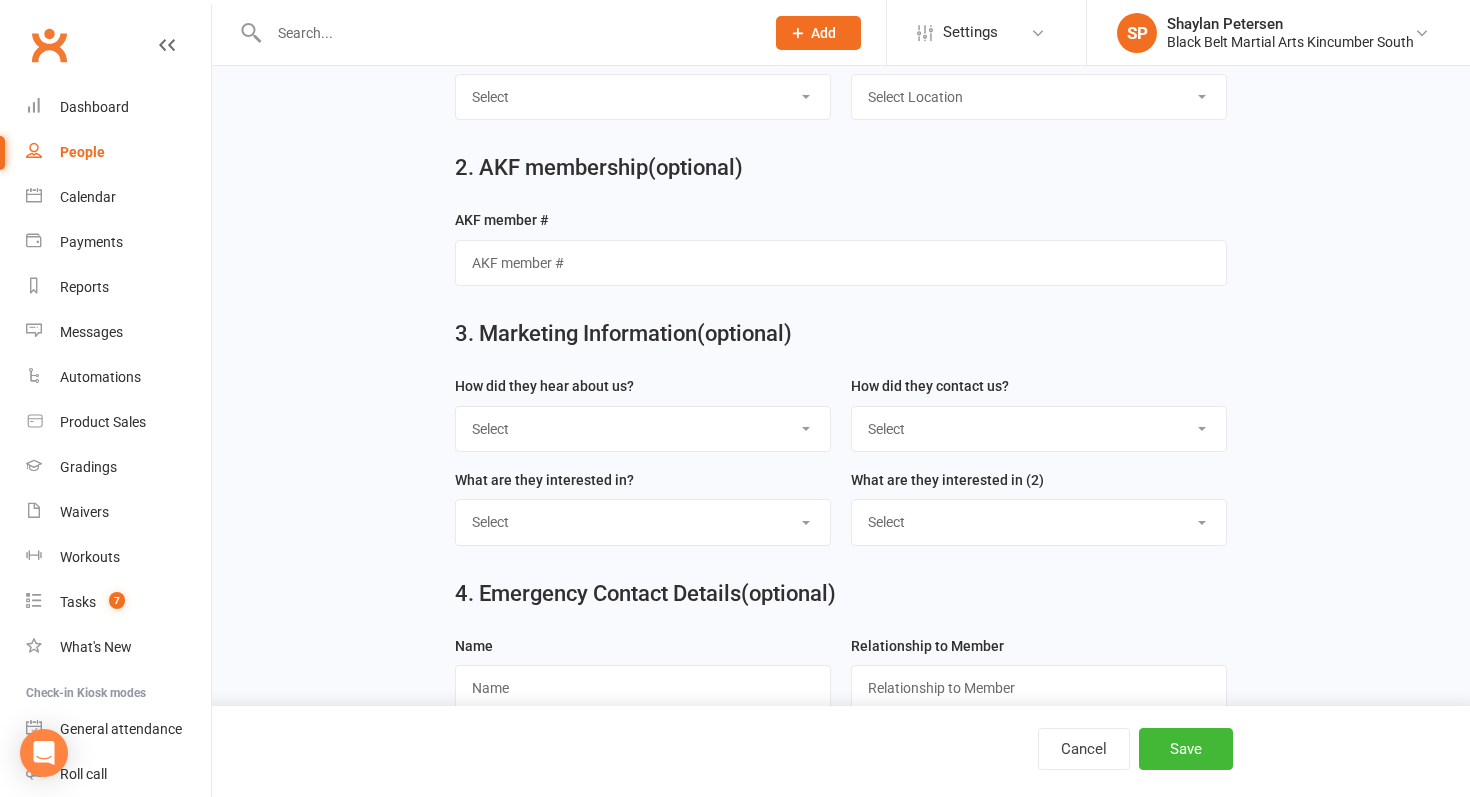 scroll, scrollTop: 546, scrollLeft: 0, axis: vertical 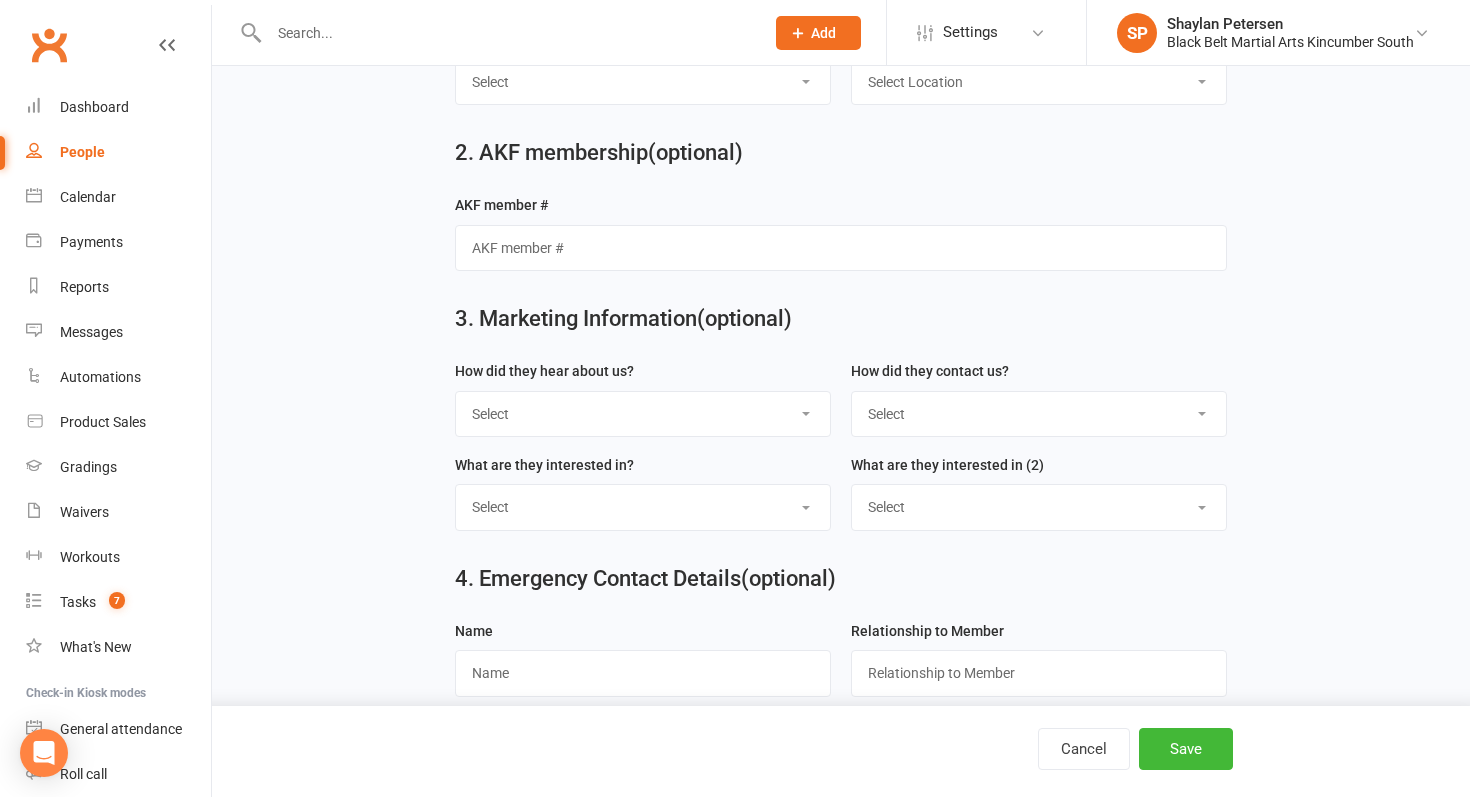 type on "[PHONE]" 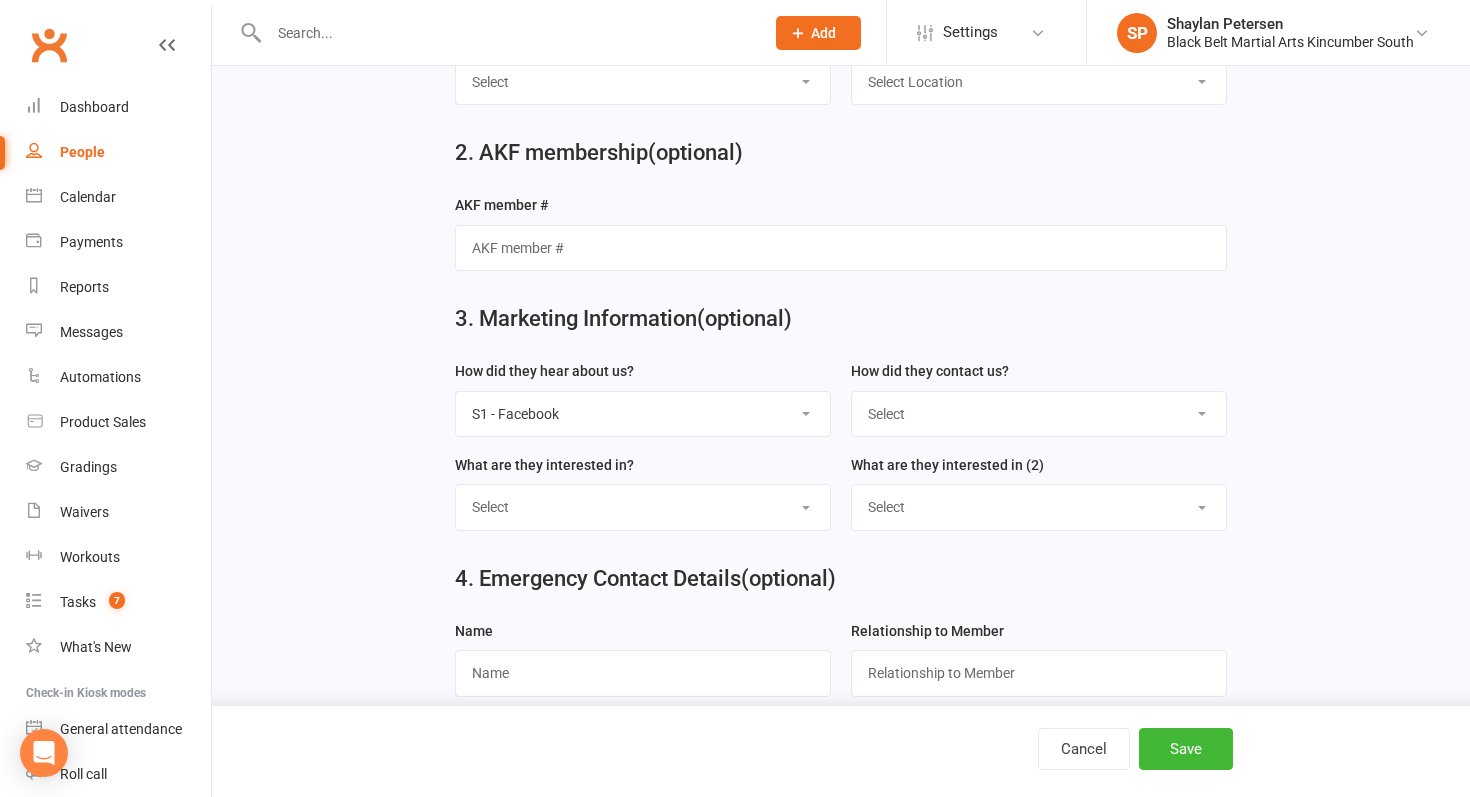 click on "Select Phone Internet Walk in School initiated" at bounding box center [1039, 414] 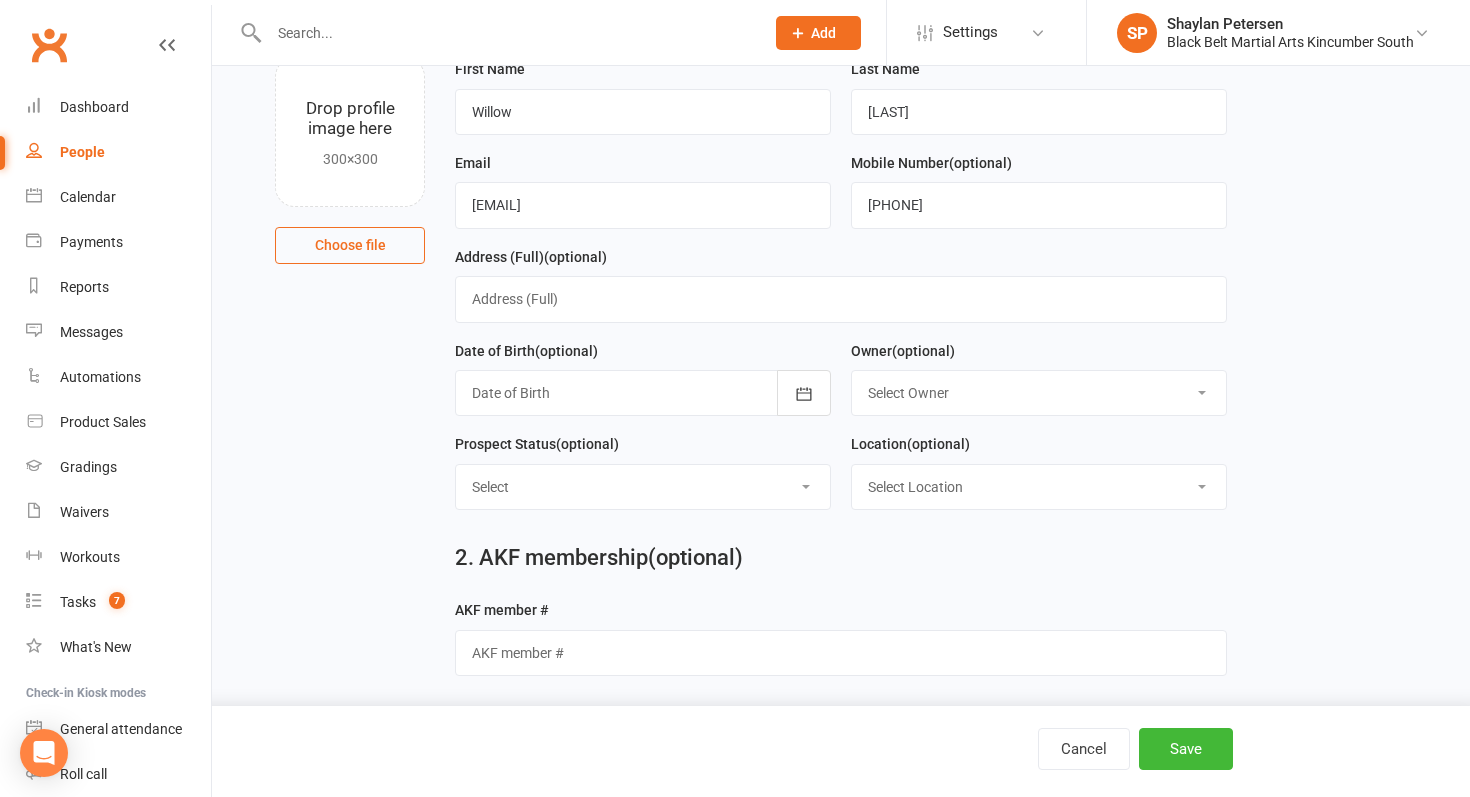 scroll, scrollTop: 0, scrollLeft: 0, axis: both 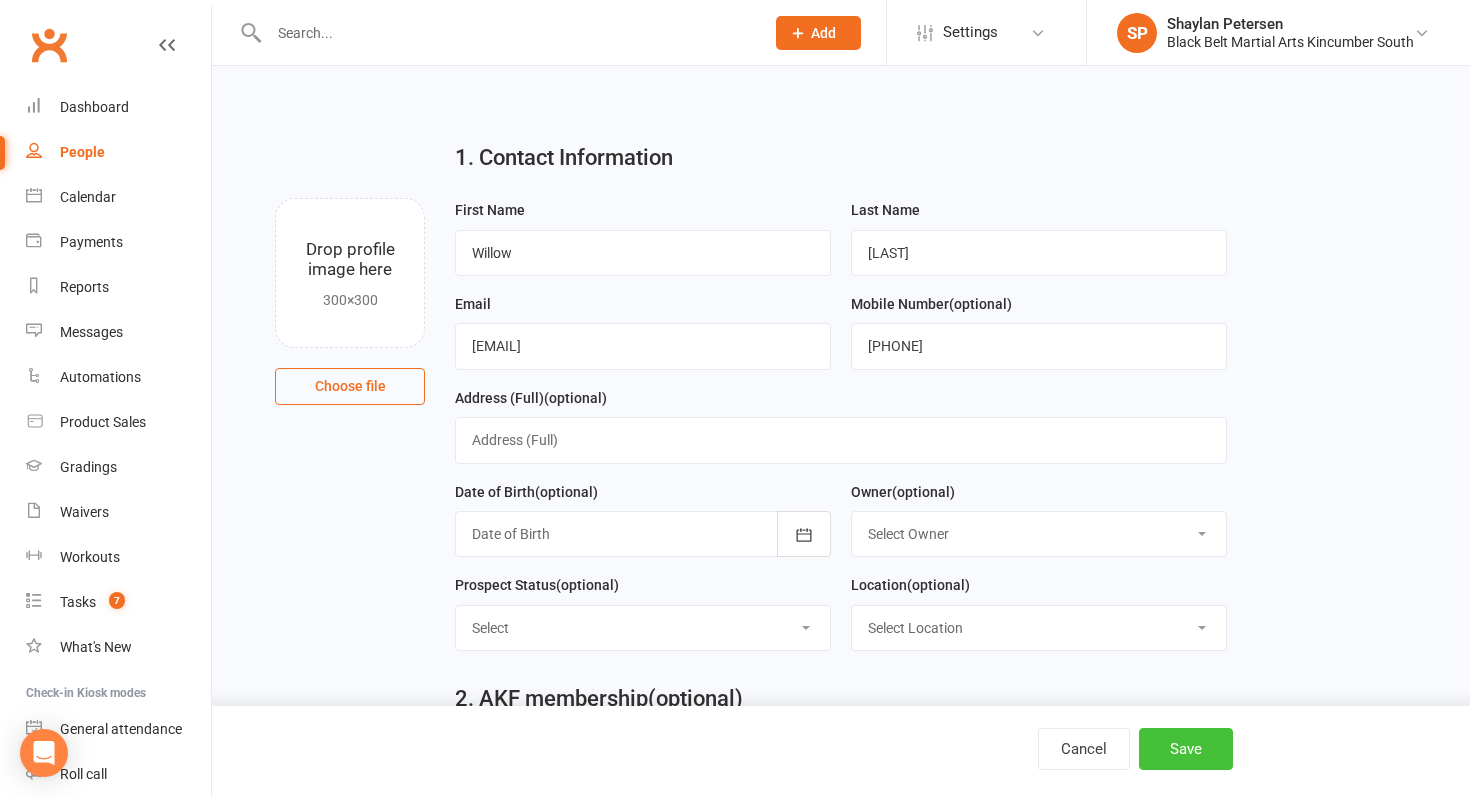 click on "Save" at bounding box center (1186, 749) 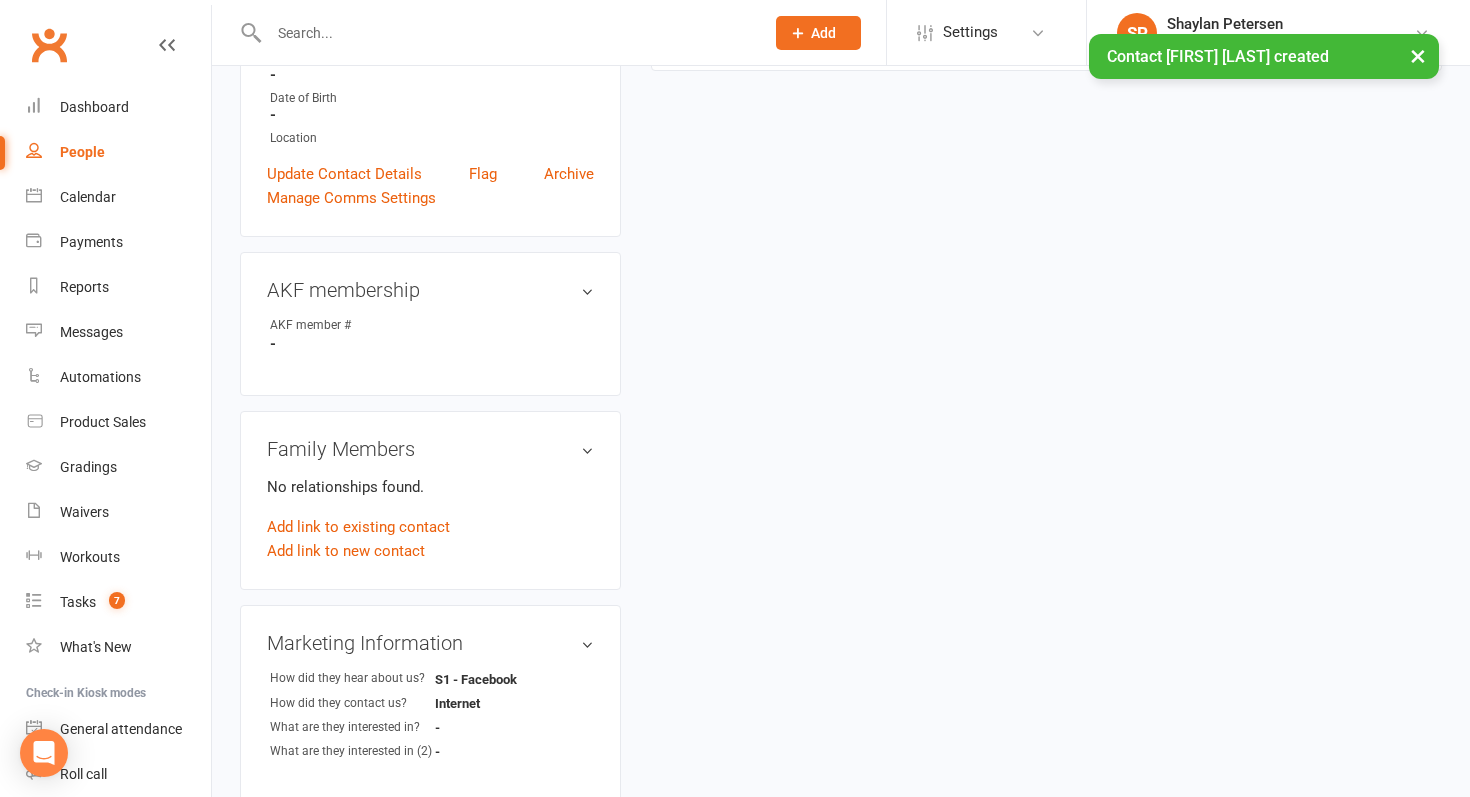 scroll, scrollTop: 735, scrollLeft: 0, axis: vertical 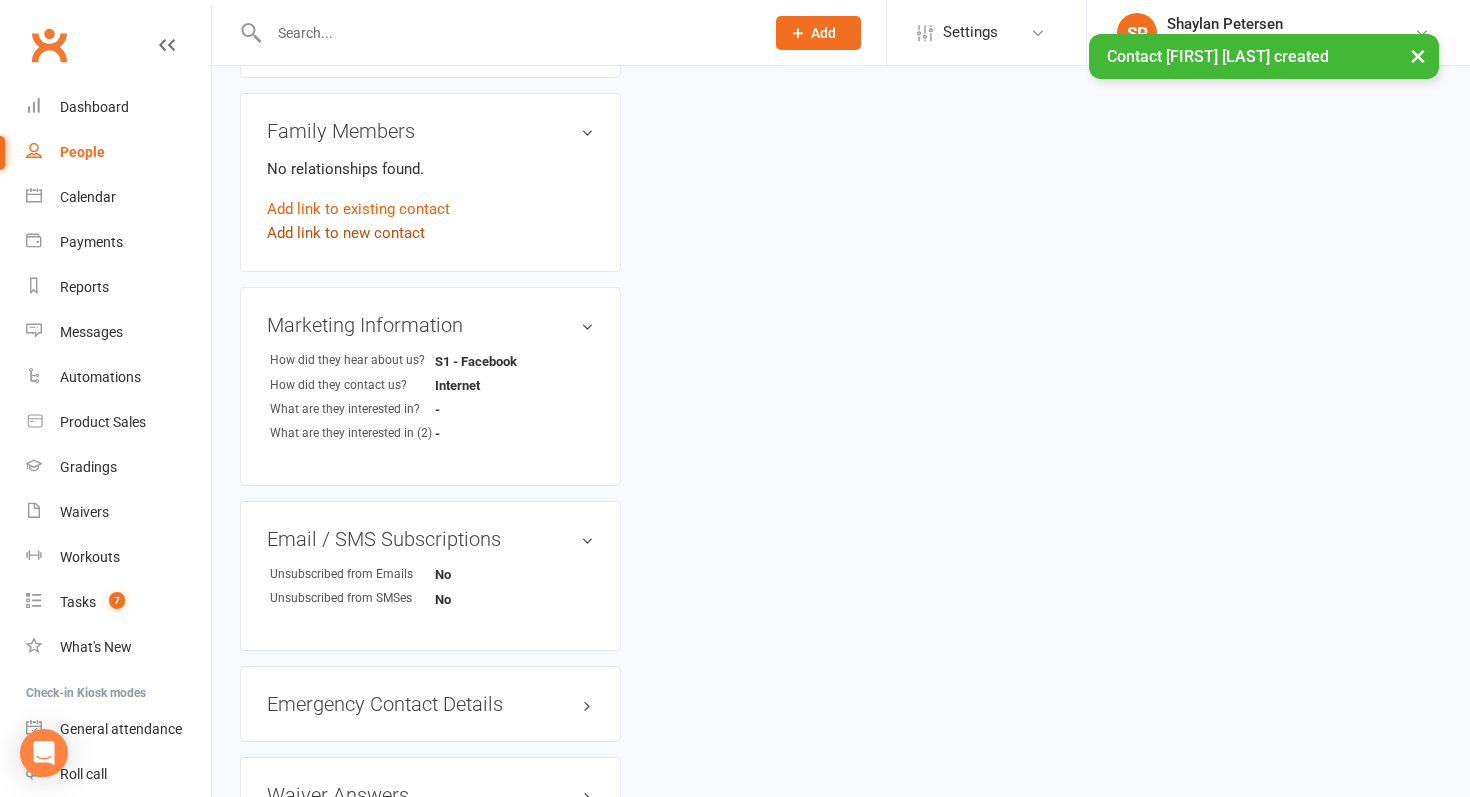 click on "Add link to new contact" at bounding box center [346, 233] 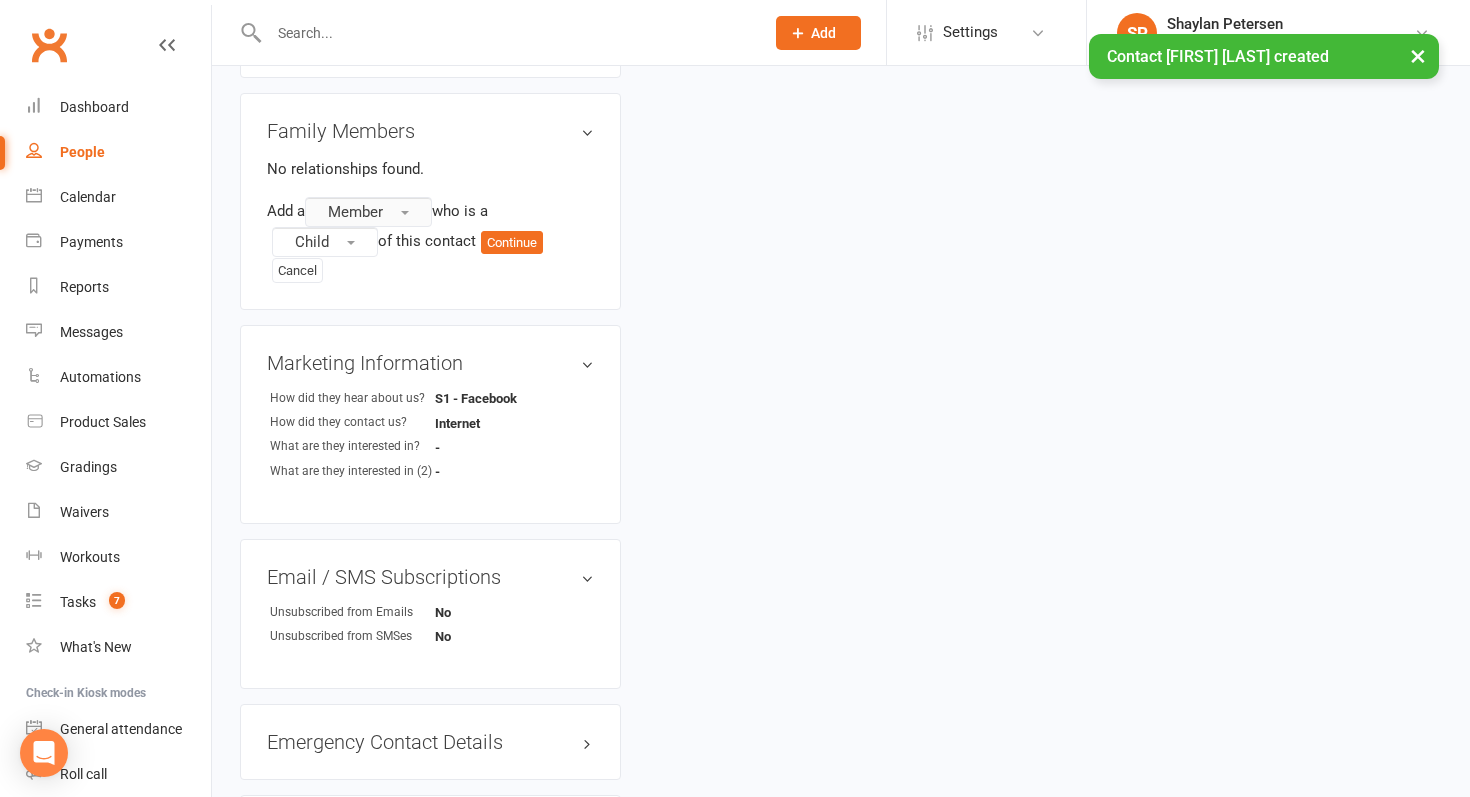 click on "Member" at bounding box center (355, 212) 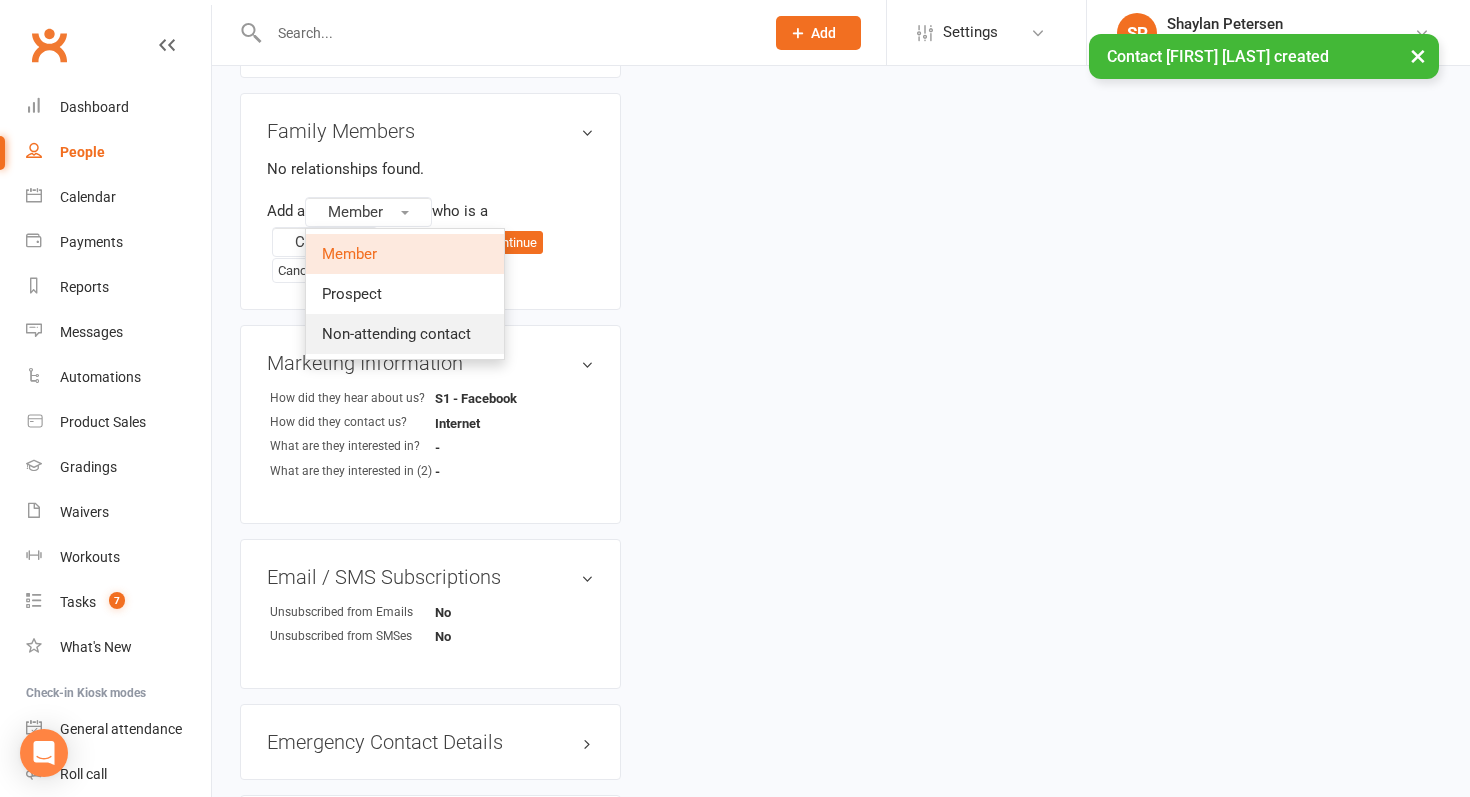 click on "Non-attending contact" at bounding box center [405, 334] 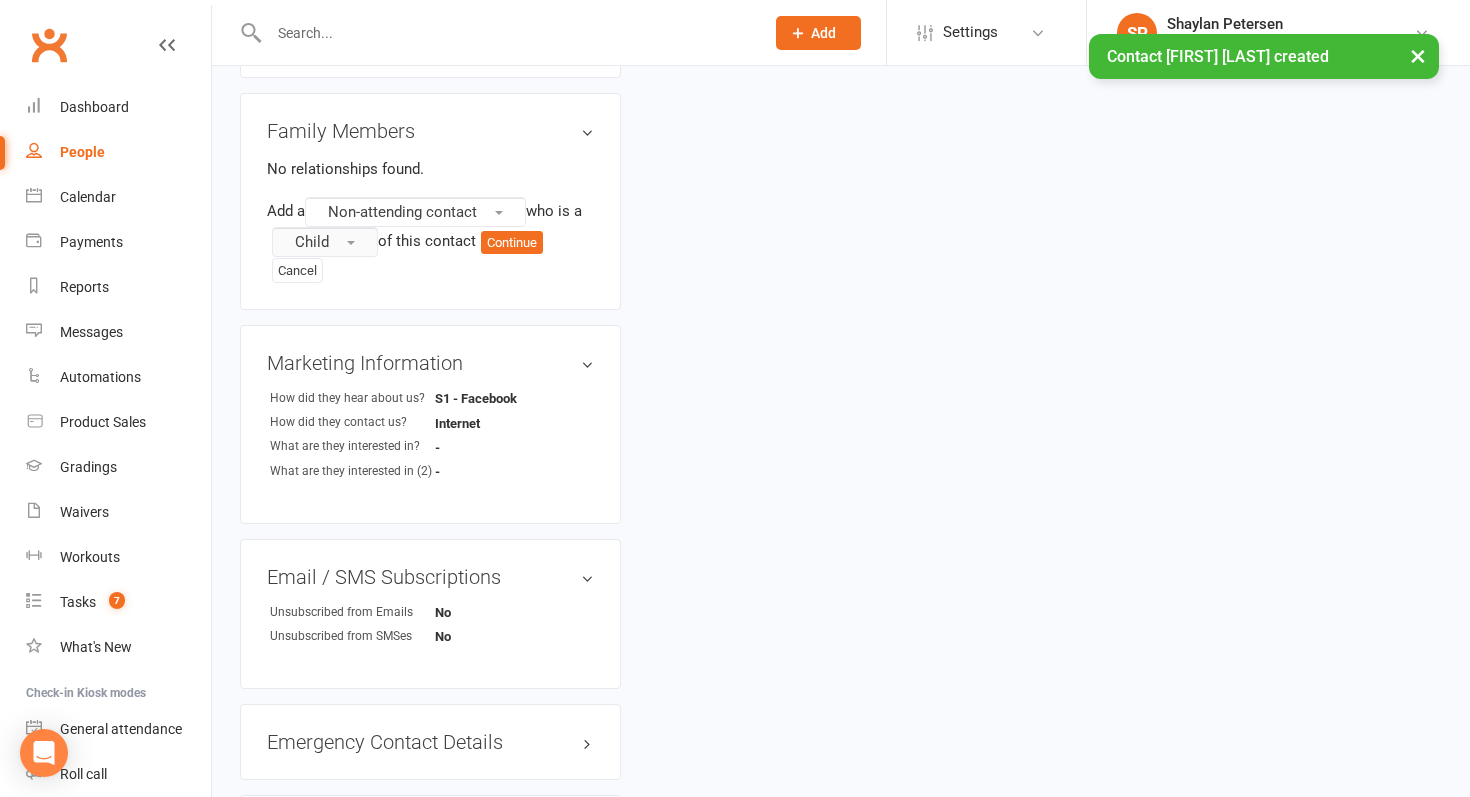 click on "Child" at bounding box center (325, 242) 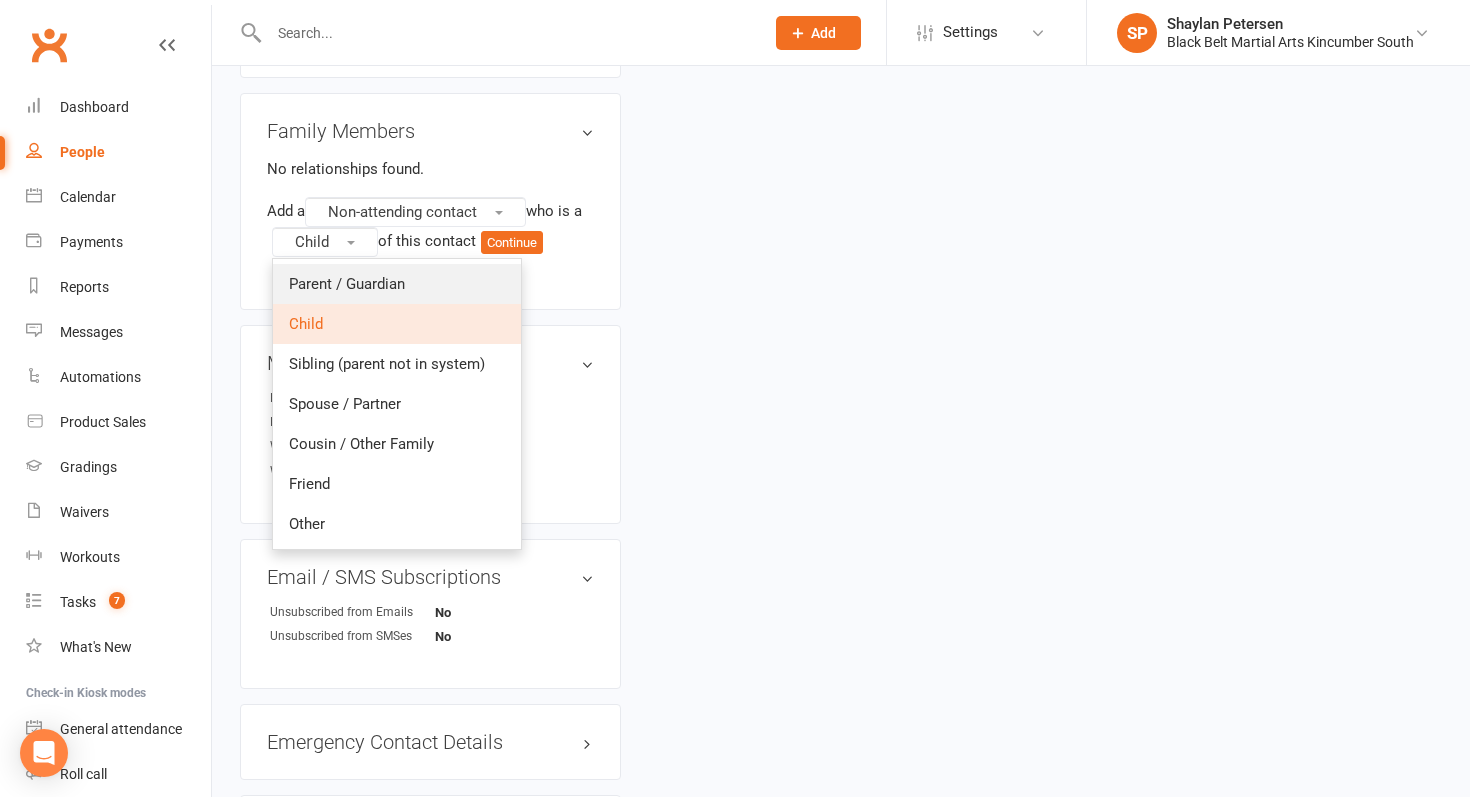 click on "Parent / Guardian" at bounding box center [347, 284] 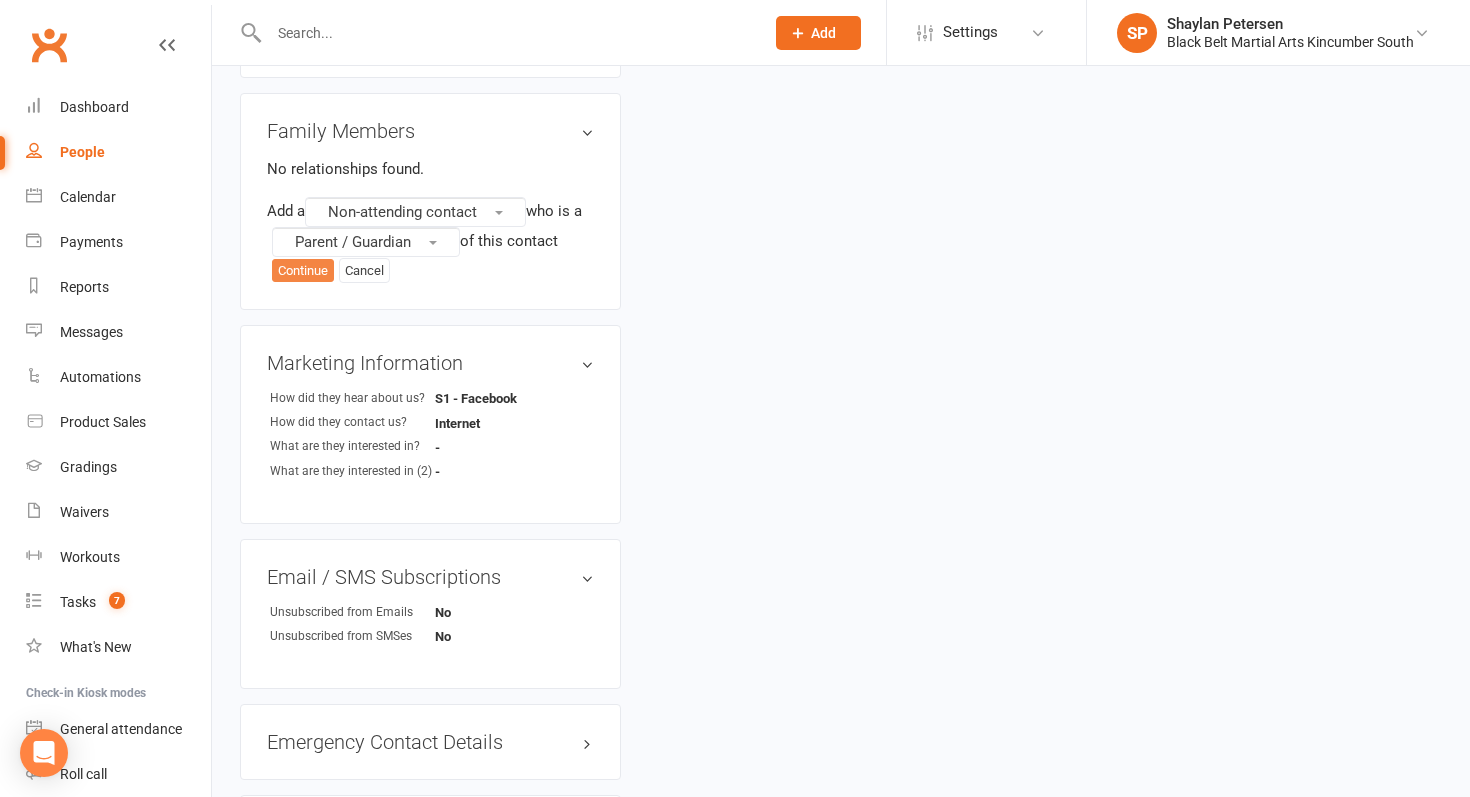 click on "Continue" at bounding box center (303, 271) 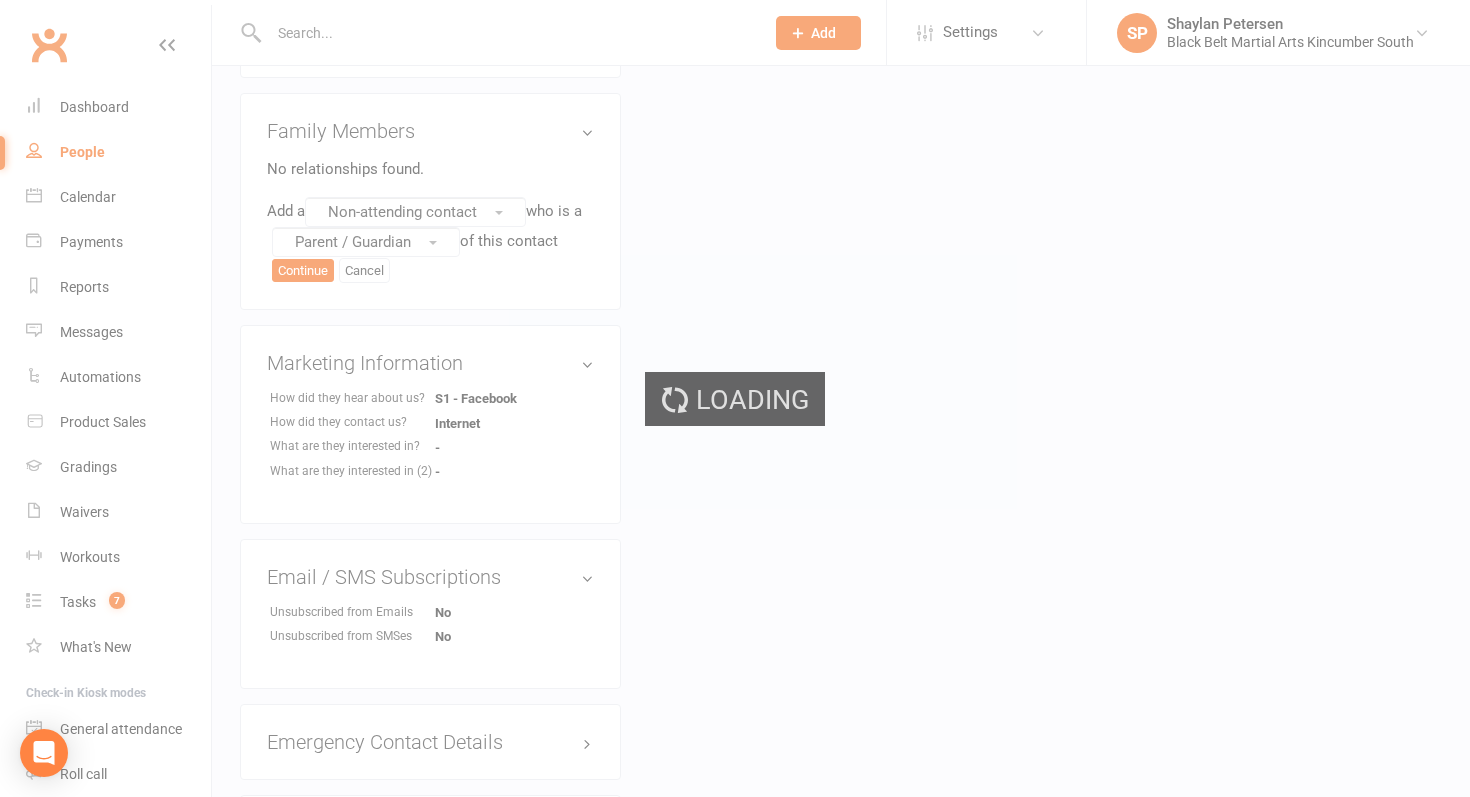 scroll, scrollTop: 0, scrollLeft: 0, axis: both 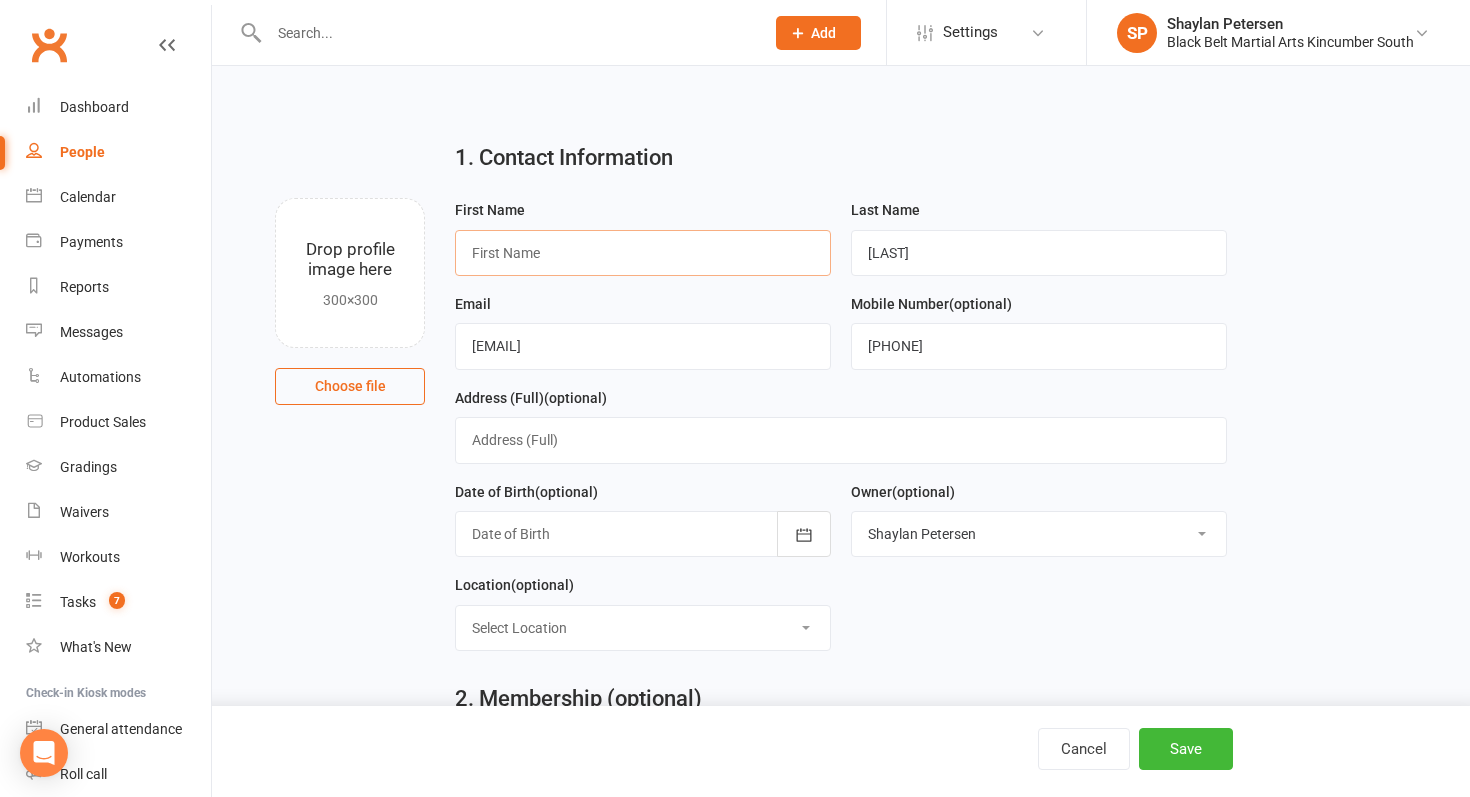 click at bounding box center [643, 253] 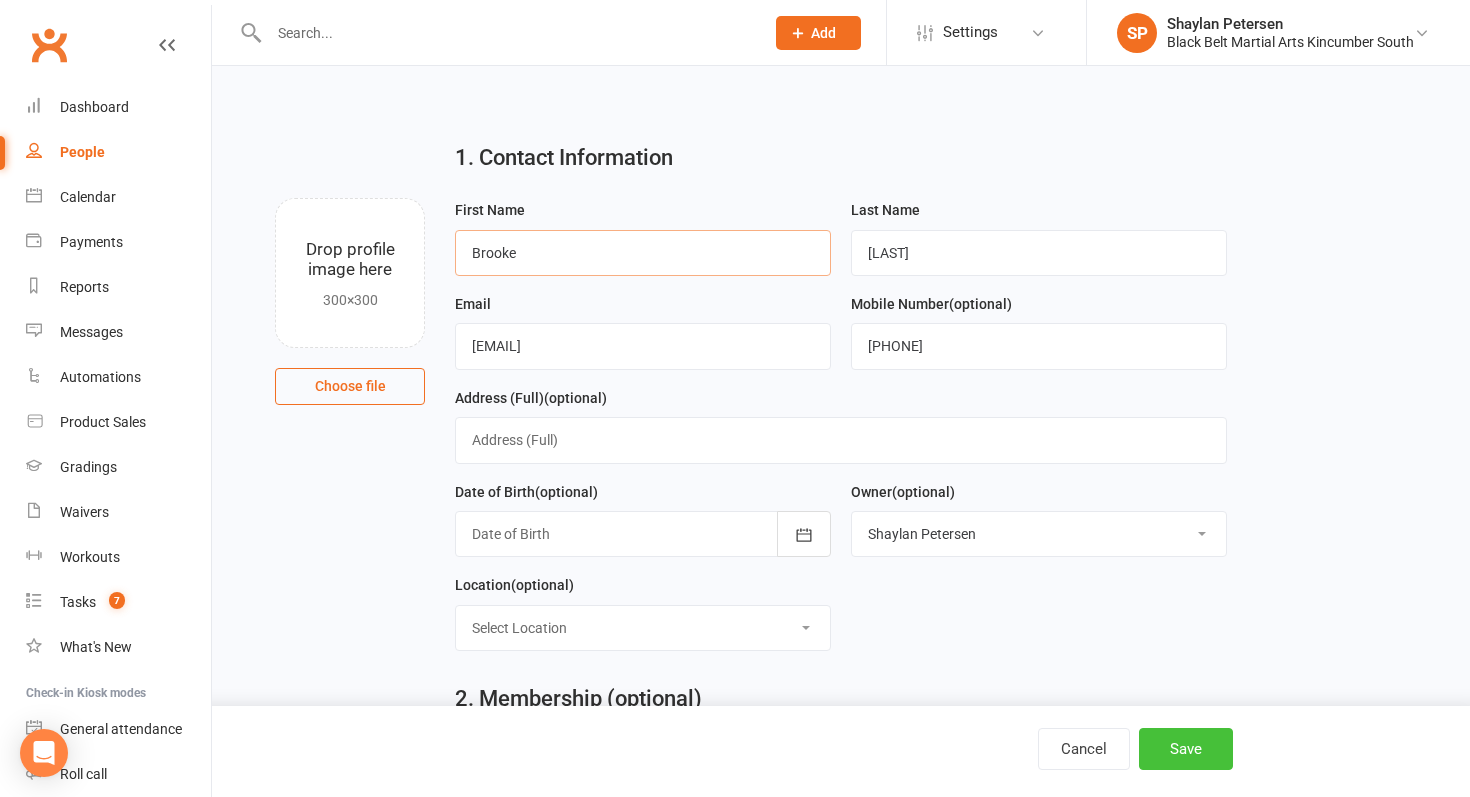 type on "Brooke" 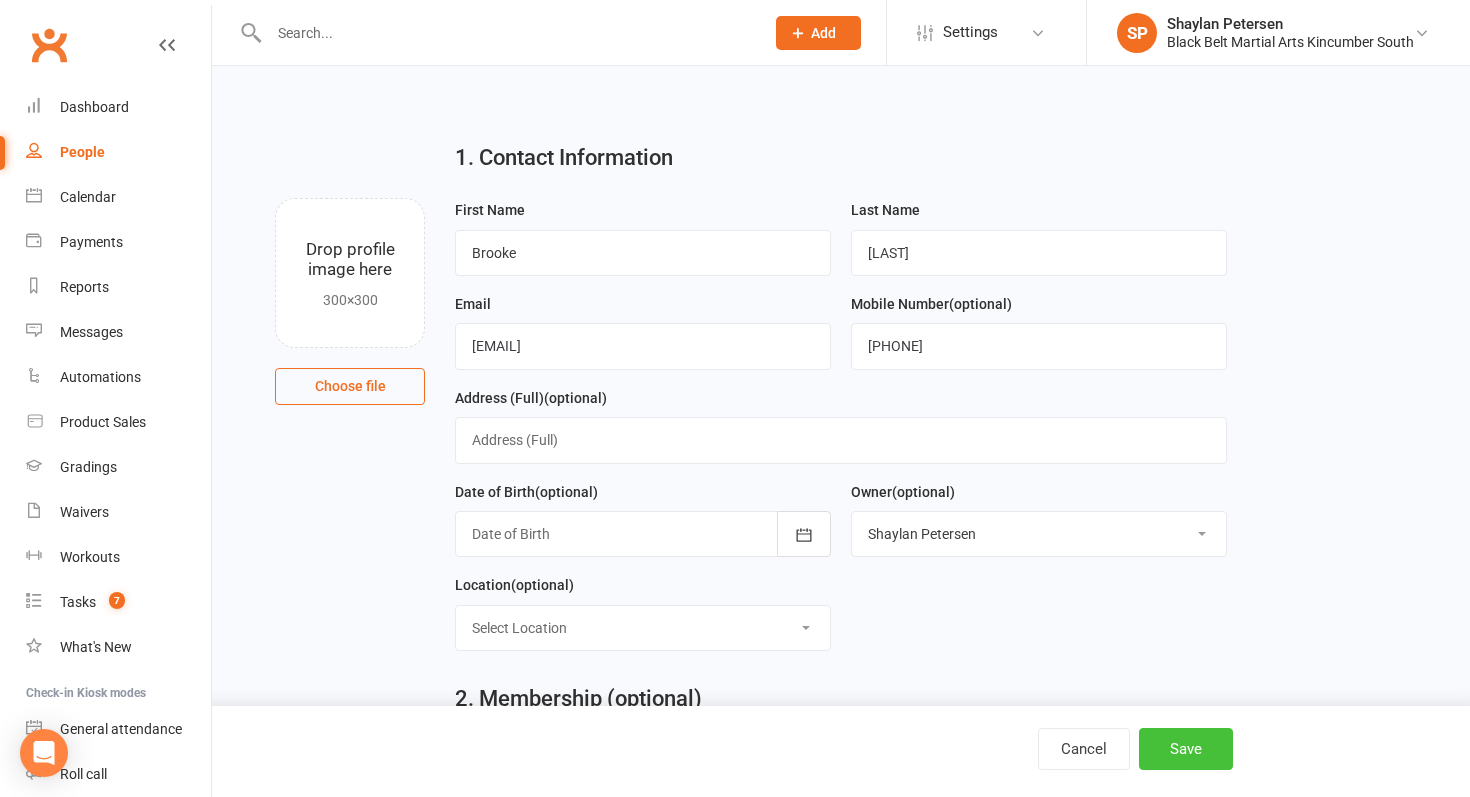 click on "Save" at bounding box center [1186, 749] 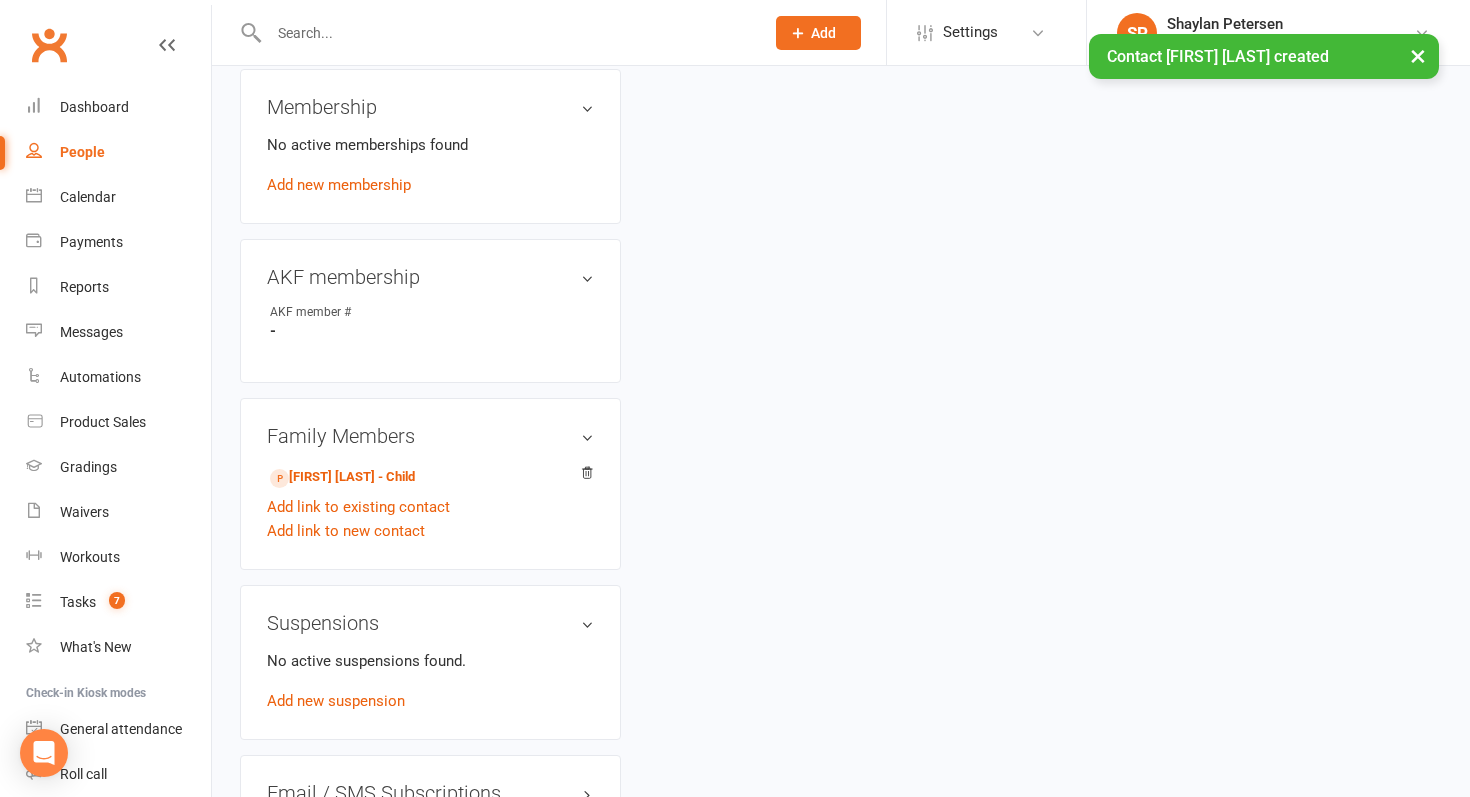 scroll, scrollTop: 813, scrollLeft: 0, axis: vertical 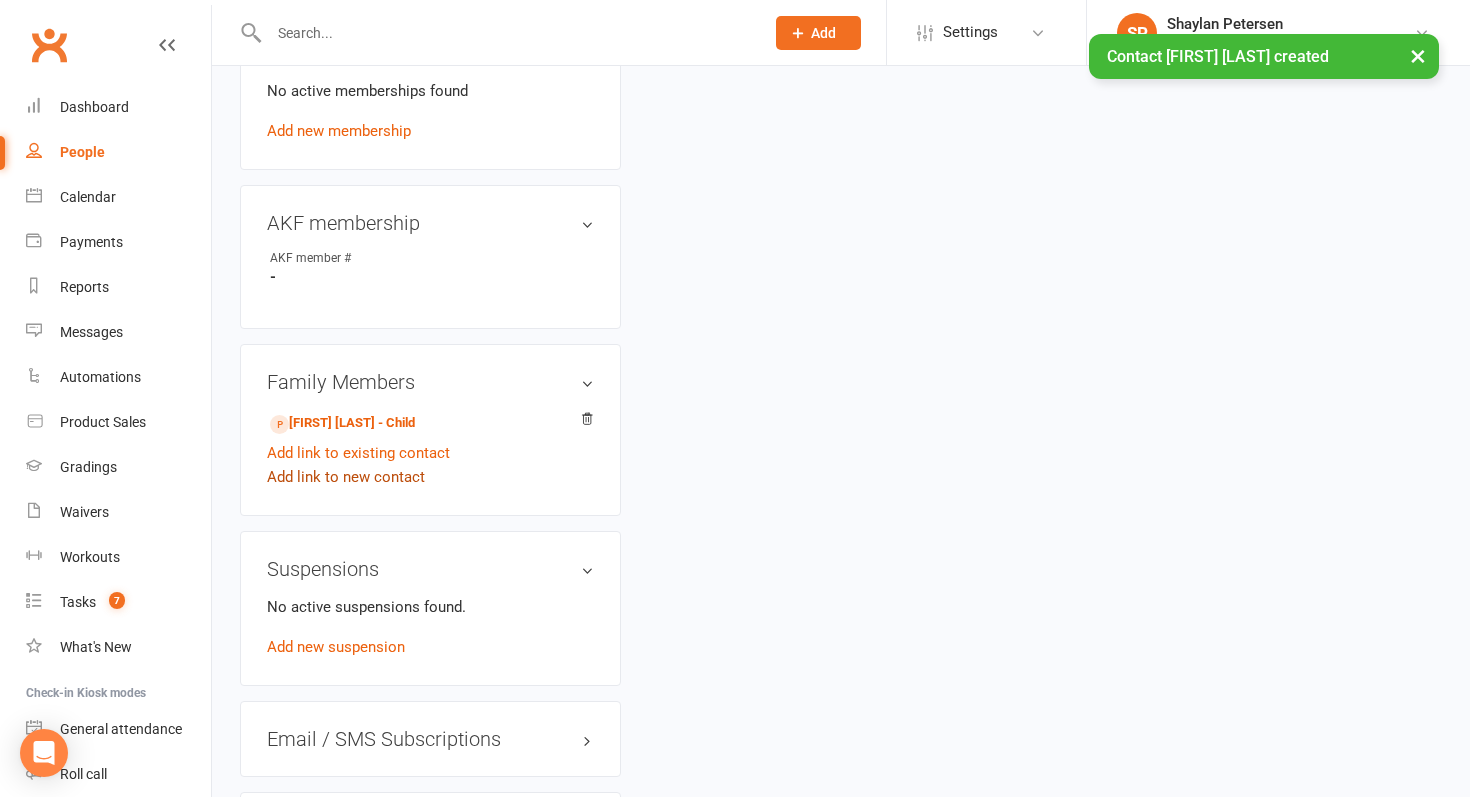 click on "Add link to new contact" at bounding box center (346, 477) 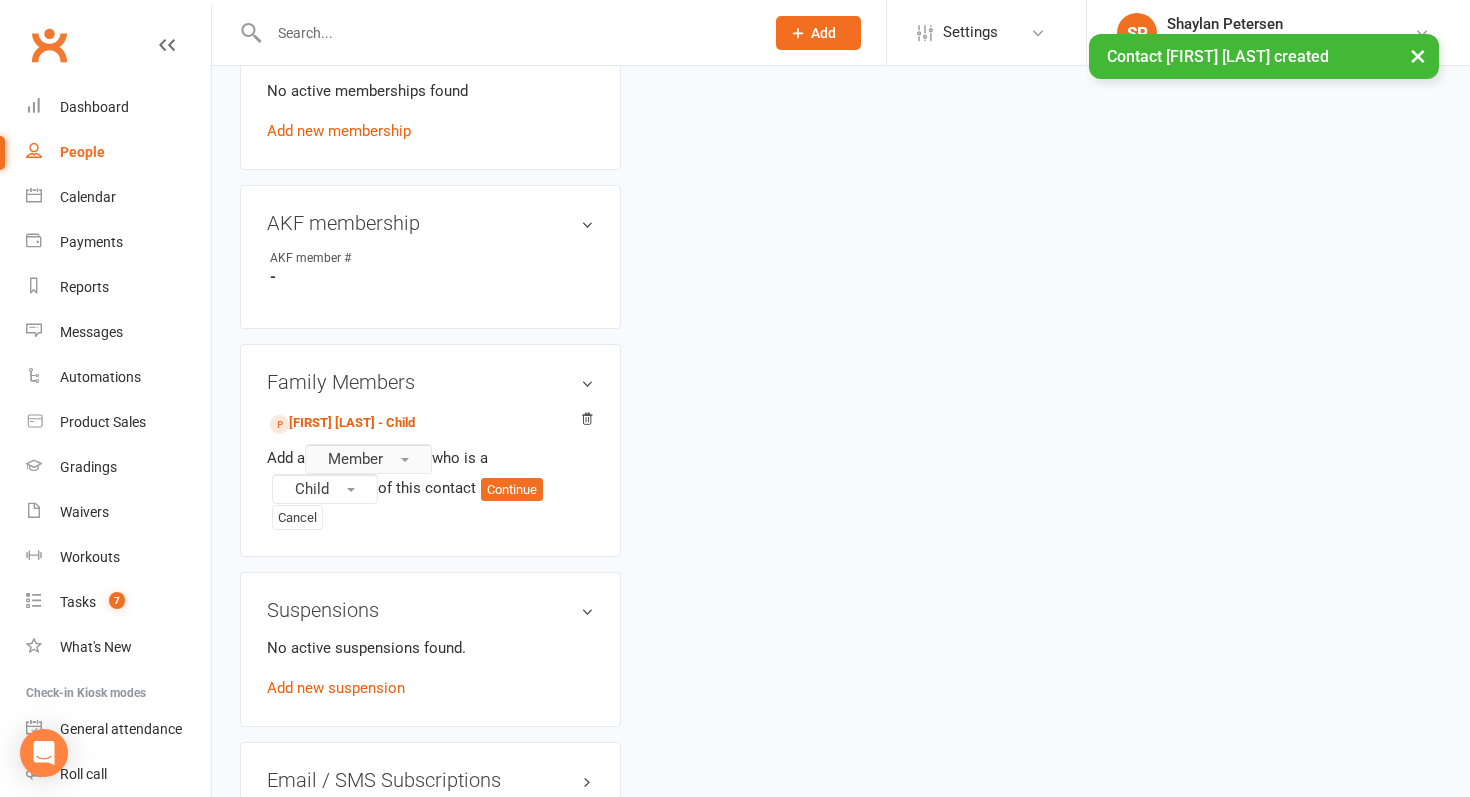 click on "Member" at bounding box center (368, 459) 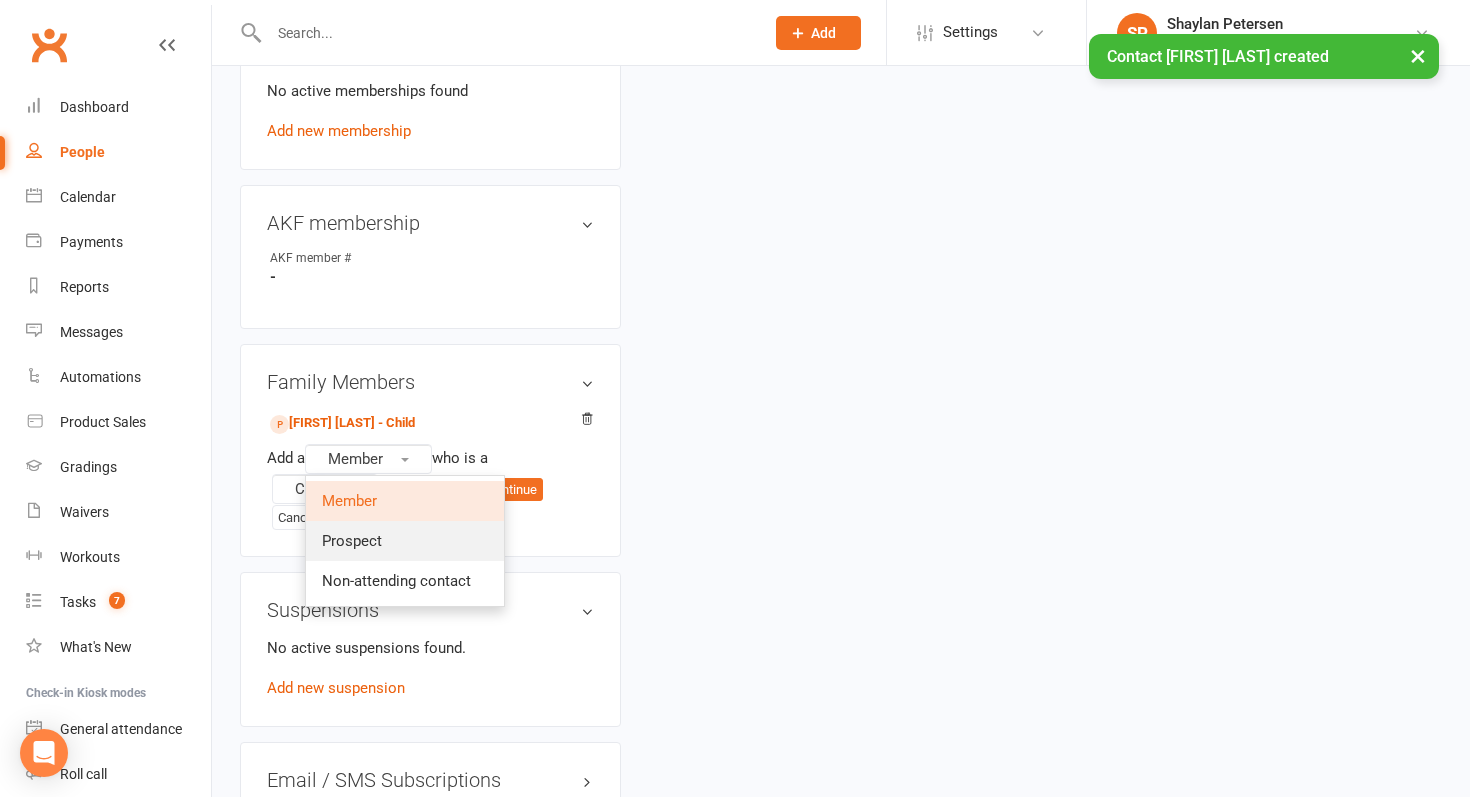click on "Prospect" at bounding box center (405, 541) 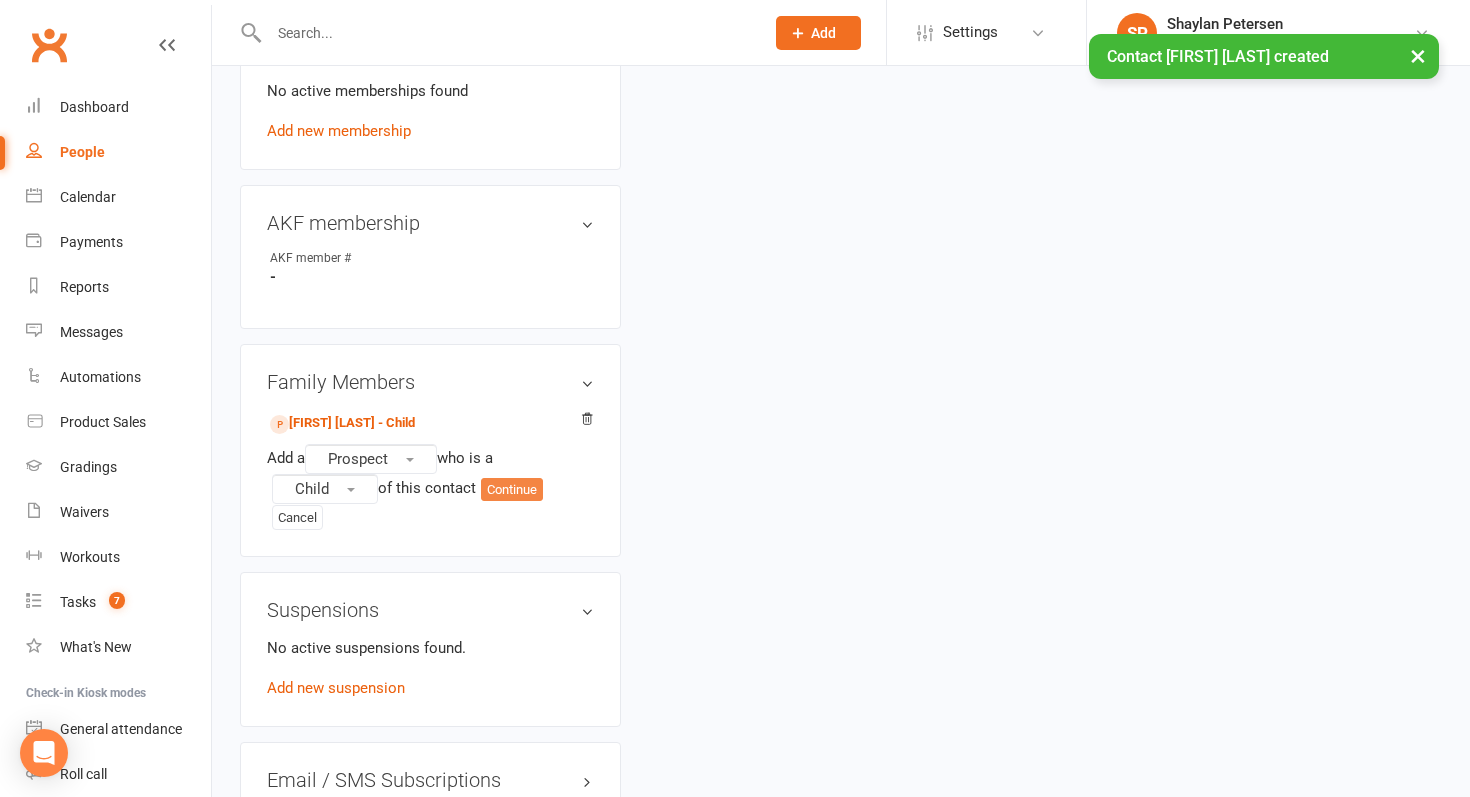click on "Continue" at bounding box center (512, 490) 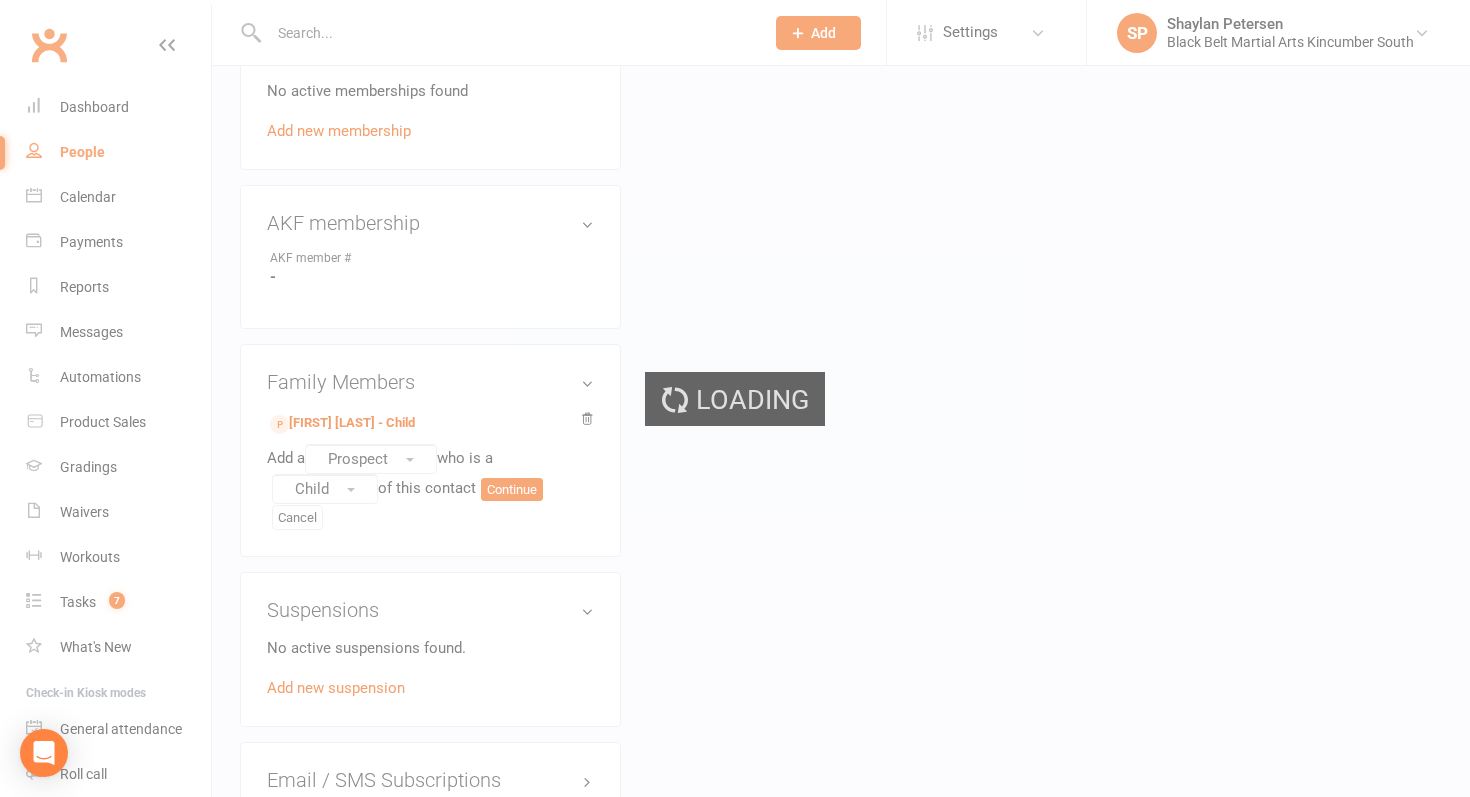 scroll, scrollTop: 0, scrollLeft: 0, axis: both 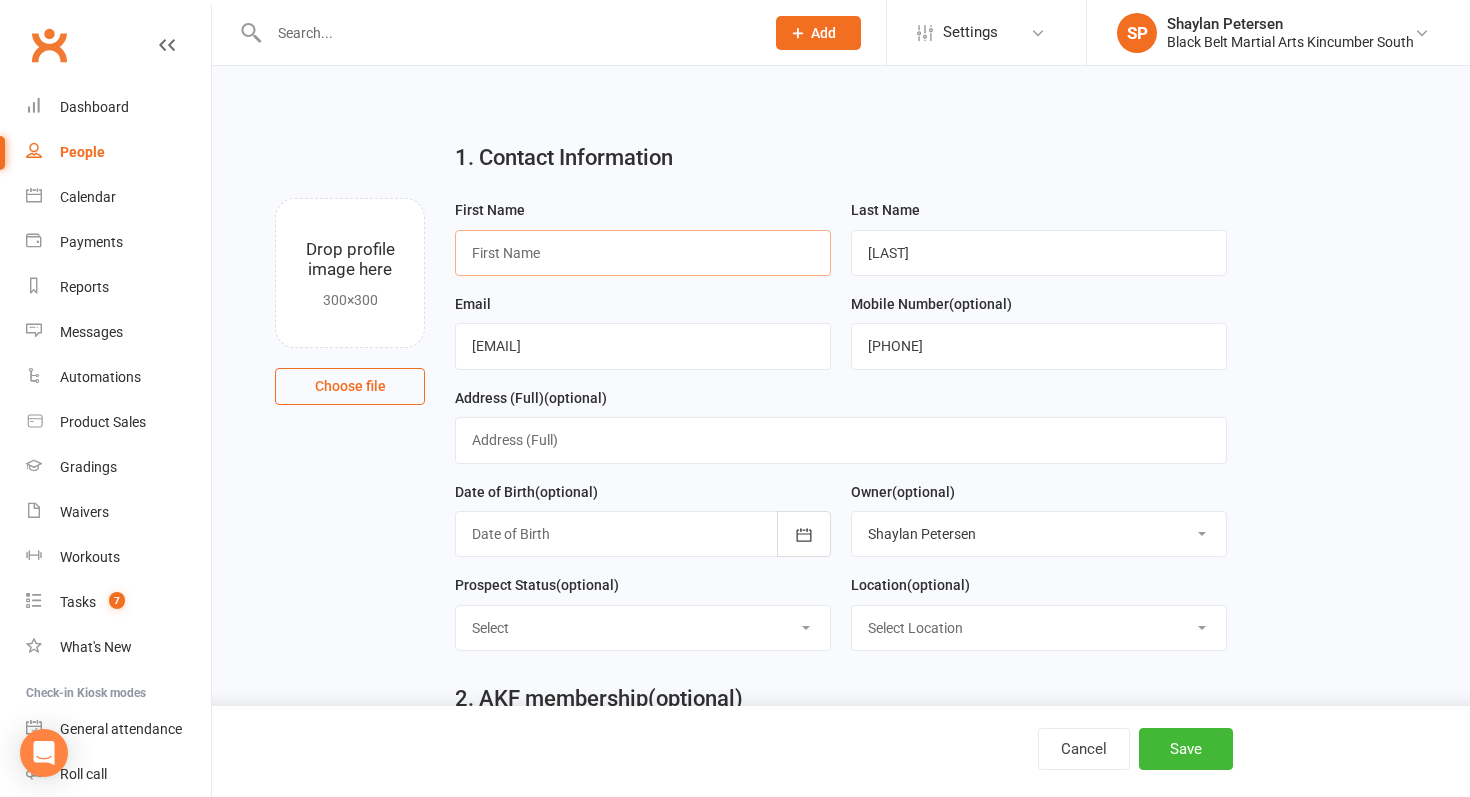 click at bounding box center (643, 253) 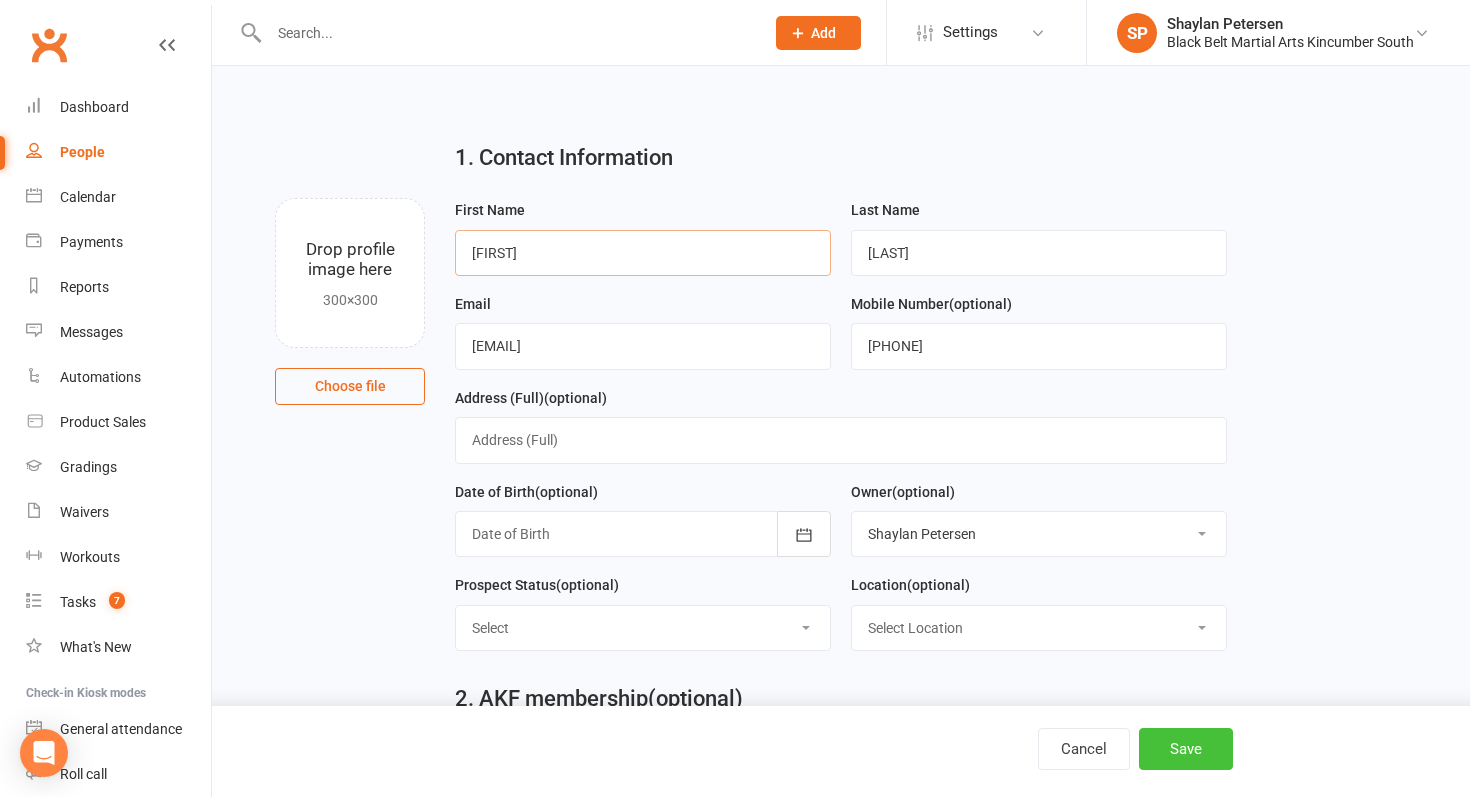 type on "[FIRST]" 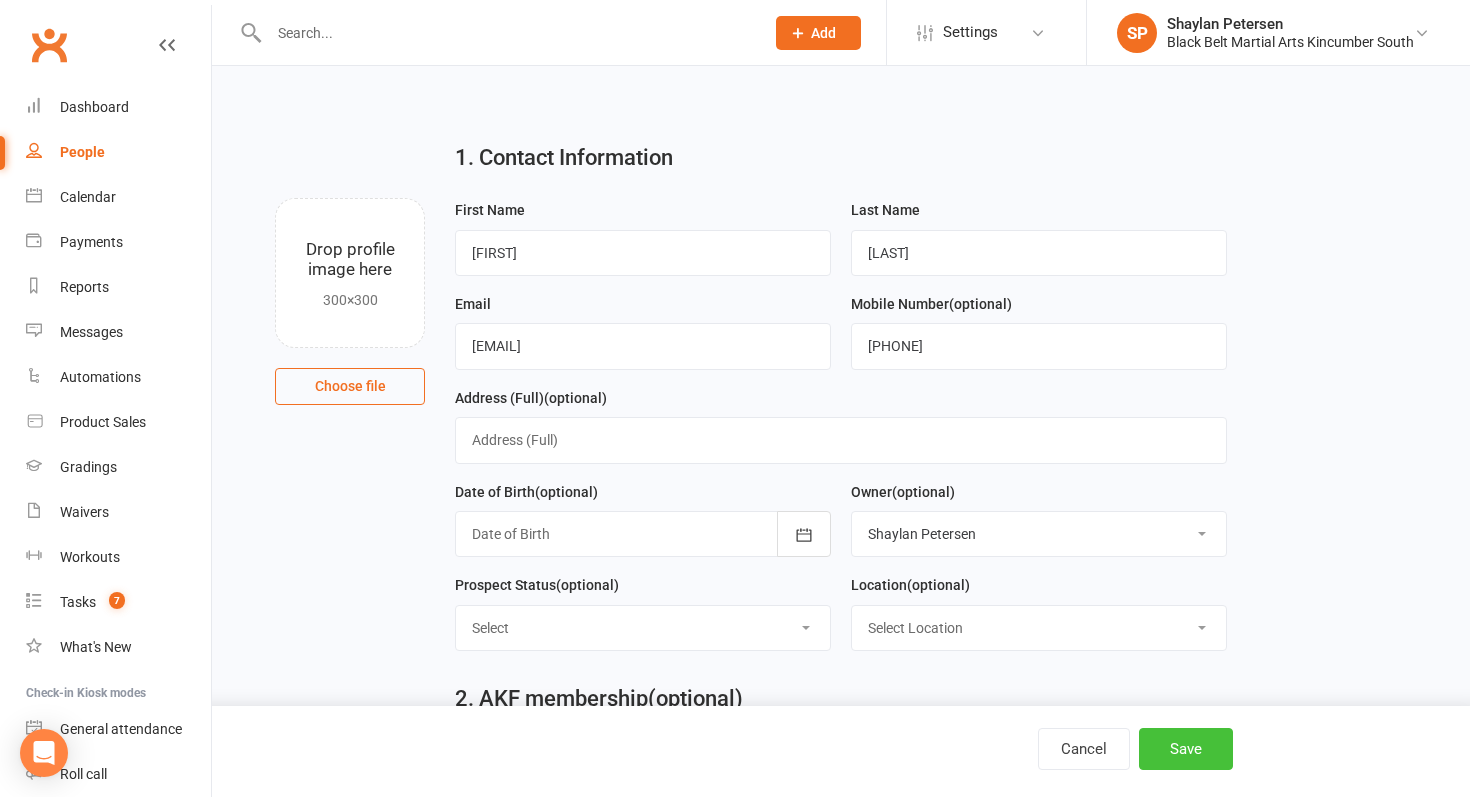click on "Save" at bounding box center [1186, 749] 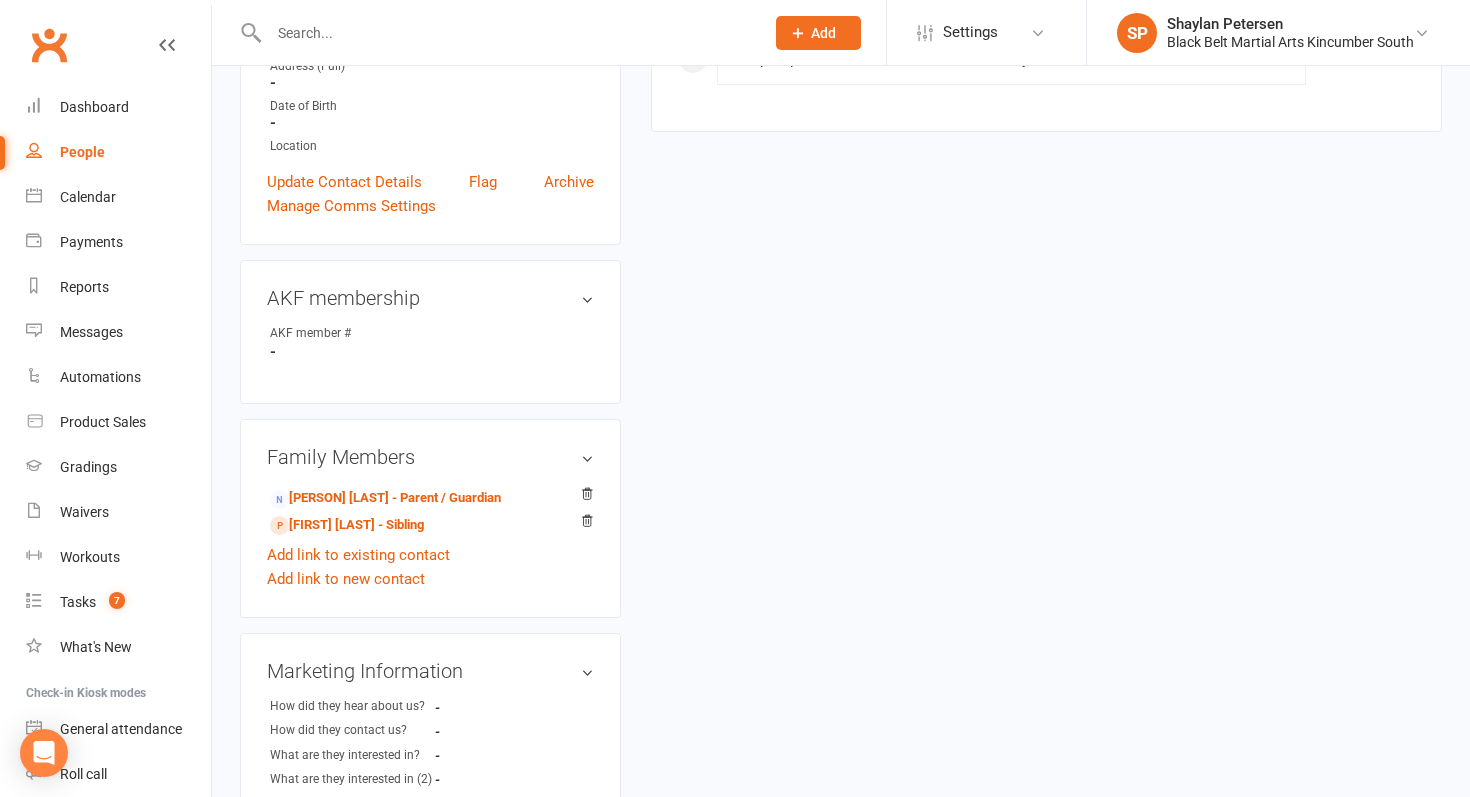 scroll, scrollTop: 680, scrollLeft: 0, axis: vertical 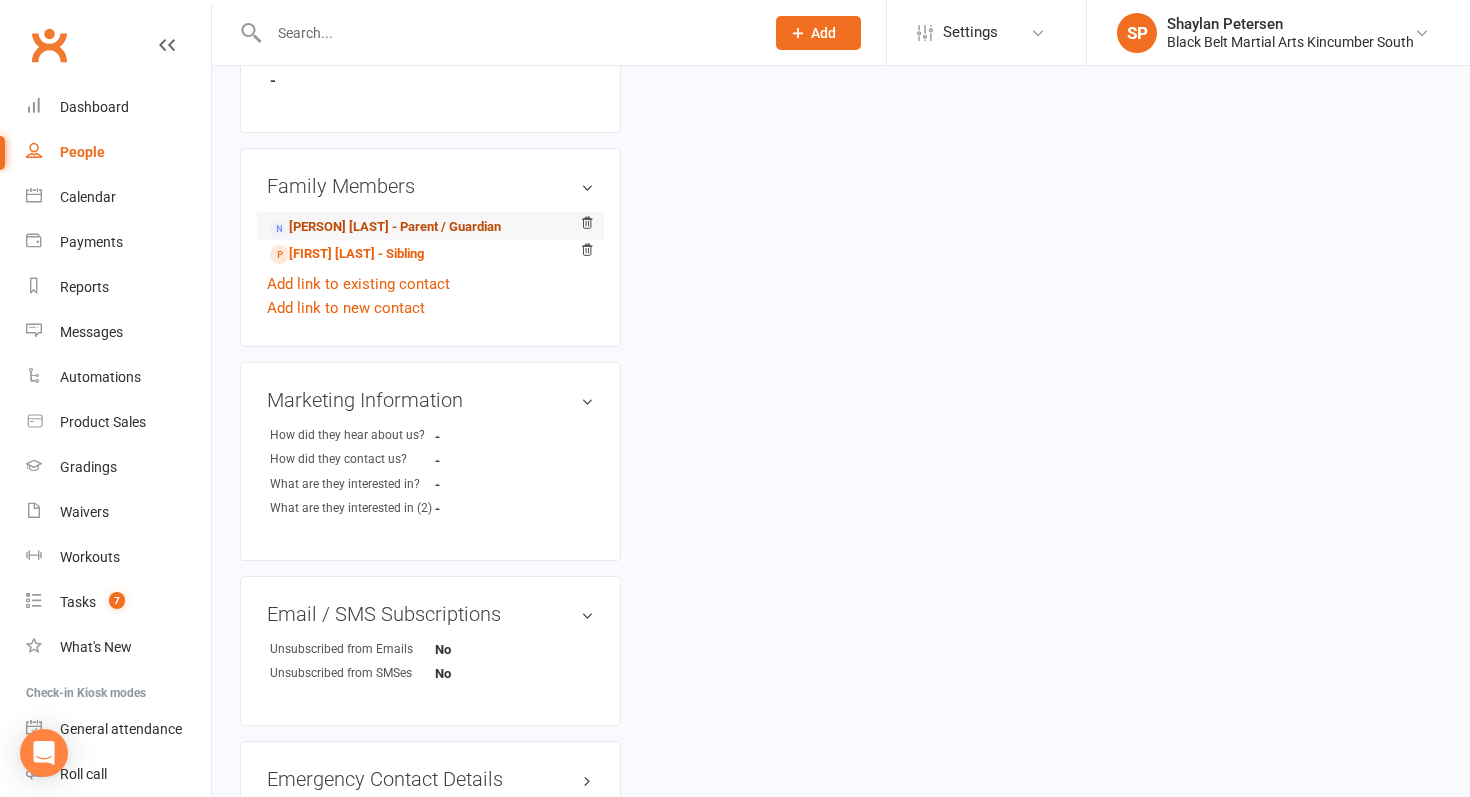 click on "[PERSON] [LAST] - Parent / Guardian" at bounding box center [385, 227] 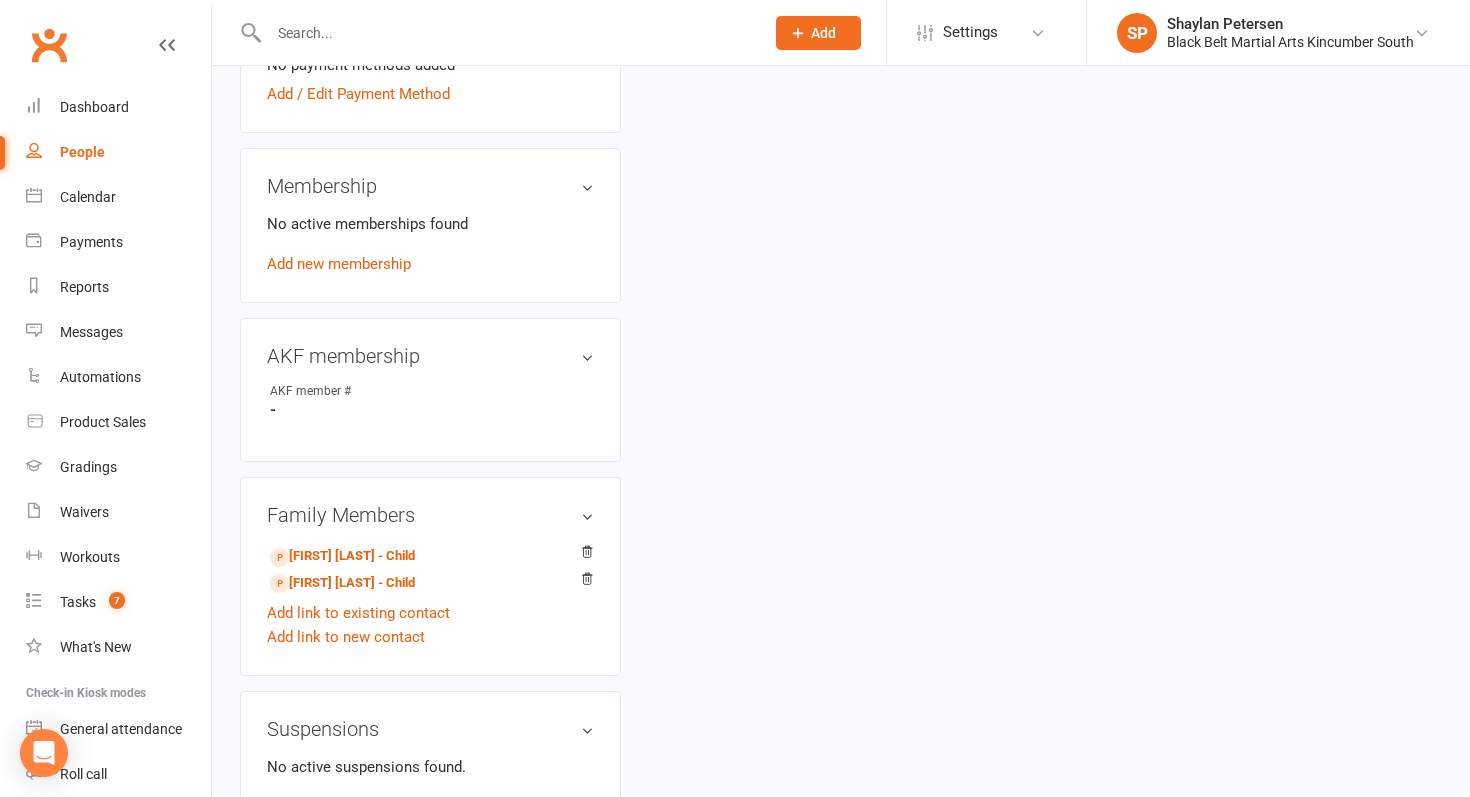 scroll, scrollTop: 0, scrollLeft: 0, axis: both 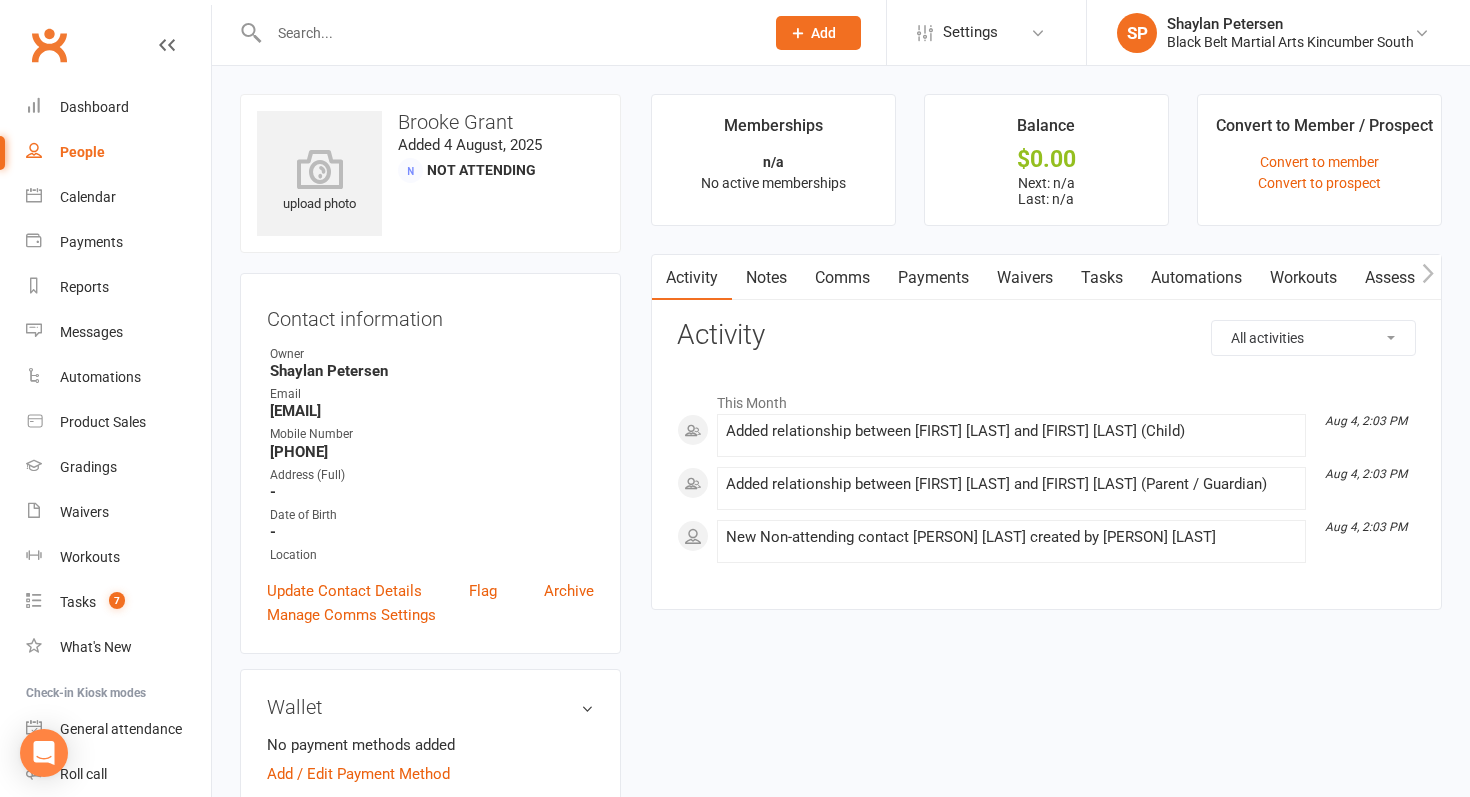 click on "Comms" at bounding box center (842, 278) 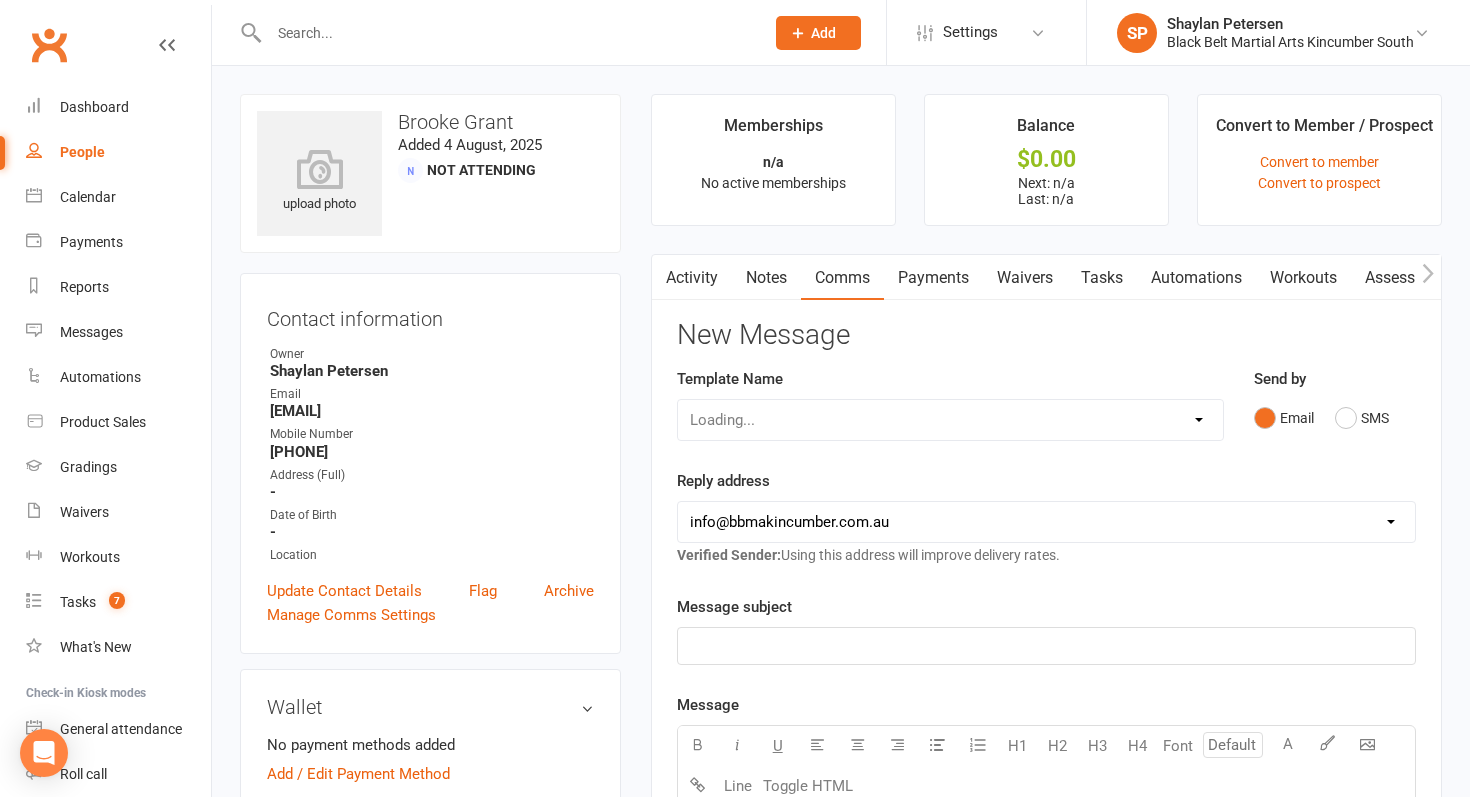 click on "Waivers" at bounding box center (1025, 278) 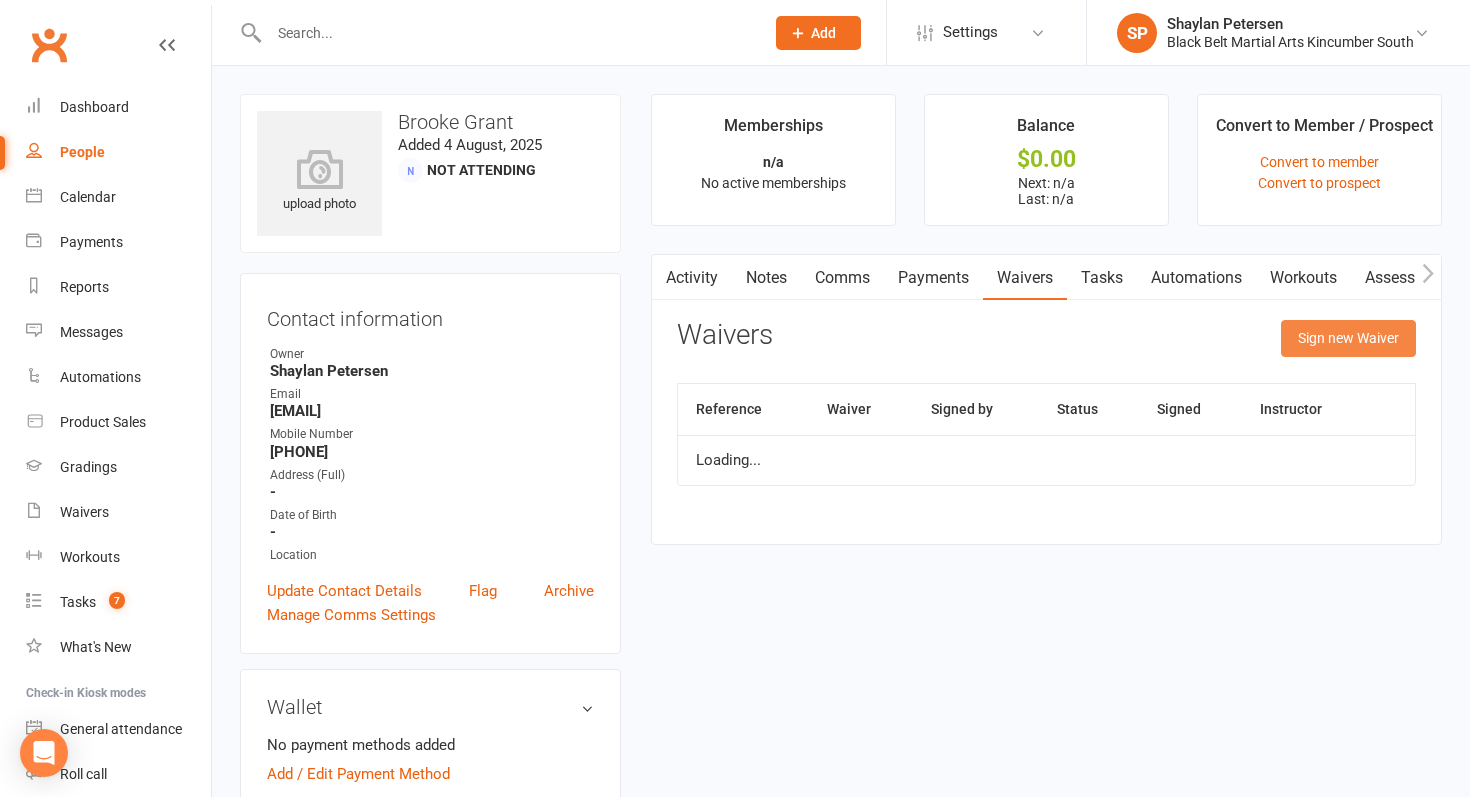 click on "Sign new Waiver" at bounding box center (1348, 338) 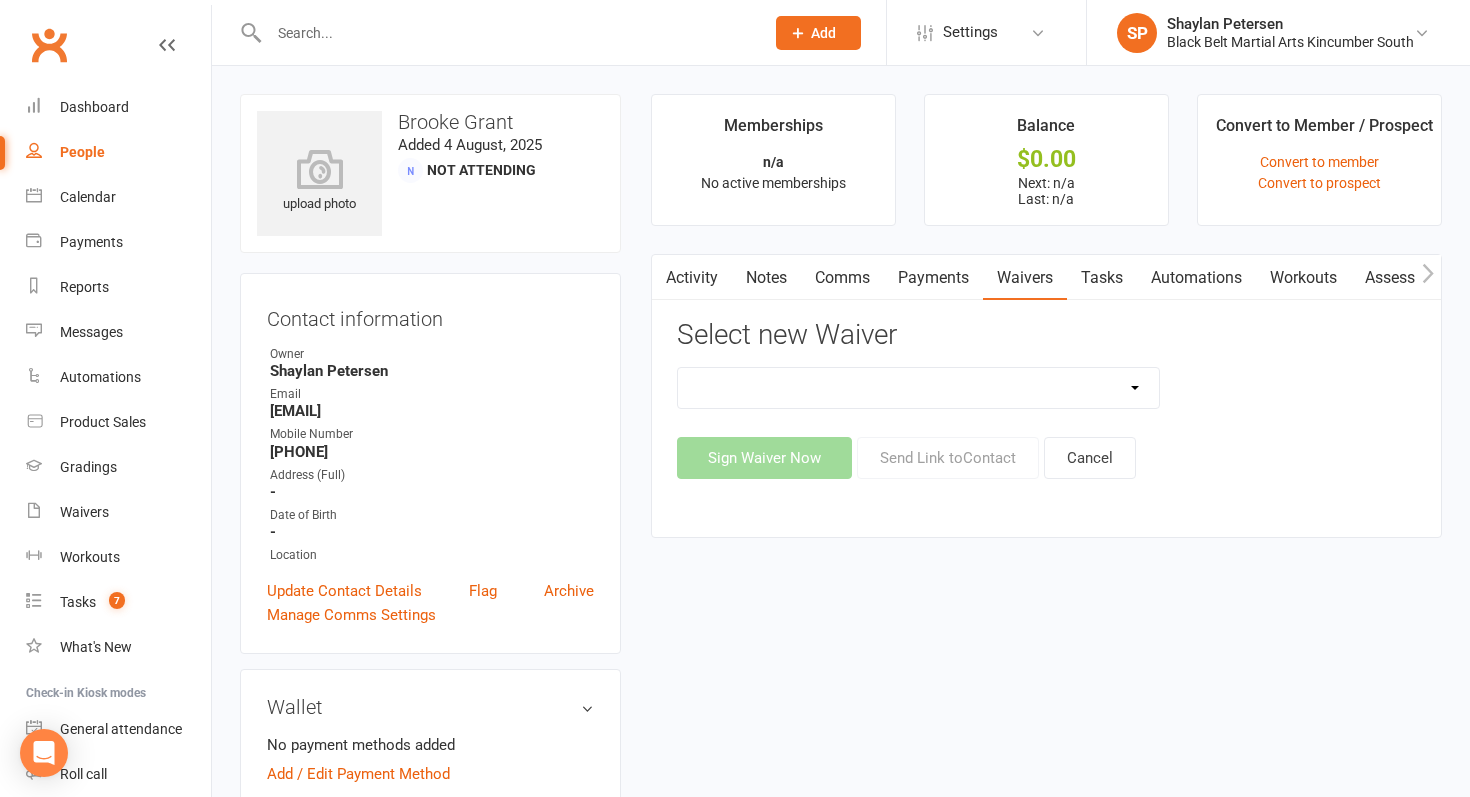 click on "Direct Debit Request Festival Enrolment Festival Trial Class Holiday Camp Waiver Party Sign In Personal Analysis Adult Personal Analysis Kickboxing Personal Analysis Young Person Student Enrolment Agreement" at bounding box center [918, 388] 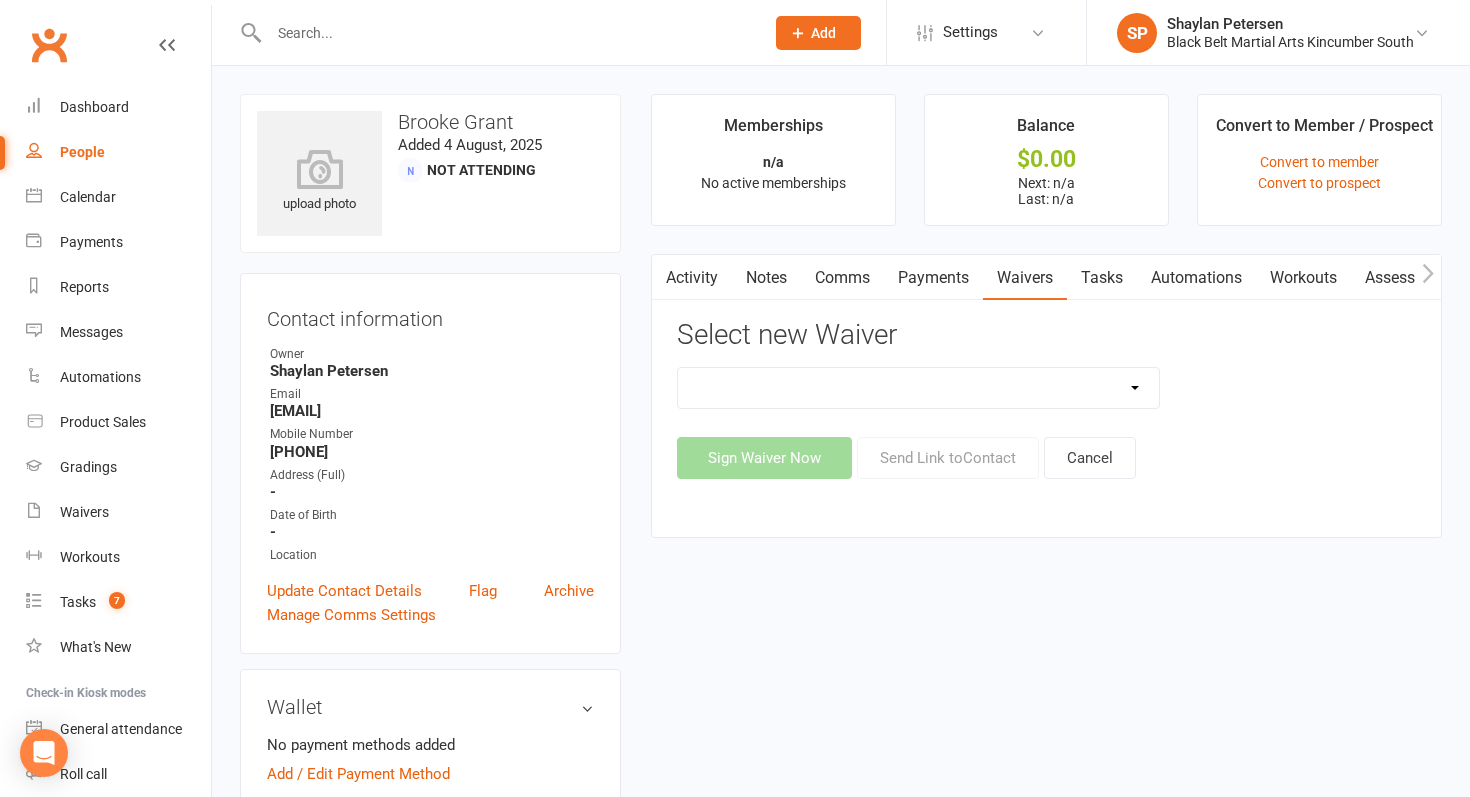 select on "10335" 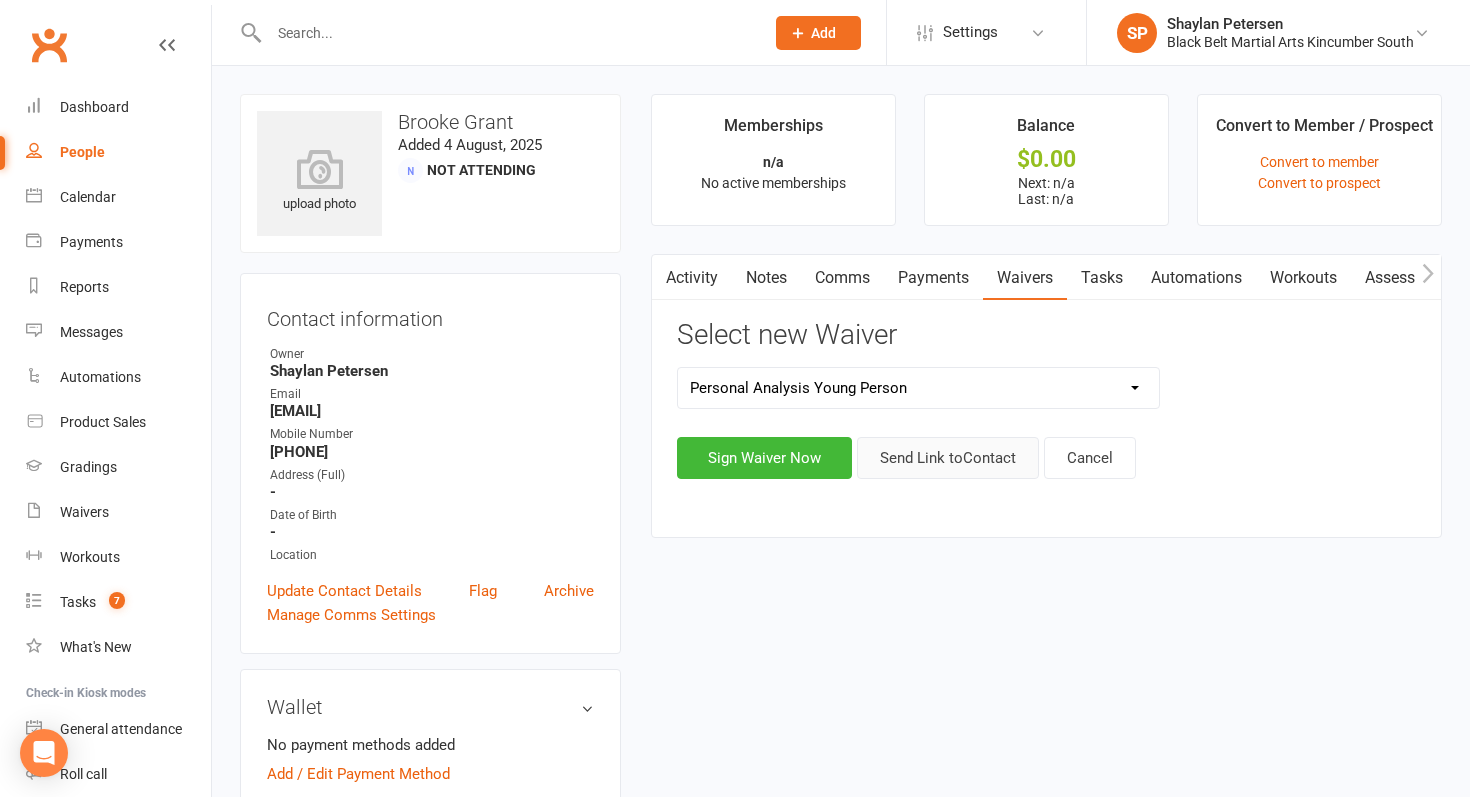 click on "Send Link to  Contact" at bounding box center [948, 458] 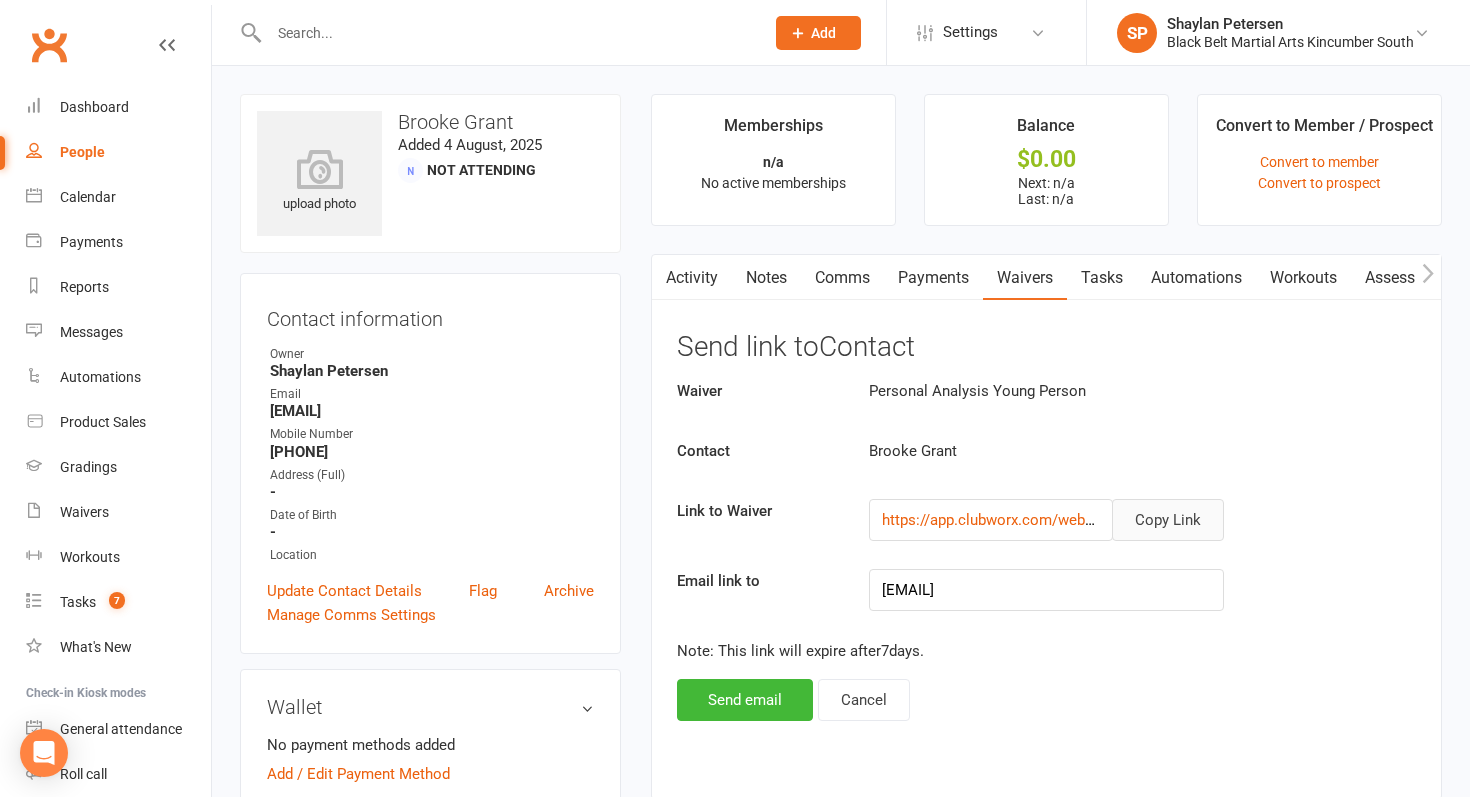 click on "Copy Link" at bounding box center [1168, 520] 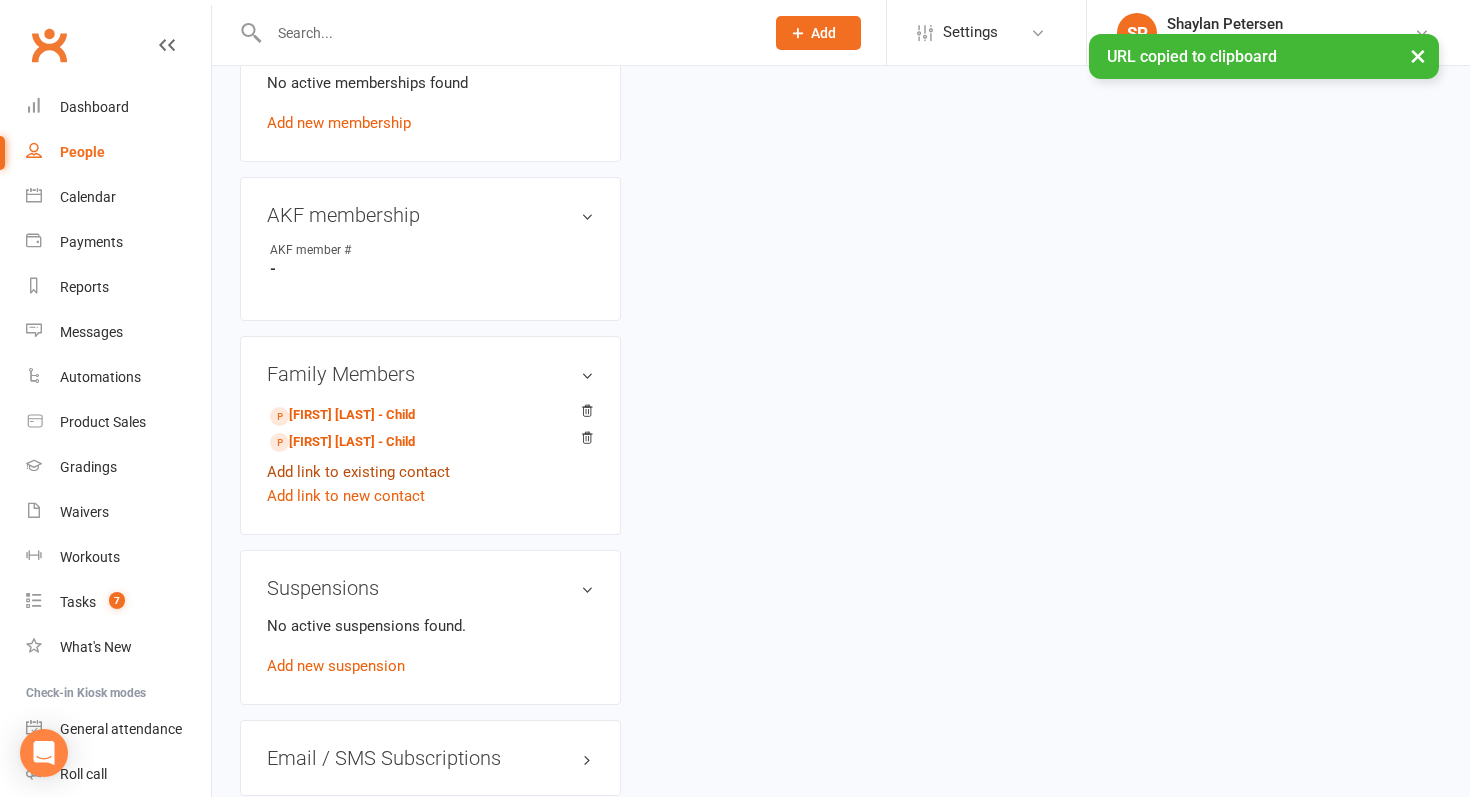 scroll, scrollTop: 827, scrollLeft: 0, axis: vertical 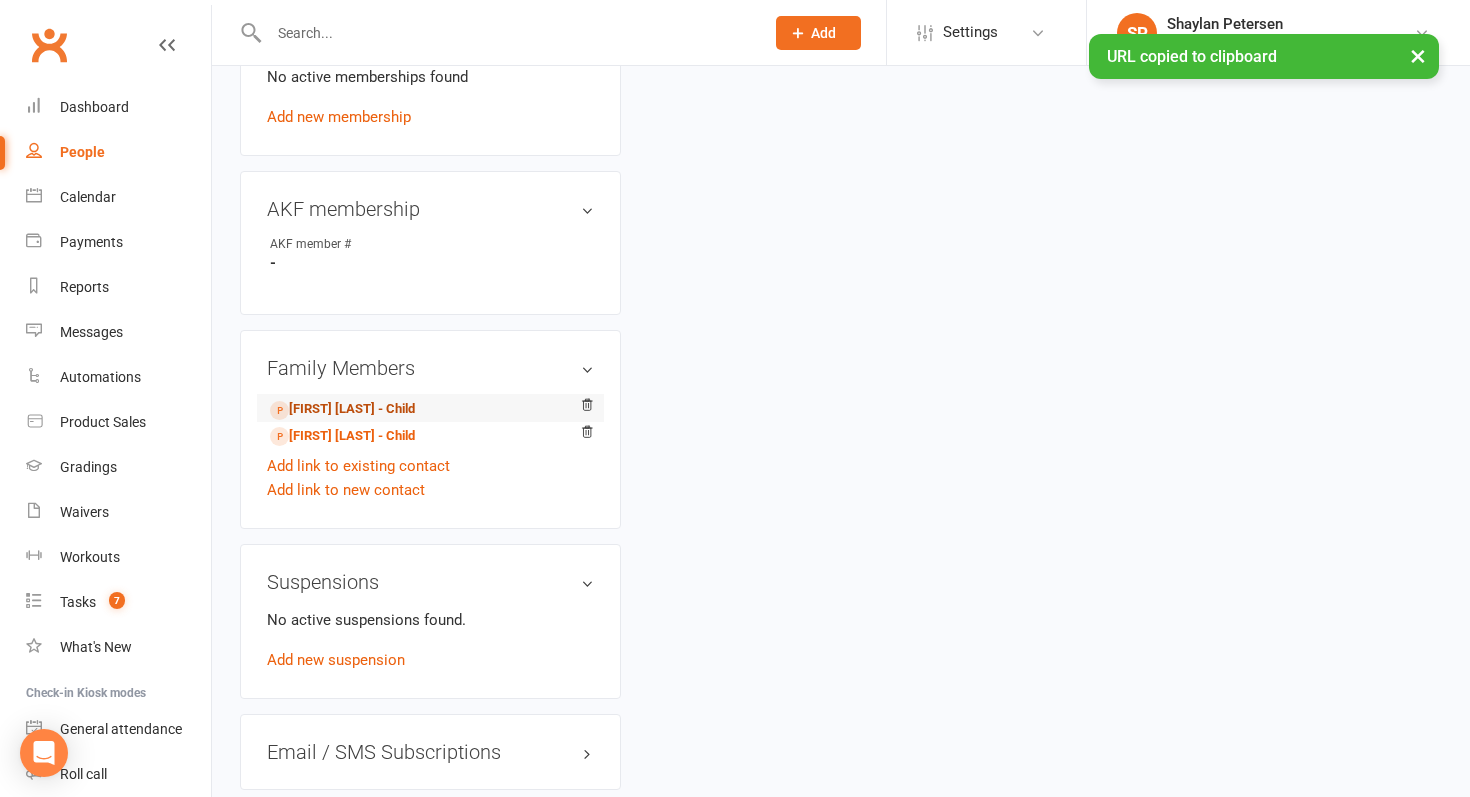 click on "[FIRST] [LAST] - Child" at bounding box center [342, 409] 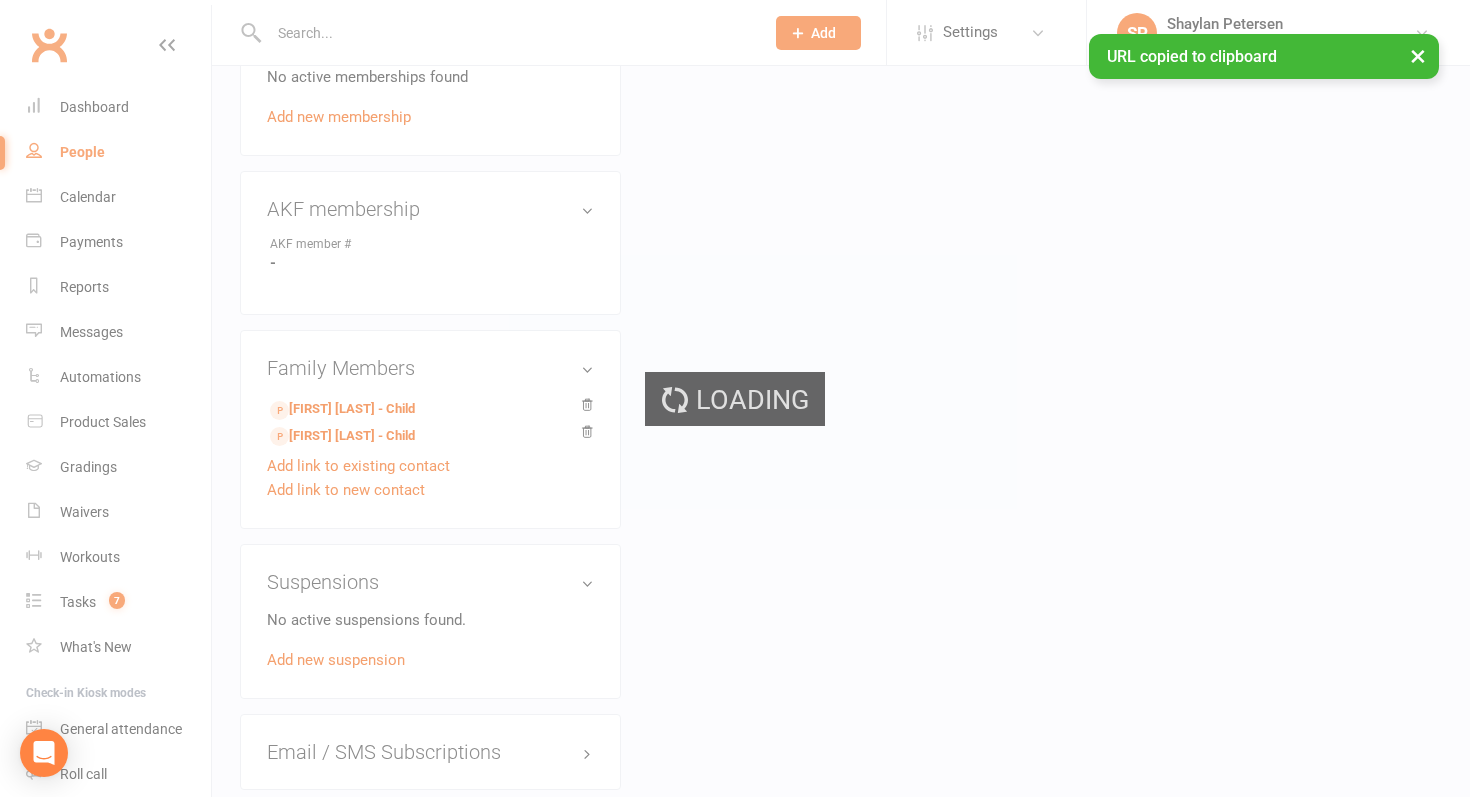scroll, scrollTop: 0, scrollLeft: 0, axis: both 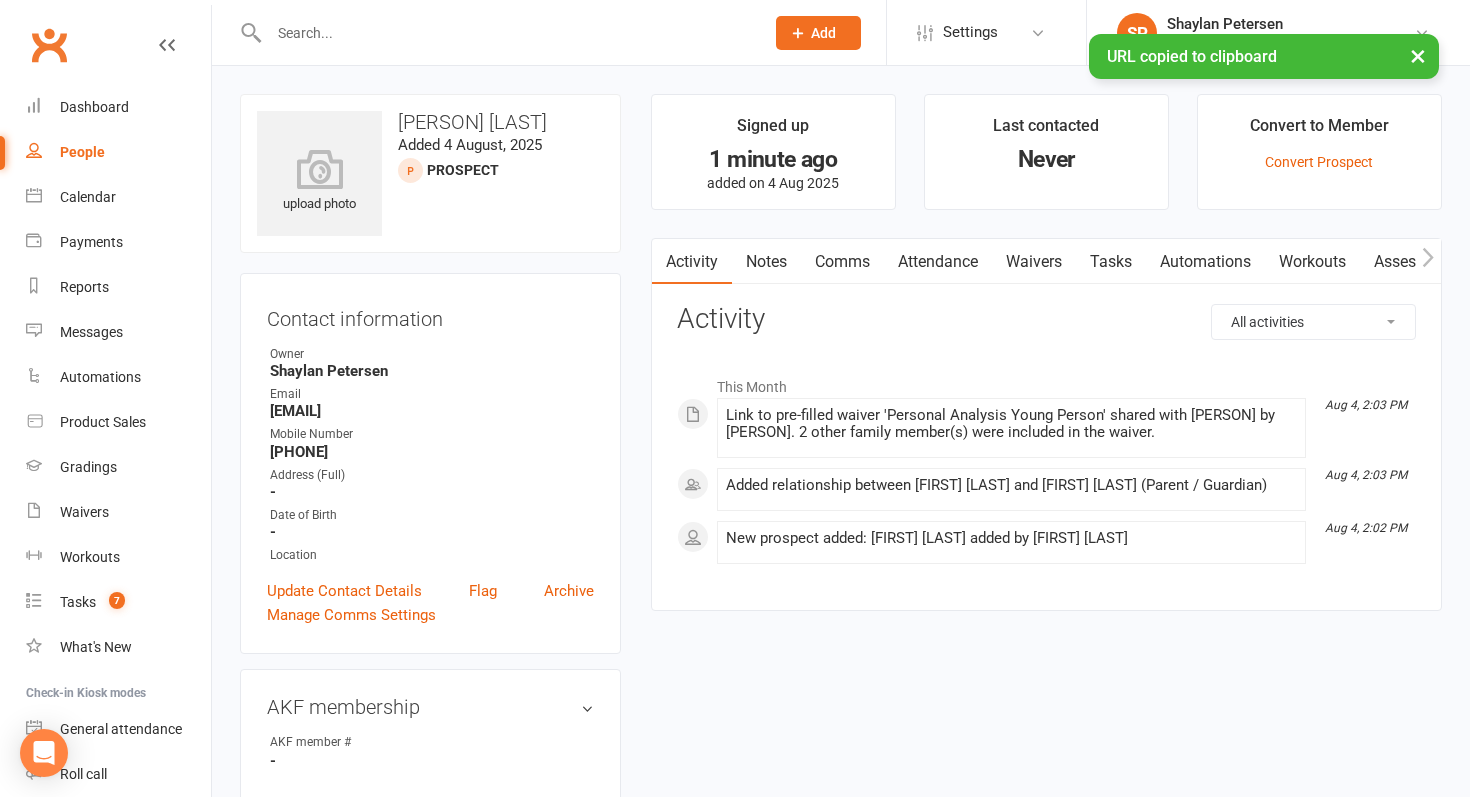 click on "Comms" at bounding box center (842, 262) 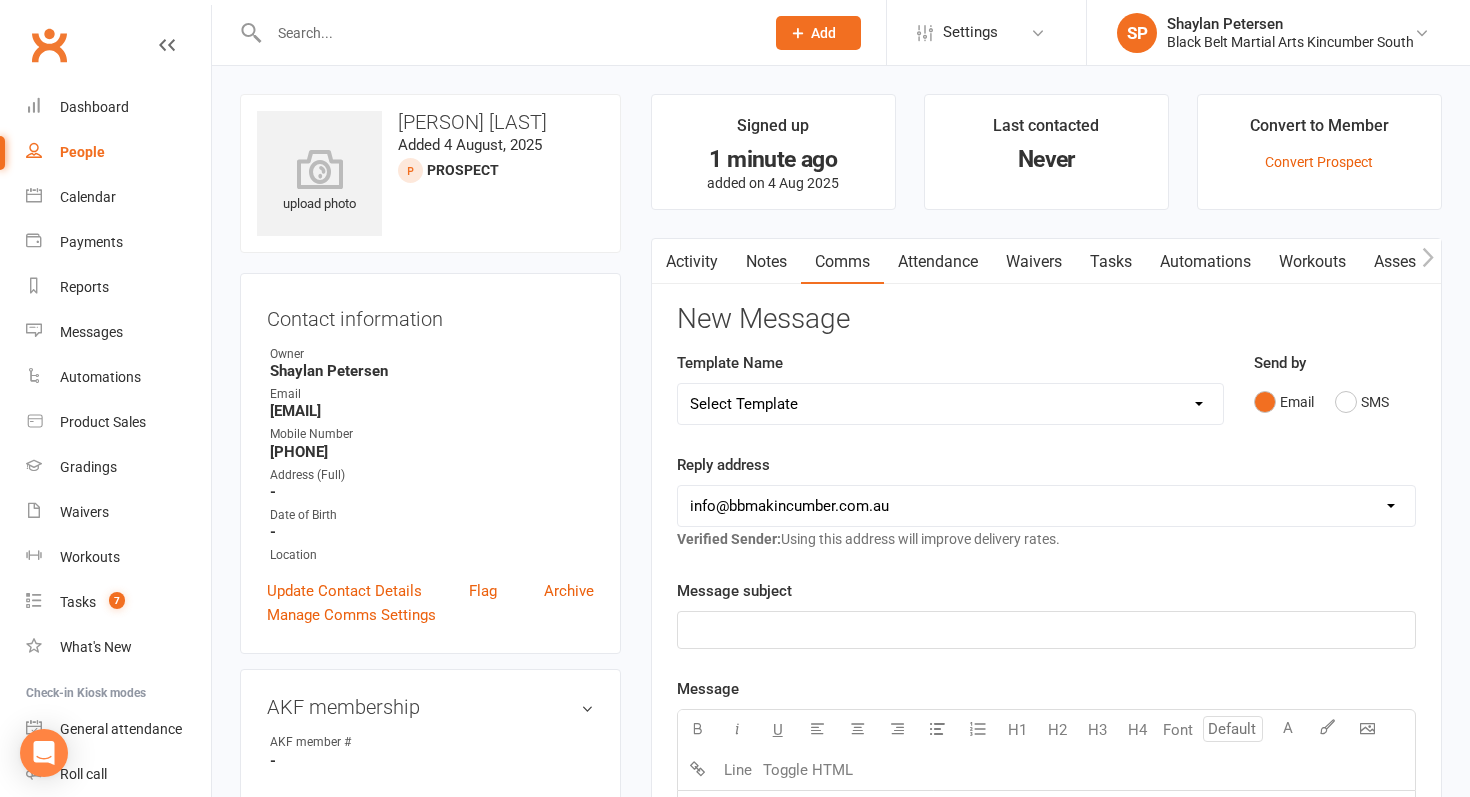 click on "Select Template [Email] 30 Days [SMS] Birthday Invite Text [Email] Birthday Party [Email] Happy Birthday [SMS] Party Prospects [Email] Dead Enquiry Follow Up [SMS] Dead enquiry text [Email] Enquiry Information Adult [Email] Enquiry Information Junior Karate [Email] Enquiry Information Little Dragons [Email] Enquiry with email only [SMS] Fetes [SMS] First class [Email] Grand Masters Enquiry reply [SMS] Intro confirmation [SMS] Intro confirmation Adult [SMS] Intro No Show [Email] Kickboxing Enquiry Info [Email] Big Kids Tournament [Email] Festival Booking [Email] Trivia Night [SMS] 2 weeks [Email] Clubworx Login [Email] Competition [Email] Immersion Seminars Reply [Email] Online Academy [Email] Online Portal Log In [Email] Past quits invite back [Email] Preschool talks marketing email [Email] Squad class invite [SMS] Stock pickup [Email] Tournament Registration [Email] A letter from Kyoshi after grading Dan grades [Email] Fitness requirements [Email] Goal Review [SMS] Goal Review [Email] Kobudo Grading Fee" at bounding box center [950, 404] 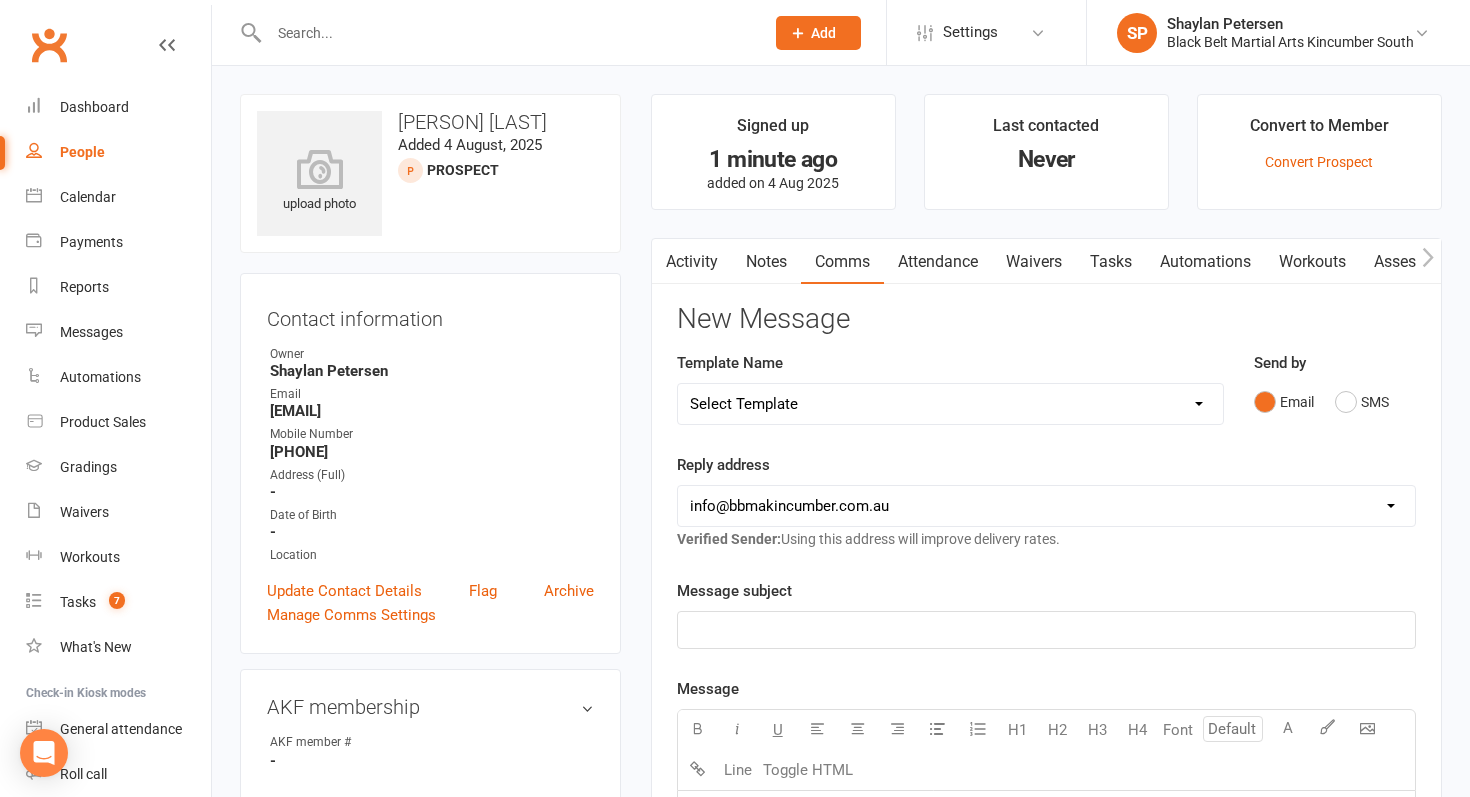 select on "9" 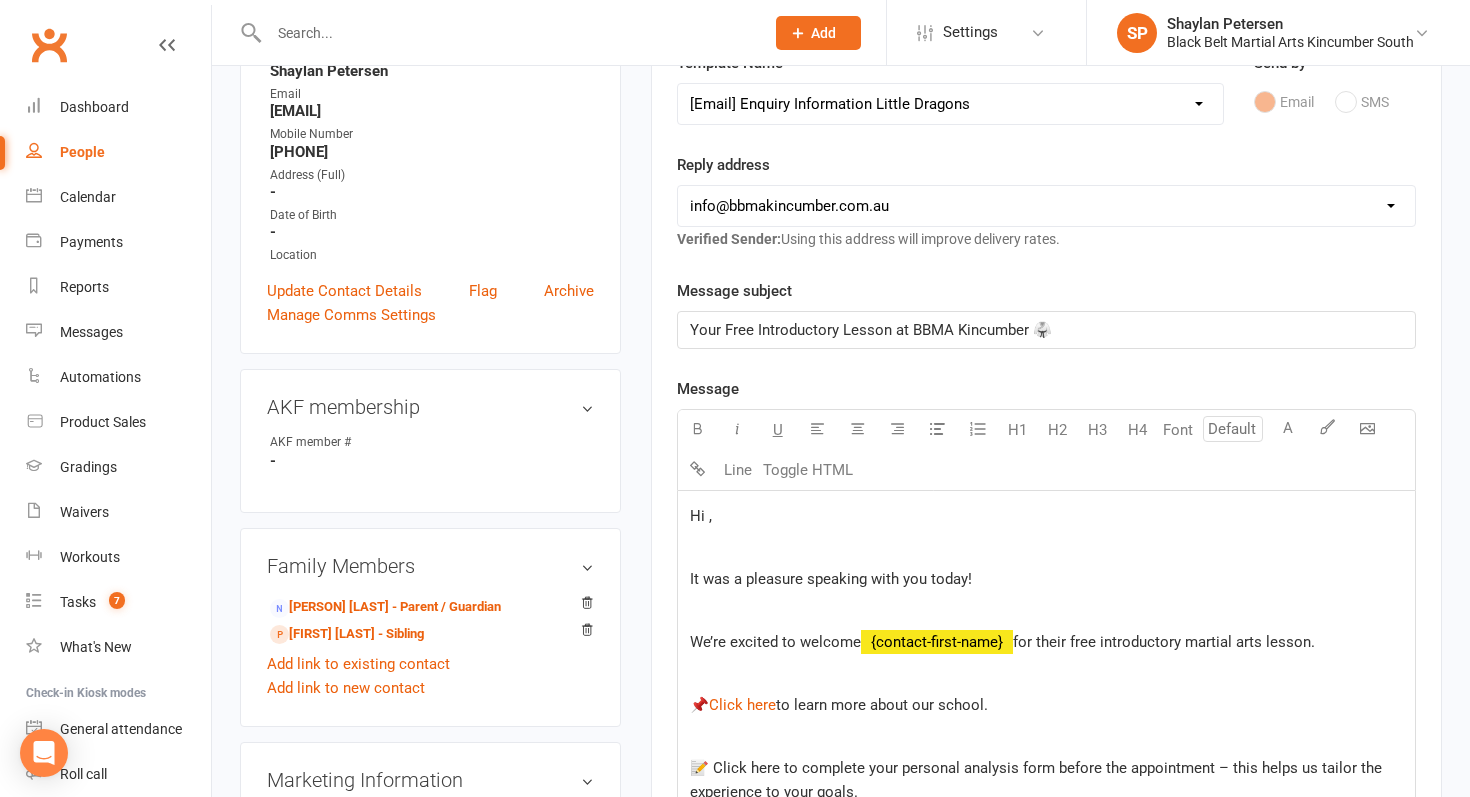 scroll, scrollTop: 335, scrollLeft: 0, axis: vertical 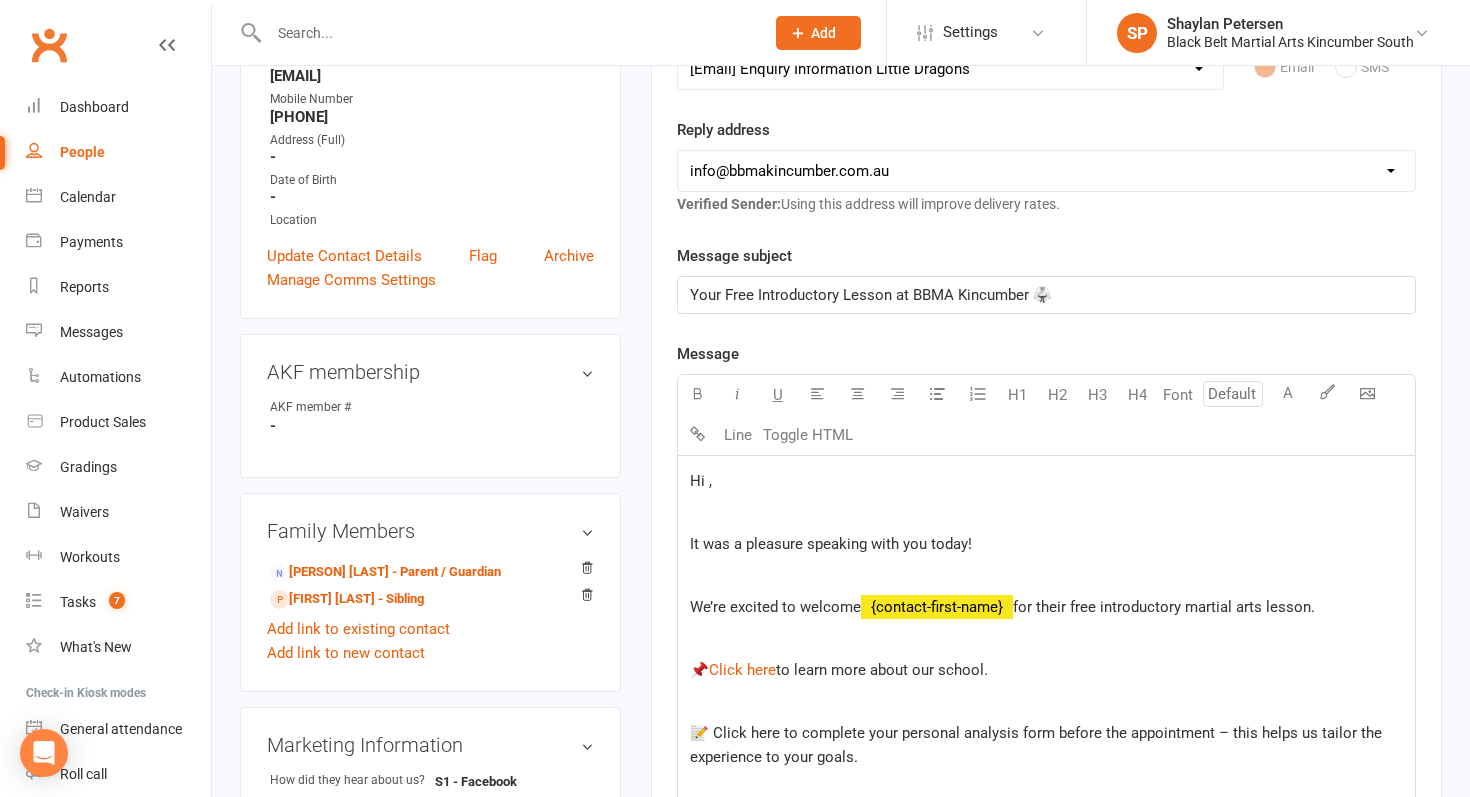 click on "Hi ," 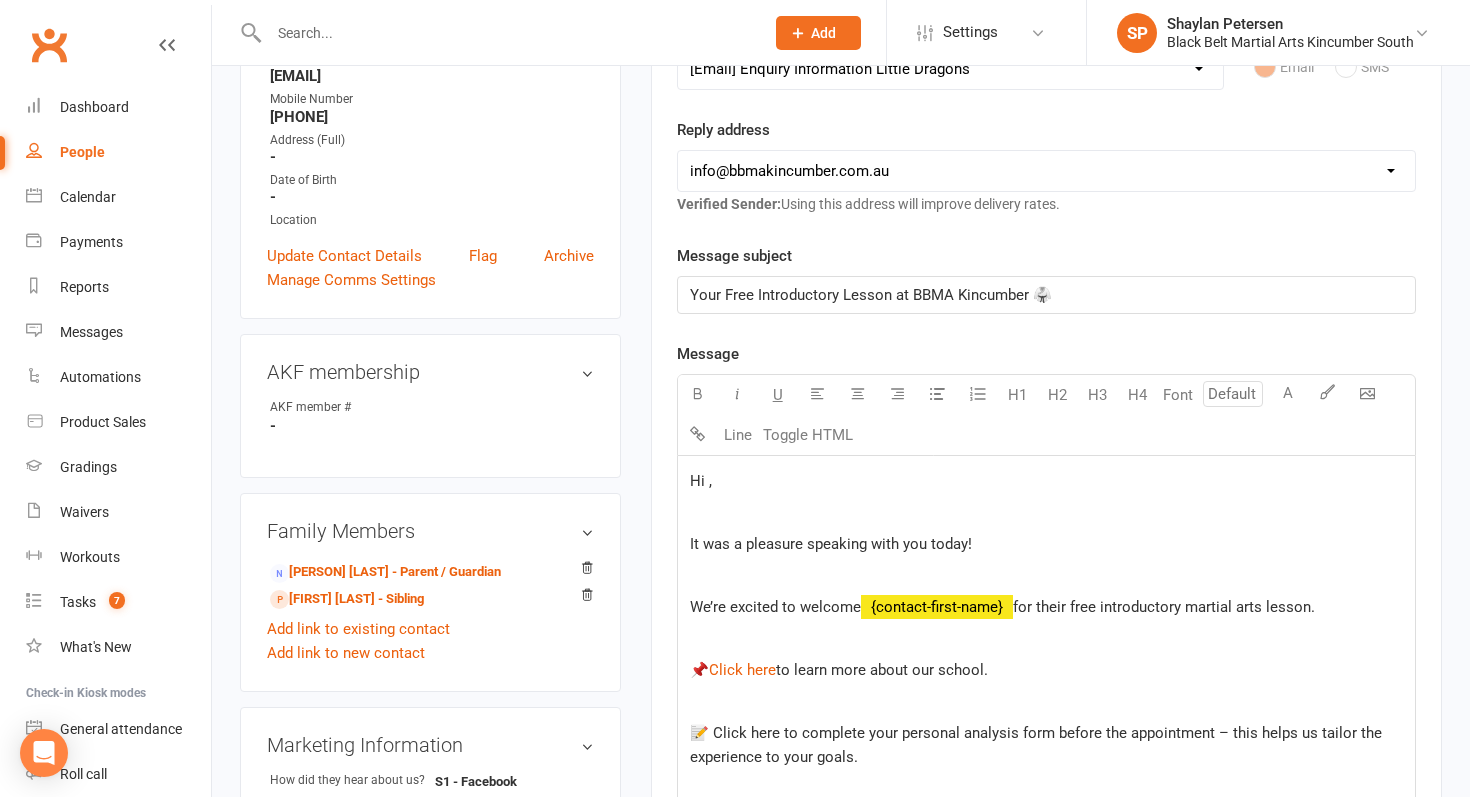 type 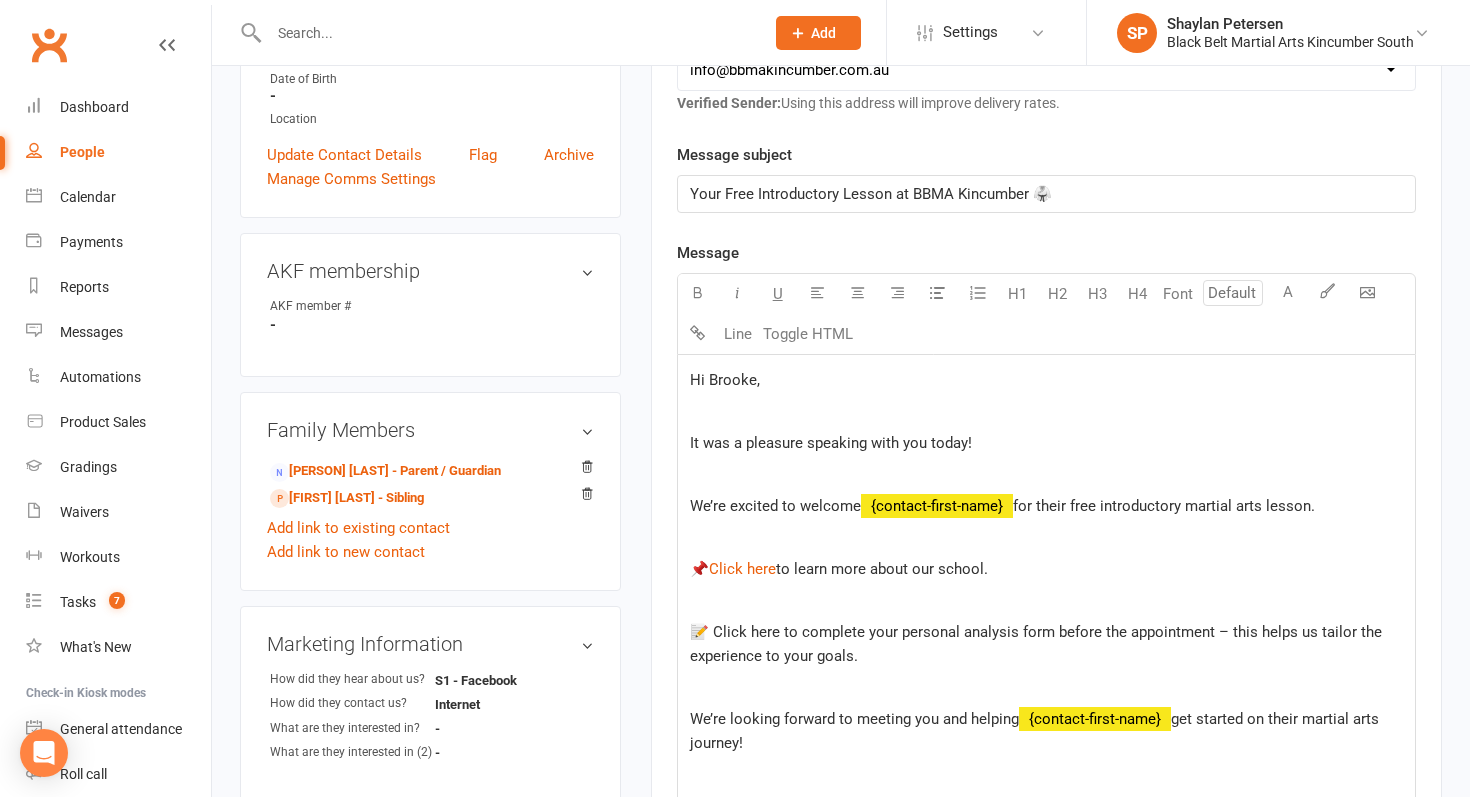 scroll, scrollTop: 456, scrollLeft: 0, axis: vertical 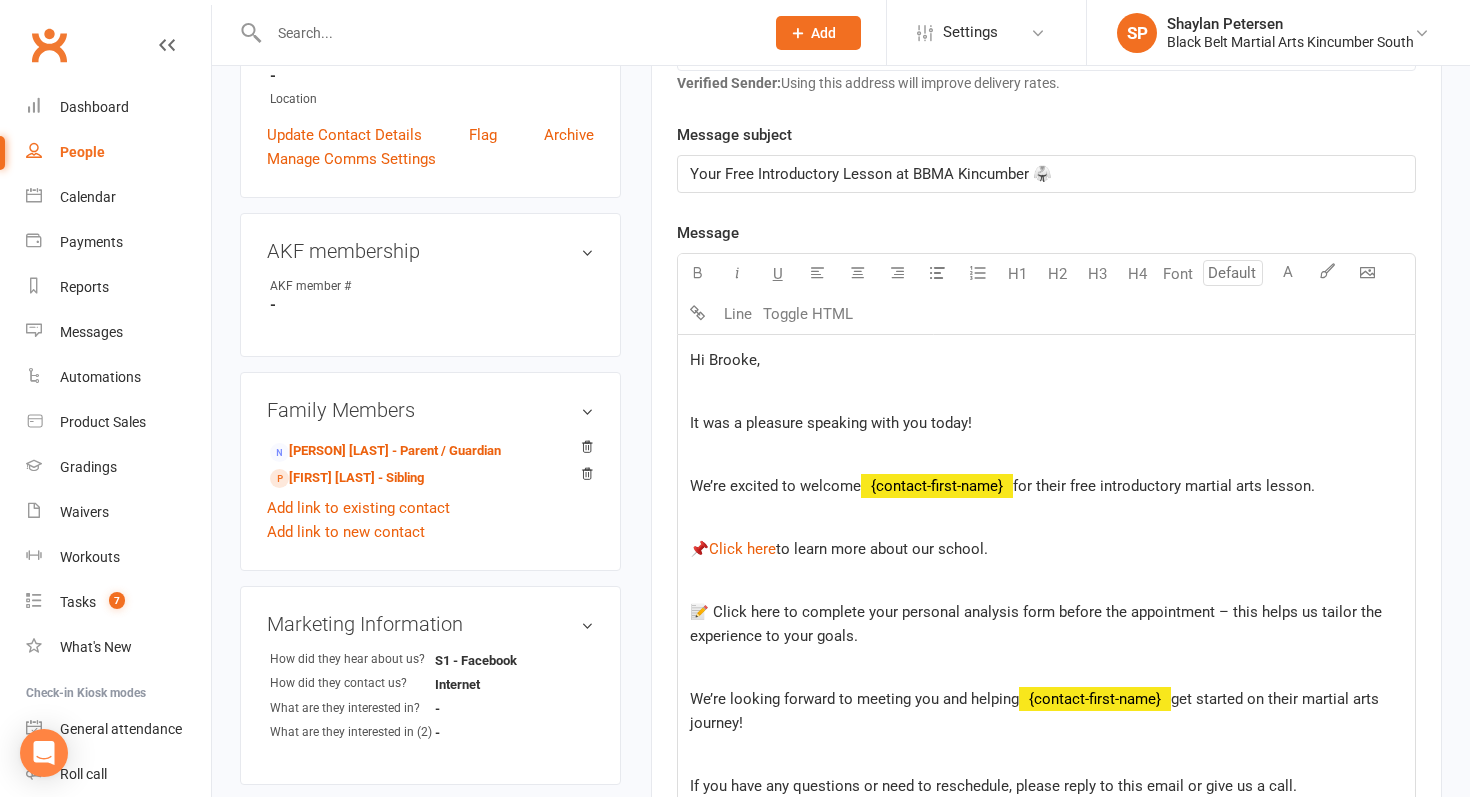click on "for their free introductory martial arts lesson." 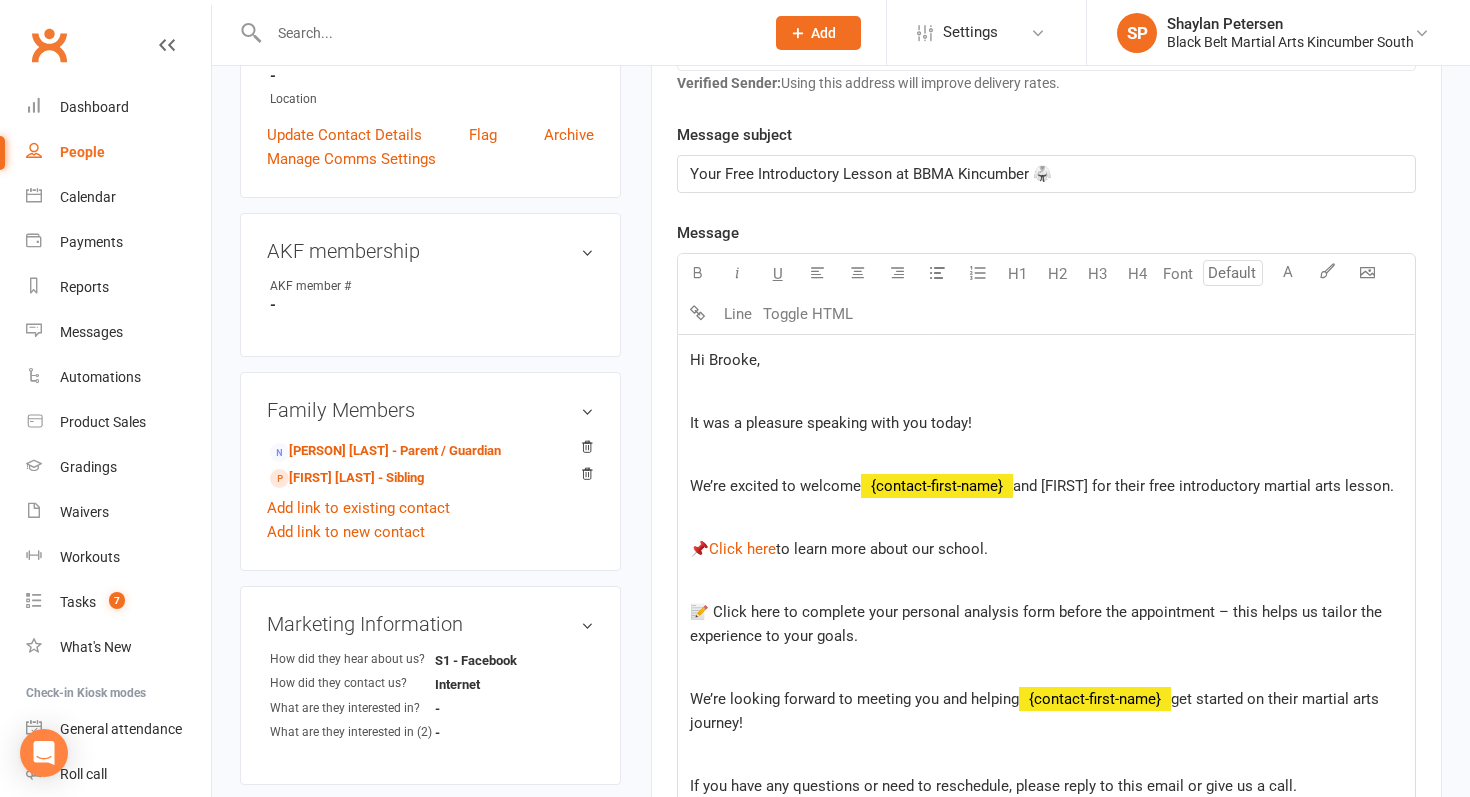 click on "and [FIRST] for their free introductory martial arts lesson." 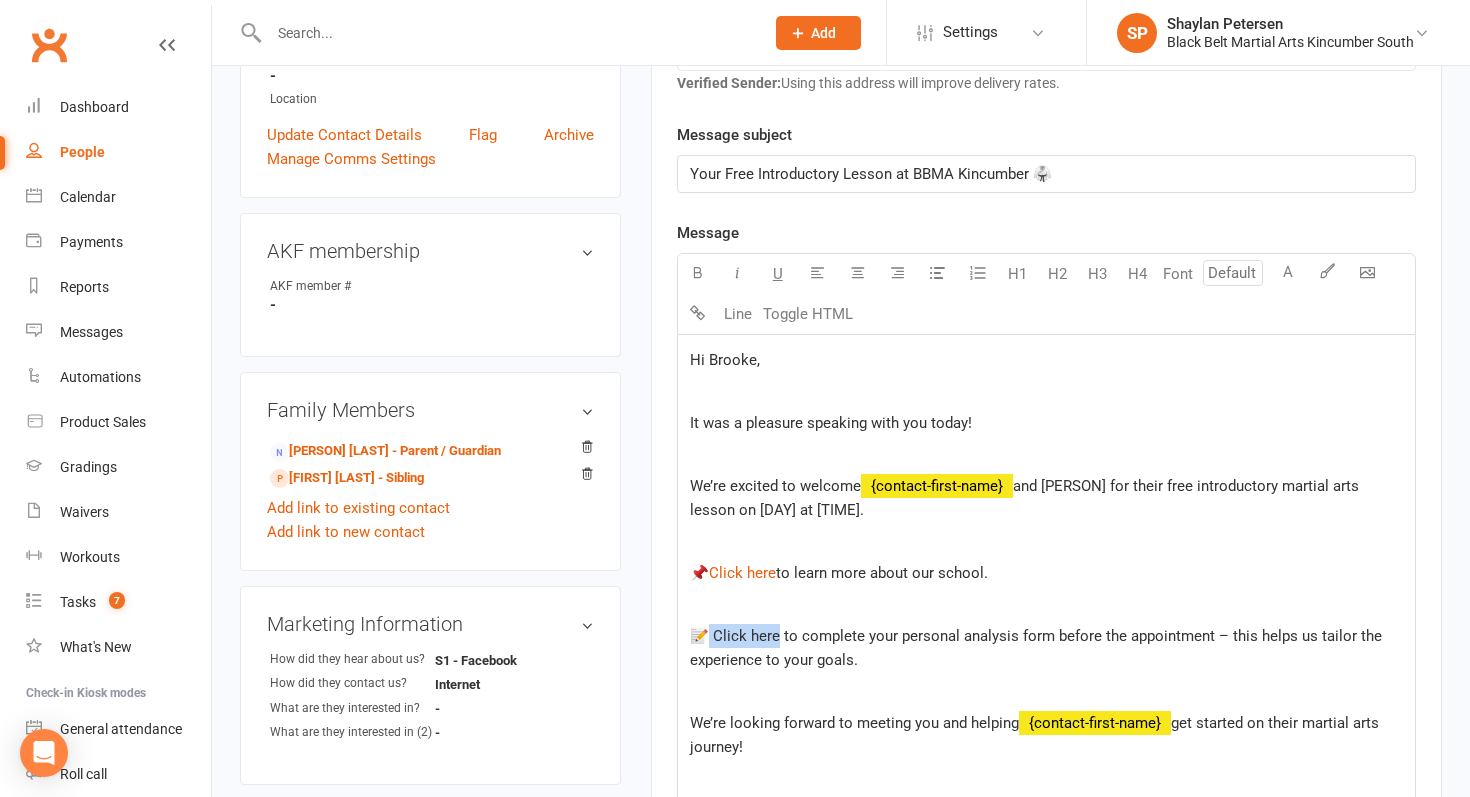 drag, startPoint x: 771, startPoint y: 637, endPoint x: 704, endPoint y: 633, distance: 67.11929 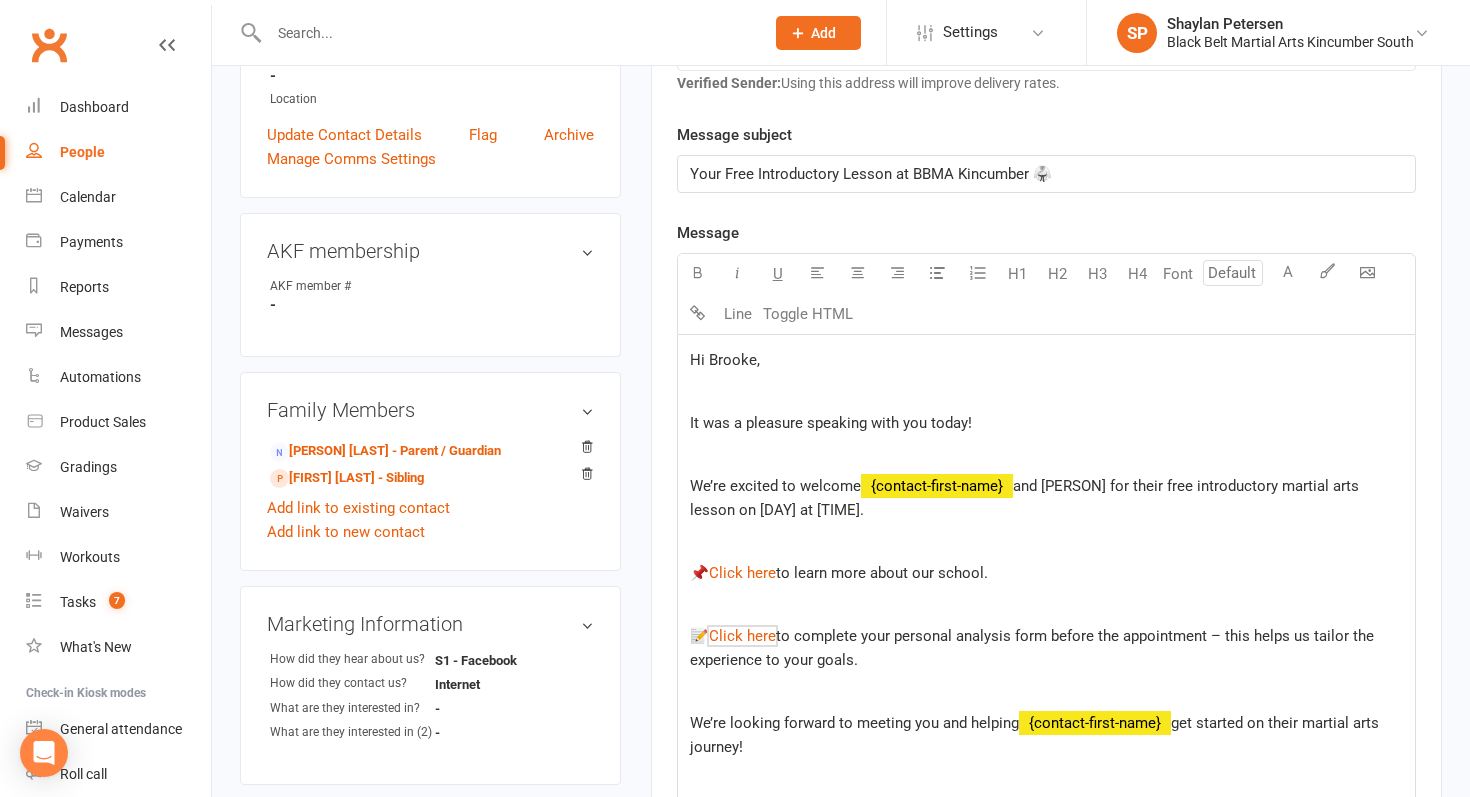 click 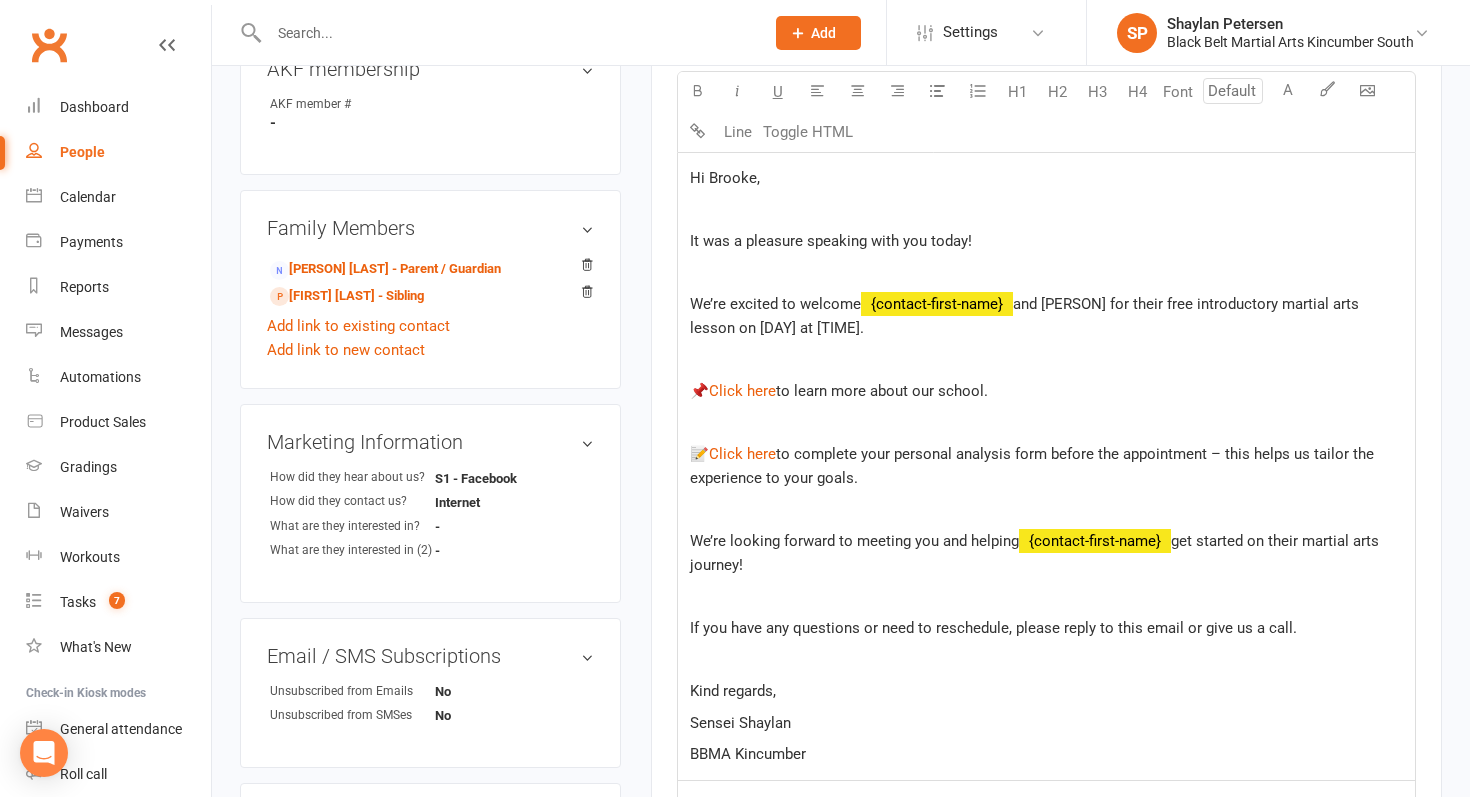 scroll, scrollTop: 776, scrollLeft: 0, axis: vertical 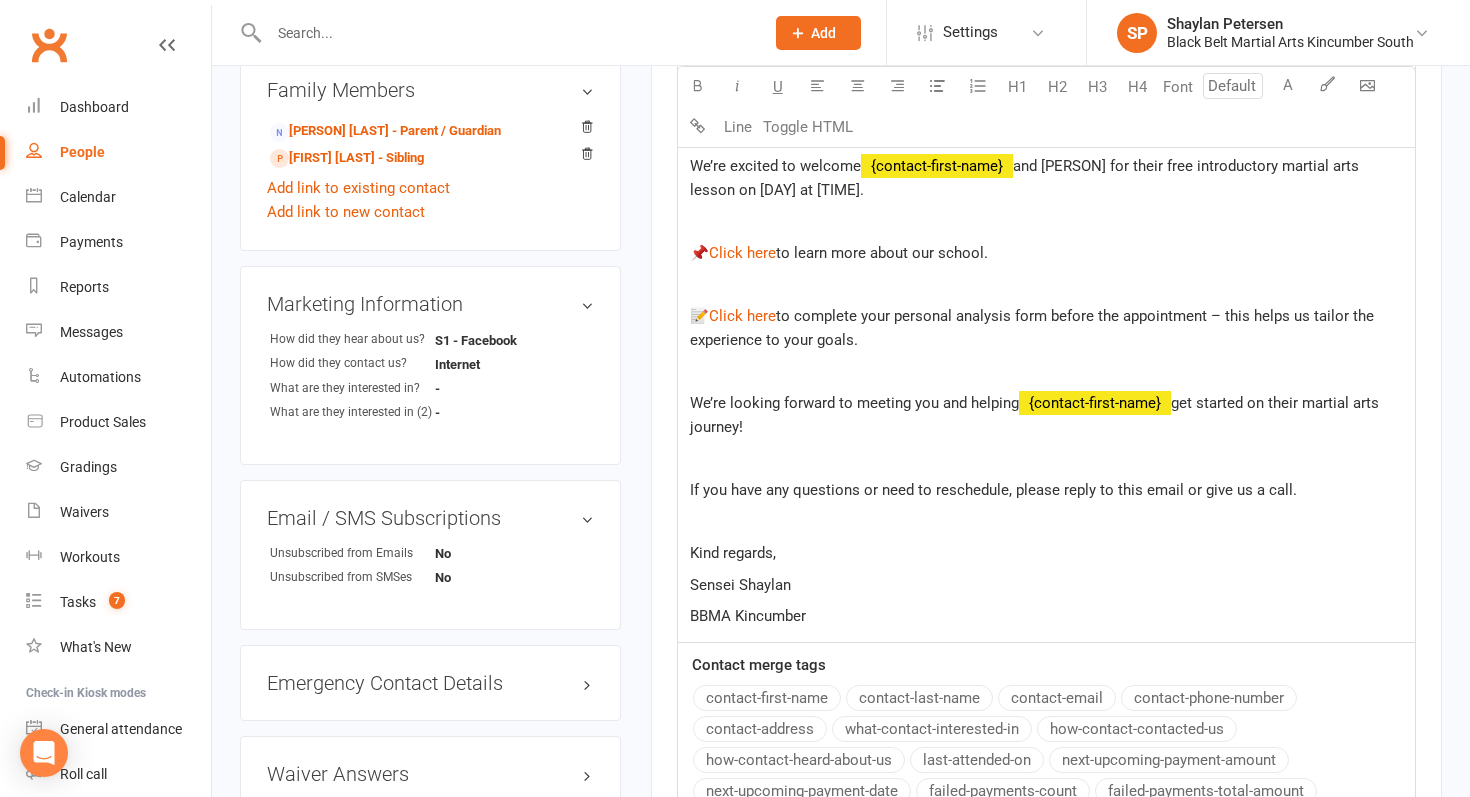 click on "We’re looking forward to meeting you and helping {contact-first-name} get started on their martial arts journey!" 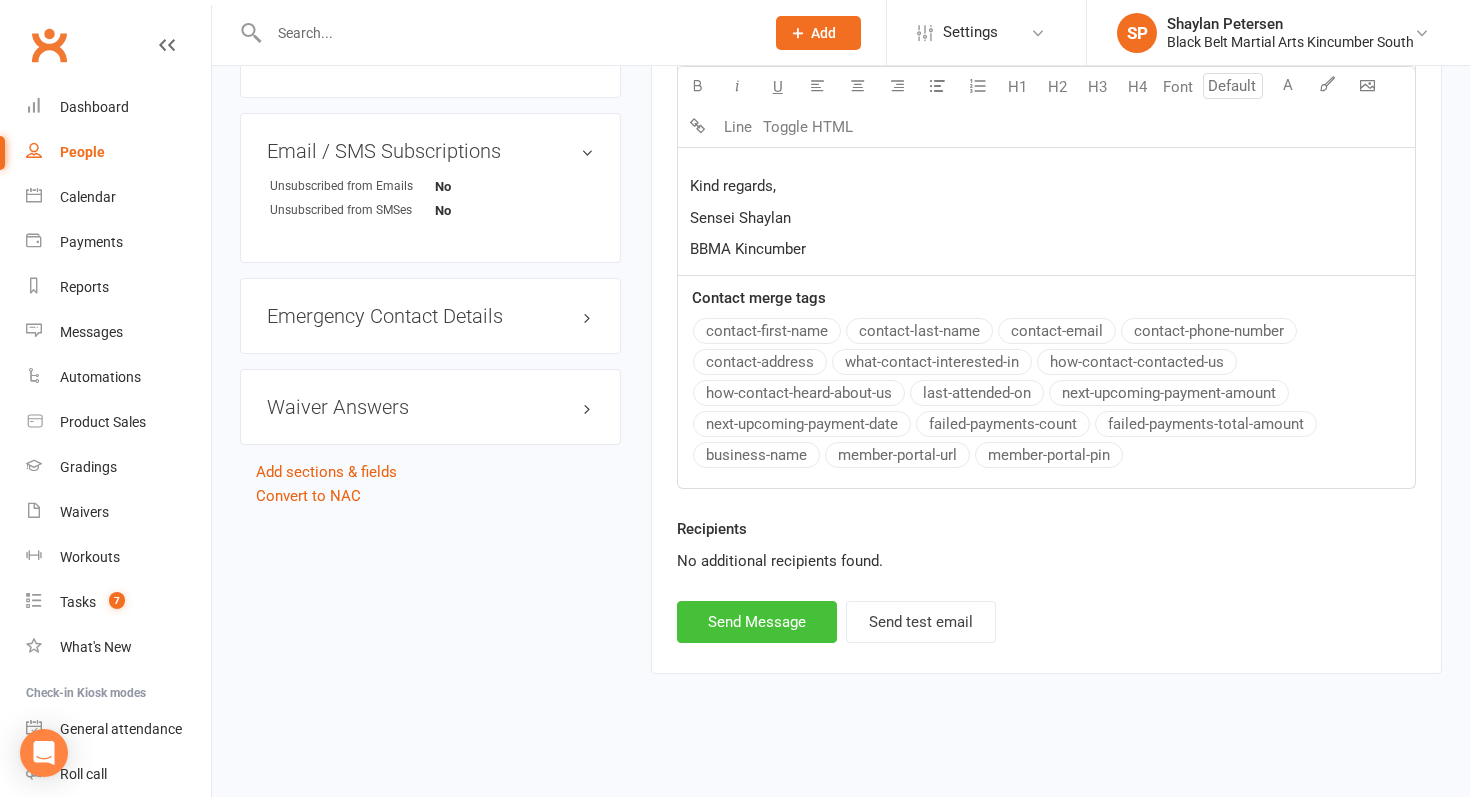 scroll, scrollTop: 1145, scrollLeft: 0, axis: vertical 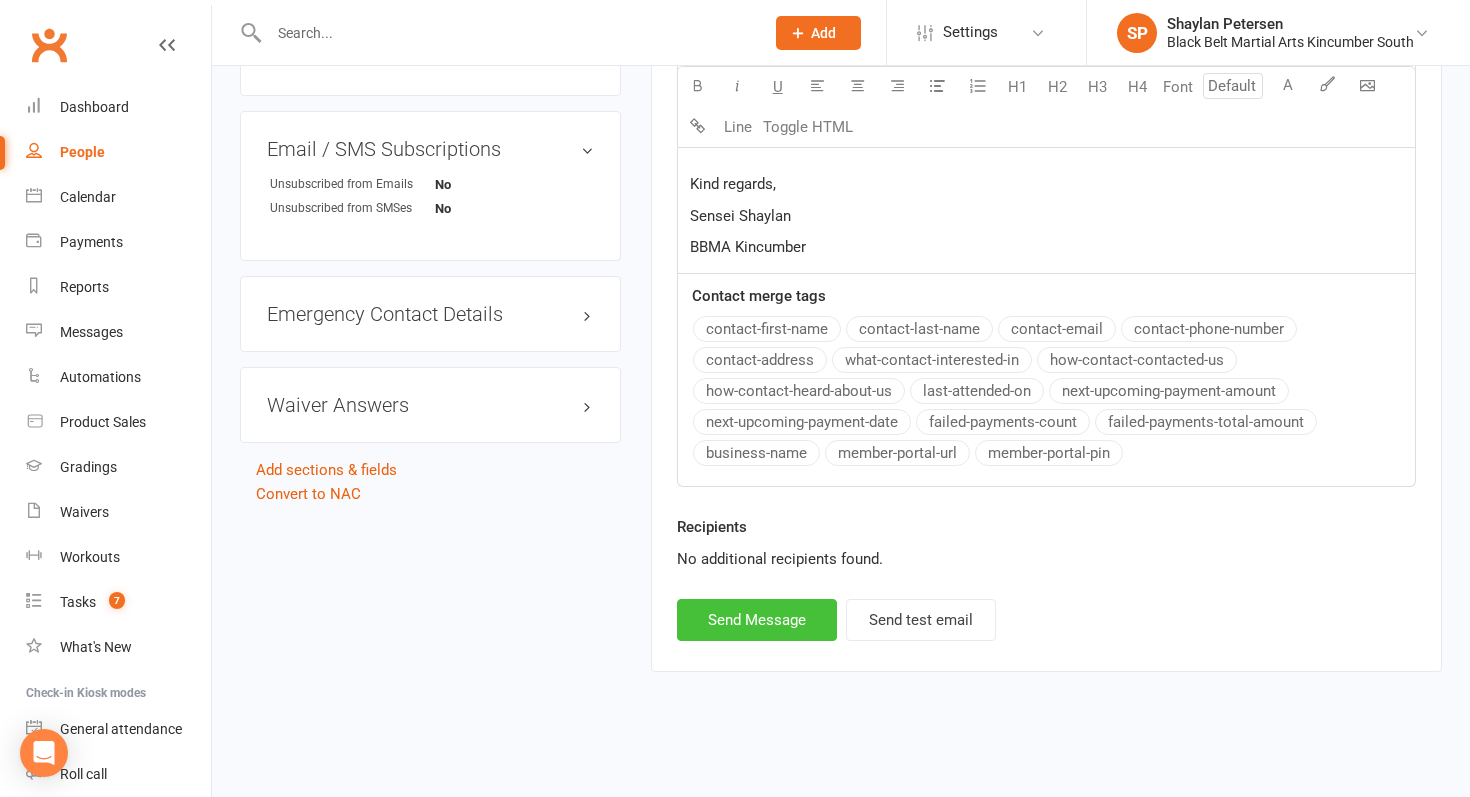 click on "Send Message" at bounding box center (757, 620) 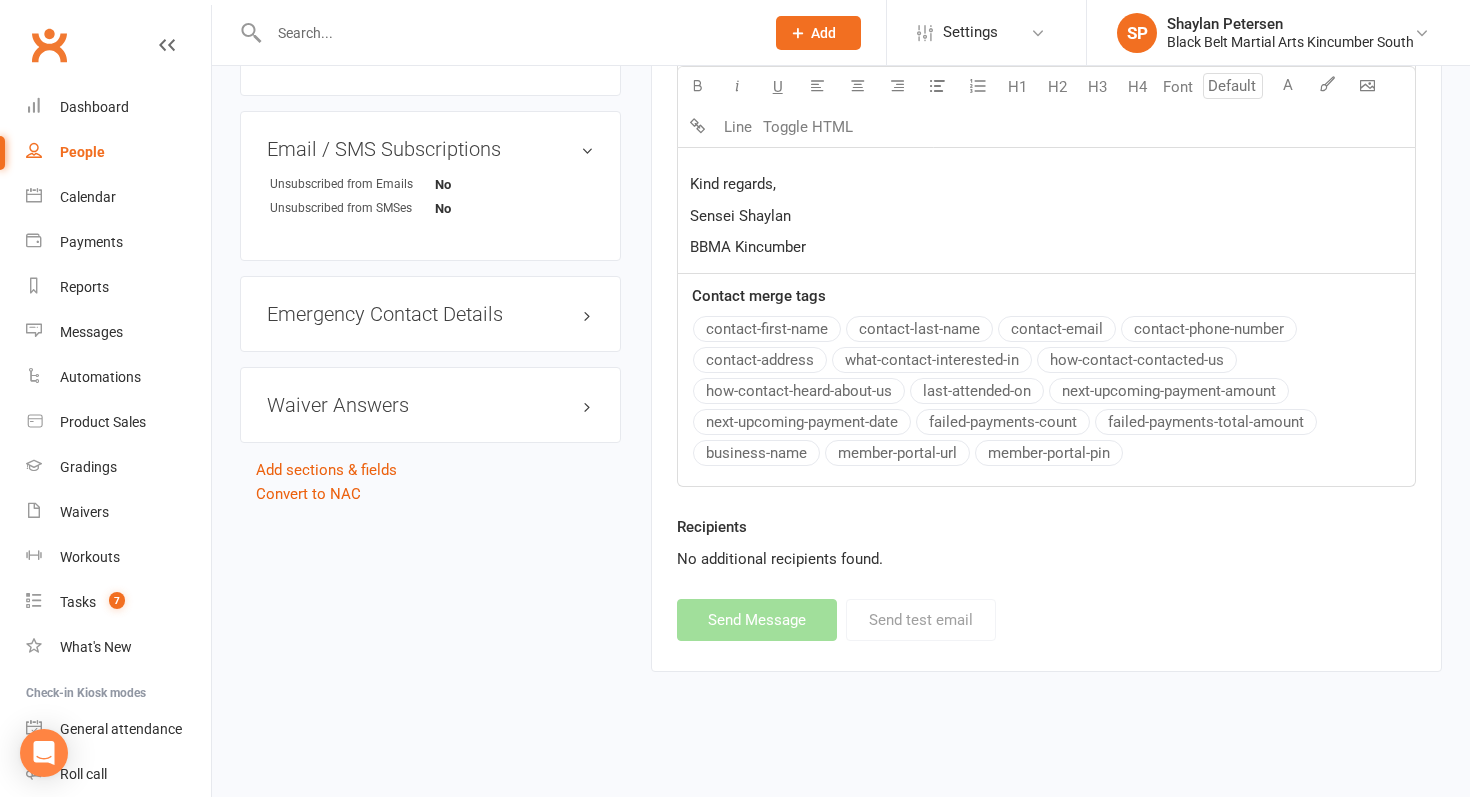 select 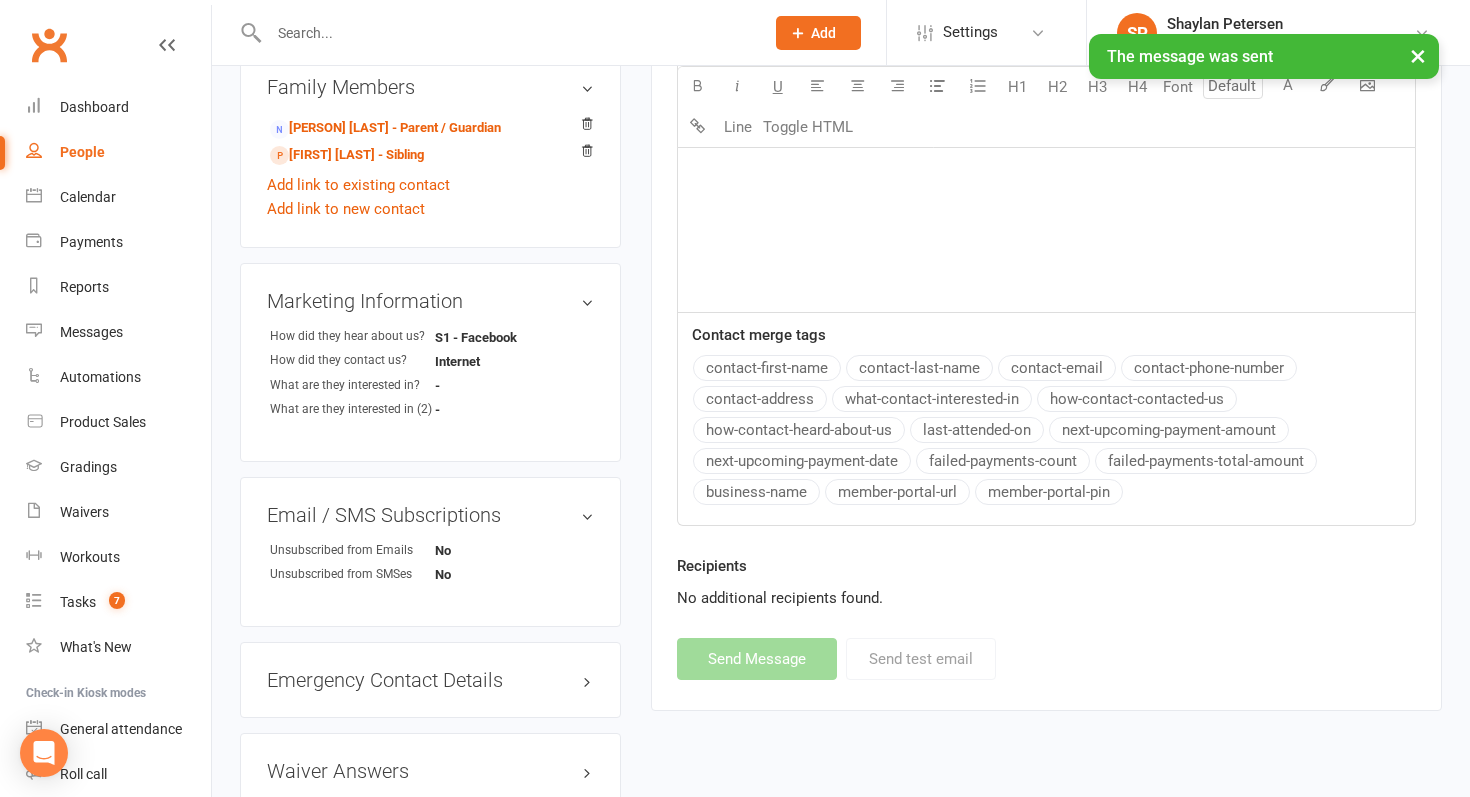 scroll, scrollTop: 461, scrollLeft: 0, axis: vertical 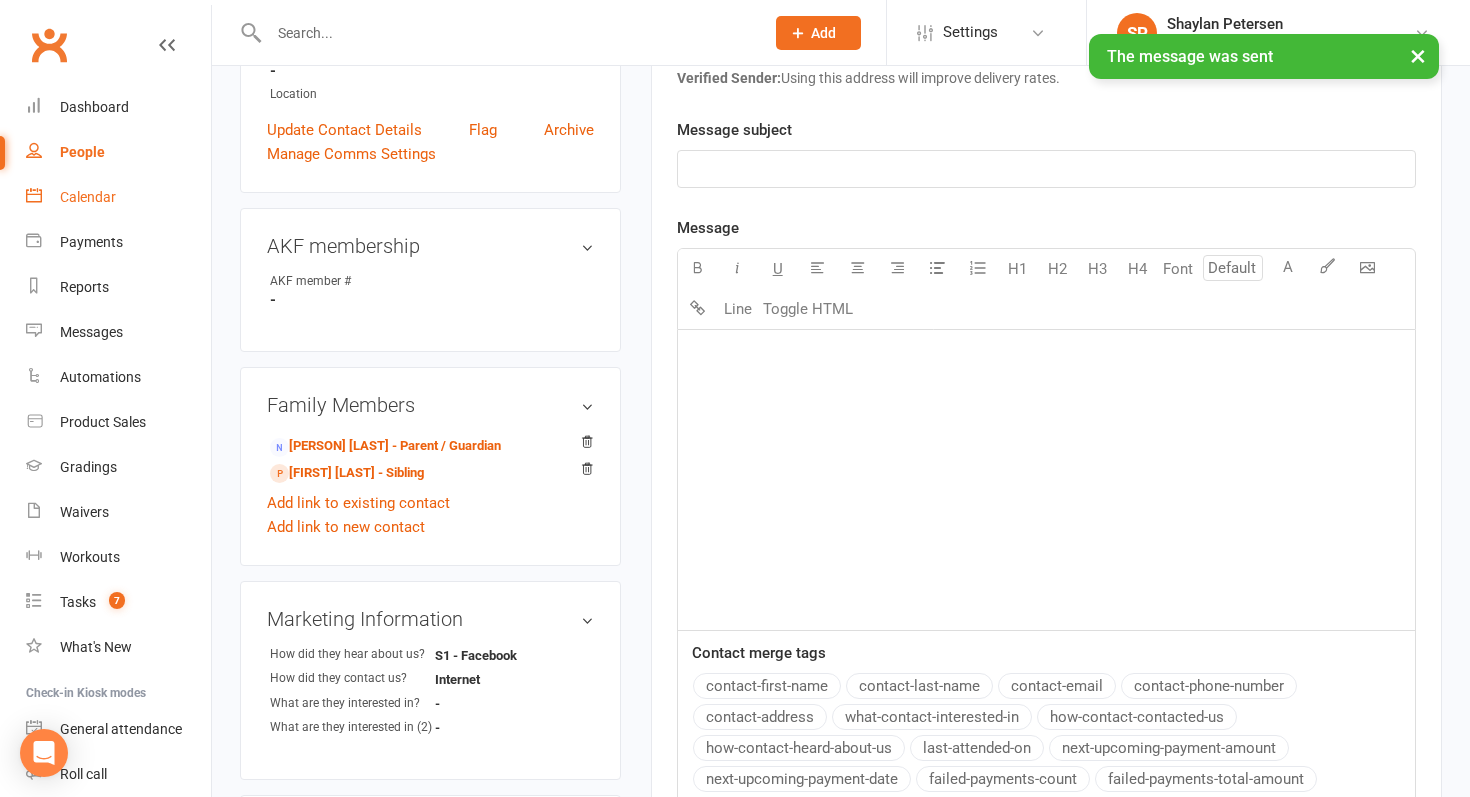 click on "Calendar" at bounding box center [118, 197] 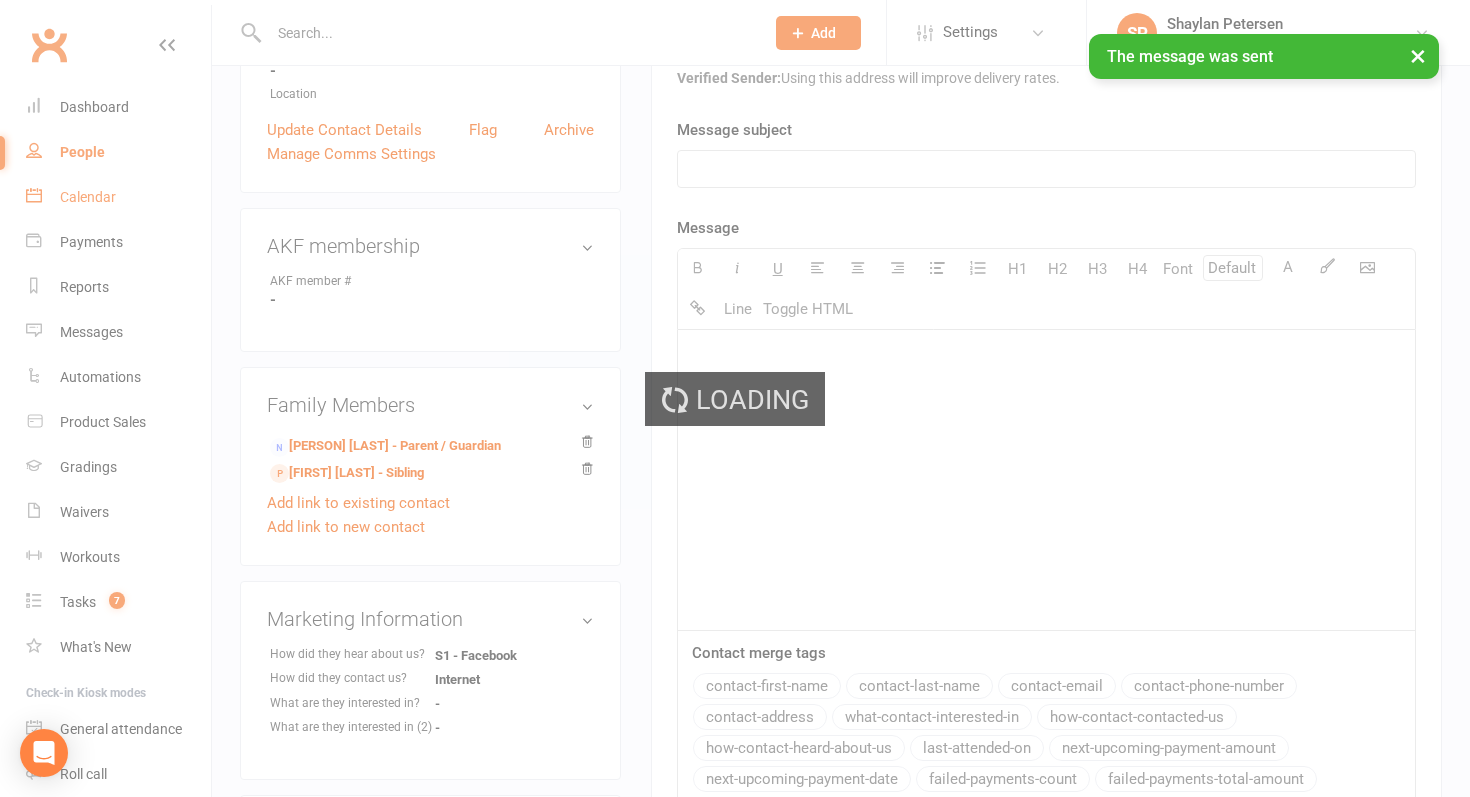 scroll, scrollTop: 0, scrollLeft: 0, axis: both 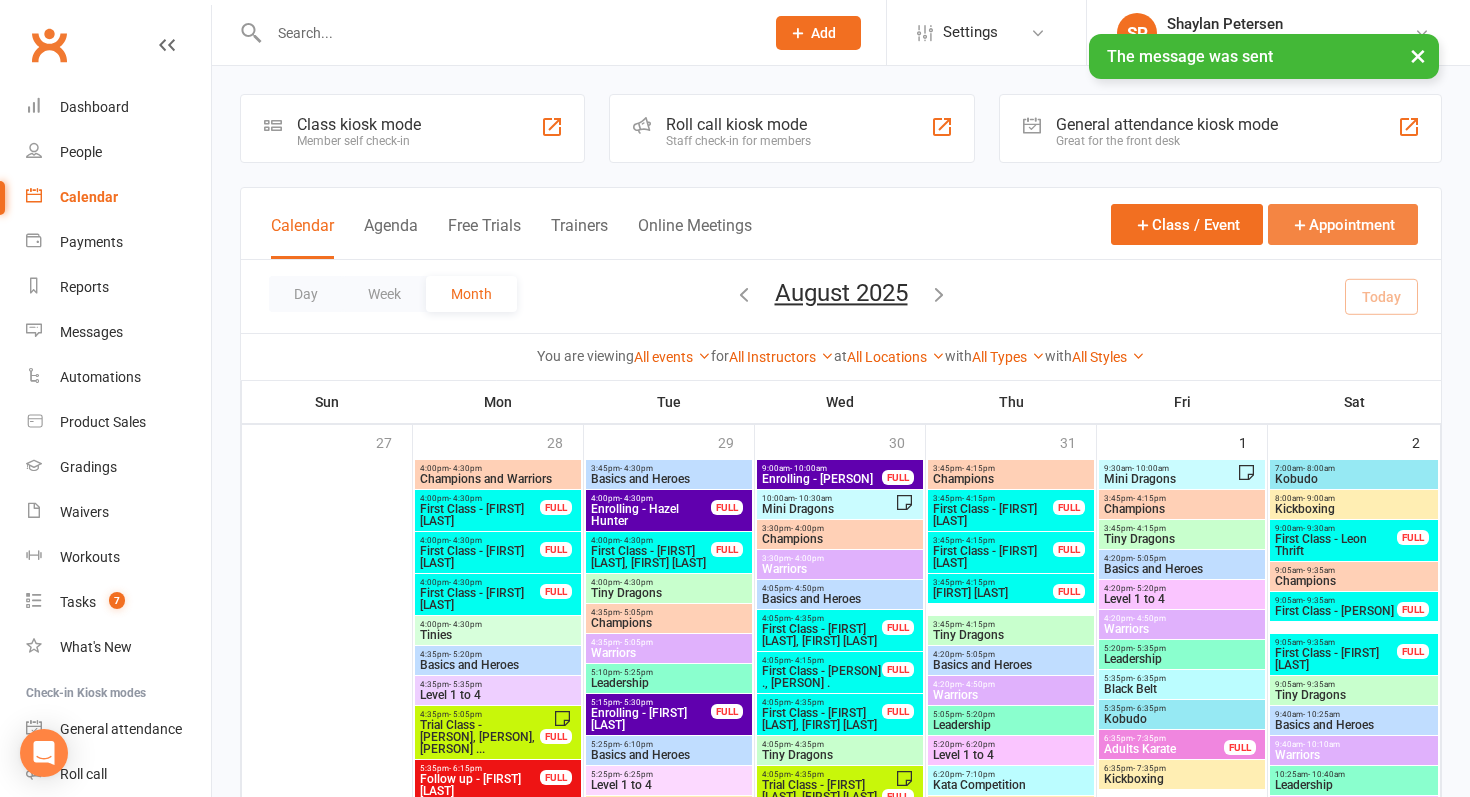 click on "Appointment" at bounding box center (1343, 224) 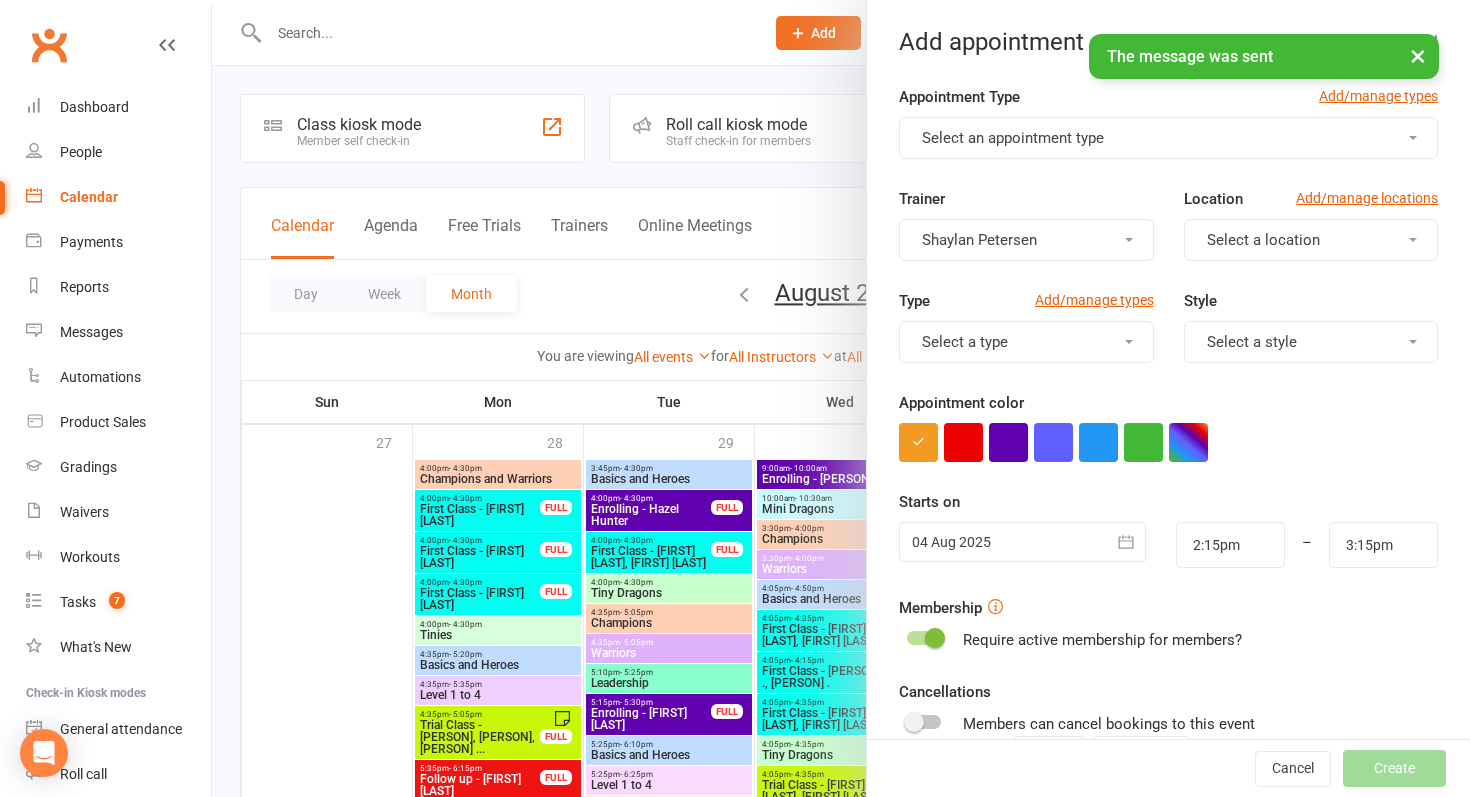 click on "Select an appointment type" at bounding box center (1168, 138) 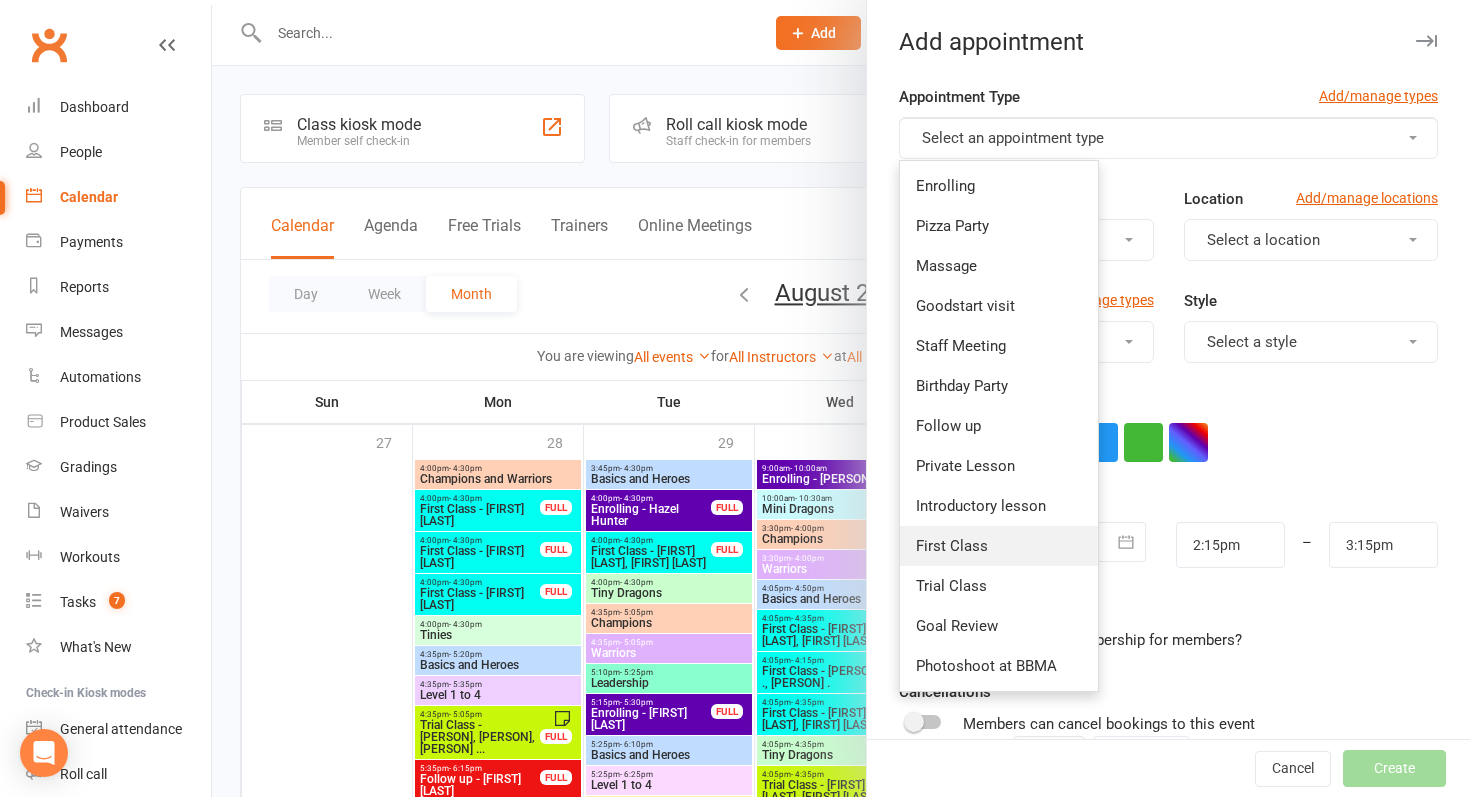 click on "First Class" at bounding box center [999, 546] 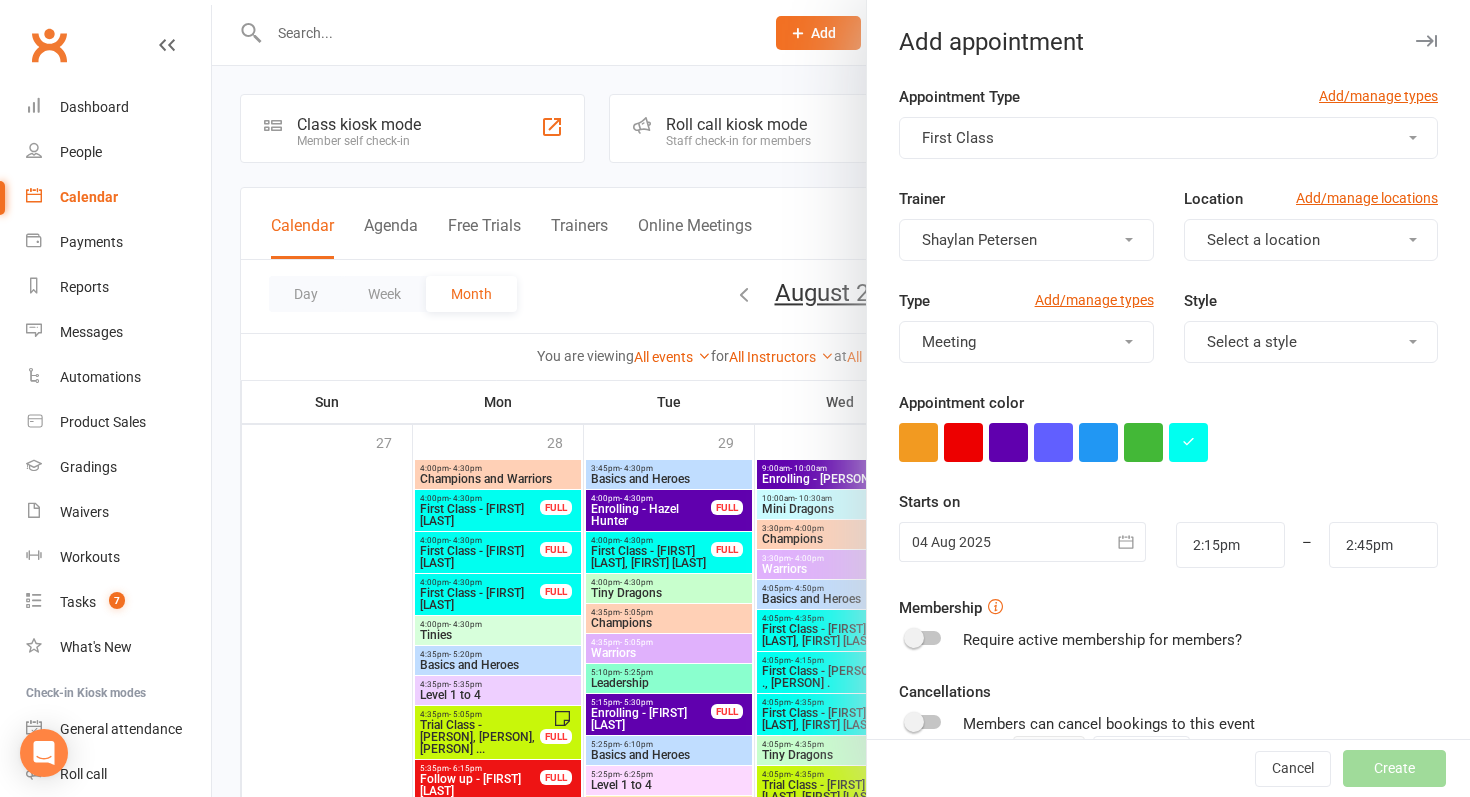 click at bounding box center [1022, 542] 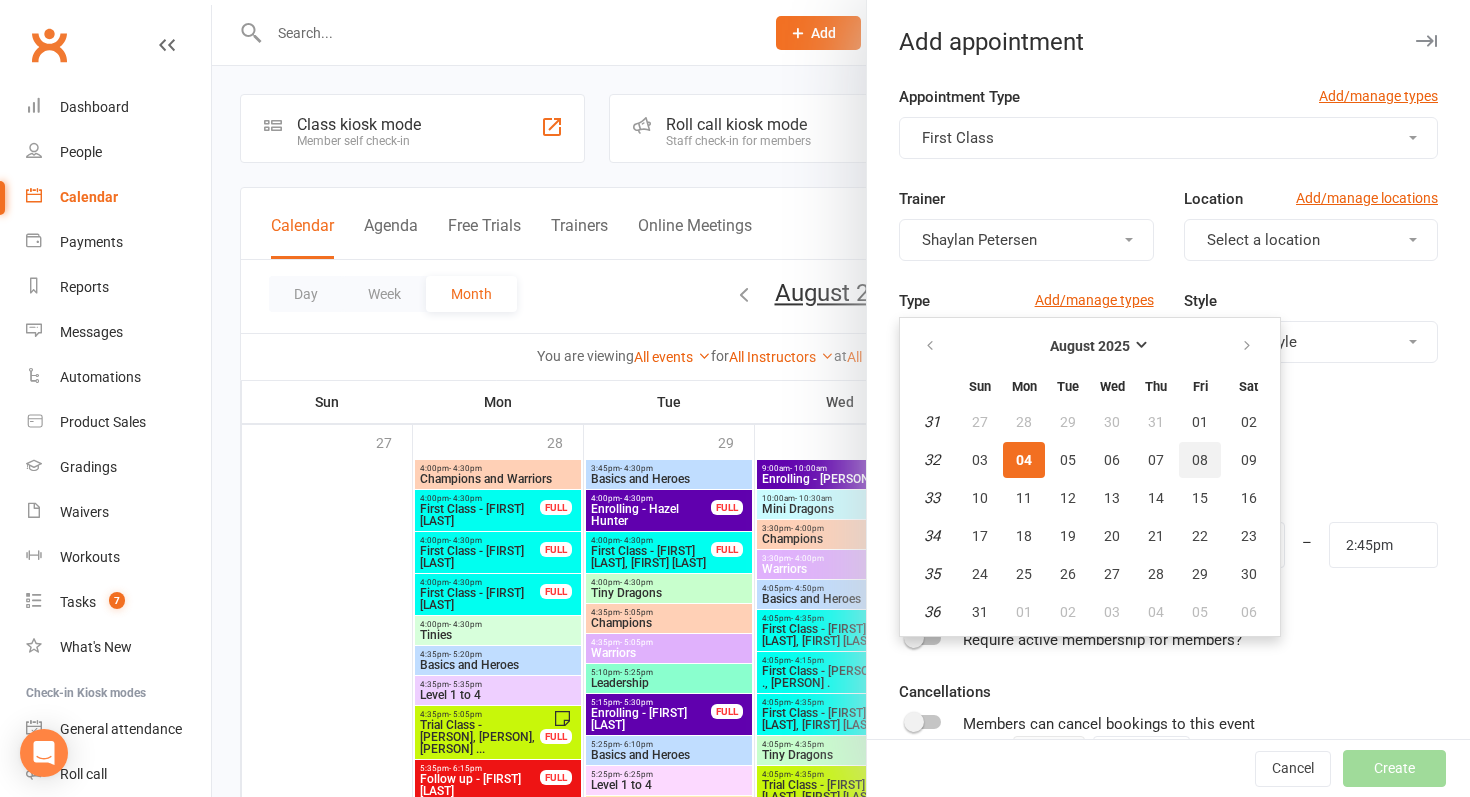 click on "08" at bounding box center [1200, 460] 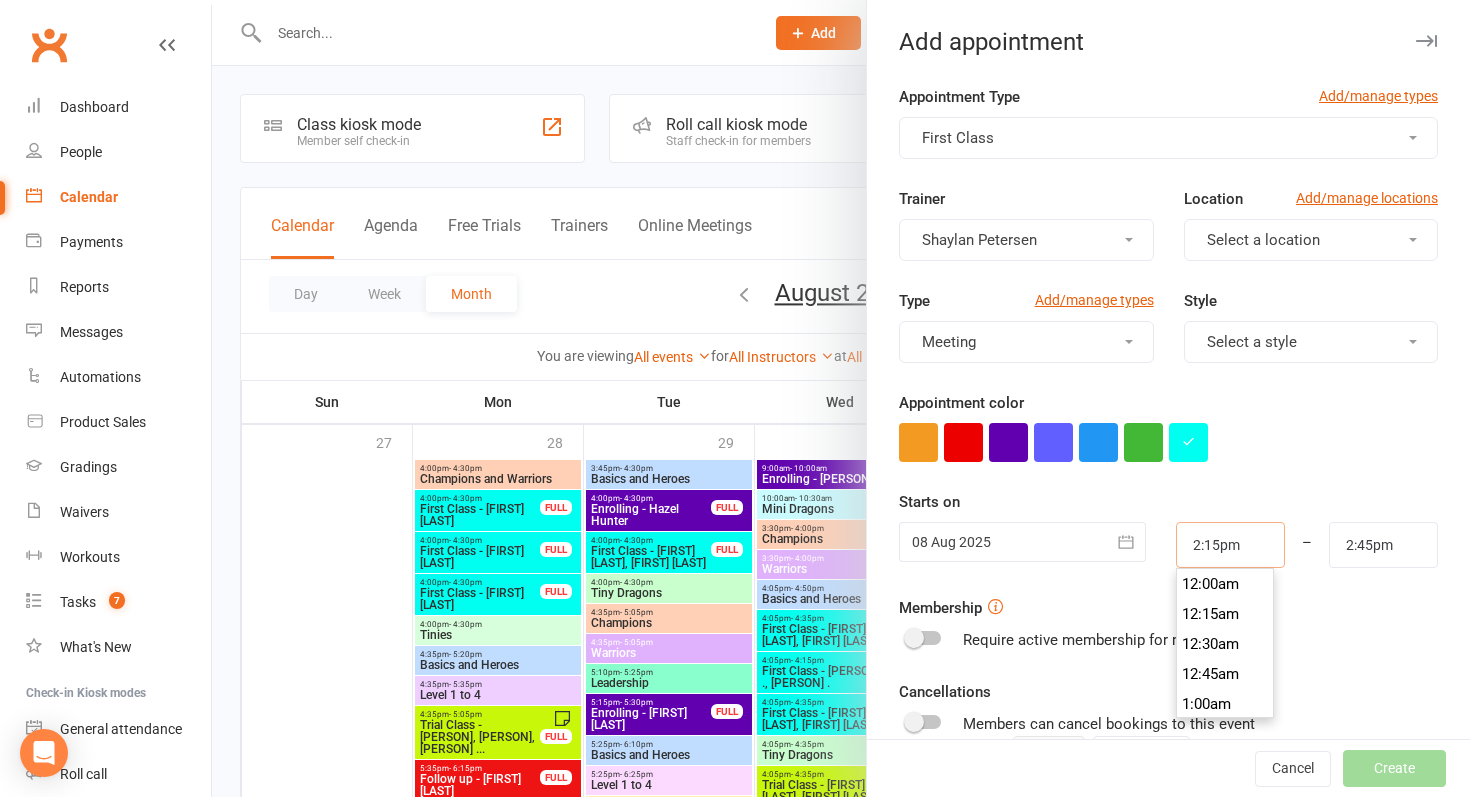 drag, startPoint x: 1258, startPoint y: 554, endPoint x: 1192, endPoint y: 552, distance: 66.0303 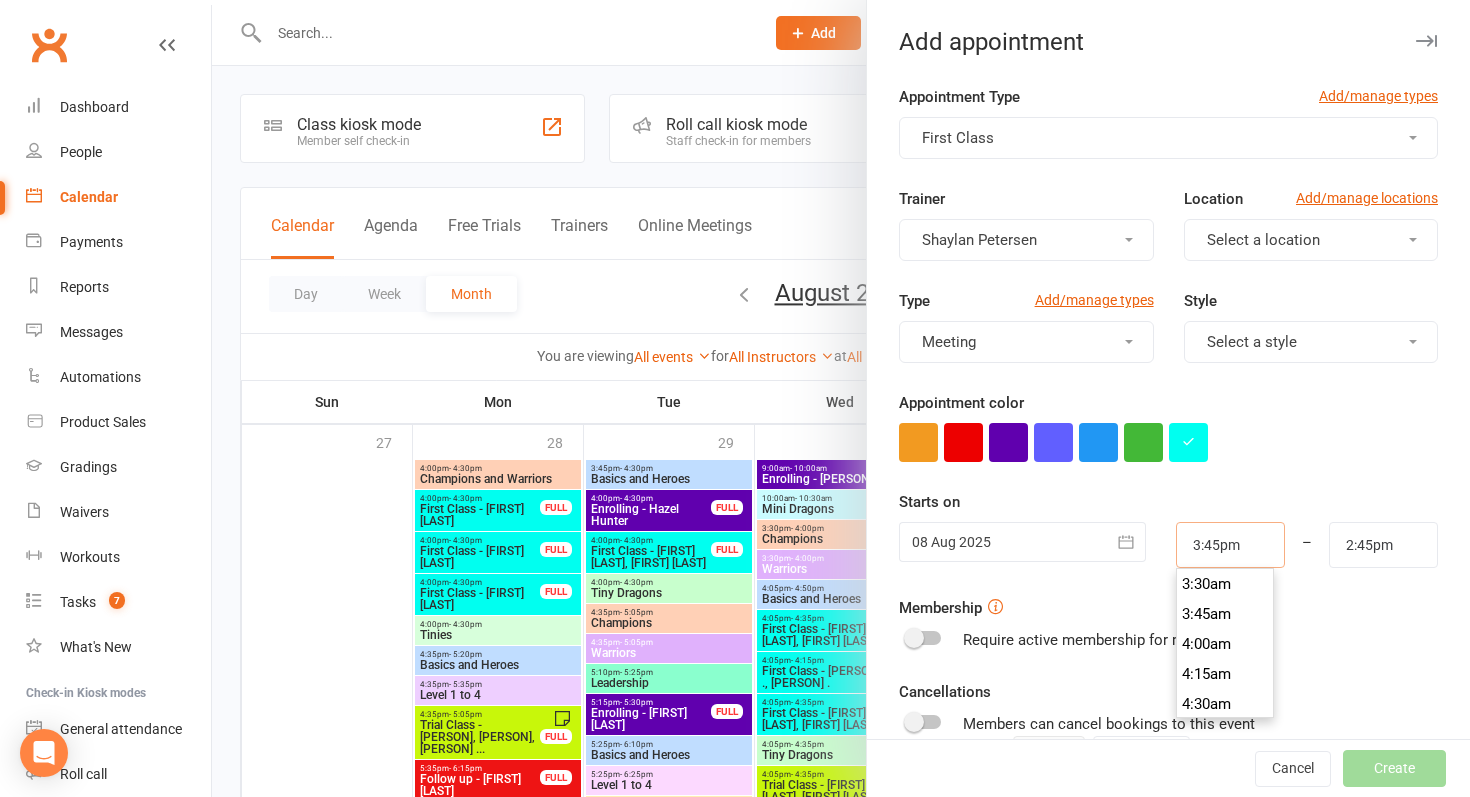 scroll, scrollTop: 1860, scrollLeft: 0, axis: vertical 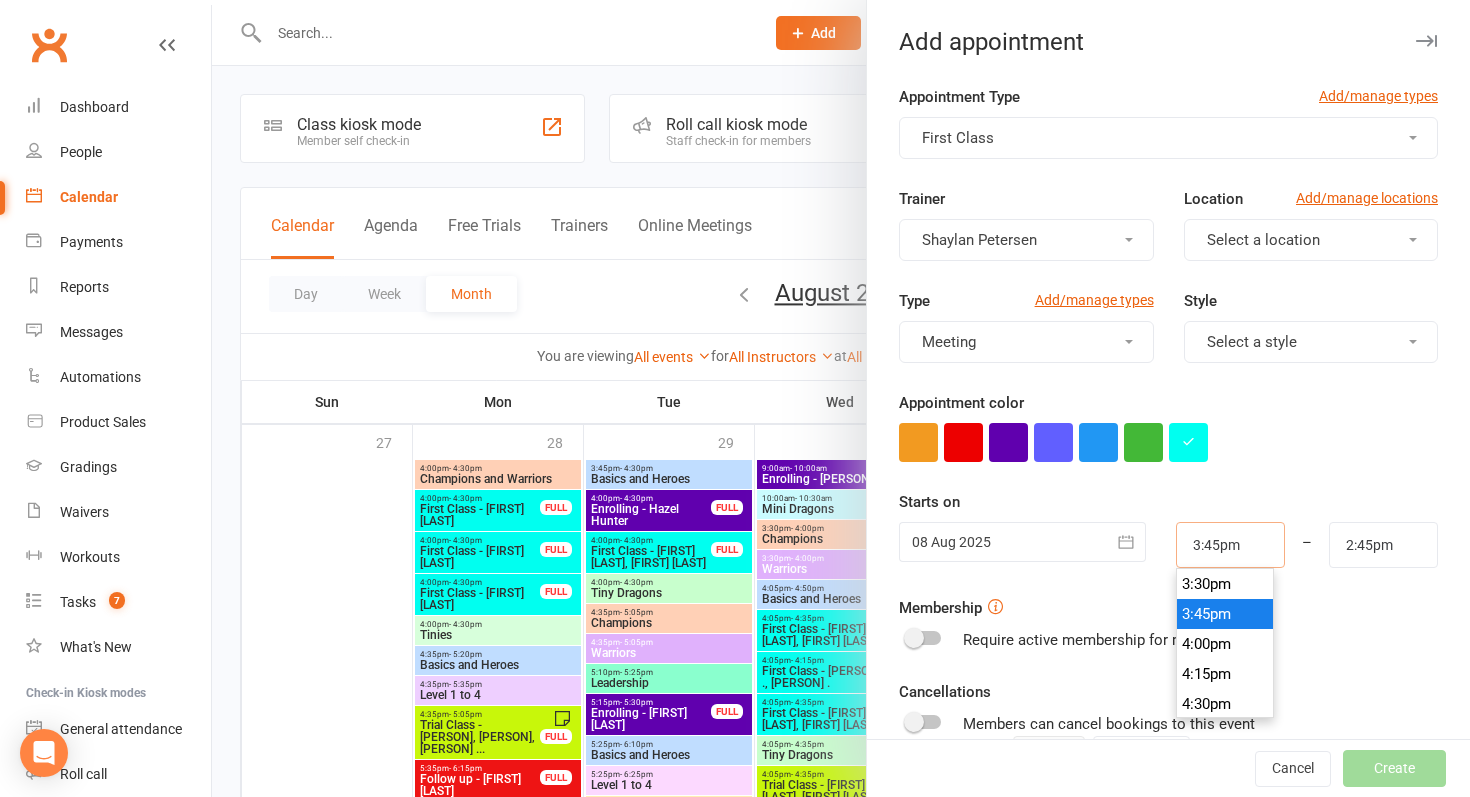 type on "3:45pm" 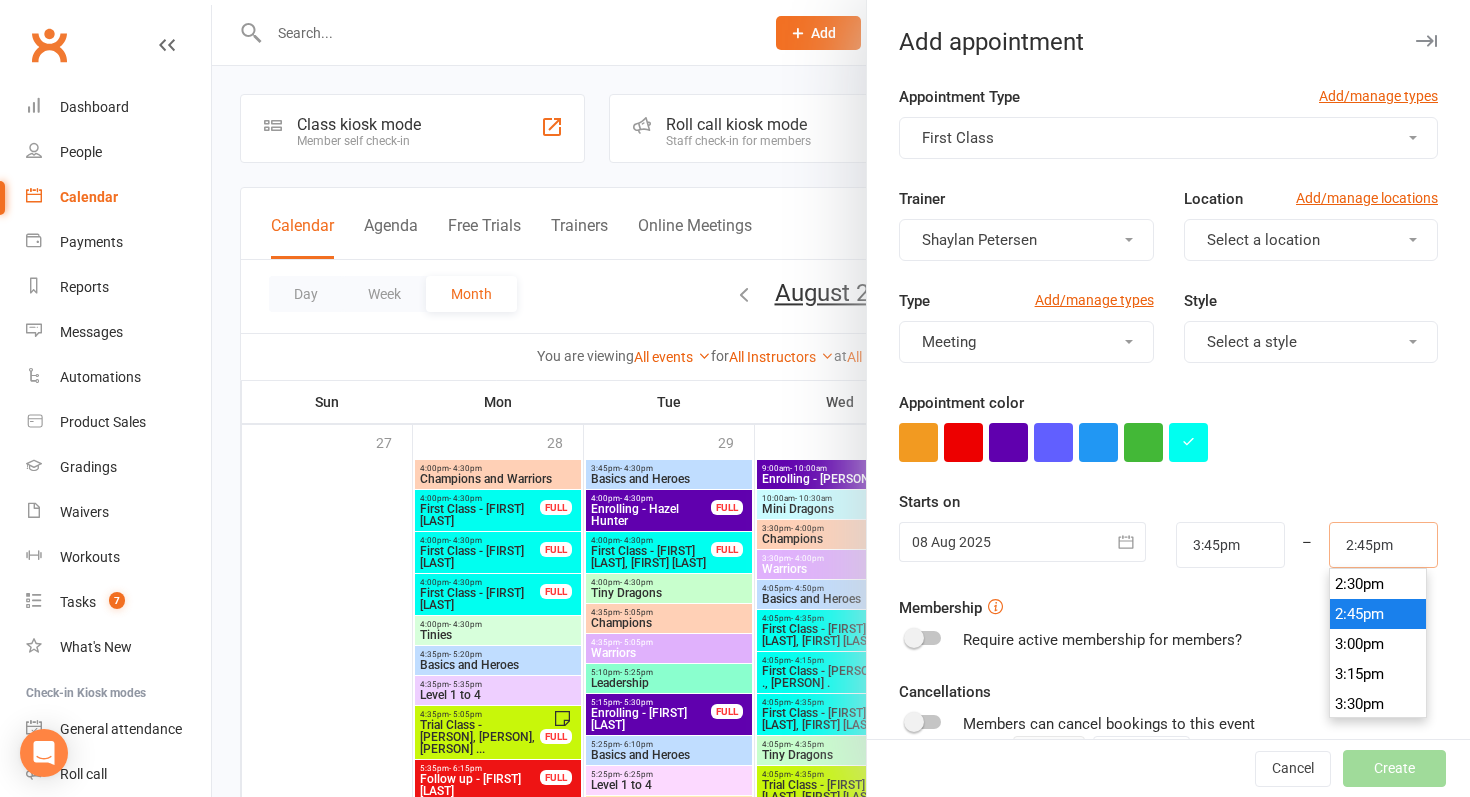 drag, startPoint x: 1422, startPoint y: 543, endPoint x: 1281, endPoint y: 543, distance: 141 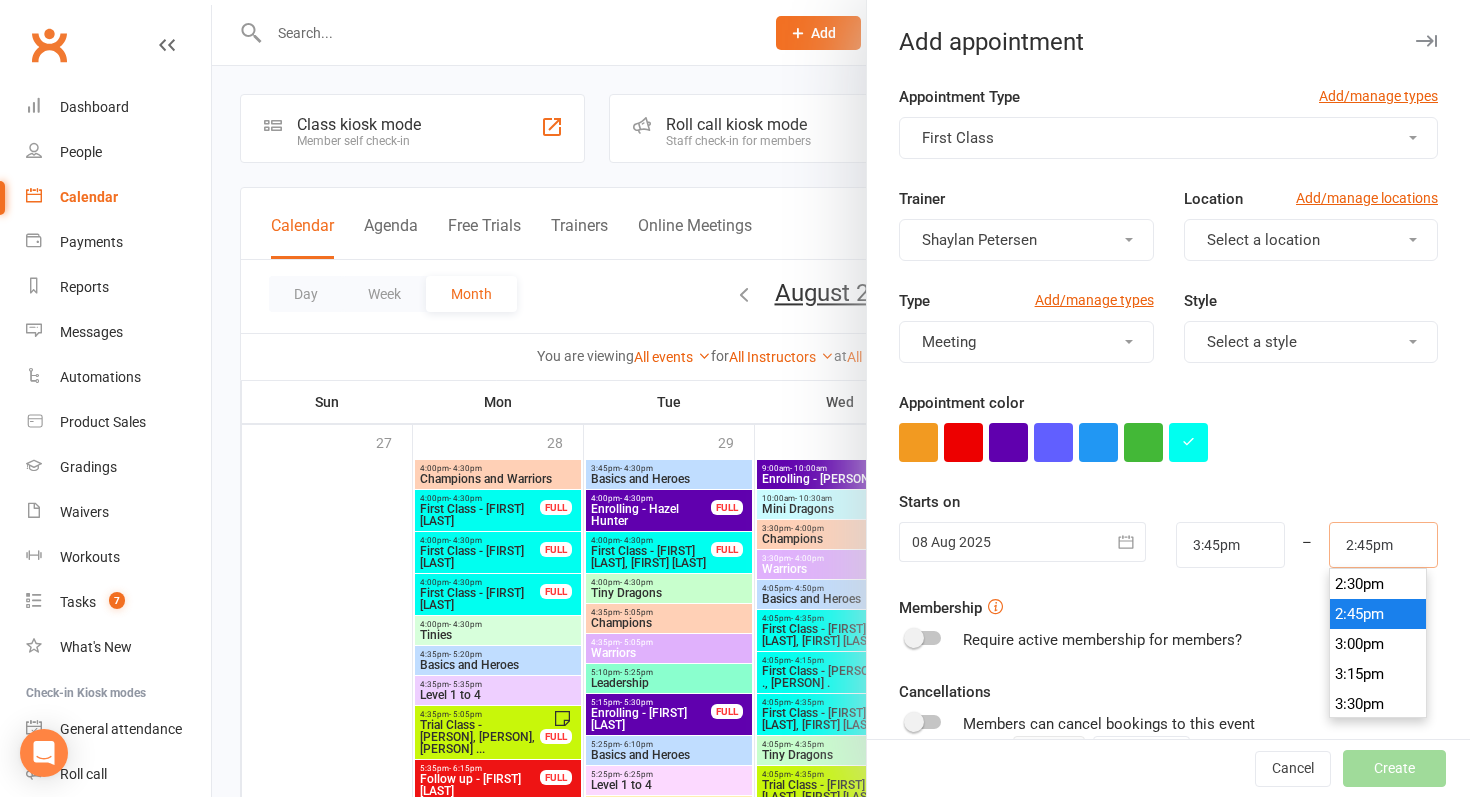 click on "08 Aug 2025
August 2025
Sun Mon Tue Wed Thu Fri Sat
31
27
28
29
30
31
01
02
32
03
04
05
06
07
08
09
33
10
11
12
13
14
15
16
34
17
18
19
20
21
22
23
35
24
25
26
27
28
29
30
36
31" at bounding box center [1168, 545] 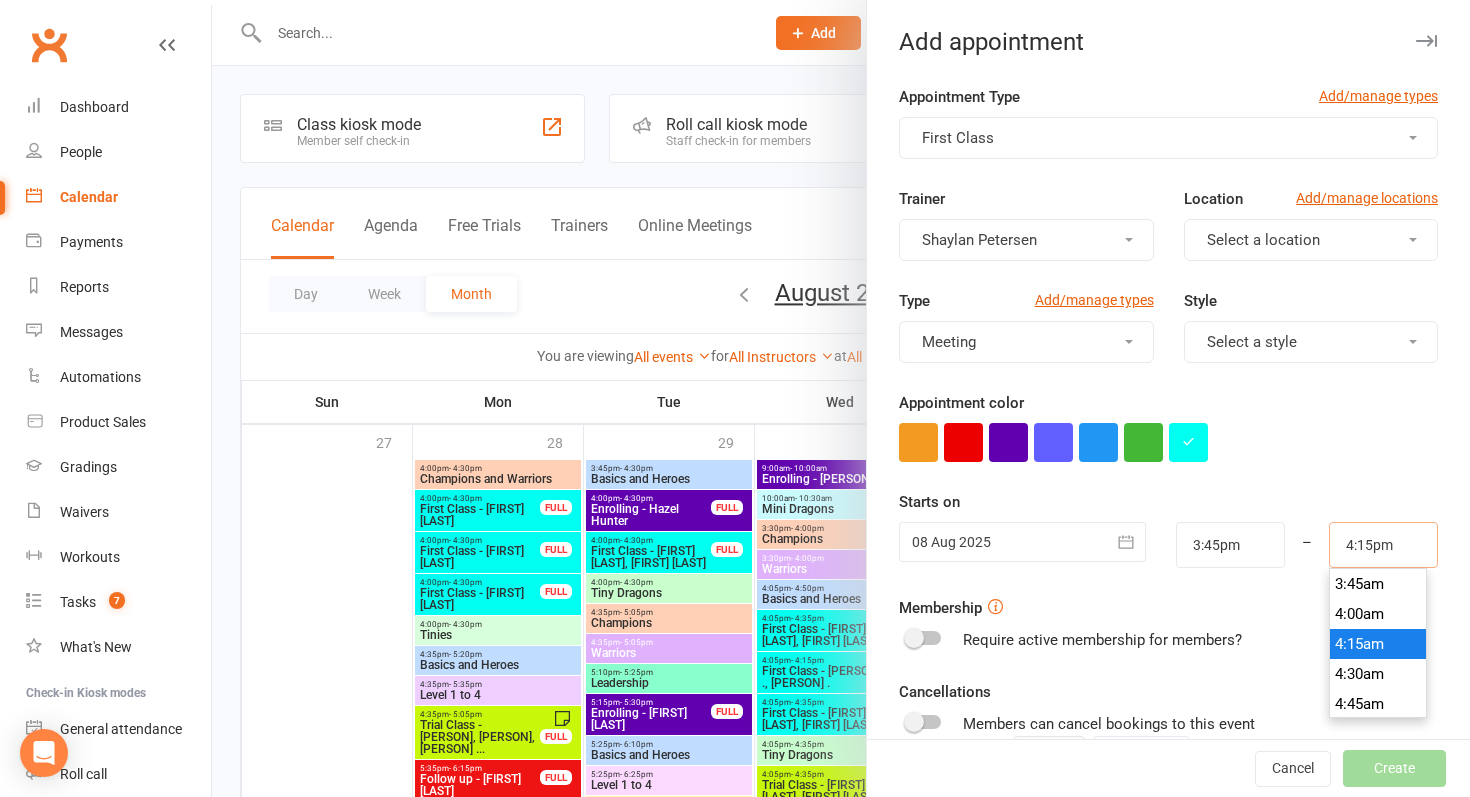 scroll, scrollTop: 1920, scrollLeft: 0, axis: vertical 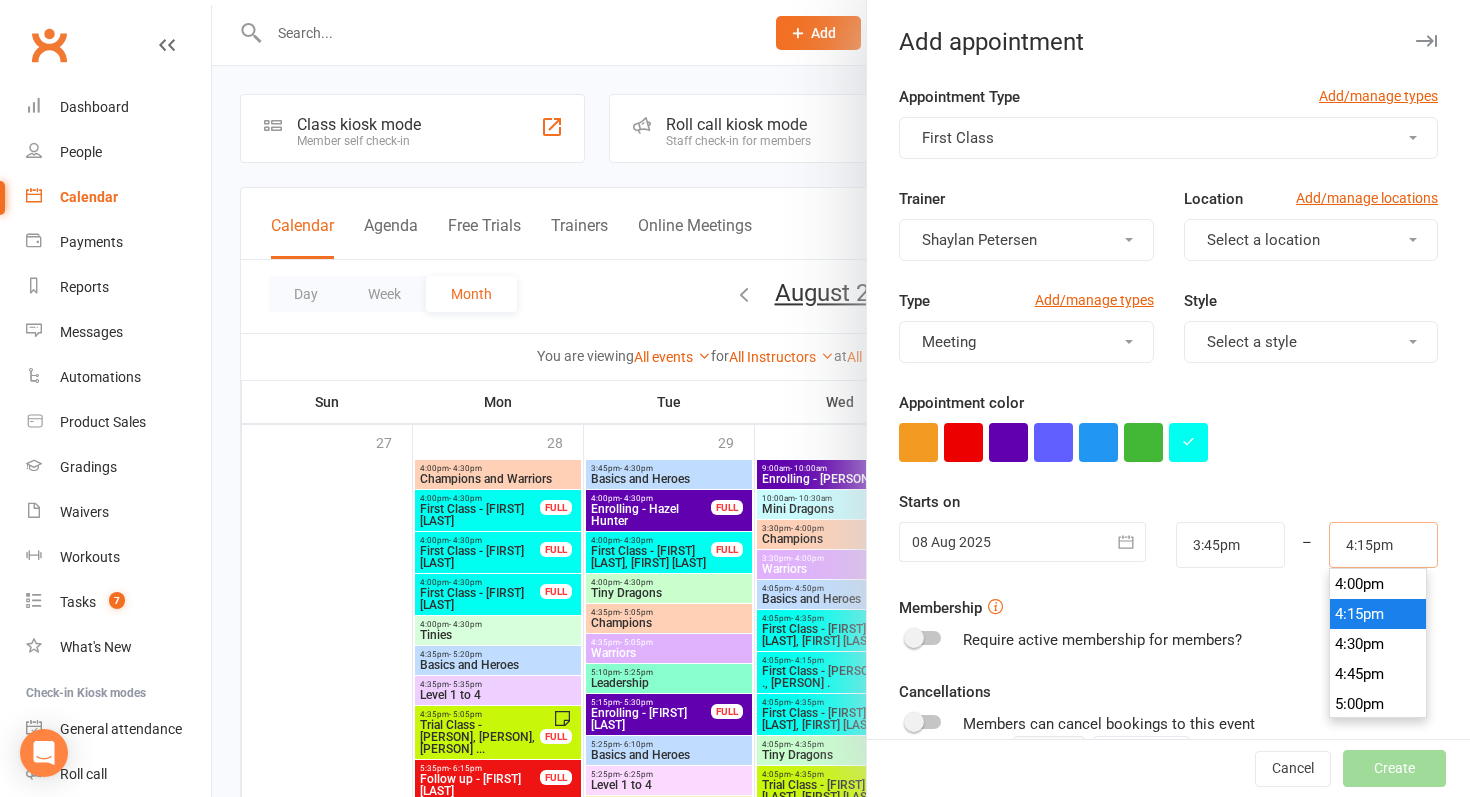 type on "4:15pm" 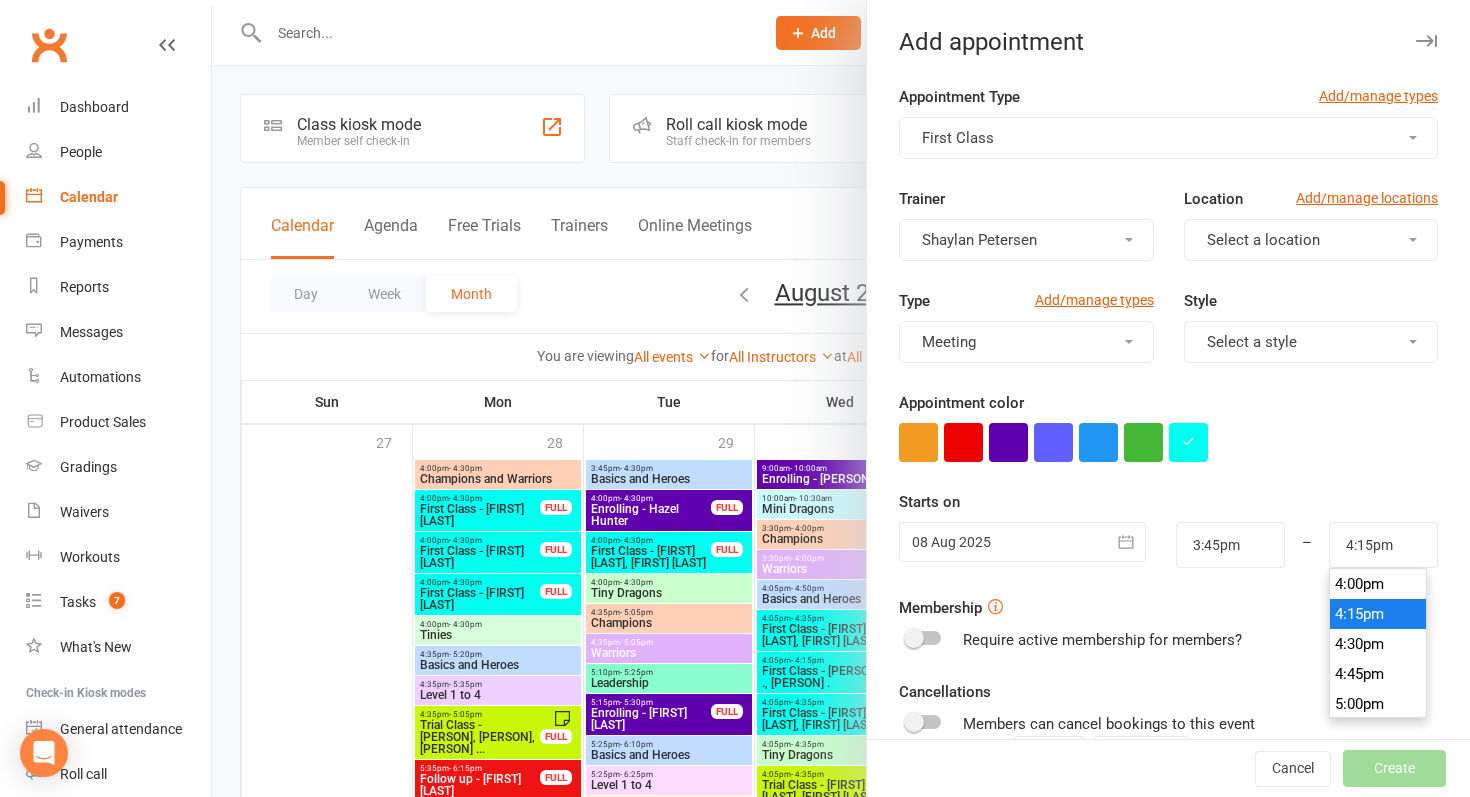 click on "Appointment Type Add/manage types
First Class
Trainer
[FIRST] [LAST]
Location Add/manage locations
Select a location
Type Add/manage types
Meeting
Style
Select a style
Appointment color Time 3:45pm – 4:15pm Starts on 08 Aug 2025
August 2025
Sun Mon Tue Wed Thu Fri Sat
31
27
28
29
30
31
01
02
32
03
04
05
06
07
08
09
33" at bounding box center (1168, 519) 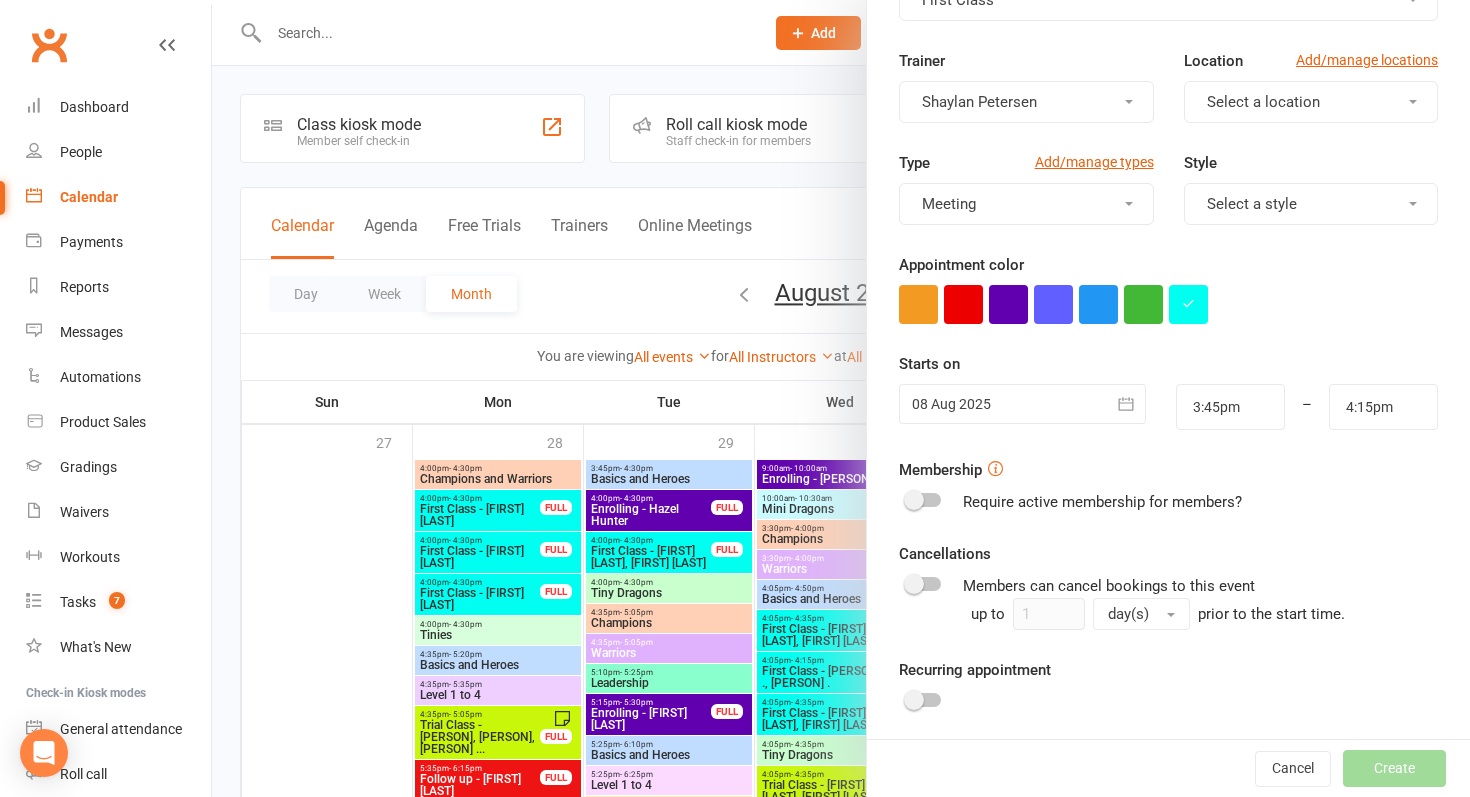 scroll, scrollTop: 243, scrollLeft: 0, axis: vertical 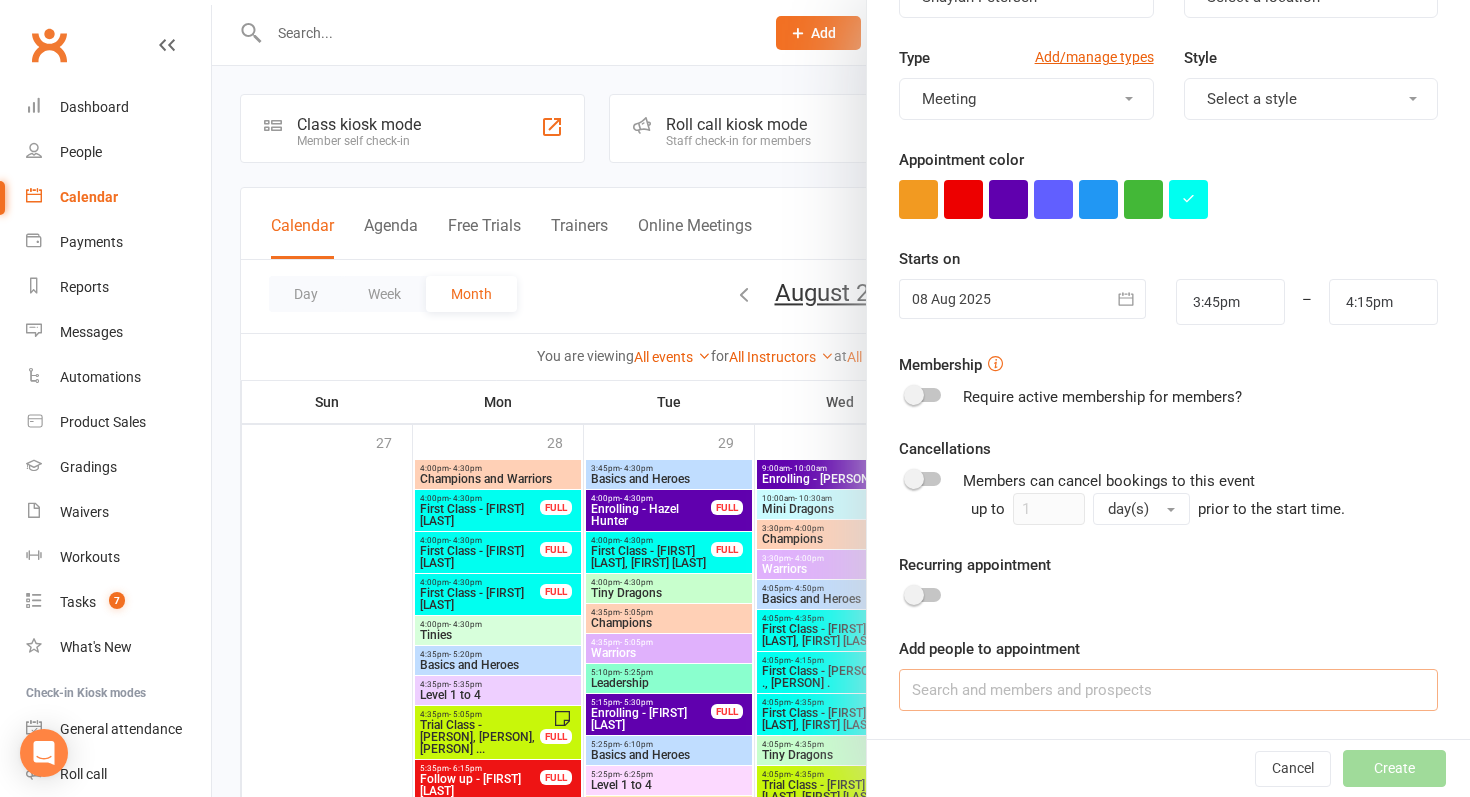 click at bounding box center (1168, 690) 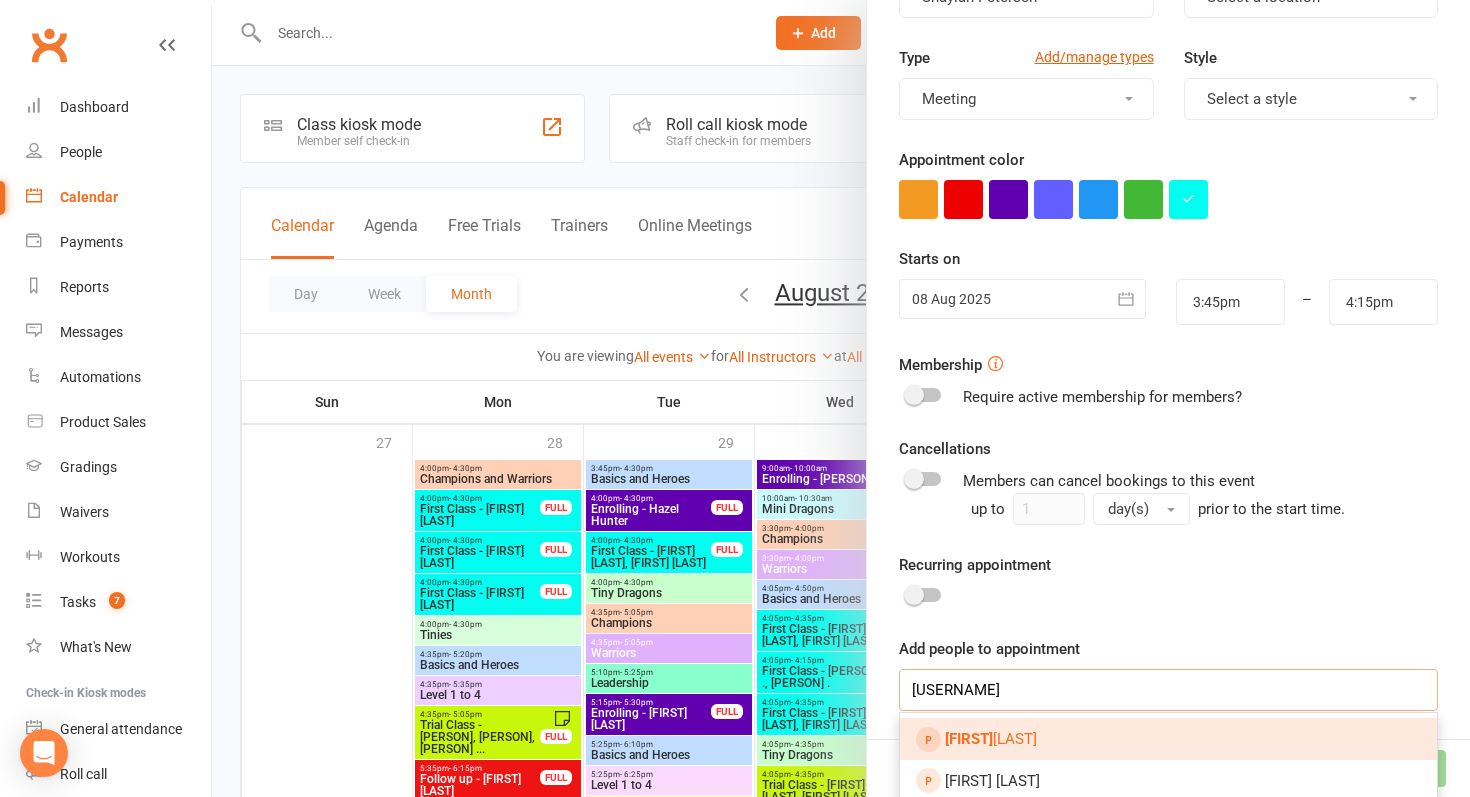 type on "[USERNAME]" 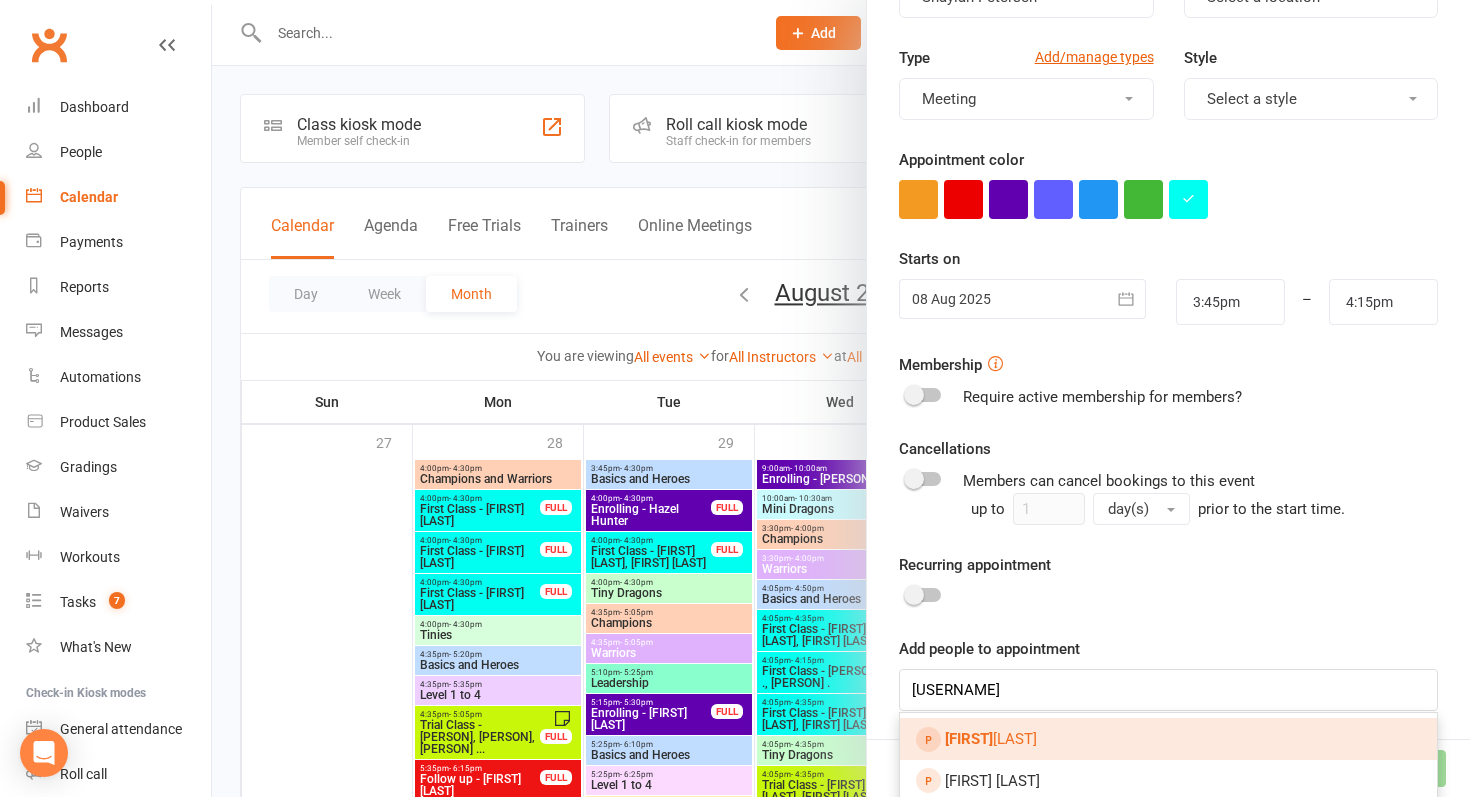 click on "[FIRST] [LAST]" at bounding box center (1168, 739) 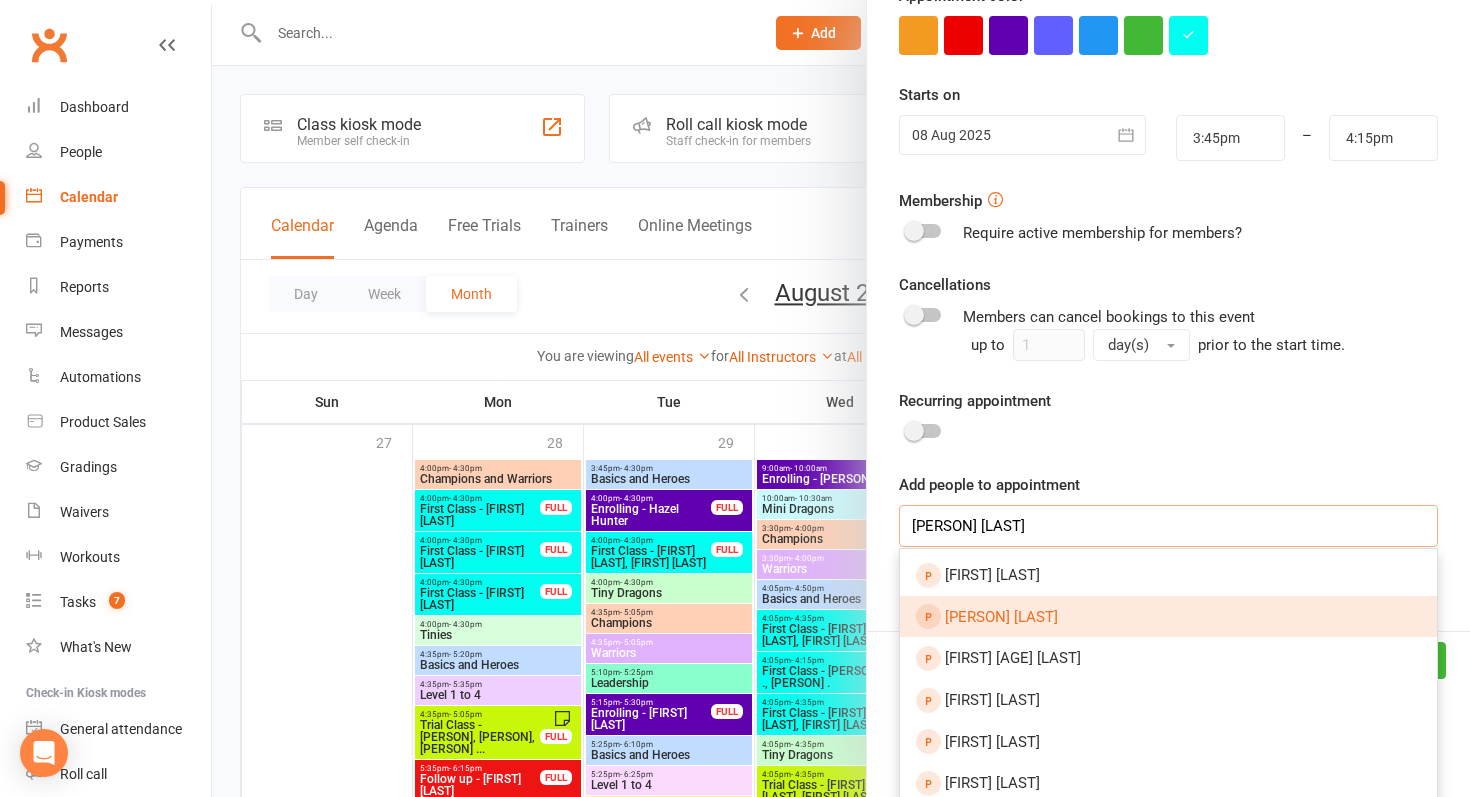 type on "[PERSON] [LAST]" 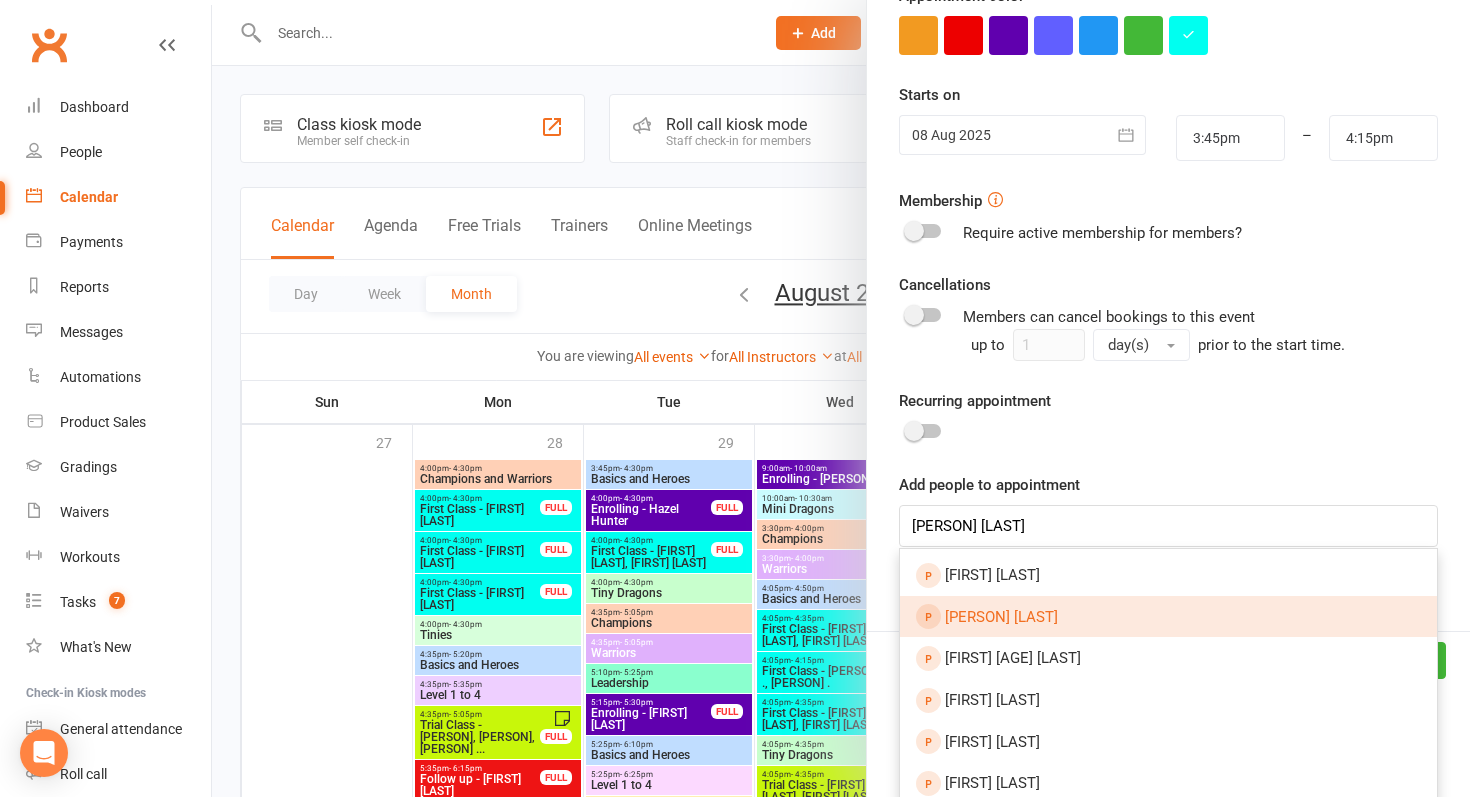 click on "[PERSON] [LAST]" at bounding box center [1168, 617] 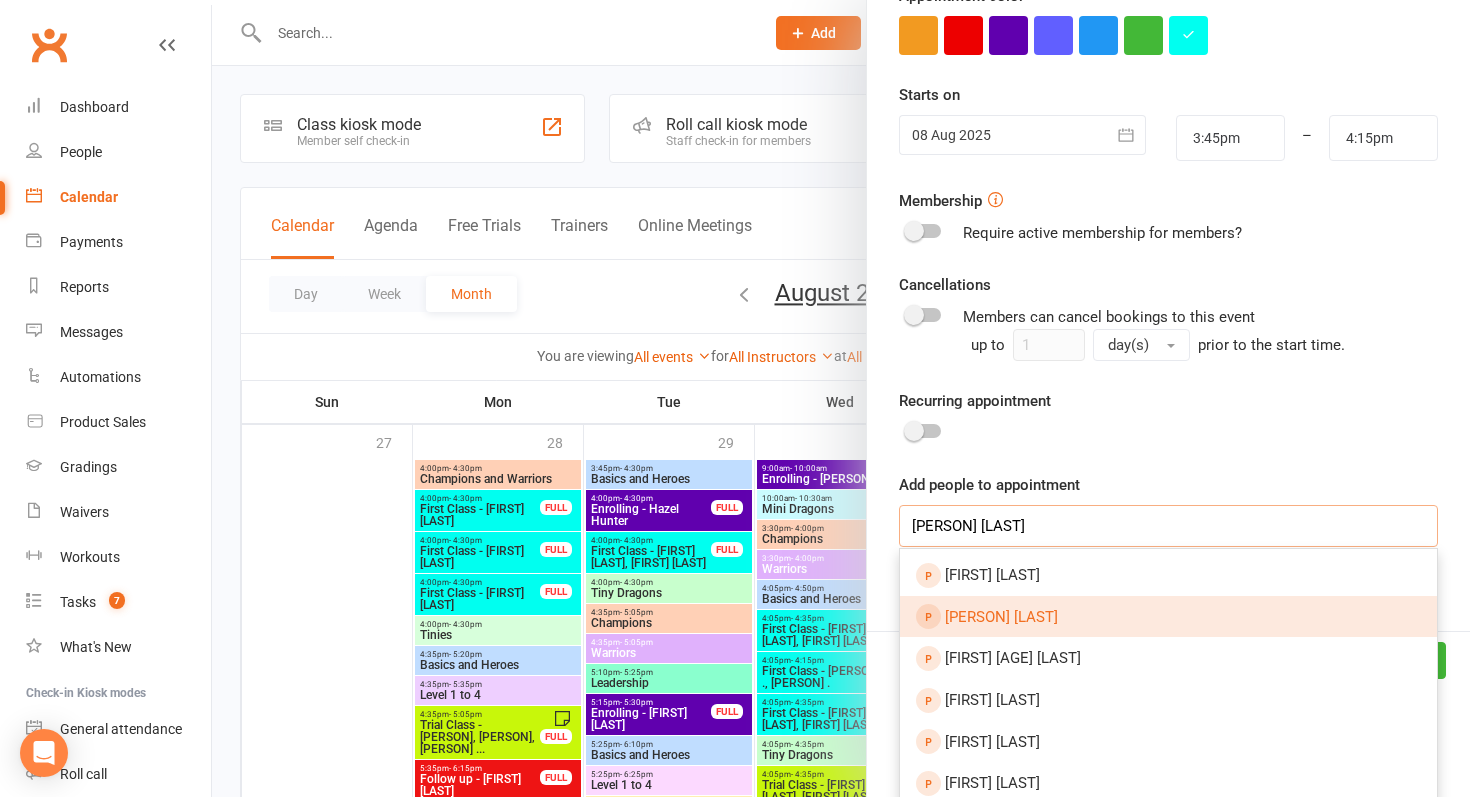 type 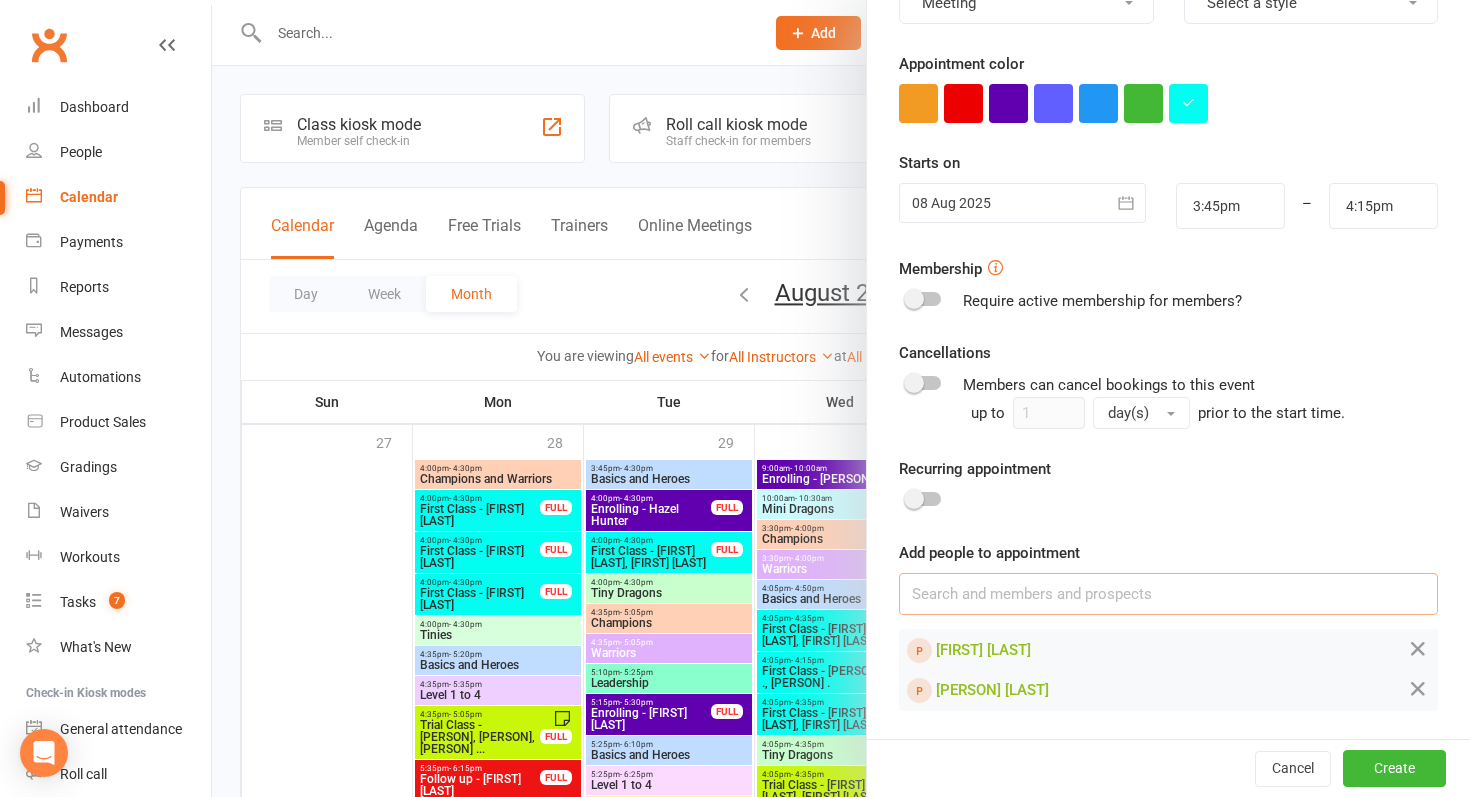 scroll, scrollTop: 0, scrollLeft: 0, axis: both 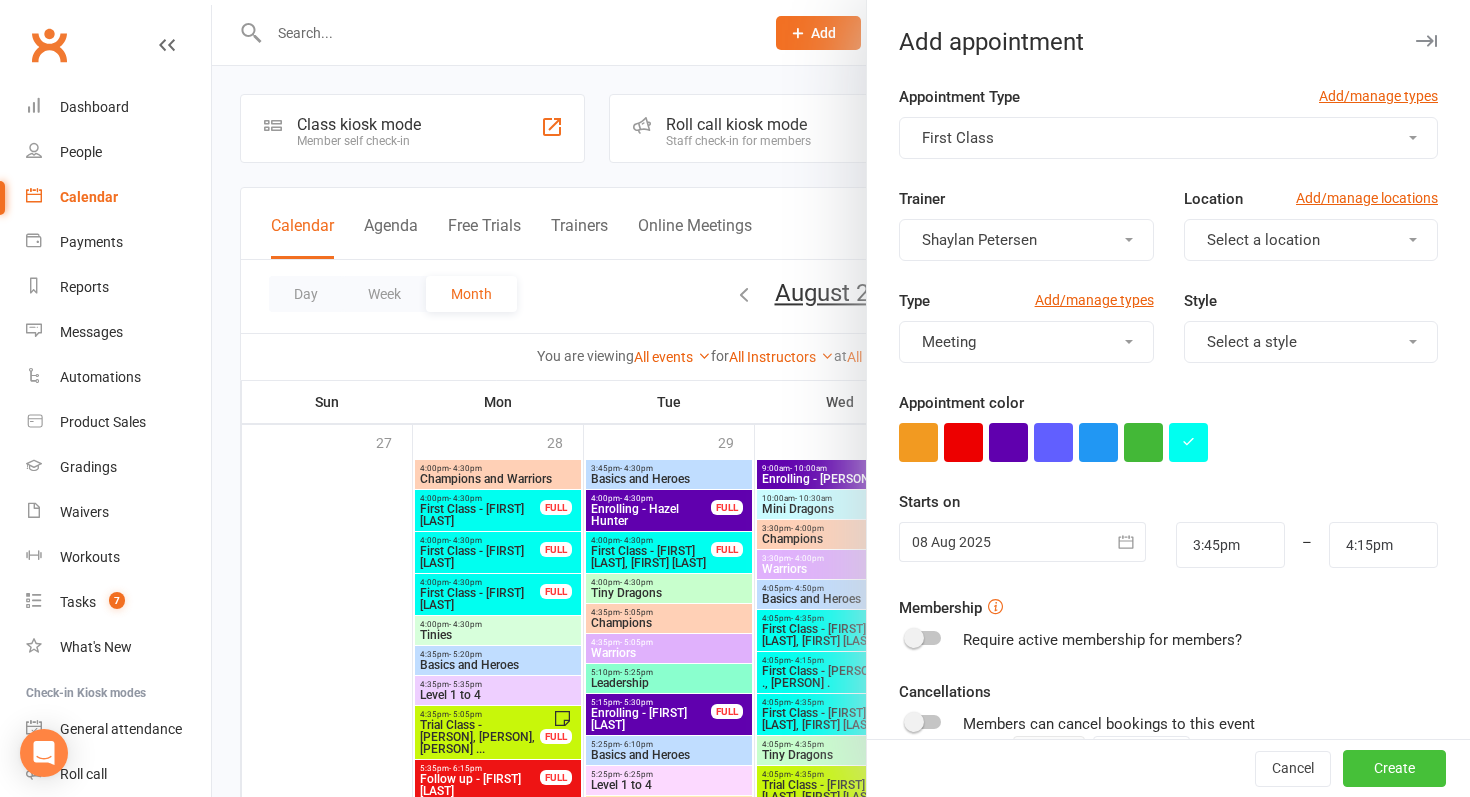 click on "Create" at bounding box center (1394, 769) 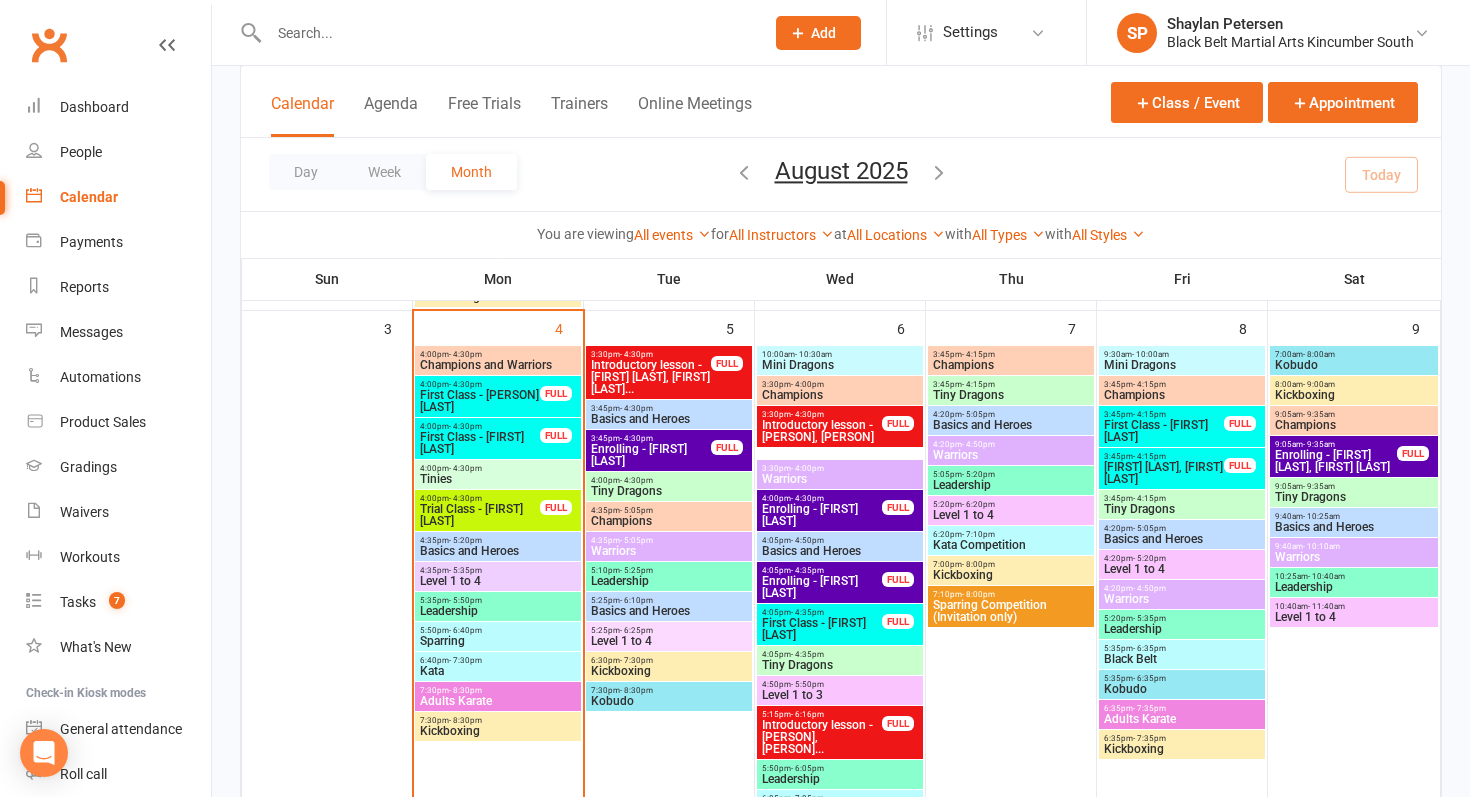 scroll, scrollTop: 639, scrollLeft: 0, axis: vertical 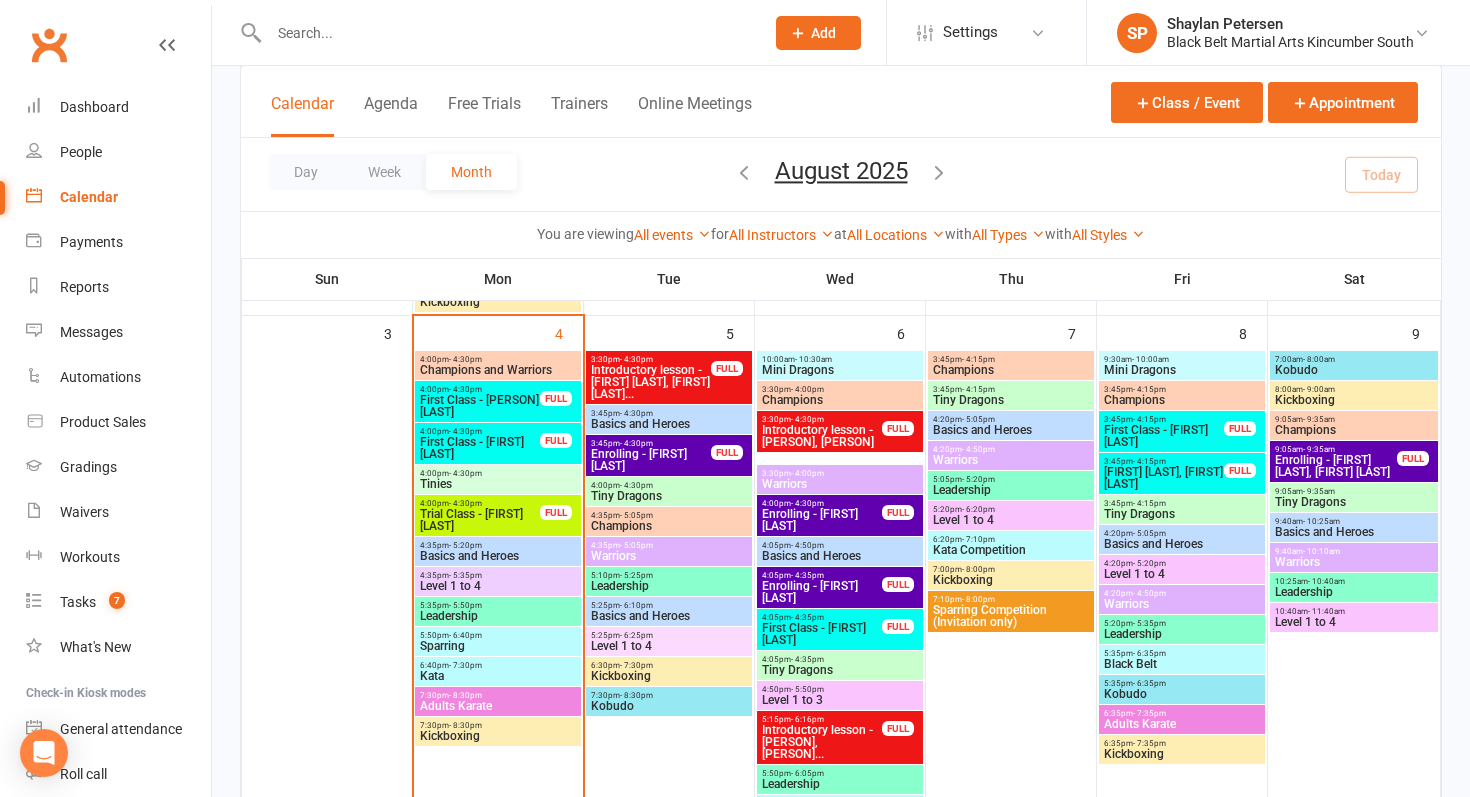 click on "[FIRST] [LAST], [FIRST] [LAST]" at bounding box center [1164, 478] 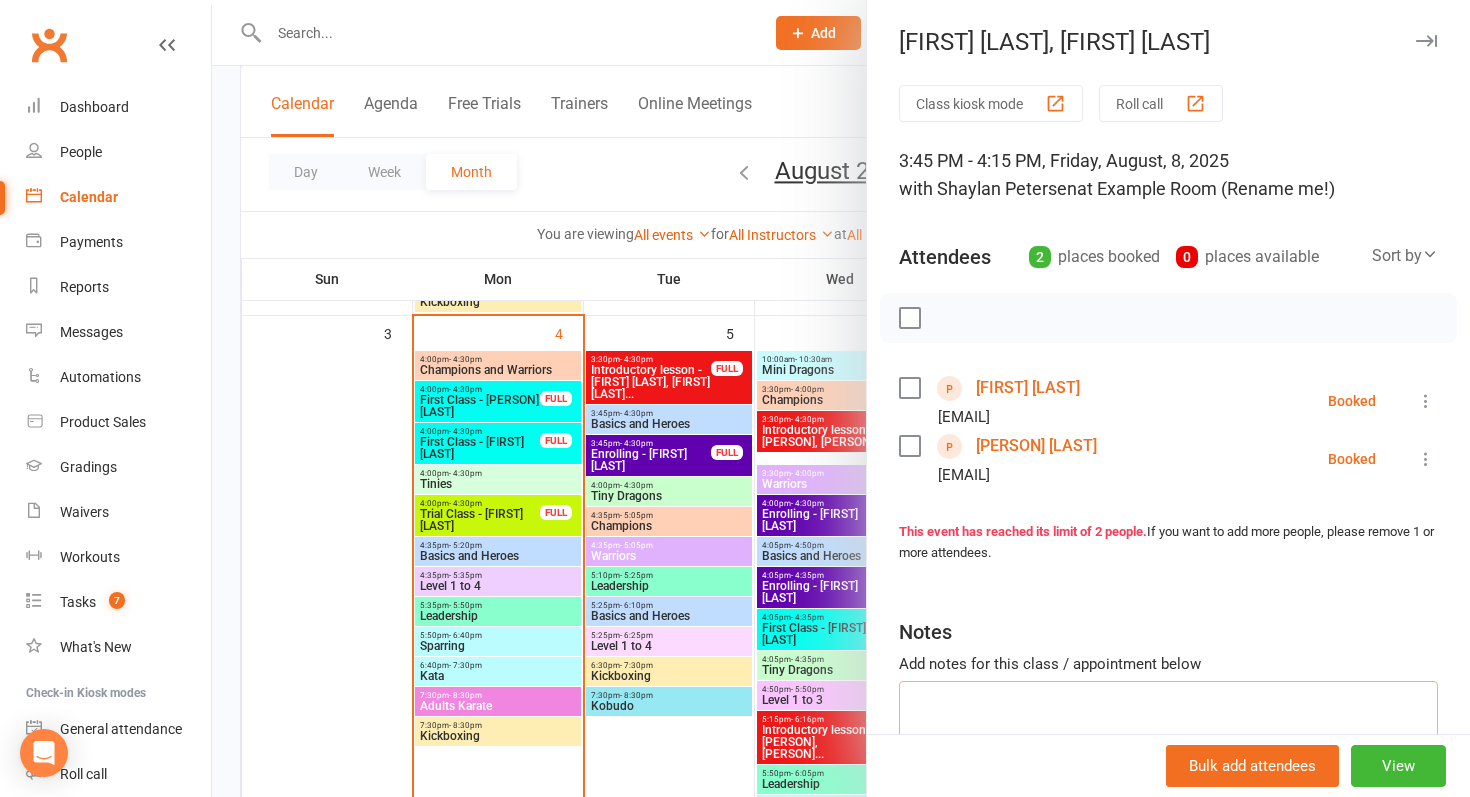 click at bounding box center [1168, 714] 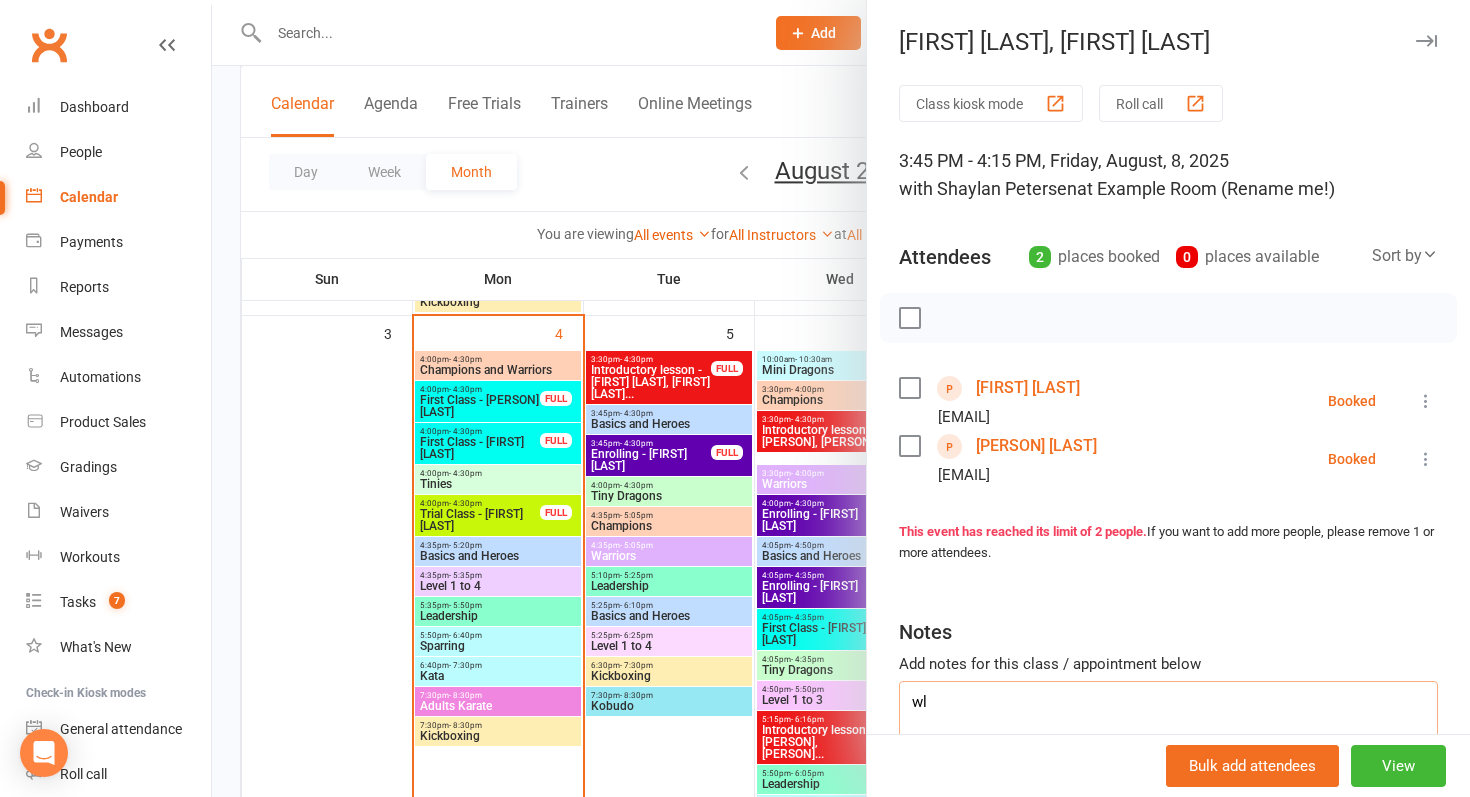 type on "w" 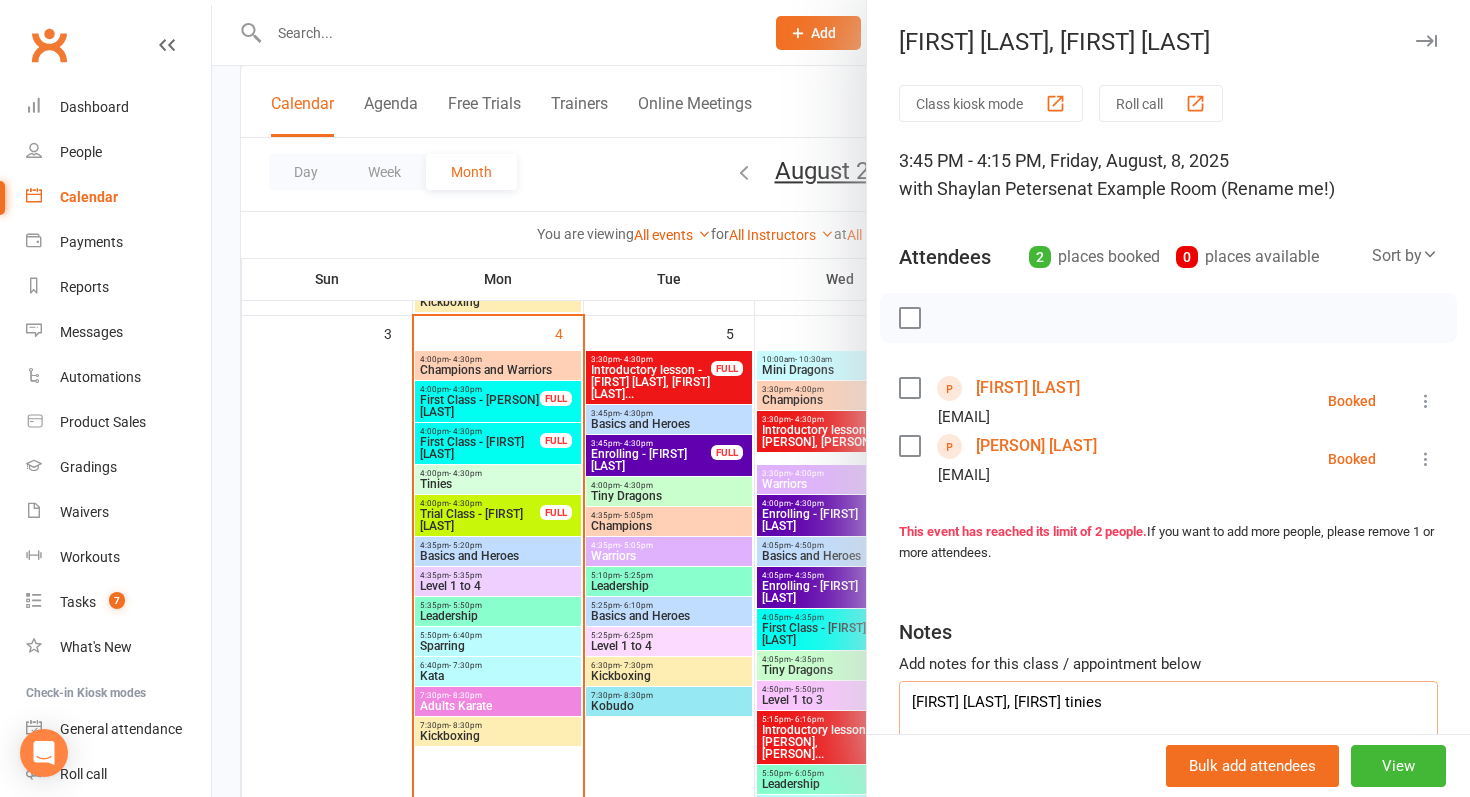type on "[FIRST] [LAST], [FIRST] tinies" 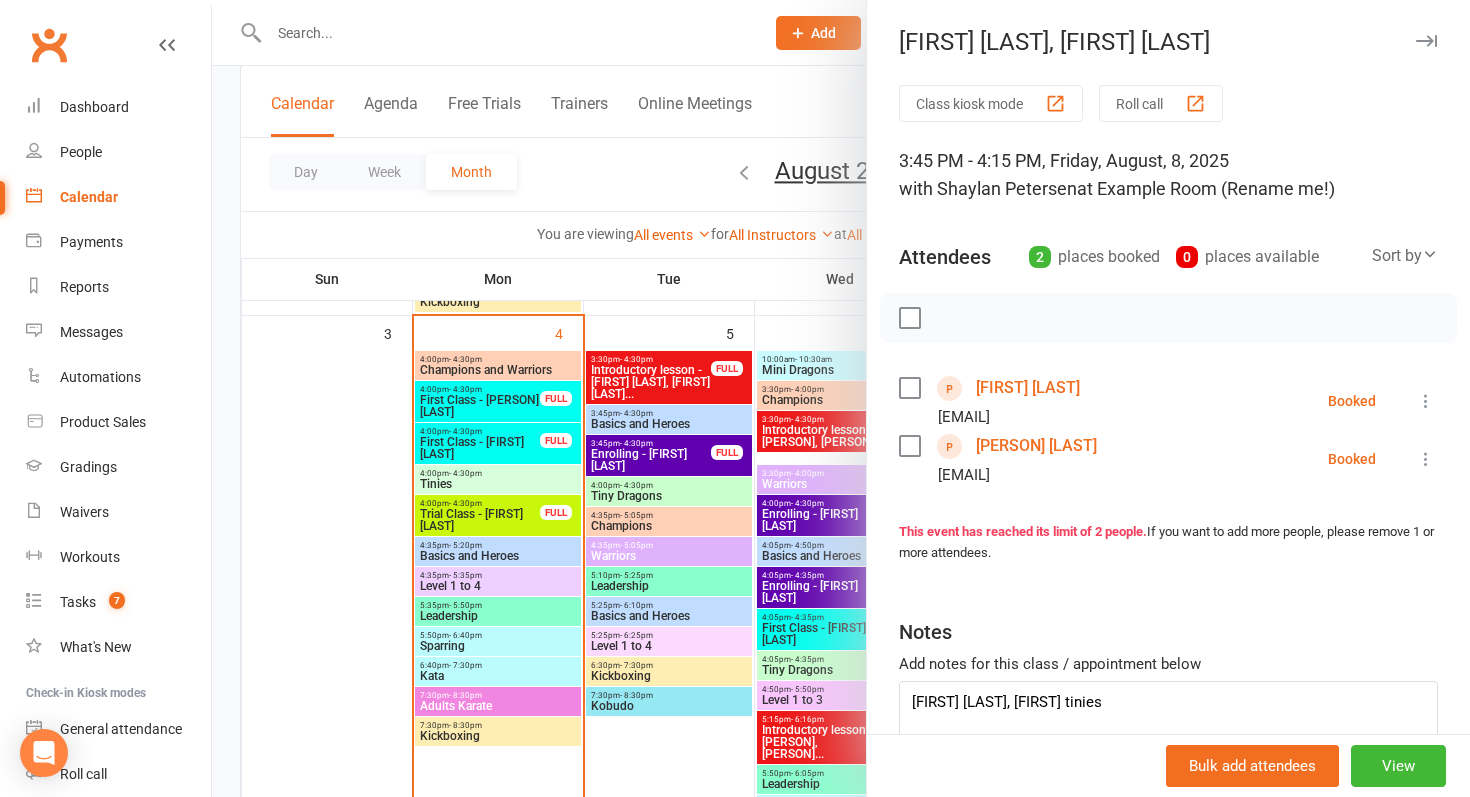 click at bounding box center [841, 398] 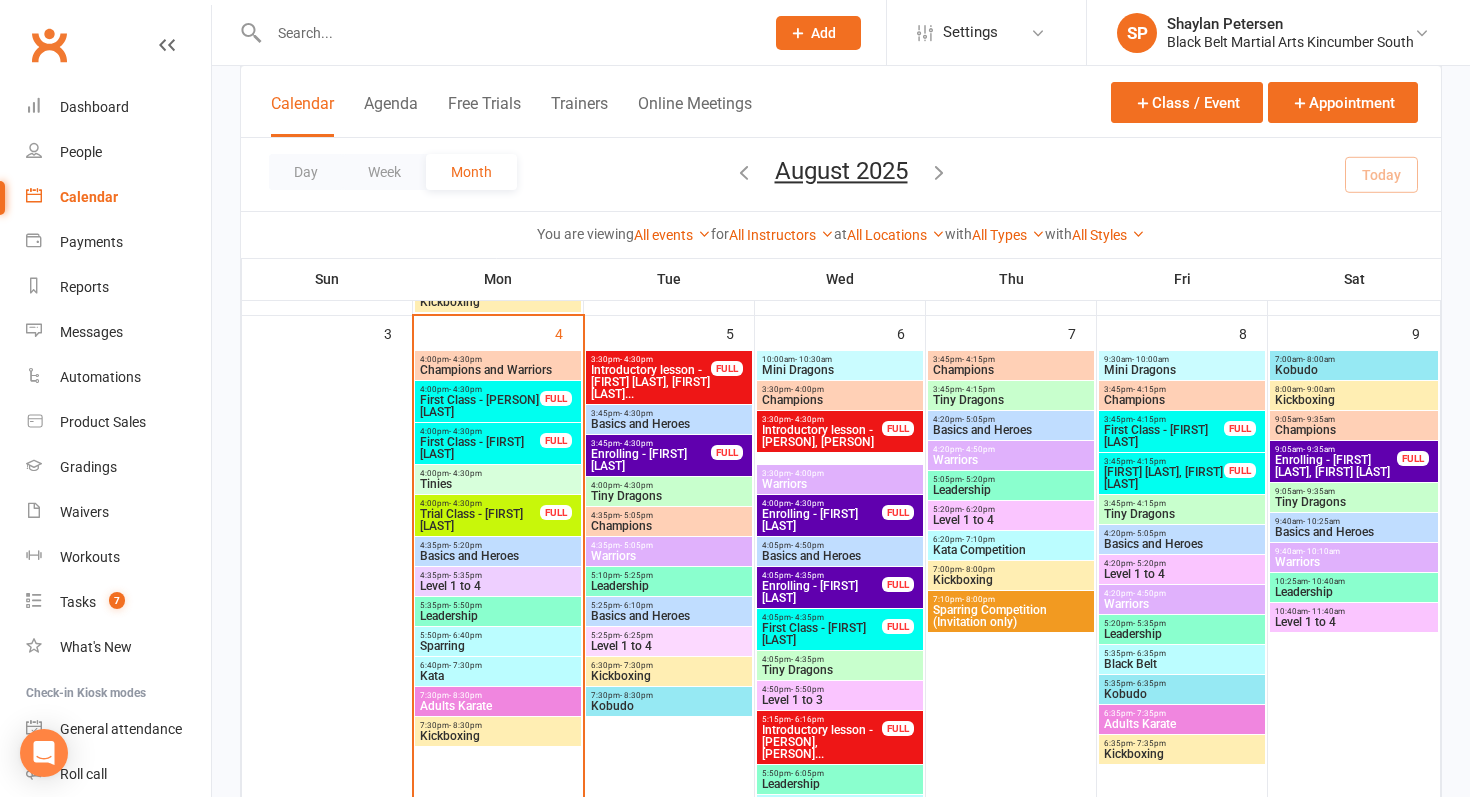 click at bounding box center (506, 33) 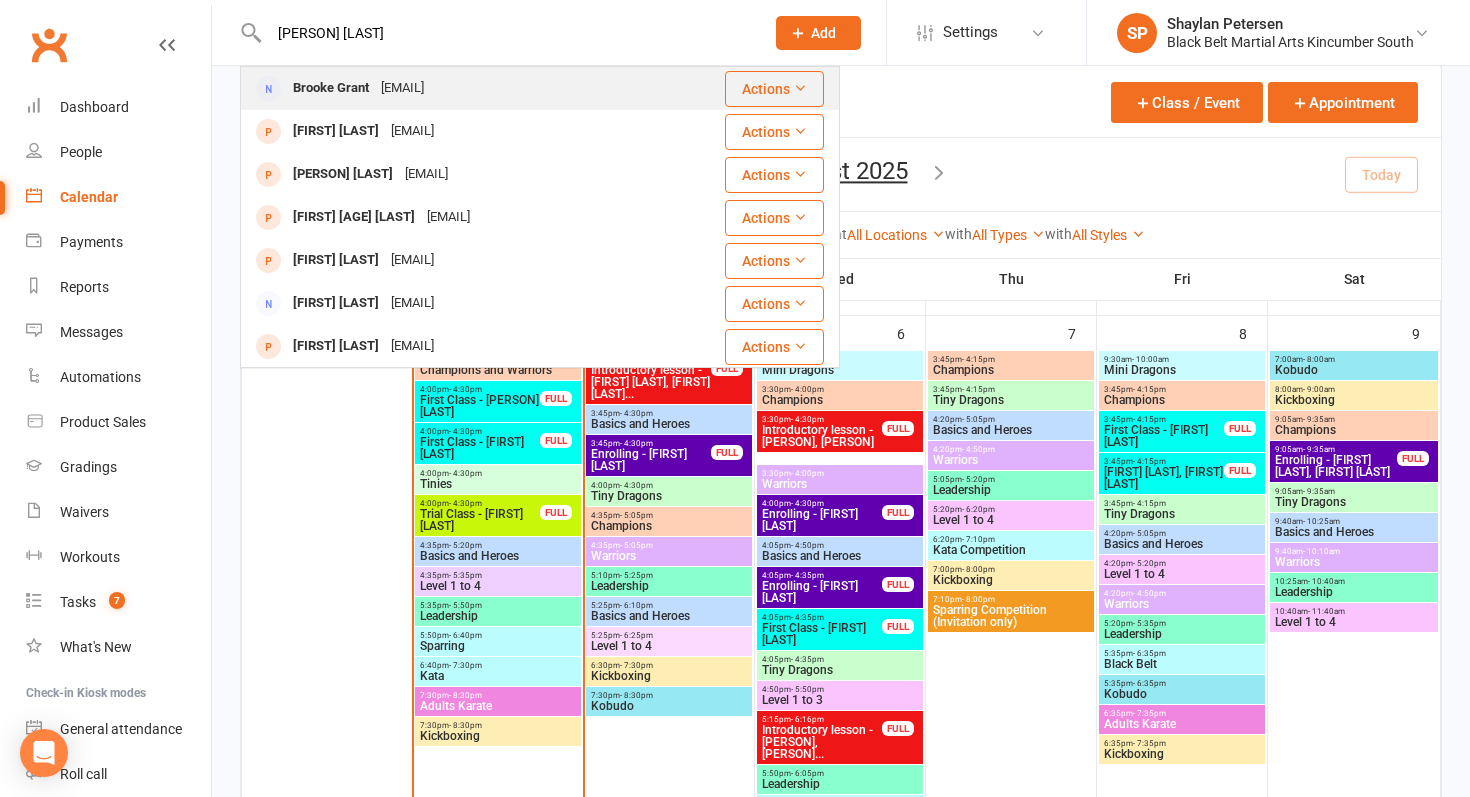 type on "[PERSON] [LAST]" 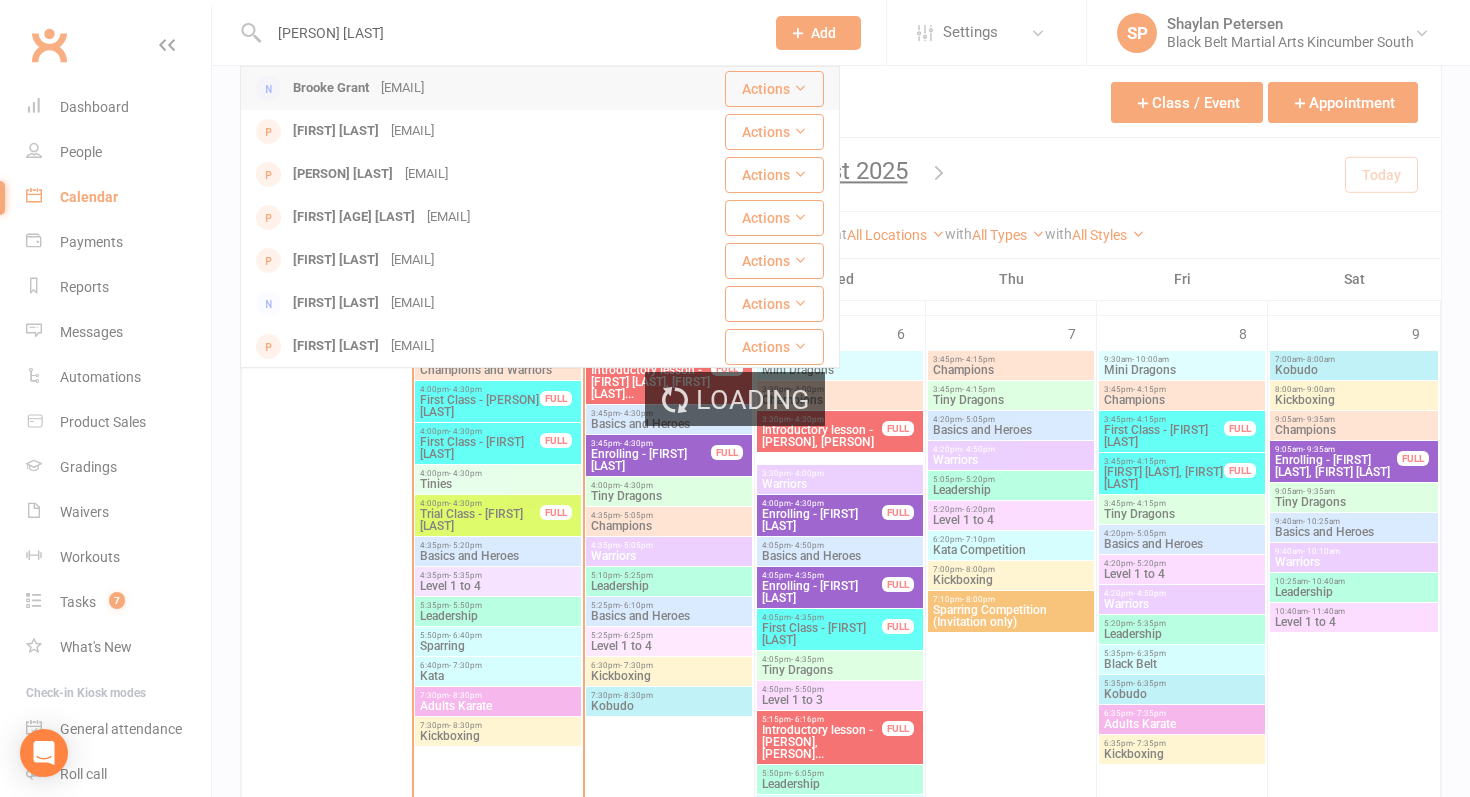 type 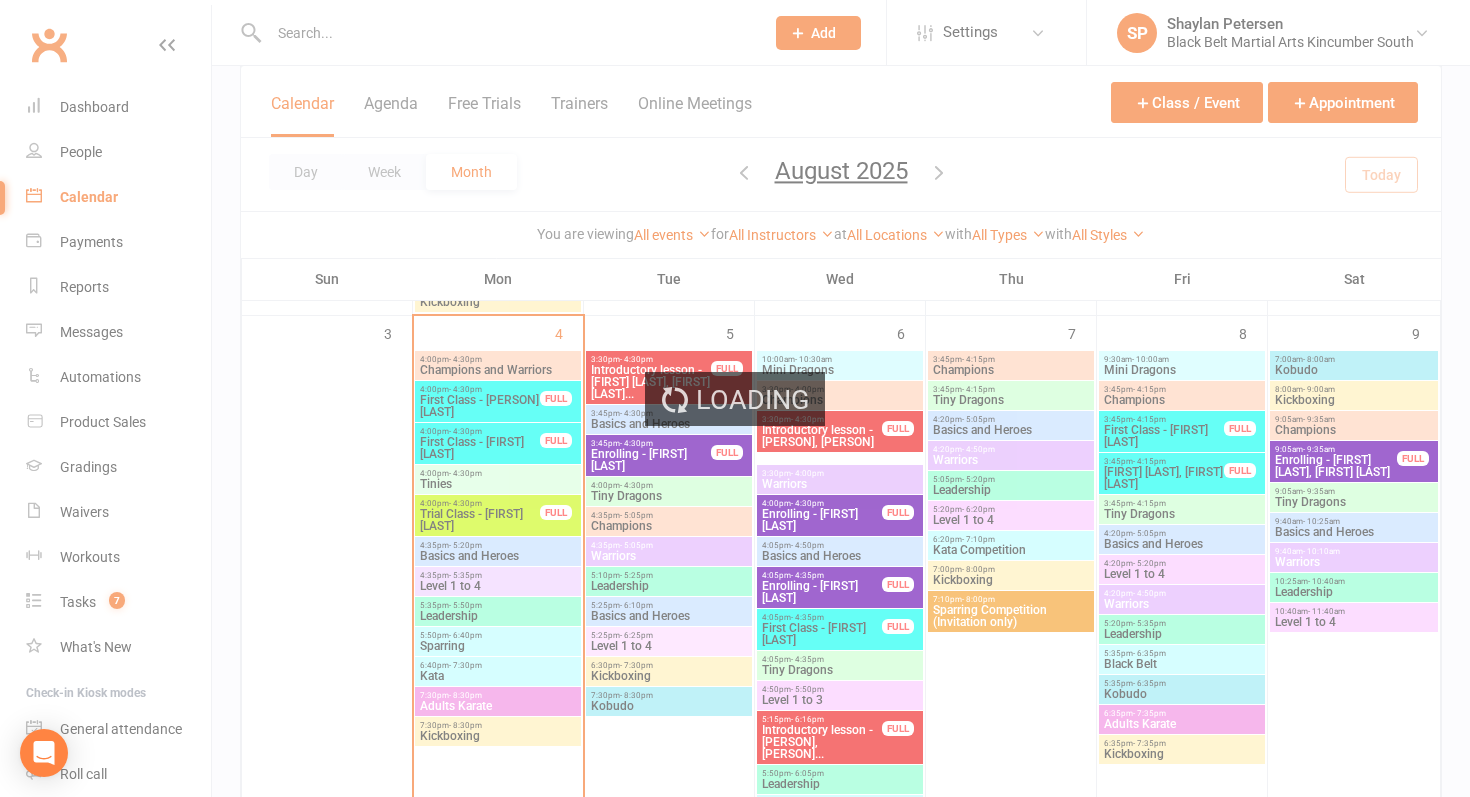 scroll, scrollTop: 0, scrollLeft: 0, axis: both 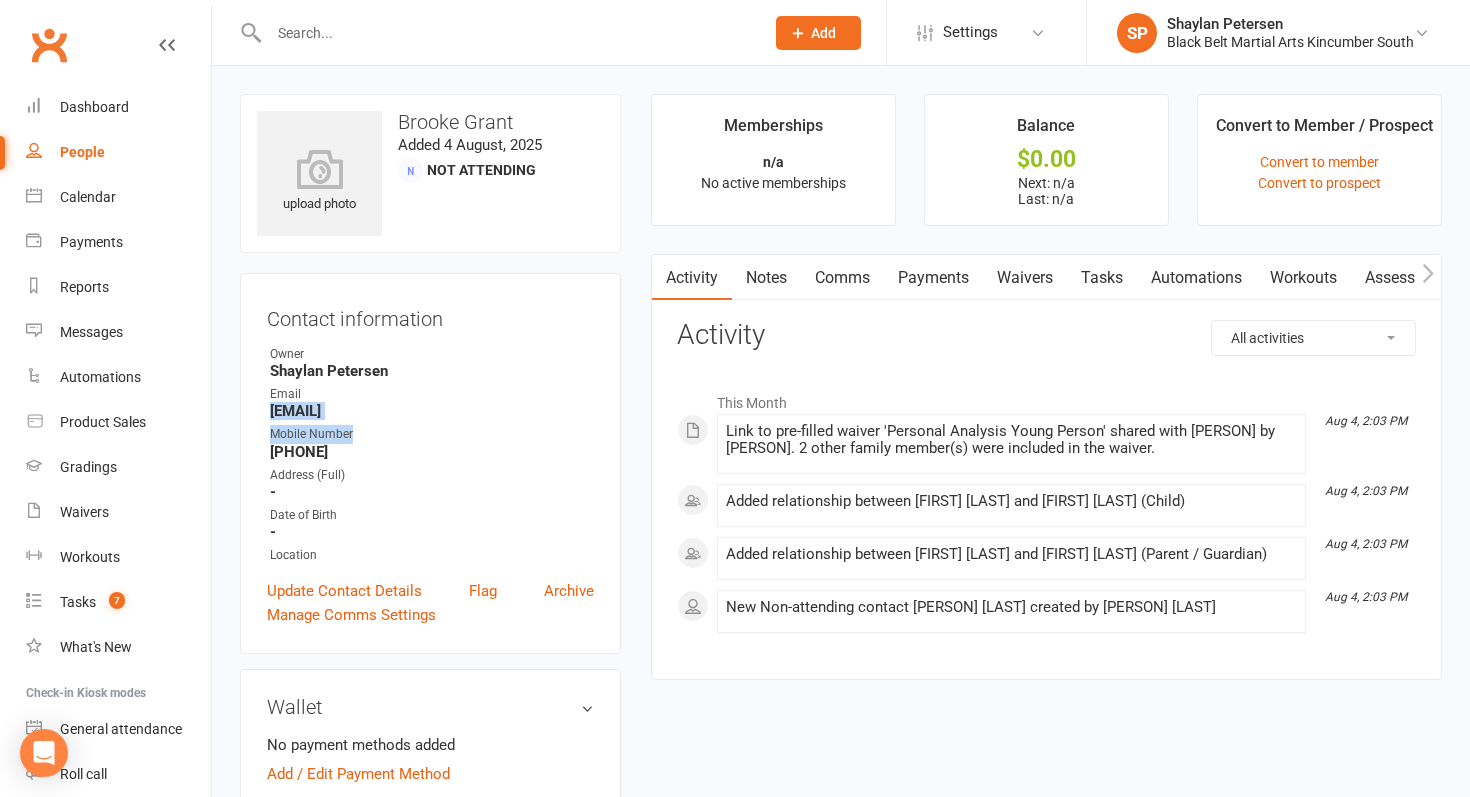 drag, startPoint x: 262, startPoint y: 406, endPoint x: 573, endPoint y: 428, distance: 311.77716 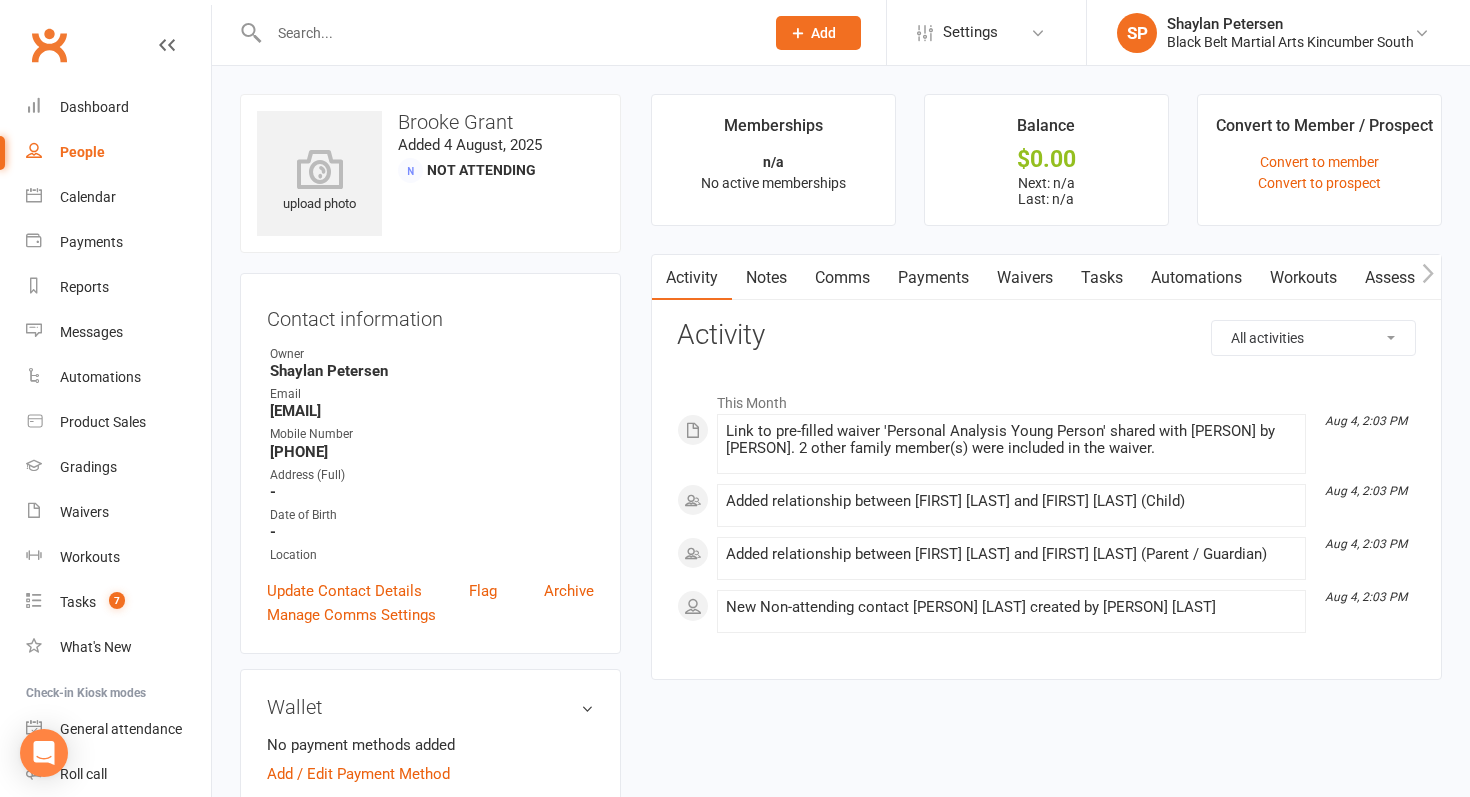click on "Email" at bounding box center [432, 394] 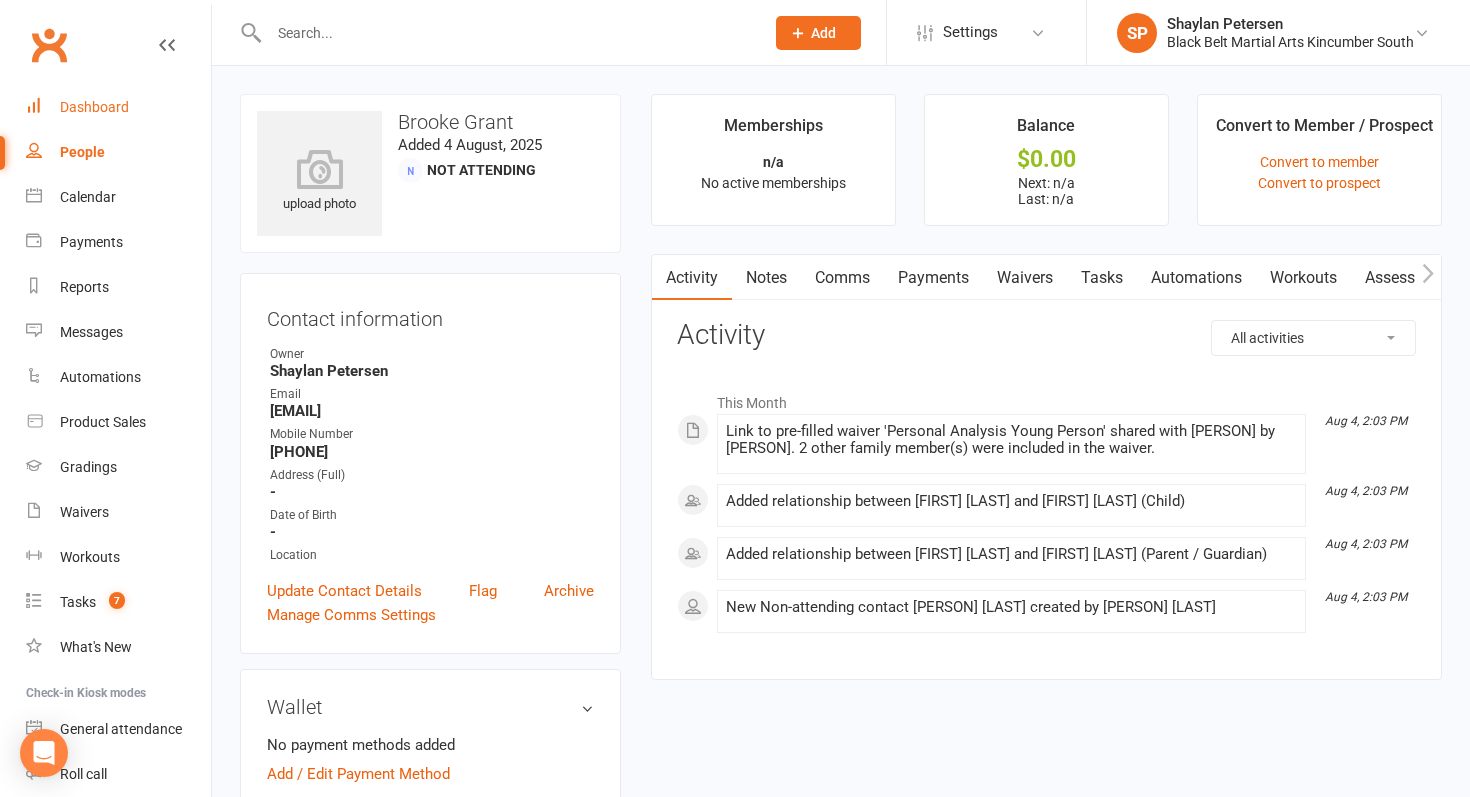 click on "Dashboard" at bounding box center [118, 107] 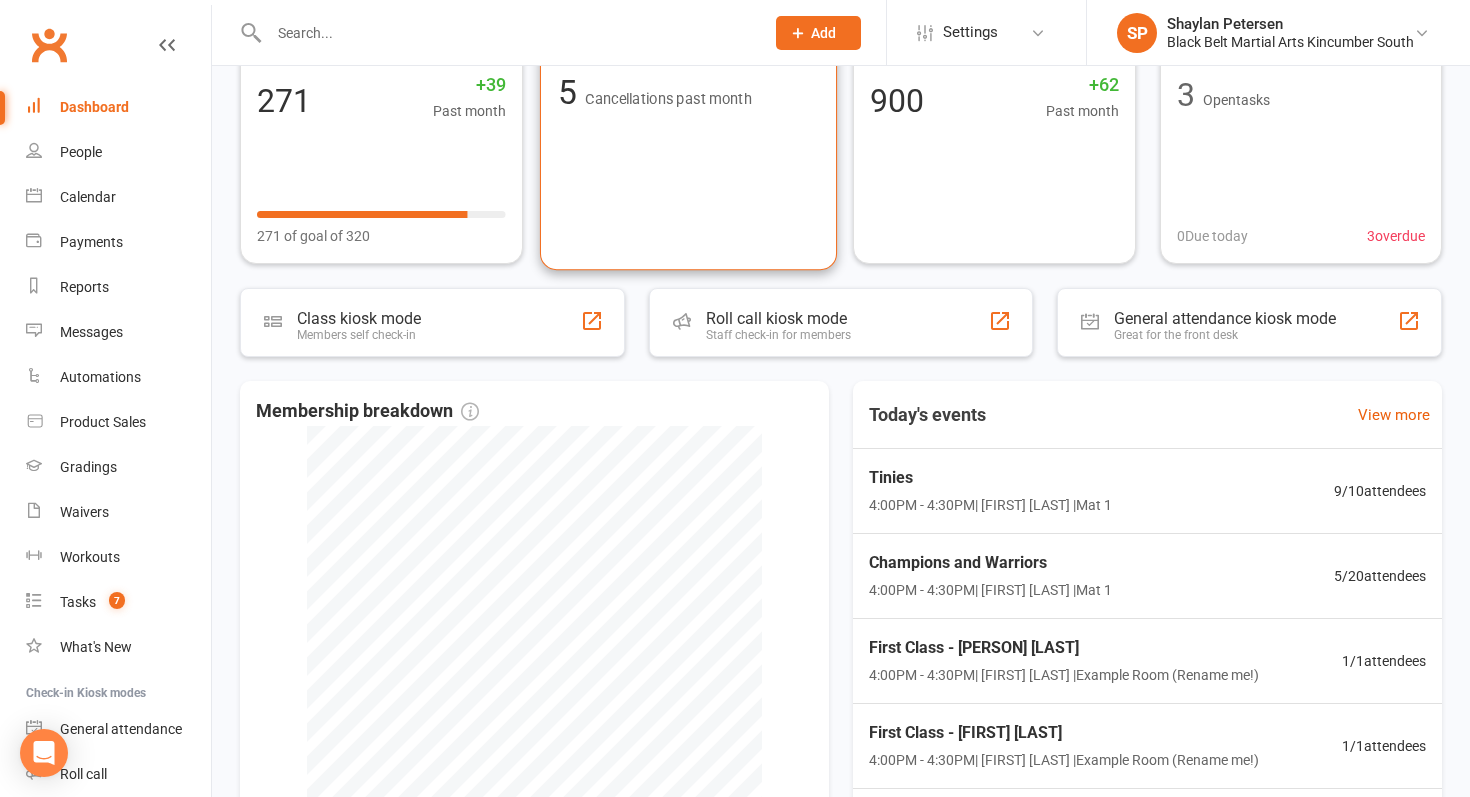 scroll, scrollTop: 414, scrollLeft: 0, axis: vertical 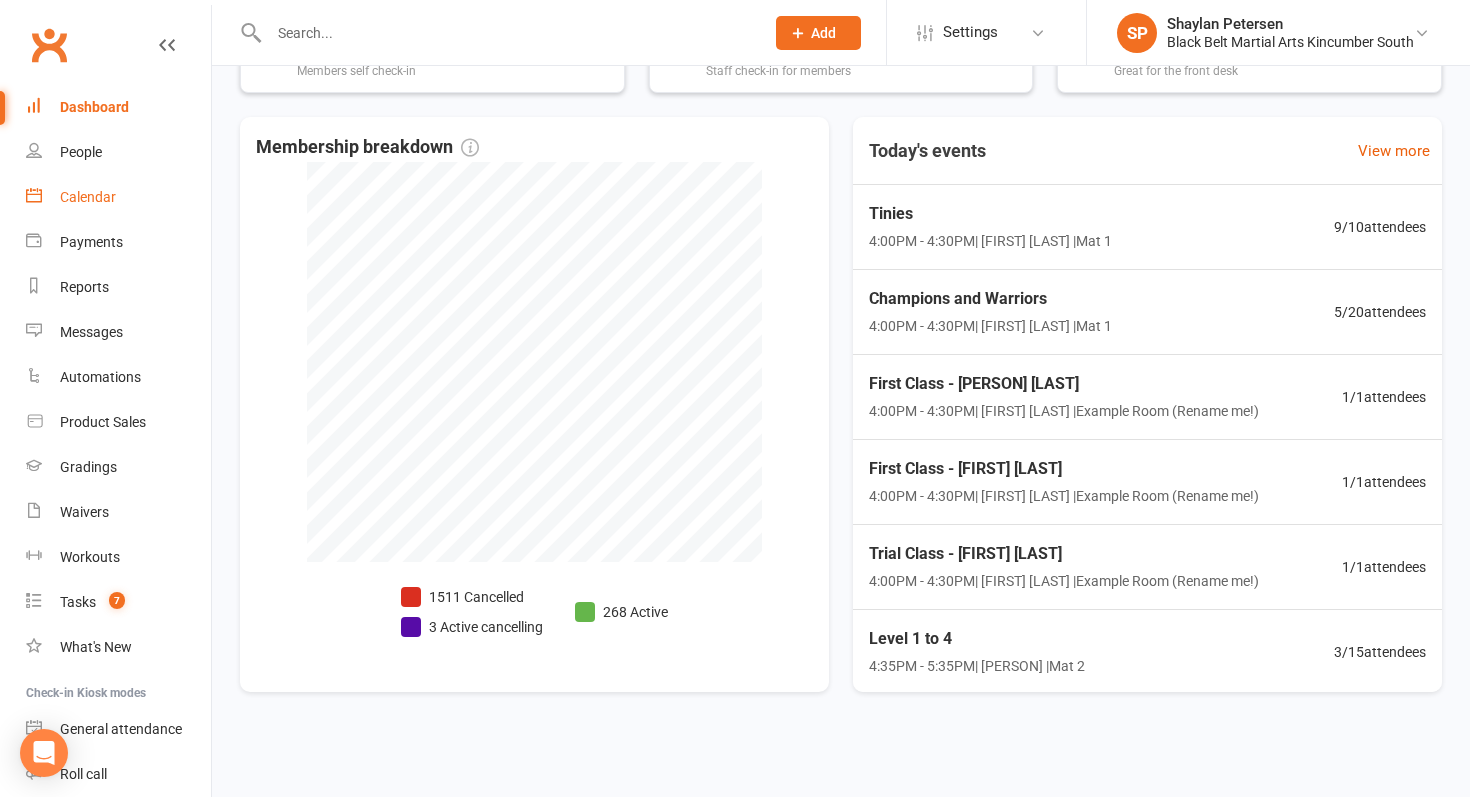 click on "Calendar" at bounding box center [88, 197] 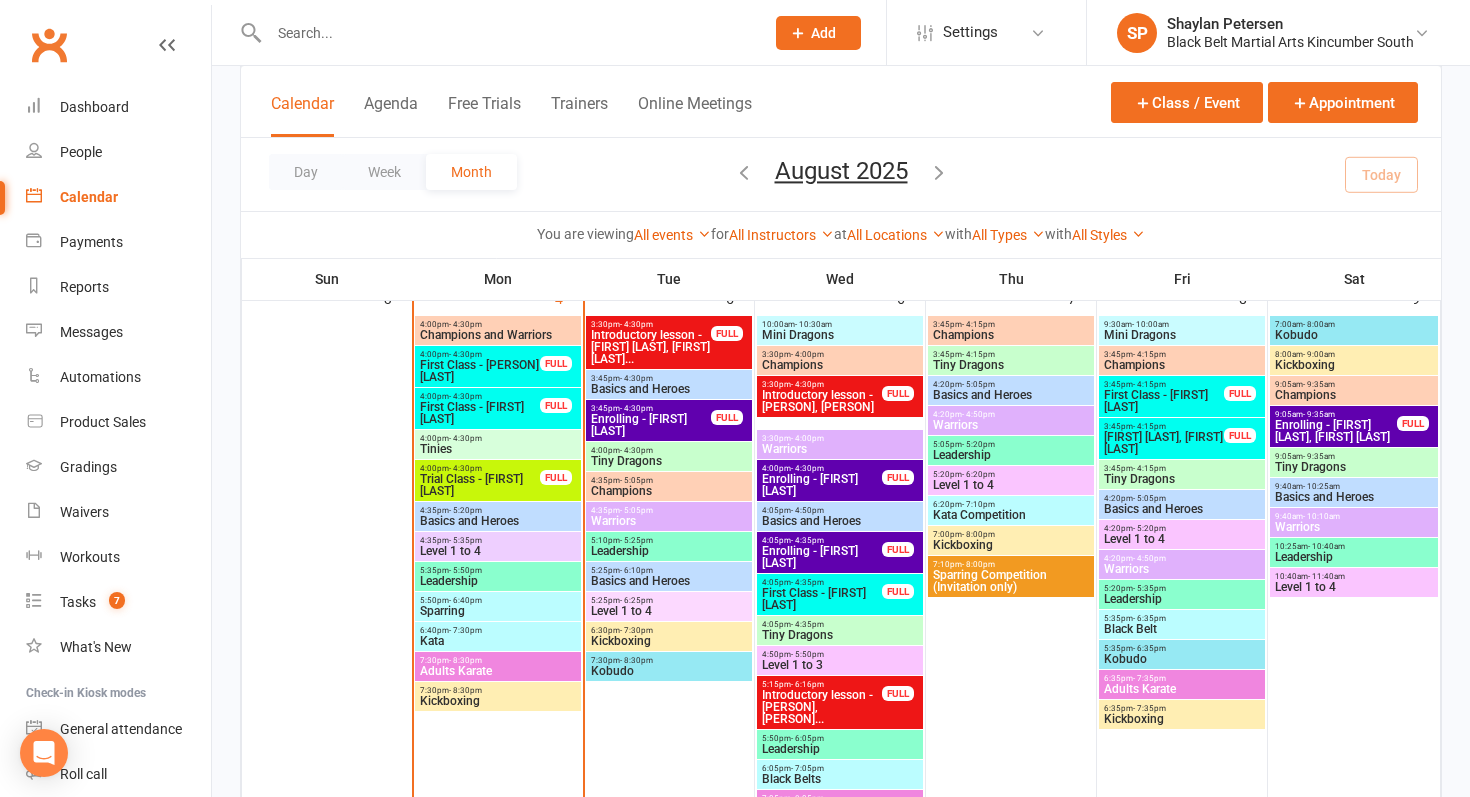 scroll, scrollTop: 682, scrollLeft: 0, axis: vertical 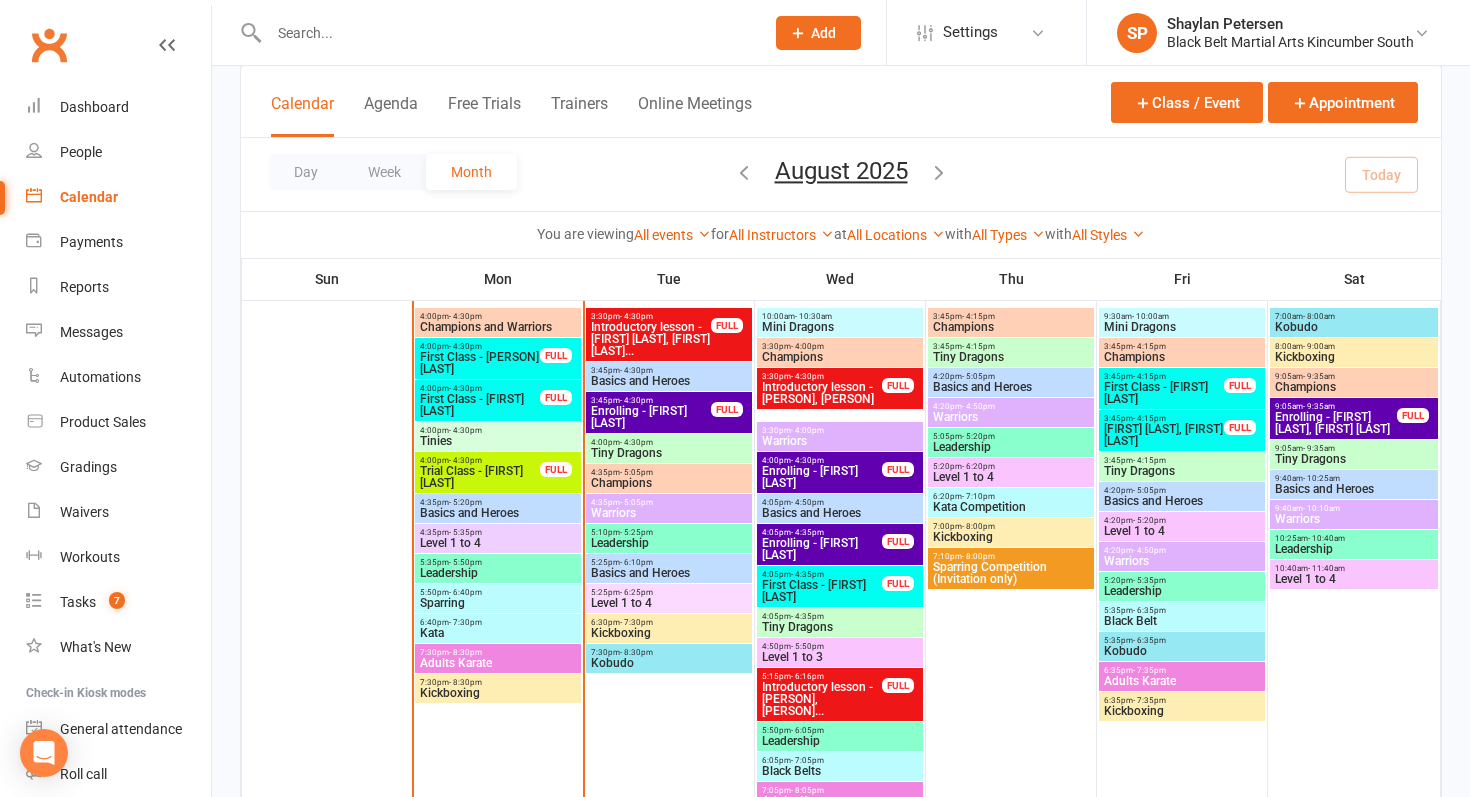 click on "First Class - [PERSON] [LAST]" at bounding box center [480, 363] 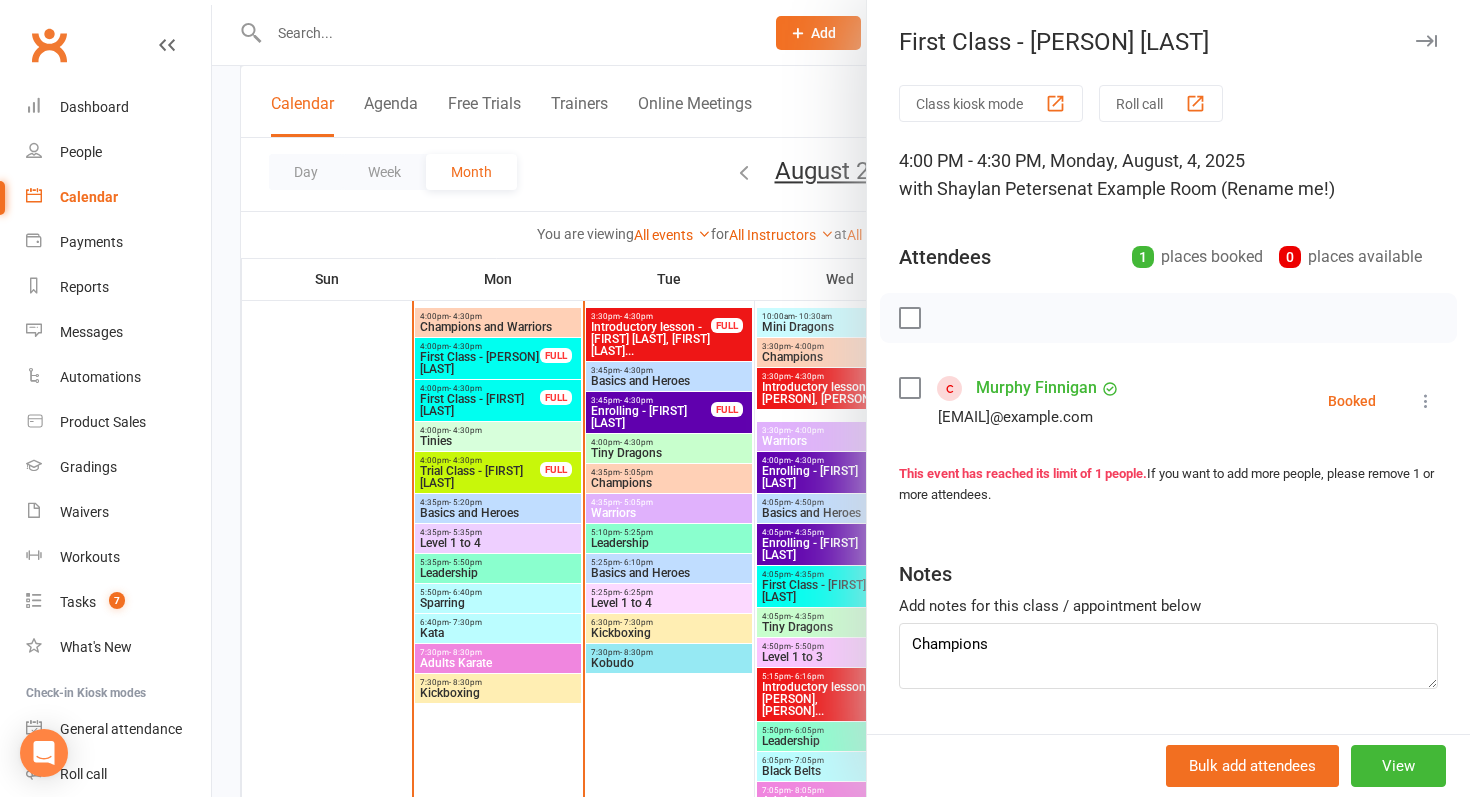 click on "Murphy Finnigan" at bounding box center [1036, 388] 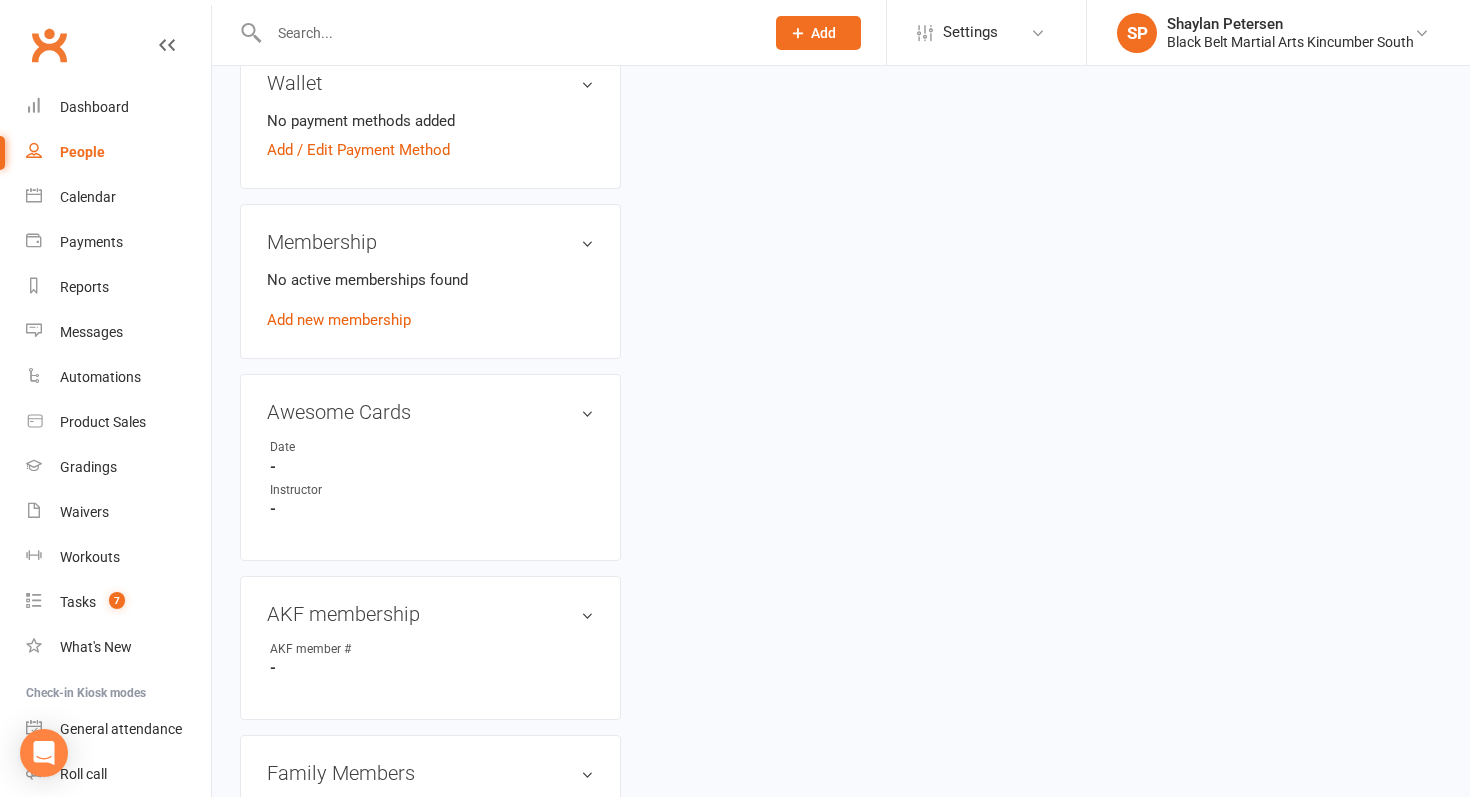 scroll, scrollTop: 0, scrollLeft: 0, axis: both 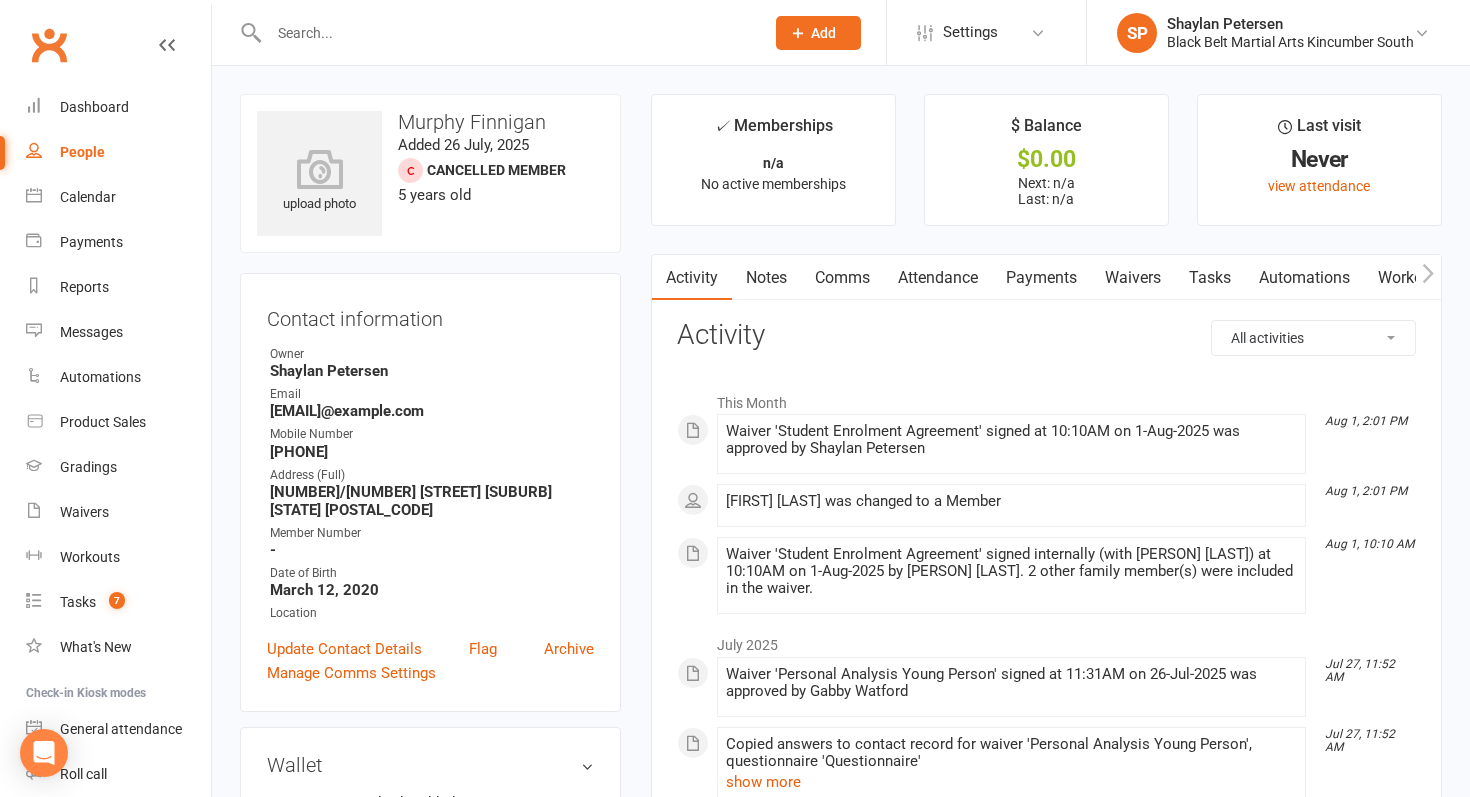 click on "Comms" at bounding box center [842, 278] 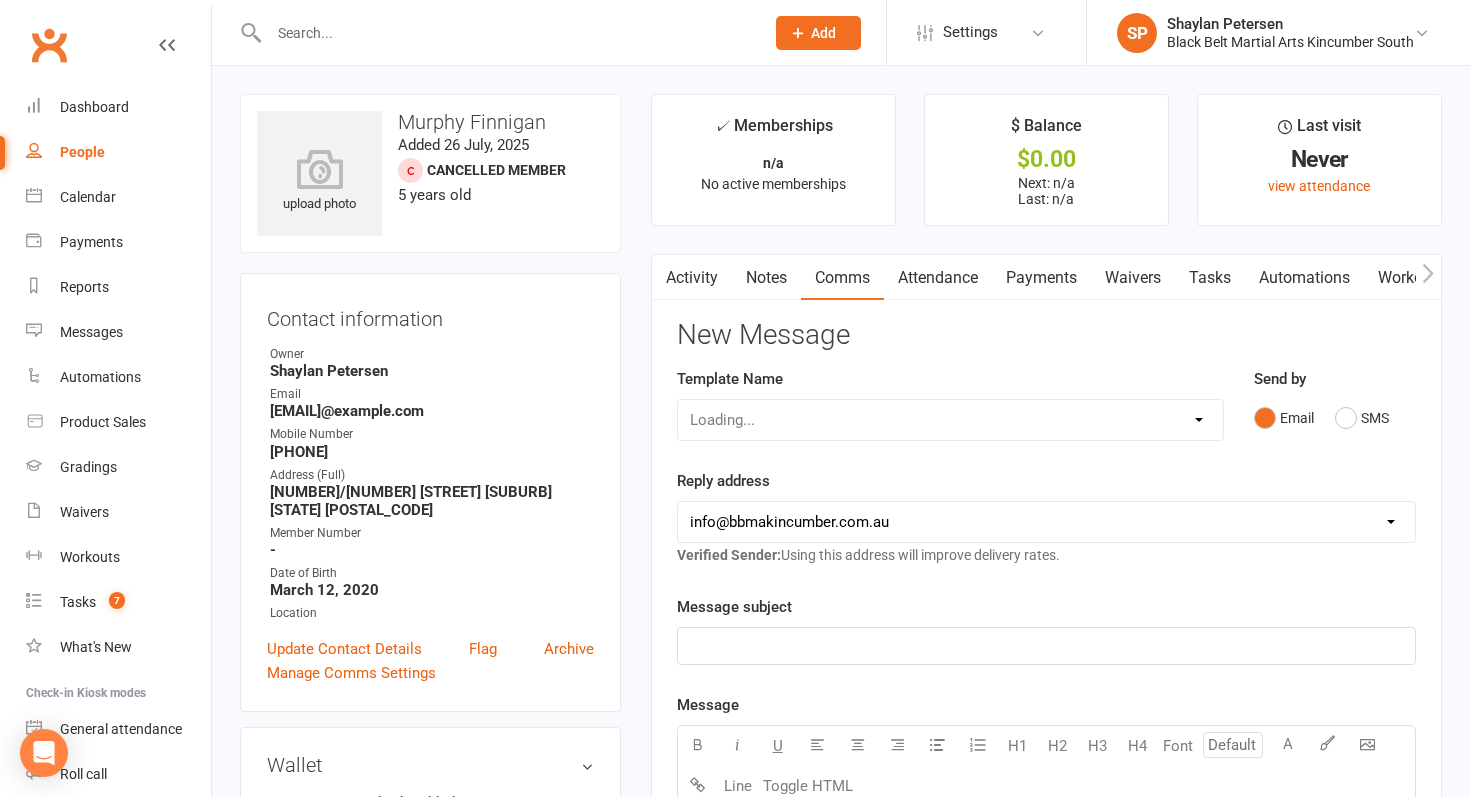 click on "Loading..." at bounding box center (950, 420) 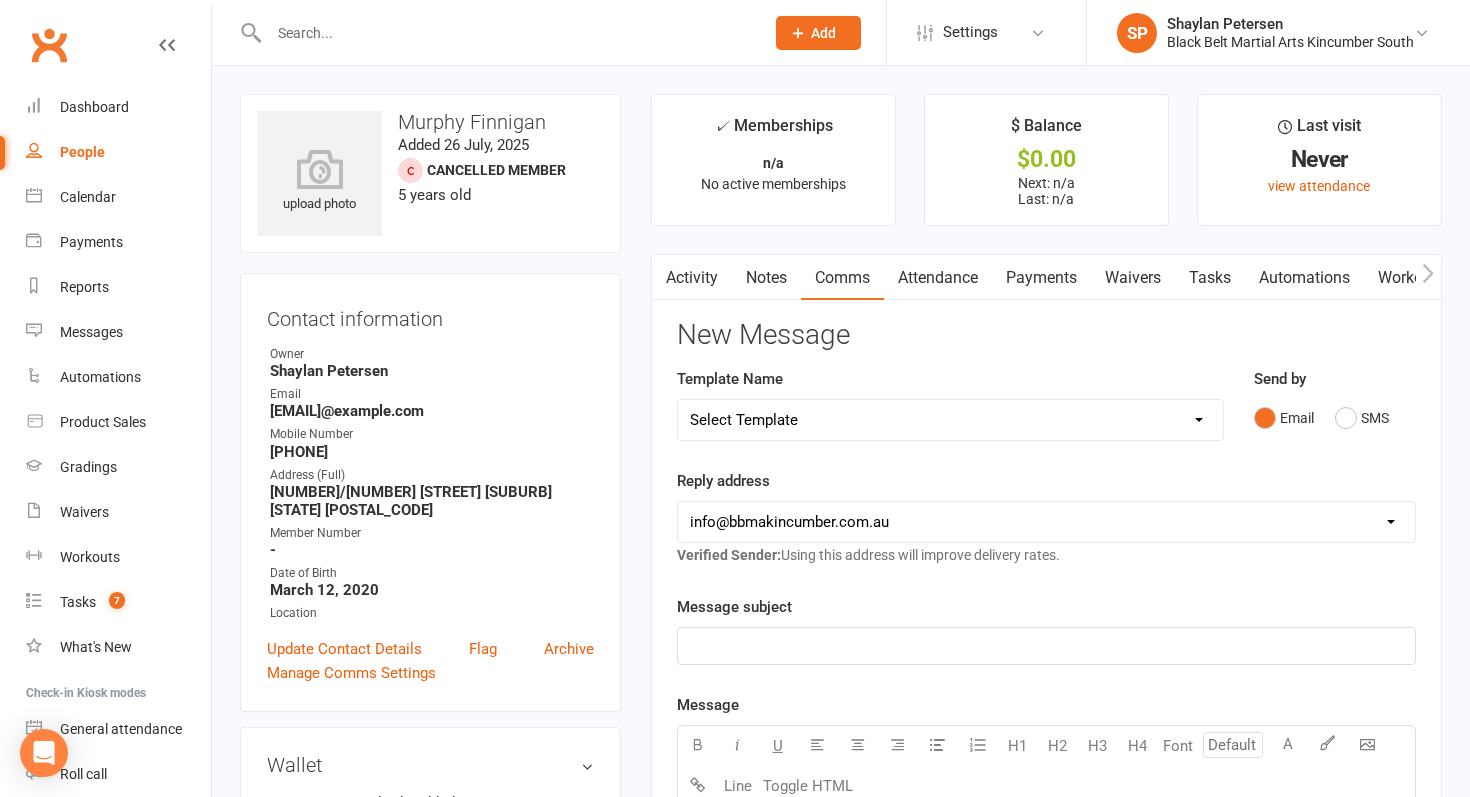 select on "12" 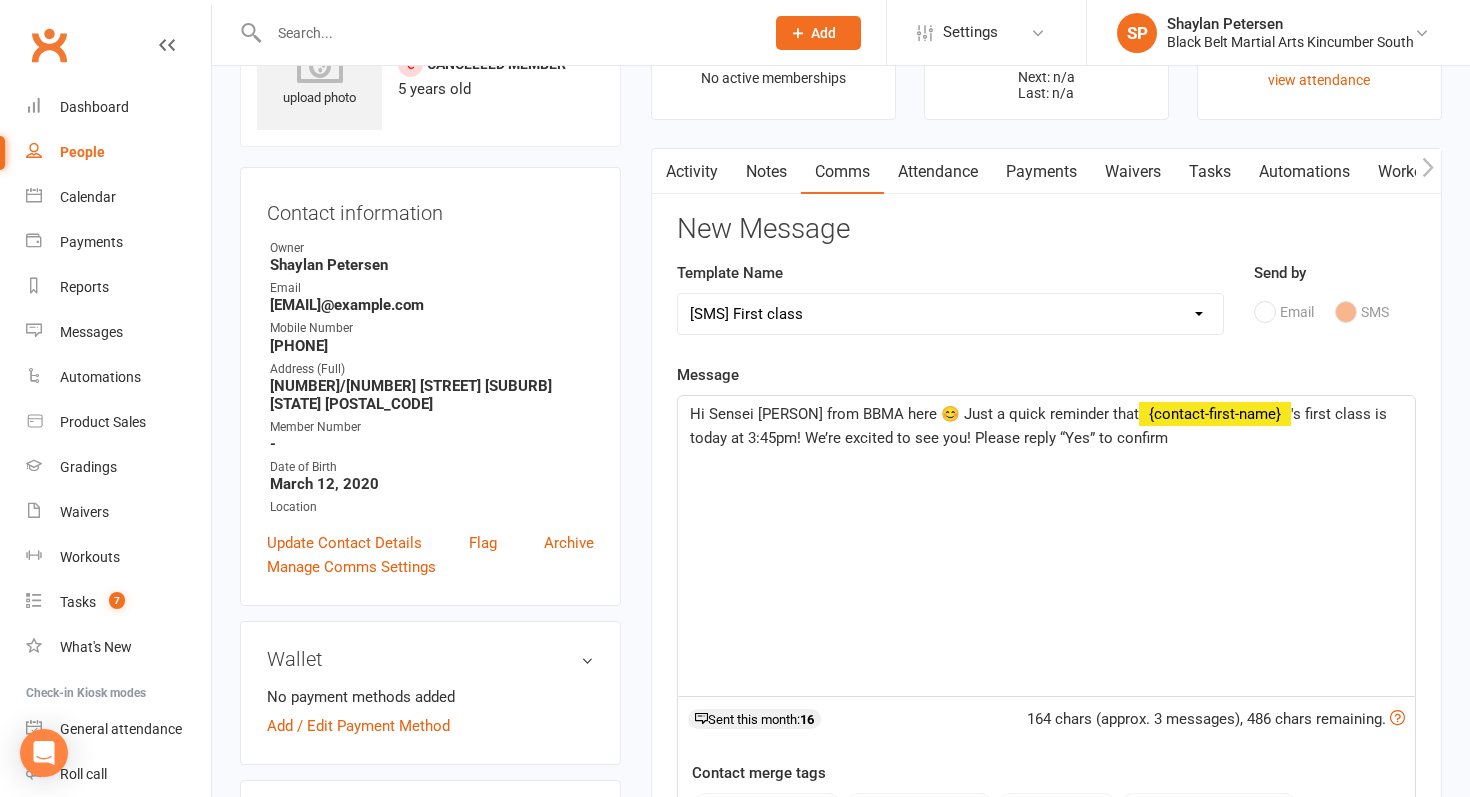 scroll, scrollTop: 146, scrollLeft: 0, axis: vertical 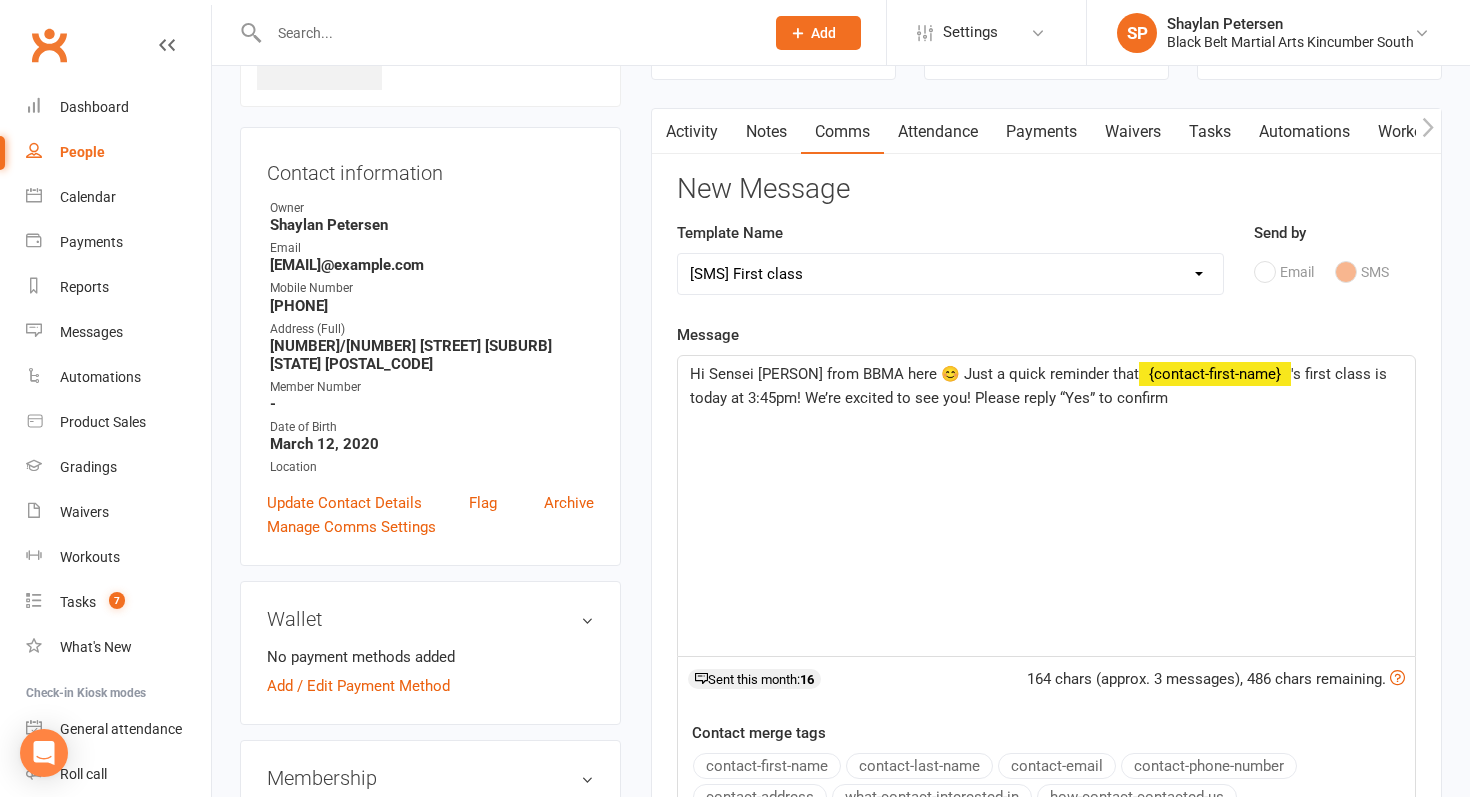 click on "'s first class is today at 3:45pm! We’re excited to see you! Please reply “Yes” to confirm" 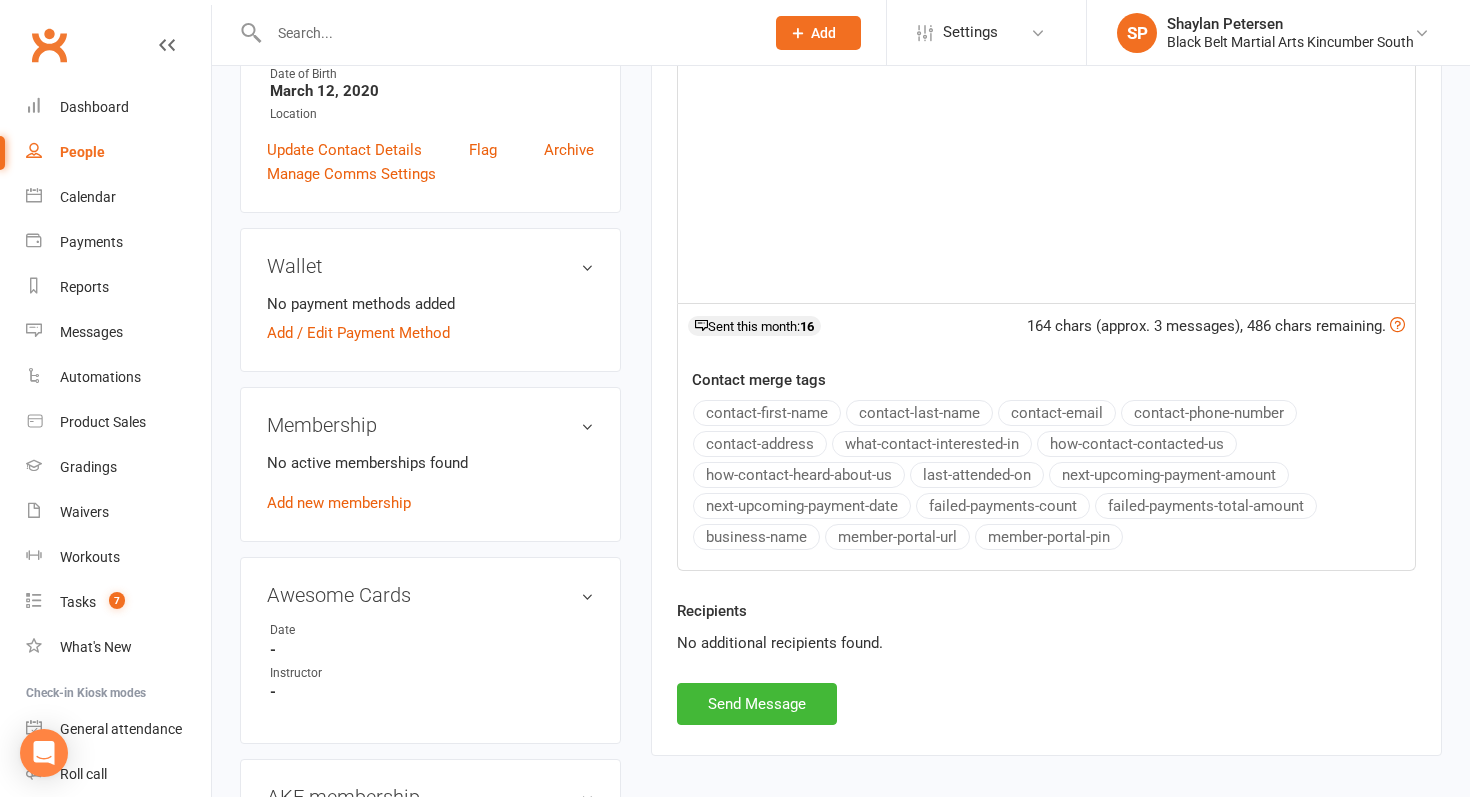 scroll, scrollTop: 513, scrollLeft: 0, axis: vertical 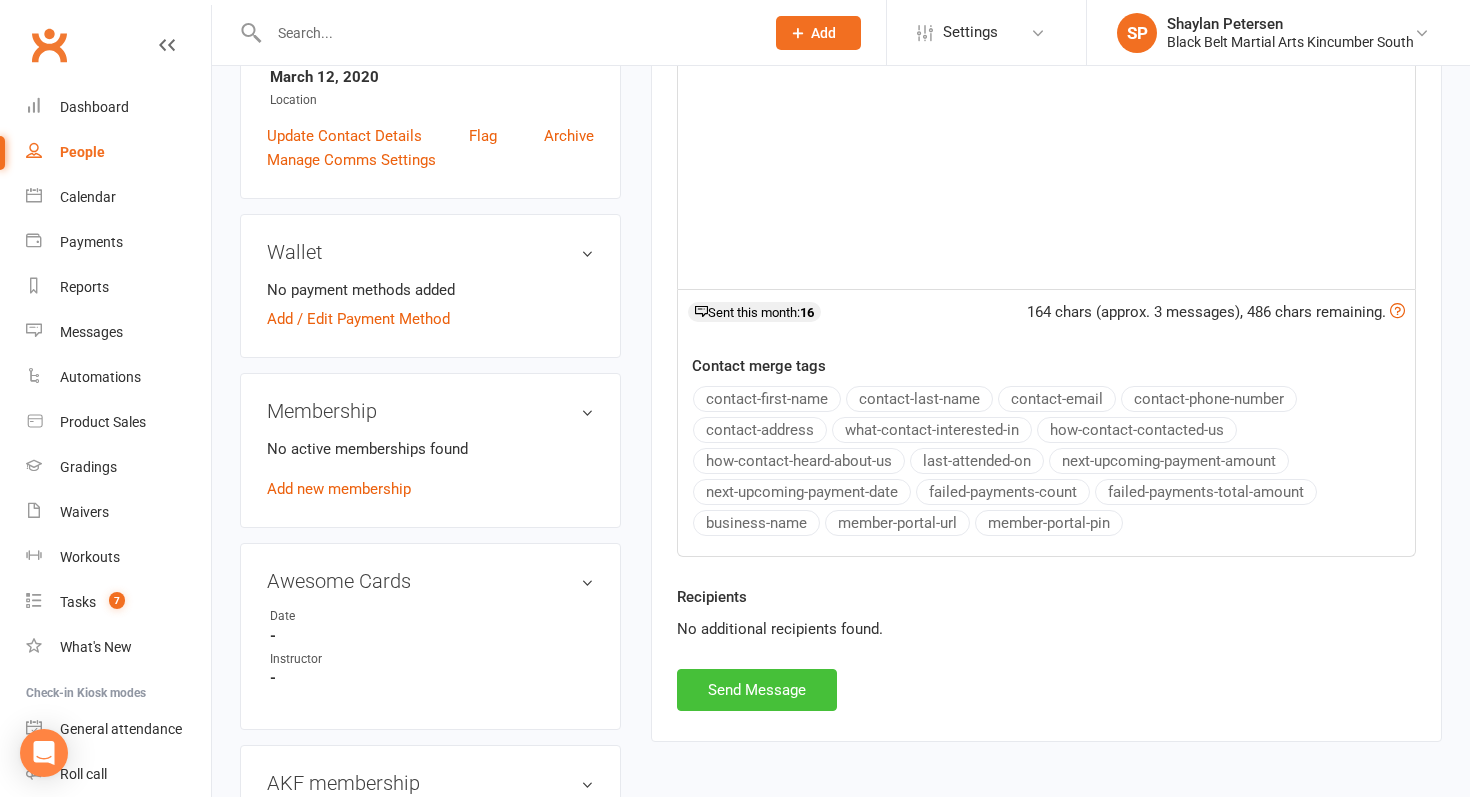 click on "Send Message" at bounding box center [757, 690] 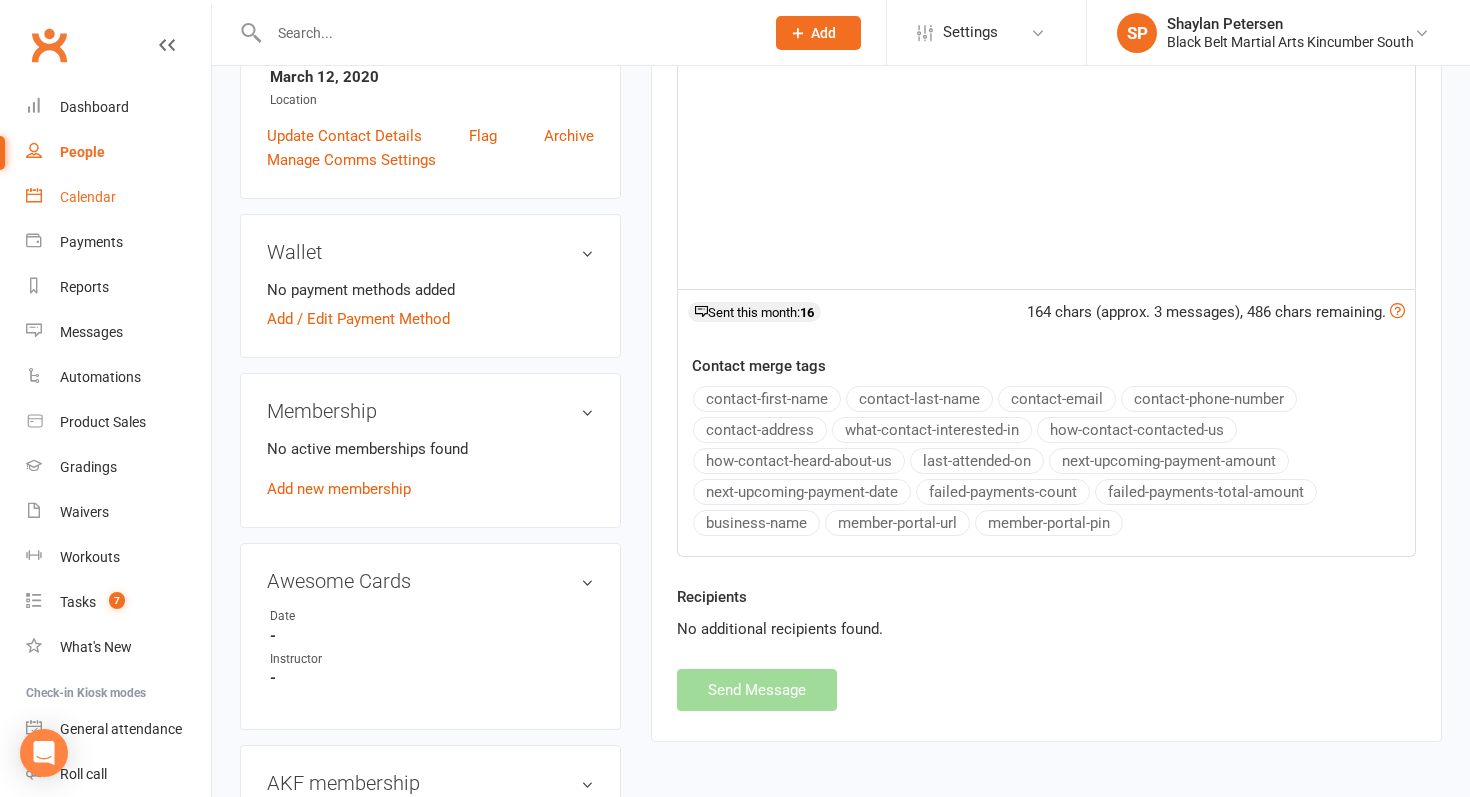 select 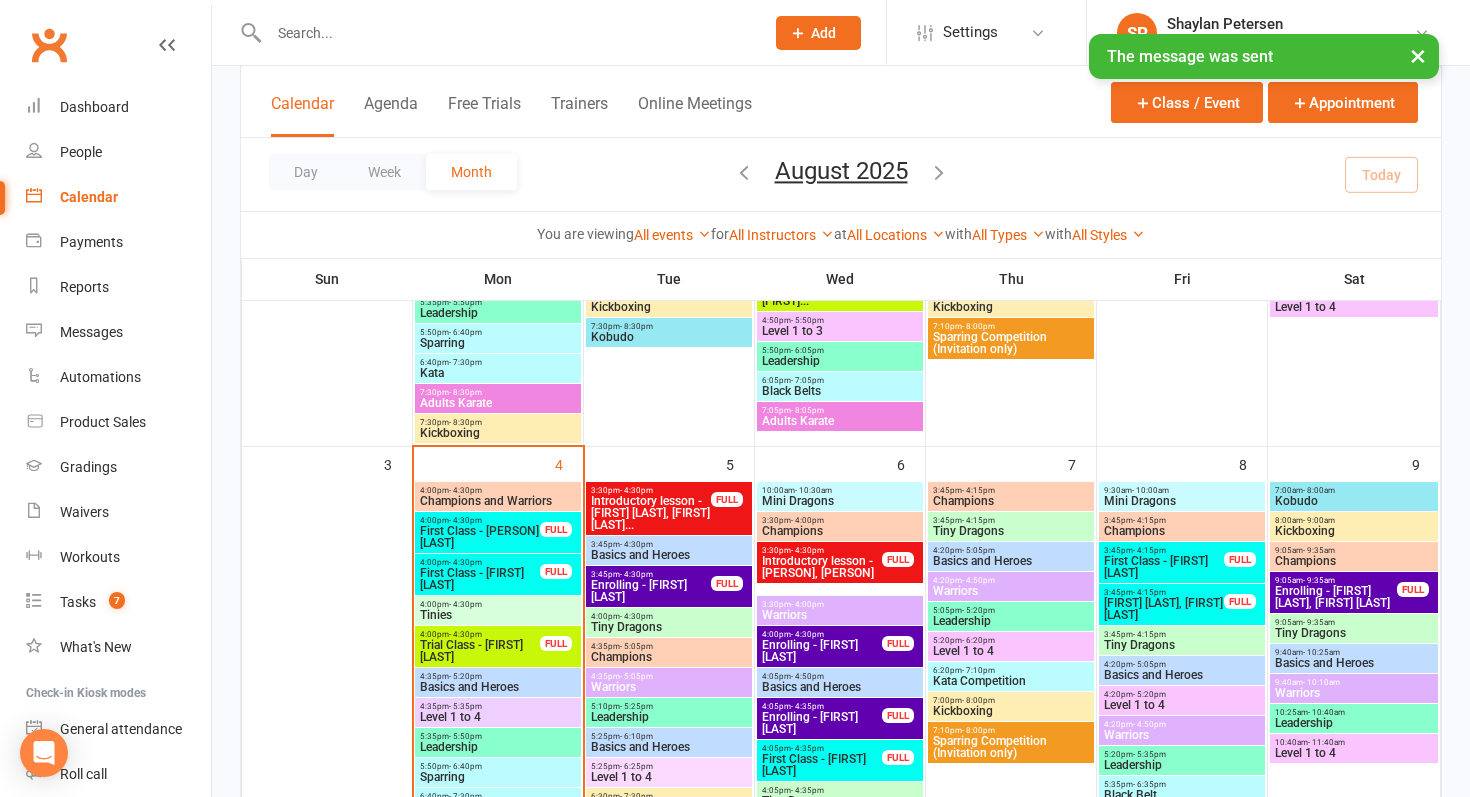 scroll, scrollTop: 525, scrollLeft: 0, axis: vertical 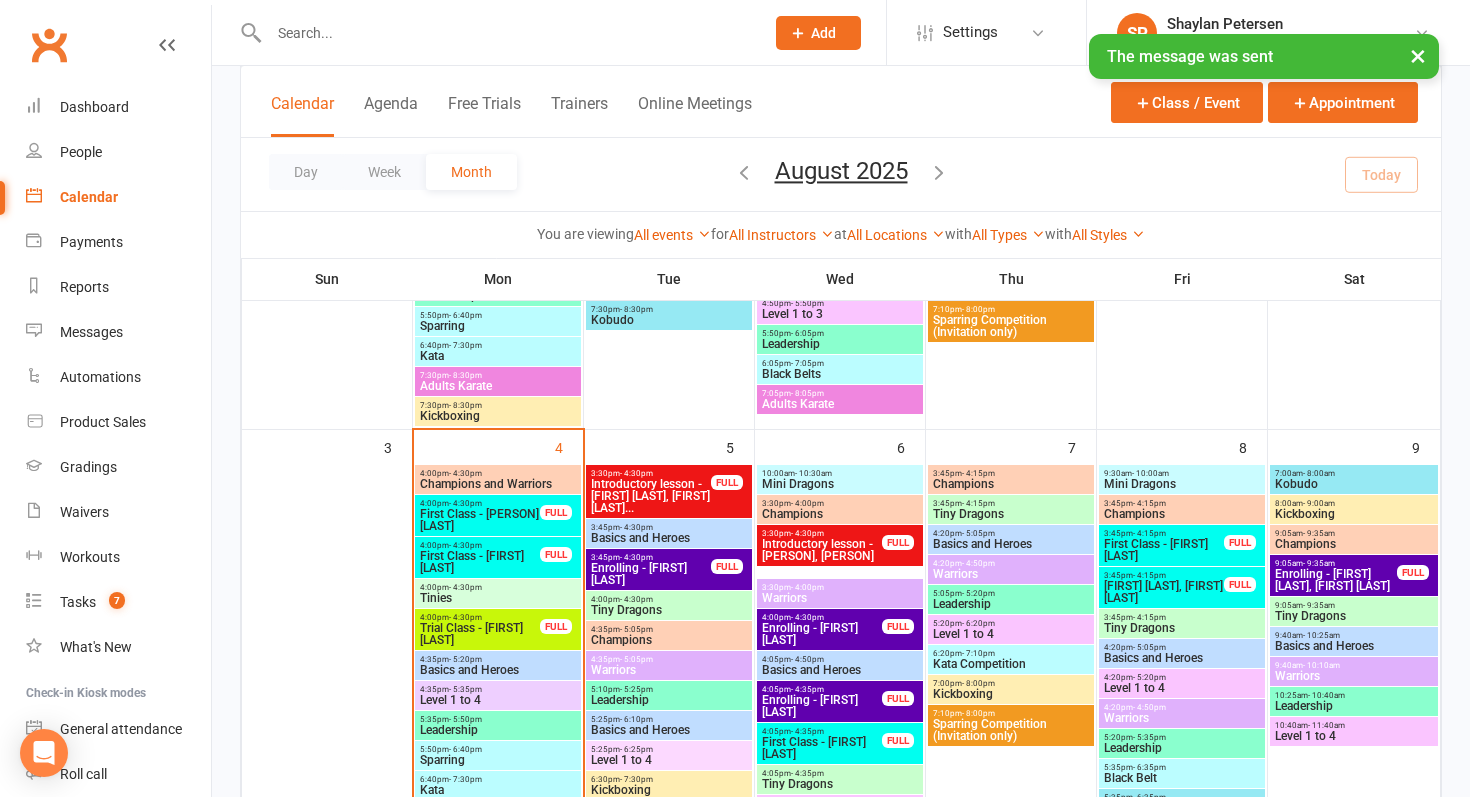 click on "First Class - [FIRST] [LAST]" at bounding box center (480, 562) 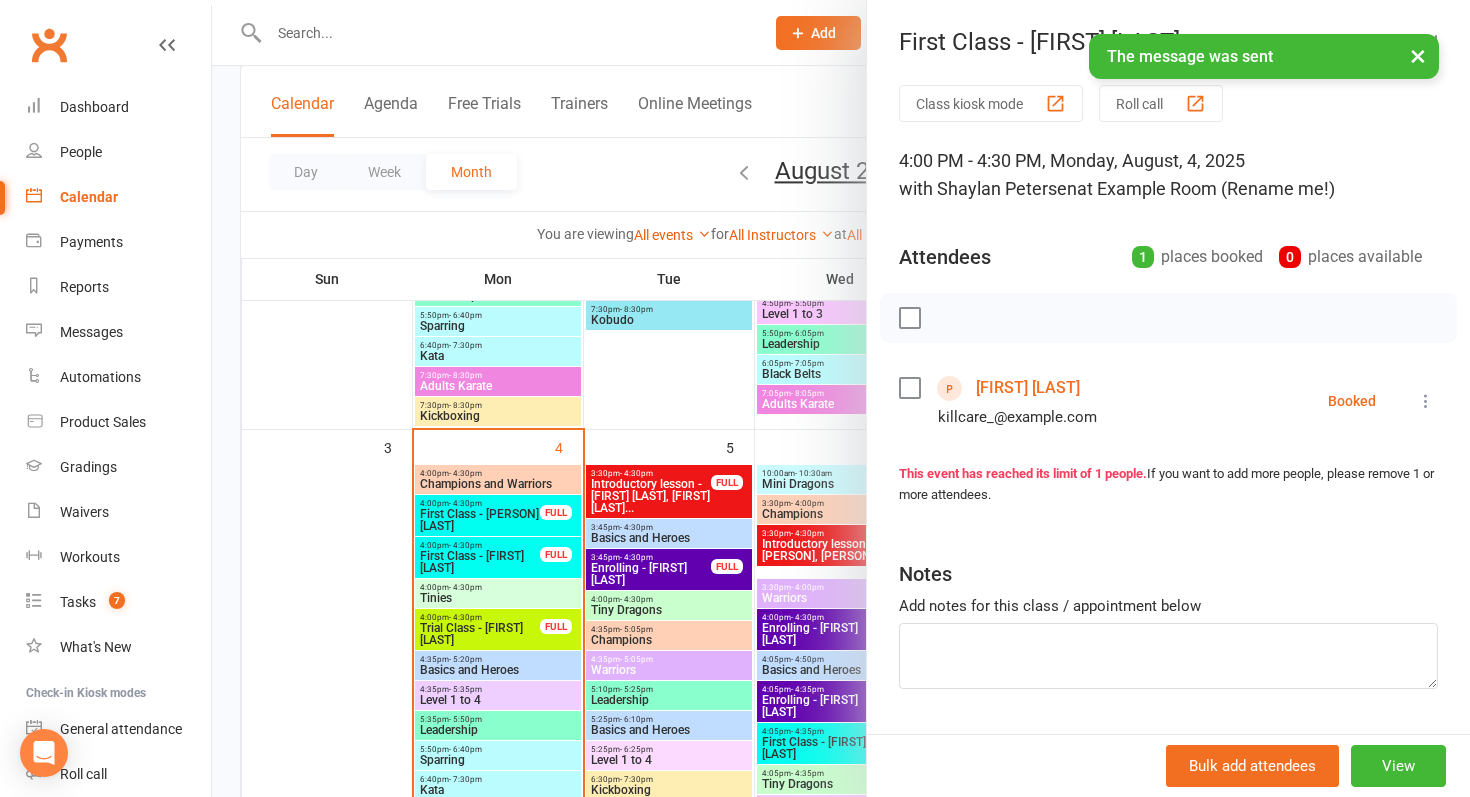 click on "[FIRST] [LAST]" at bounding box center (1028, 388) 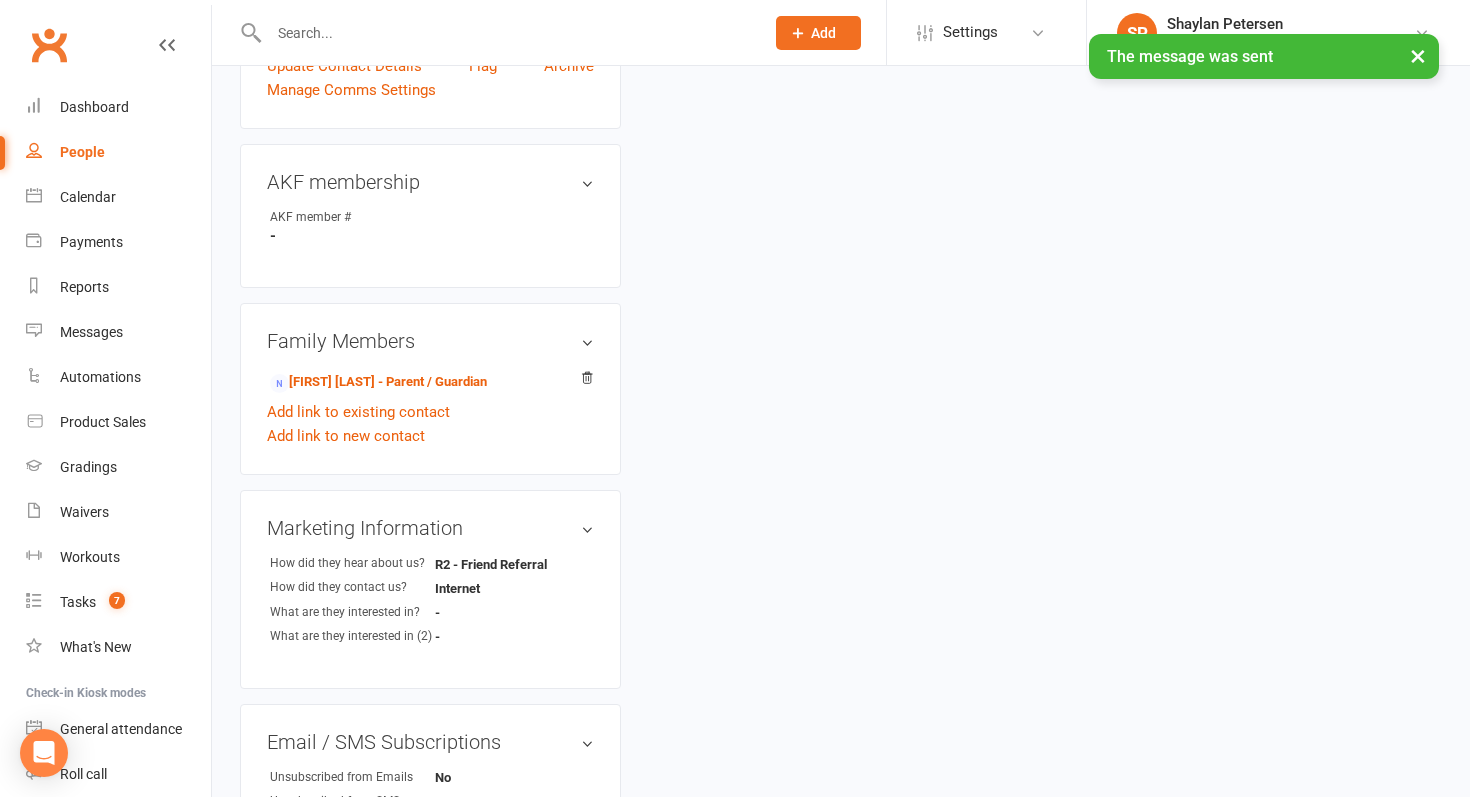 scroll, scrollTop: 0, scrollLeft: 0, axis: both 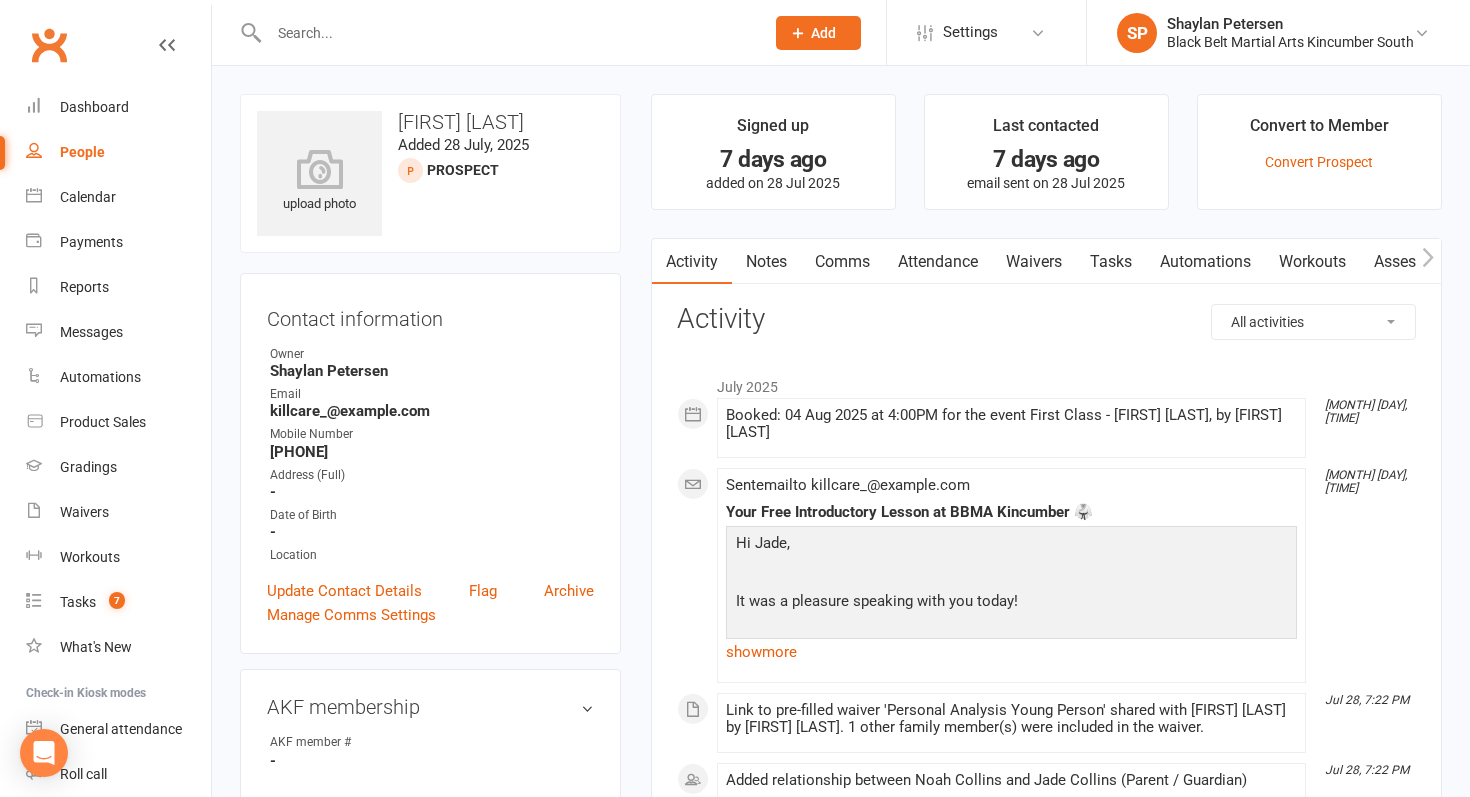click on "Comms" at bounding box center [842, 262] 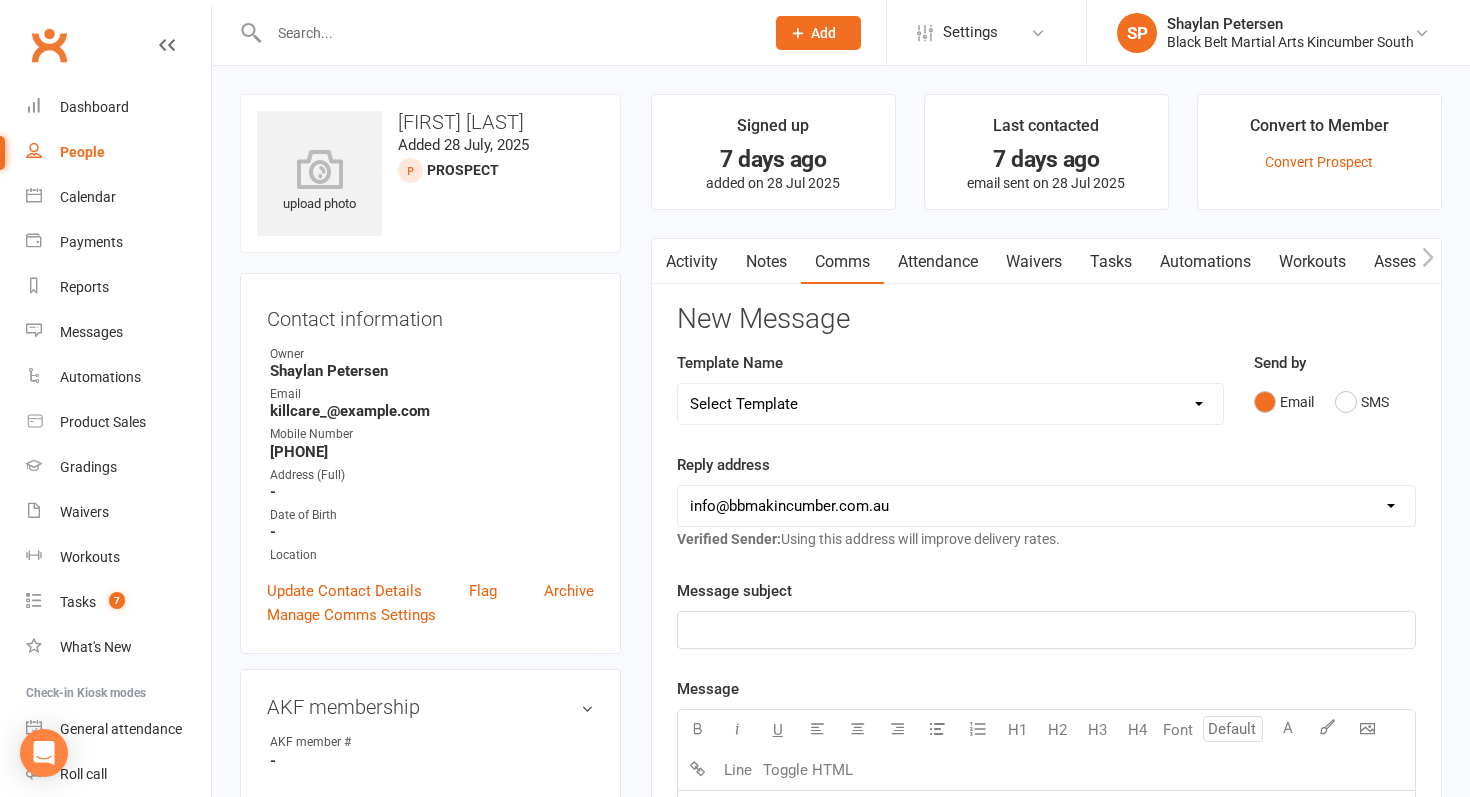 click on "Waivers" at bounding box center (1034, 262) 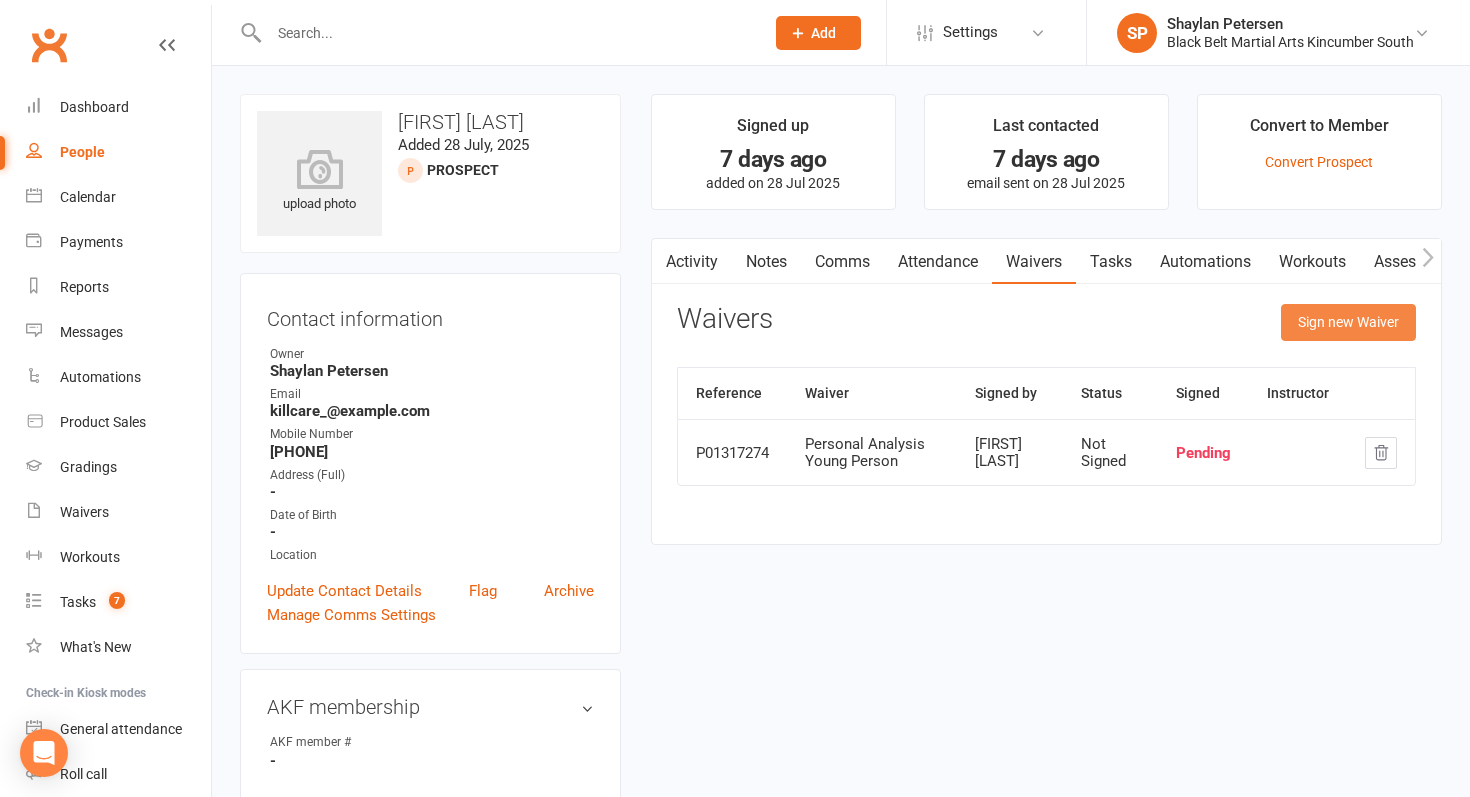 click on "Sign new Waiver" at bounding box center (1348, 322) 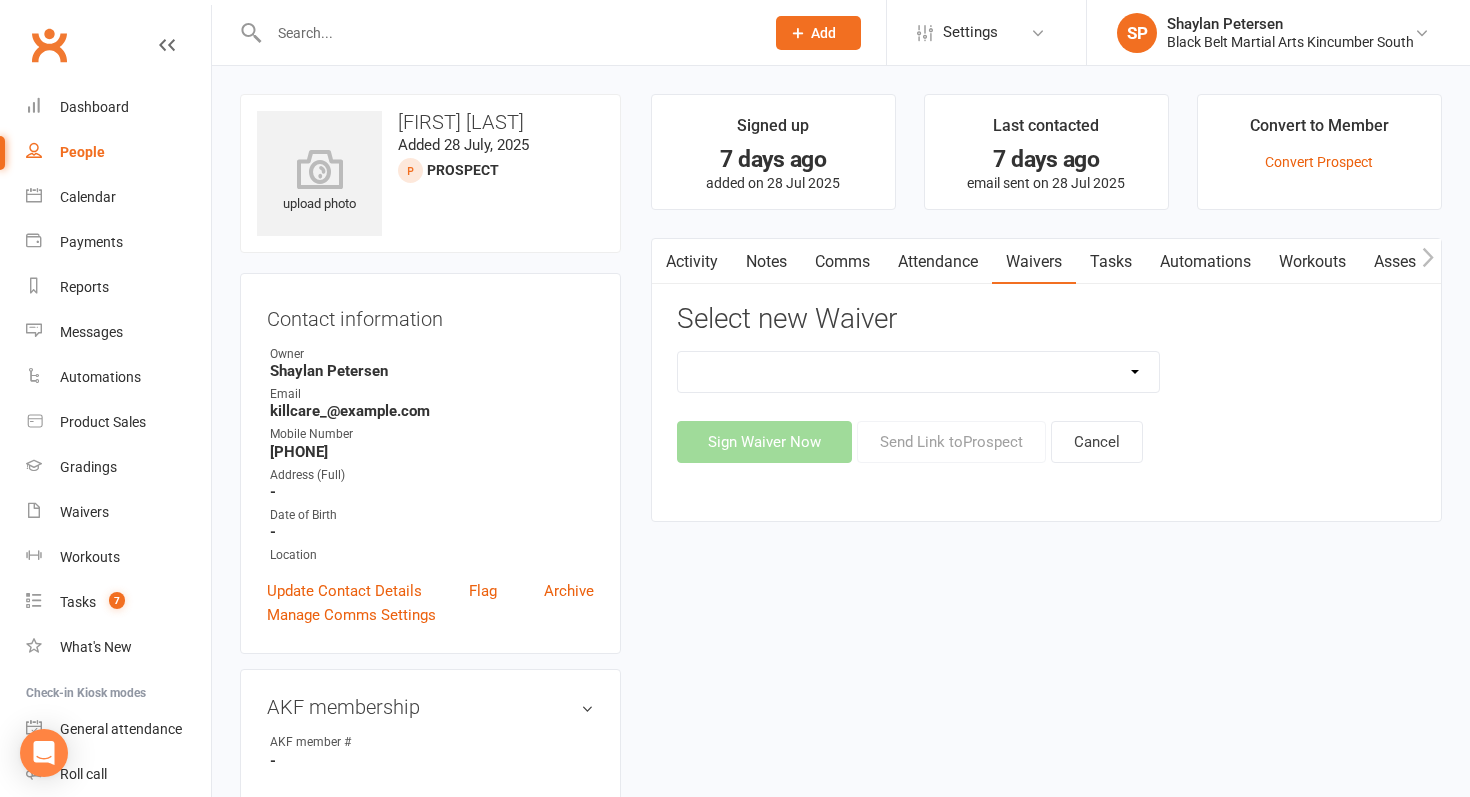 click on "Direct Debit Request Festival Enrolment Festival Trial Class Holiday Camp Waiver Party Sign In Personal Analysis Adult Personal Analysis Kickboxing Personal Analysis Young Person Student Enrolment Agreement" at bounding box center (918, 372) 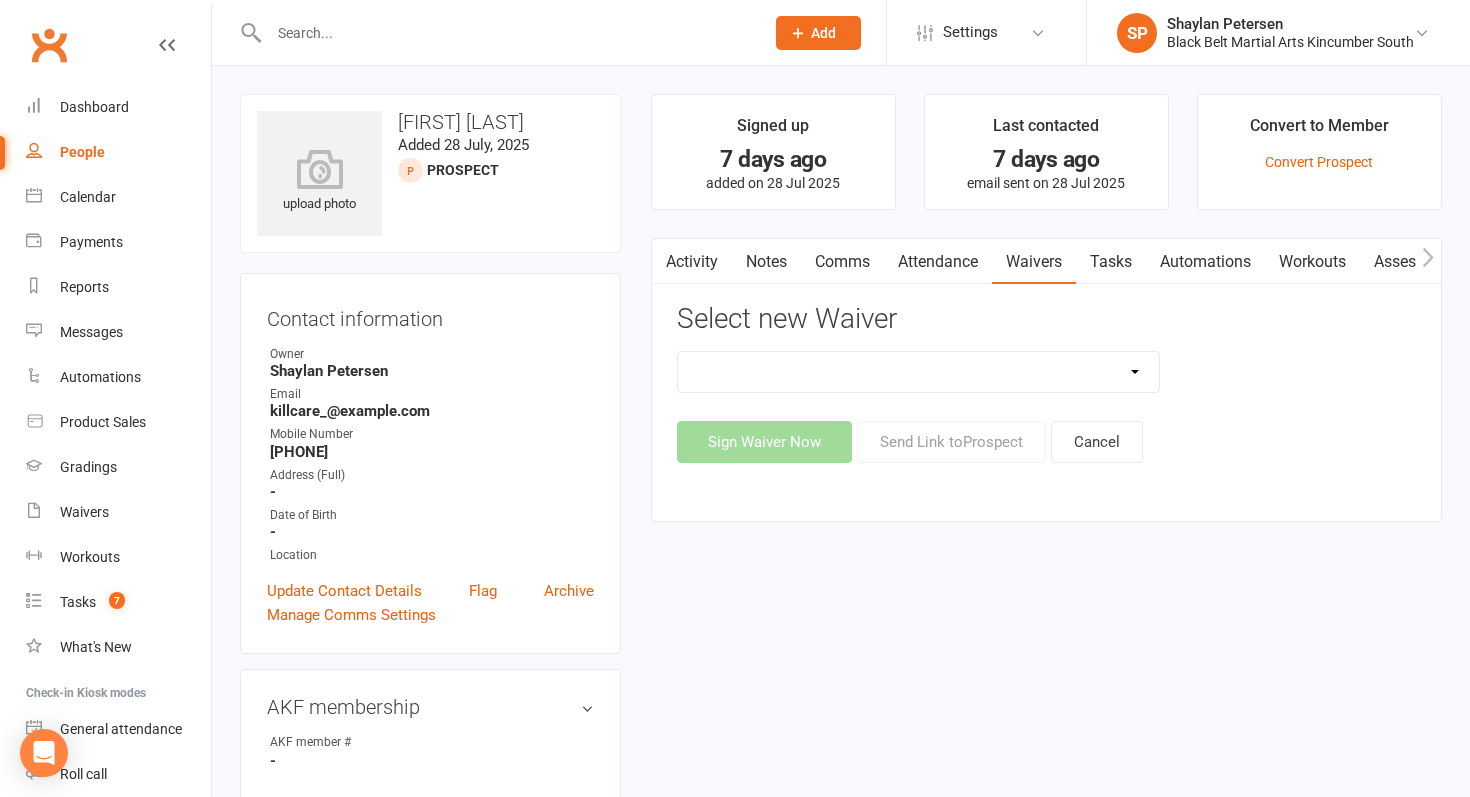 select on "10335" 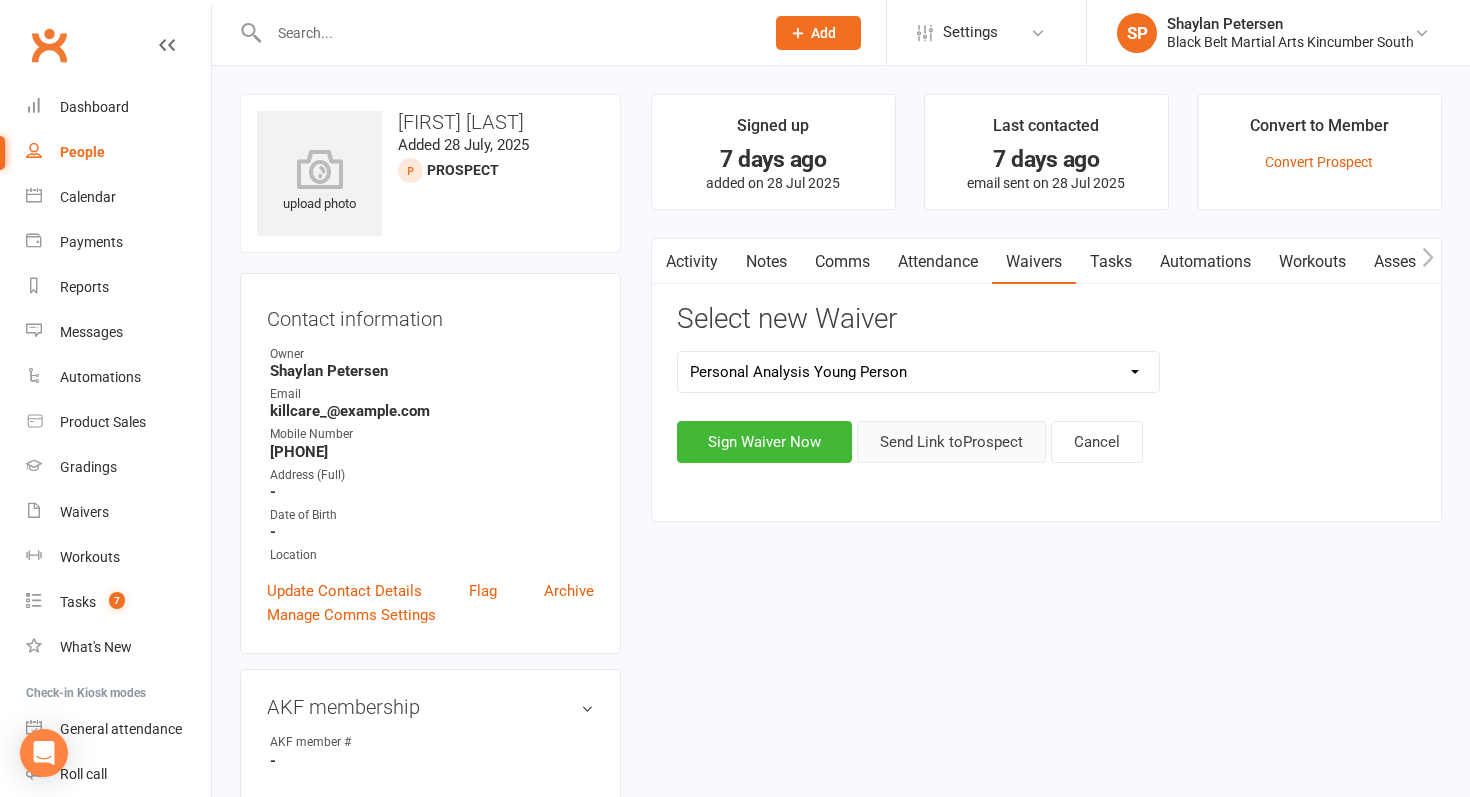 click on "Send Link to  Prospect" at bounding box center (951, 442) 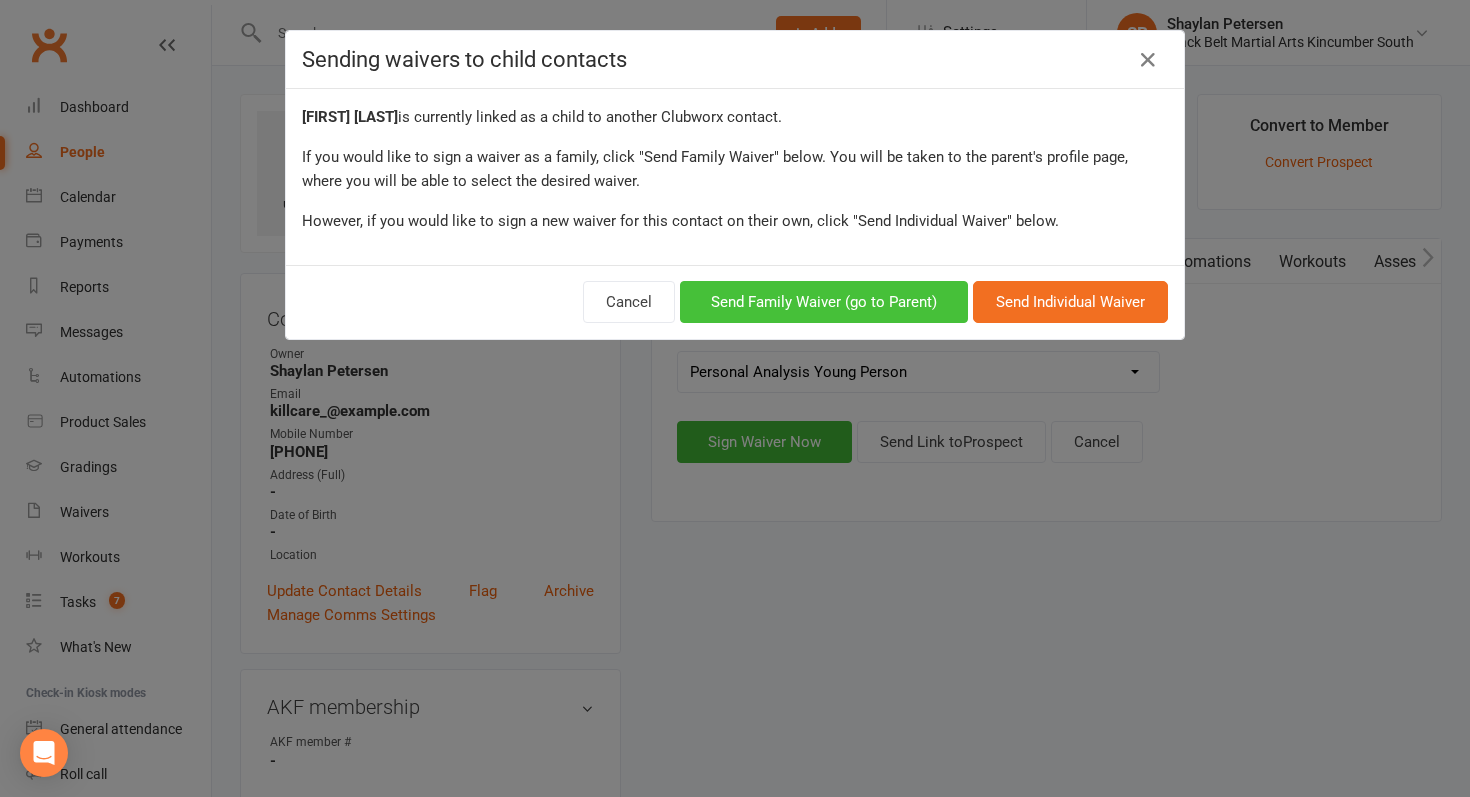 click on "Send Family Waiver (go to Parent)" at bounding box center [824, 302] 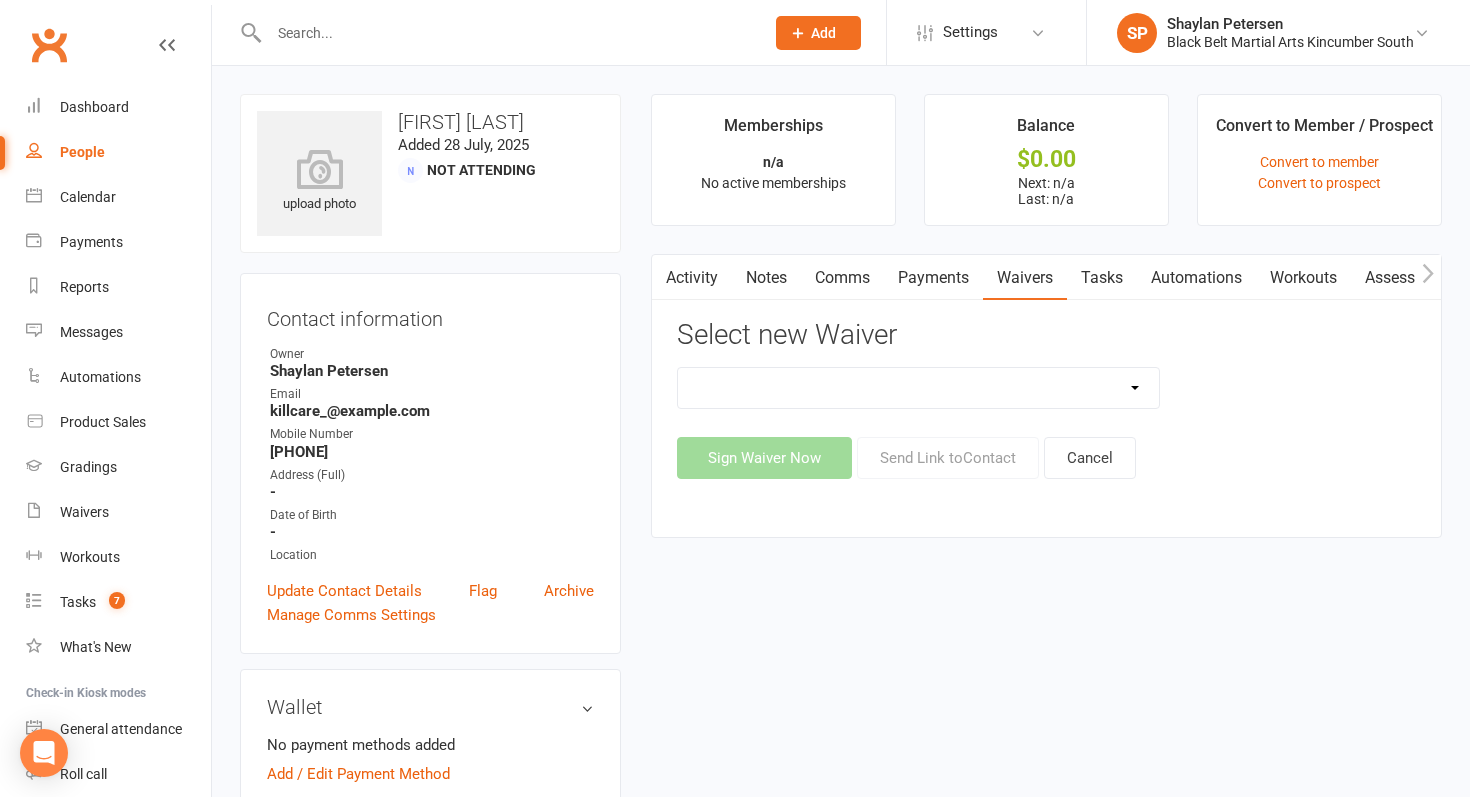 click on "Direct Debit Request Festival Enrolment Festival Trial Class Holiday Camp Waiver Party Sign In Personal Analysis Adult Personal Analysis Kickboxing Personal Analysis Young Person Student Enrolment Agreement" at bounding box center (918, 388) 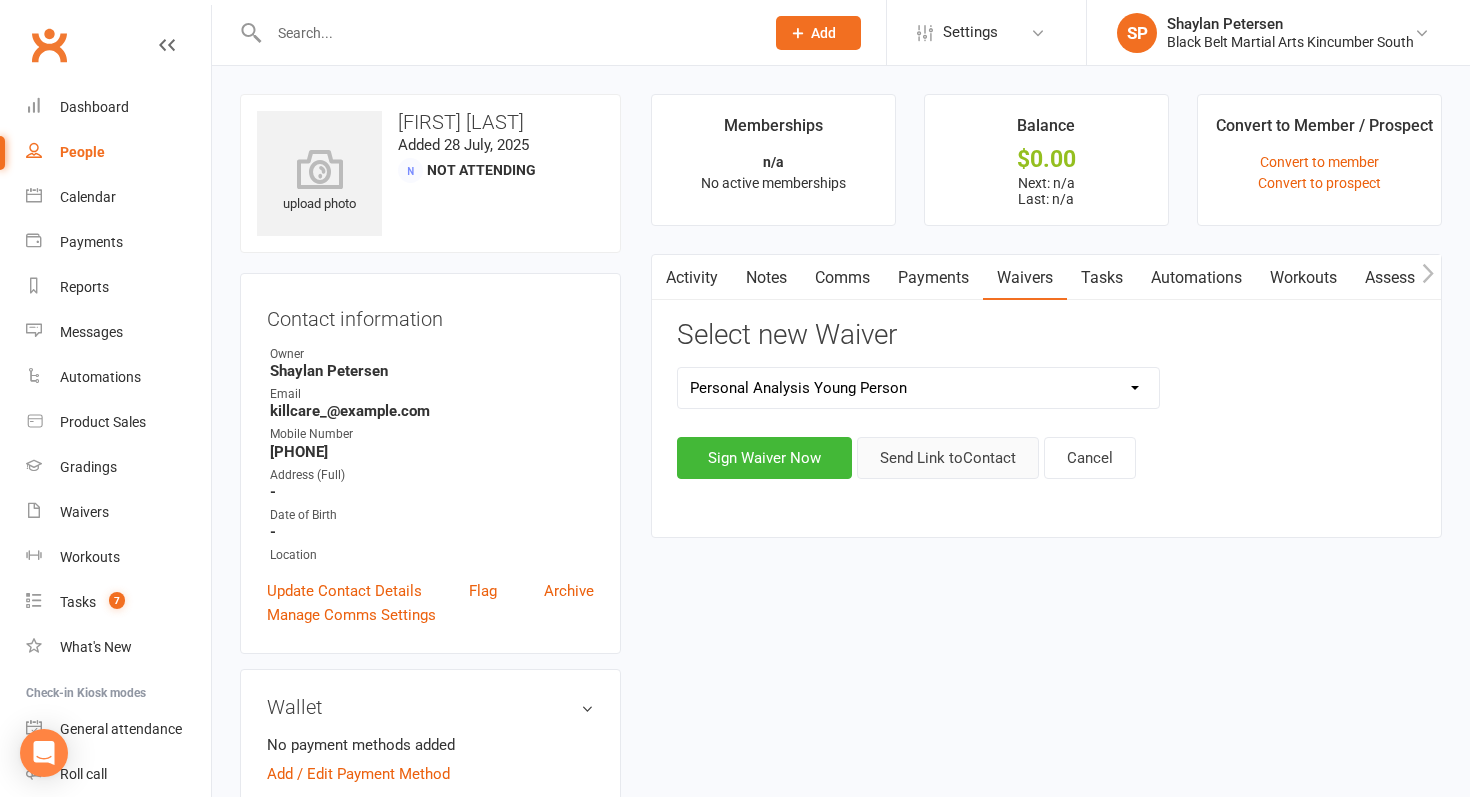 click on "Send Link to  Contact" at bounding box center [948, 458] 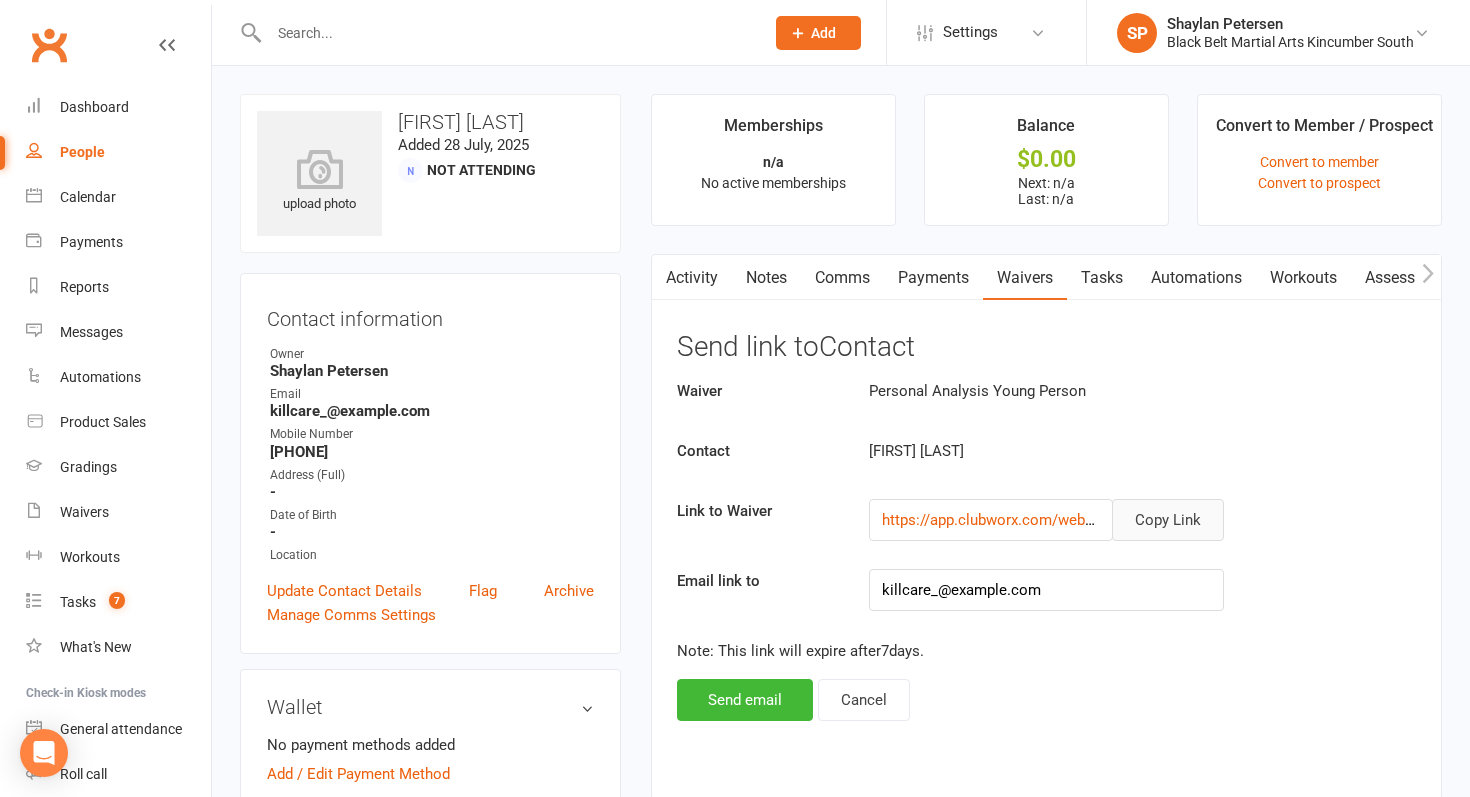 click on "Copy Link" at bounding box center (1168, 520) 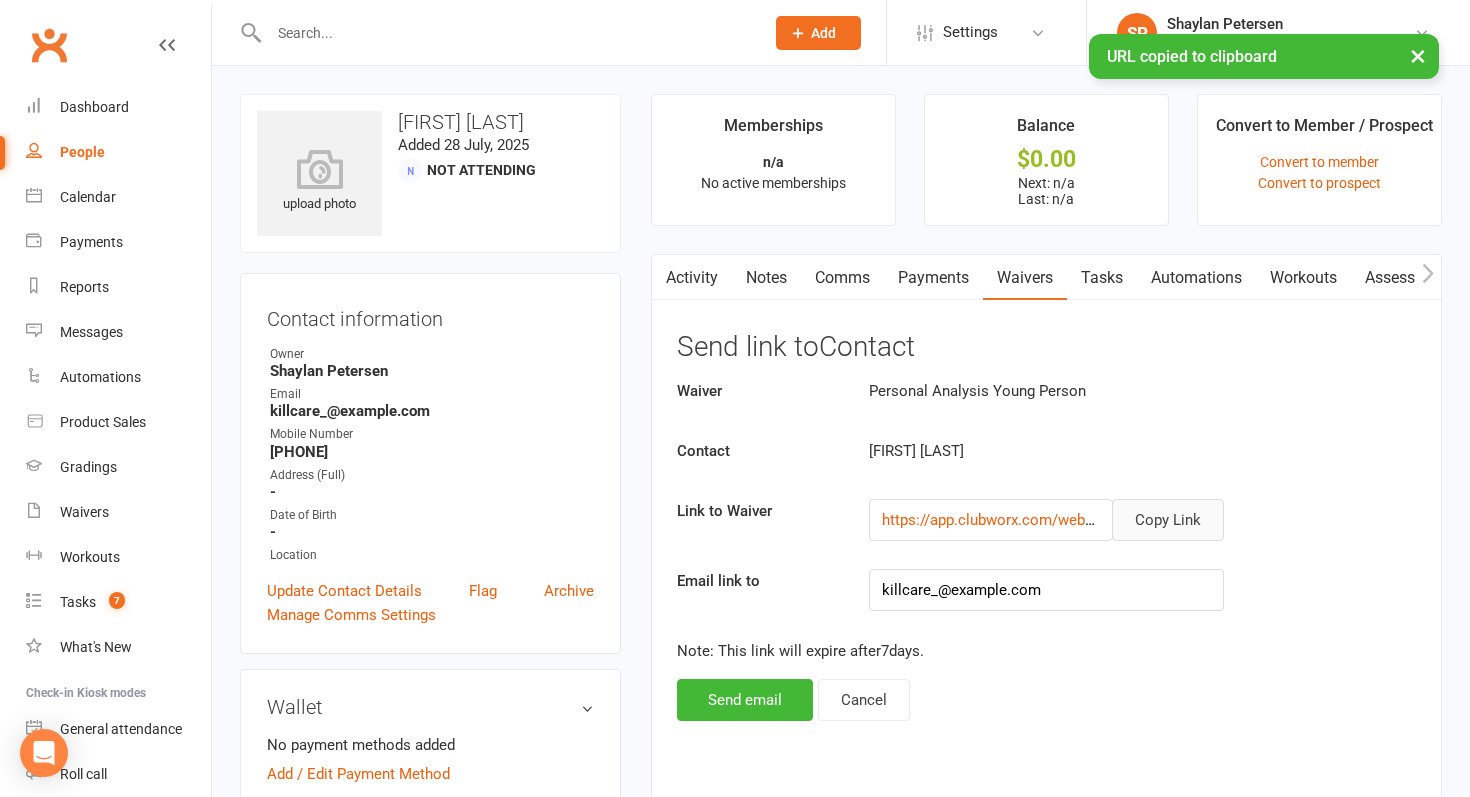 click on "Comms" at bounding box center [842, 278] 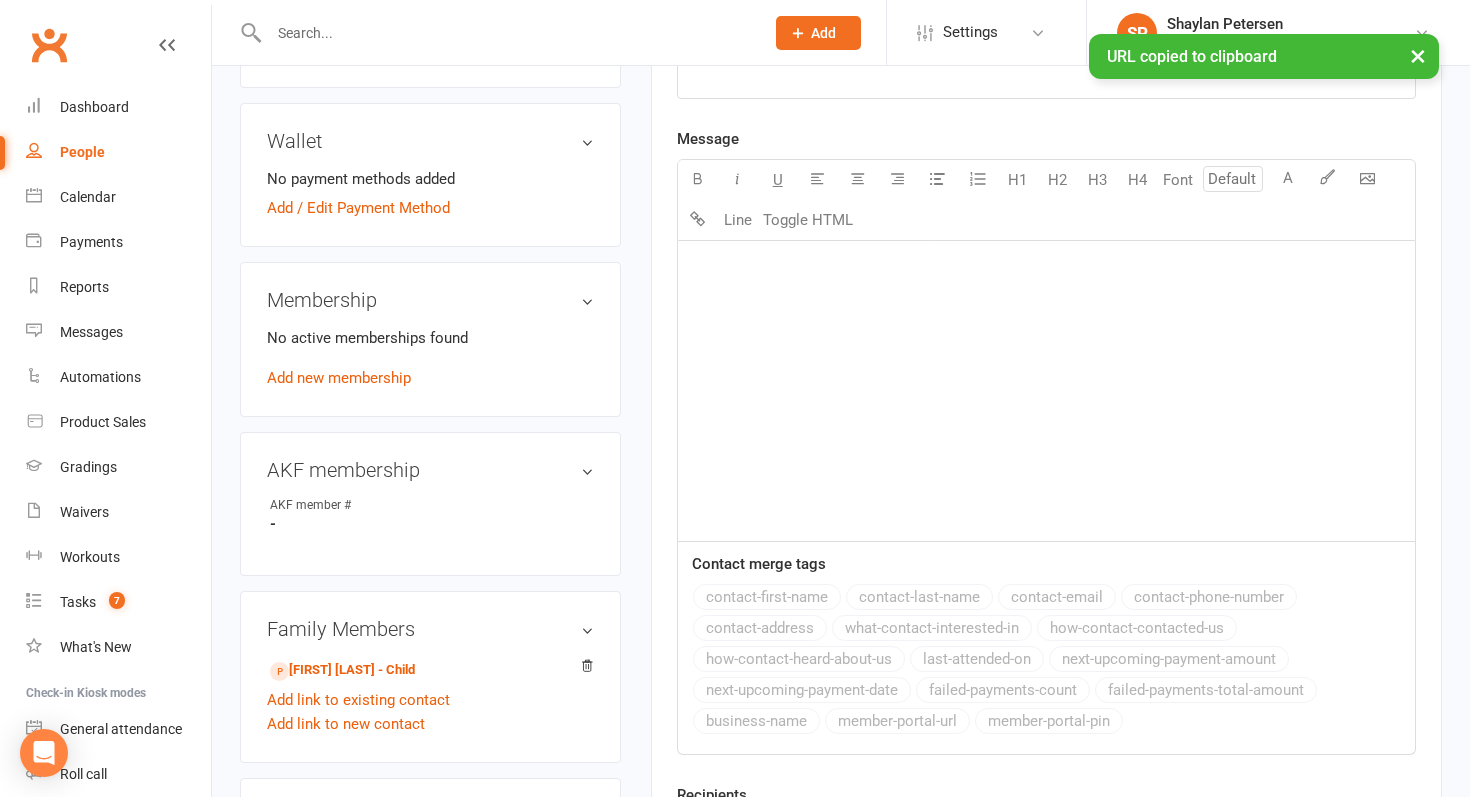 scroll, scrollTop: 569, scrollLeft: 0, axis: vertical 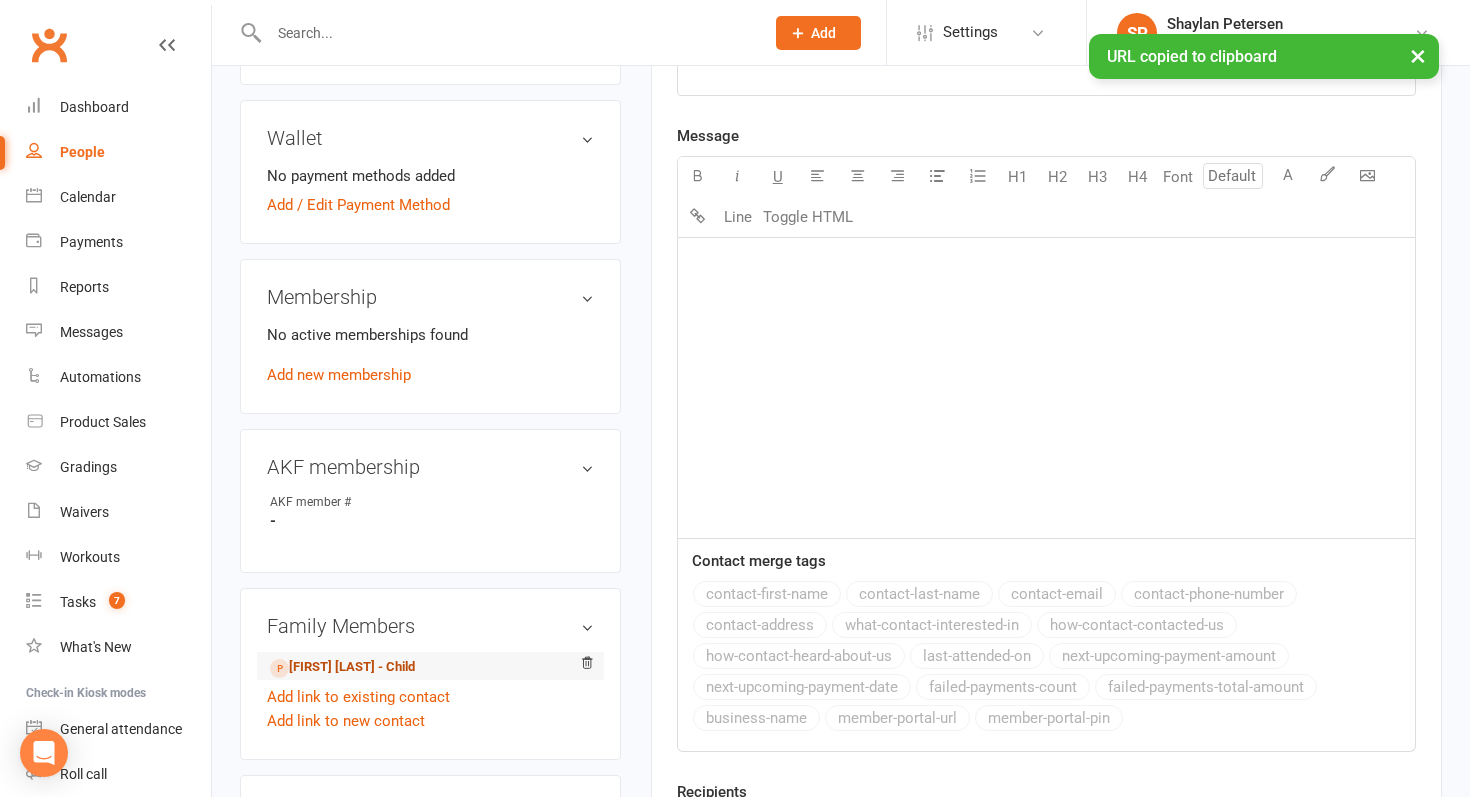 click on "[FIRST] [LAST] - Child" at bounding box center [342, 667] 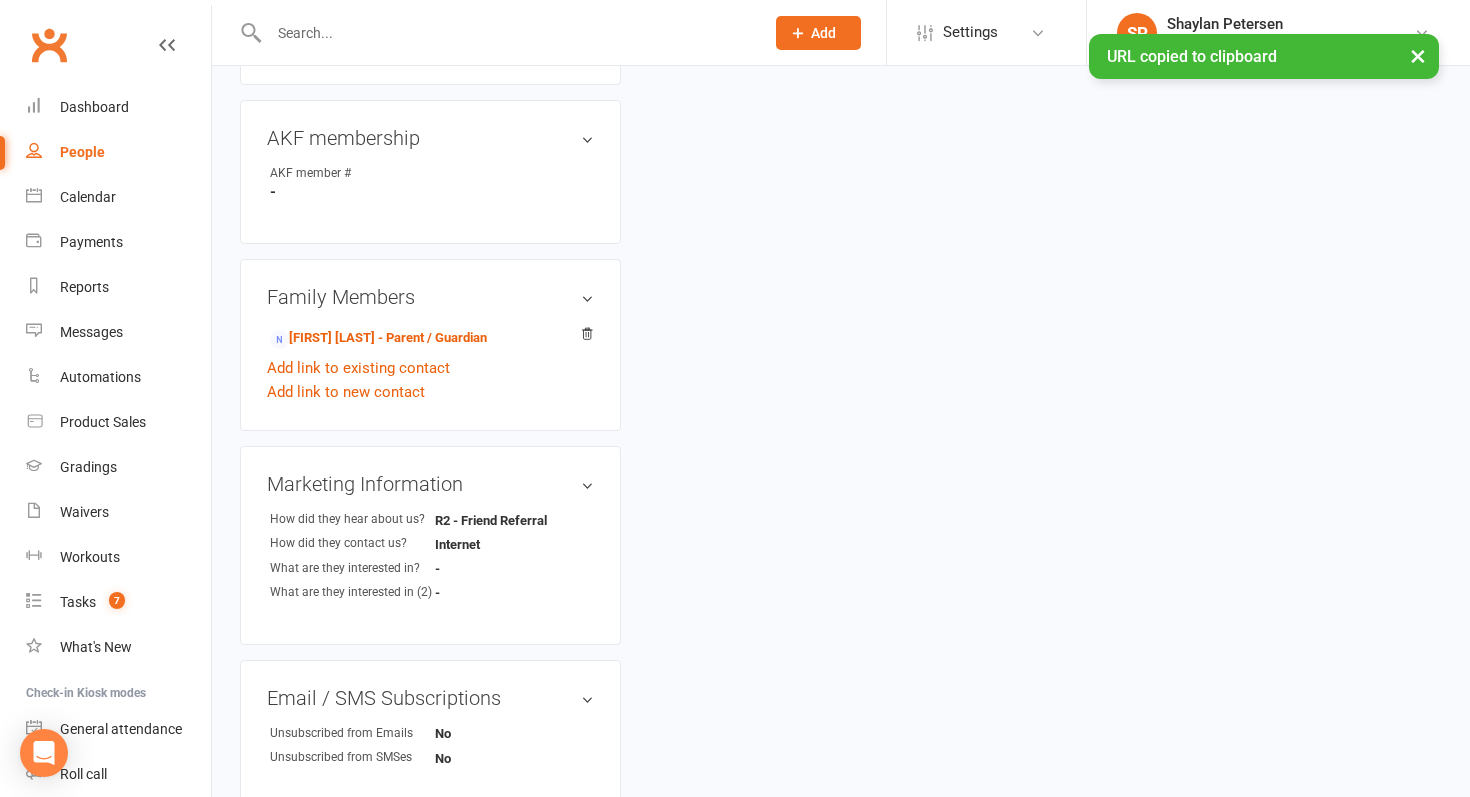 scroll, scrollTop: 0, scrollLeft: 0, axis: both 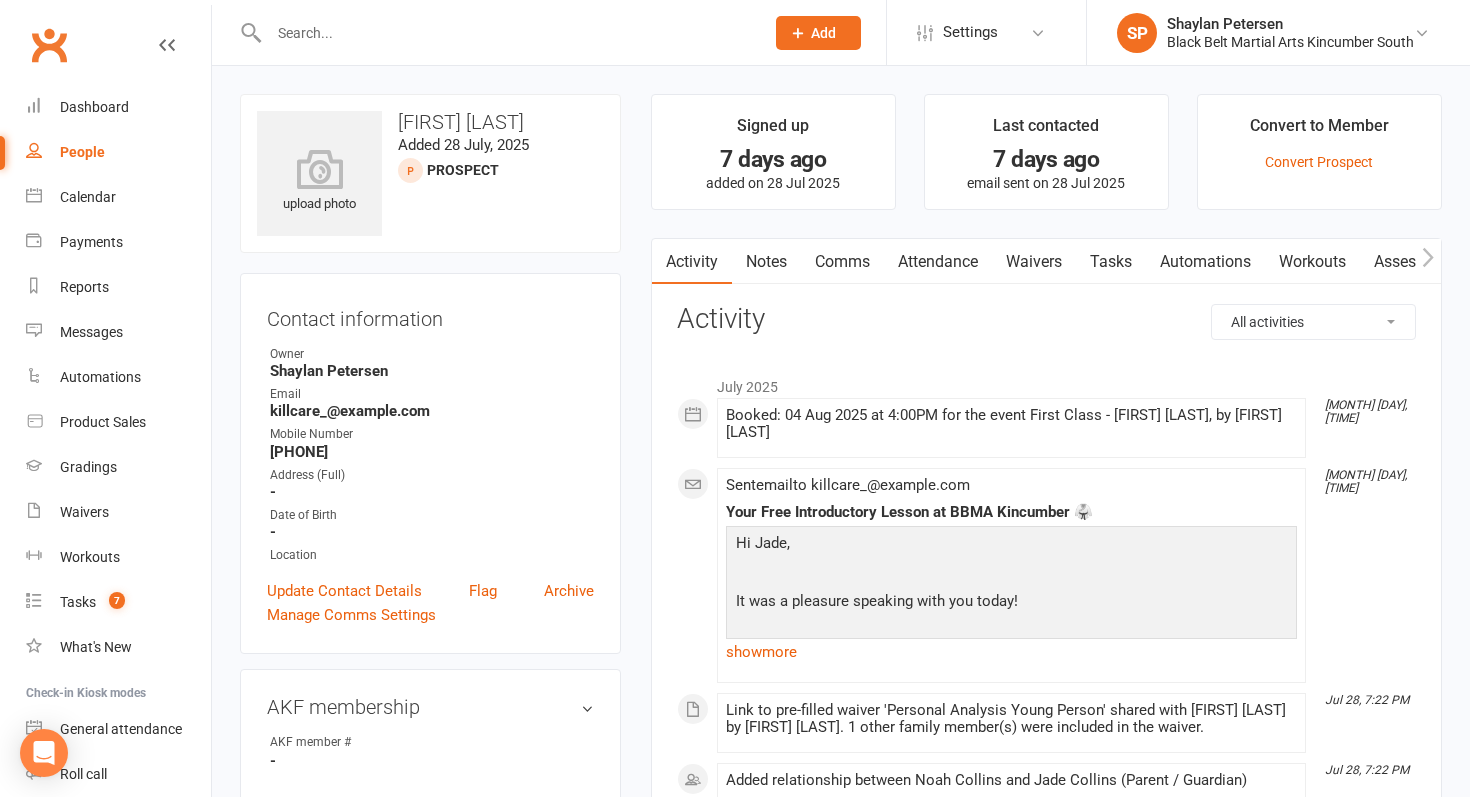 click on "Comms" at bounding box center [842, 262] 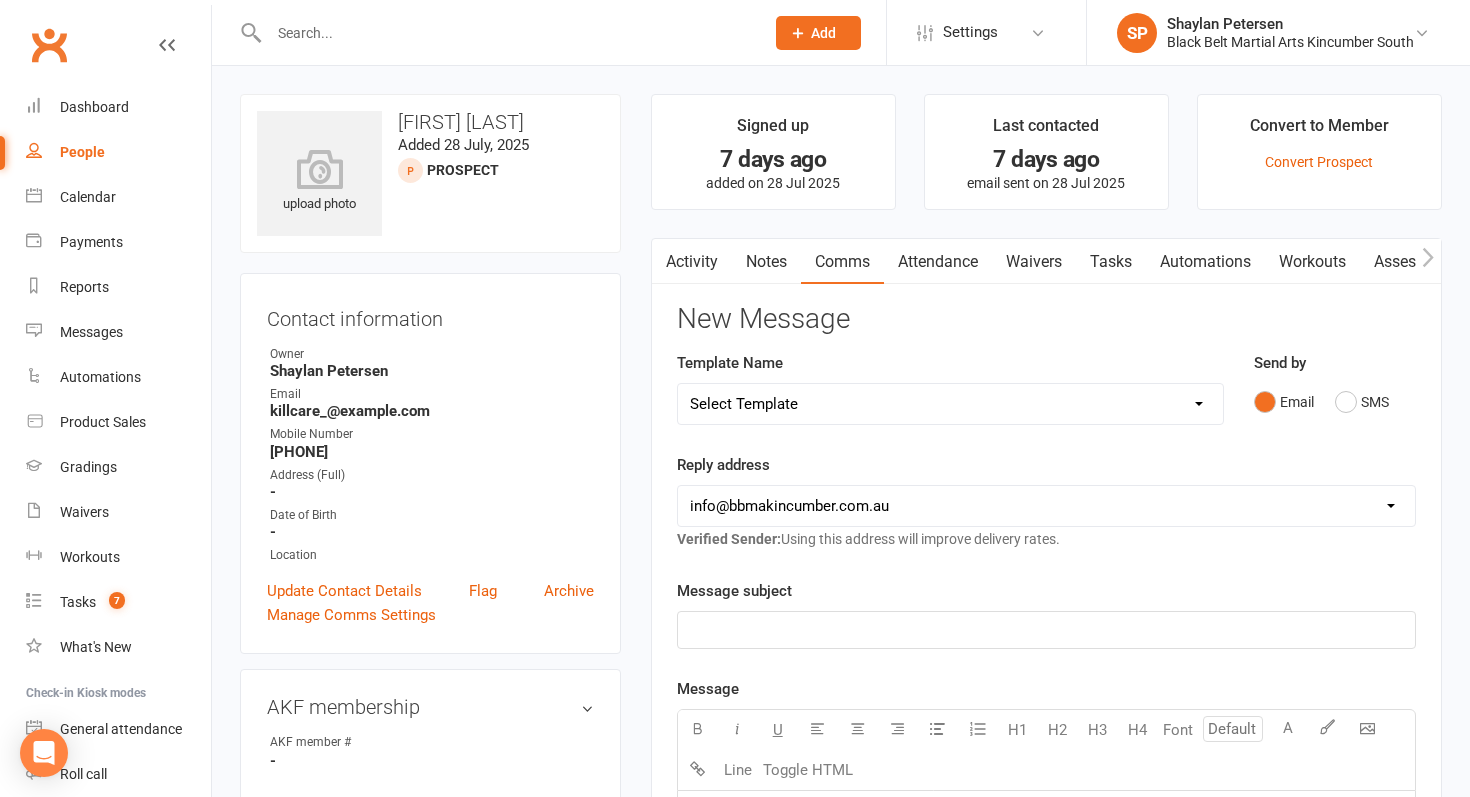click on "Select Template [Email] 30 Days [SMS] Birthday Invite Text [Email] Birthday Party [Email] Happy Birthday [SMS] Party Prospects [Email] Dead Enquiry Follow Up [SMS] Dead enquiry text [Email] Enquiry Information Adult [Email] Enquiry Information Junior Karate [Email] Enquiry Information Little Dragons [Email] Enquiry with email only [SMS] Fetes [SMS] First class [Email] Grand Masters Enquiry reply [SMS] Intro confirmation [SMS] Intro confirmation Adult [SMS] Intro No Show [Email] Kickboxing Enquiry Info [Email] Big Kids Tournament [Email] Festival Booking [Email] Trivia Night [SMS] 2 weeks [Email] Clubworx Login [Email] Competition [Email] Immersion Seminars Reply [Email] Online Academy [Email] Online Portal Log In [Email] Past quits invite back [Email] Preschool talks marketing email [Email] Squad class invite [SMS] Stock pickup [Email] Tournament Registration [Email] A letter from Kyoshi after grading Dan grades [Email] Fitness requirements [Email] Goal Review [SMS] Goal Review [Email] Kobudo Grading Fee" at bounding box center [950, 404] 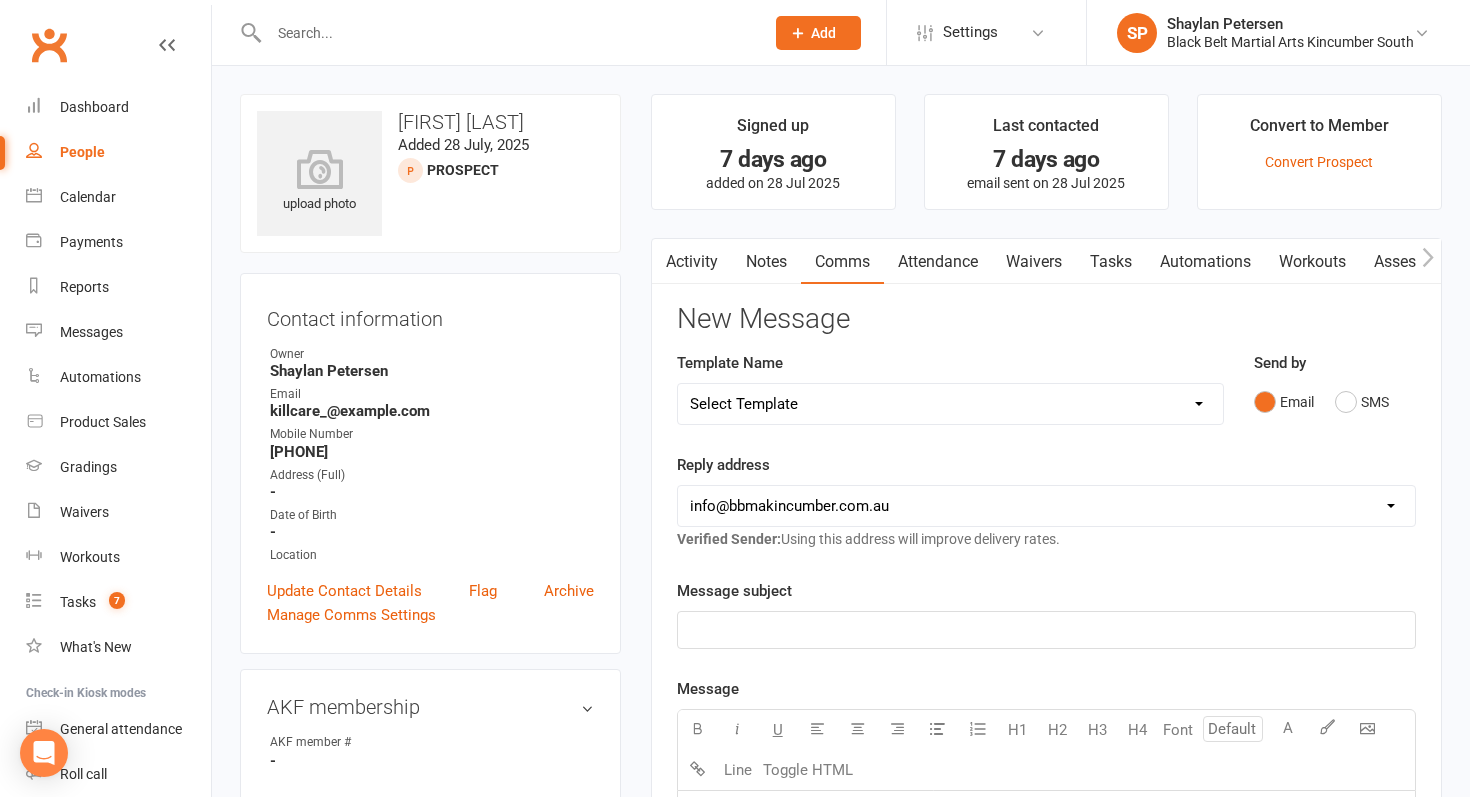 select on "12" 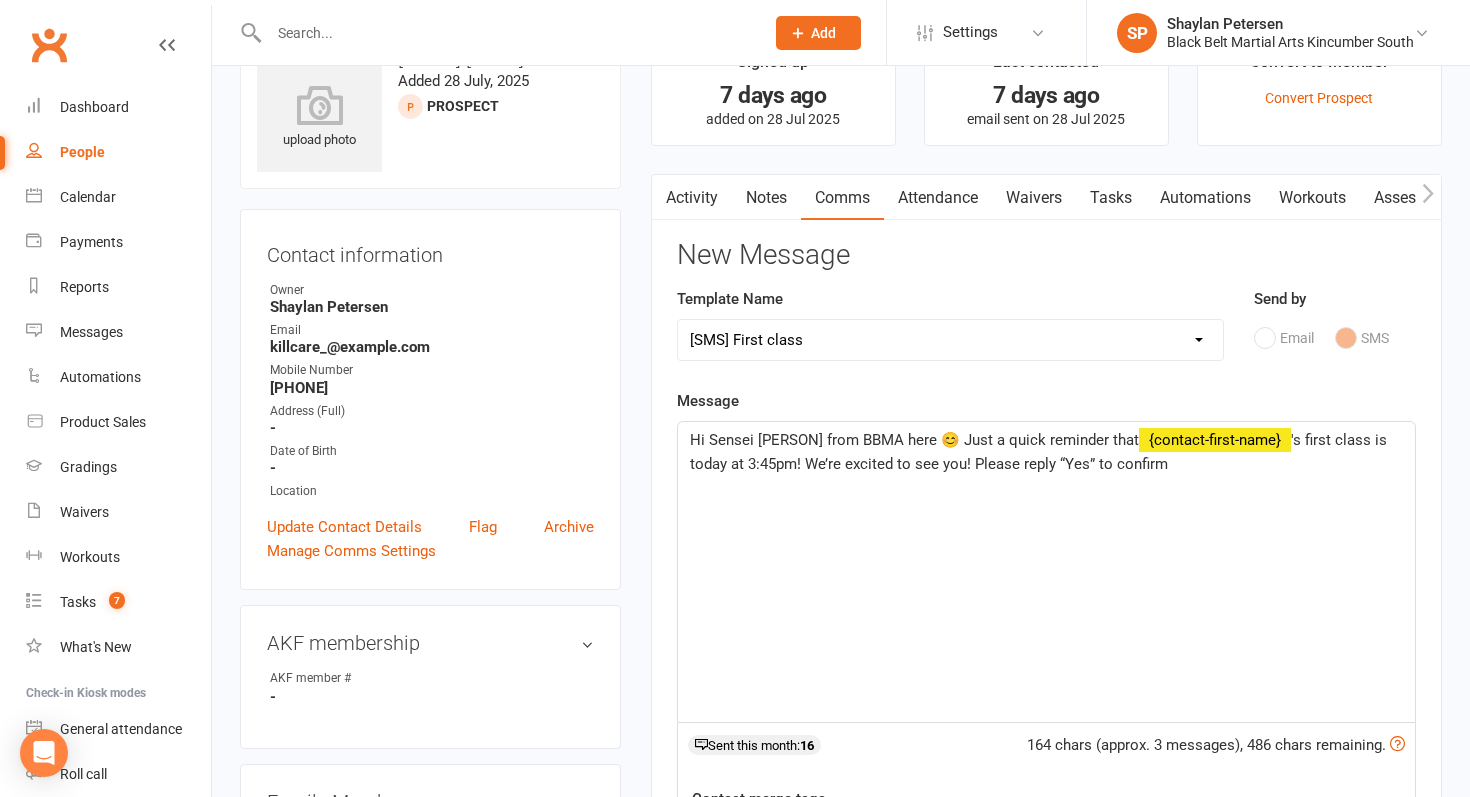scroll, scrollTop: 57, scrollLeft: 0, axis: vertical 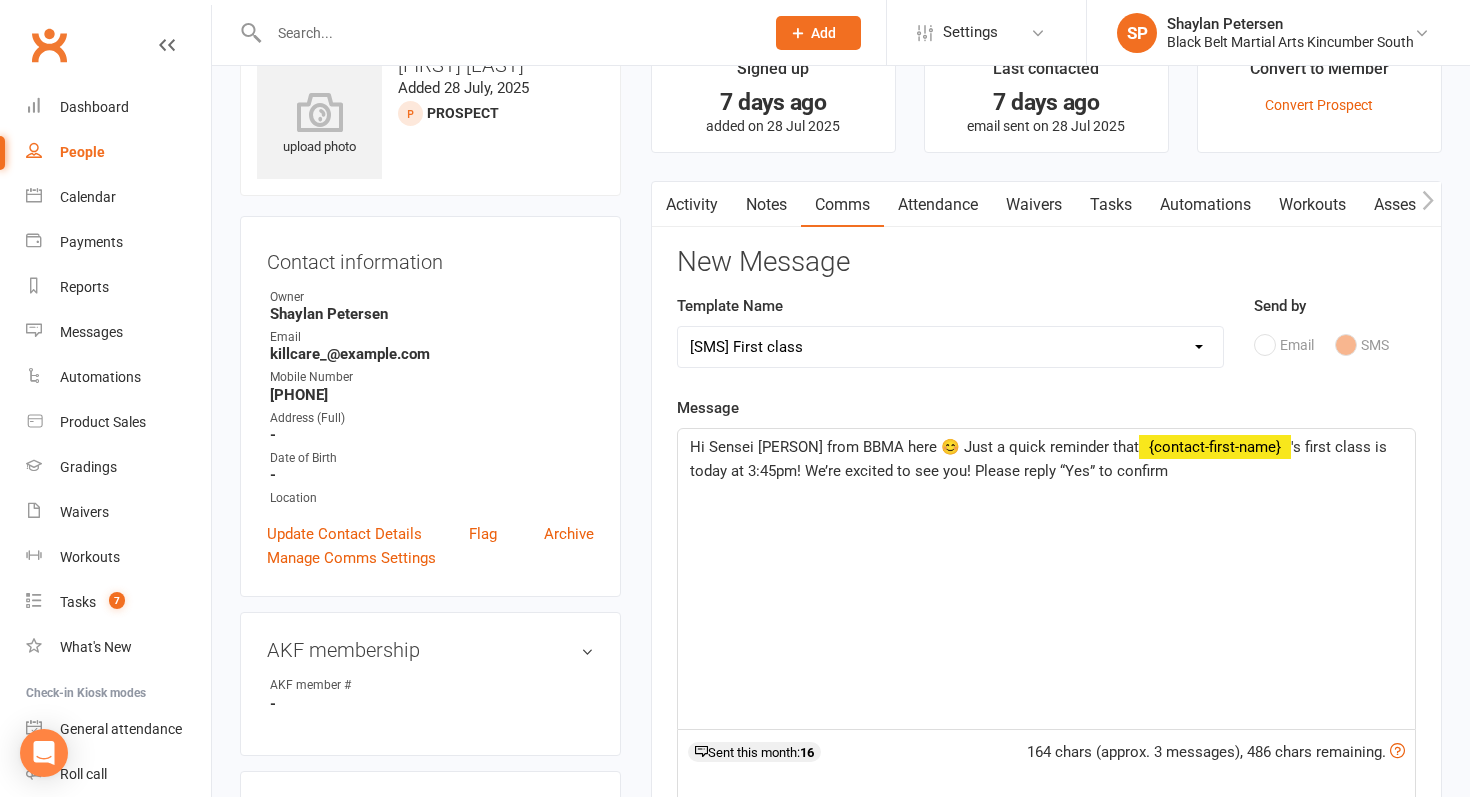 click on "'s first class is today at 3:45pm! We’re excited to see you! Please reply “Yes” to confirm" 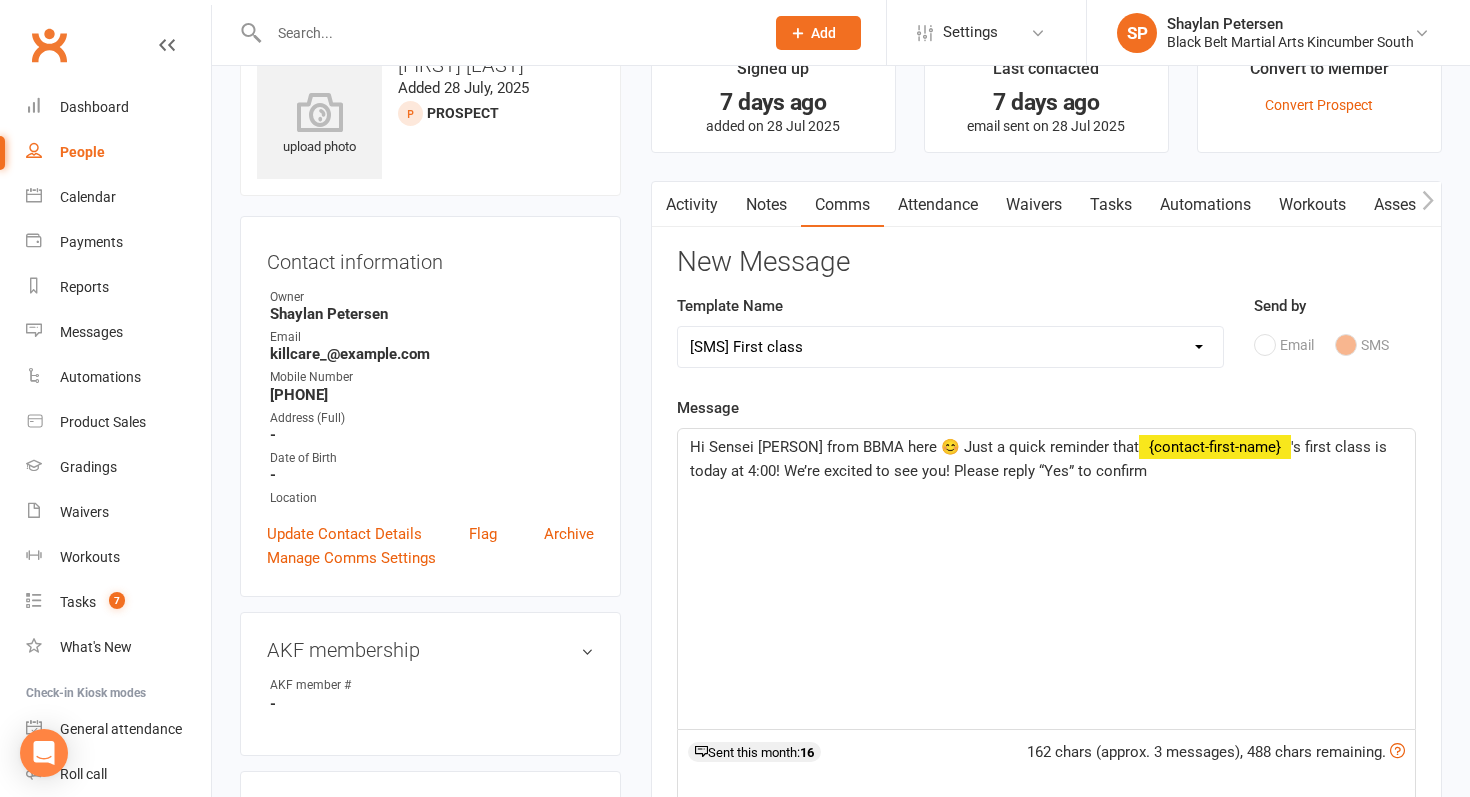 type 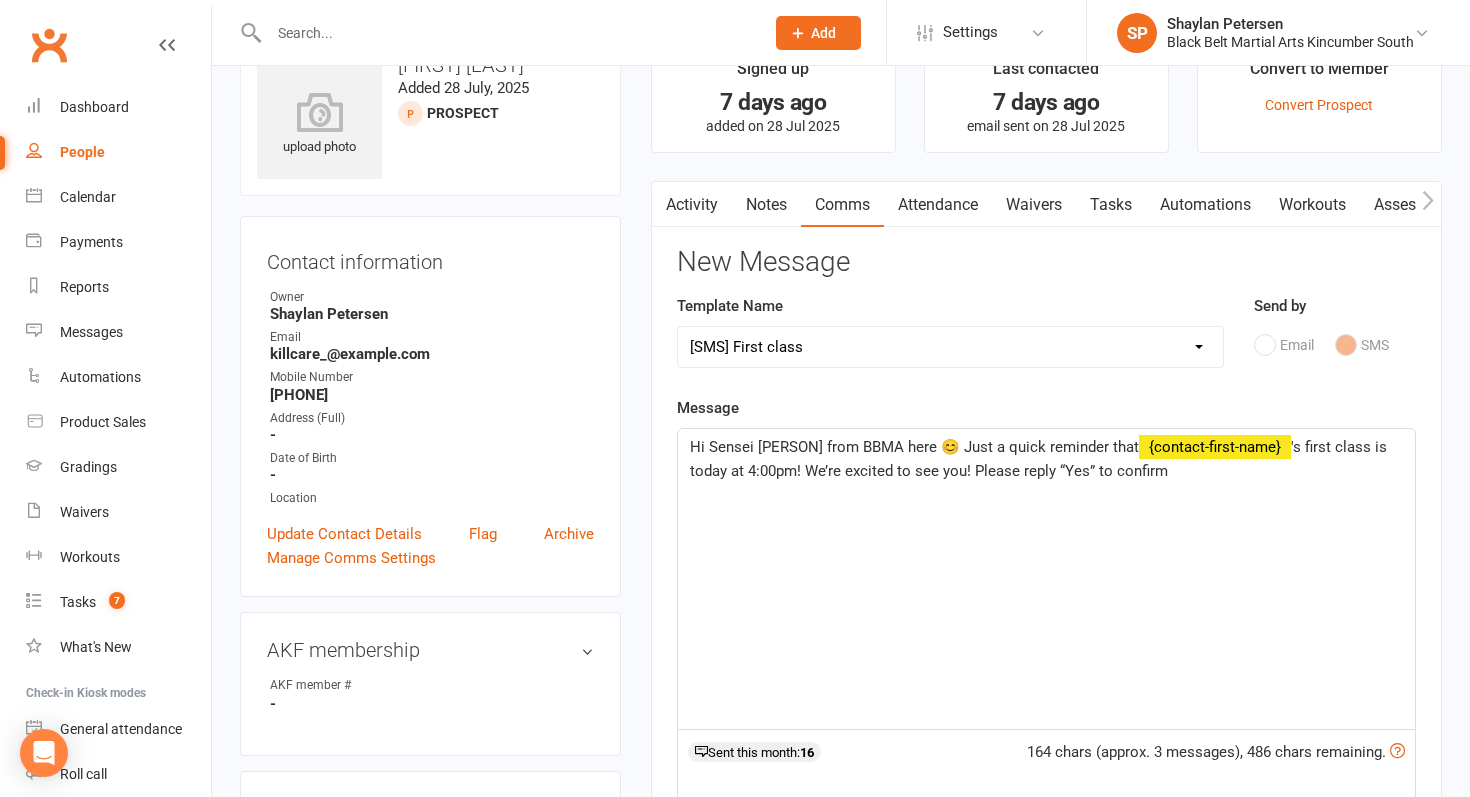 click on "Hi Sensei Shaylan from BBMA here 😊 Just a quick reminder that  ﻿ {contact-first-name}  's first class is today at 4:00pm! We’re excited to see you! Please reply “Yes” to confirm" 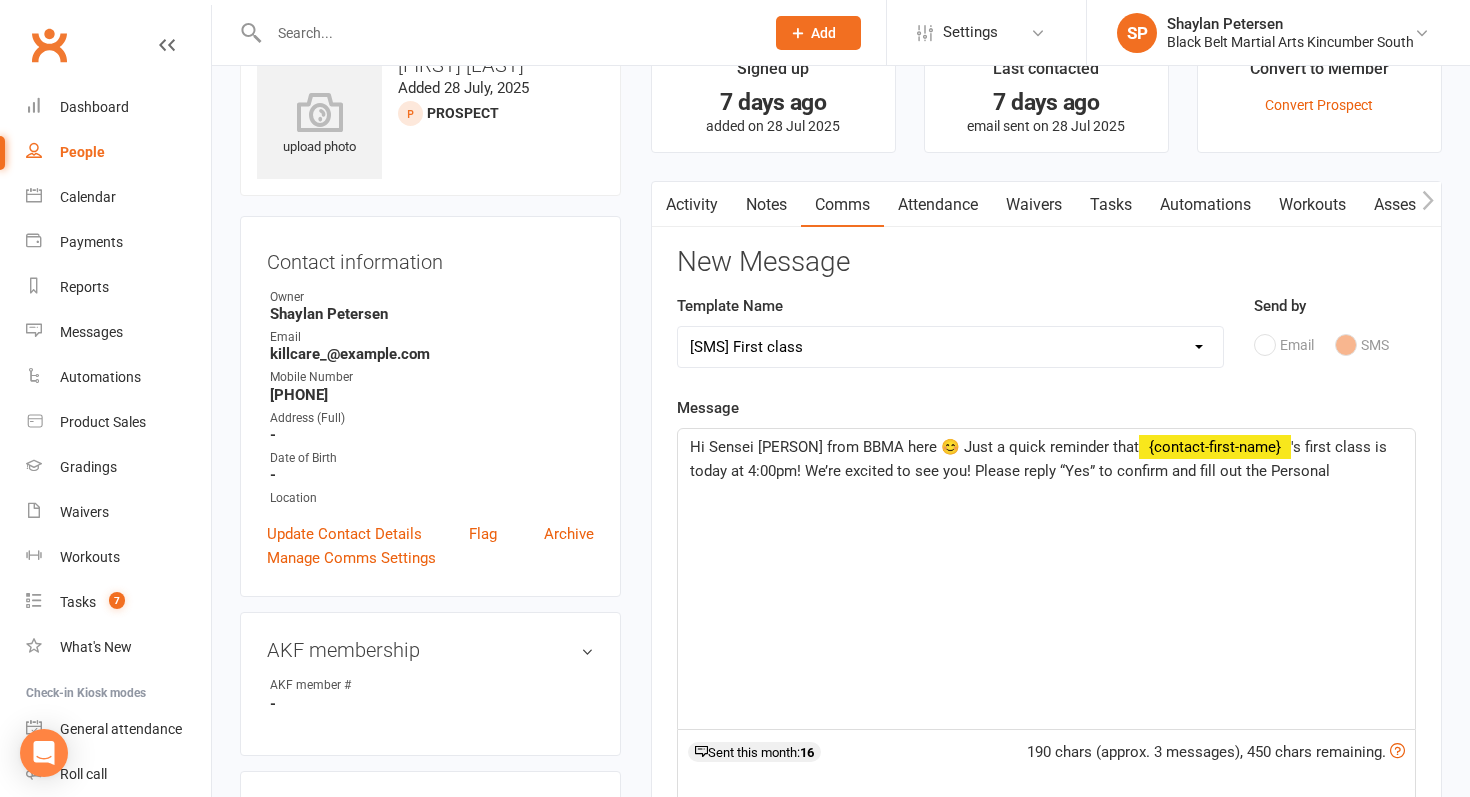 click on "'s first class is today at 4:00pm! We’re excited to see you! Please reply “Yes” to confirm and fill out the Personal" 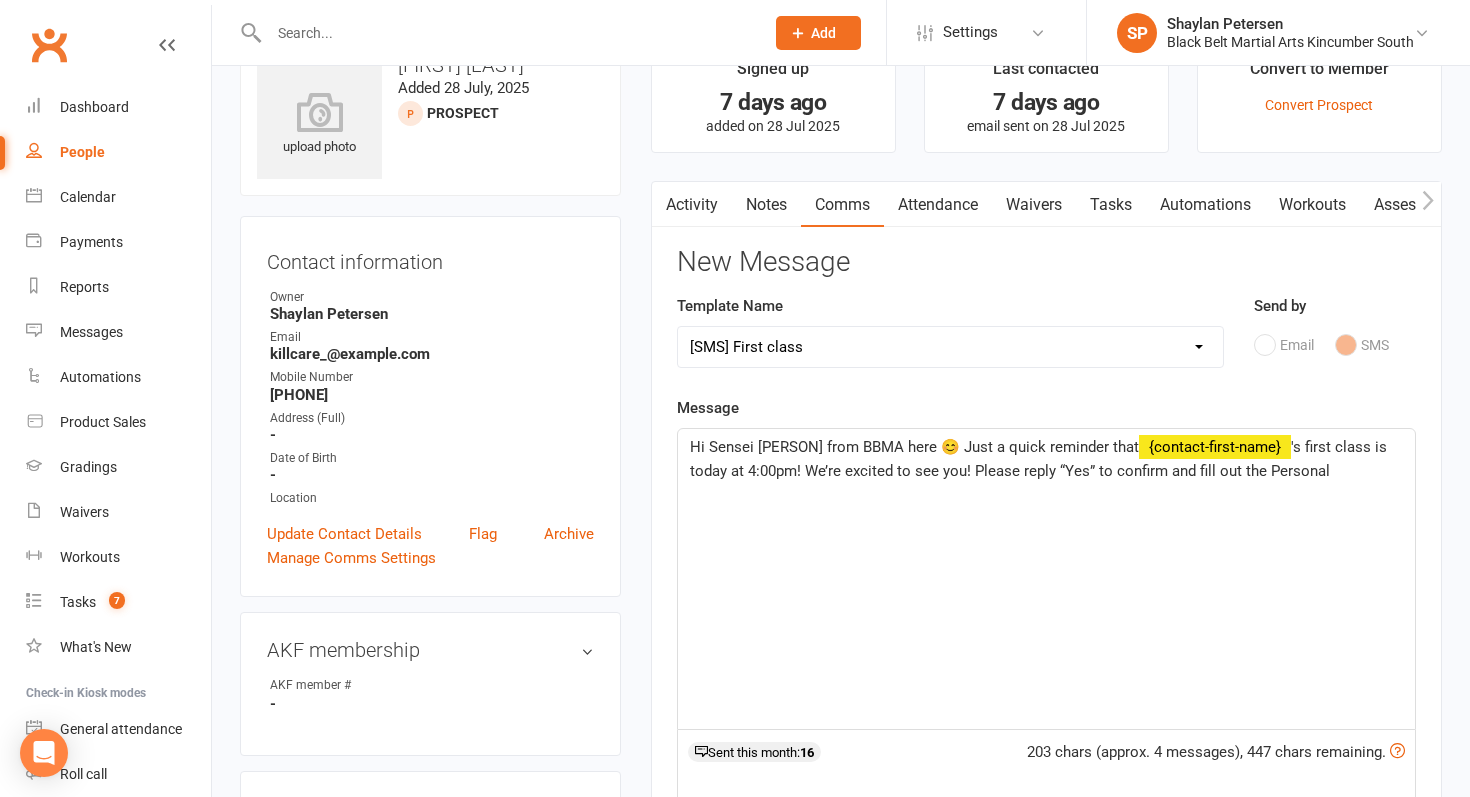 click on "Hi Sensei Shaylan from BBMA here 😊 Just a quick reminder that ﻿ {contact-first-name} 's first class is today at 4:00pm! We’re excited to see you! Please reply “Yes” to confirm and if you could fill out the Personal" 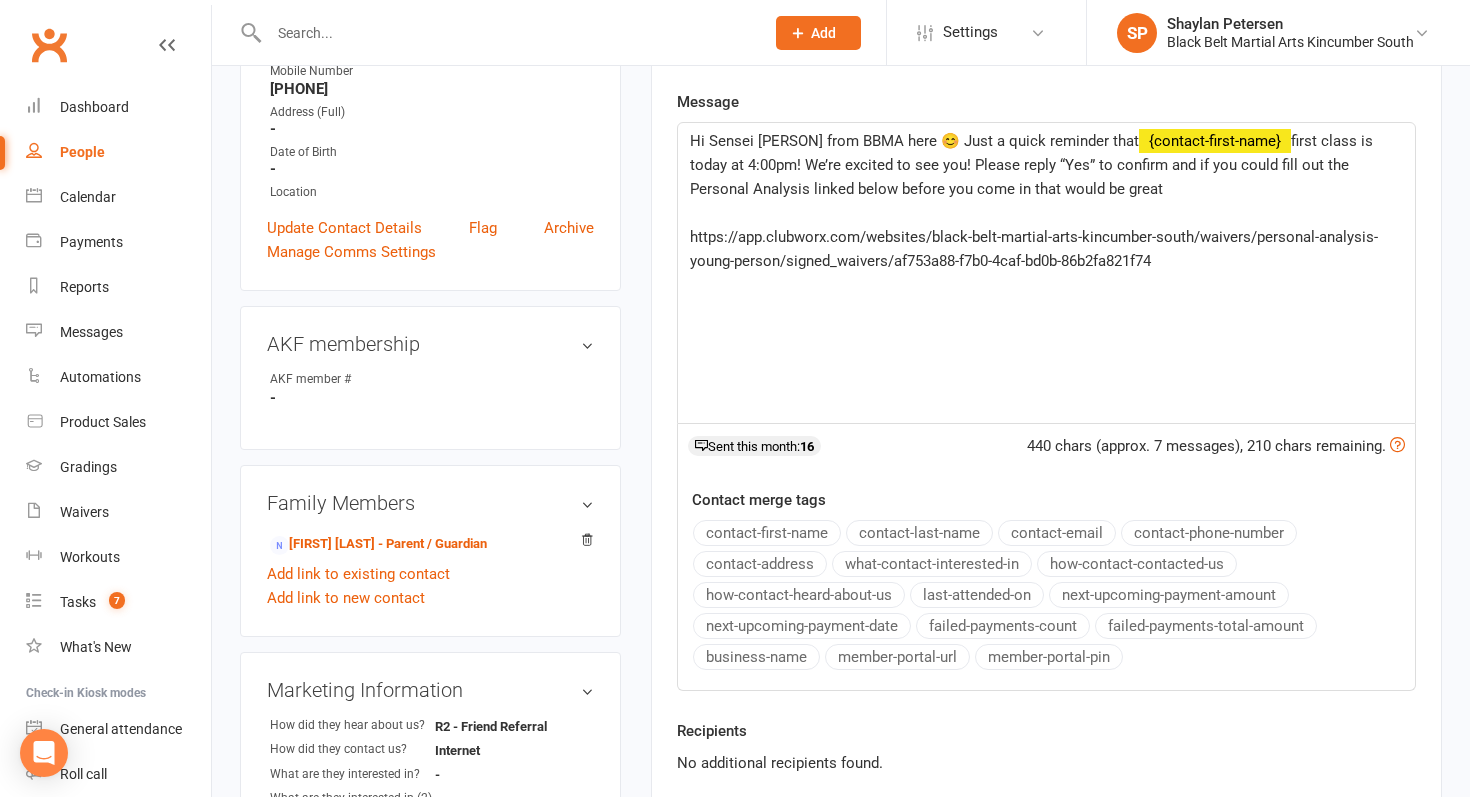 scroll, scrollTop: 609, scrollLeft: 0, axis: vertical 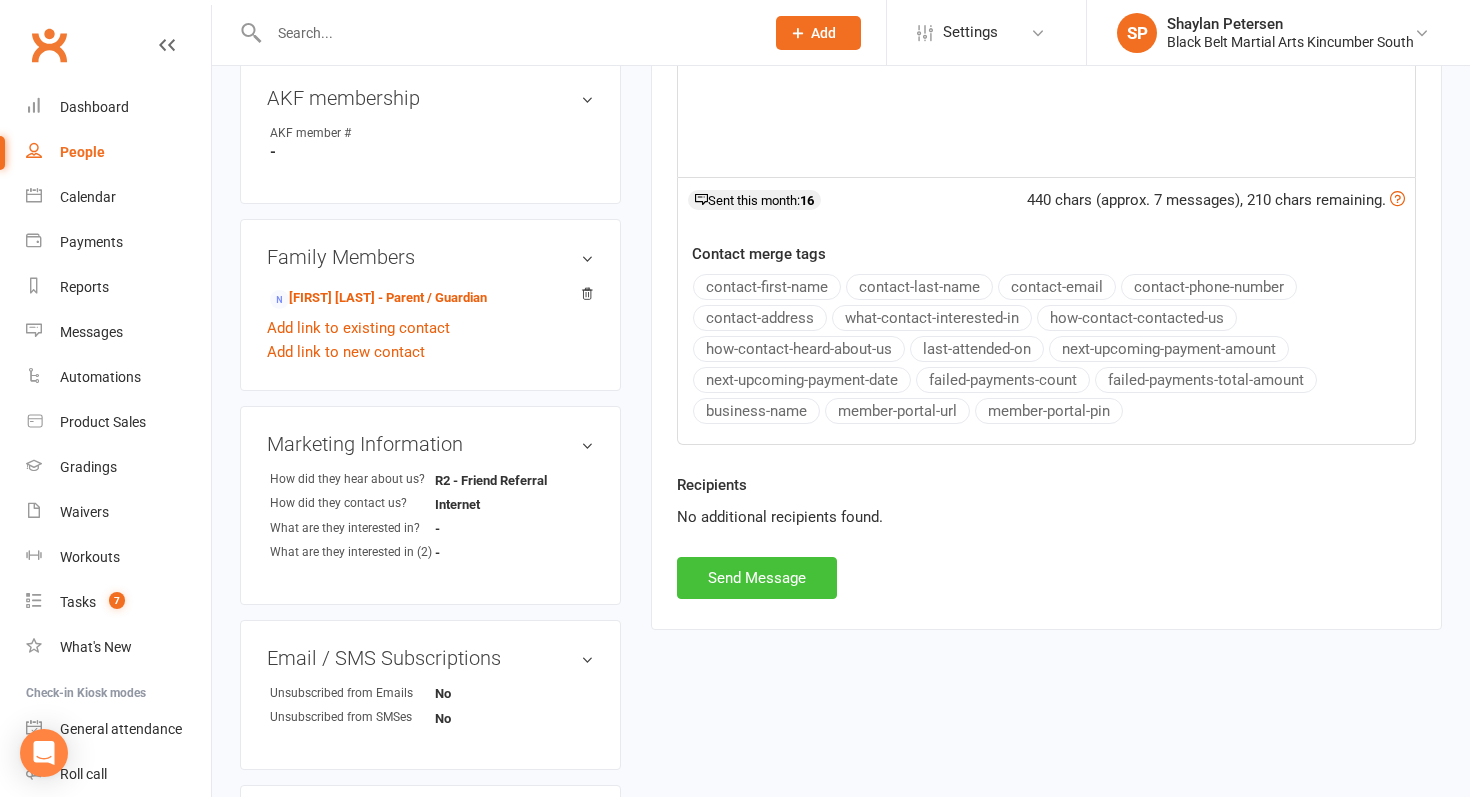 click on "Send Message" at bounding box center [757, 578] 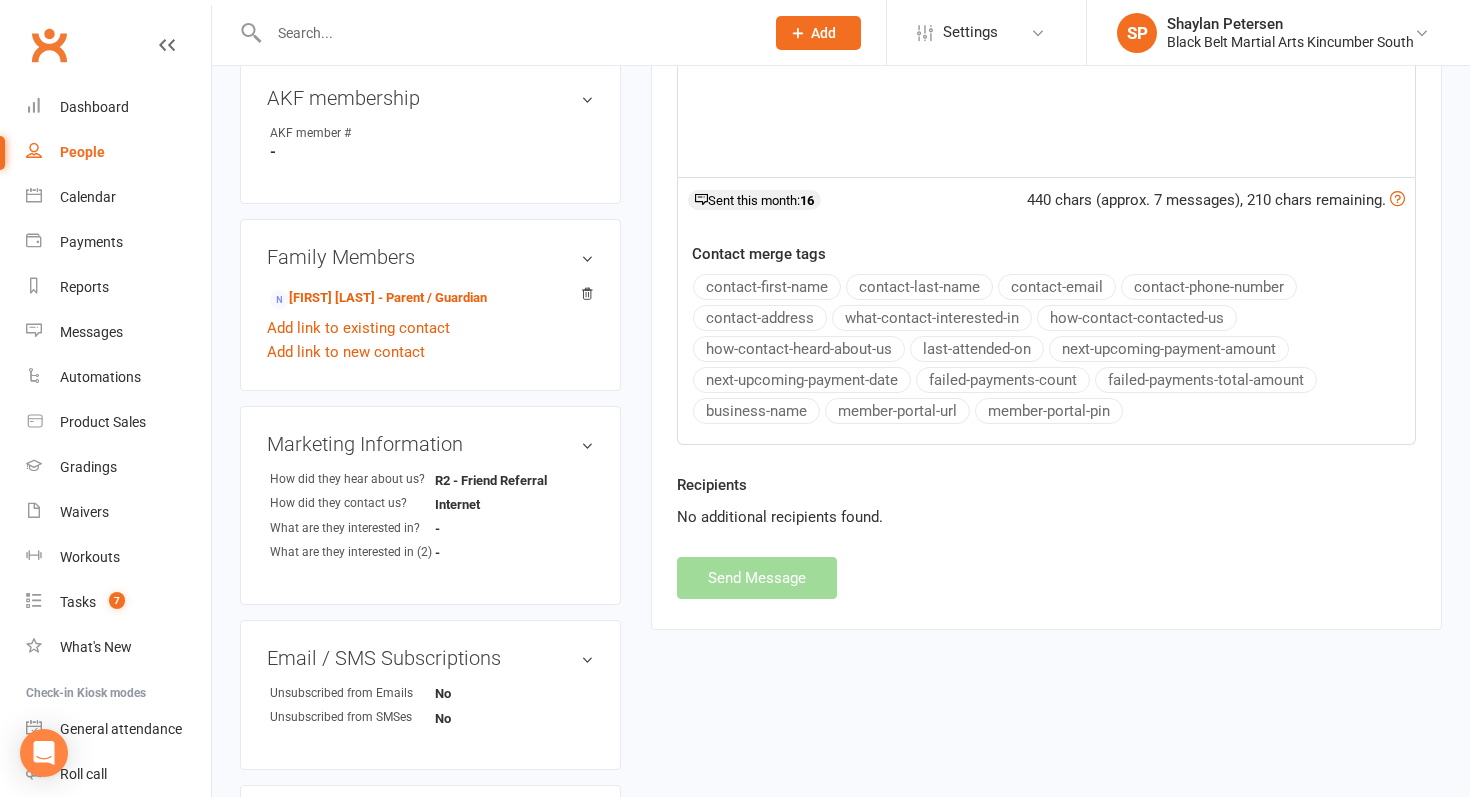 select 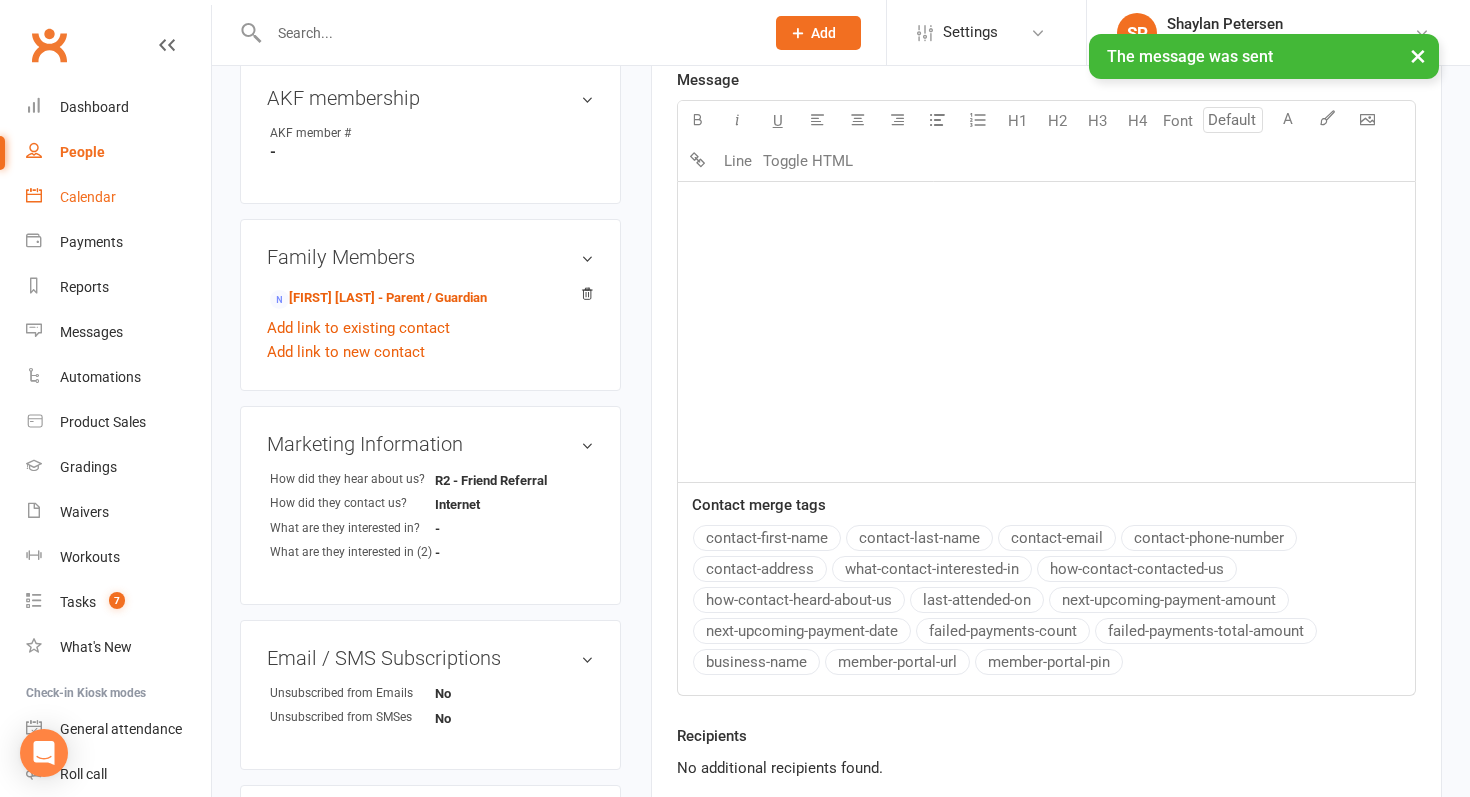 click on "Calendar" at bounding box center [88, 197] 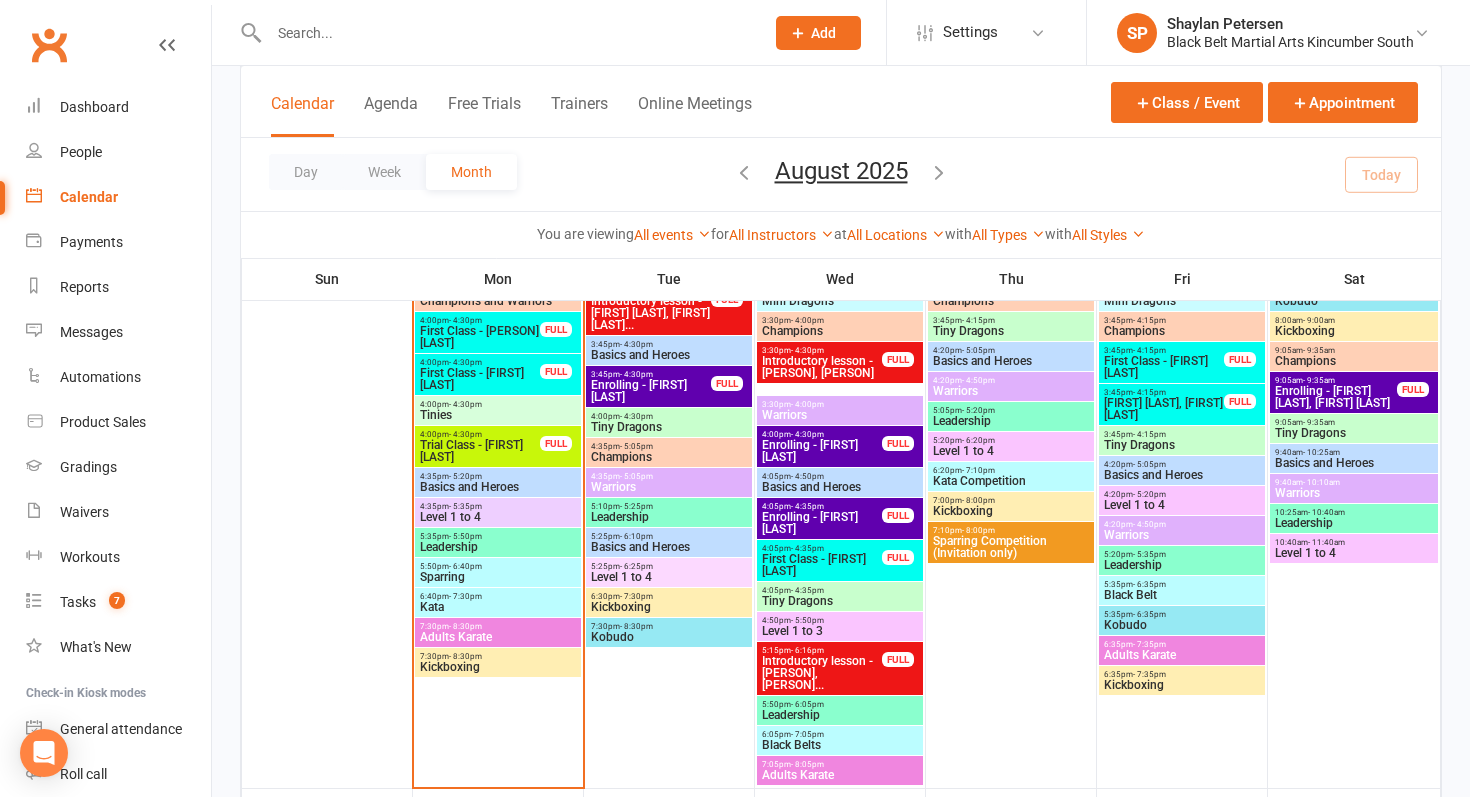 scroll, scrollTop: 713, scrollLeft: 0, axis: vertical 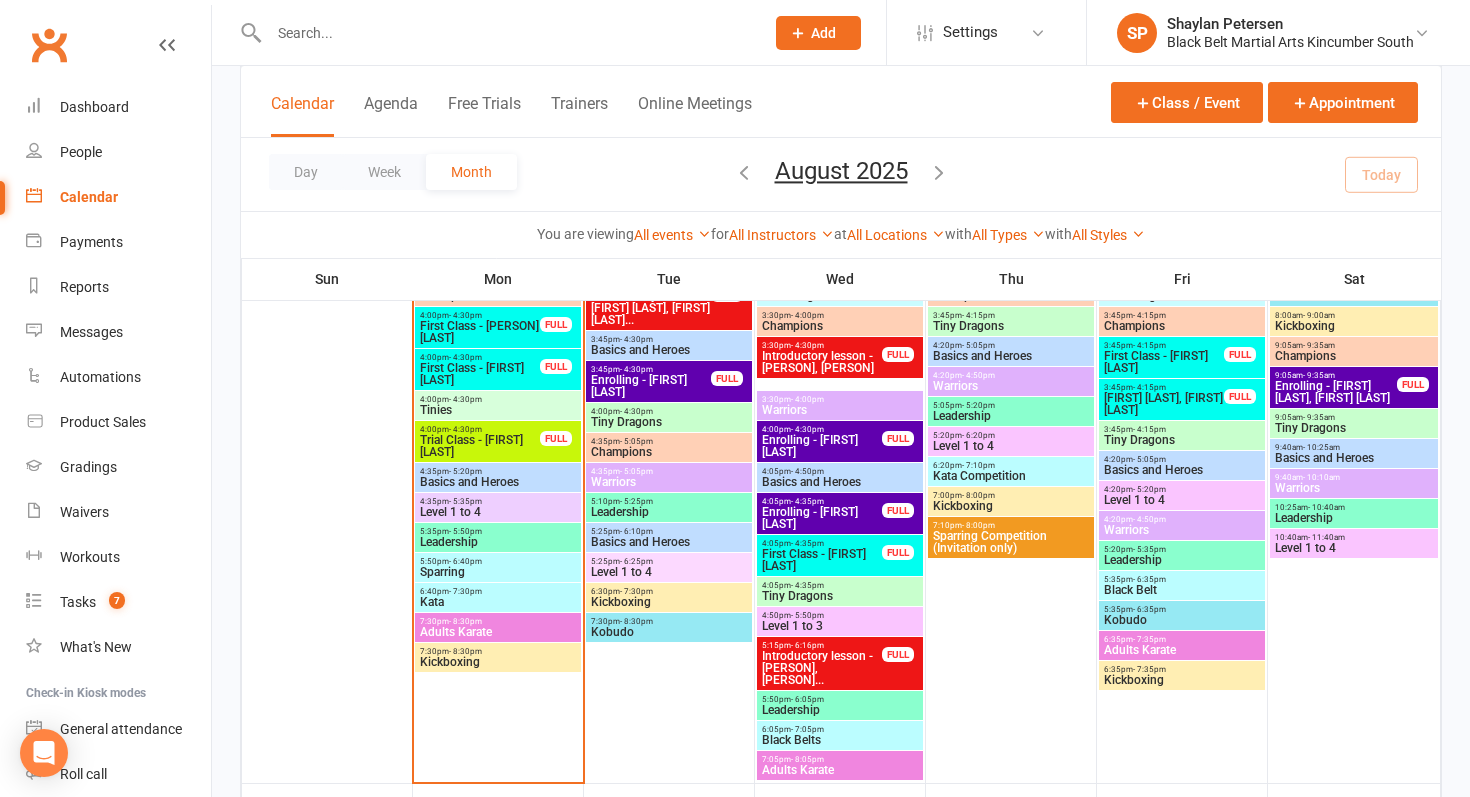 click on "Introductory lesson - [PERSON], [PERSON]..." at bounding box center [822, 668] 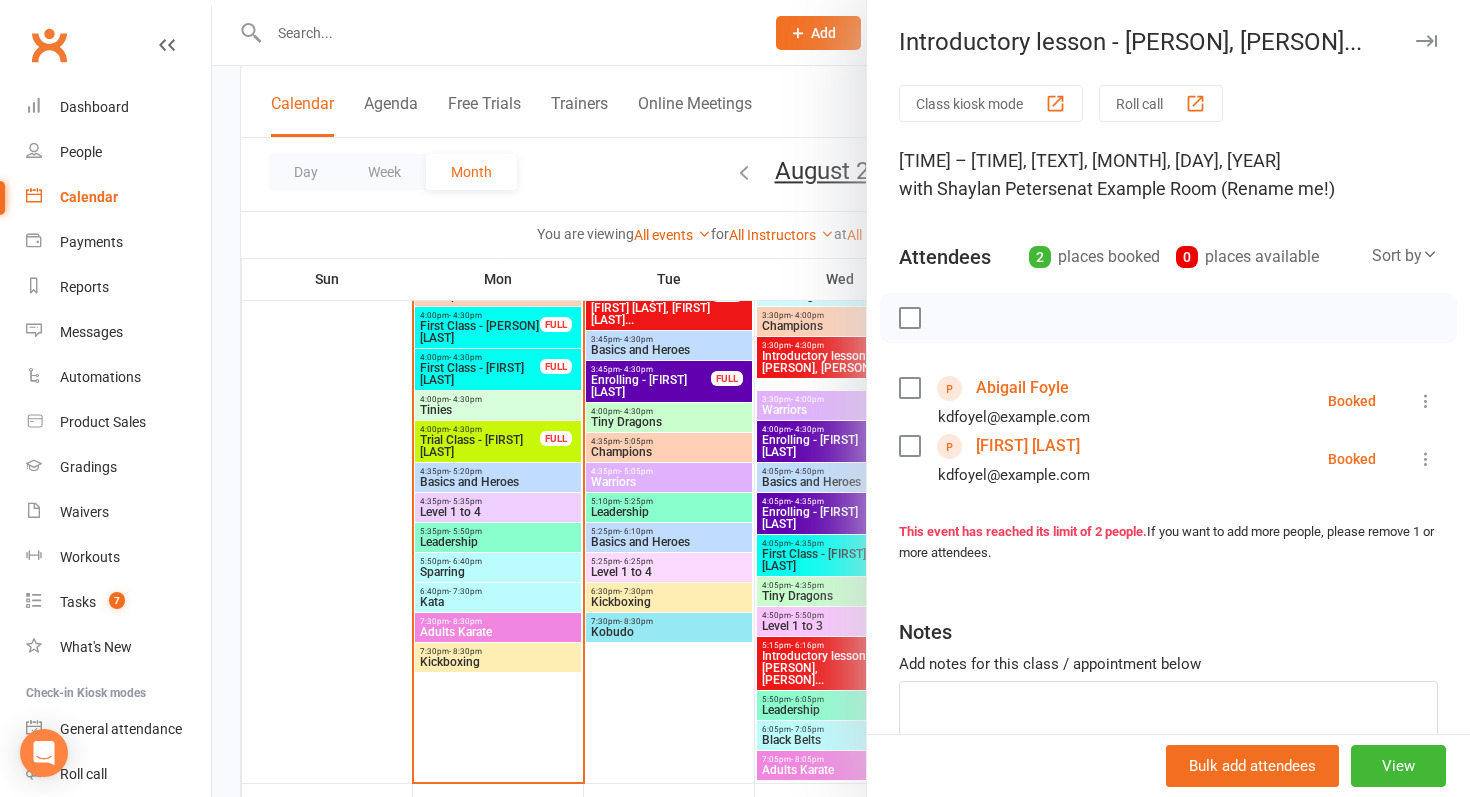click at bounding box center [841, 398] 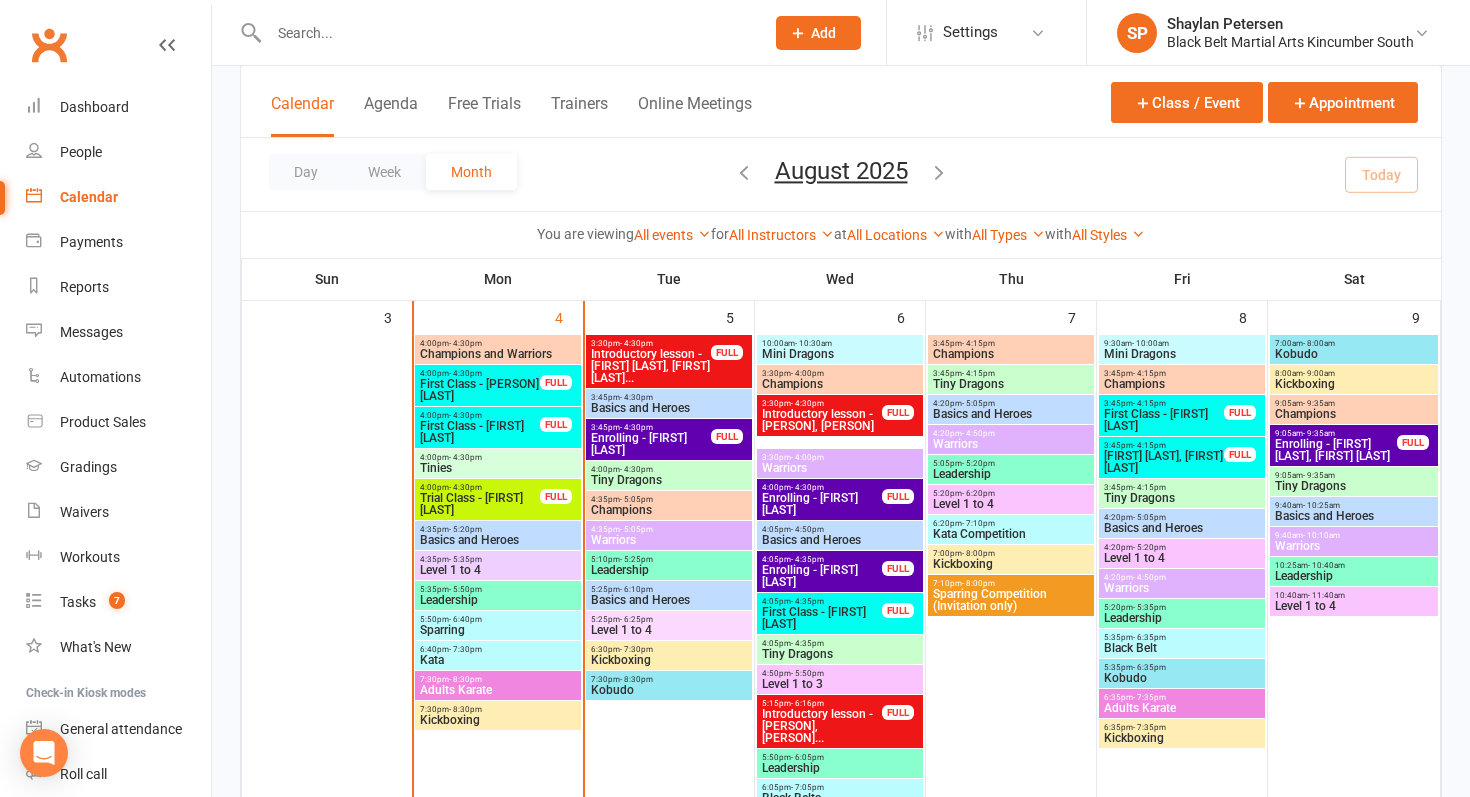scroll, scrollTop: 637, scrollLeft: 0, axis: vertical 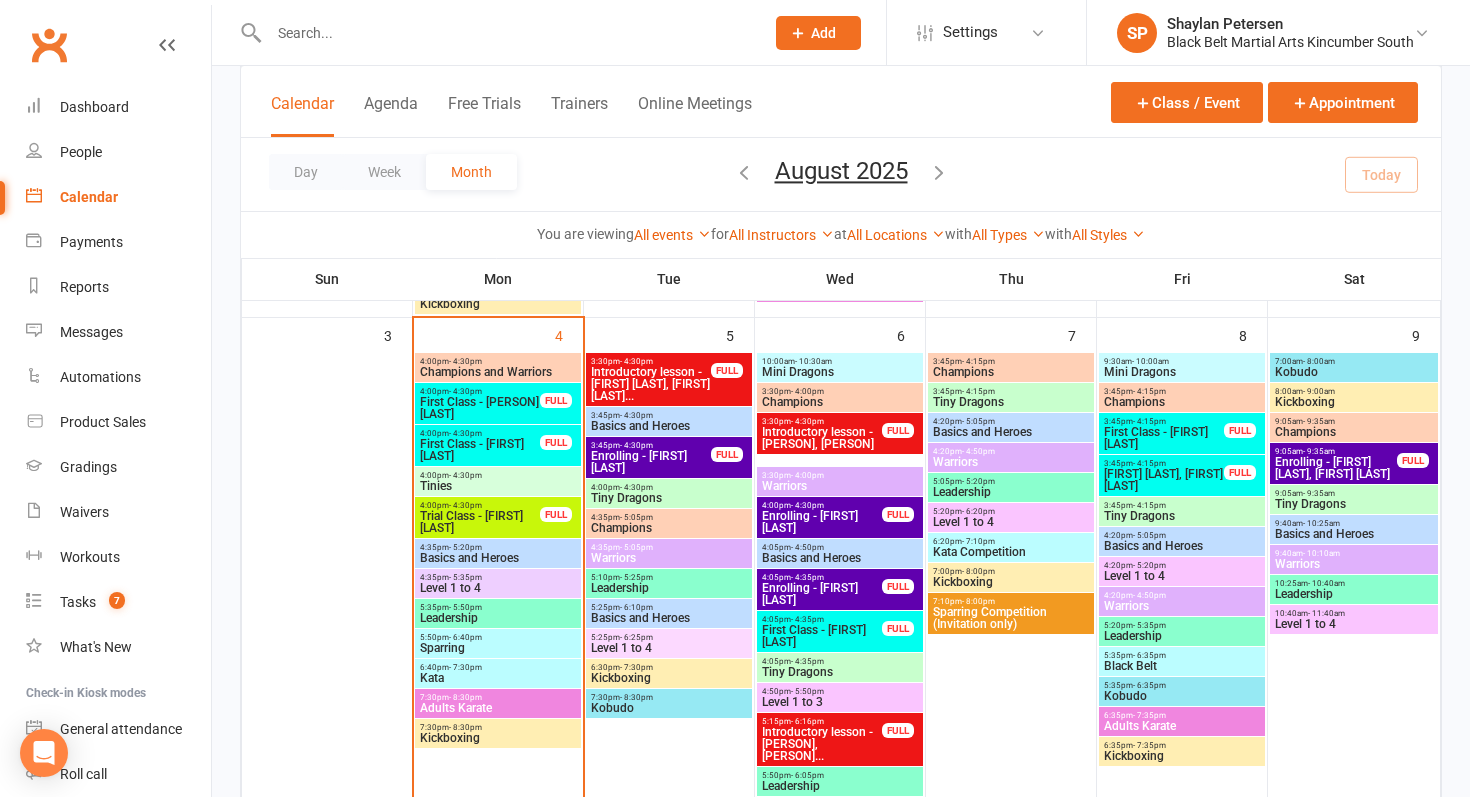 click on "First Class - [FIRST] [LAST]" at bounding box center [480, 450] 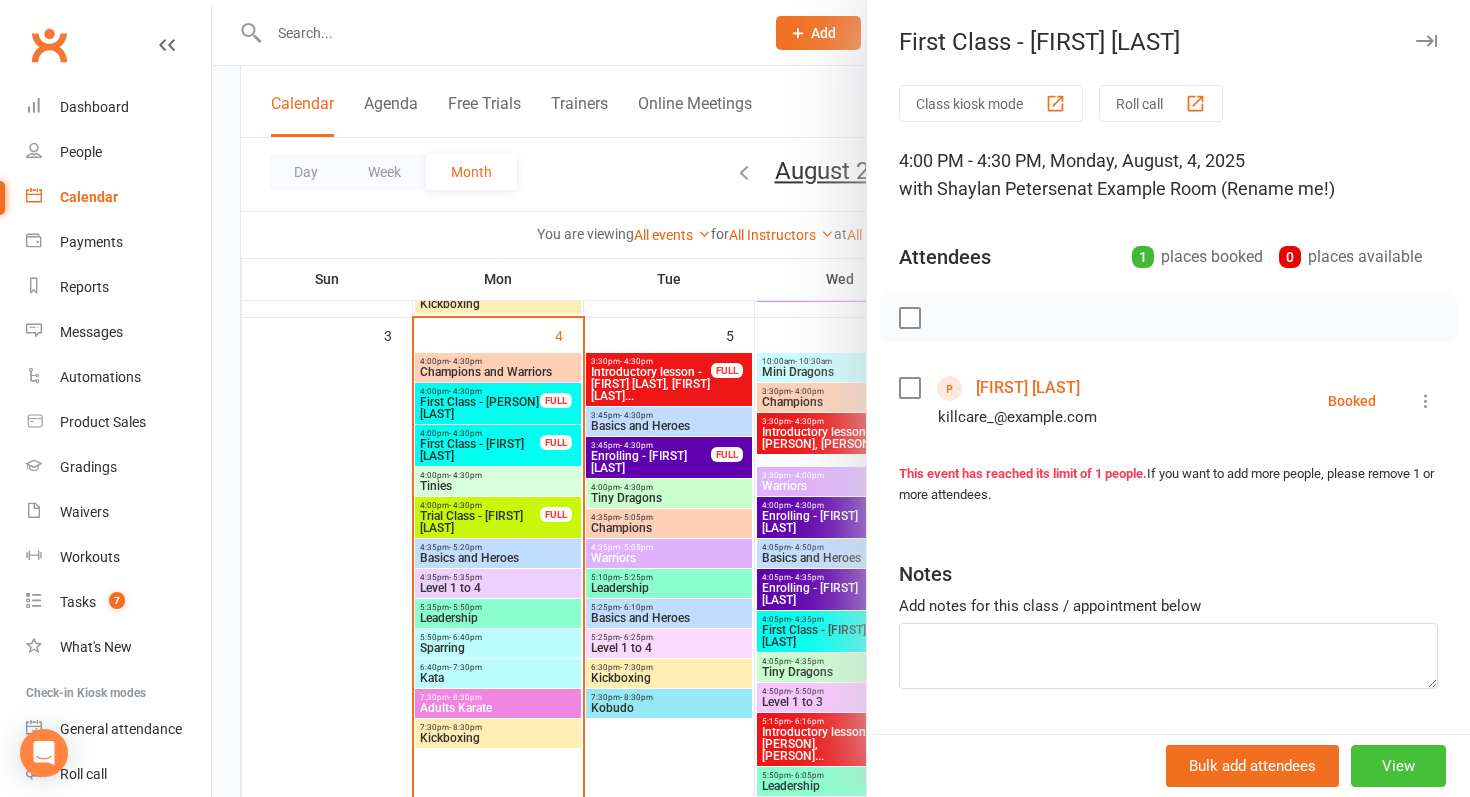 click on "View" at bounding box center (1398, 766) 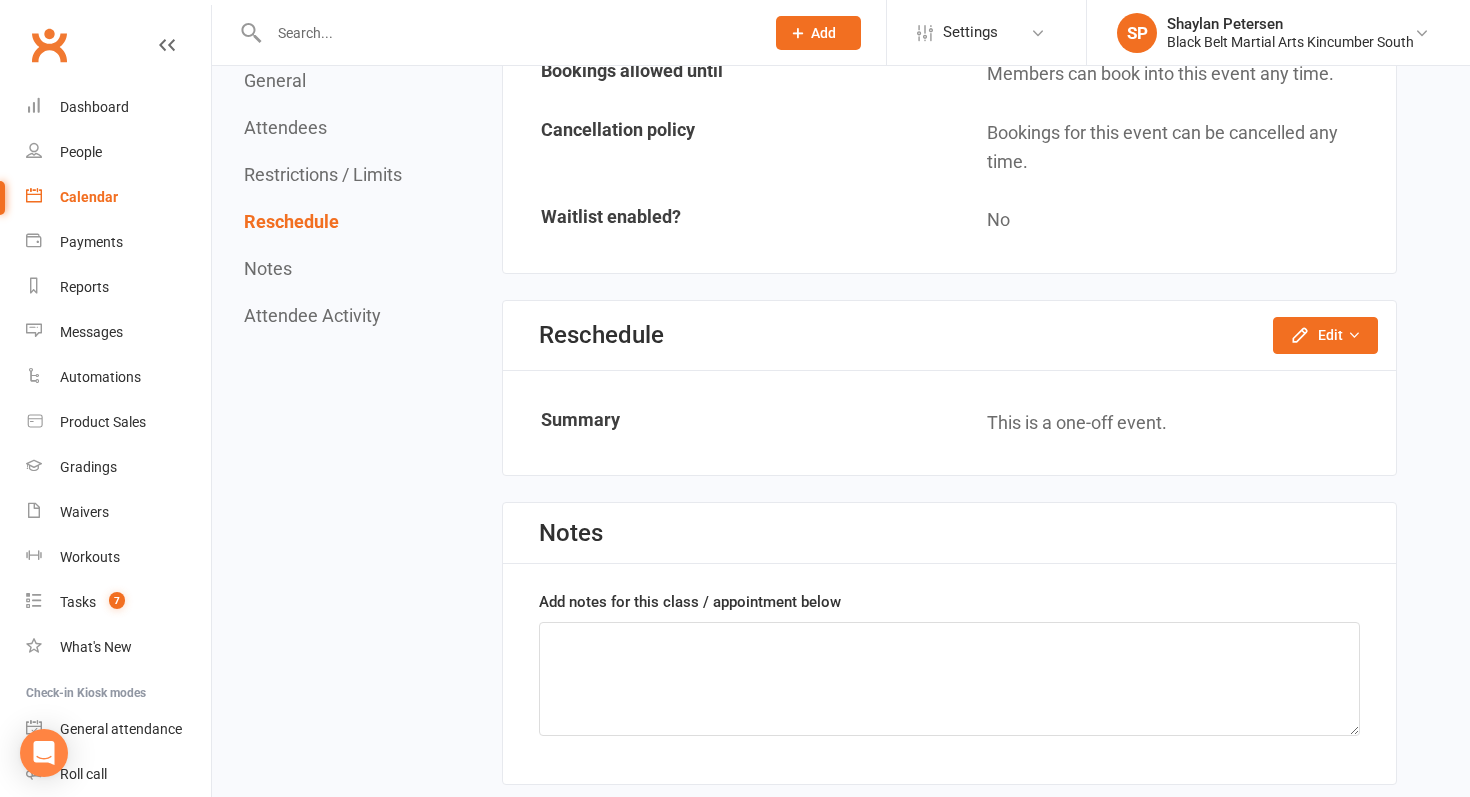 scroll, scrollTop: 1429, scrollLeft: 0, axis: vertical 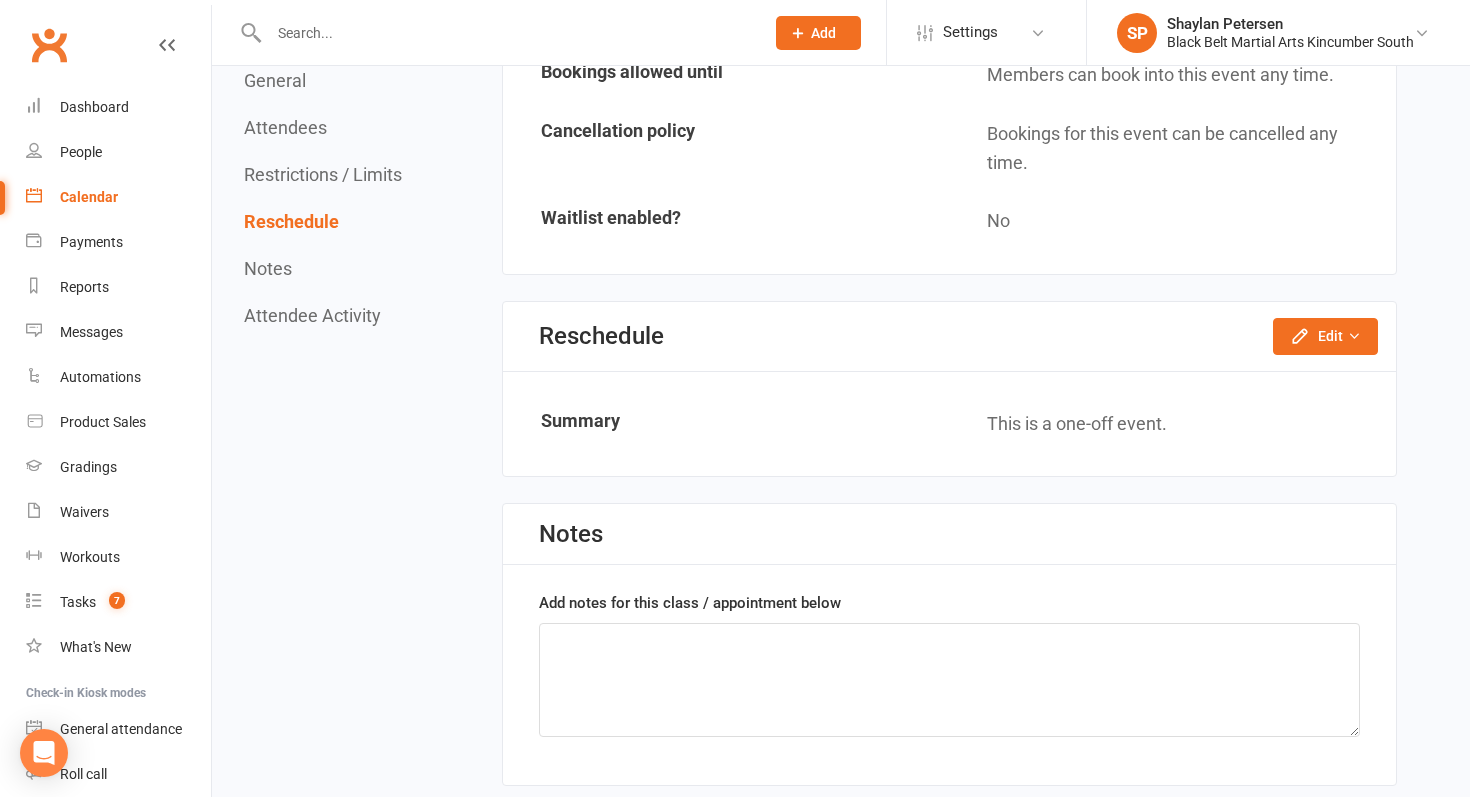 click on "Calendar" at bounding box center (118, 197) 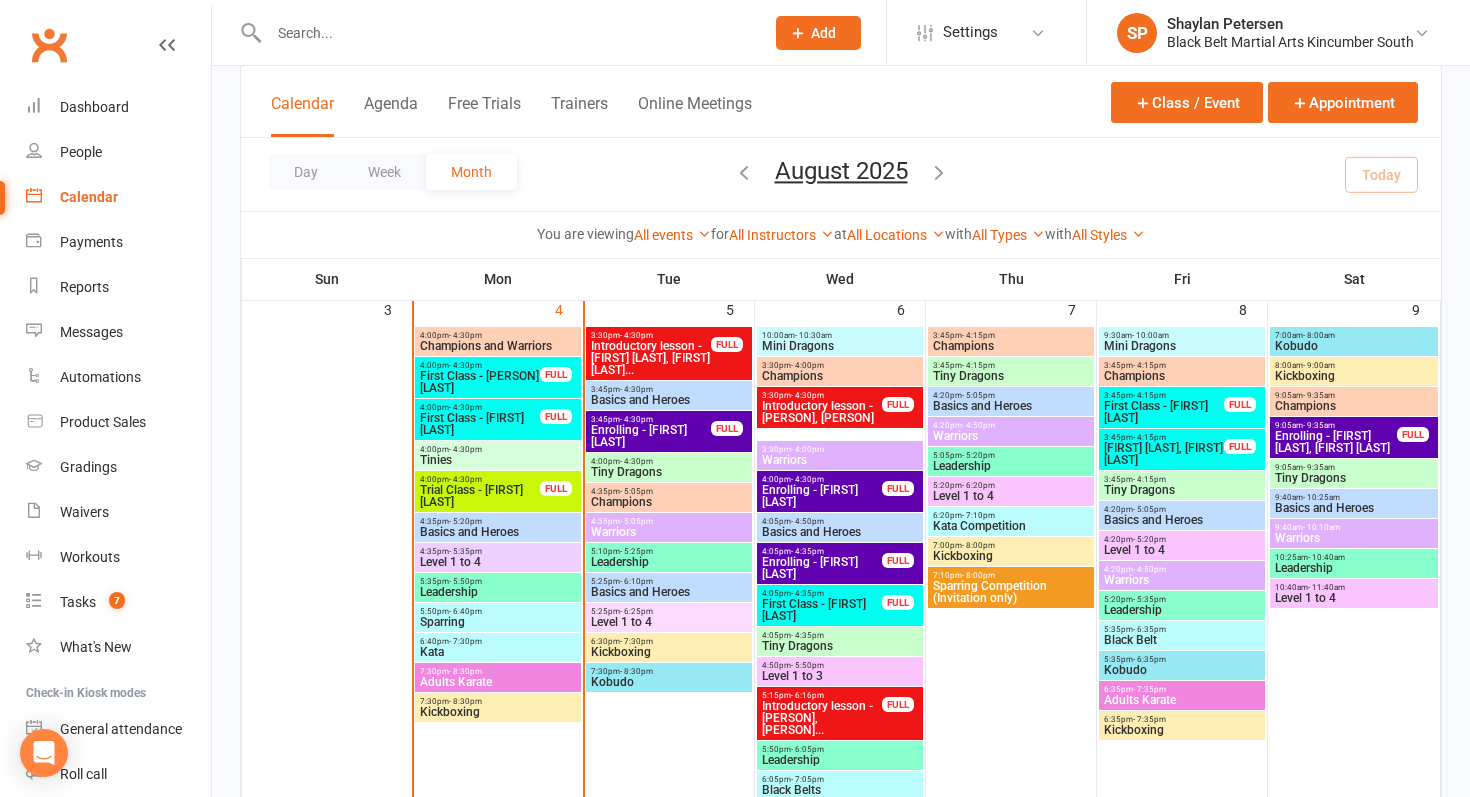 scroll, scrollTop: 646, scrollLeft: 0, axis: vertical 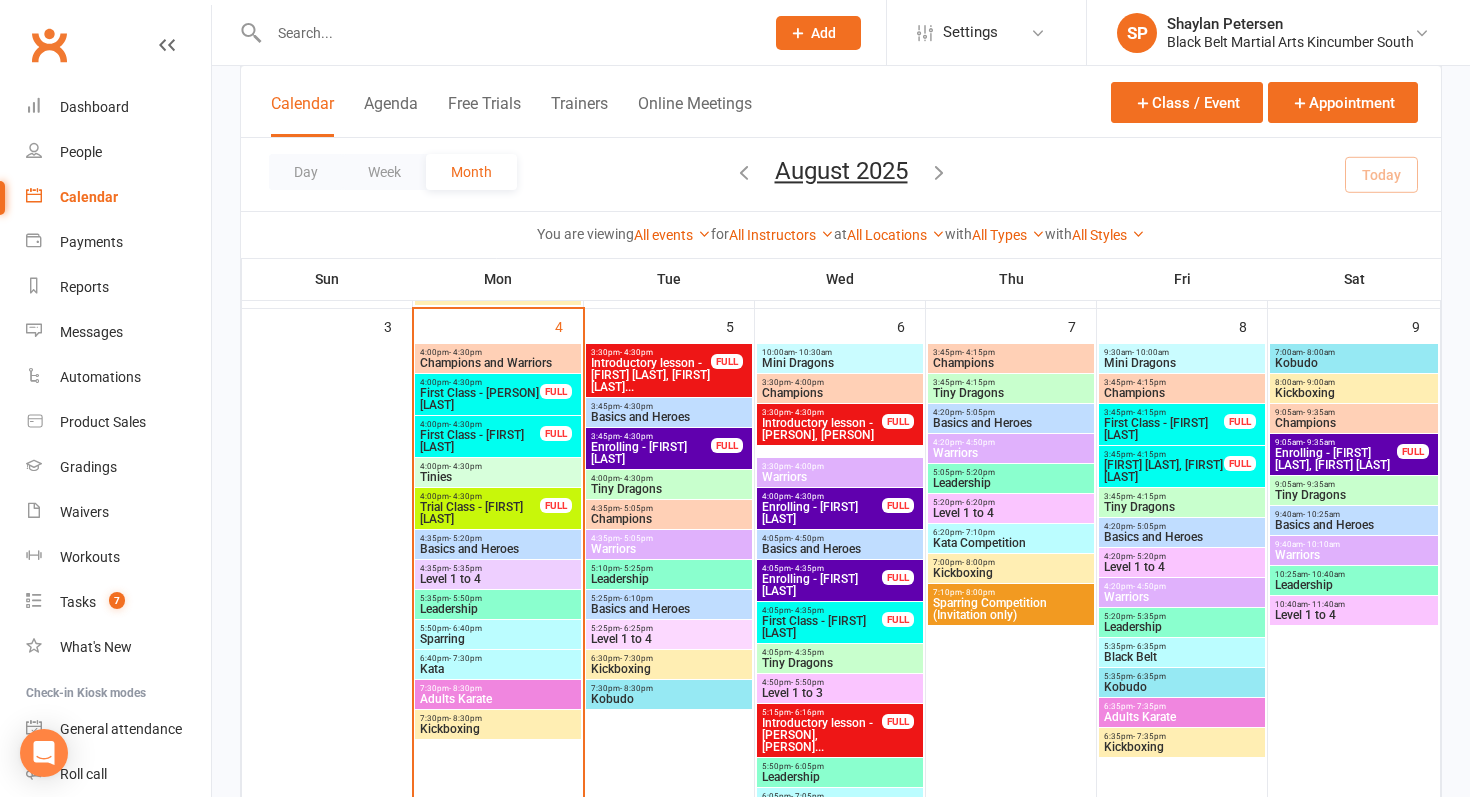 click on "- 4:30pm" at bounding box center [465, 424] 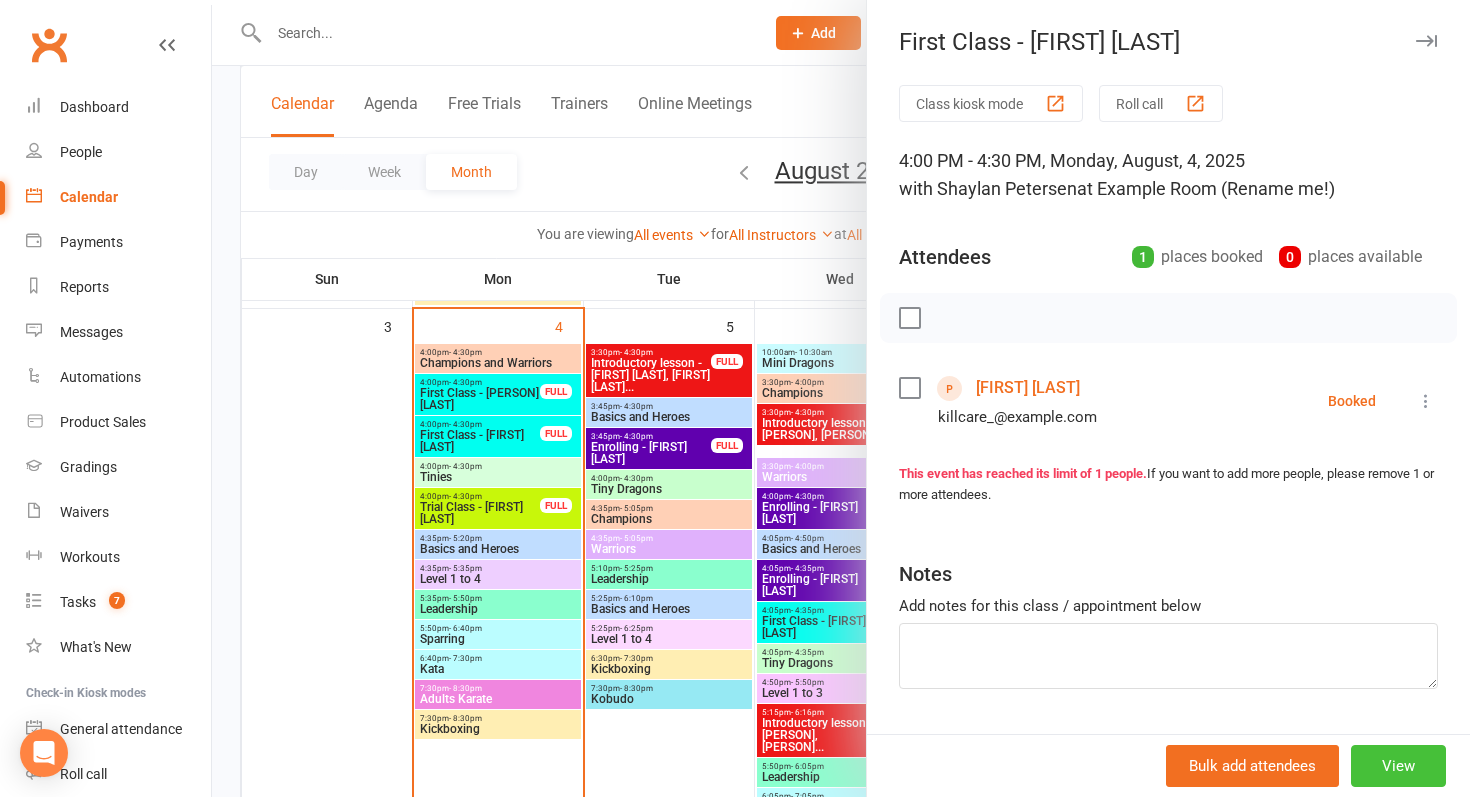 click on "View" at bounding box center [1398, 766] 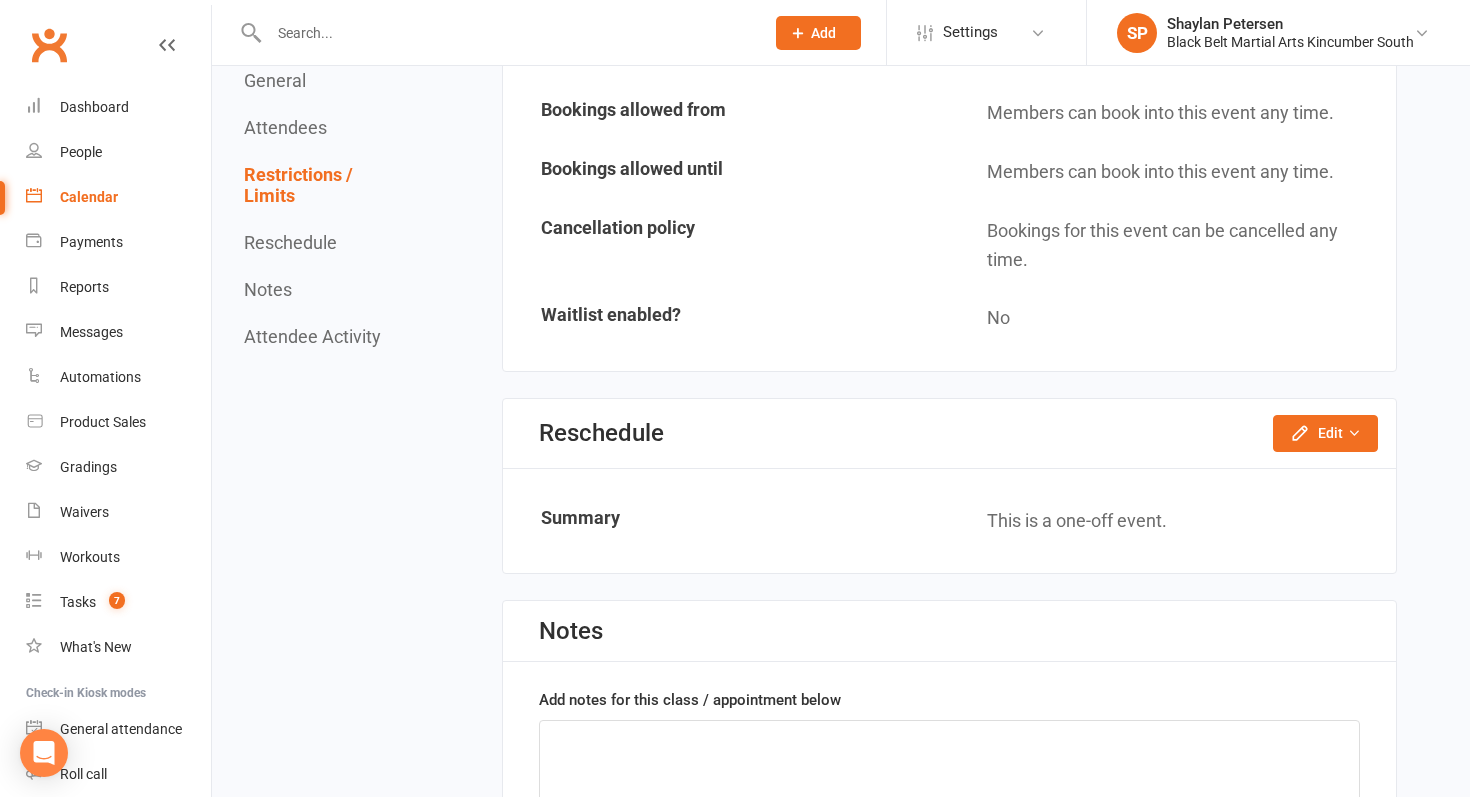 scroll, scrollTop: 1336, scrollLeft: 0, axis: vertical 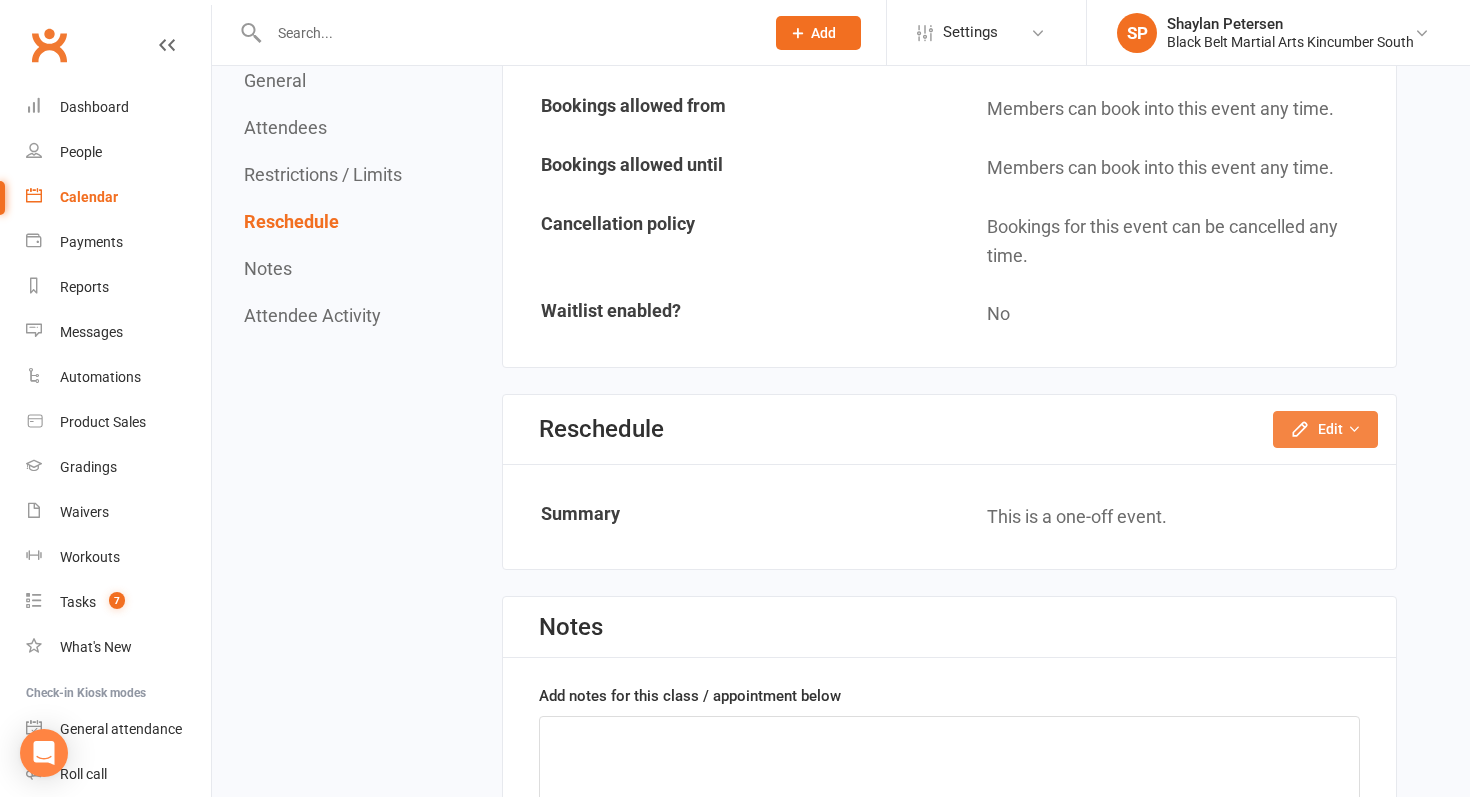 click on "Edit" 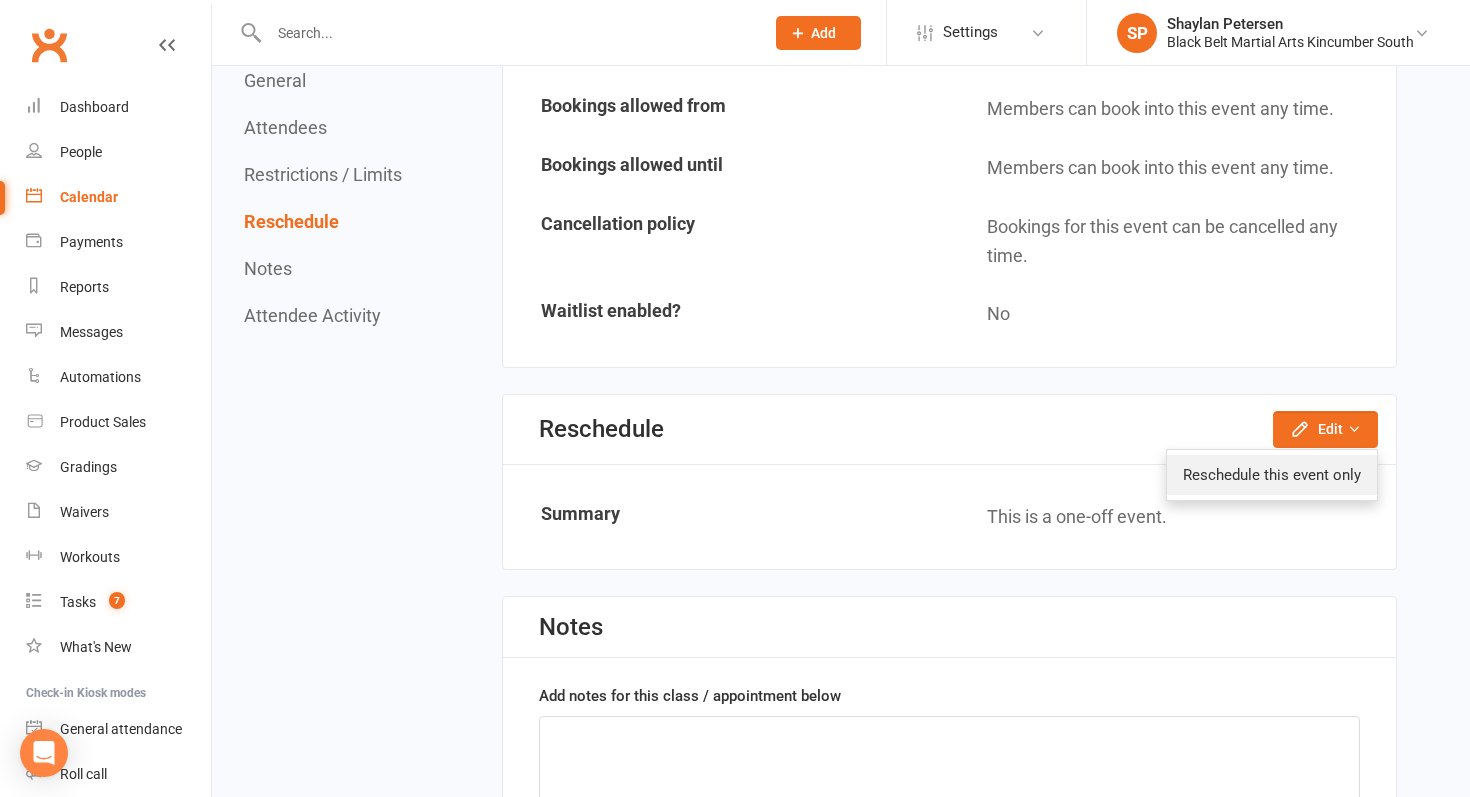 click on "Reschedule this event only" 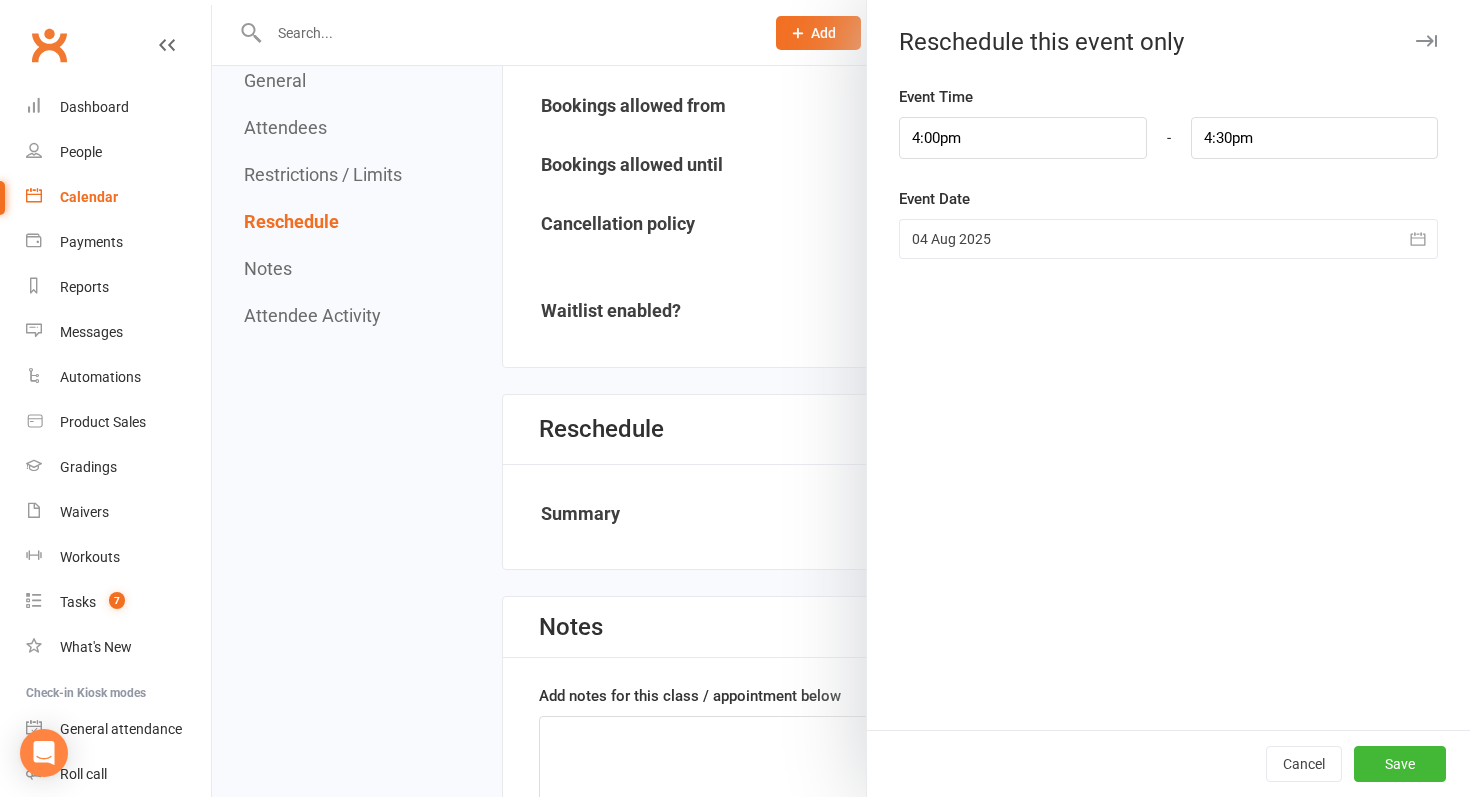 click at bounding box center (1168, 239) 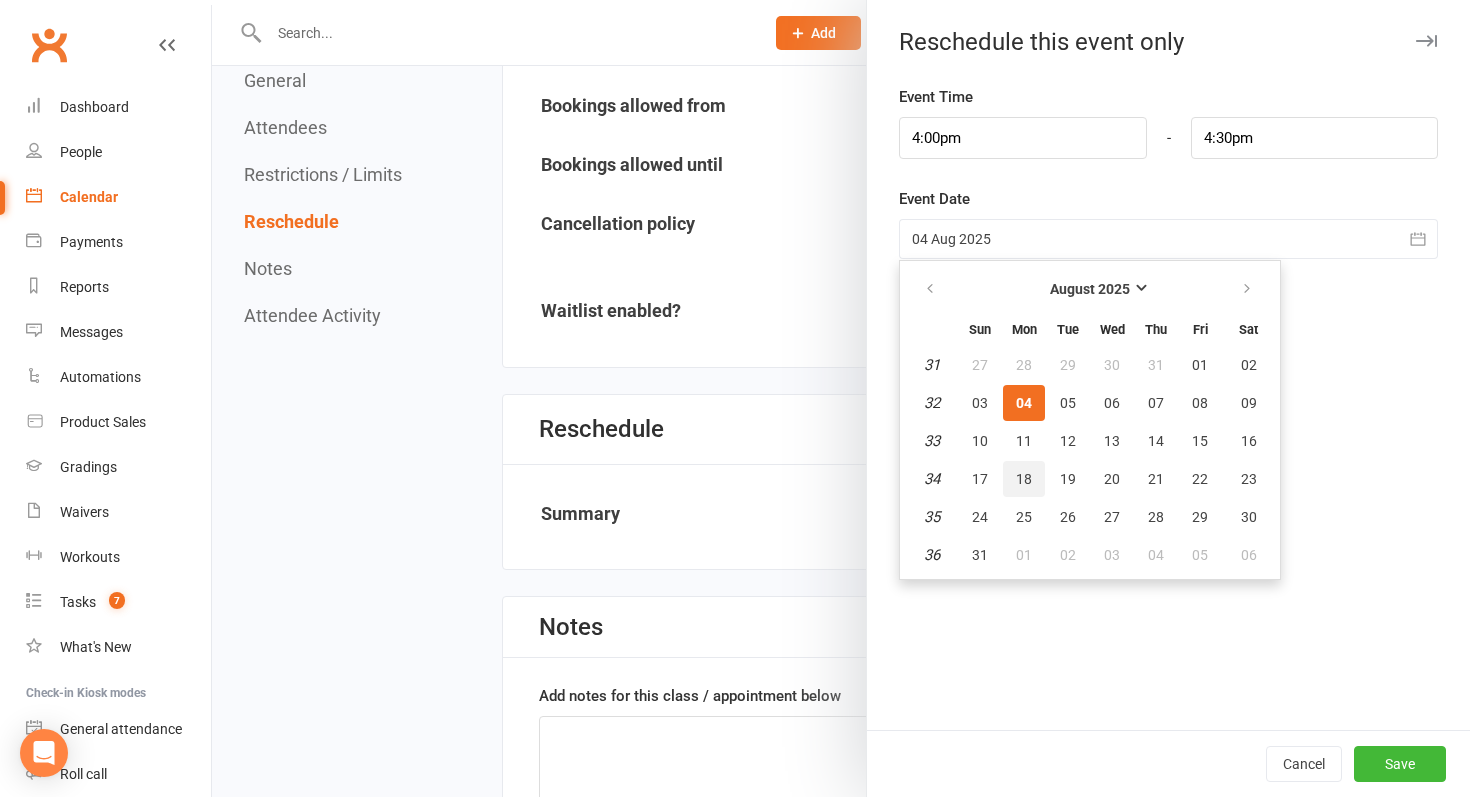 click on "18" at bounding box center [1024, 479] 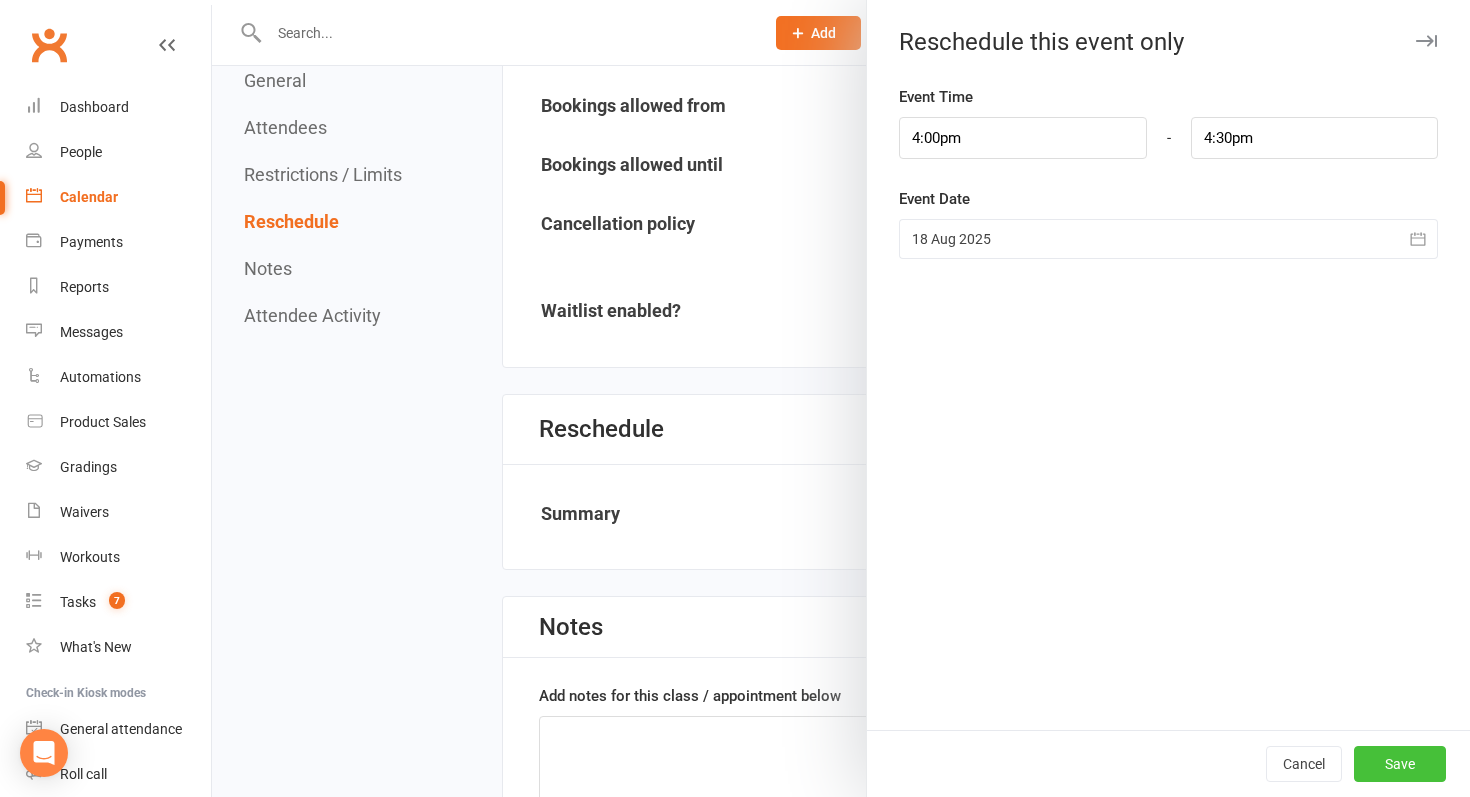 click on "Save" at bounding box center [1400, 764] 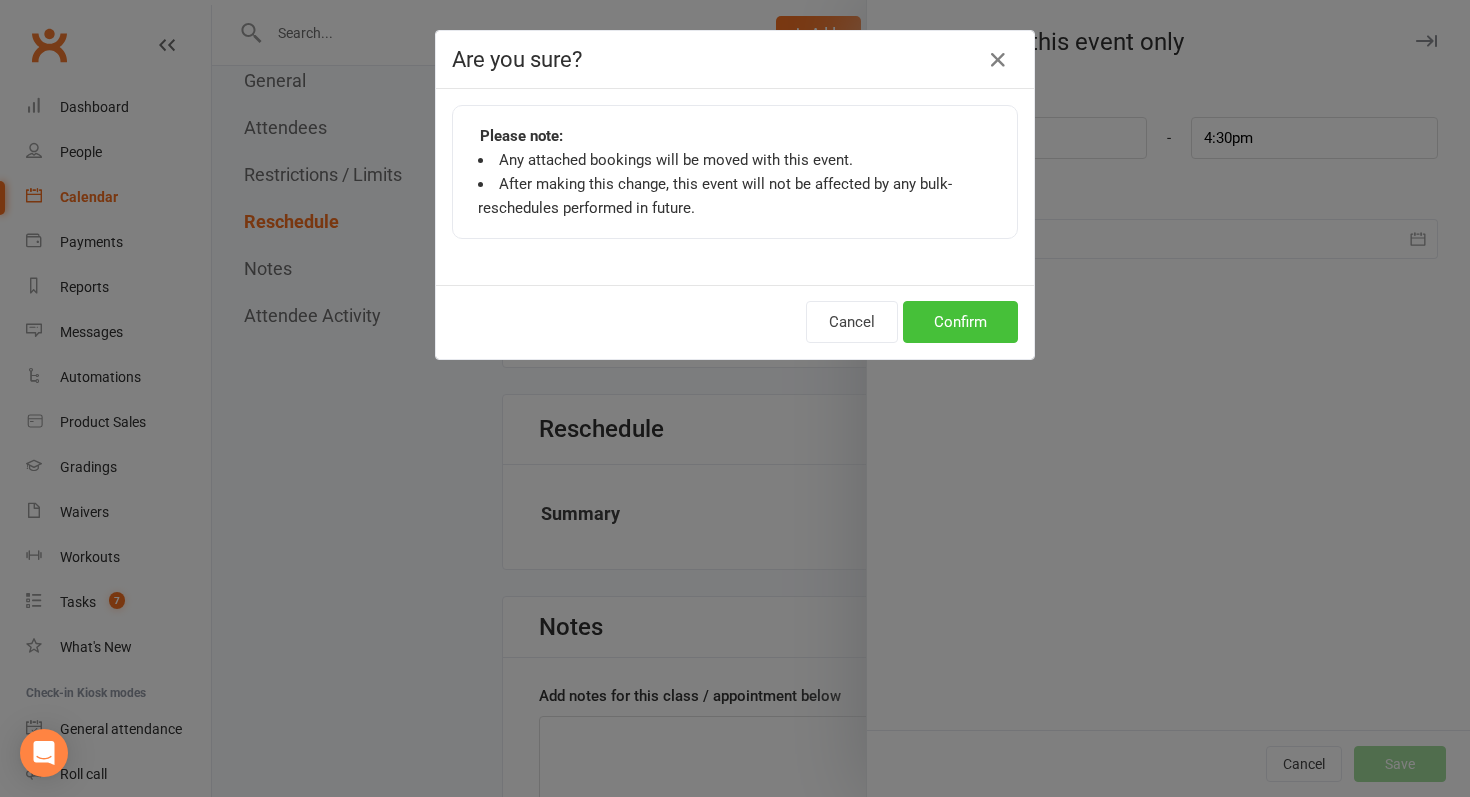click on "Confirm" at bounding box center (960, 322) 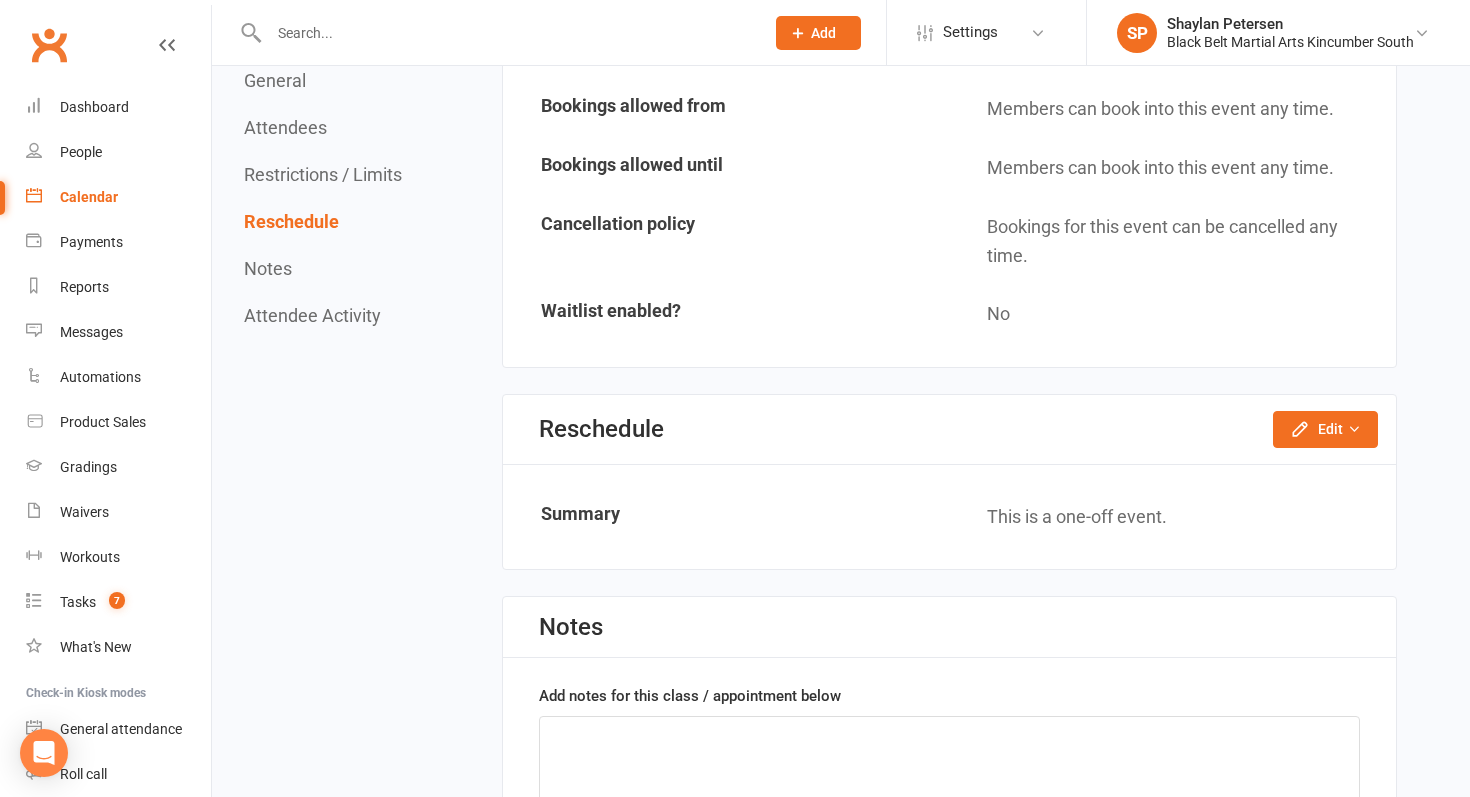 click on "Calendar" at bounding box center (89, 197) 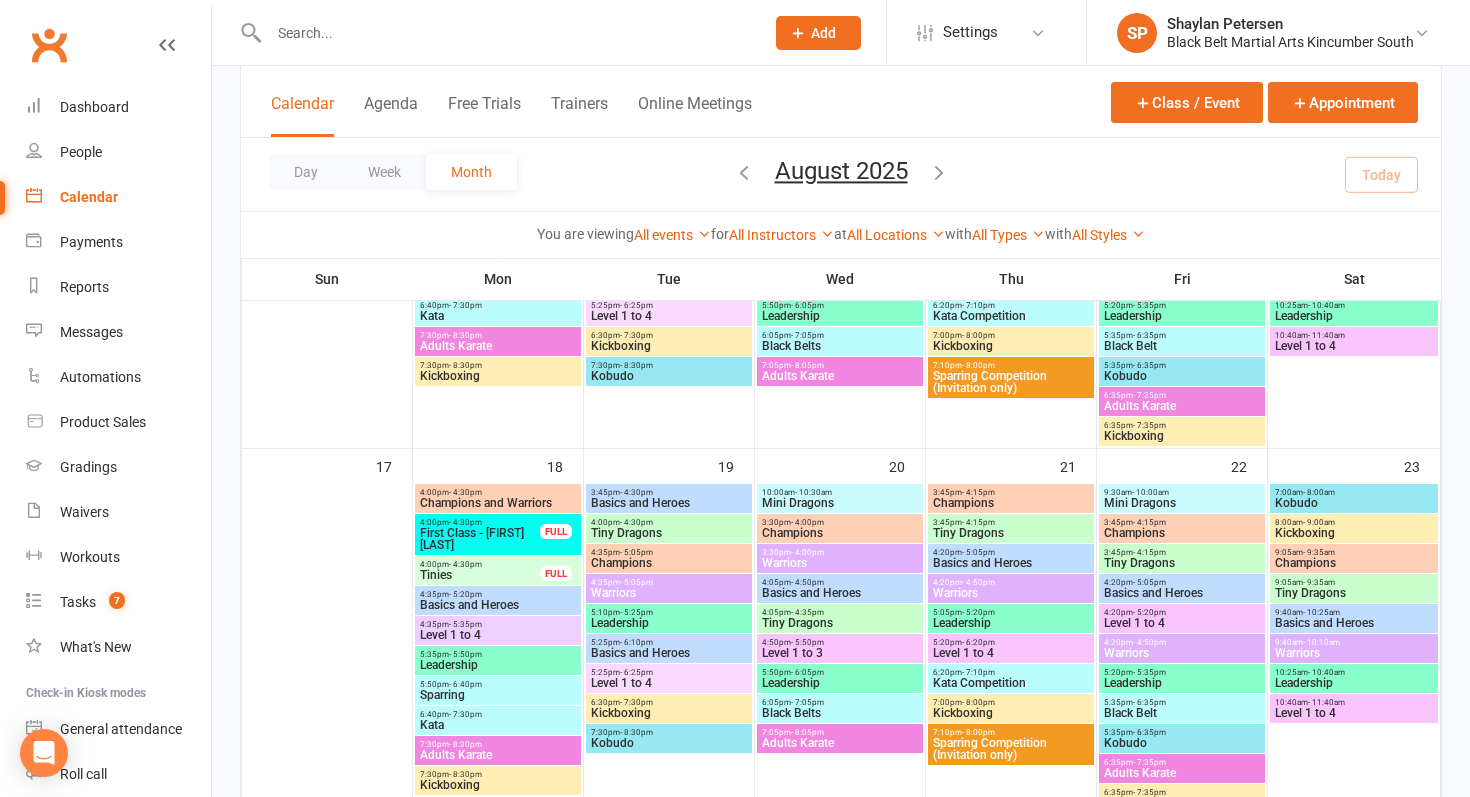 scroll, scrollTop: 1422, scrollLeft: 0, axis: vertical 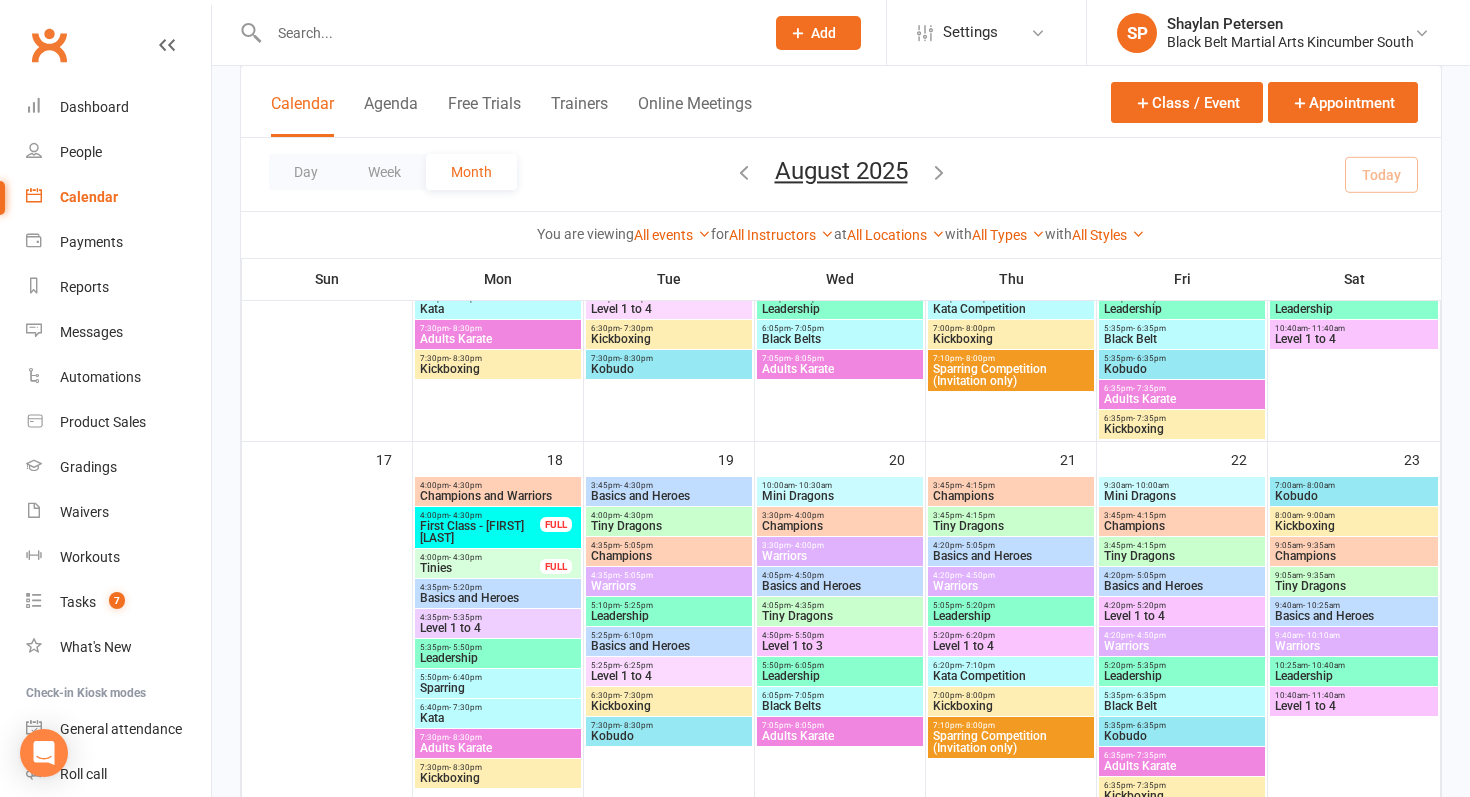 click on "Tinies" at bounding box center (480, 568) 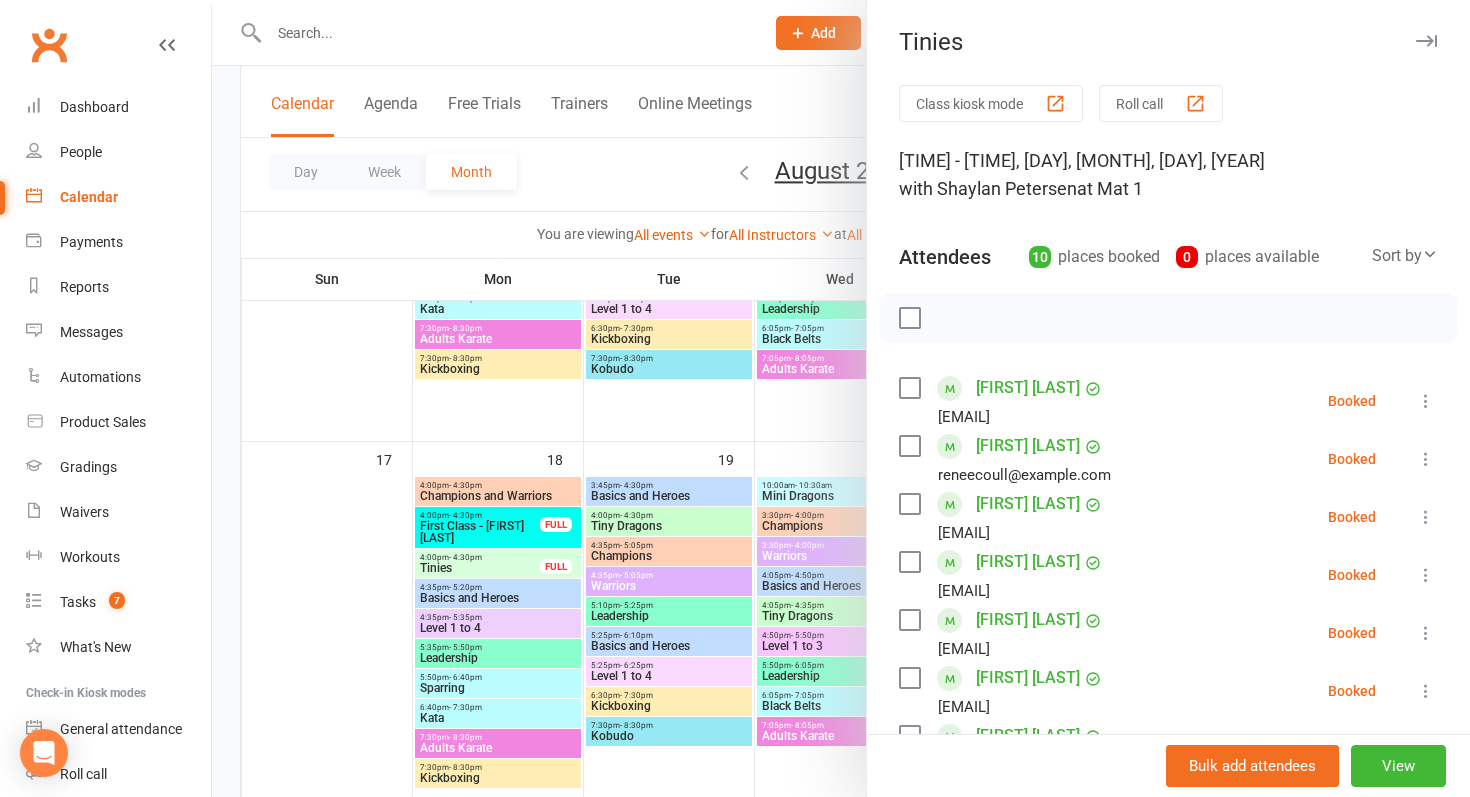 click at bounding box center (841, 398) 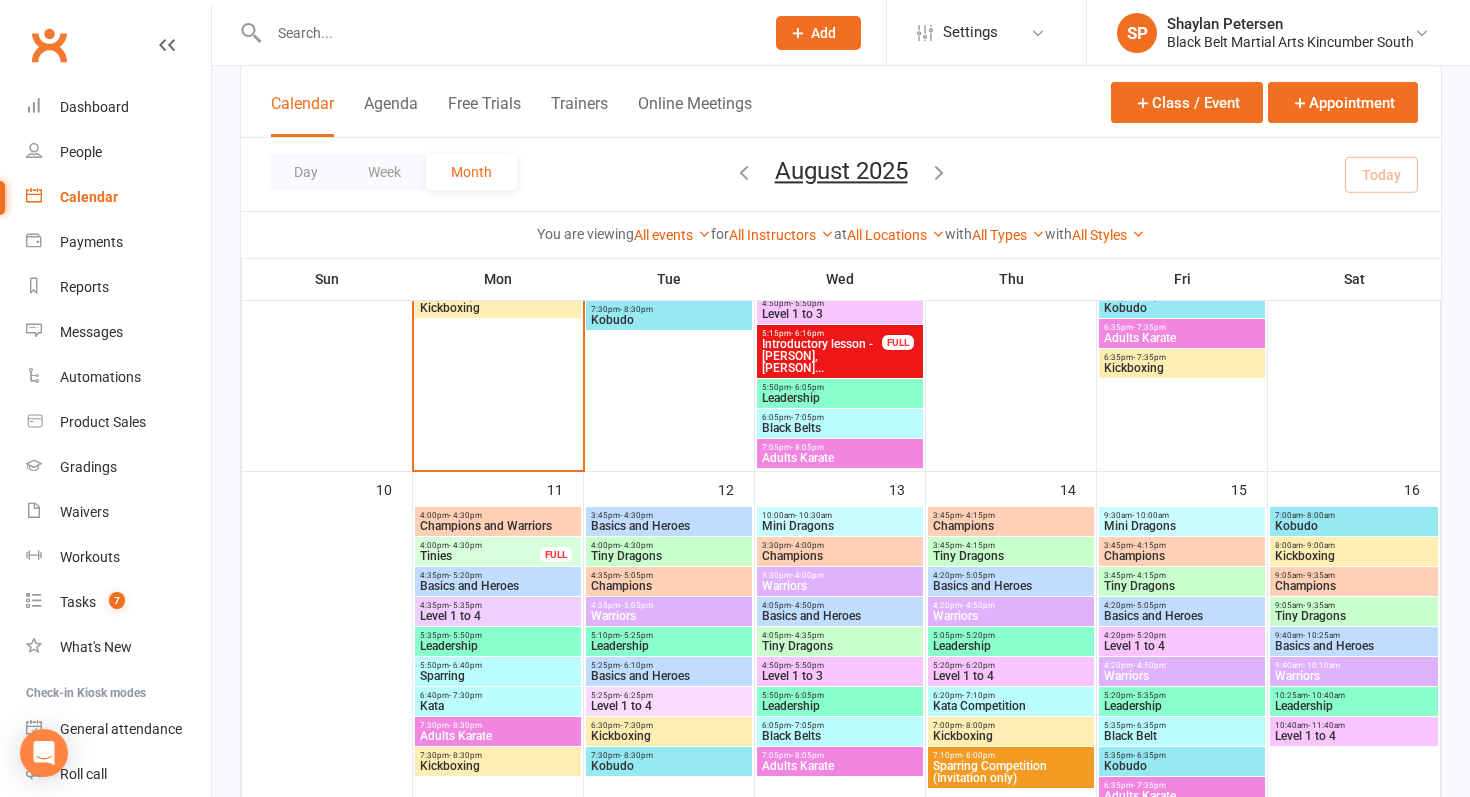 scroll, scrollTop: 939, scrollLeft: 0, axis: vertical 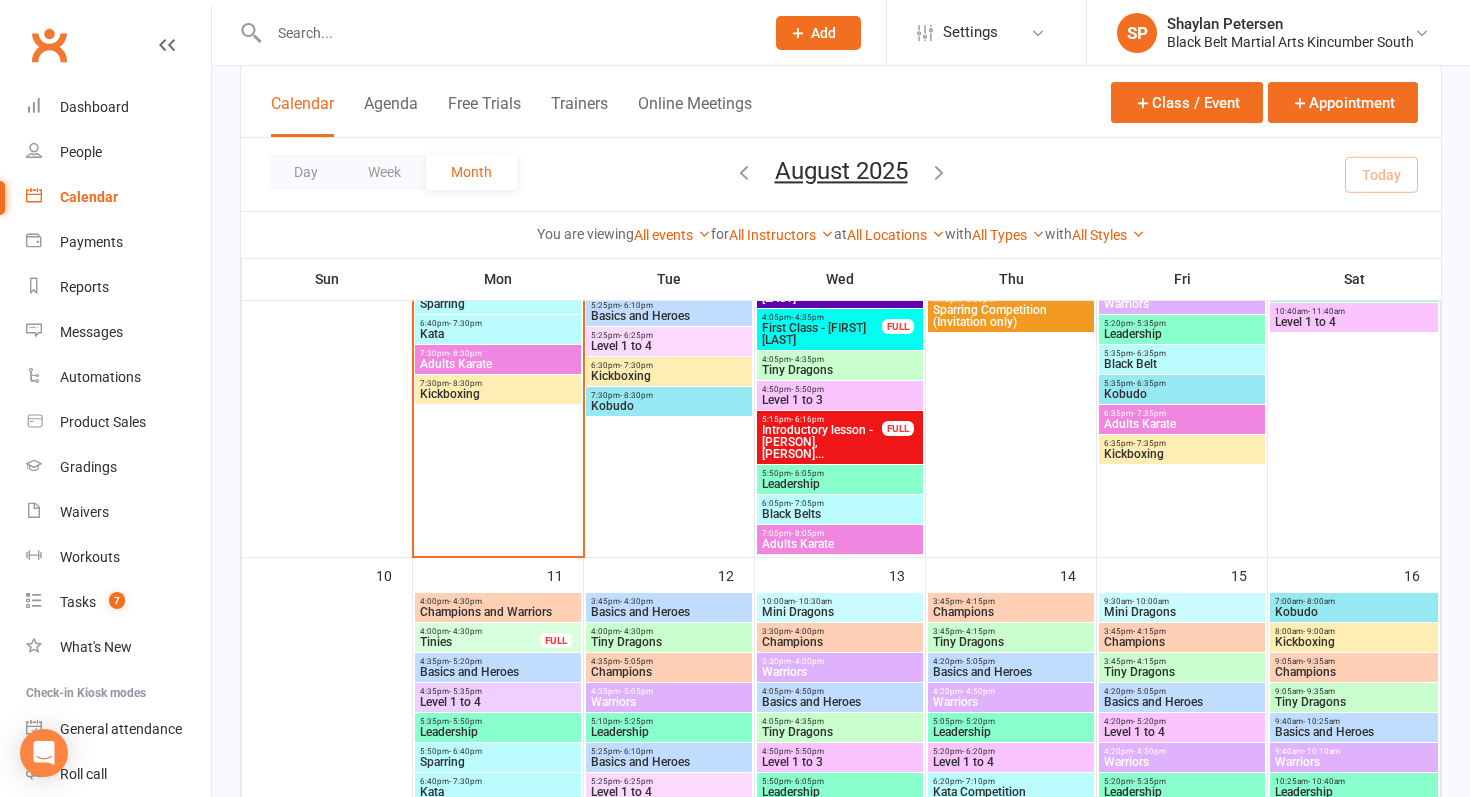 click on "4:00pm  - 4:30pm" at bounding box center (480, 631) 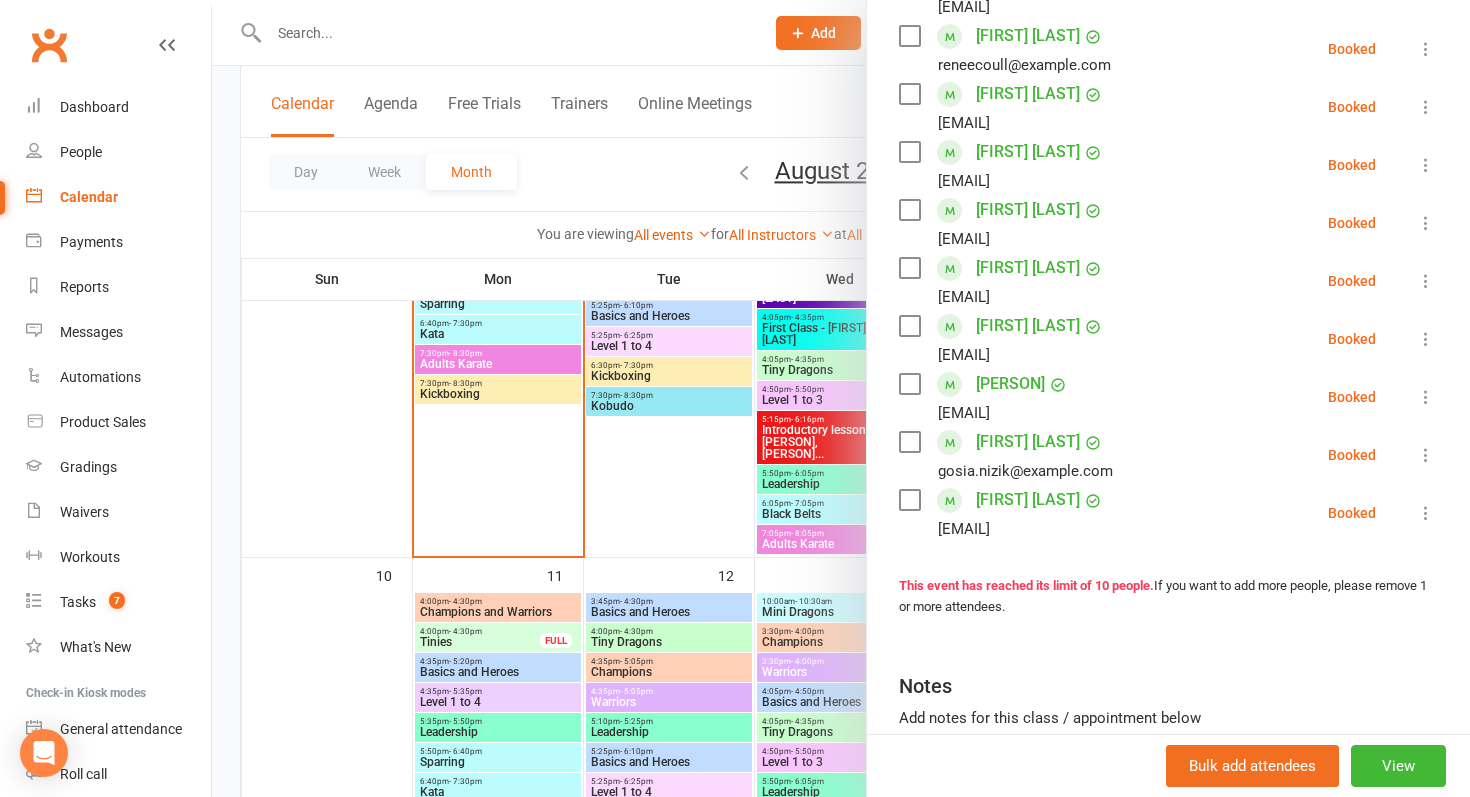scroll, scrollTop: 453, scrollLeft: 0, axis: vertical 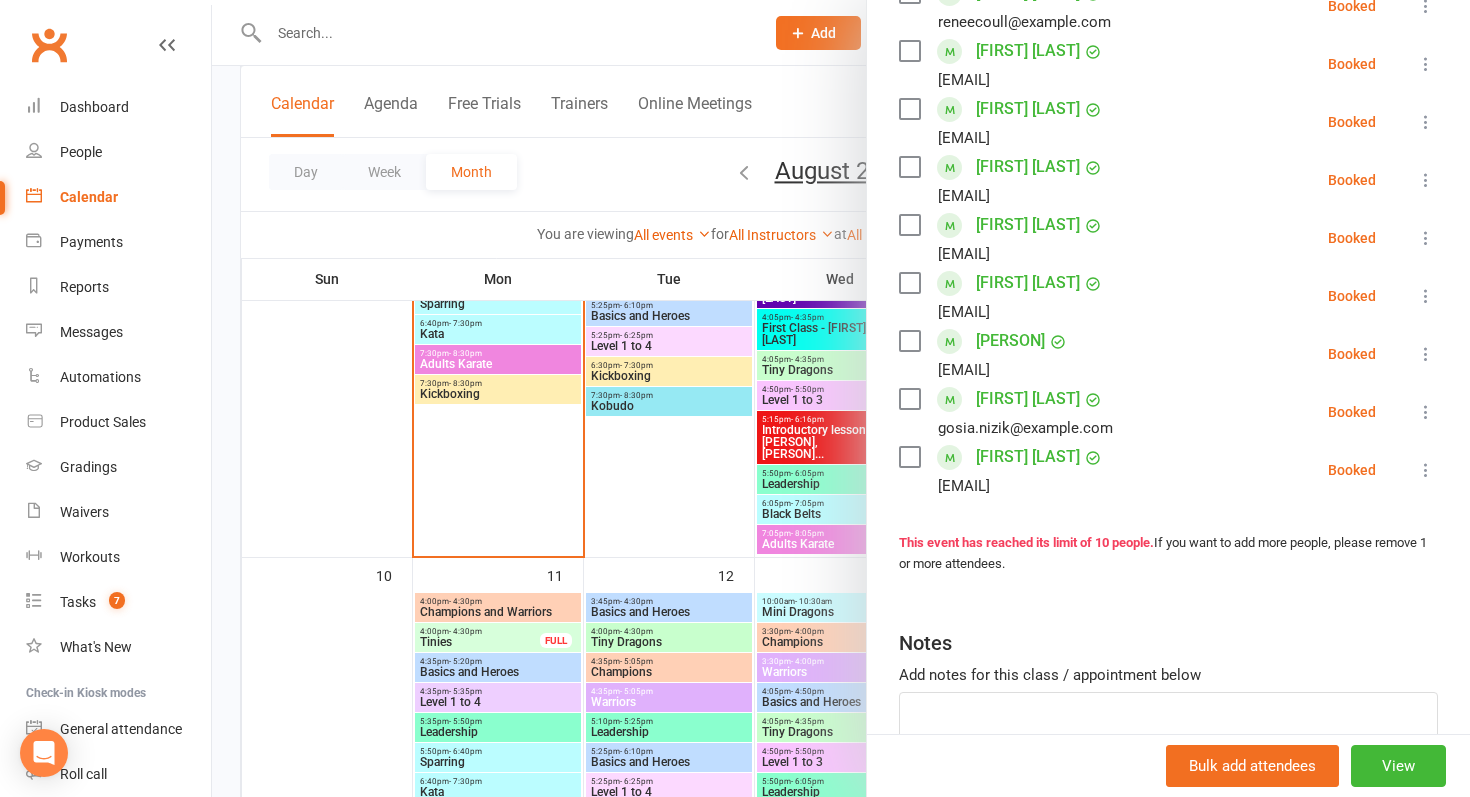 click at bounding box center (841, 398) 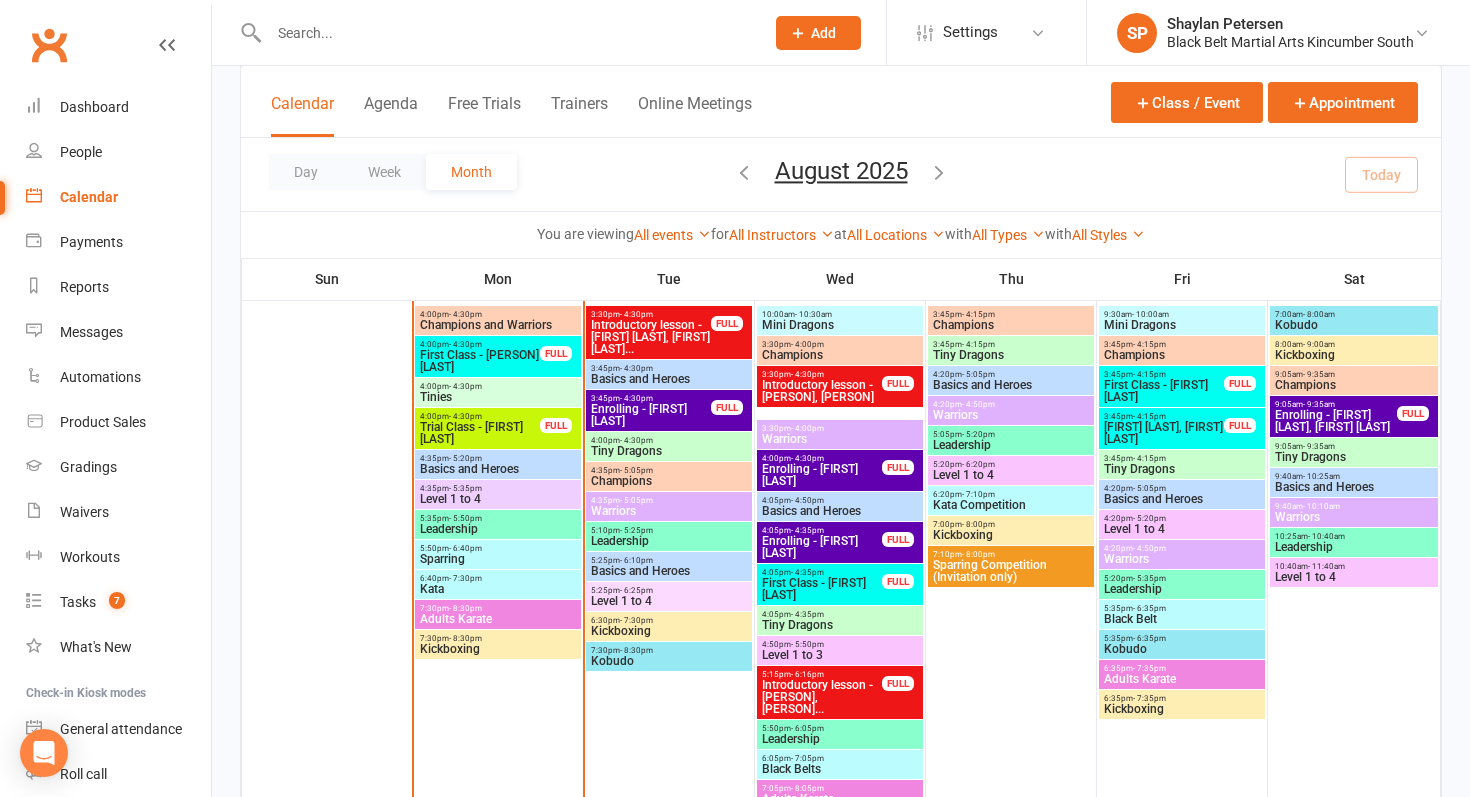 scroll, scrollTop: 583, scrollLeft: 0, axis: vertical 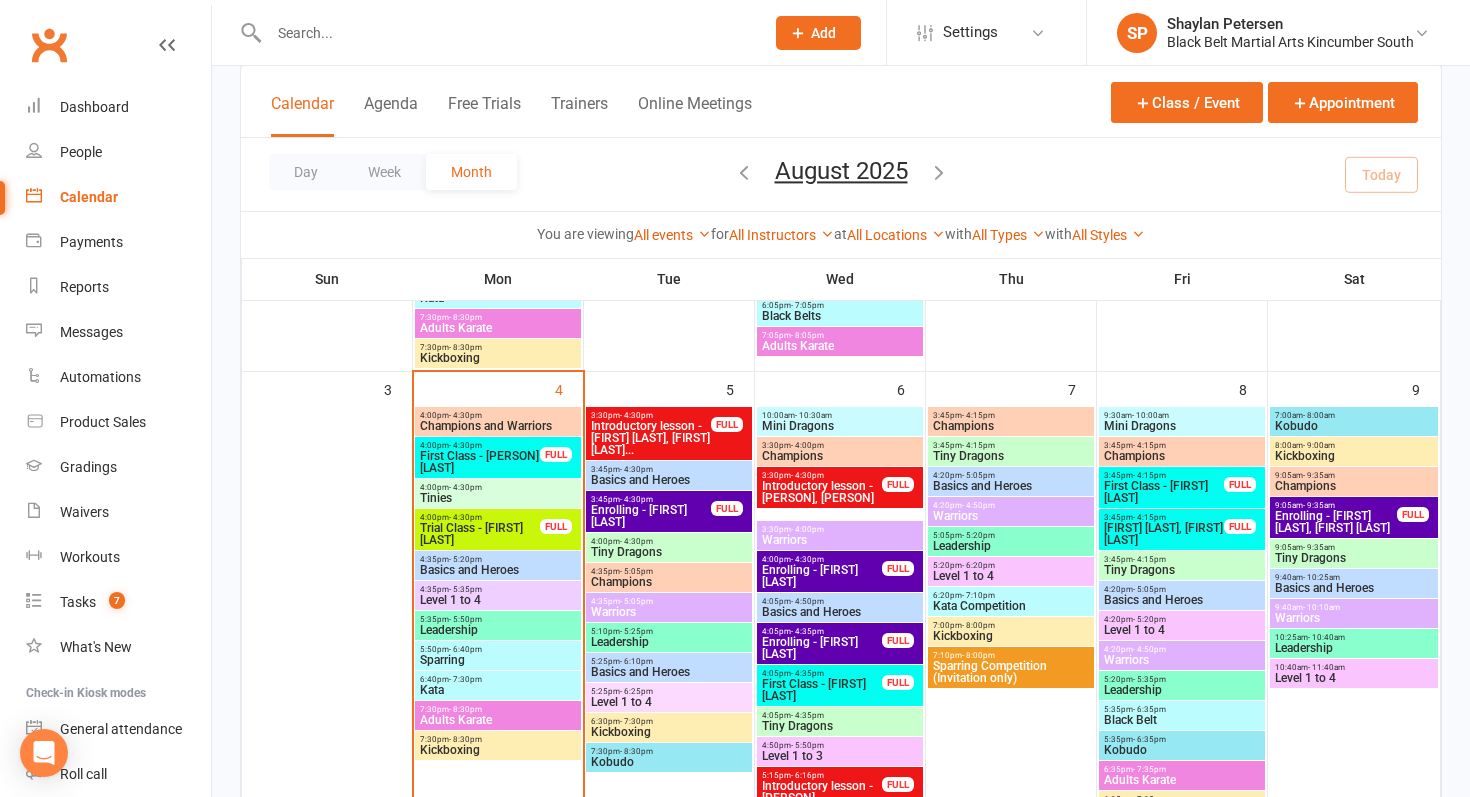 click on "4:00pm  - 4:30pm" at bounding box center (498, 487) 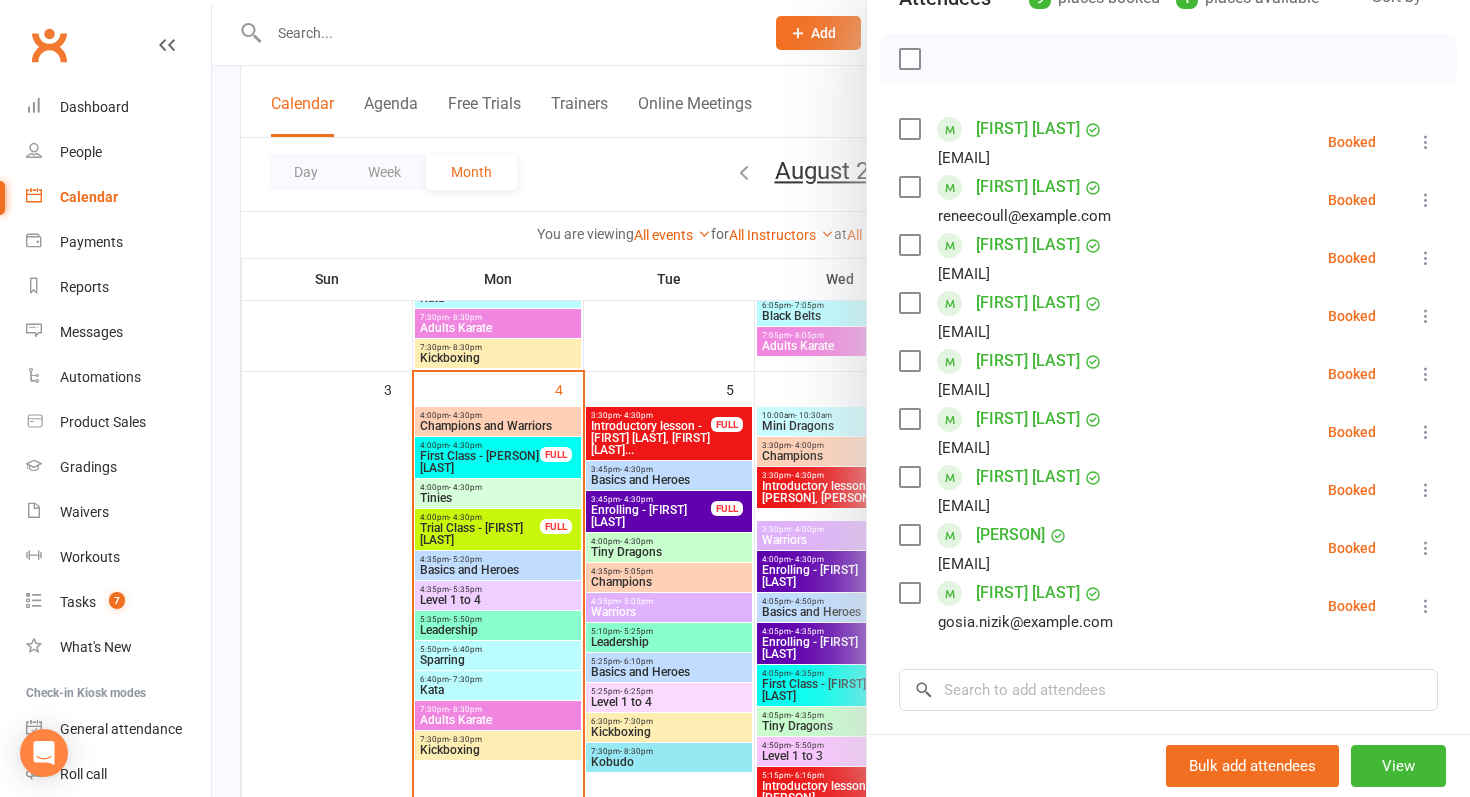 scroll, scrollTop: 295, scrollLeft: 0, axis: vertical 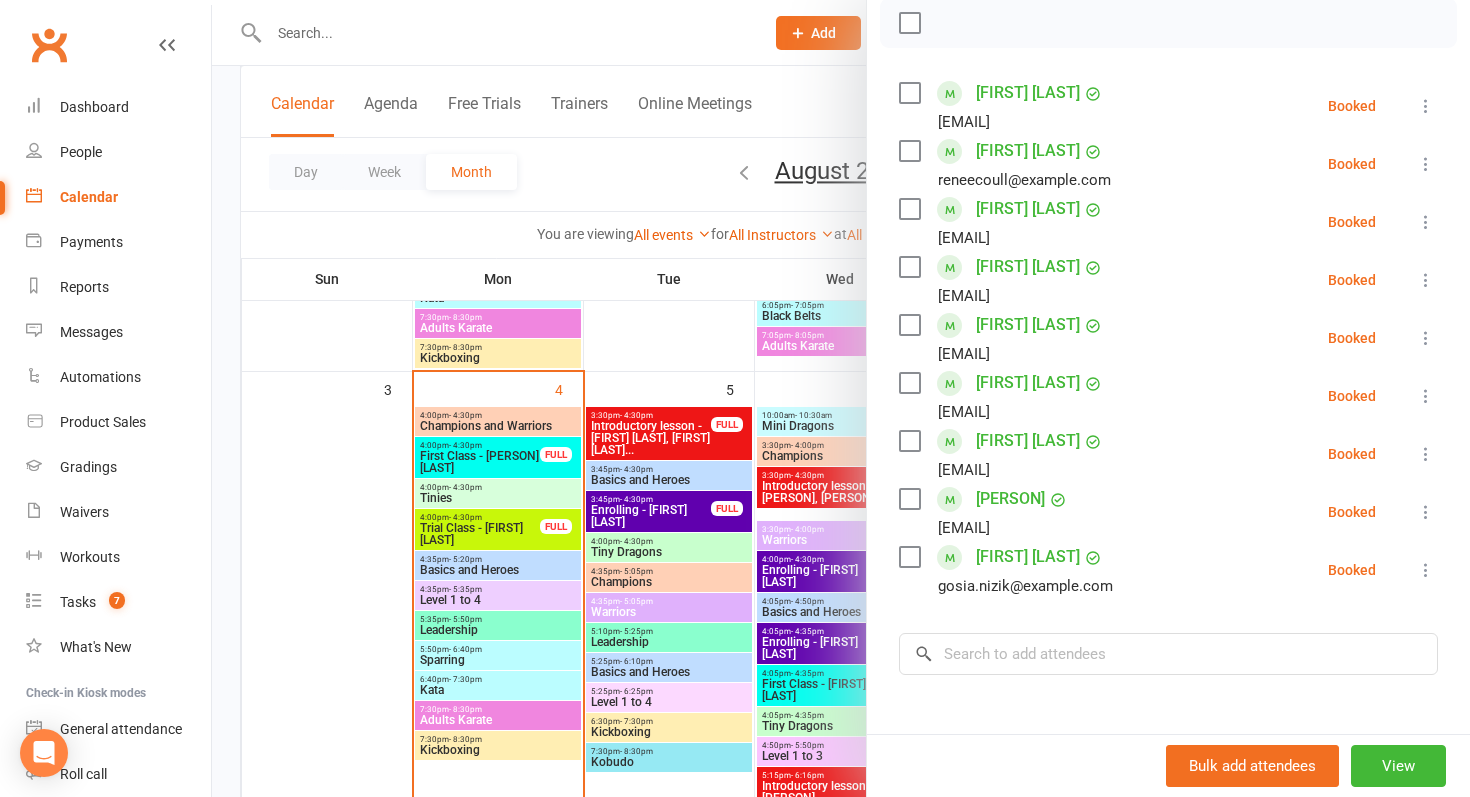click at bounding box center [841, 398] 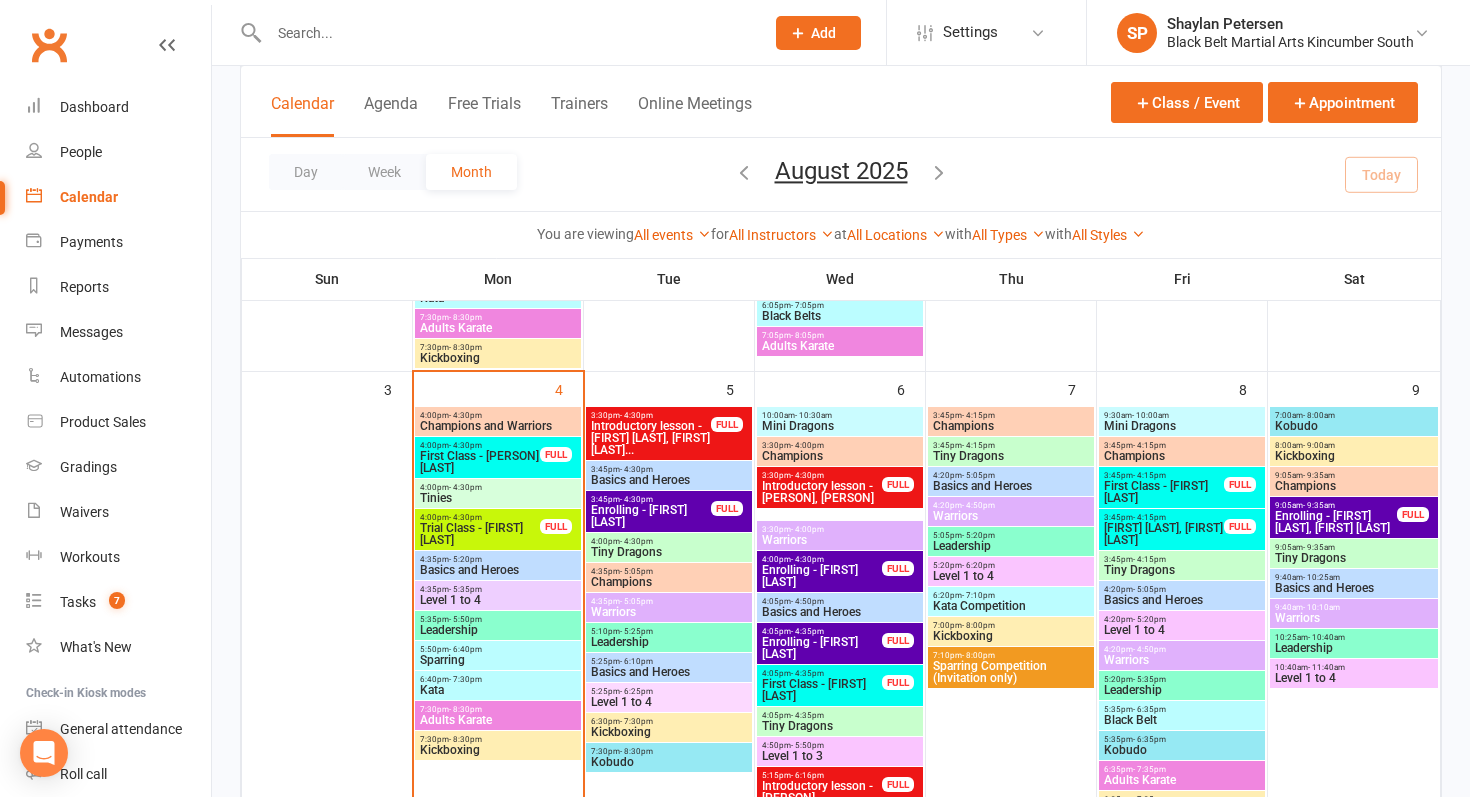 click on "Trial Class - [FIRST] [LAST]" at bounding box center [480, 534] 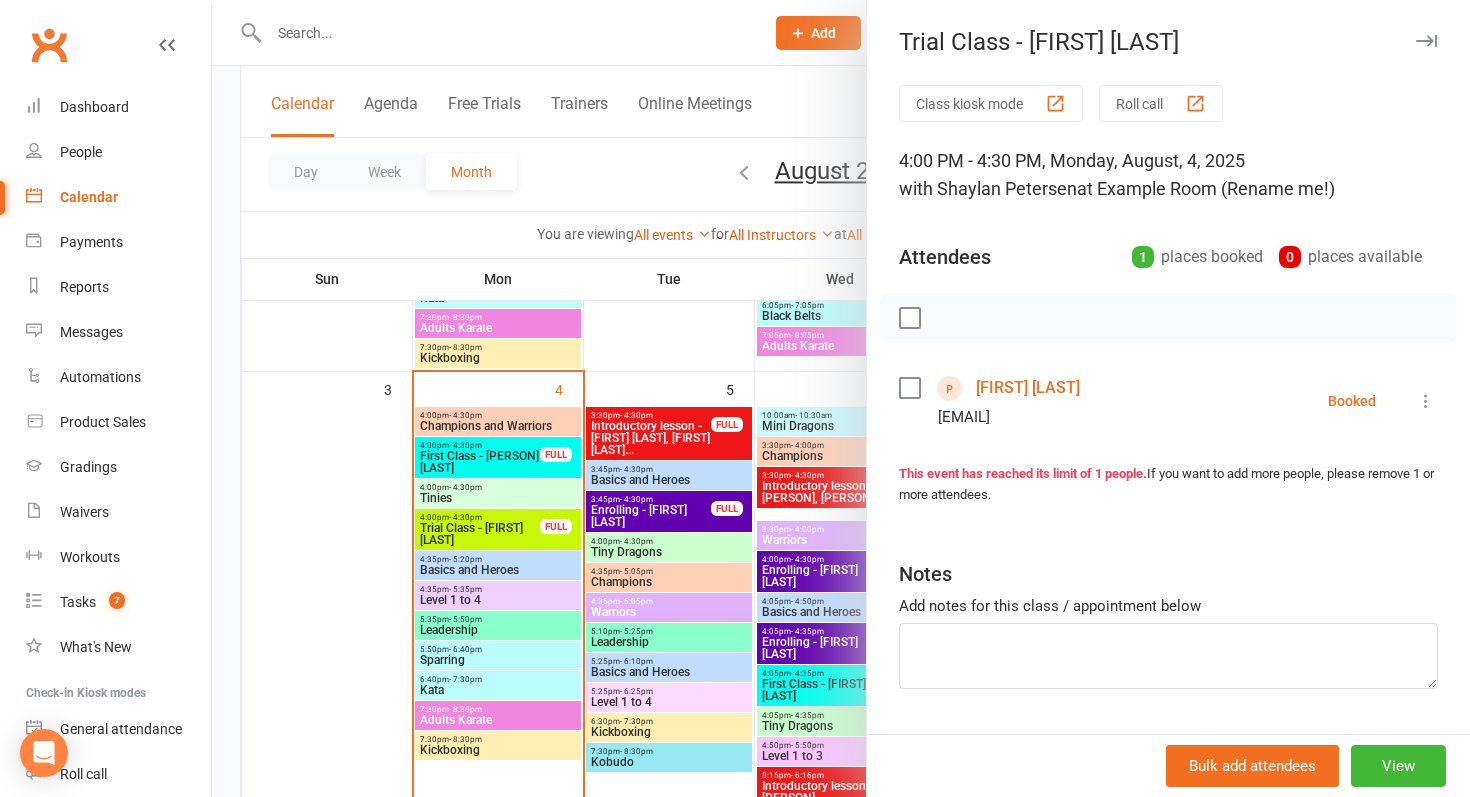 click on "[FIRST] [LAST]" at bounding box center [1028, 388] 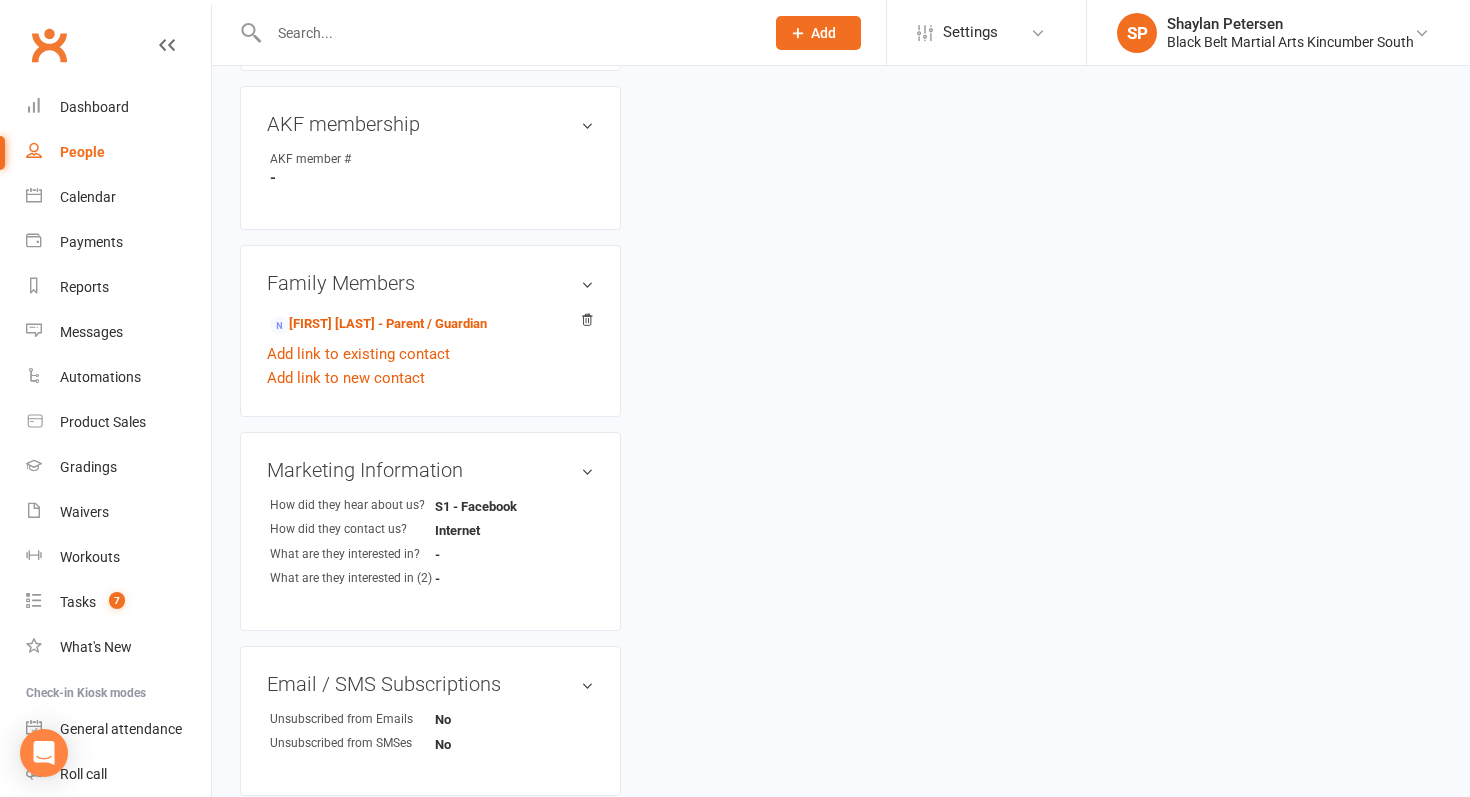scroll, scrollTop: 0, scrollLeft: 0, axis: both 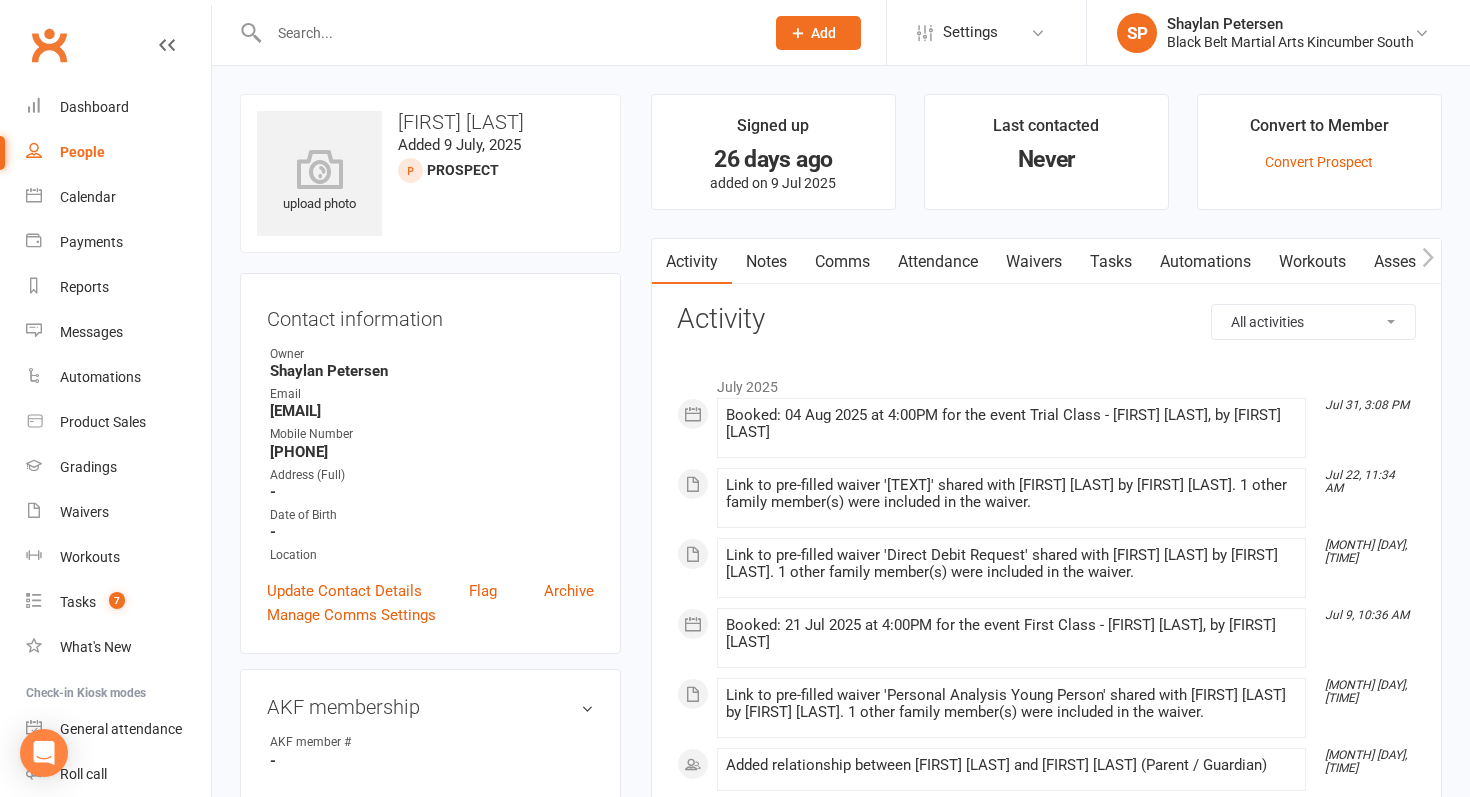 click on "Comms" at bounding box center [842, 262] 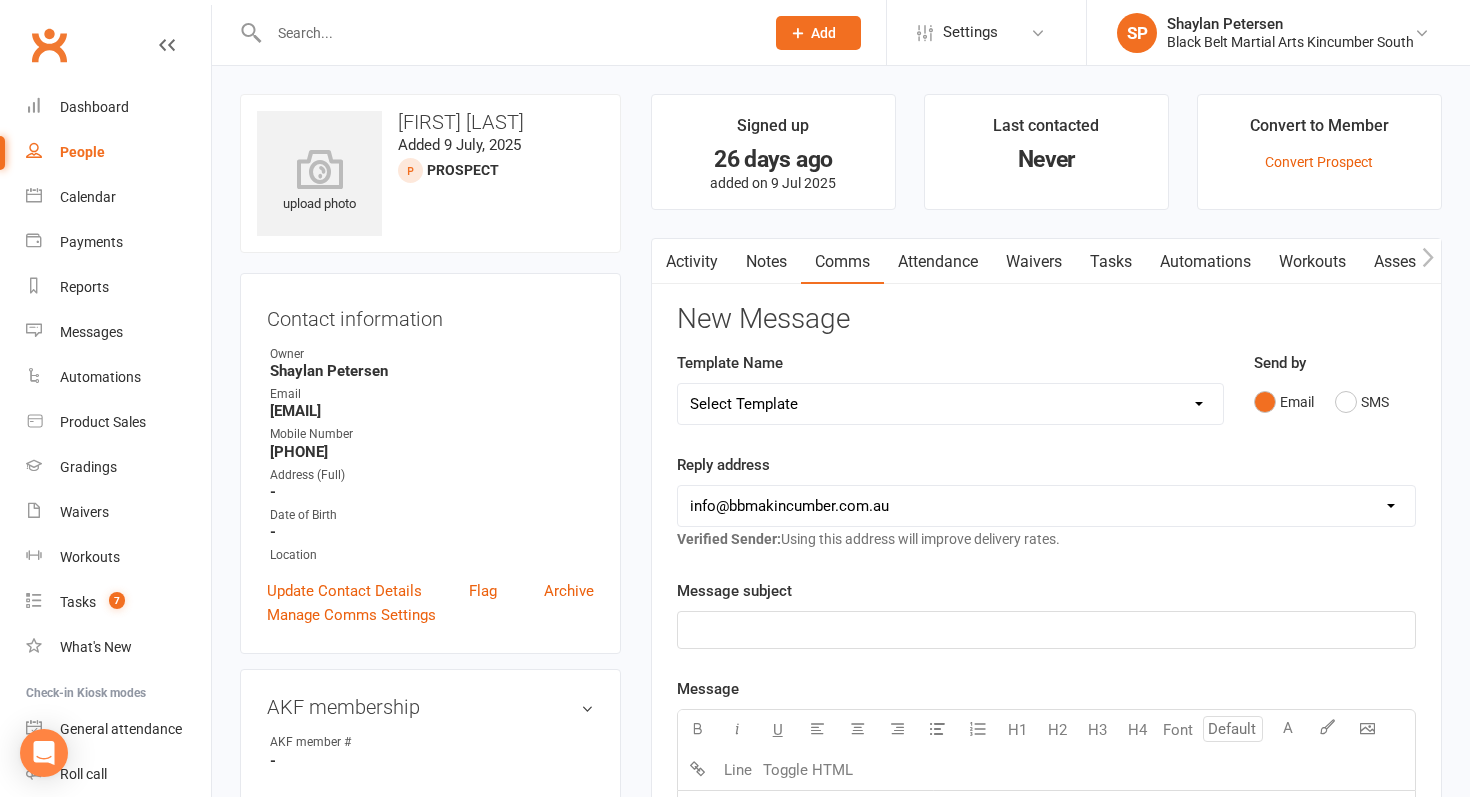 click on "Select Template [Email] 30 Days [SMS] Birthday Invite Text [Email] Birthday Party [Email] Happy Birthday [SMS] Party Prospects [Email] Dead Enquiry Follow Up [SMS] Dead enquiry text [Email] Enquiry Information Adult [Email] Enquiry Information Junior Karate [Email] Enquiry Information Little Dragons [Email] Enquiry with email only [SMS] Fetes [SMS] First class [Email] Grand Masters Enquiry reply [SMS] Intro confirmation [SMS] Intro confirmation Adult [SMS] Intro No Show [Email] Kickboxing Enquiry Info [Email] Big Kids Tournament [Email] Festival Booking [Email] Trivia Night [SMS] 2 weeks [Email] Clubworx Login [Email] Competition [Email] Immersion Seminars Reply [Email] Online Academy [Email] Online Portal Log In [Email] Past quits invite back [Email] Preschool talks marketing email [Email] Squad class invite [SMS] Stock pickup [Email] Tournament Registration [Email] A letter from Kyoshi after grading Dan grades [Email] Fitness requirements [Email] Goal Review [SMS] Goal Review [Email] Kobudo Grading Fee" at bounding box center (950, 404) 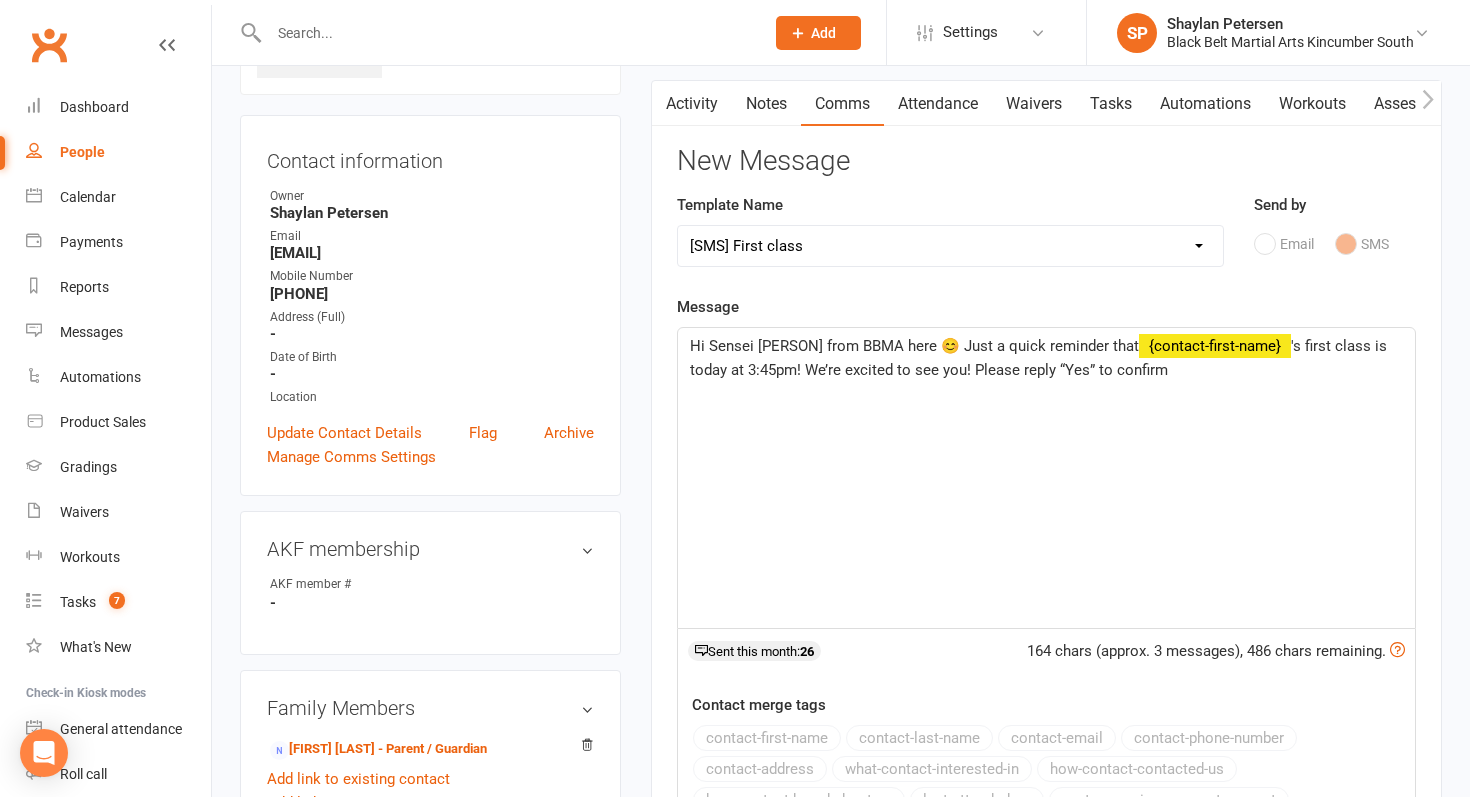 scroll, scrollTop: 162, scrollLeft: 0, axis: vertical 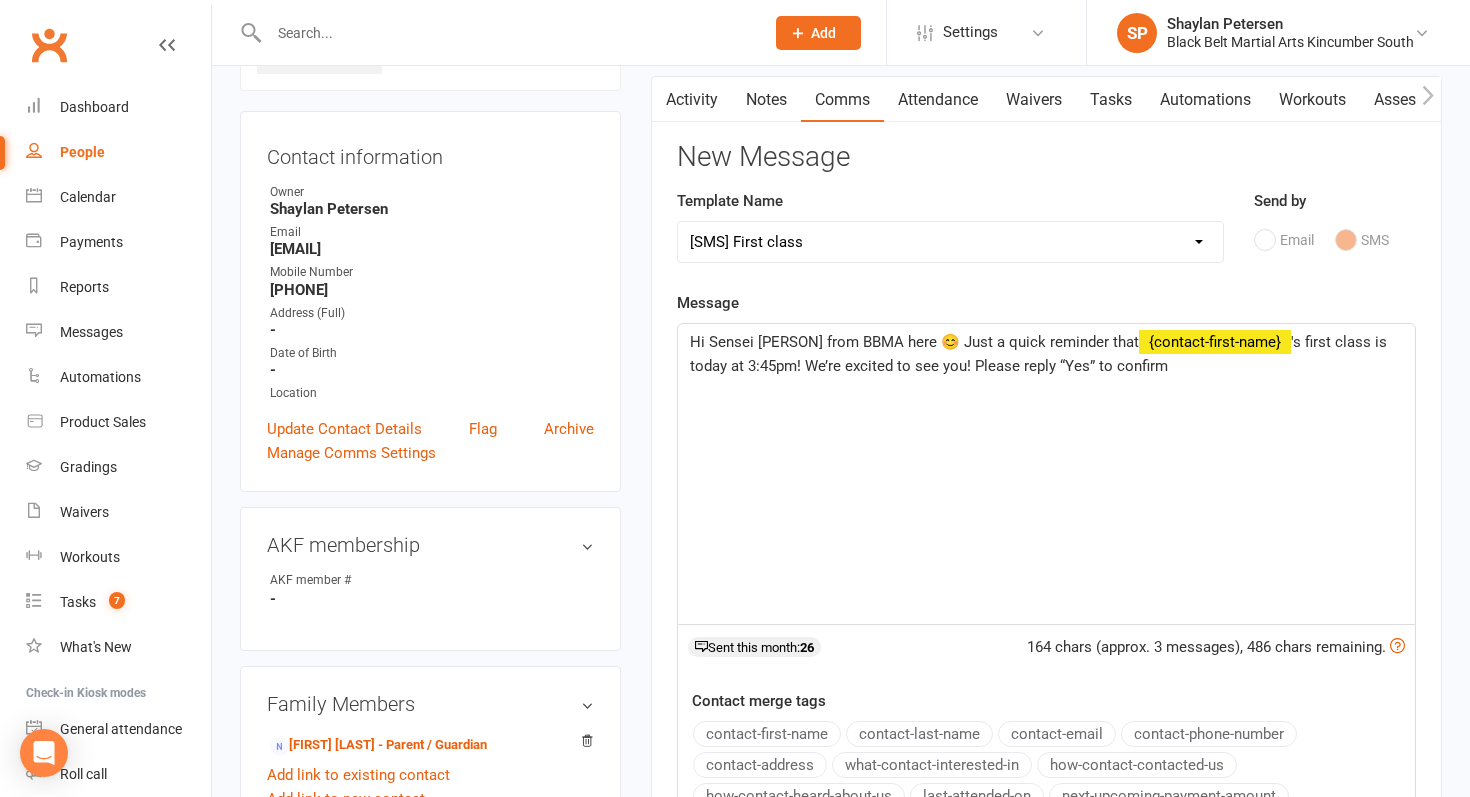 click on "'s first class is today at 3:45pm! We’re excited to see you! Please reply “Yes” to confirm" 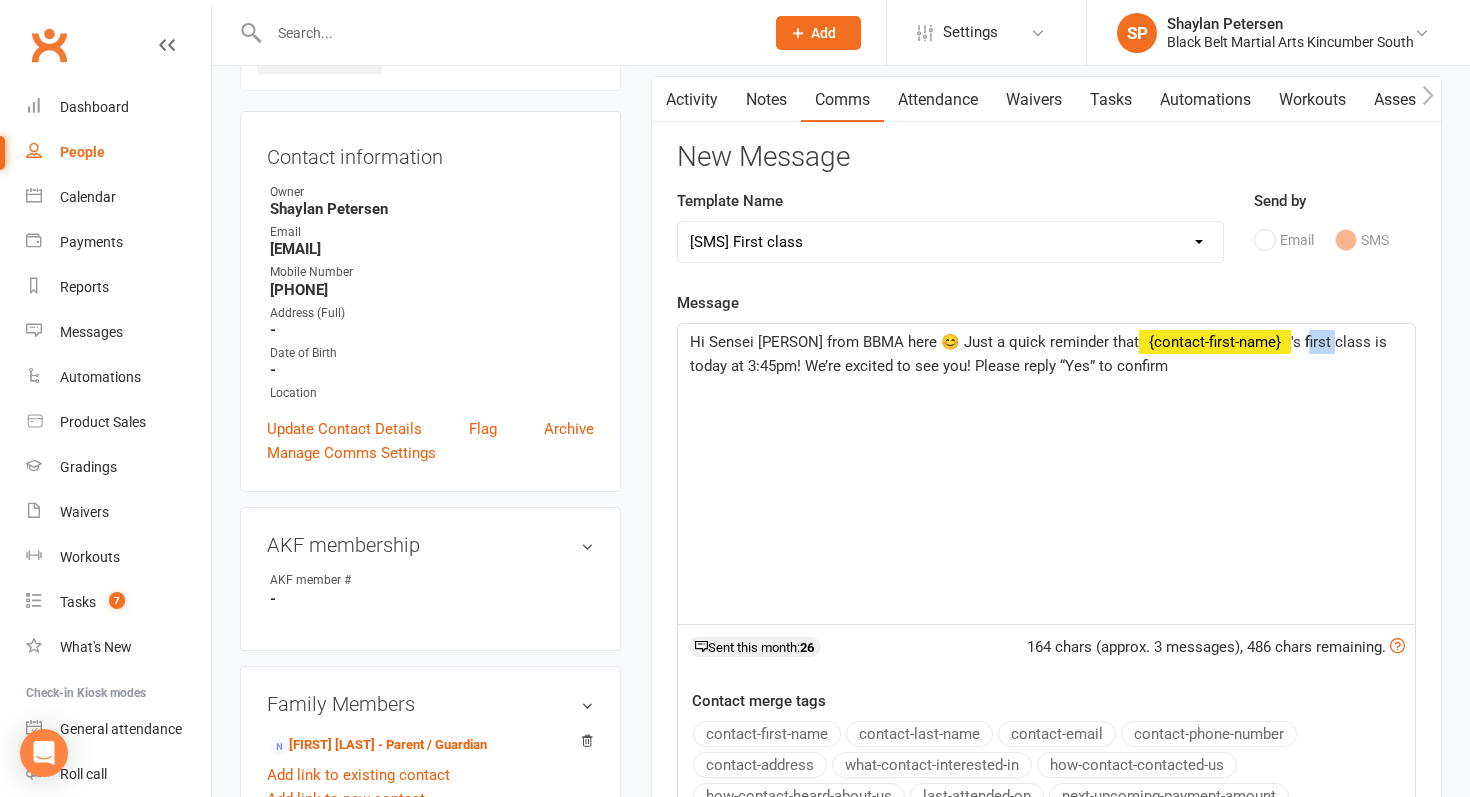 click on "'s first class is today at 3:45pm! We’re excited to see you! Please reply “Yes” to confirm" 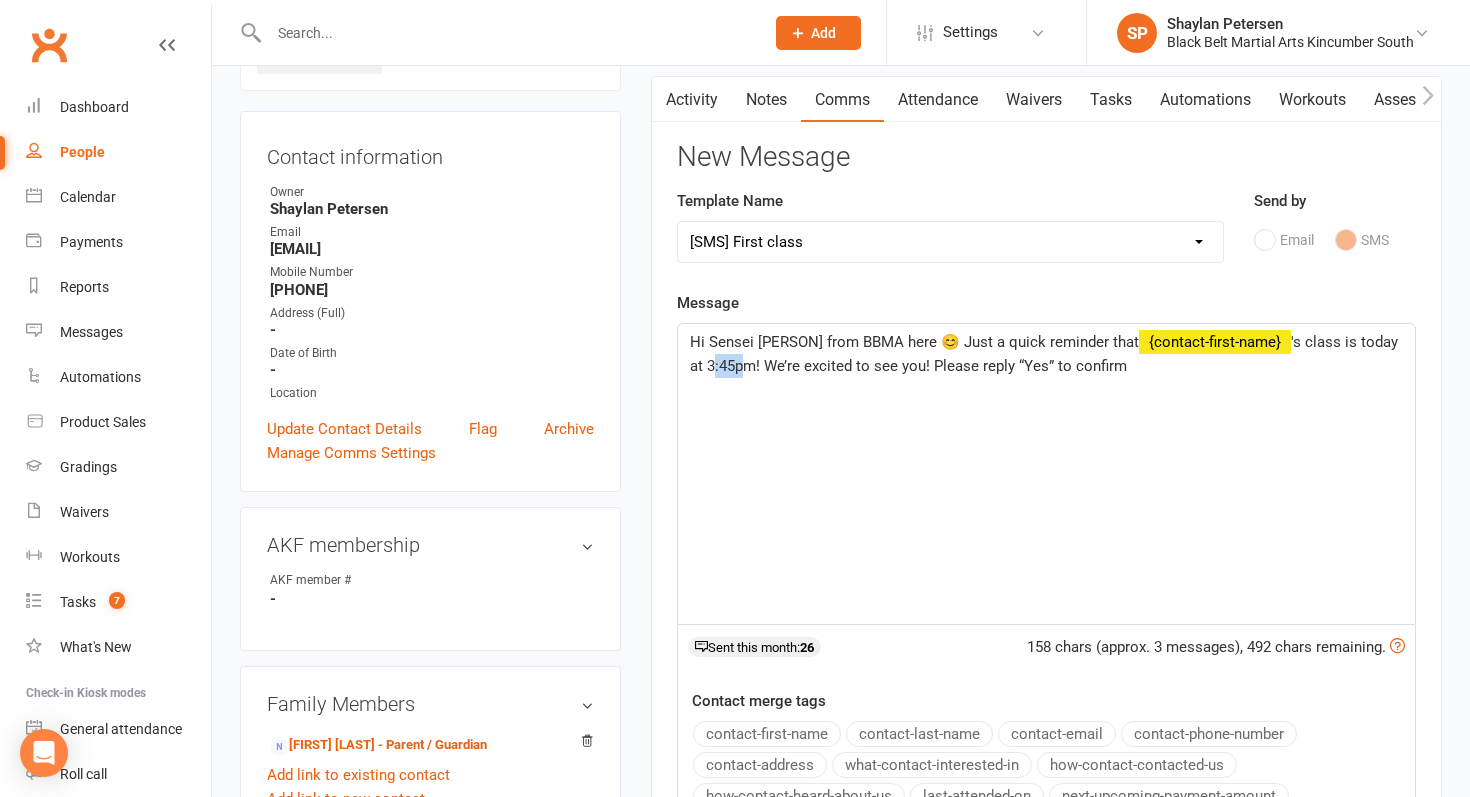 drag, startPoint x: 716, startPoint y: 363, endPoint x: 611, endPoint y: 363, distance: 105 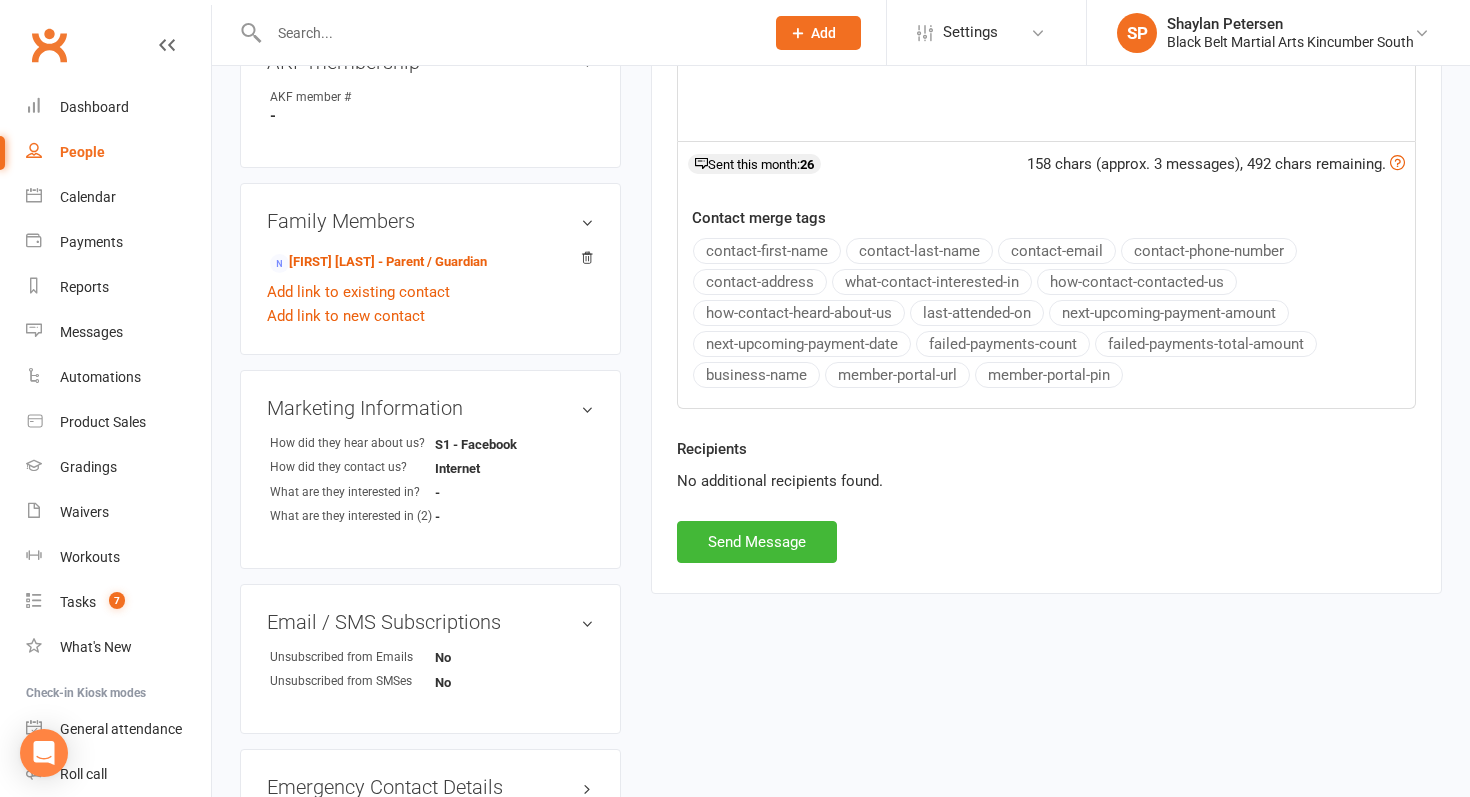 scroll, scrollTop: 767, scrollLeft: 0, axis: vertical 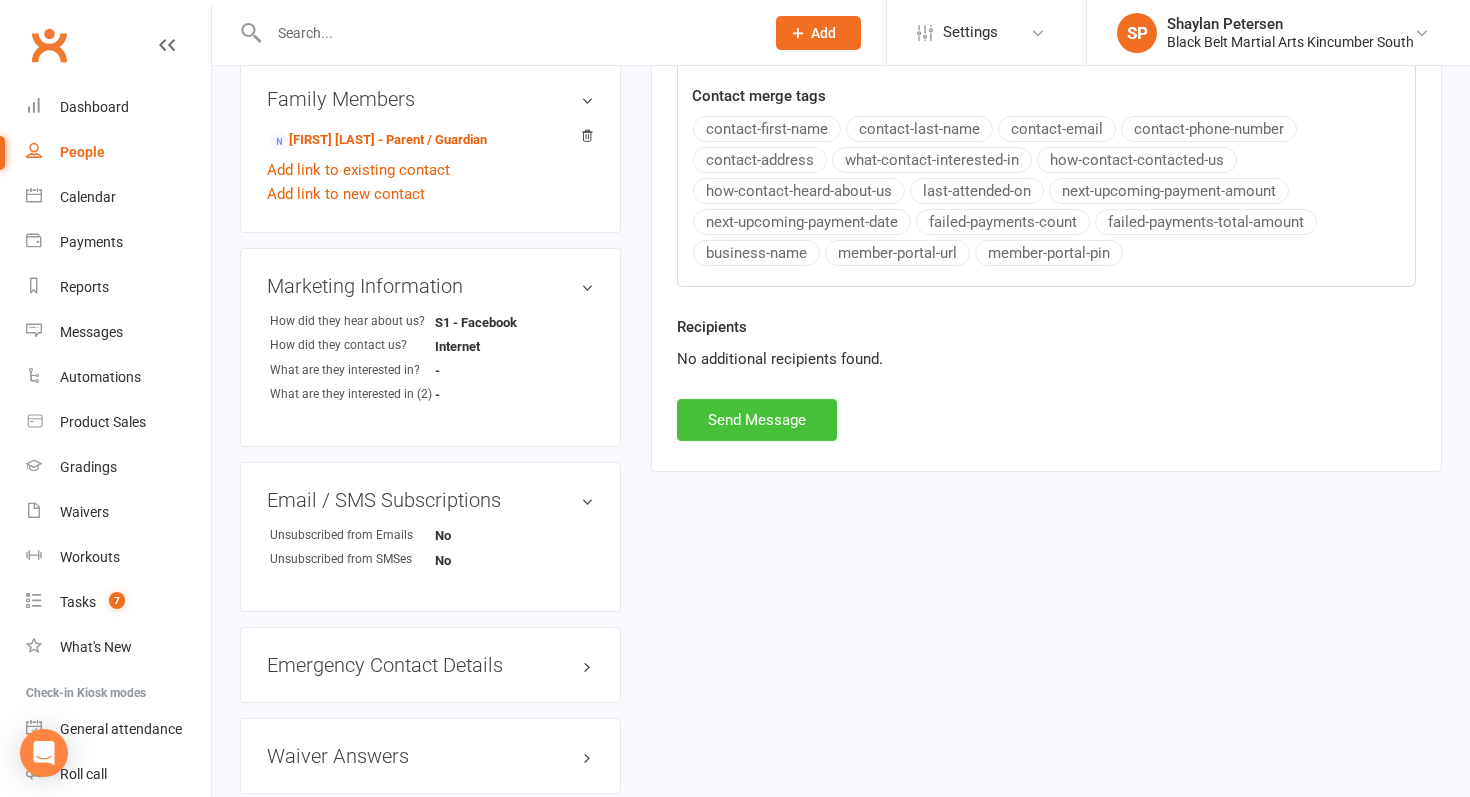 click on "Send Message" at bounding box center [757, 420] 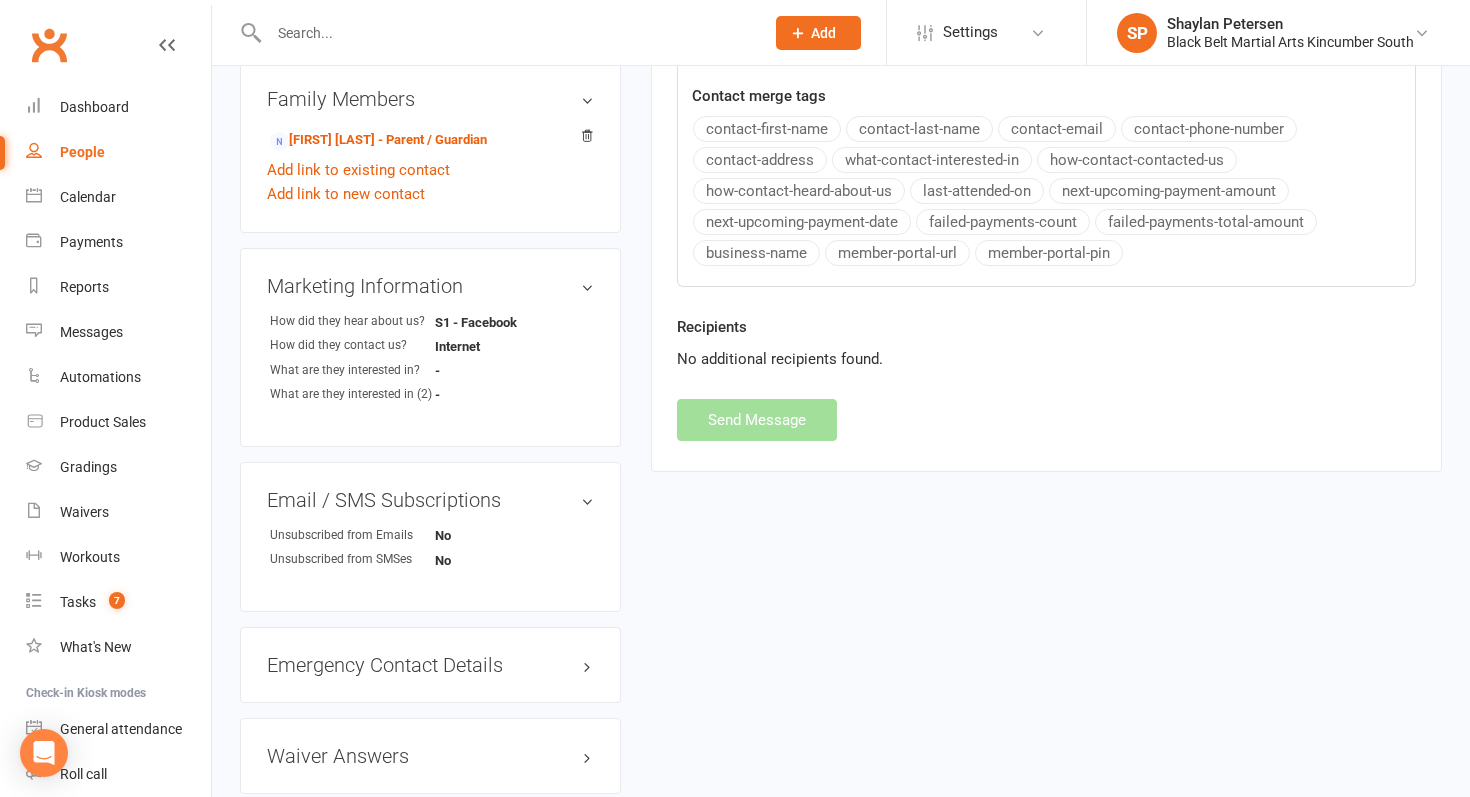 select 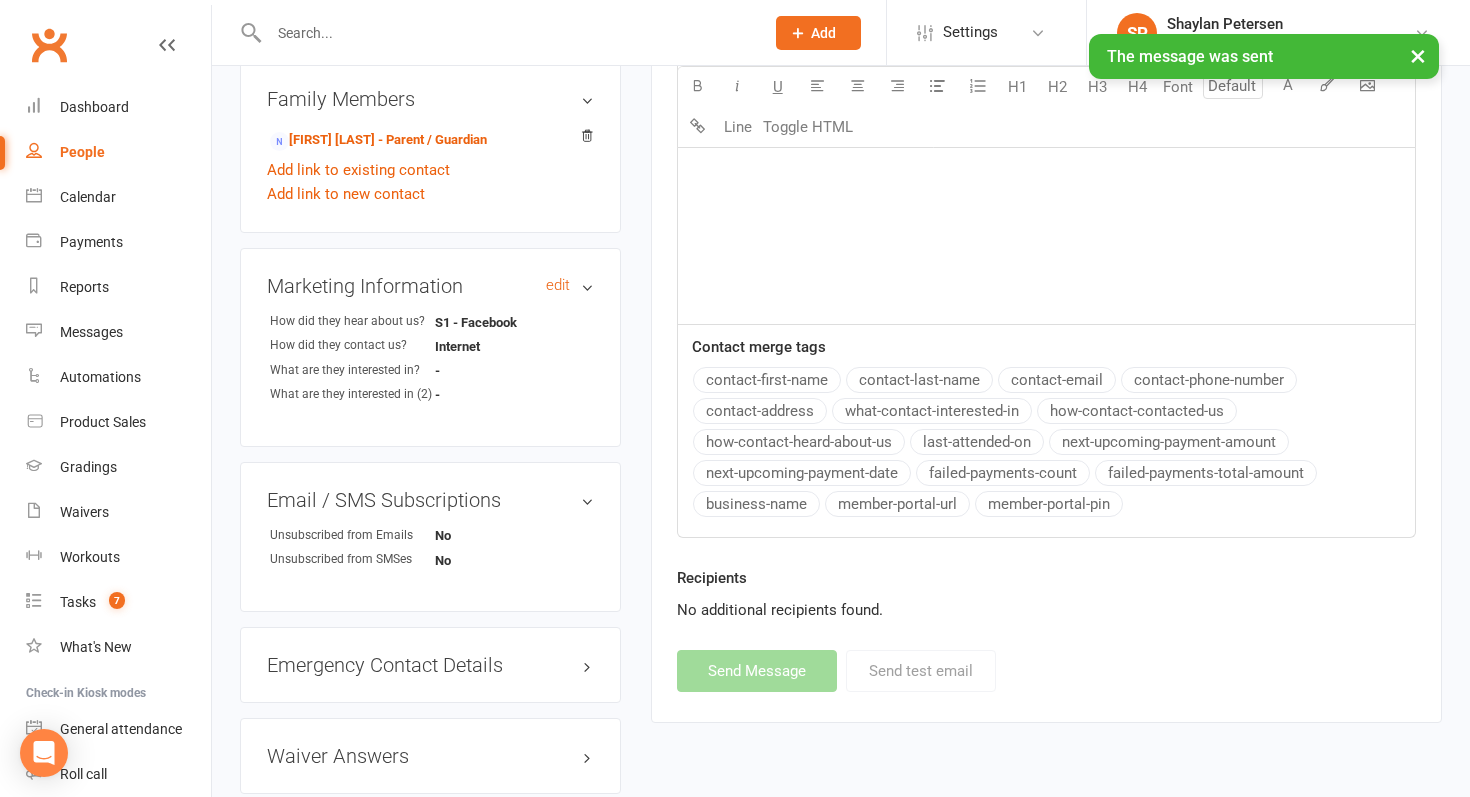 scroll, scrollTop: 0, scrollLeft: 0, axis: both 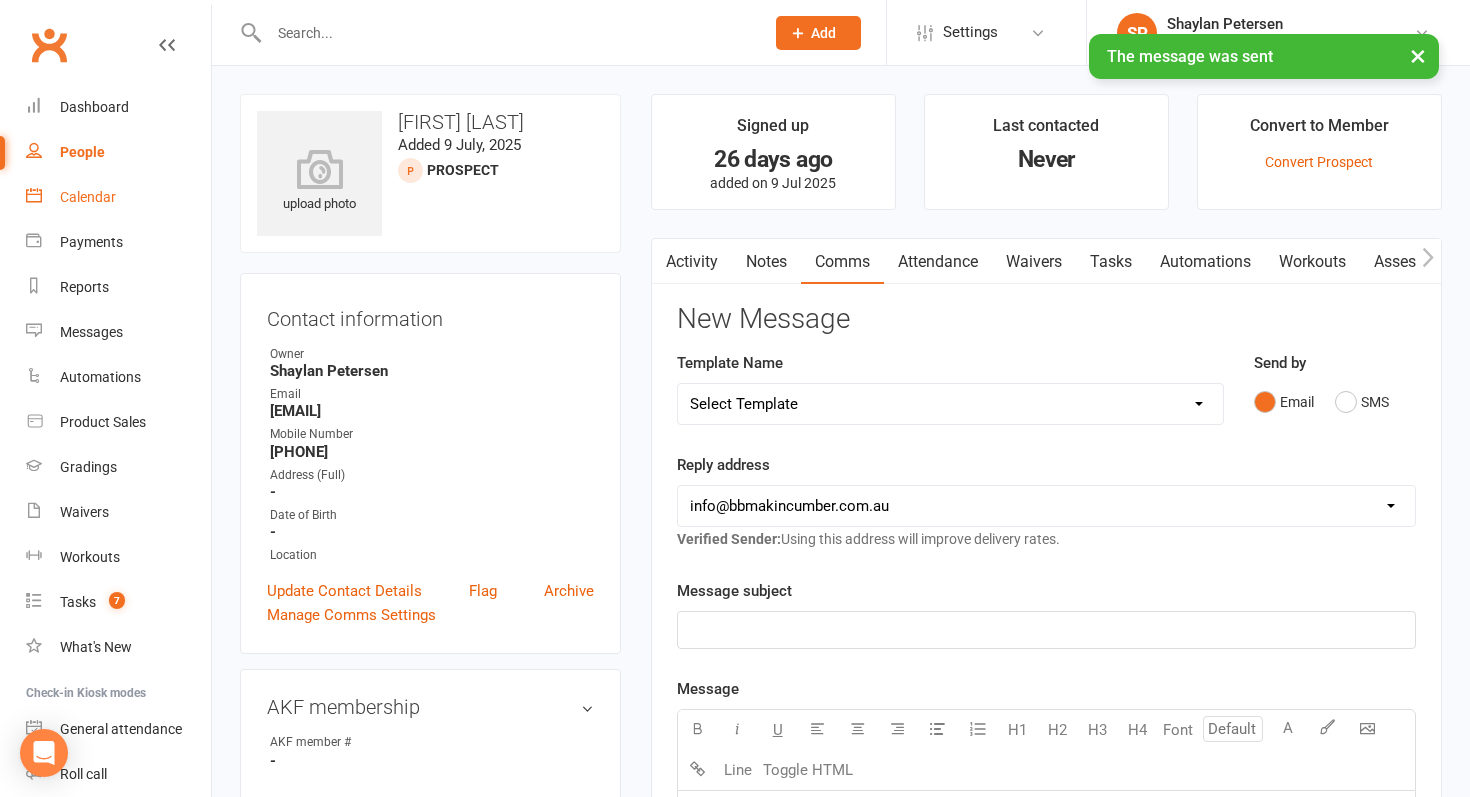 click on "Calendar" at bounding box center (88, 197) 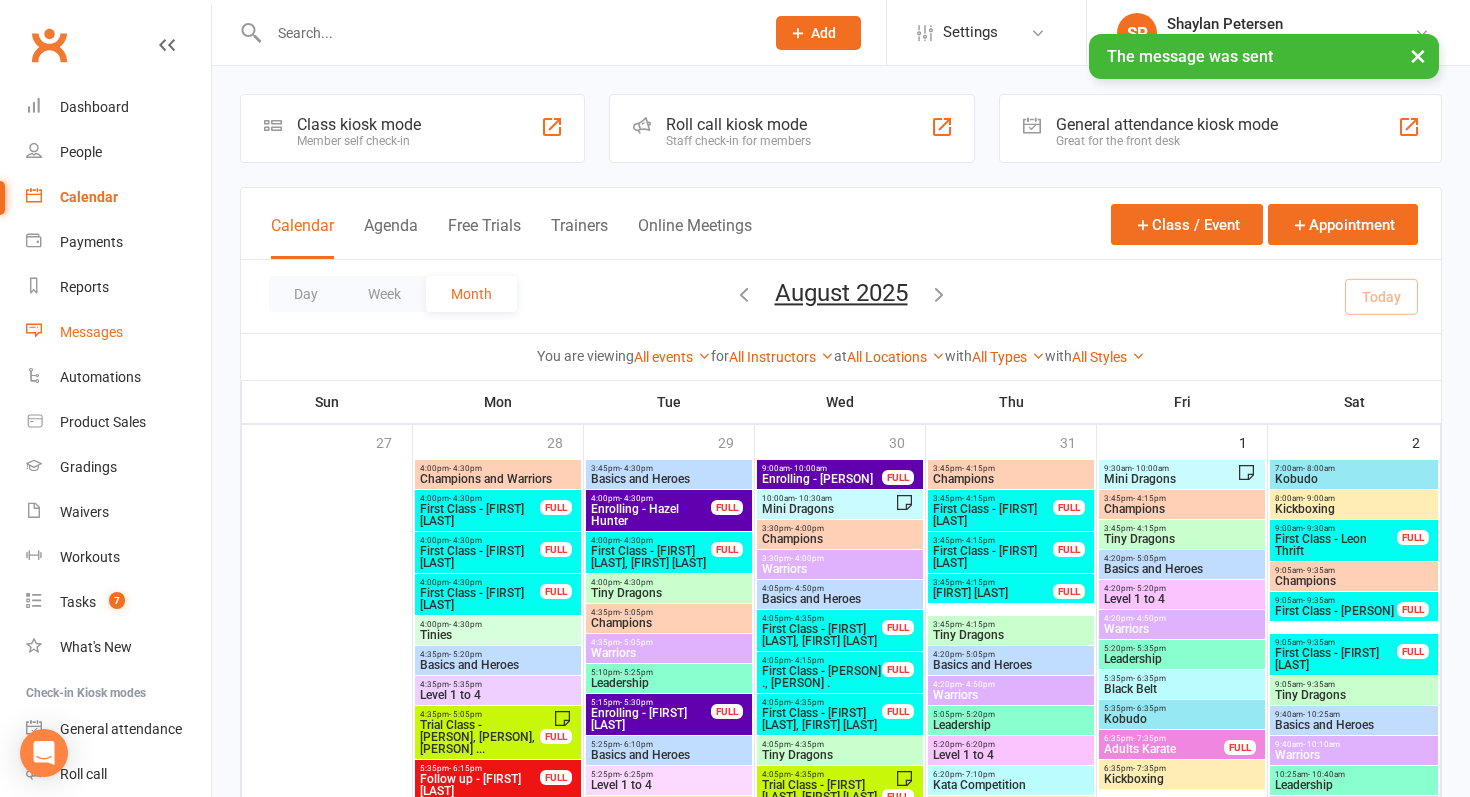 click on "Messages" at bounding box center [91, 332] 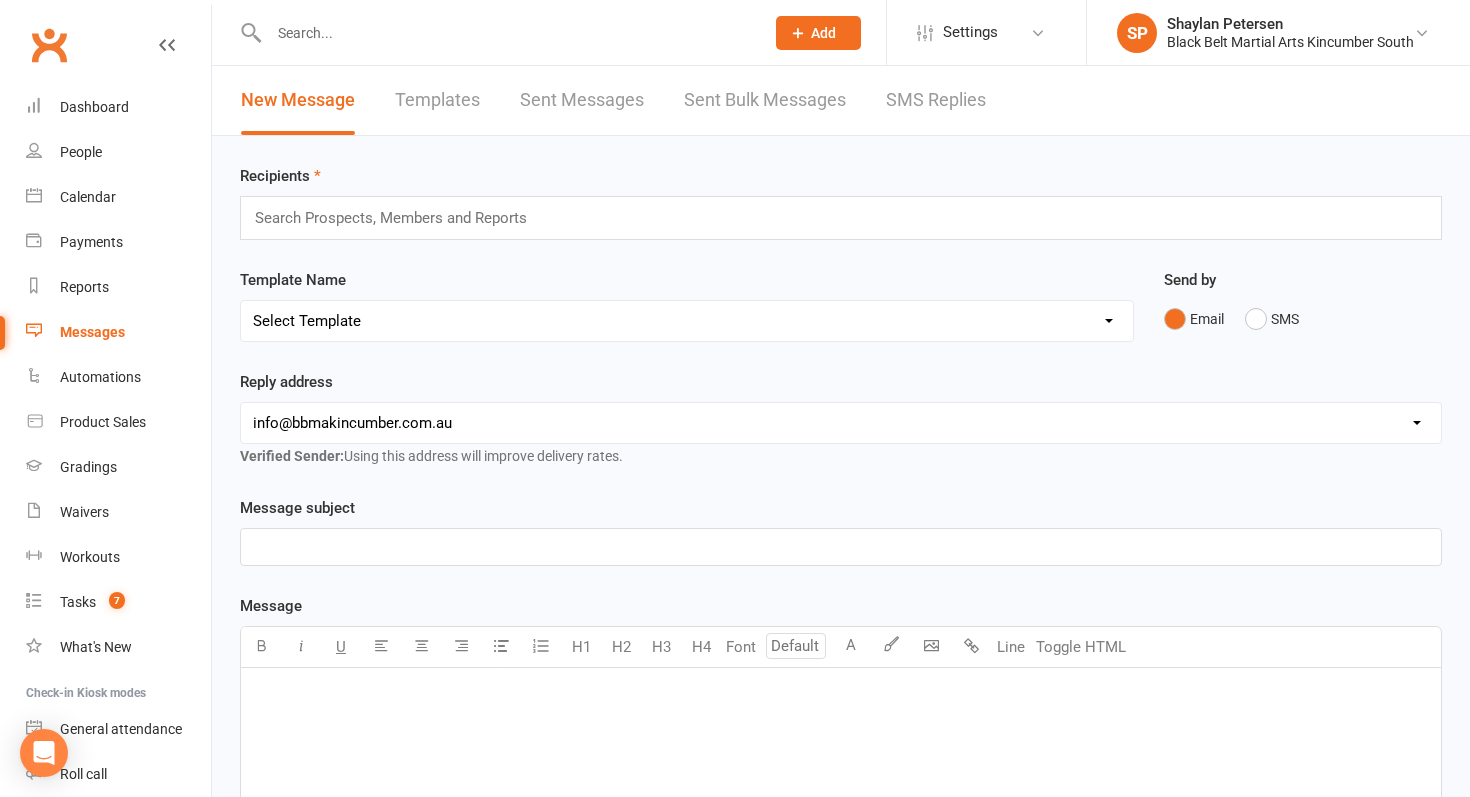 click on "Templates" at bounding box center (437, 100) 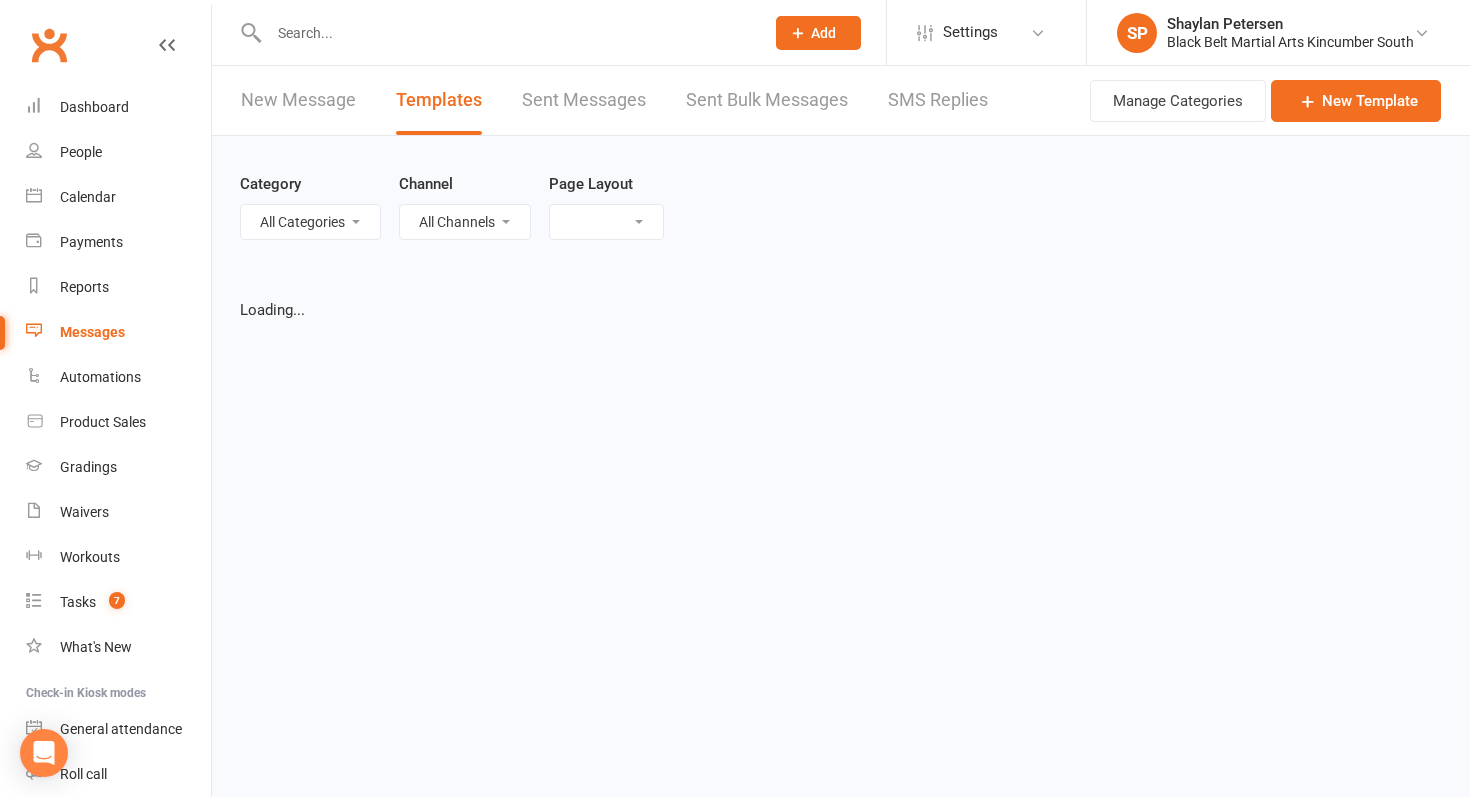 select on "grid" 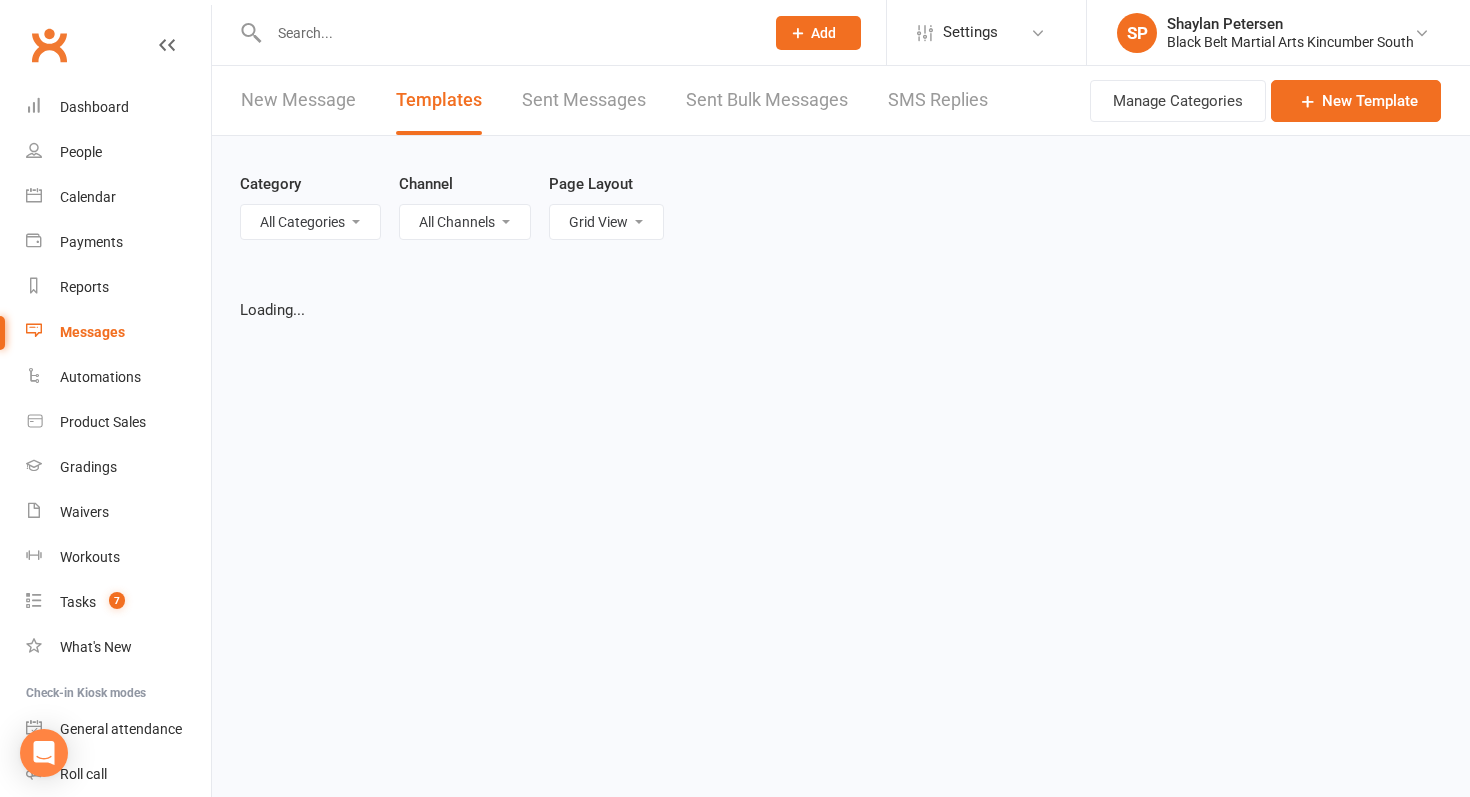 select on "added_on-asc" 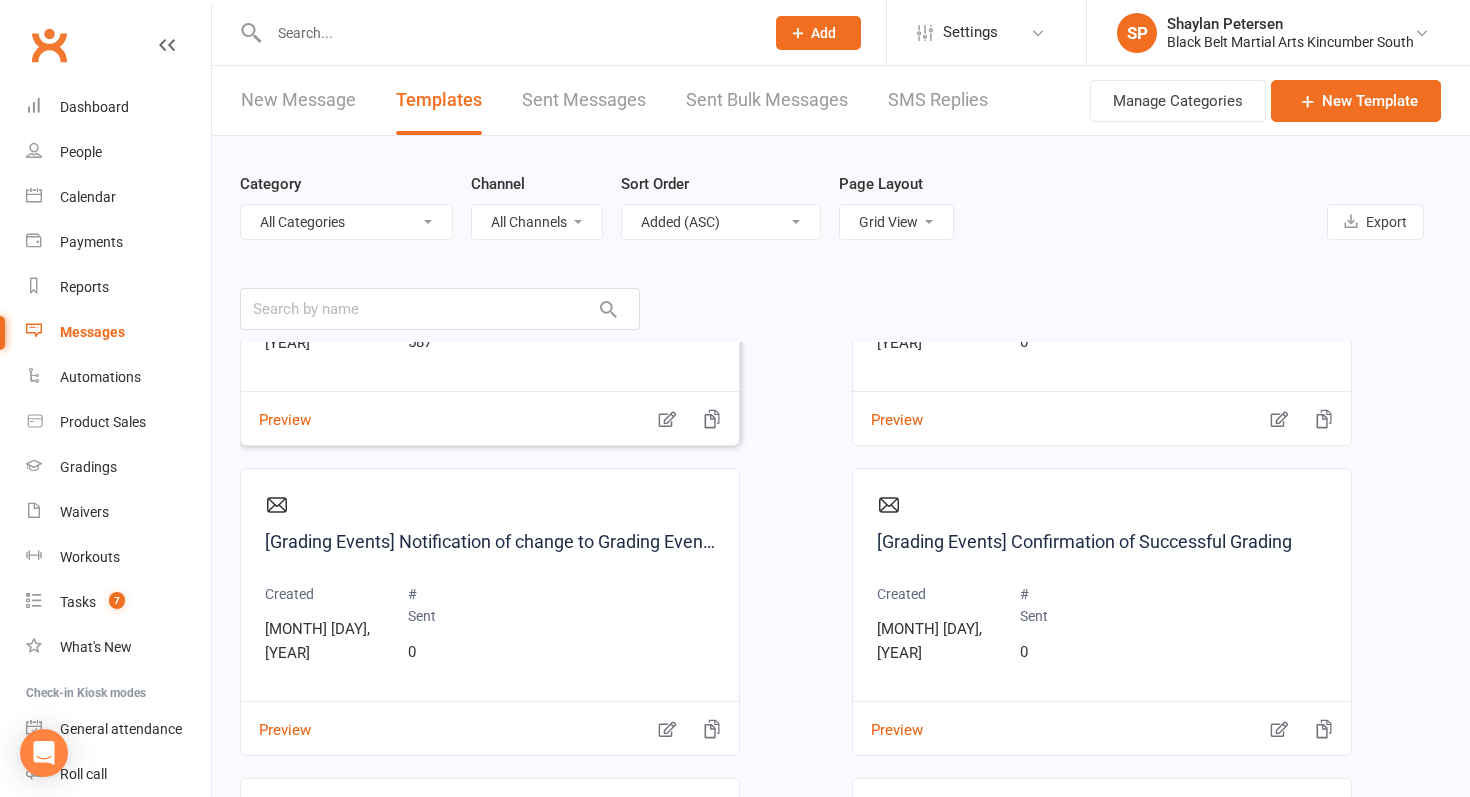 scroll, scrollTop: 223, scrollLeft: 0, axis: vertical 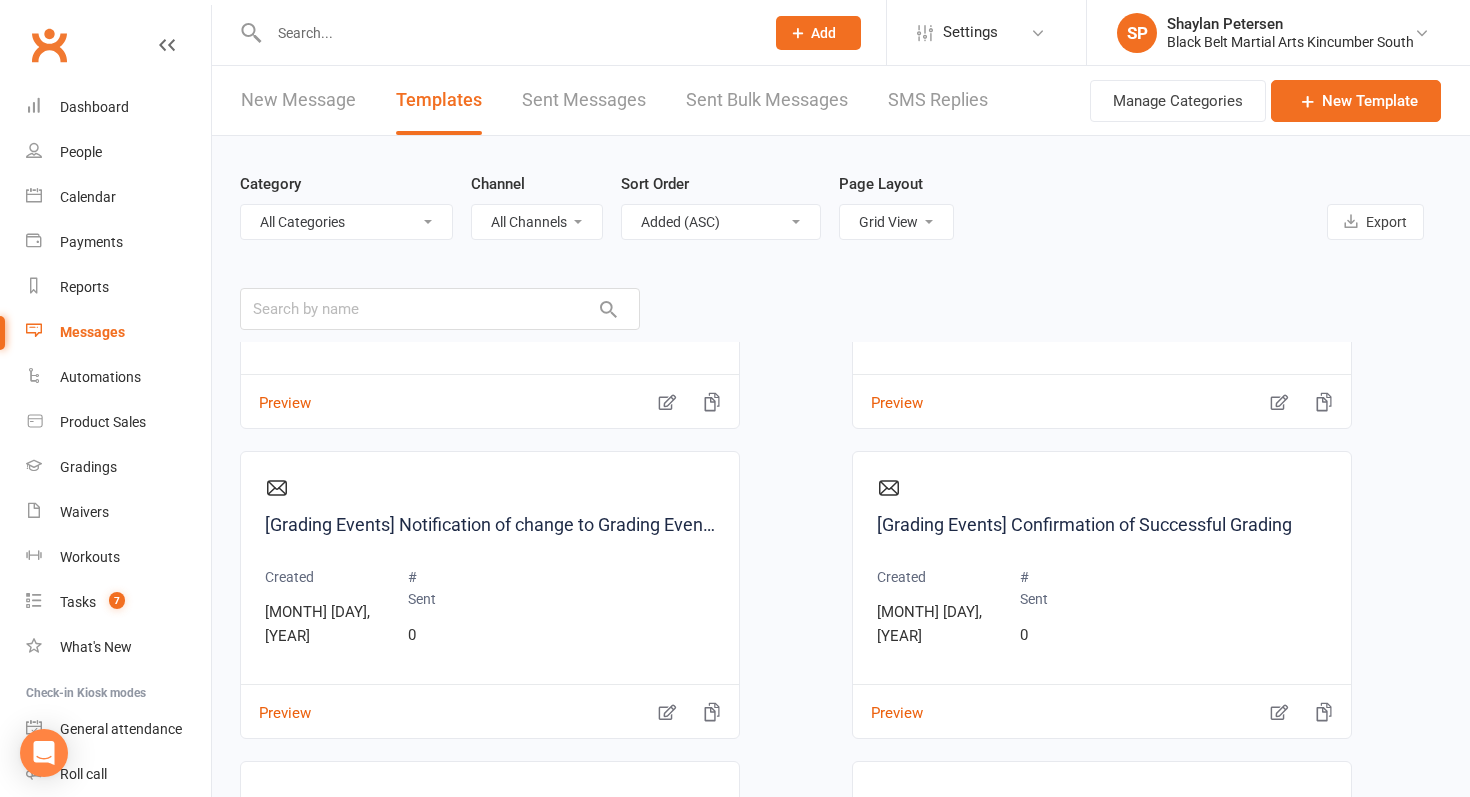 click on "All Categories (No category) 30 Days Birthday Parties Enquiries Events General Gradings Group Grading Holiday Camps and PNO Leadership Level Upgrades Little Dragons Marketing New Student Information Payments Prep Cycle Staff State Team Tournaments" at bounding box center (346, 222) 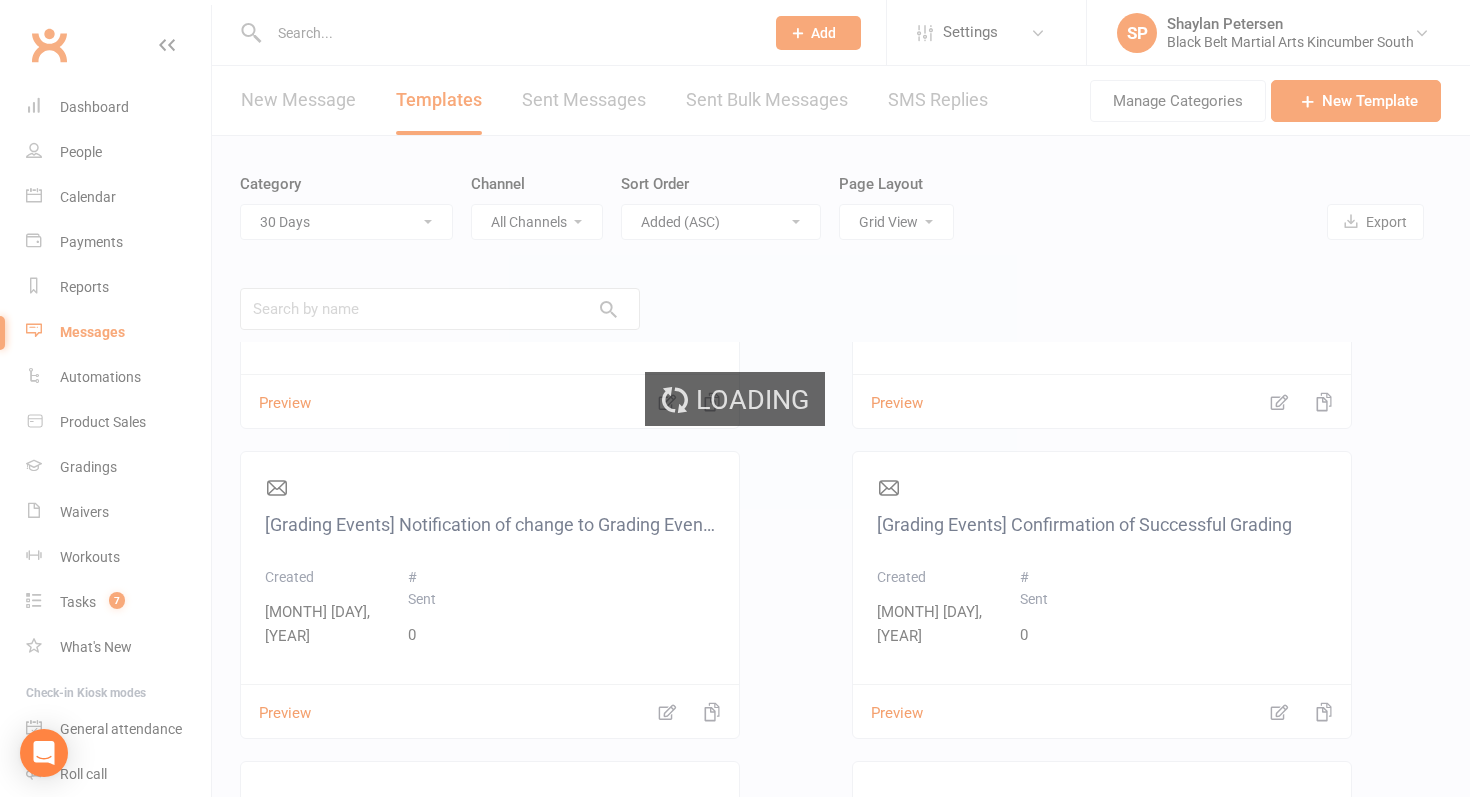 scroll, scrollTop: 0, scrollLeft: 0, axis: both 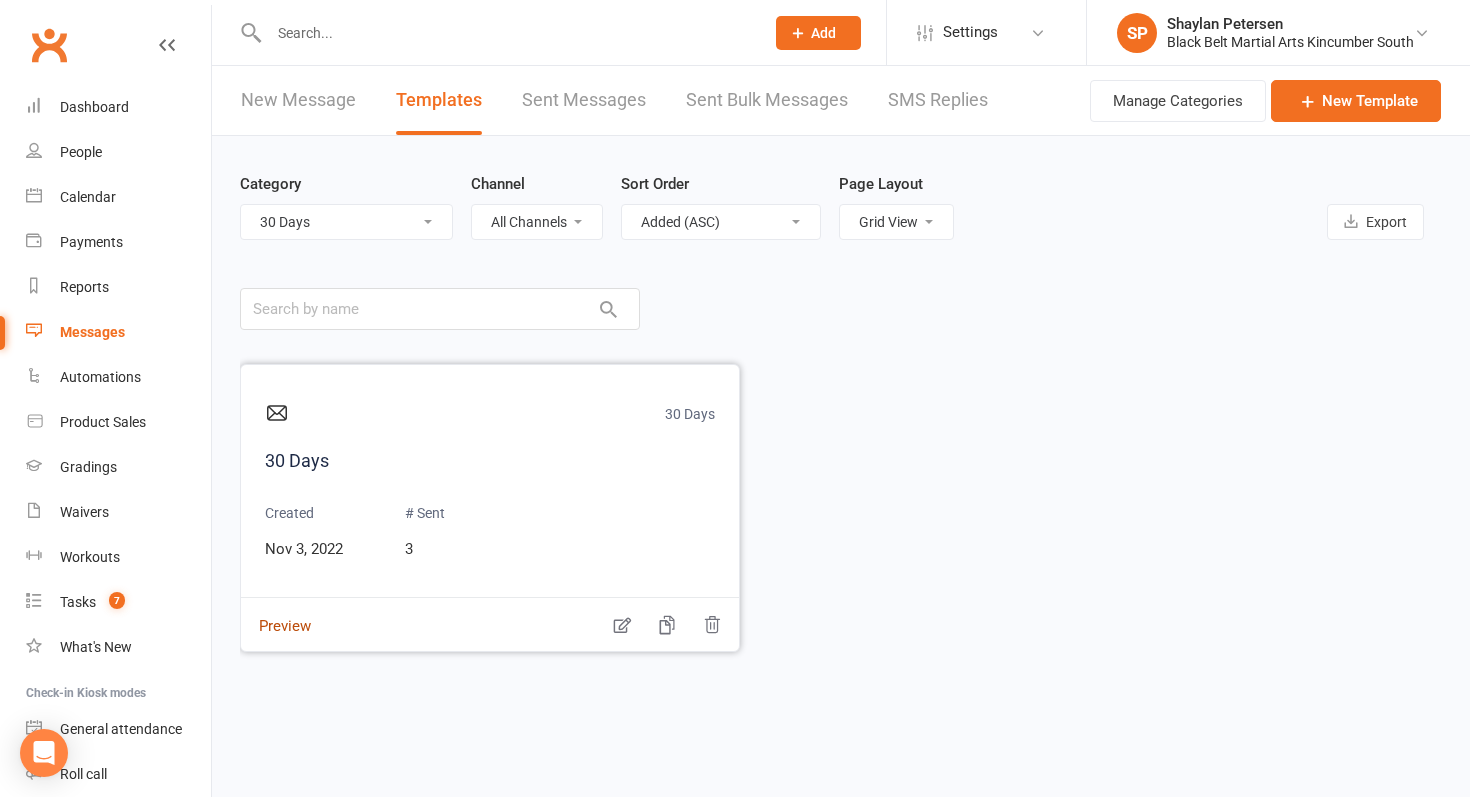 click on "Preview" at bounding box center [276, 612] 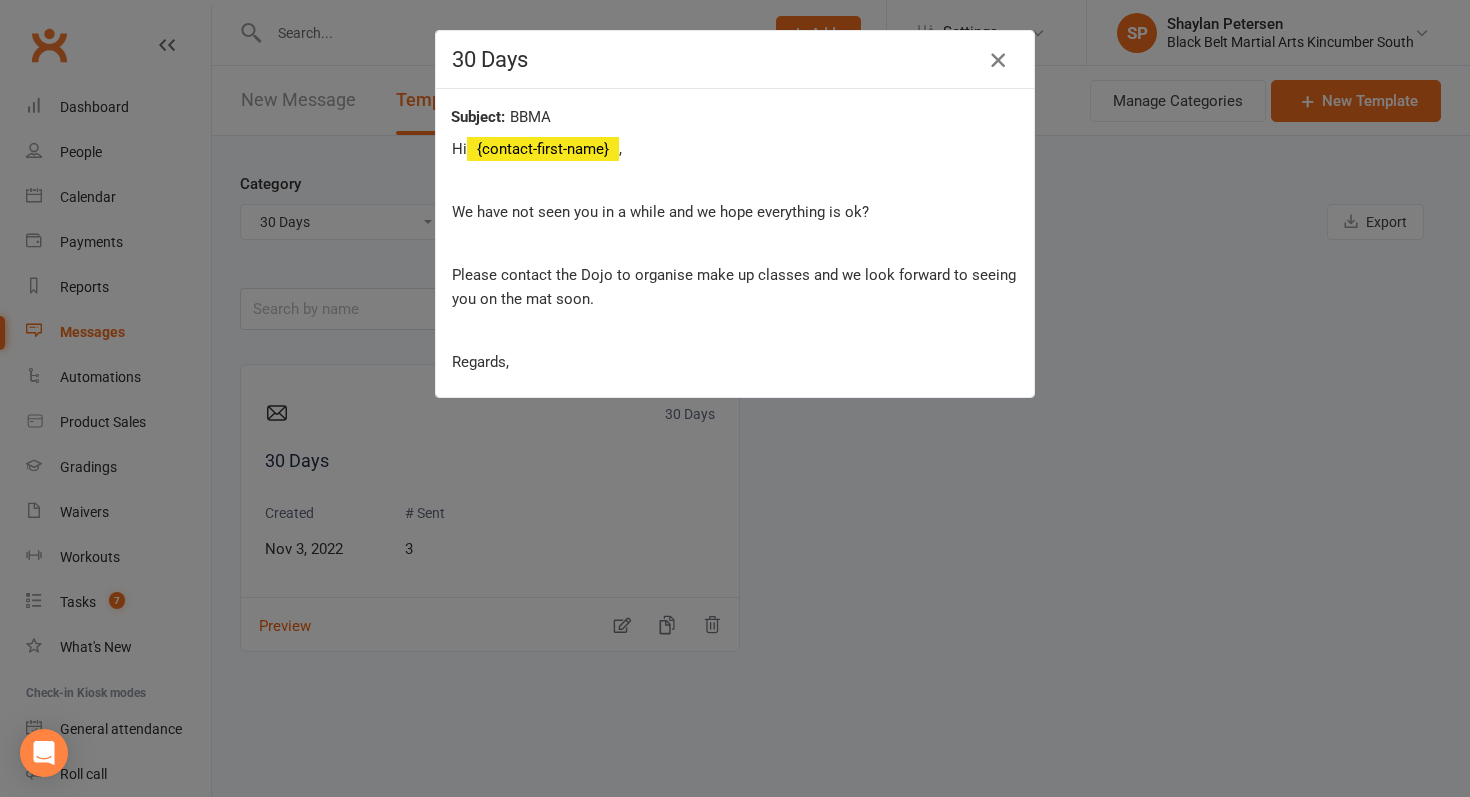 click at bounding box center [998, 60] 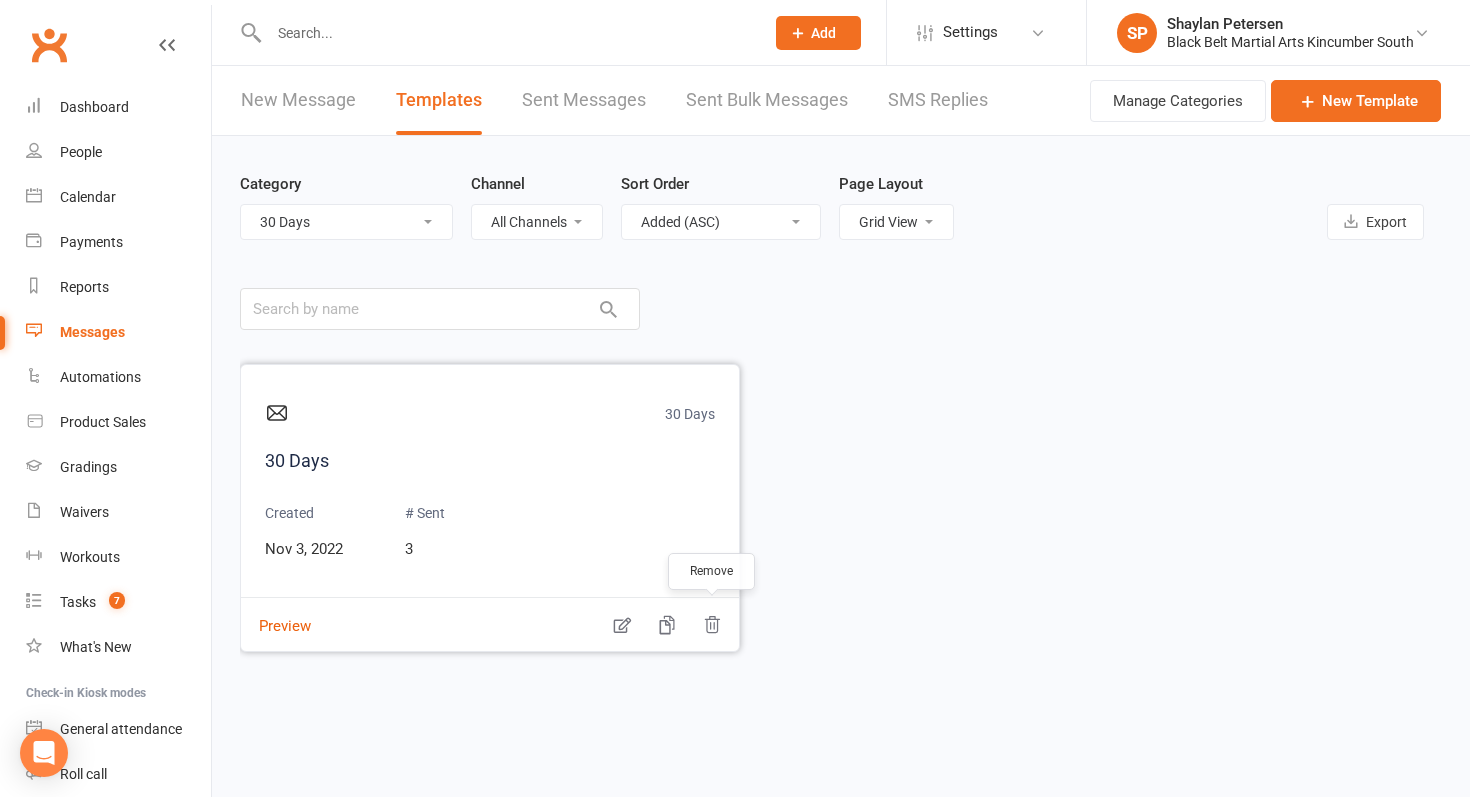click 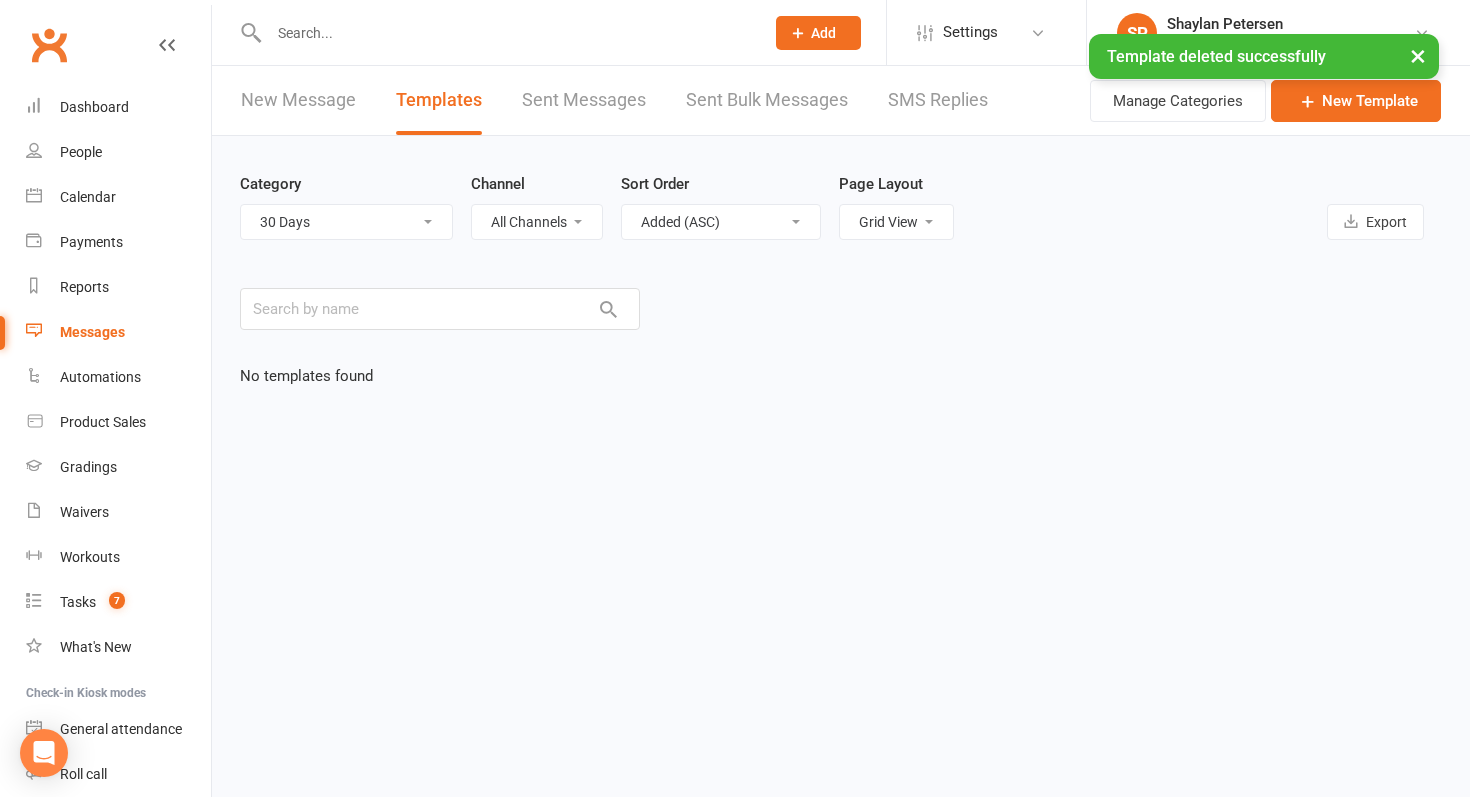 click on "All Categories (No category) 30 Days Birthday Parties Enquiries Events General Gradings Group Grading Holiday Camps and PNO Leadership Level Upgrades Little Dragons Marketing New Student Information Payments Prep Cycle Staff State Team Tournaments" at bounding box center [346, 222] 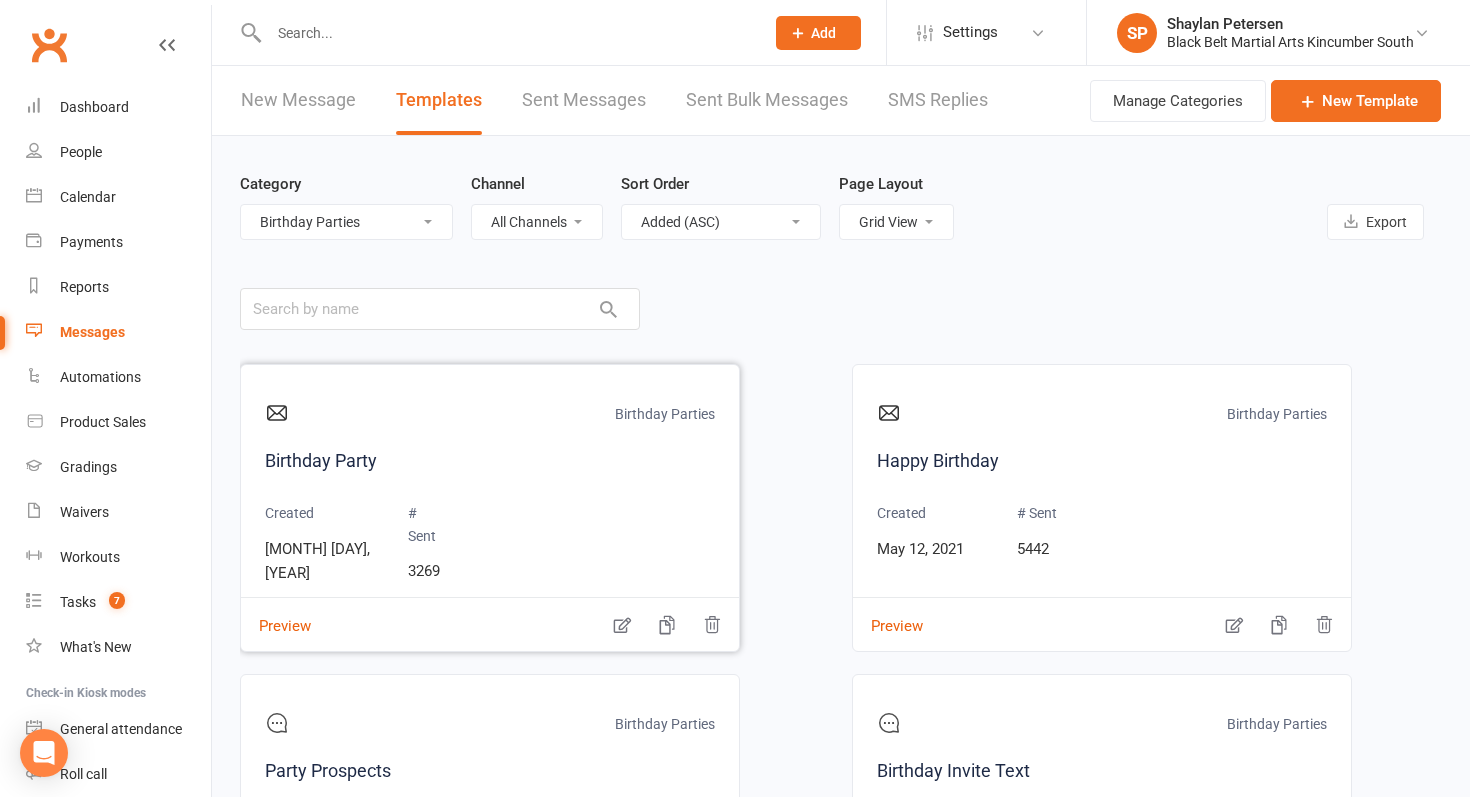 click on "Birthday Parties Birthday Party Created Apr 20, 2021 # Sent 3269 Preview" at bounding box center (490, 508) 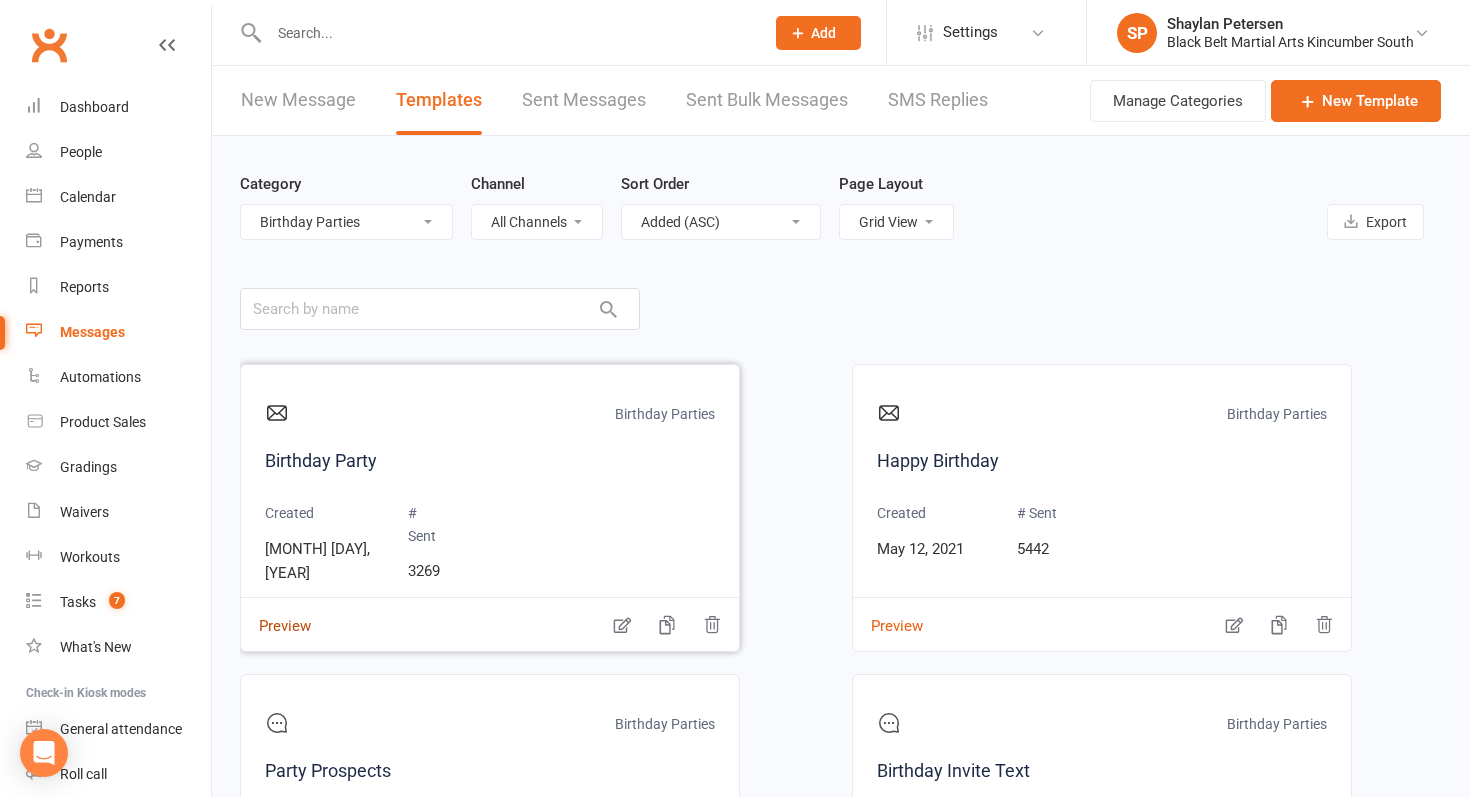 click on "Preview" at bounding box center [276, 612] 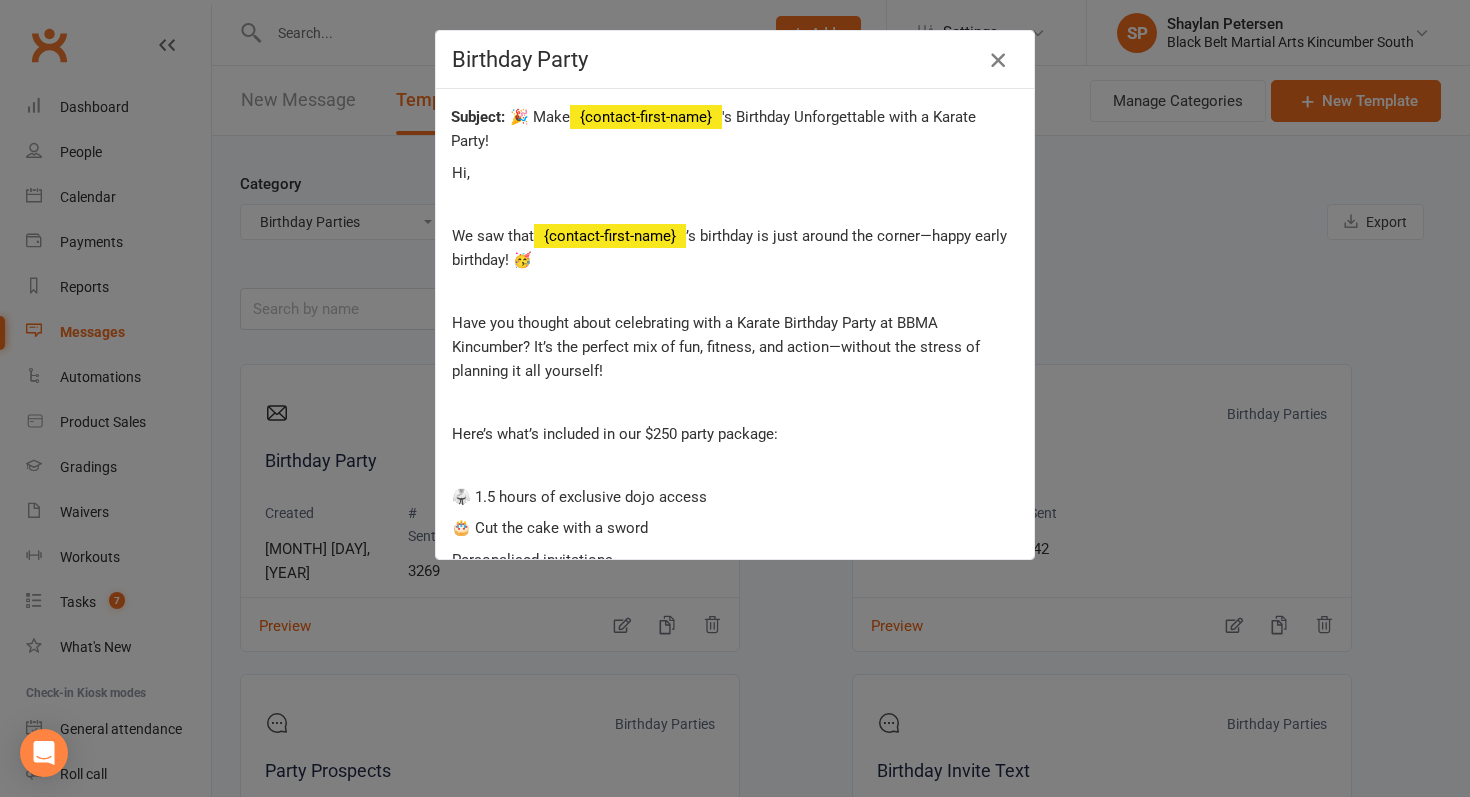 click at bounding box center [998, 60] 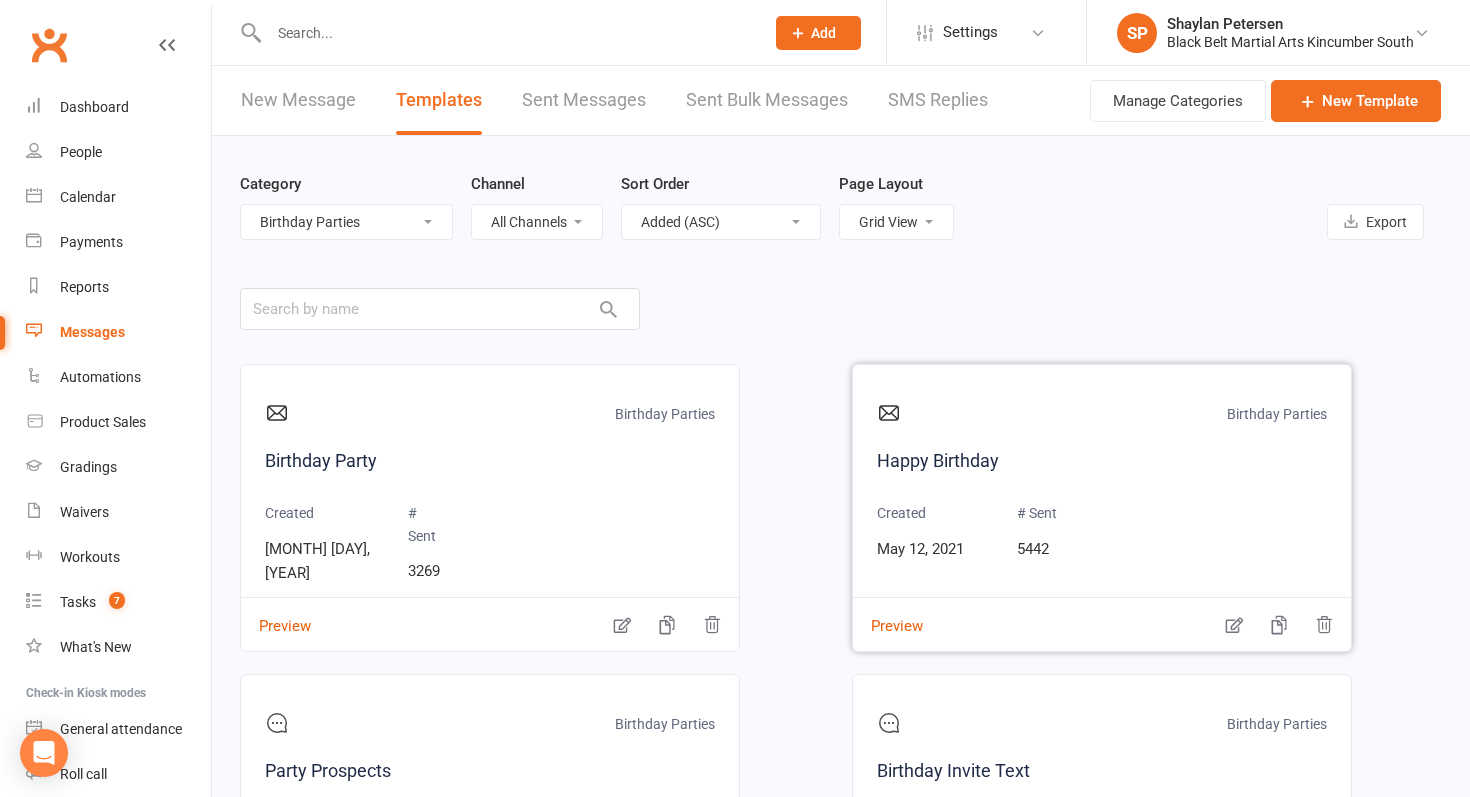scroll, scrollTop: 32, scrollLeft: 0, axis: vertical 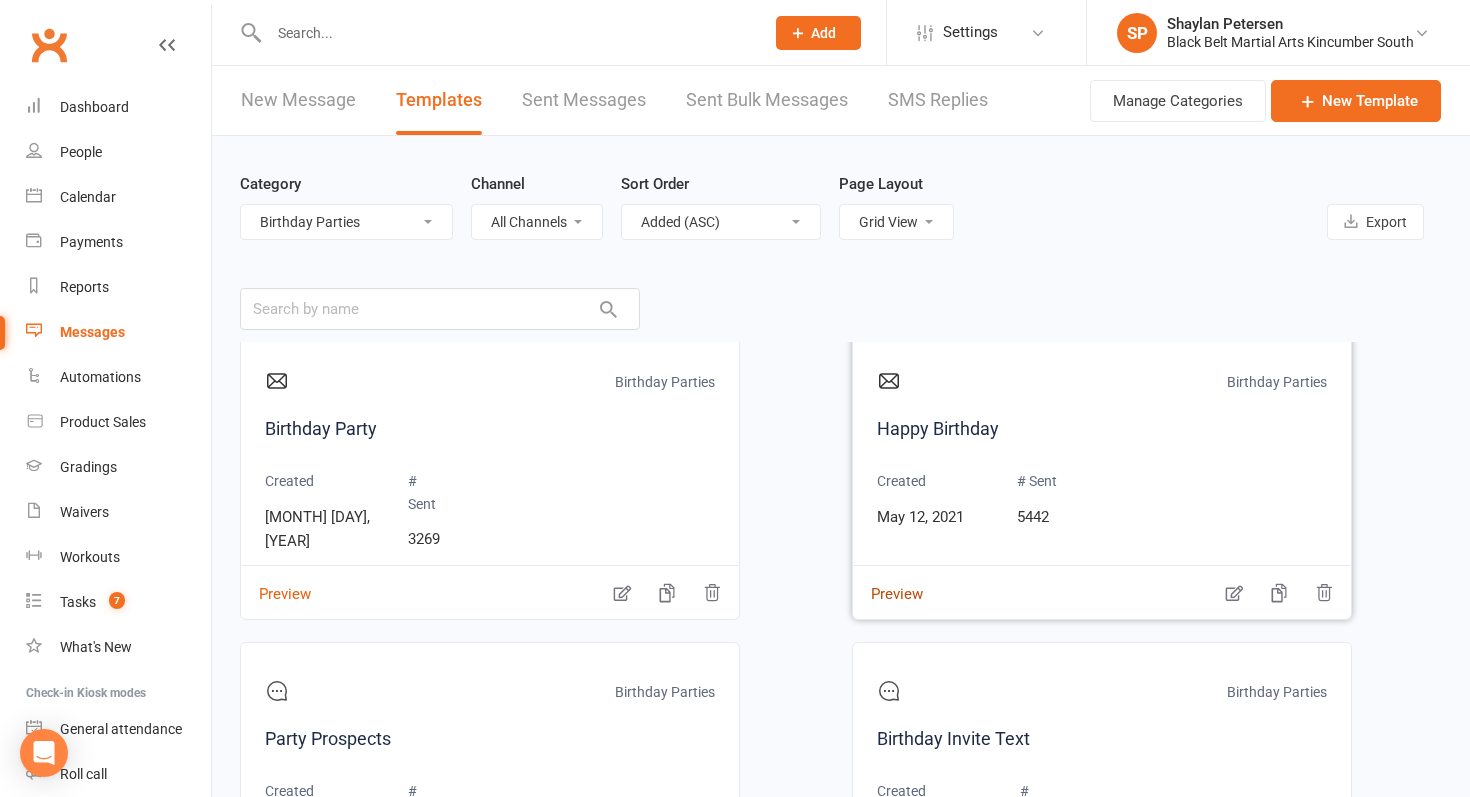 click on "Preview" at bounding box center [888, 580] 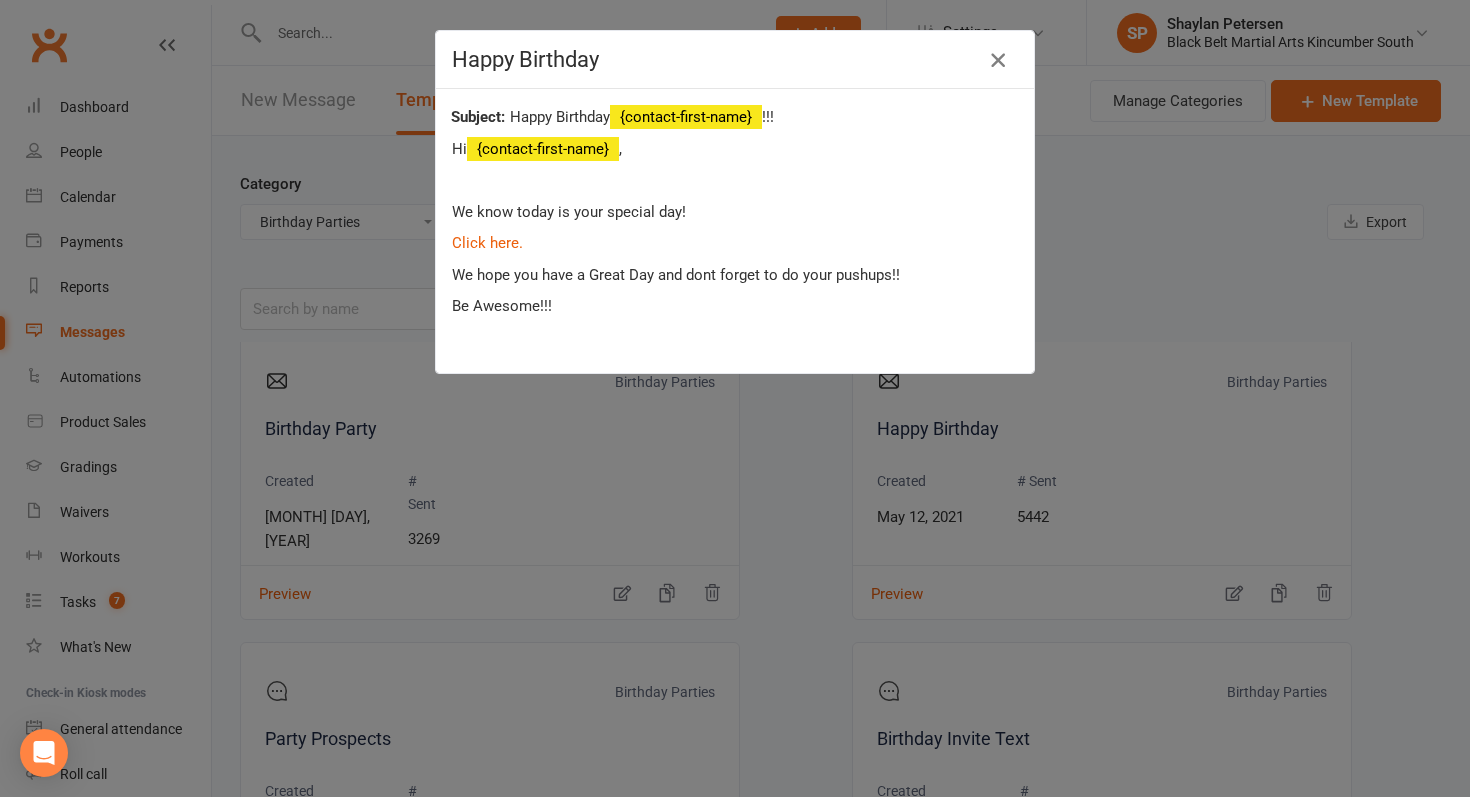 click at bounding box center (998, 60) 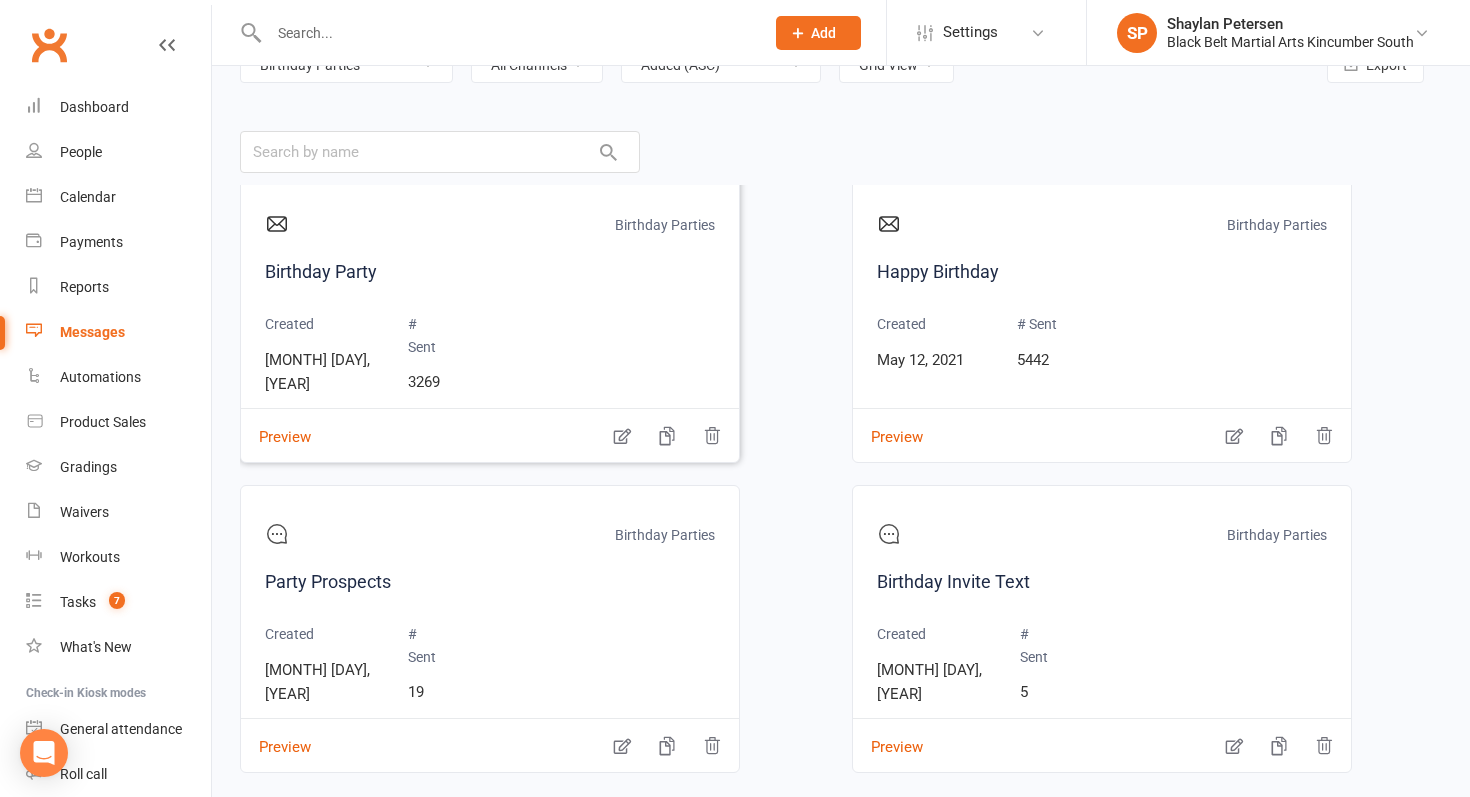 scroll, scrollTop: 239, scrollLeft: 0, axis: vertical 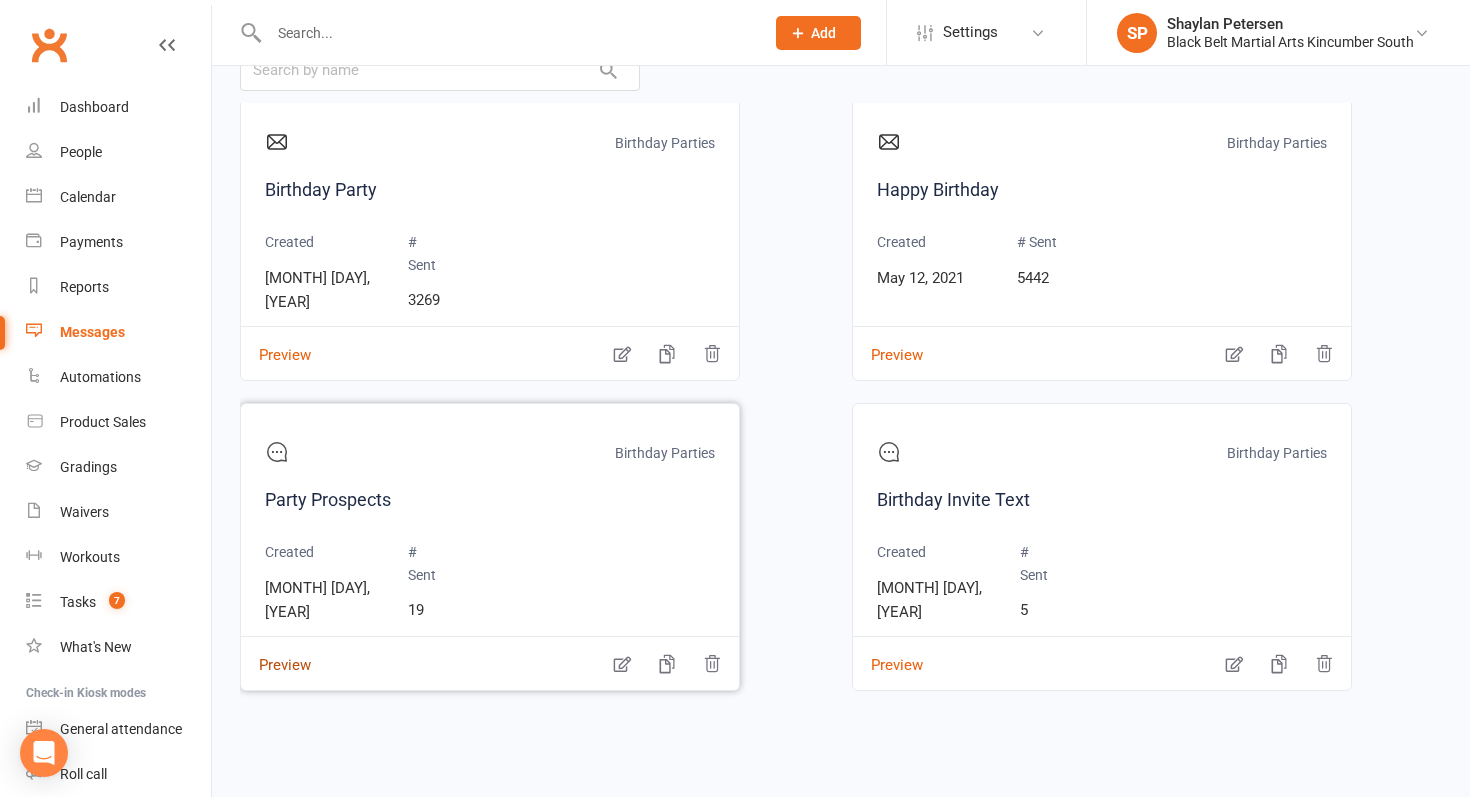 click on "Preview" at bounding box center (276, 651) 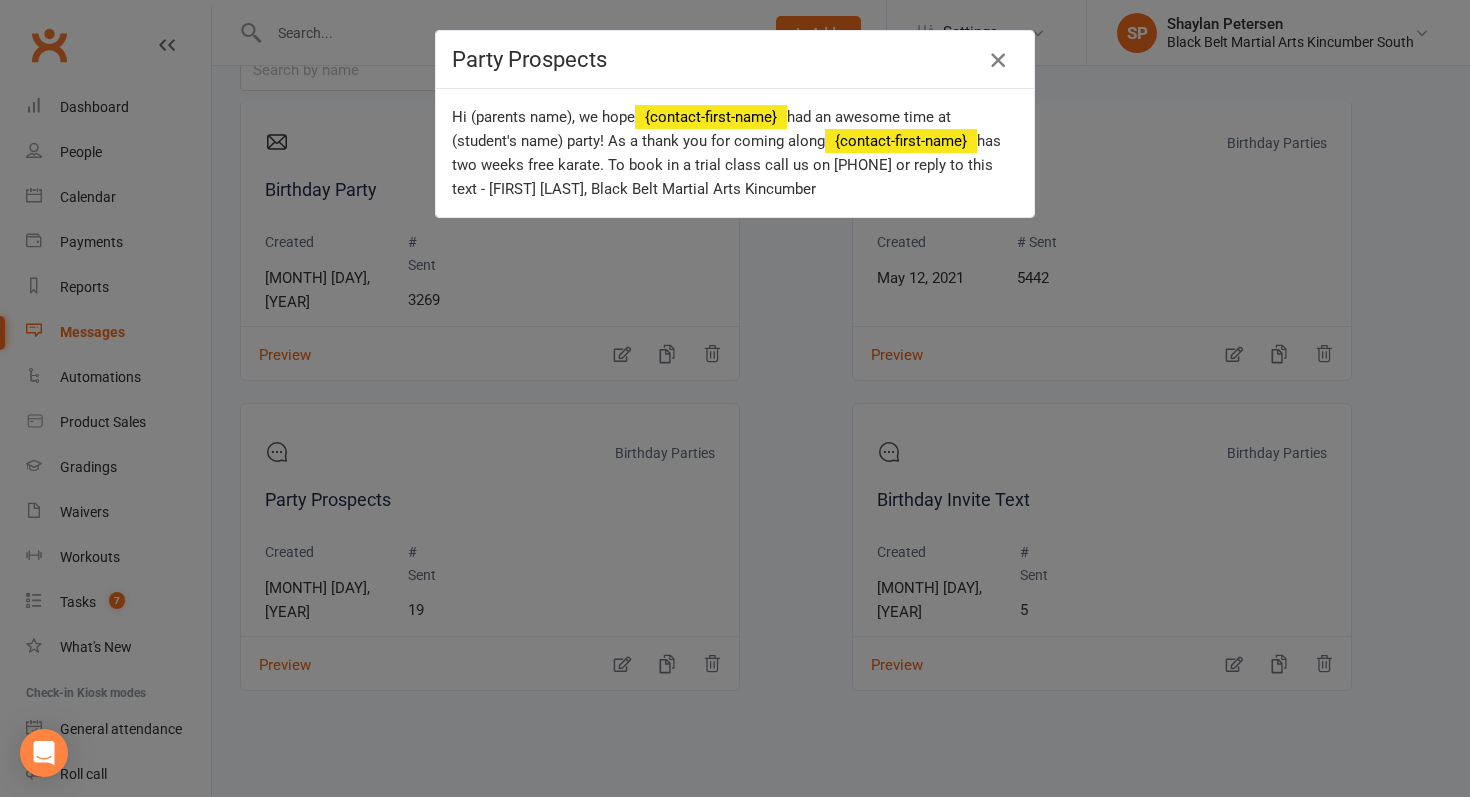 click at bounding box center (998, 60) 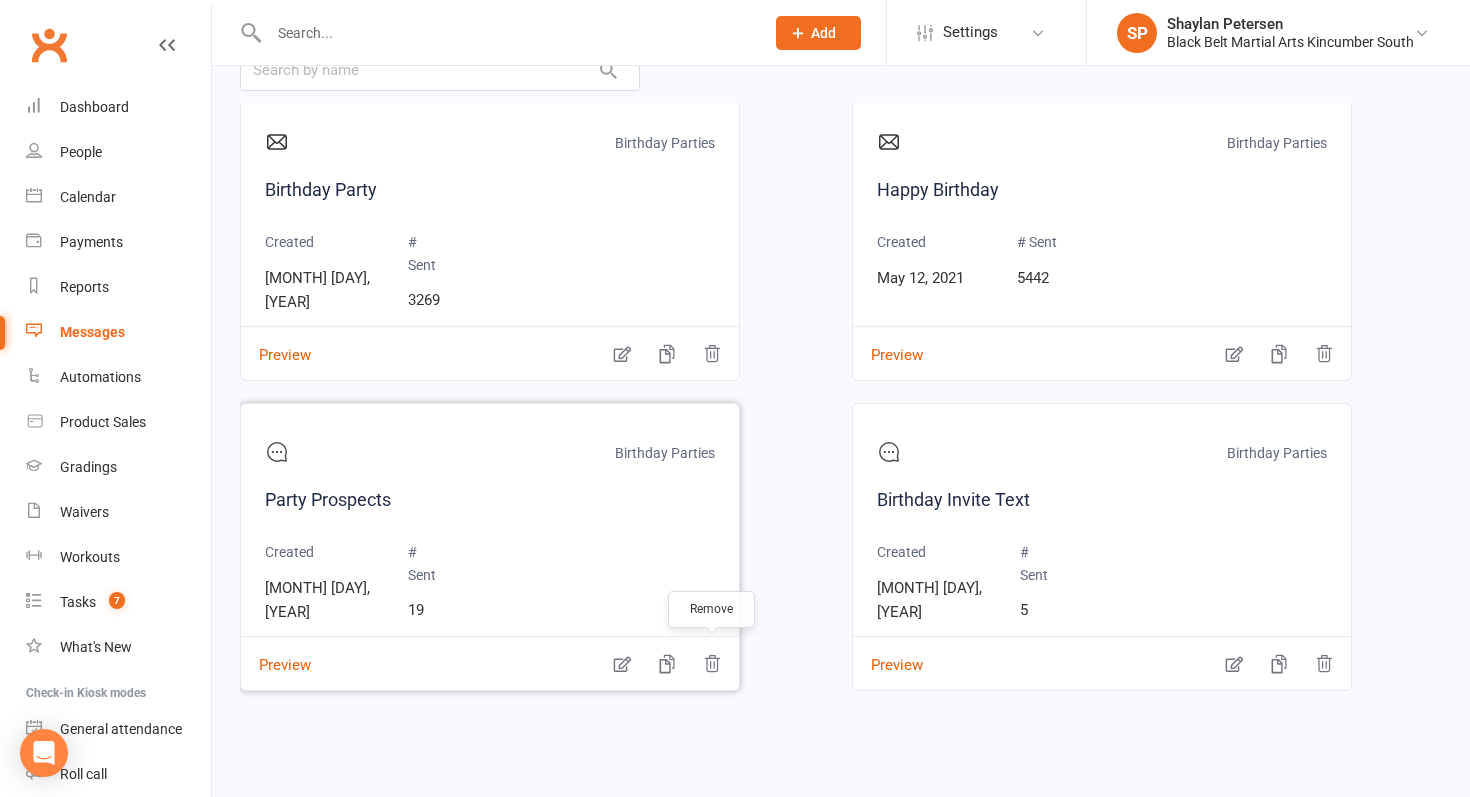 click 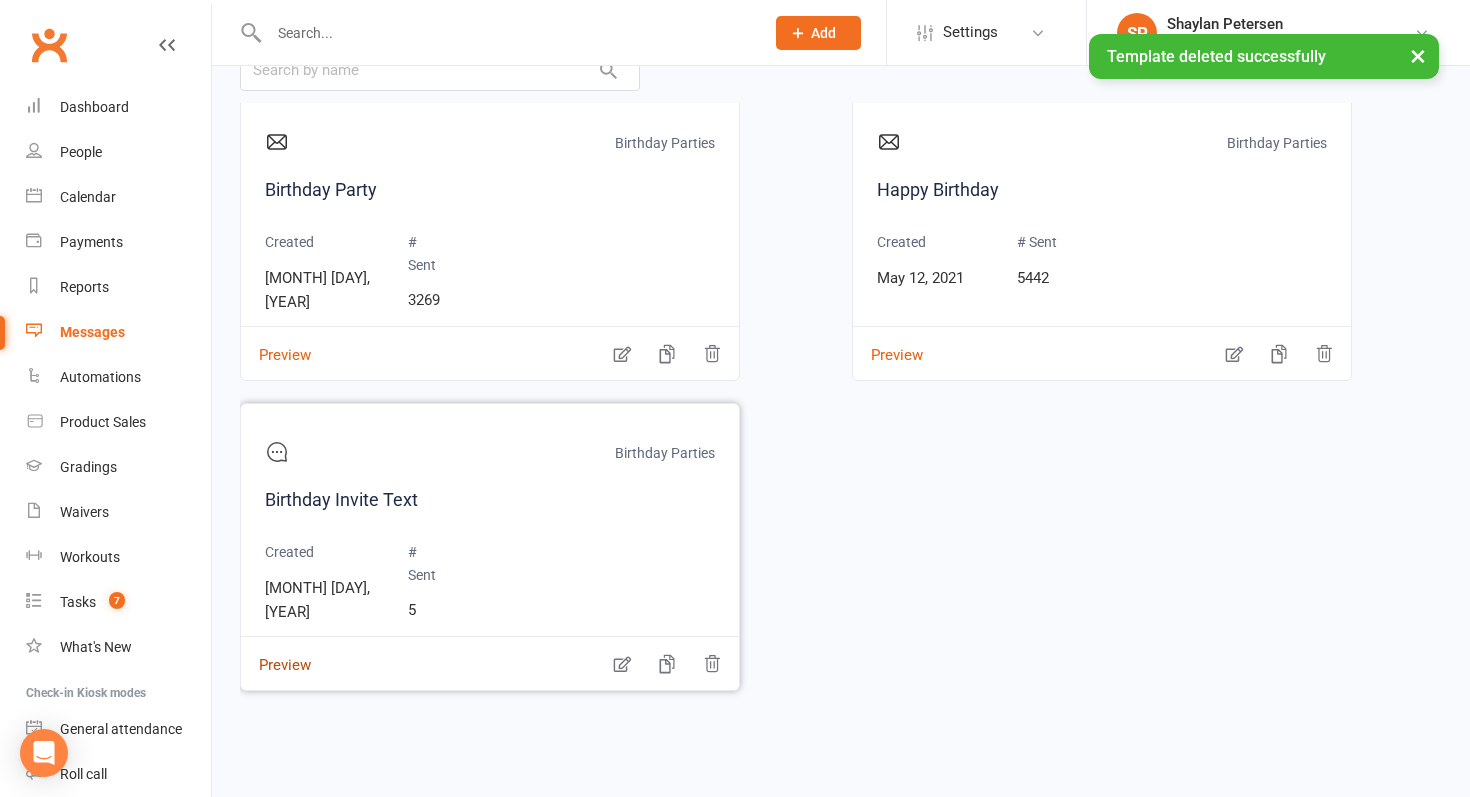 click on "Preview" at bounding box center (276, 651) 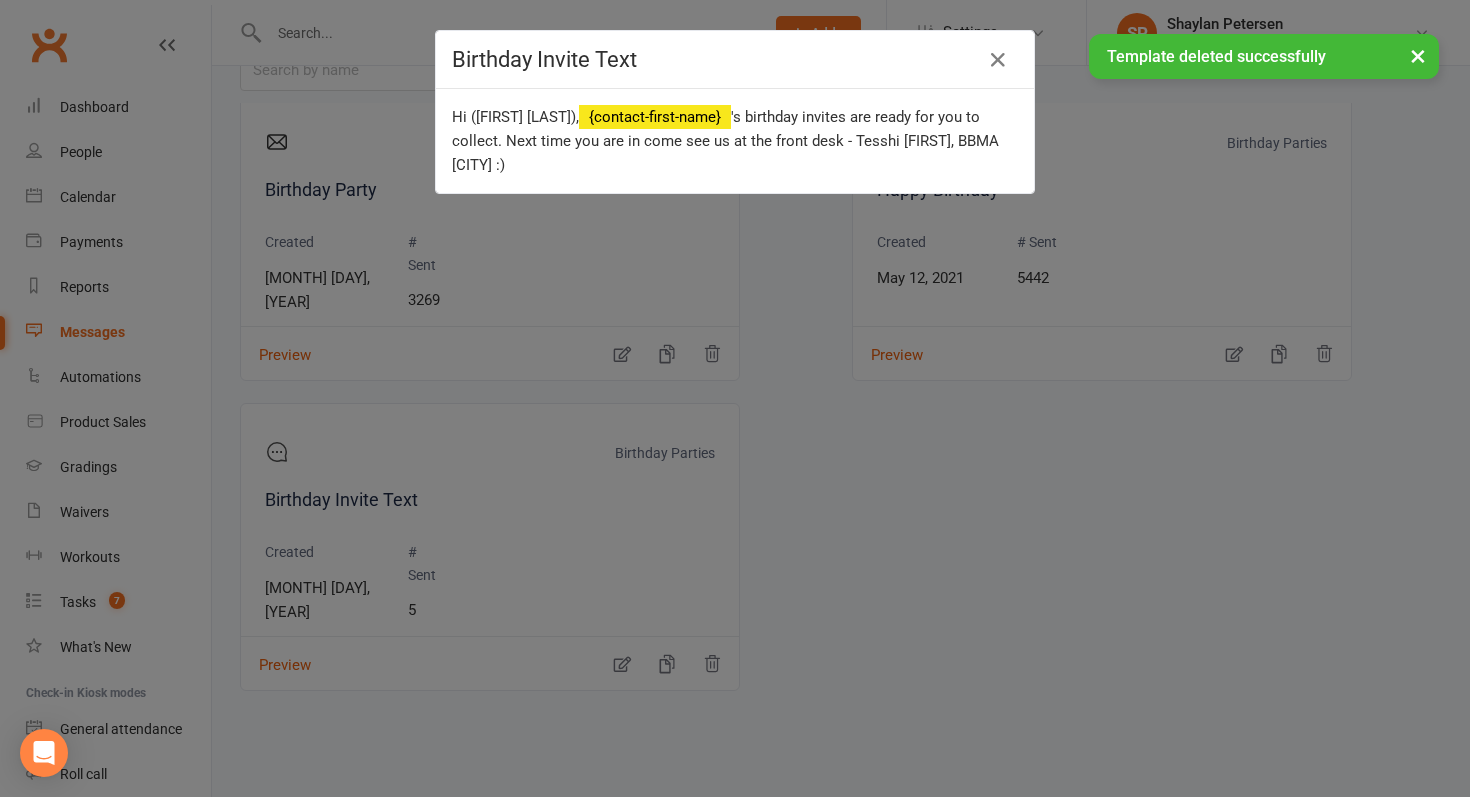 click on "× Template deleted successfully" at bounding box center [722, 34] 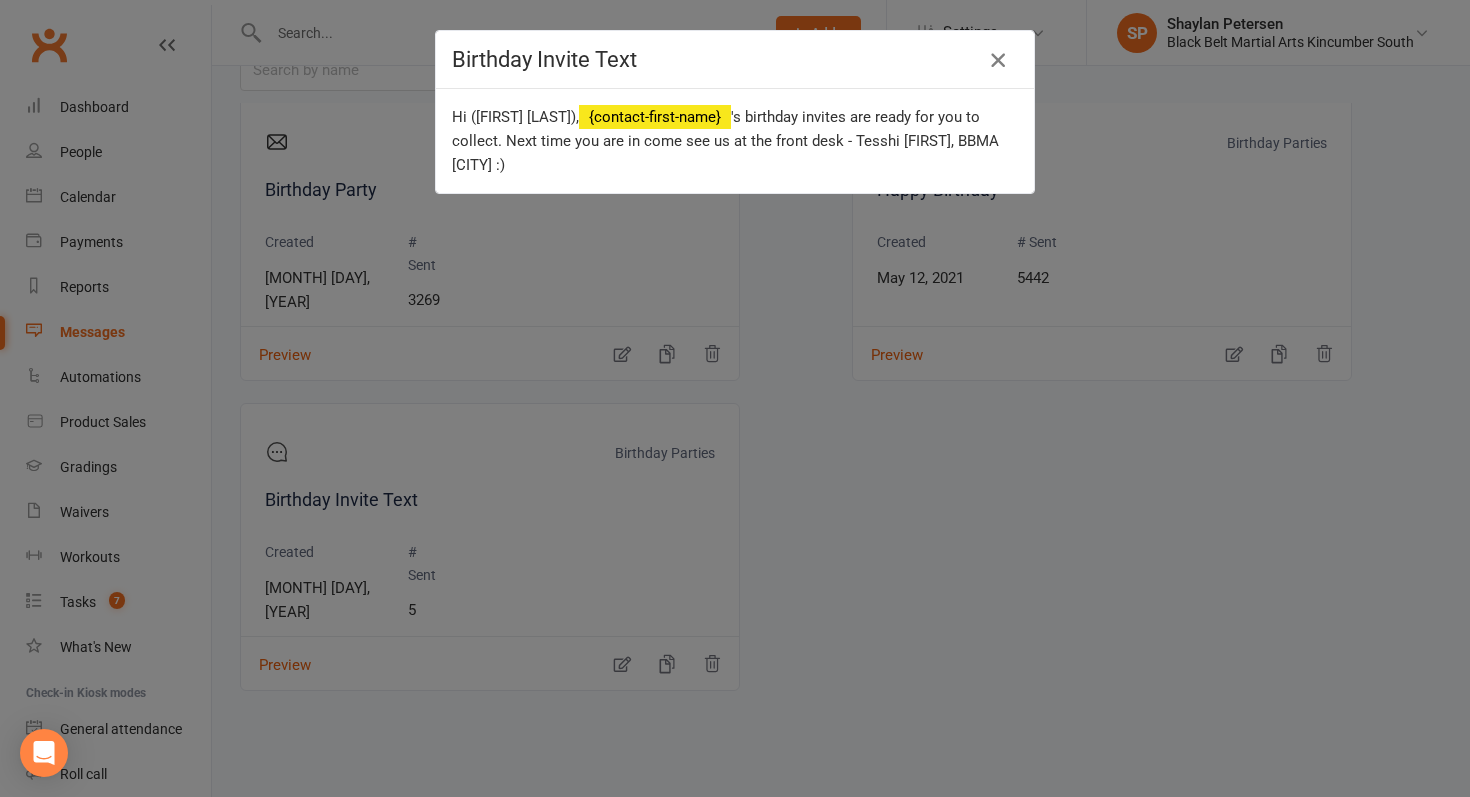 click at bounding box center [998, 60] 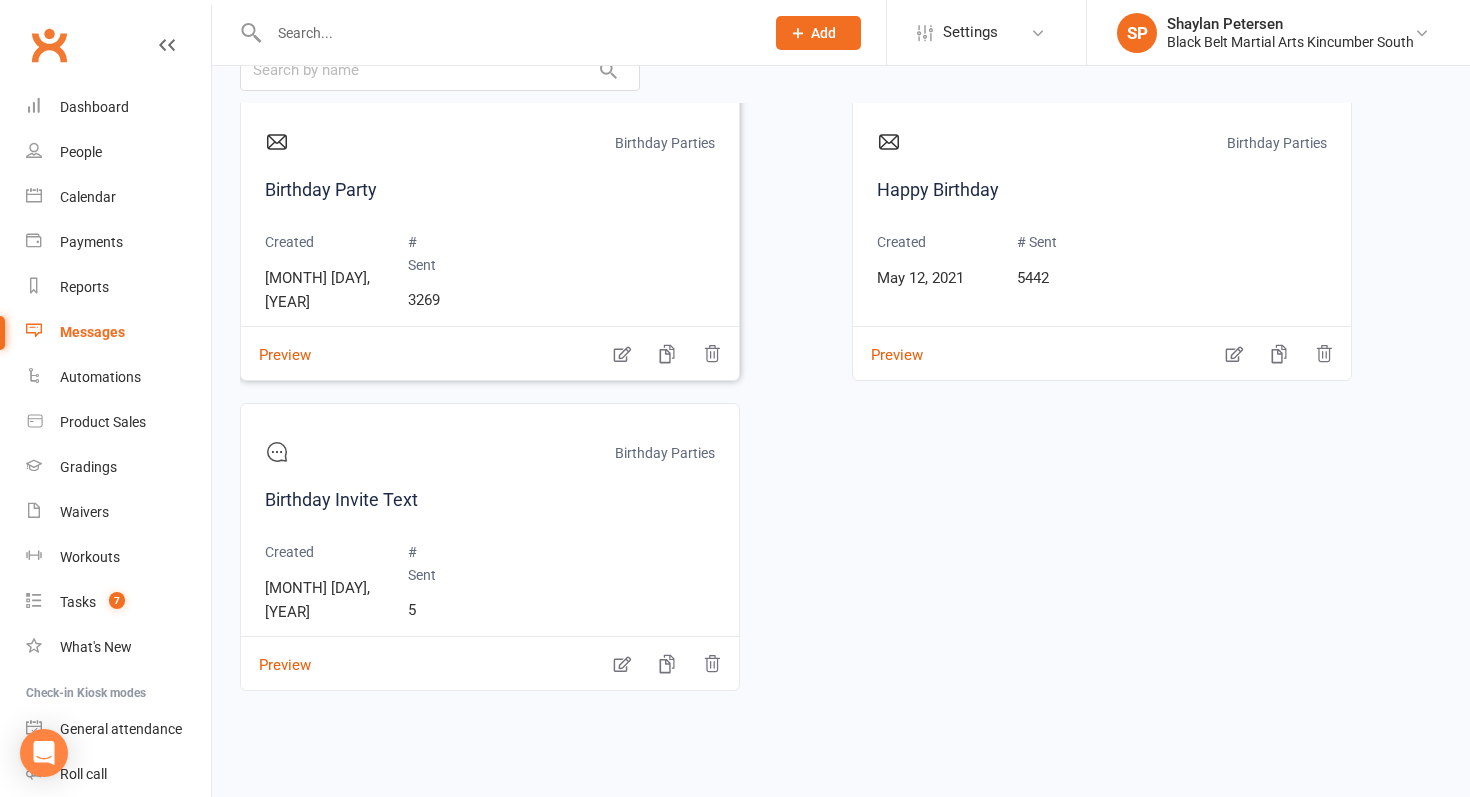 scroll, scrollTop: 0, scrollLeft: 0, axis: both 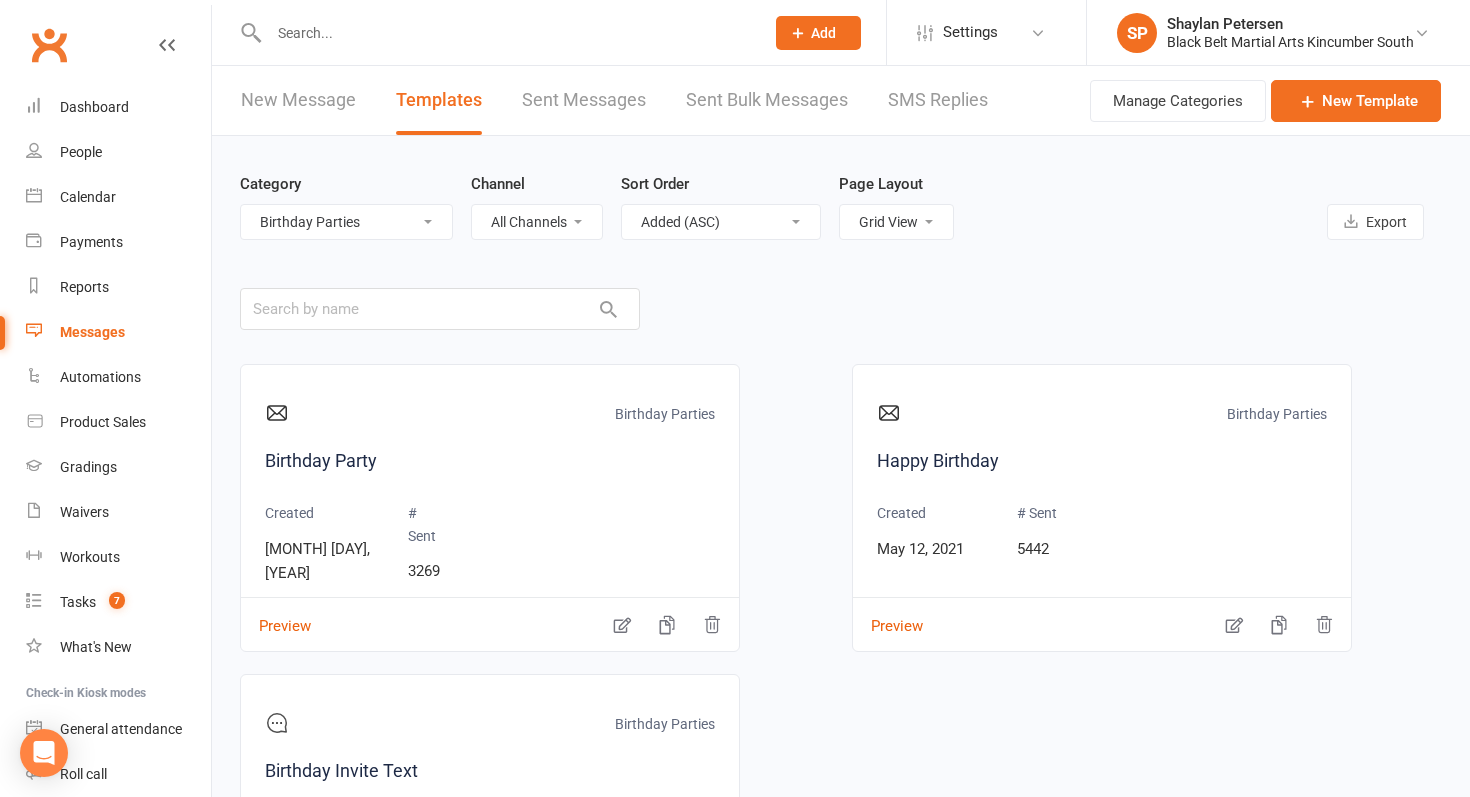 click on "All Categories (No category) 30 Days Birthday Parties Enquiries Events General Gradings Group Grading Holiday Camps and PNO Leadership Level Upgrades Little Dragons Marketing New Student Information Payments Prep Cycle Staff State Team Tournaments" at bounding box center (346, 222) 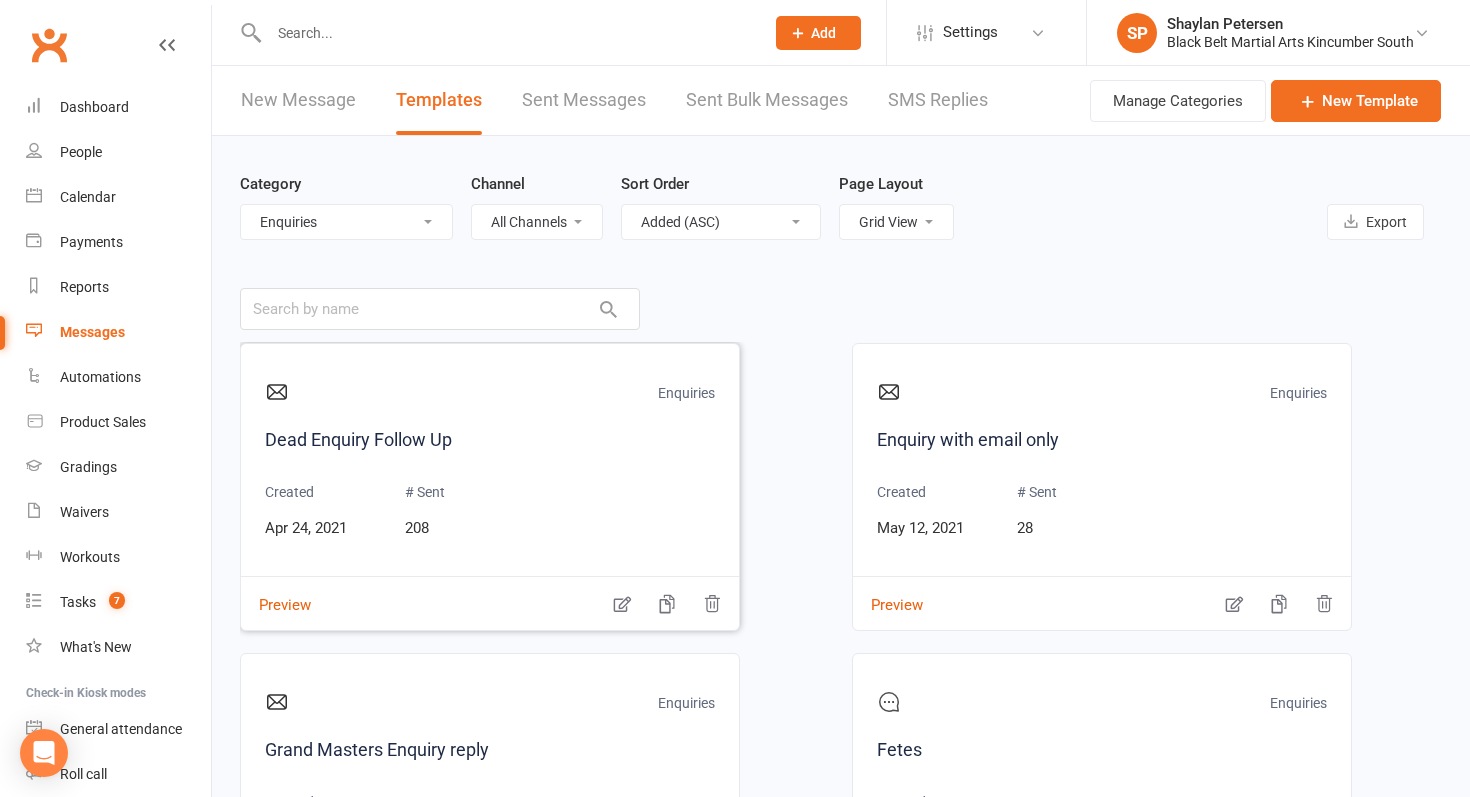 scroll, scrollTop: 644, scrollLeft: 0, axis: vertical 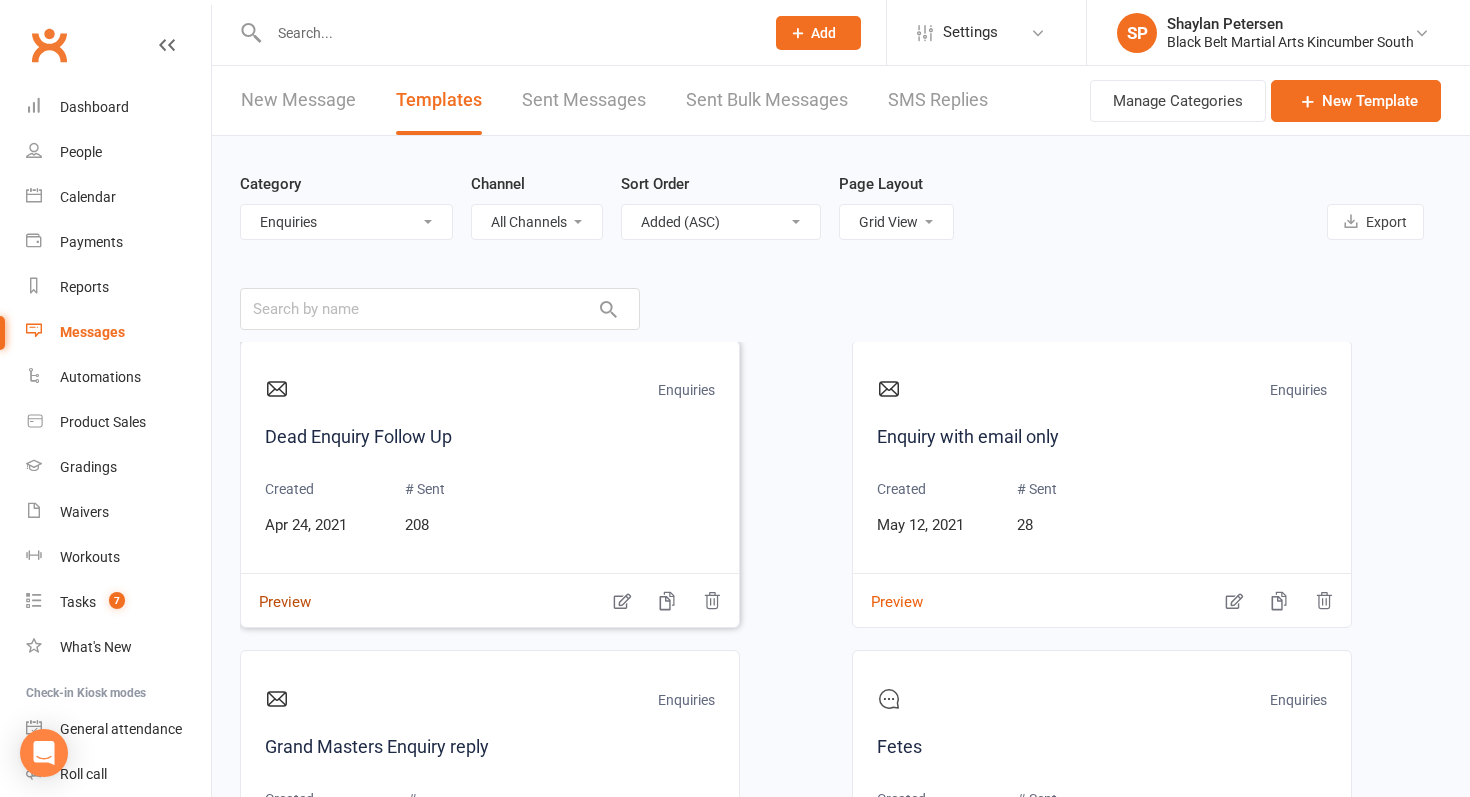 click on "Preview" at bounding box center [276, 588] 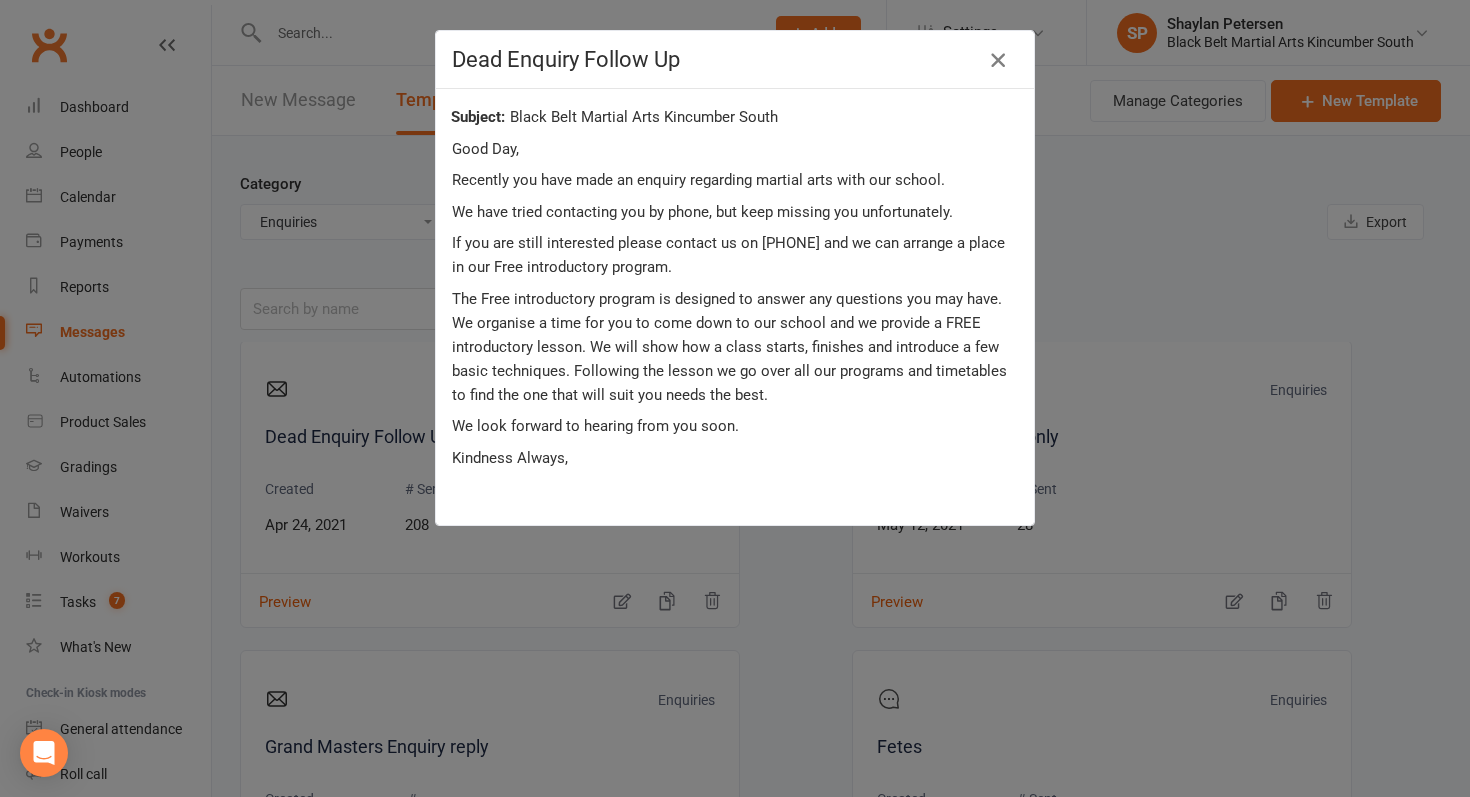 click at bounding box center [998, 60] 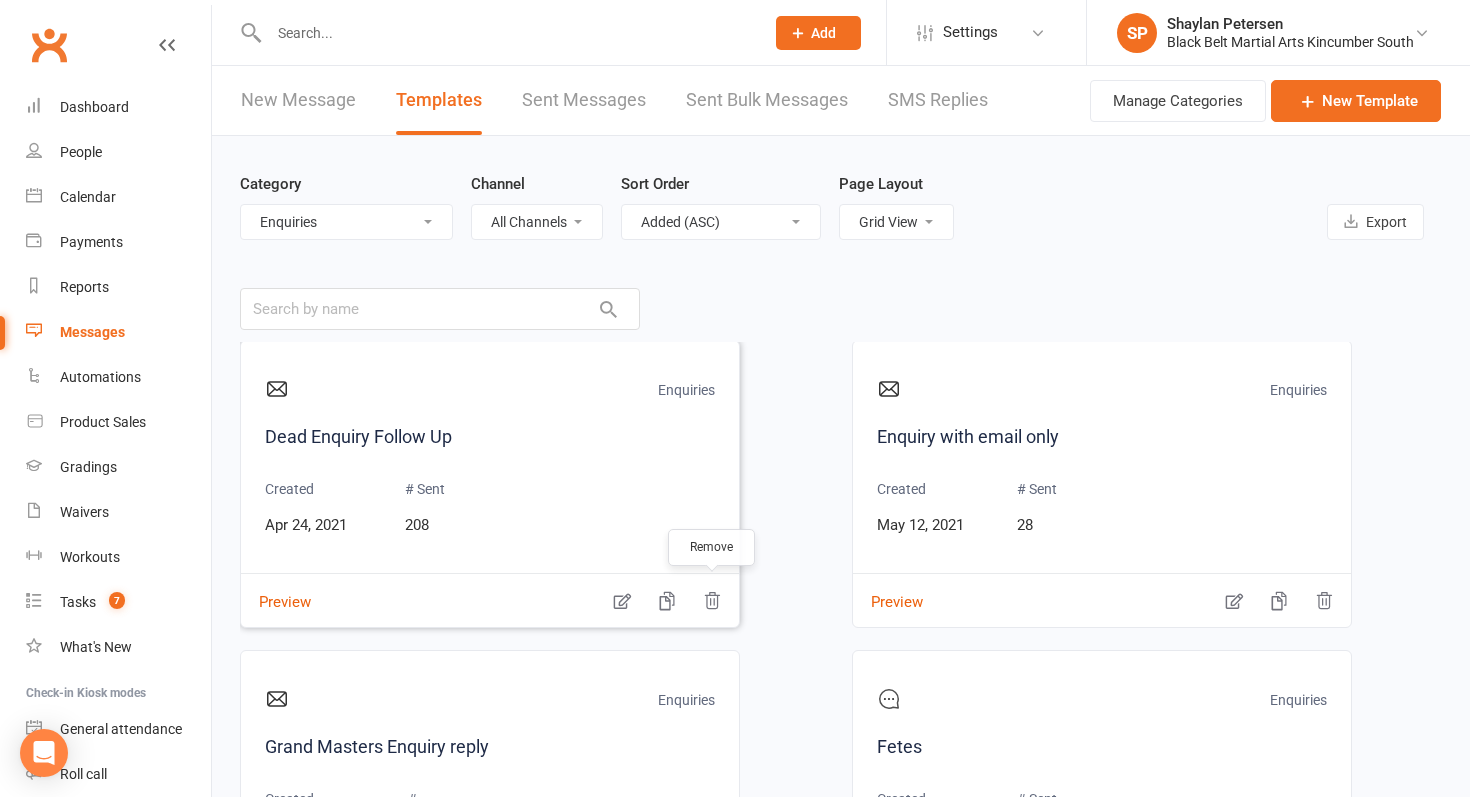 click 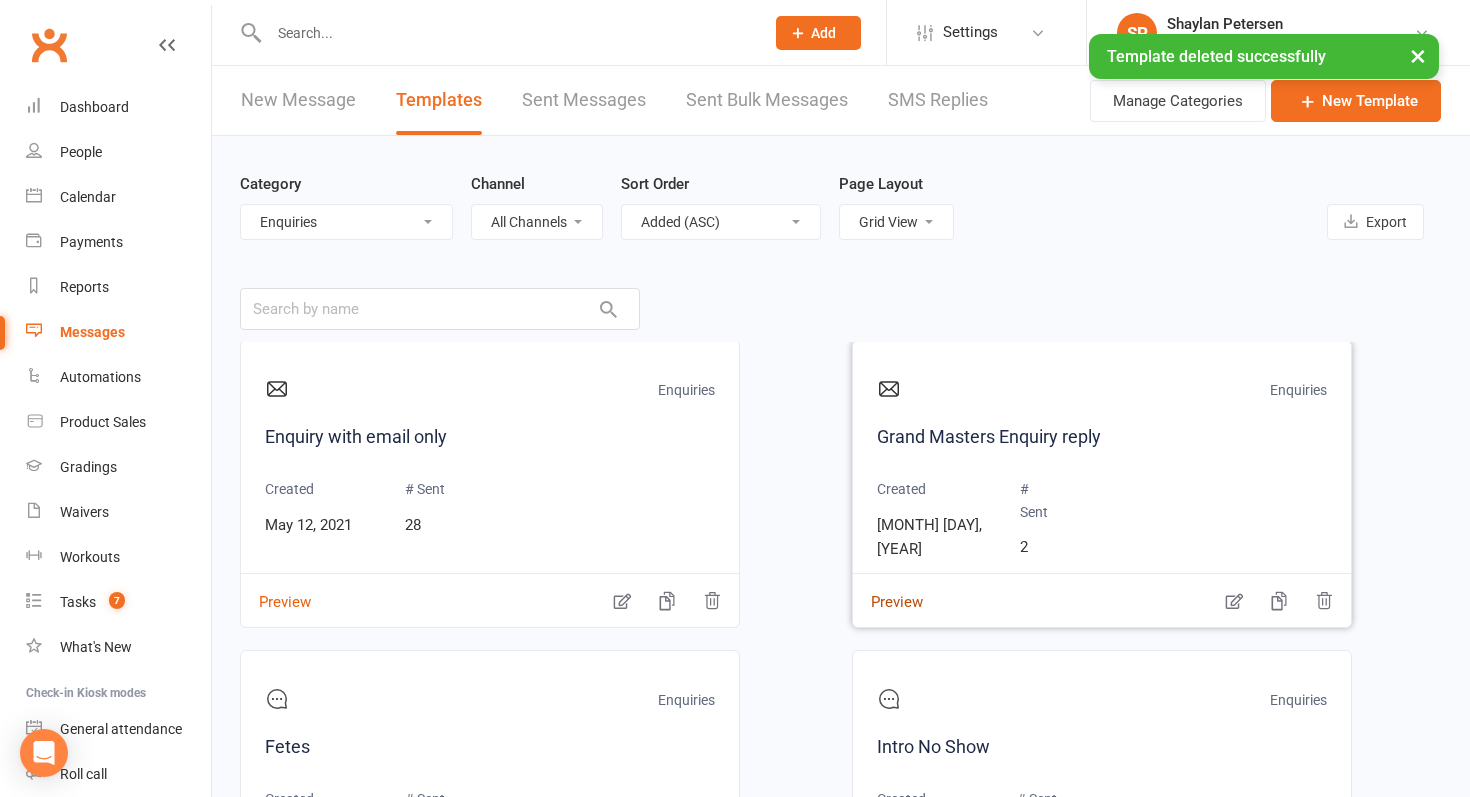 click on "Preview" at bounding box center (888, 588) 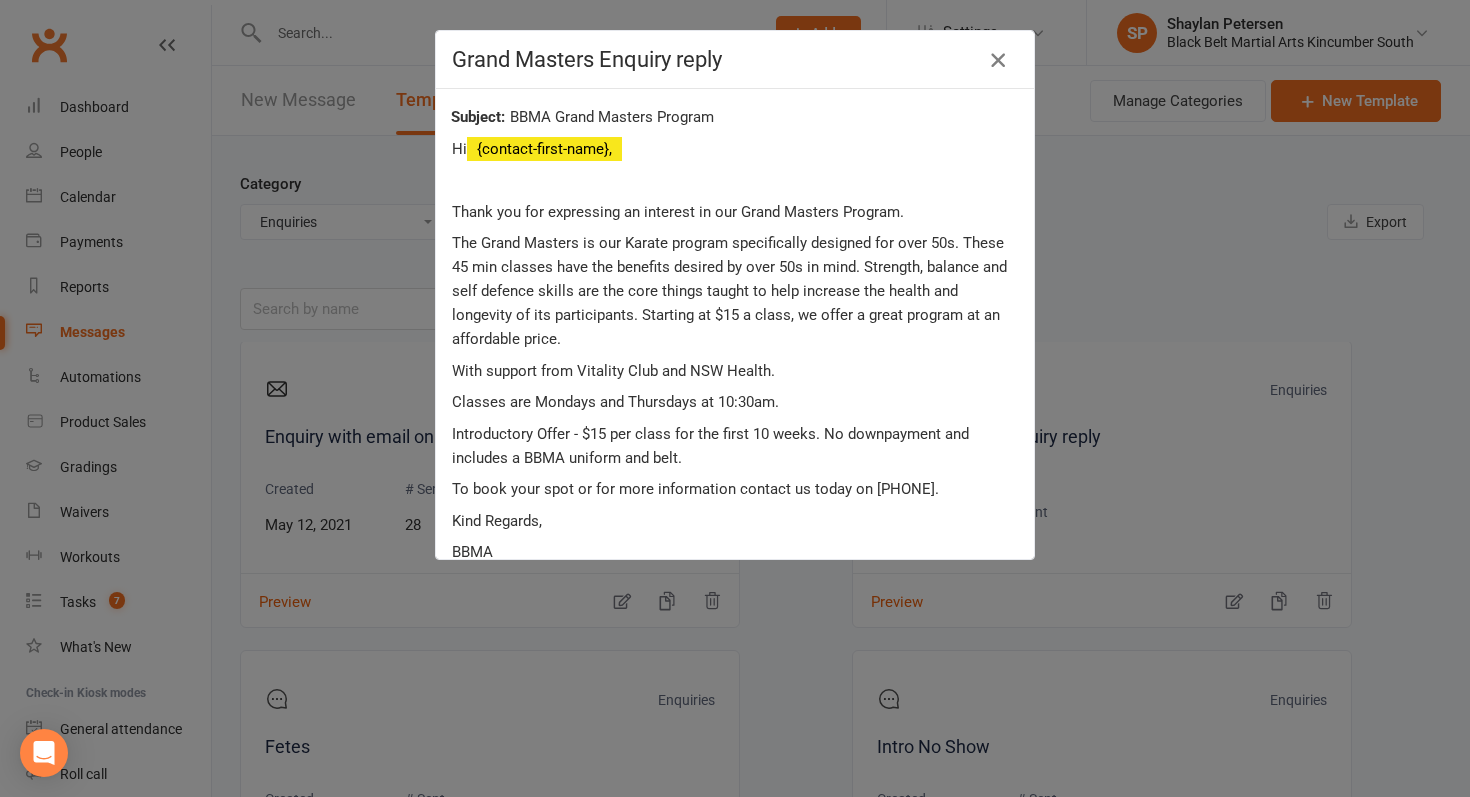 click at bounding box center (998, 60) 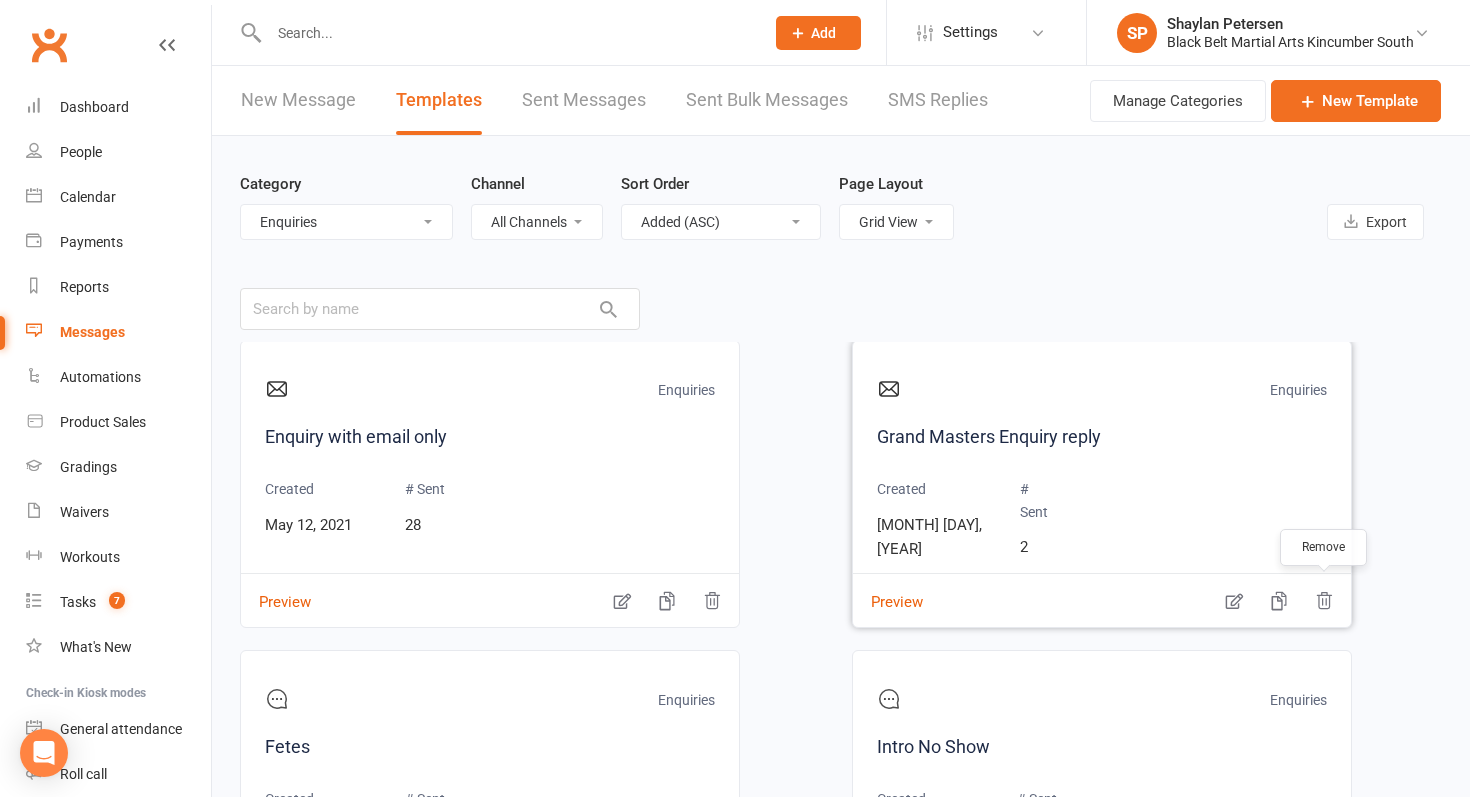 click 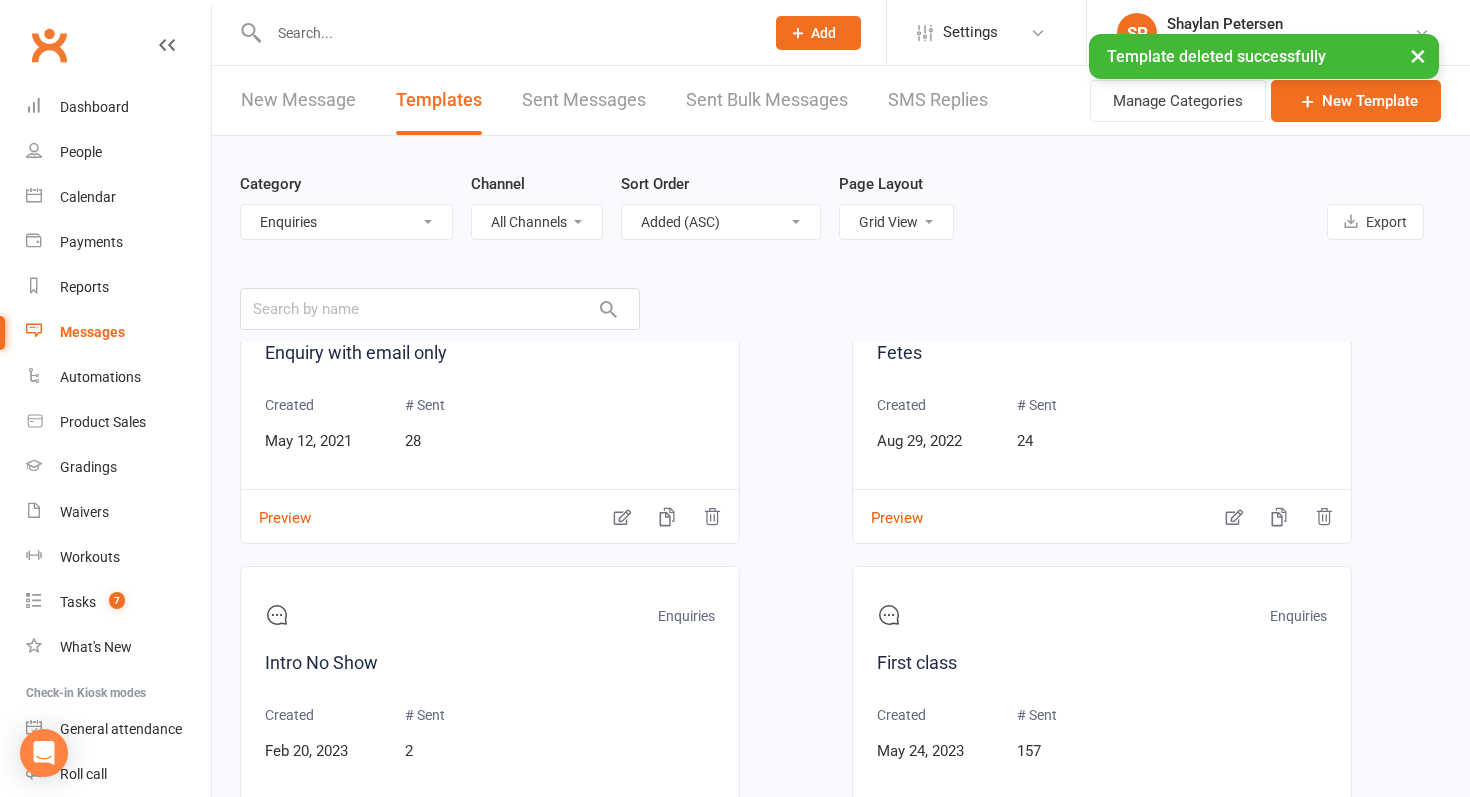 scroll, scrollTop: 731, scrollLeft: 0, axis: vertical 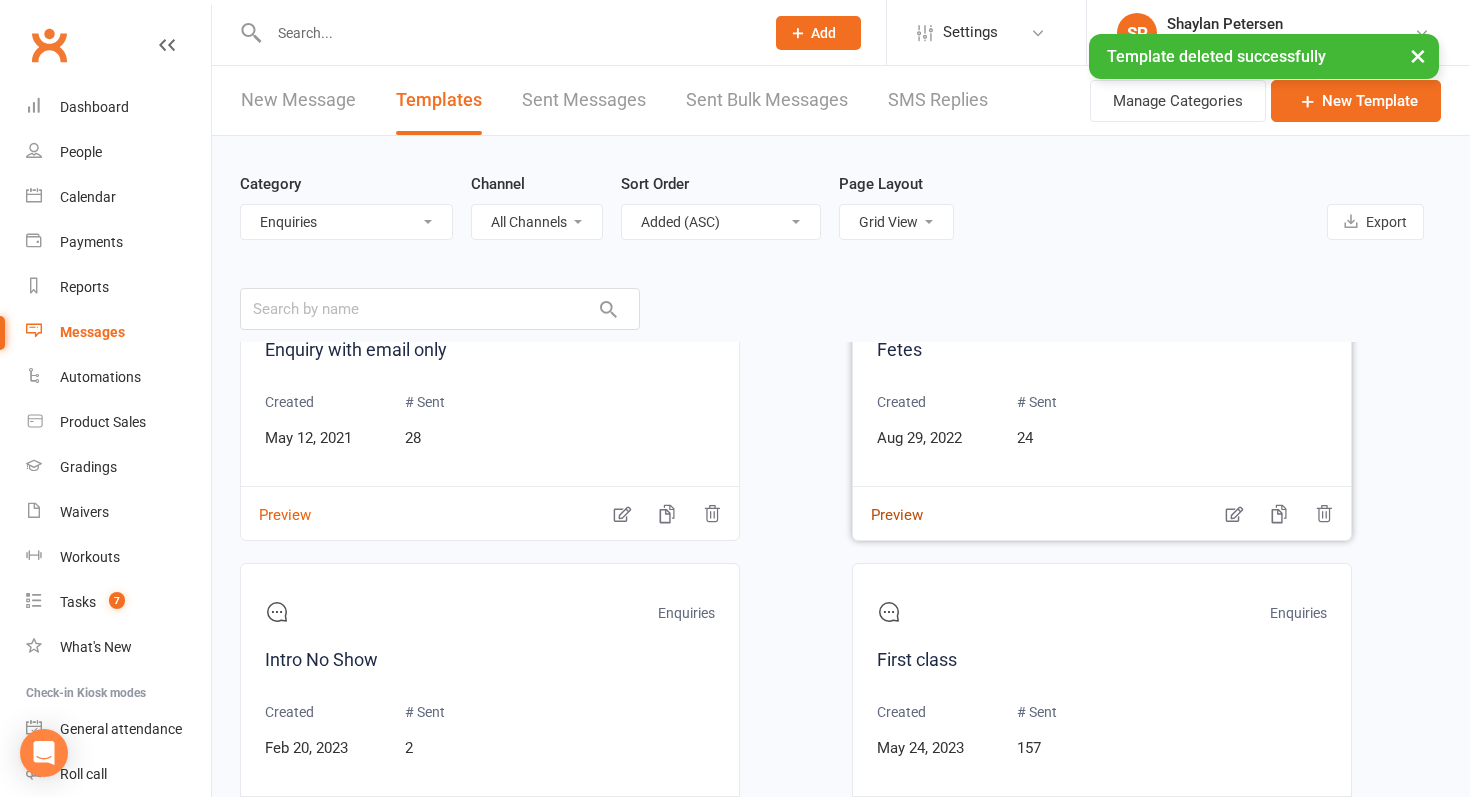 click on "Preview" at bounding box center [888, 501] 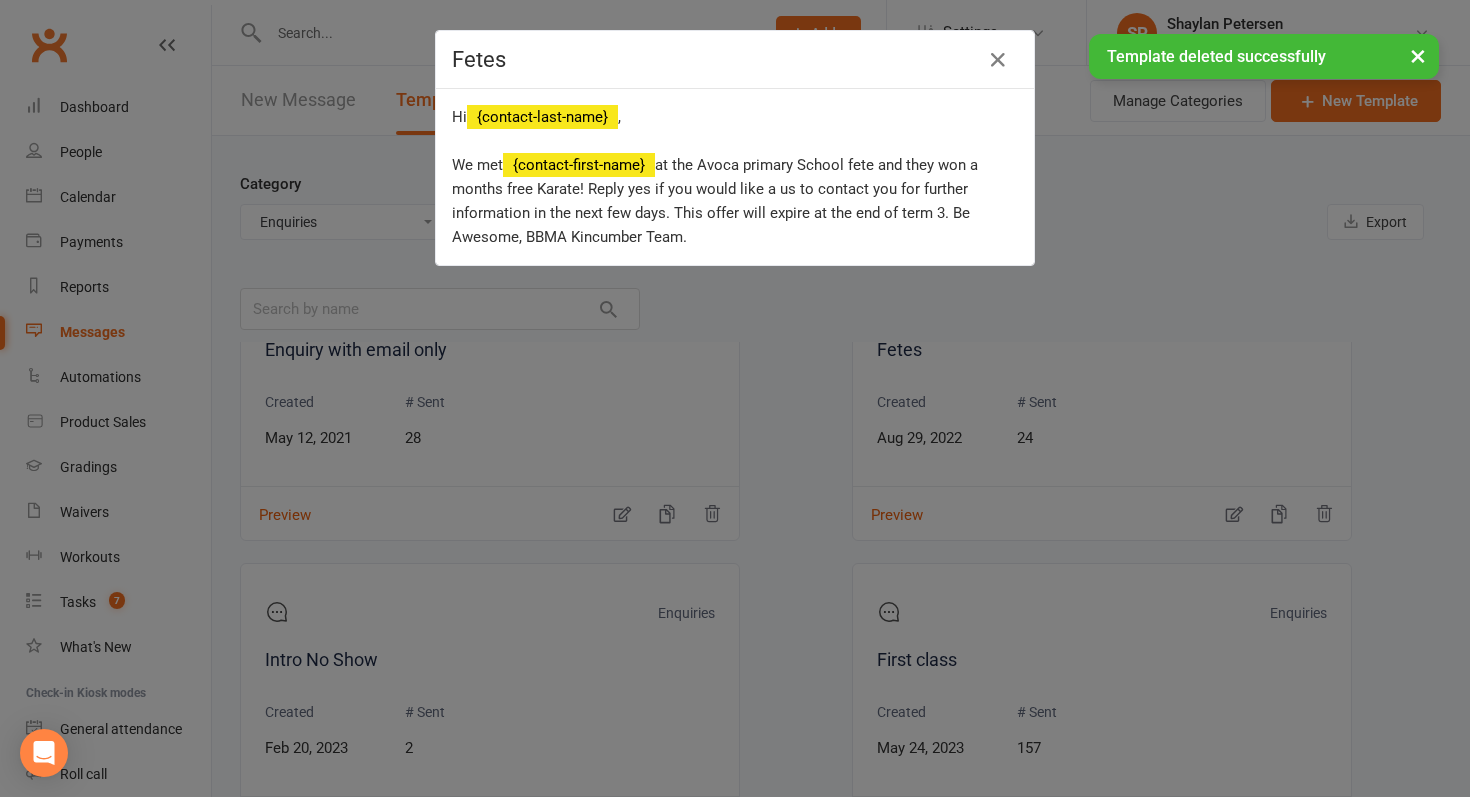 click on "× Template deleted successfully" at bounding box center [722, 34] 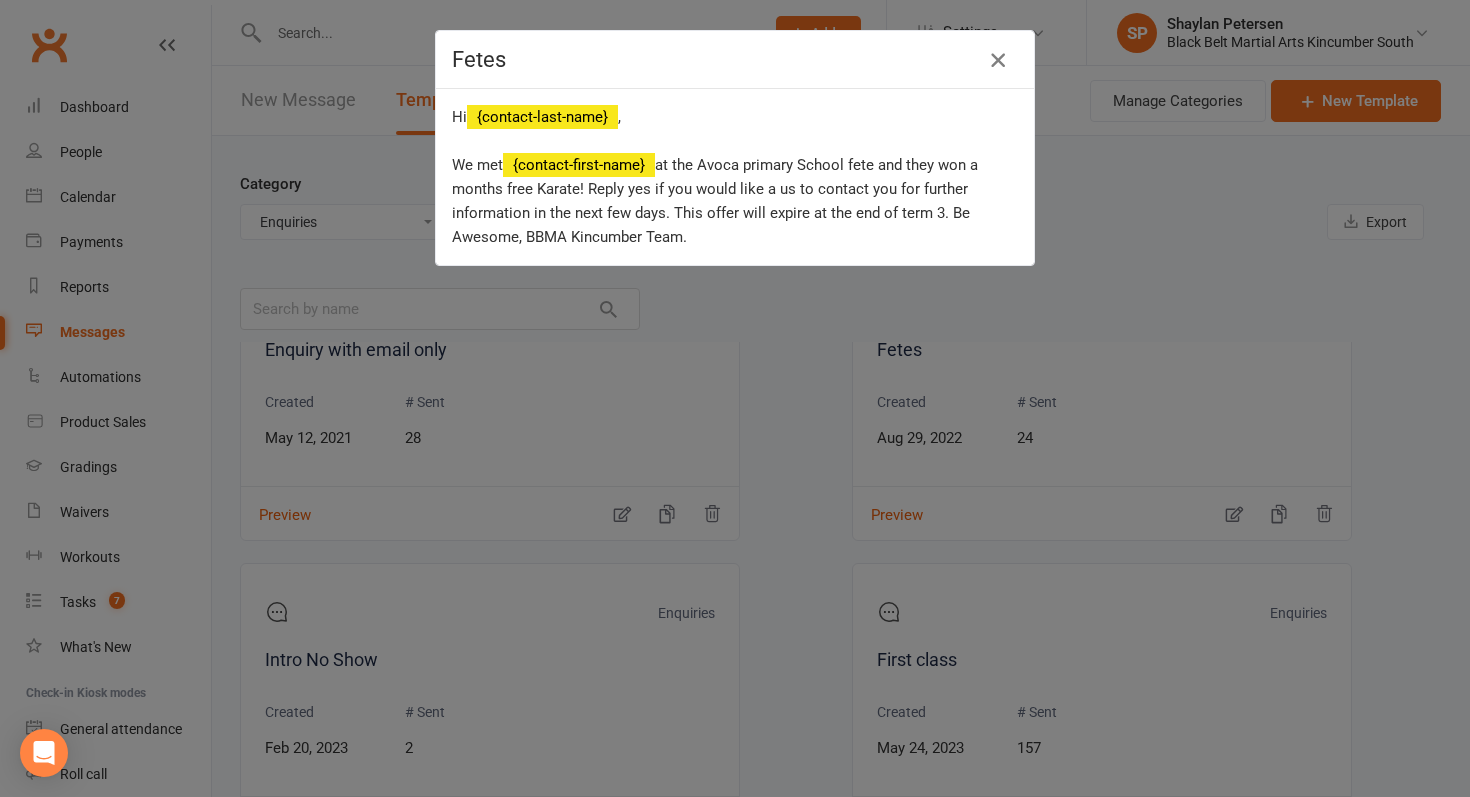 click at bounding box center [998, 60] 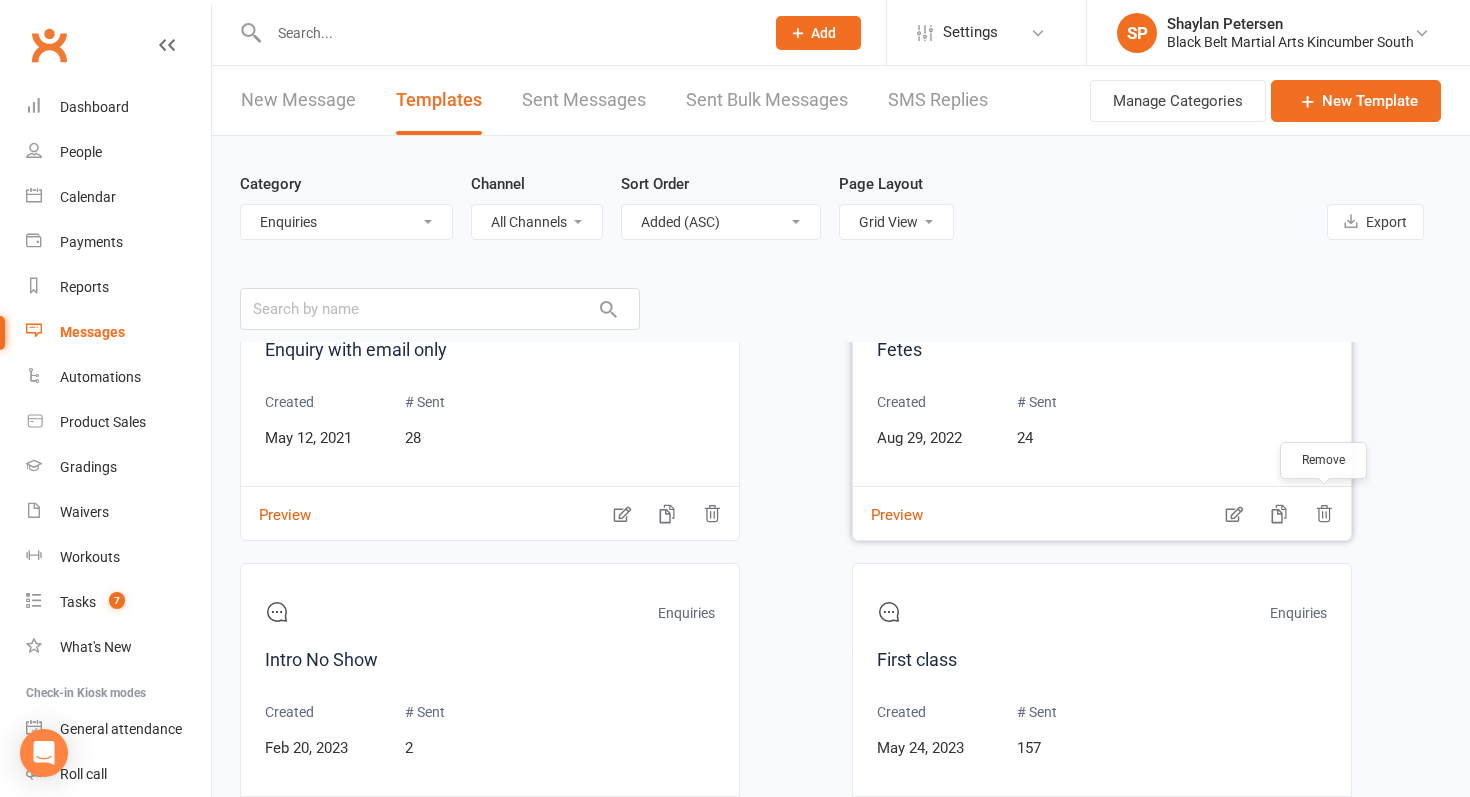 click 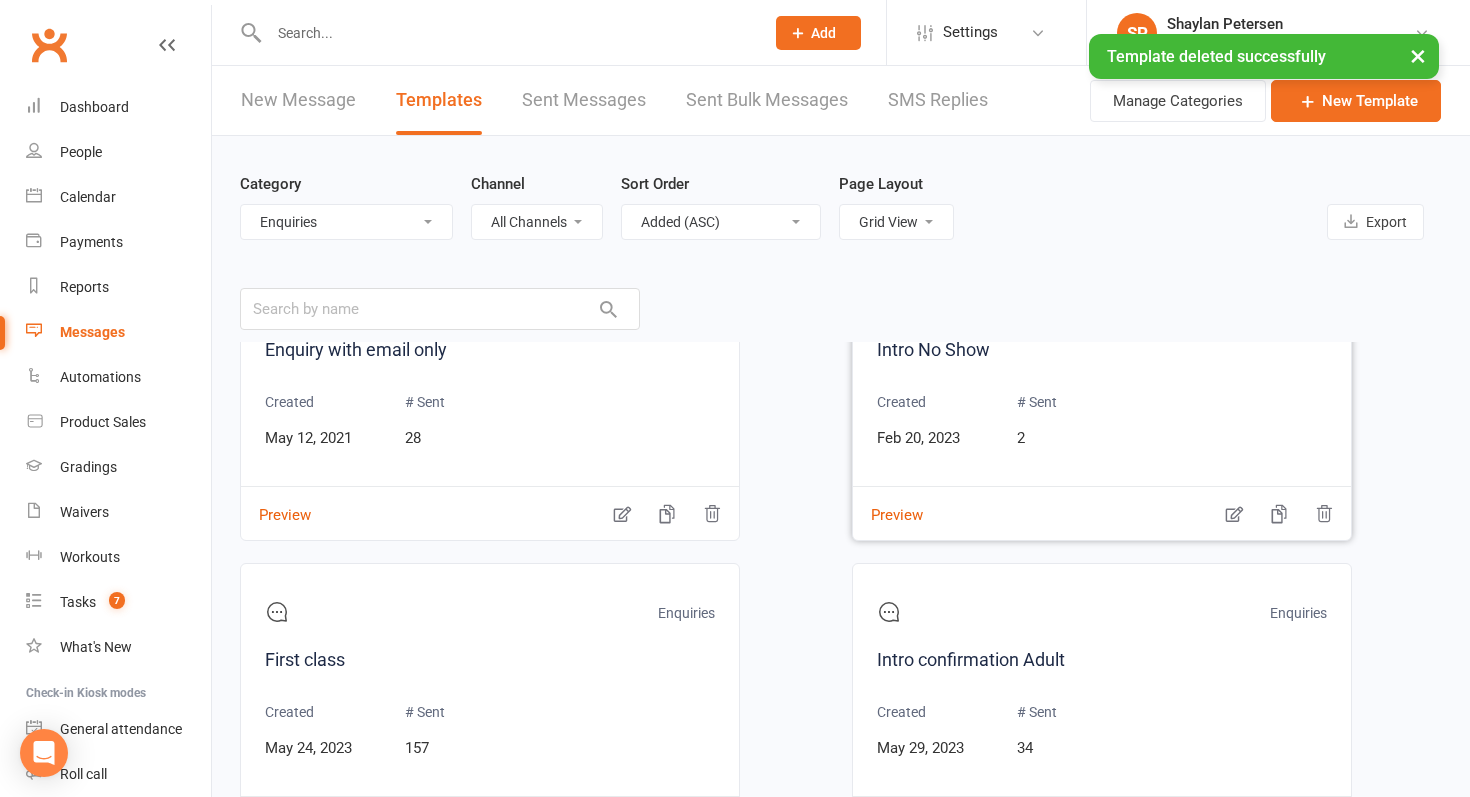 scroll, scrollTop: 680, scrollLeft: 0, axis: vertical 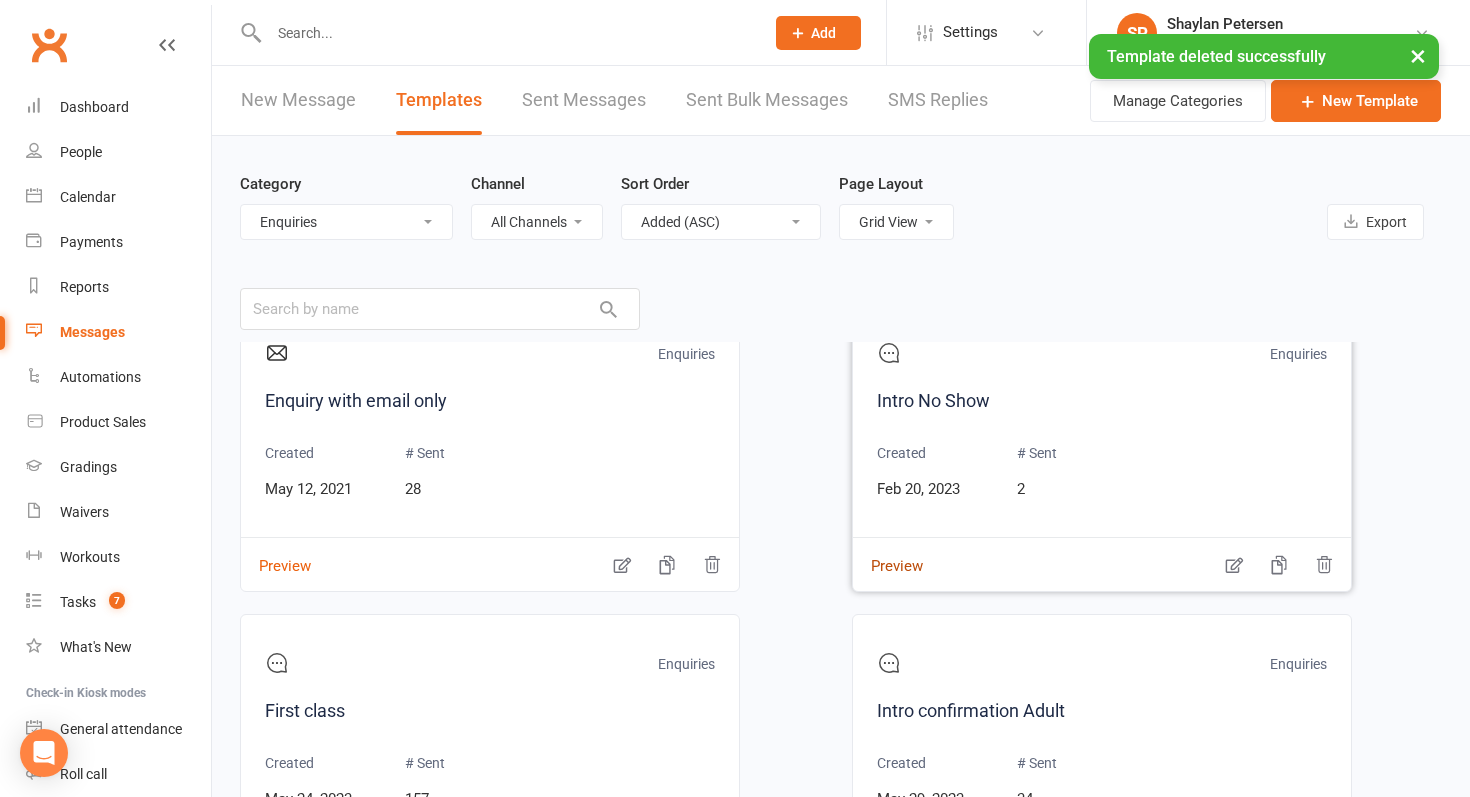 click on "Preview" at bounding box center (888, 552) 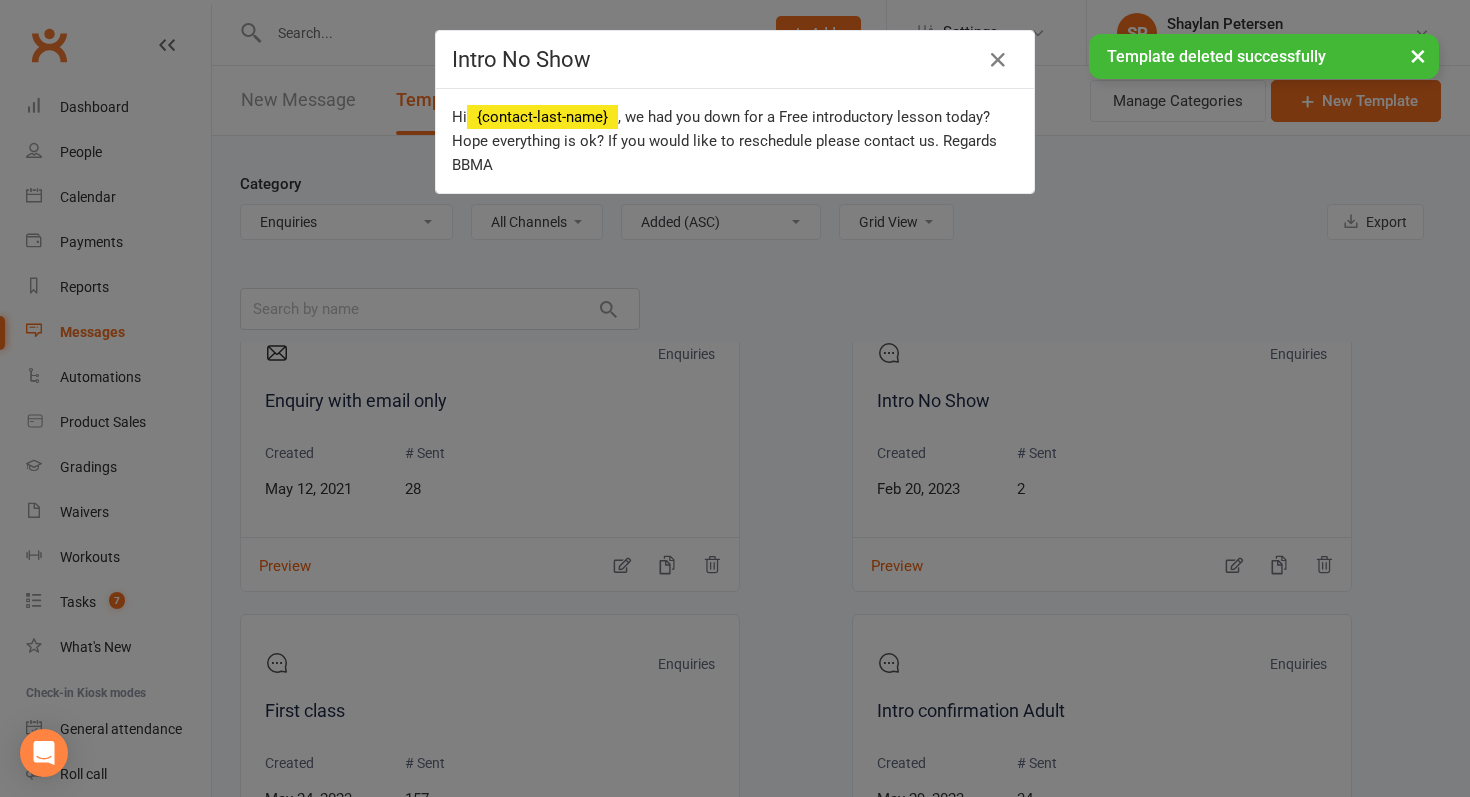click on "× Template deleted successfully" at bounding box center [722, 34] 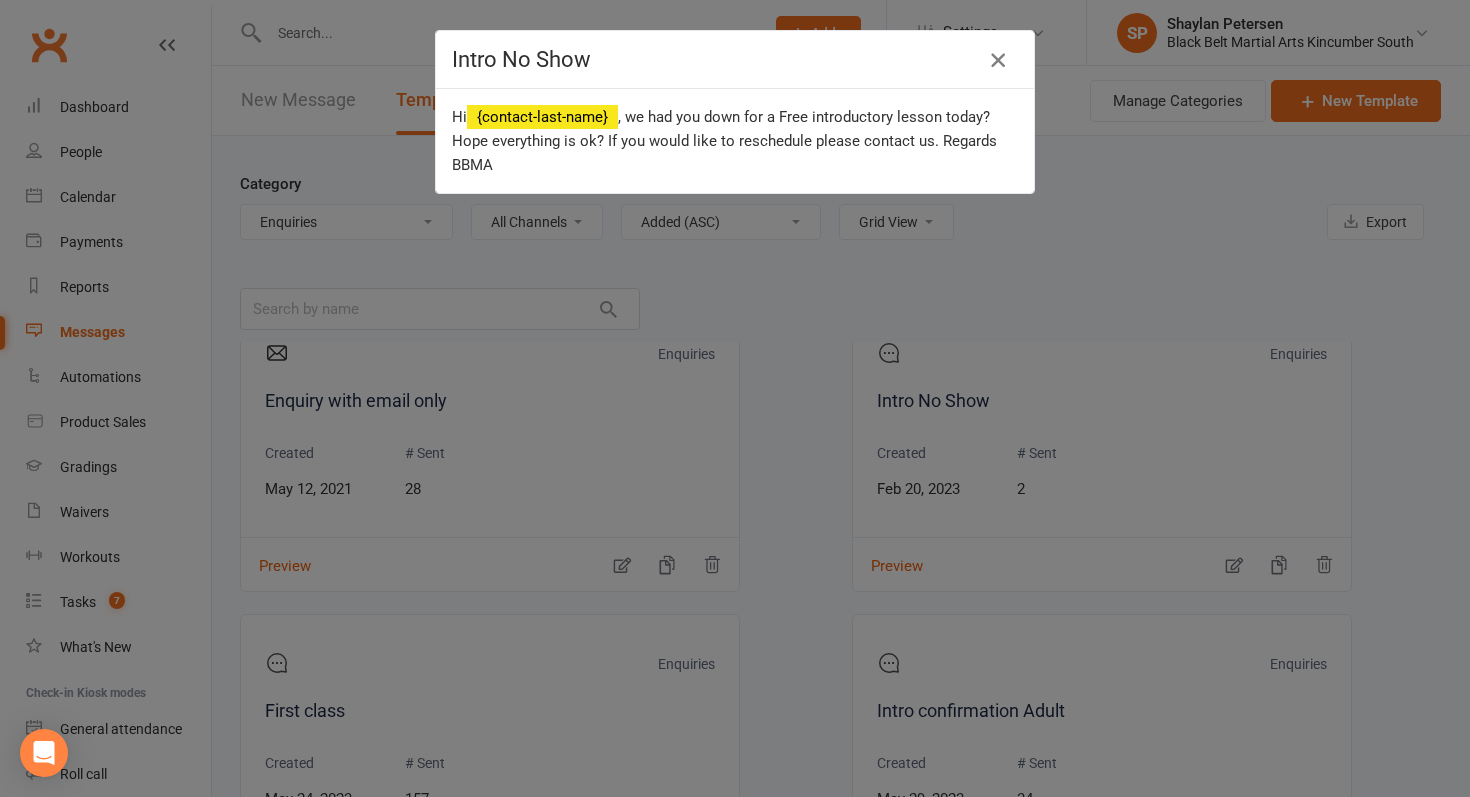 click at bounding box center (998, 60) 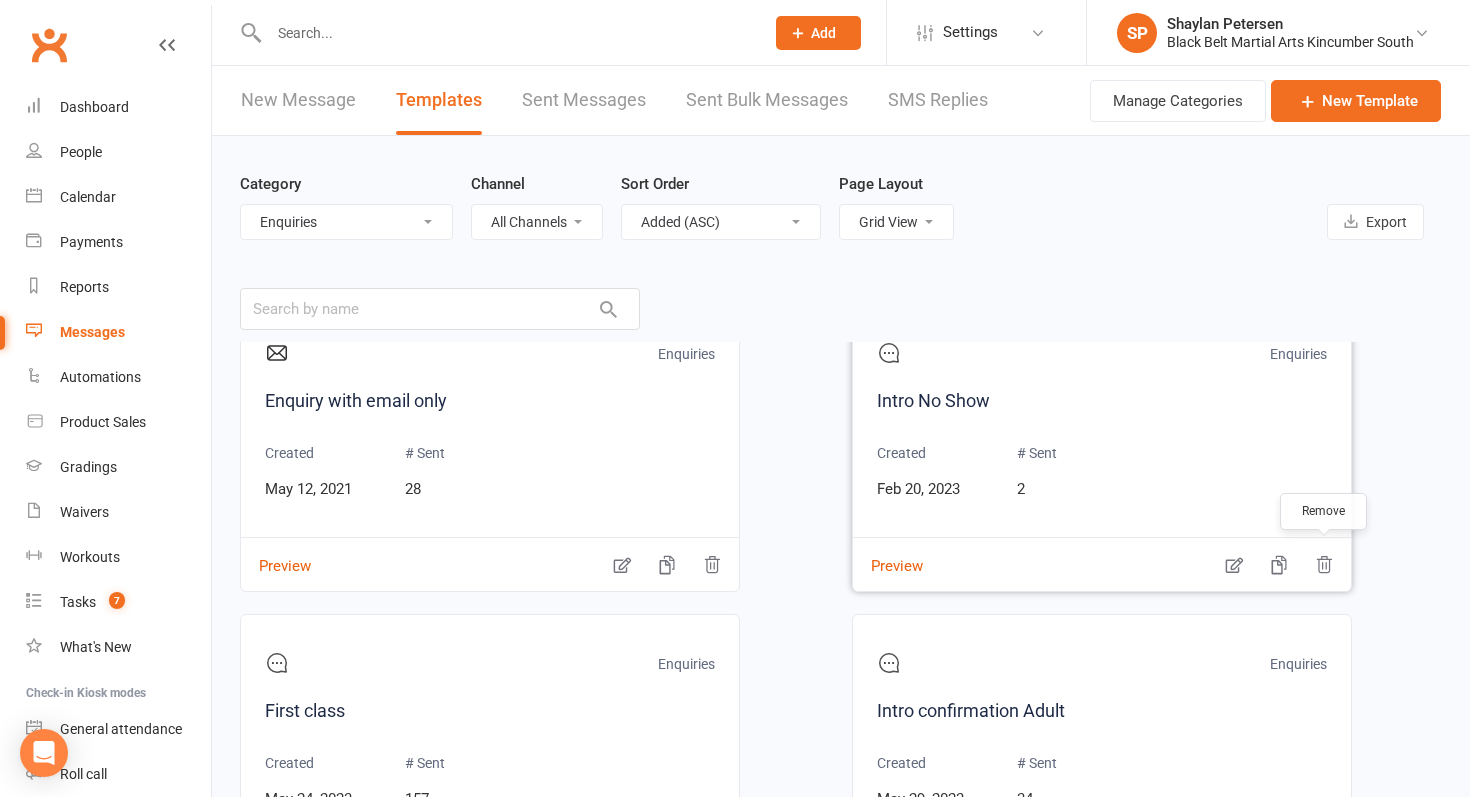 click 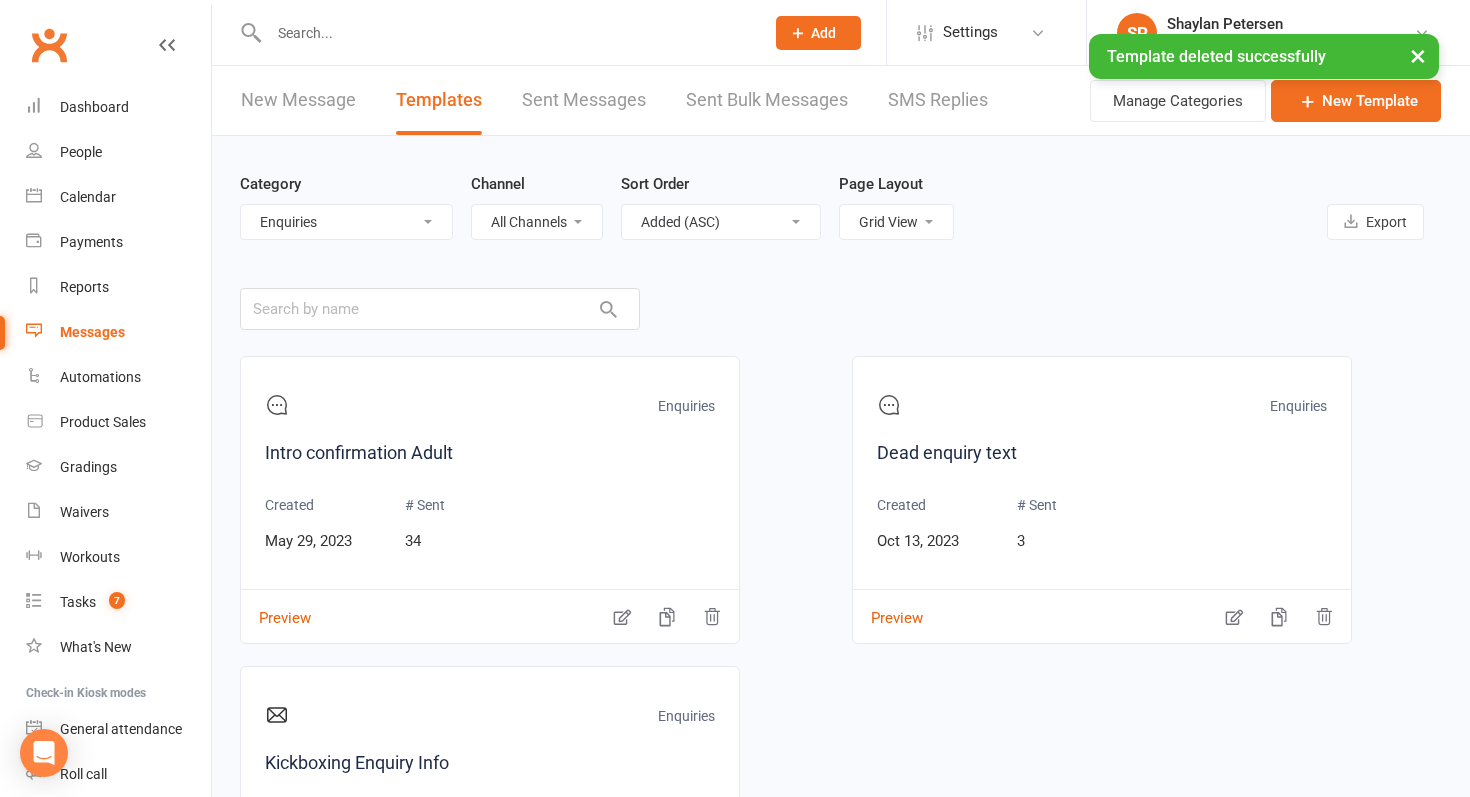 scroll, scrollTop: 939, scrollLeft: 0, axis: vertical 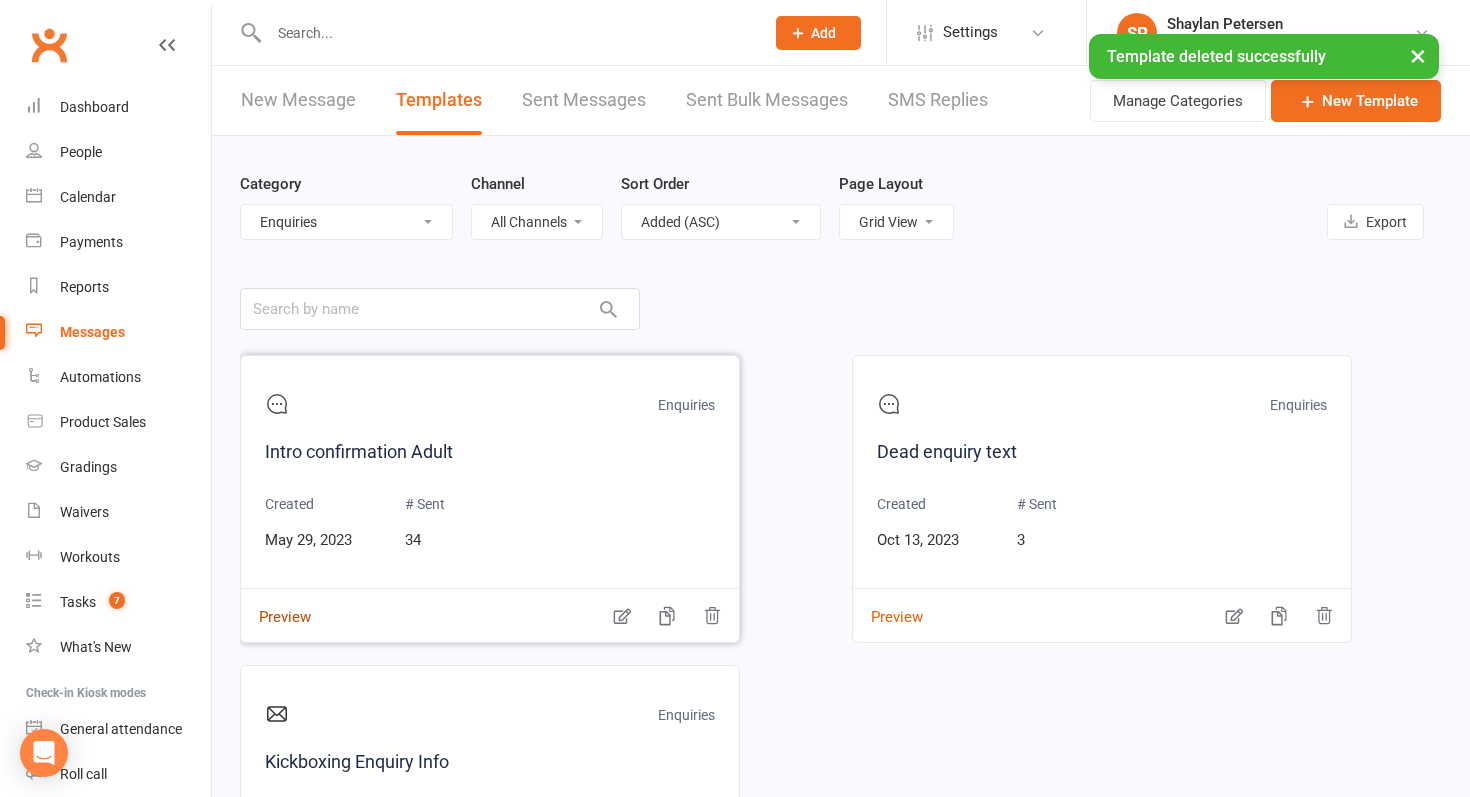 click on "Preview" at bounding box center (276, 603) 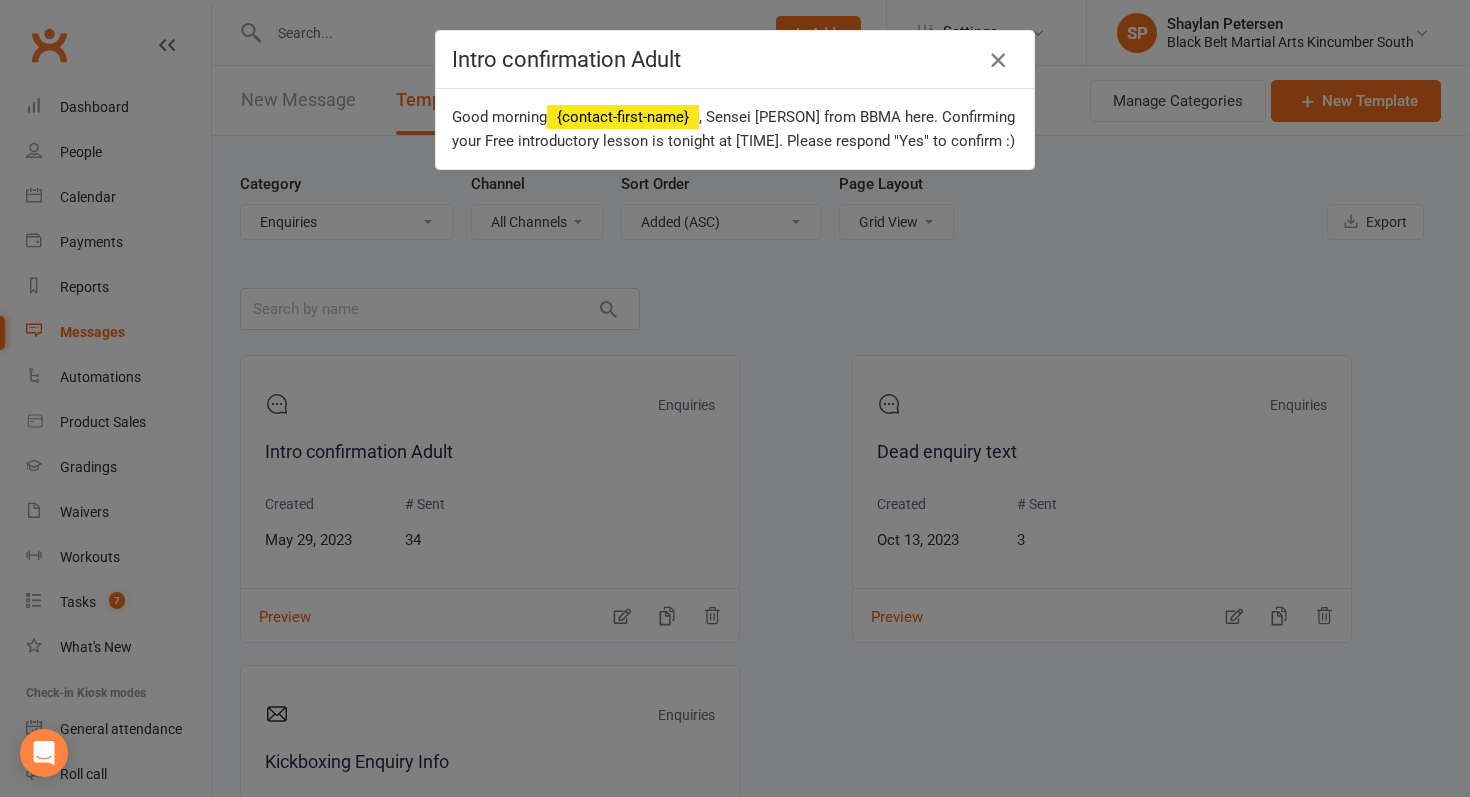 click at bounding box center (998, 60) 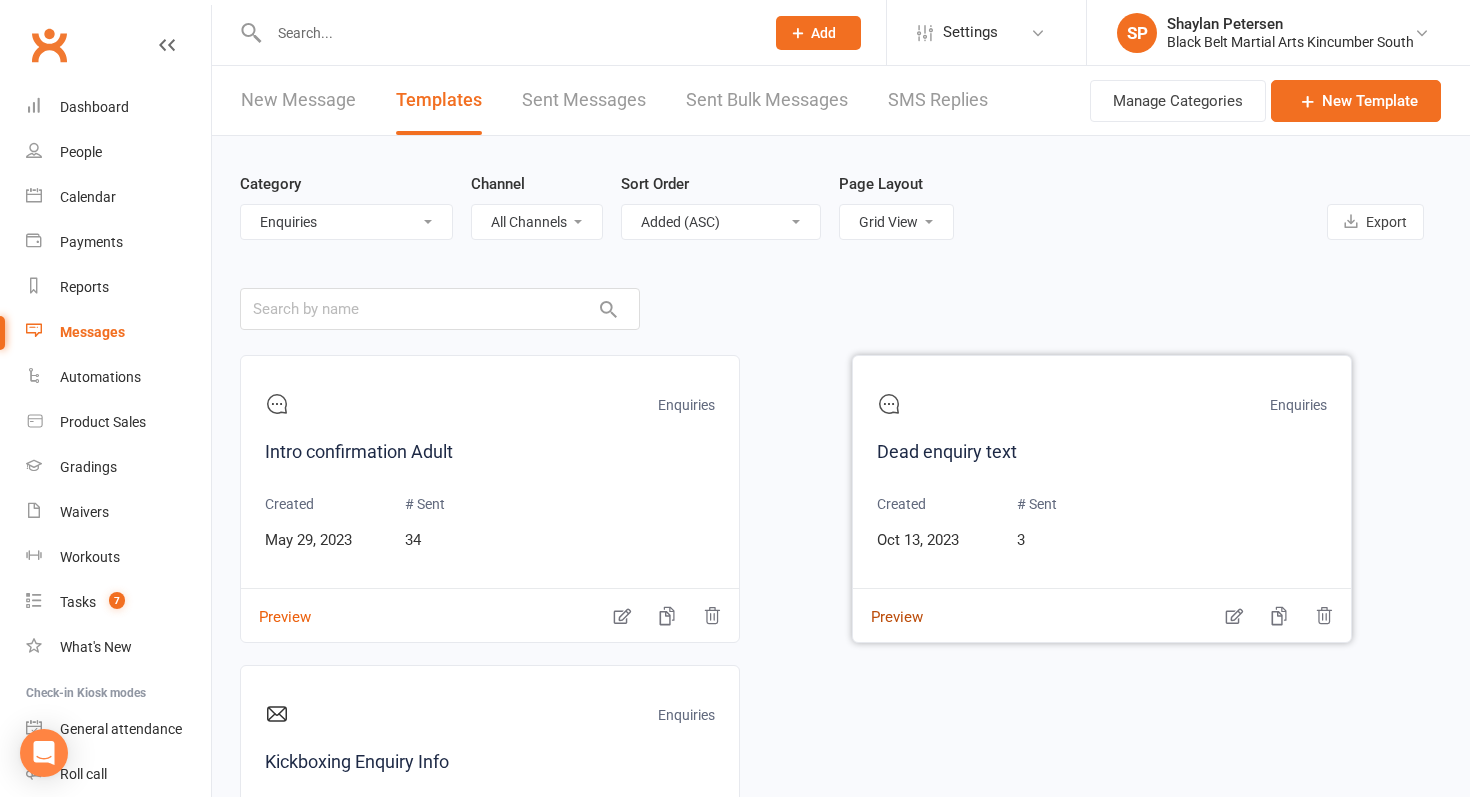 click on "Preview" at bounding box center (888, 603) 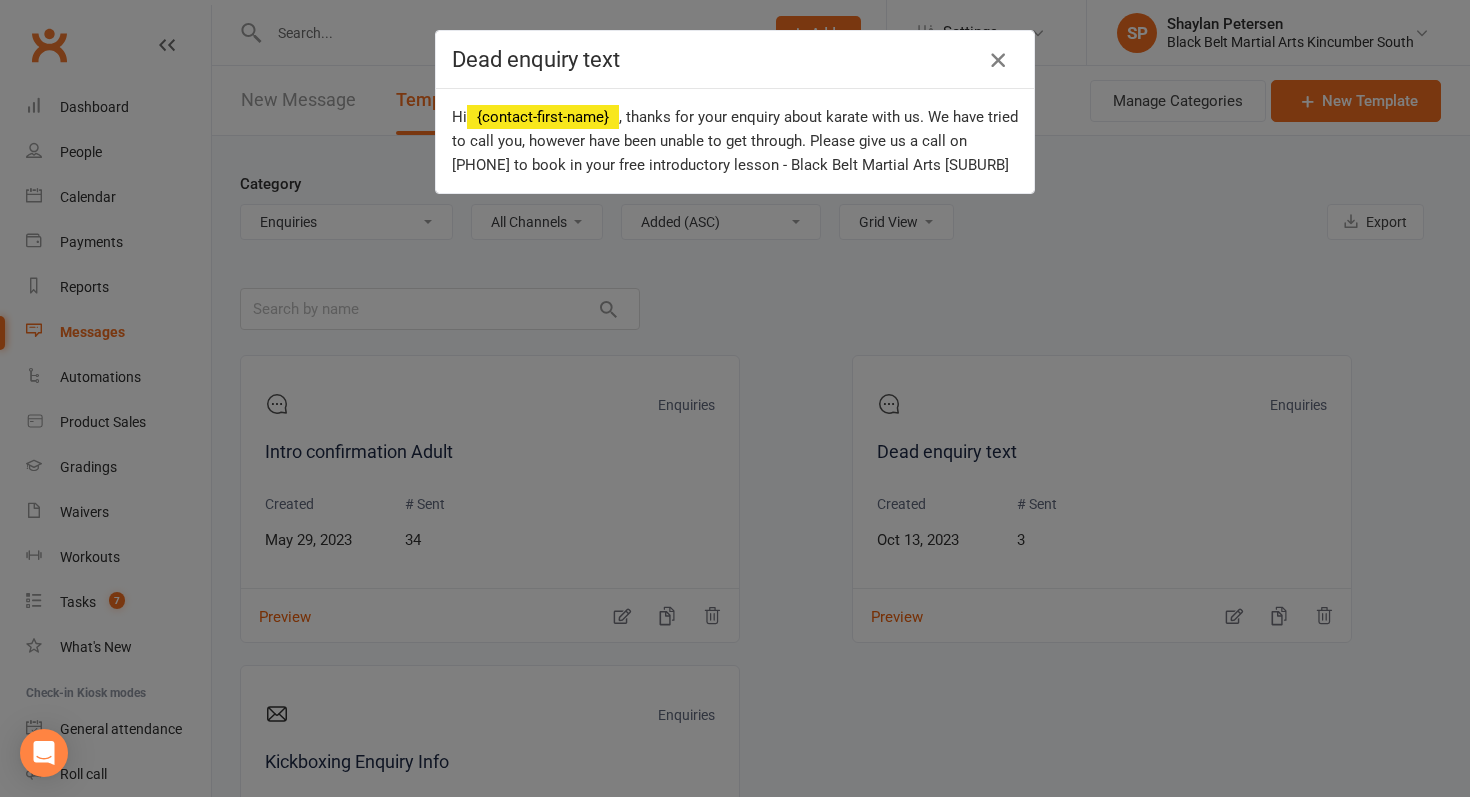 click at bounding box center (998, 60) 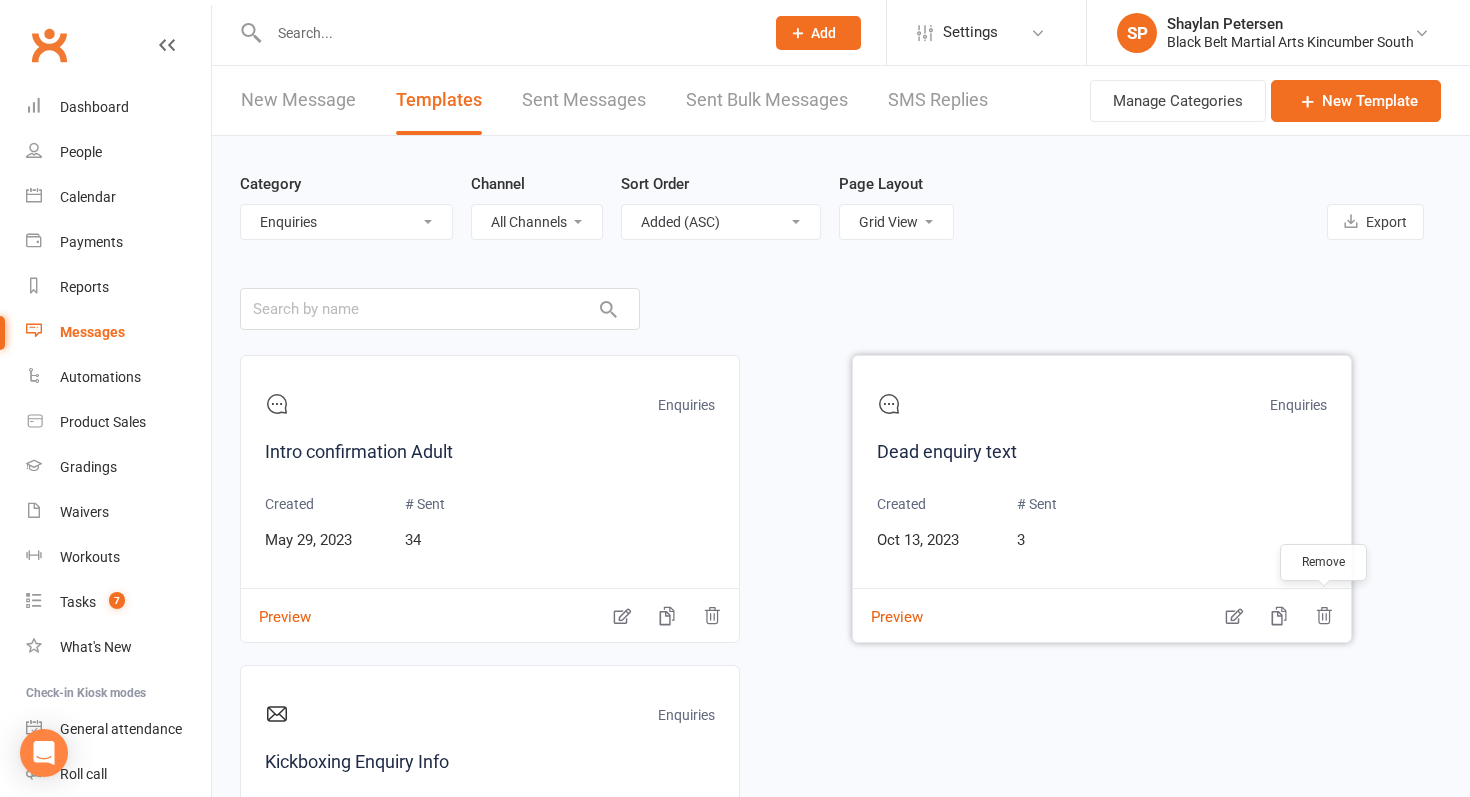 click 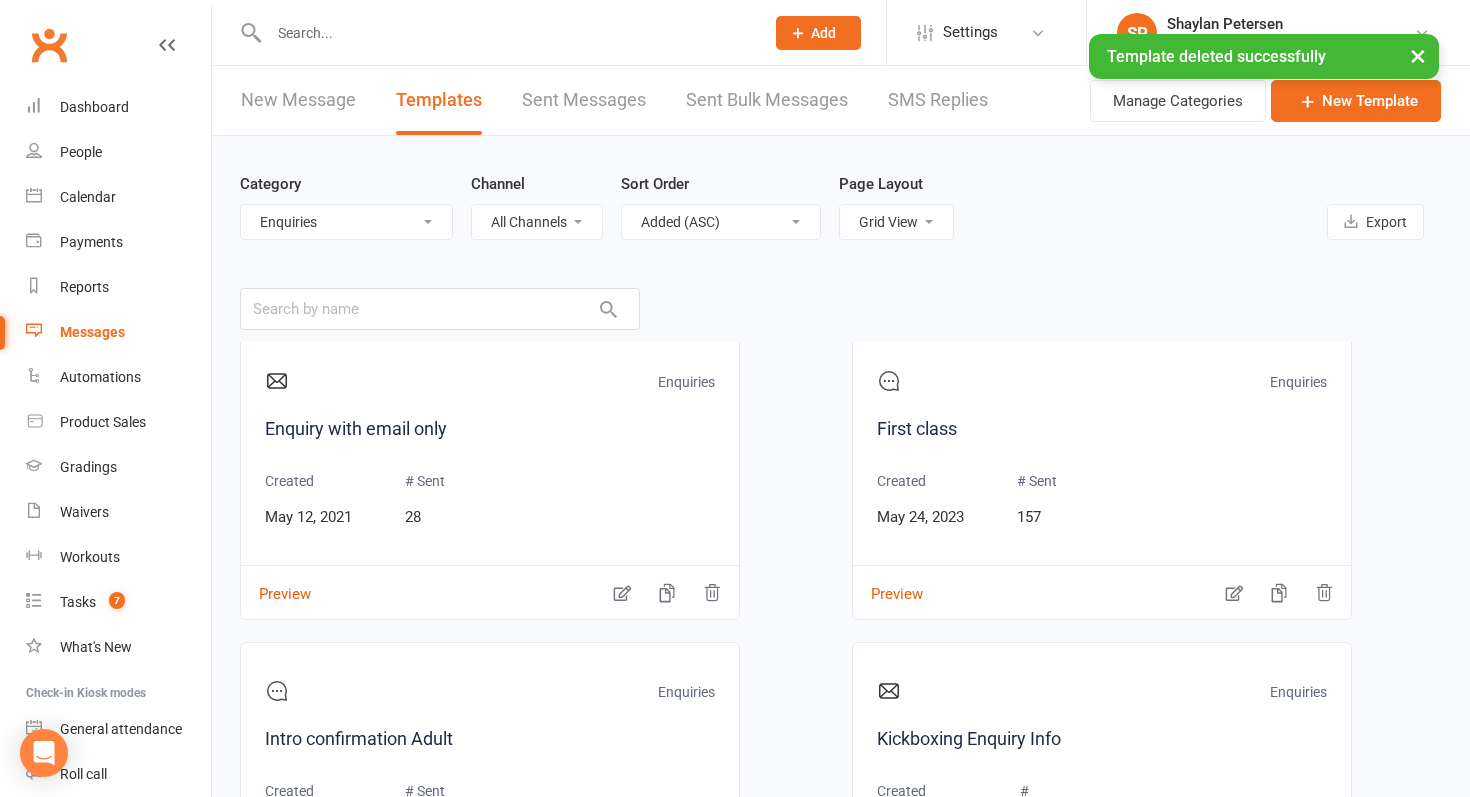 scroll, scrollTop: 652, scrollLeft: 0, axis: vertical 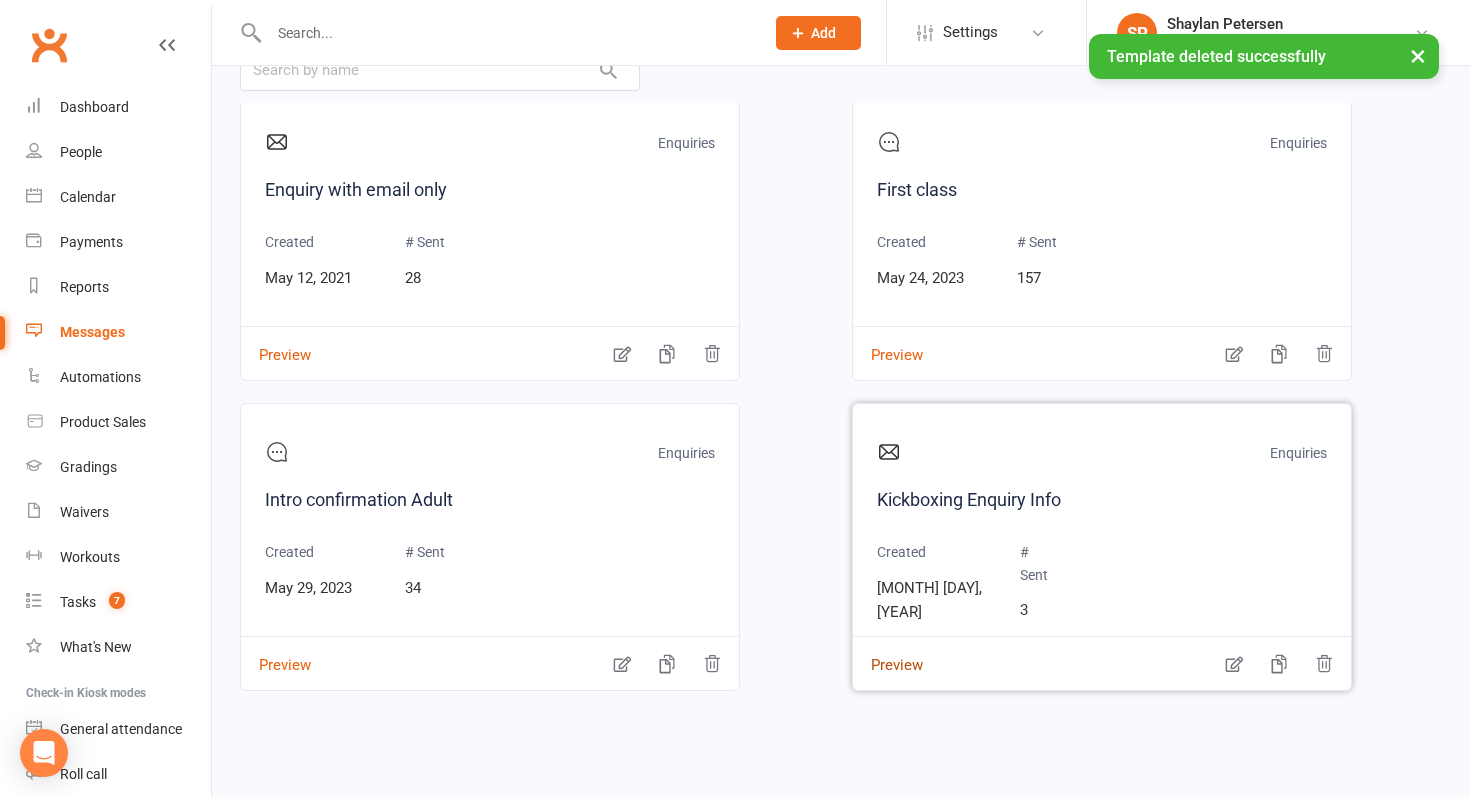 click on "Preview" at bounding box center [888, 651] 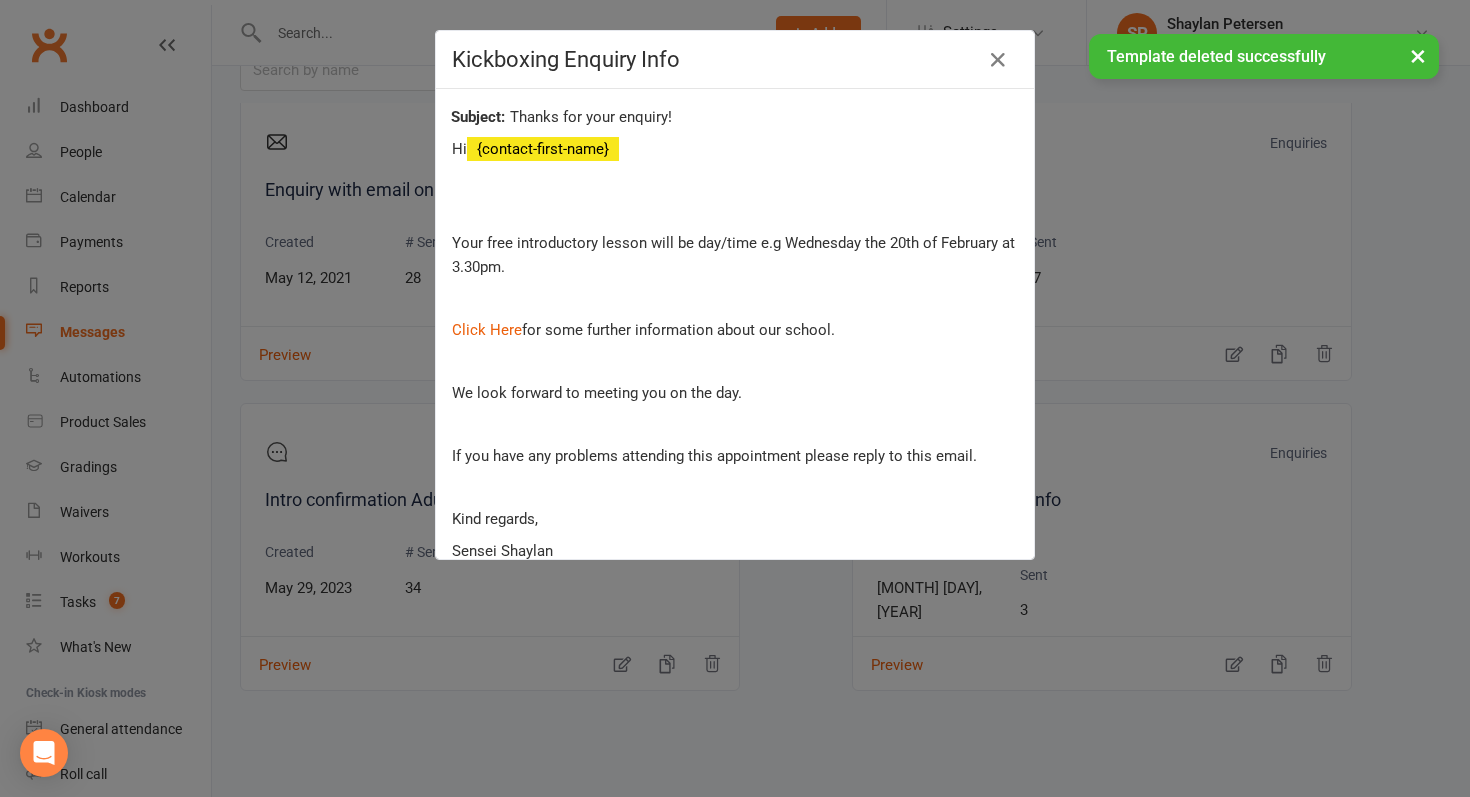 scroll, scrollTop: 58, scrollLeft: 0, axis: vertical 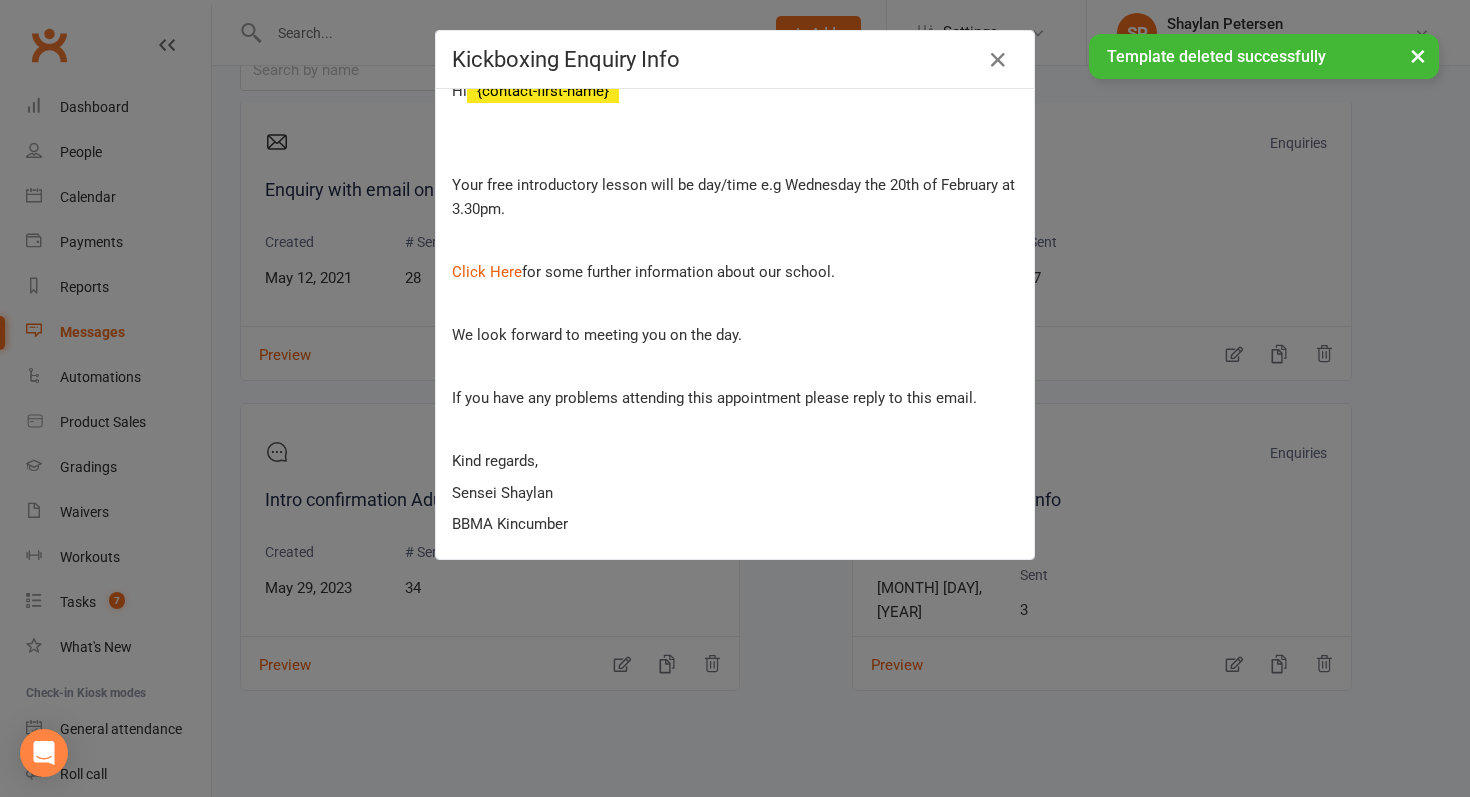 click on "× Template deleted successfully" at bounding box center [722, 34] 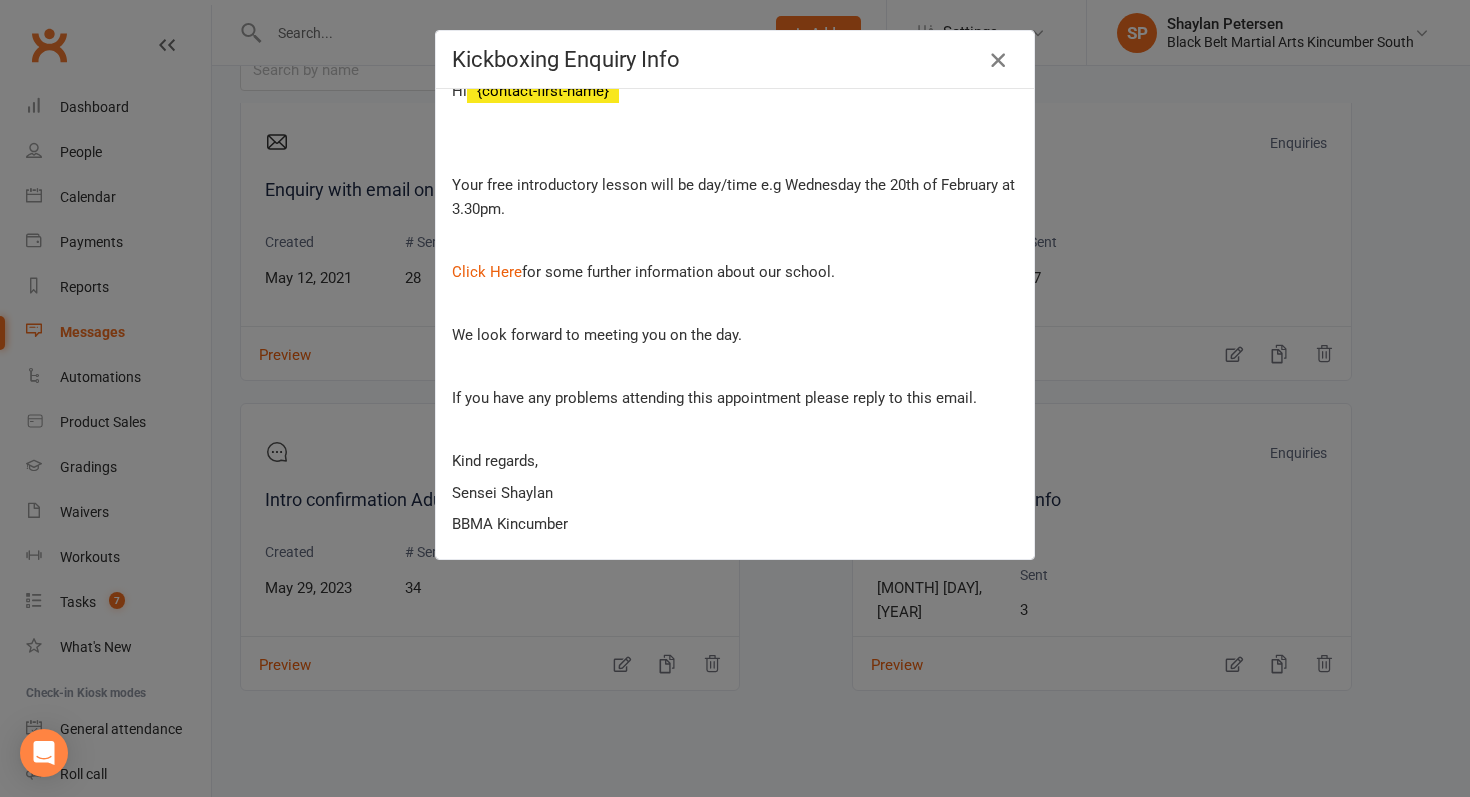 click at bounding box center [998, 60] 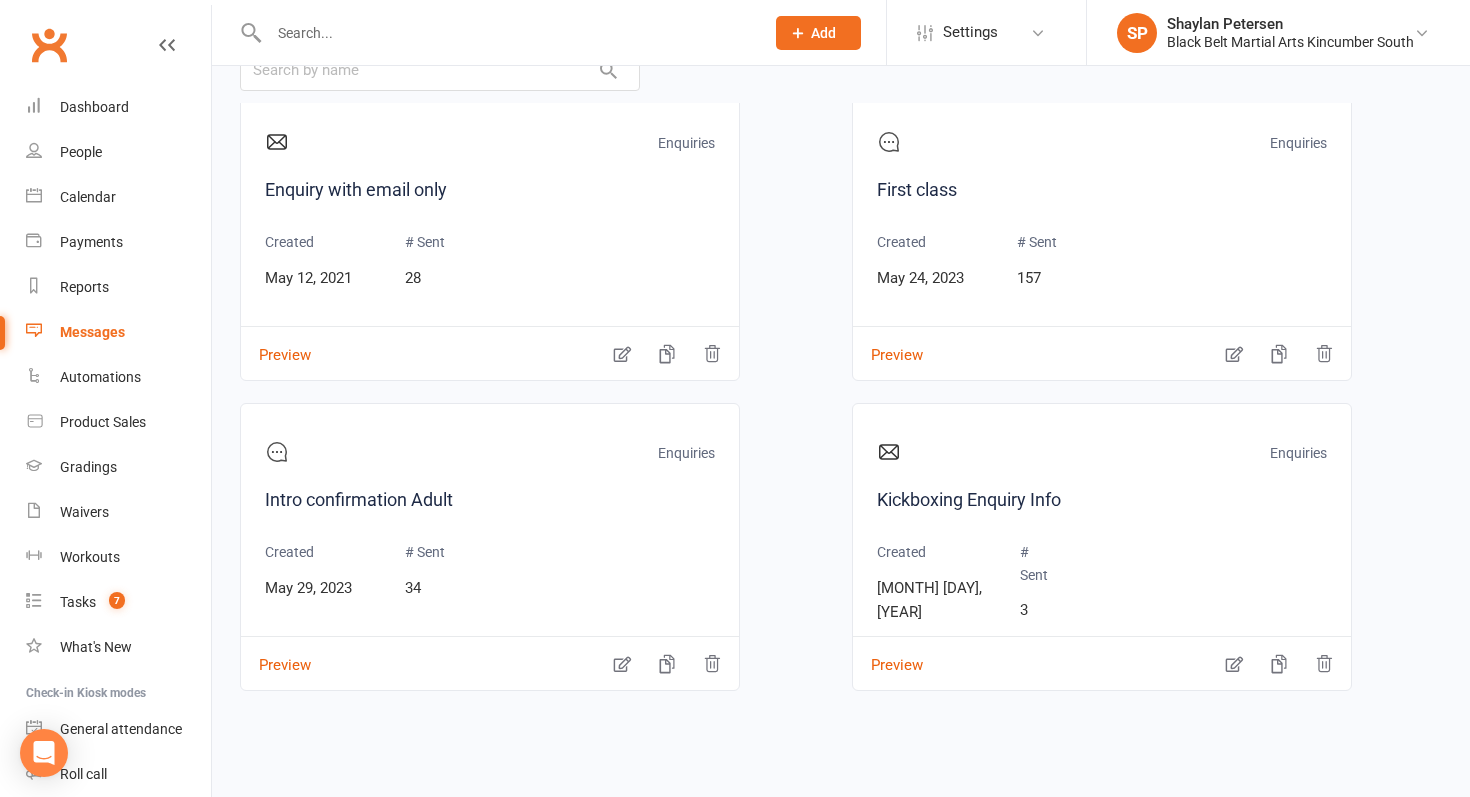scroll, scrollTop: 0, scrollLeft: 0, axis: both 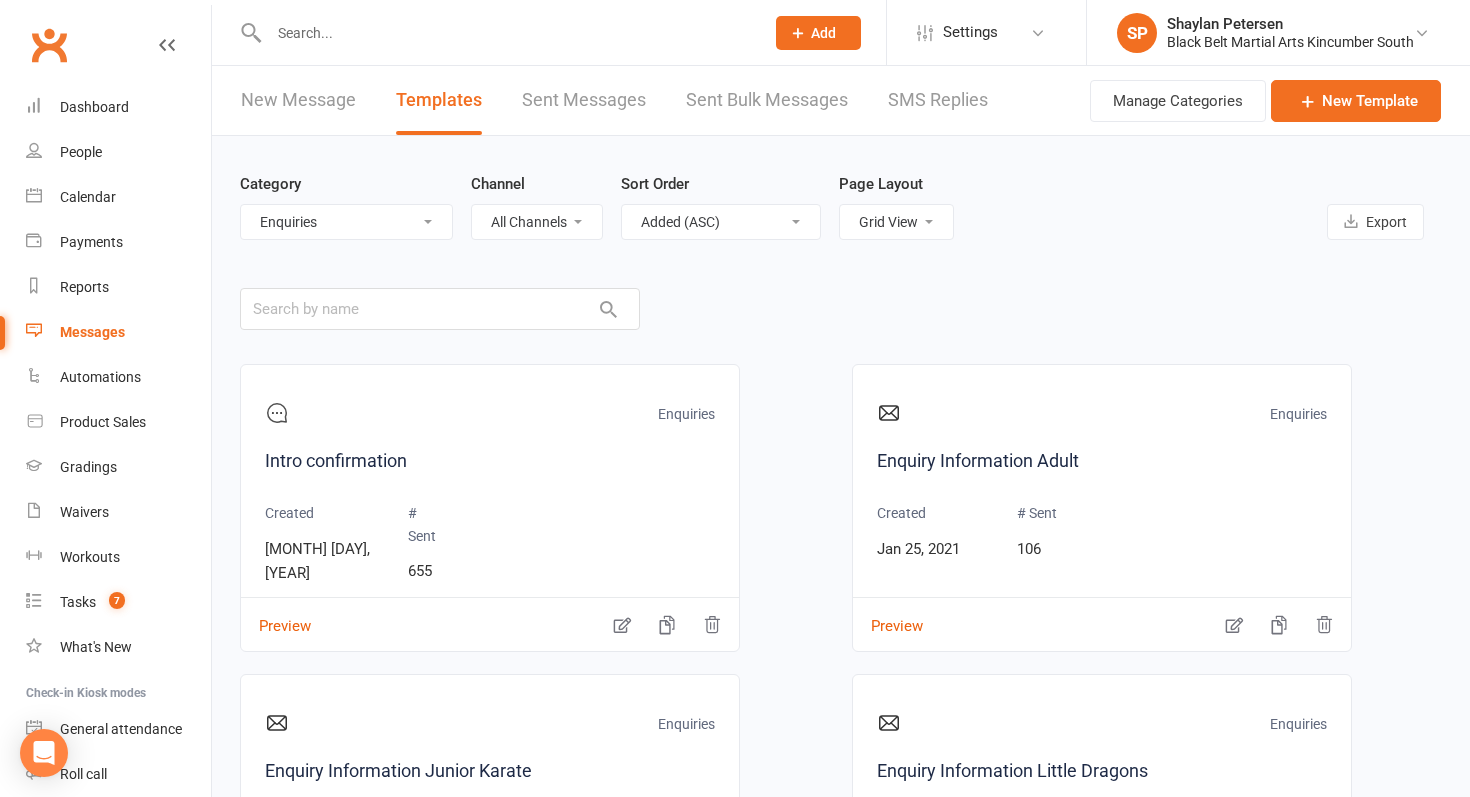 click on "All Categories (No category) 30 Days Birthday Parties Enquiries Events General Gradings Group Grading Holiday Camps and PNO Leadership Level Upgrades Little Dragons Marketing New Student Information Payments Prep Cycle Staff State Team Tournaments" at bounding box center (346, 222) 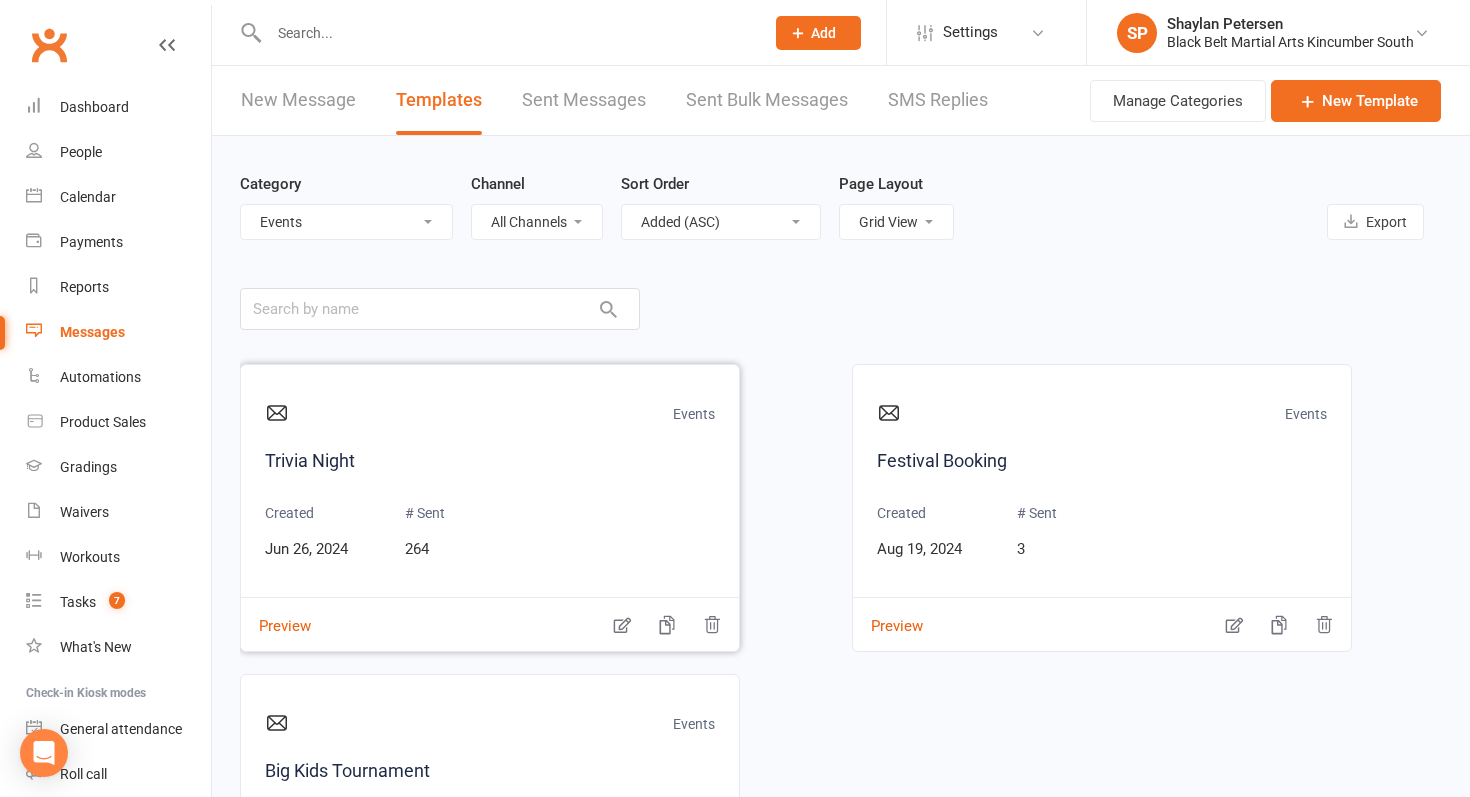 scroll, scrollTop: 32, scrollLeft: 0, axis: vertical 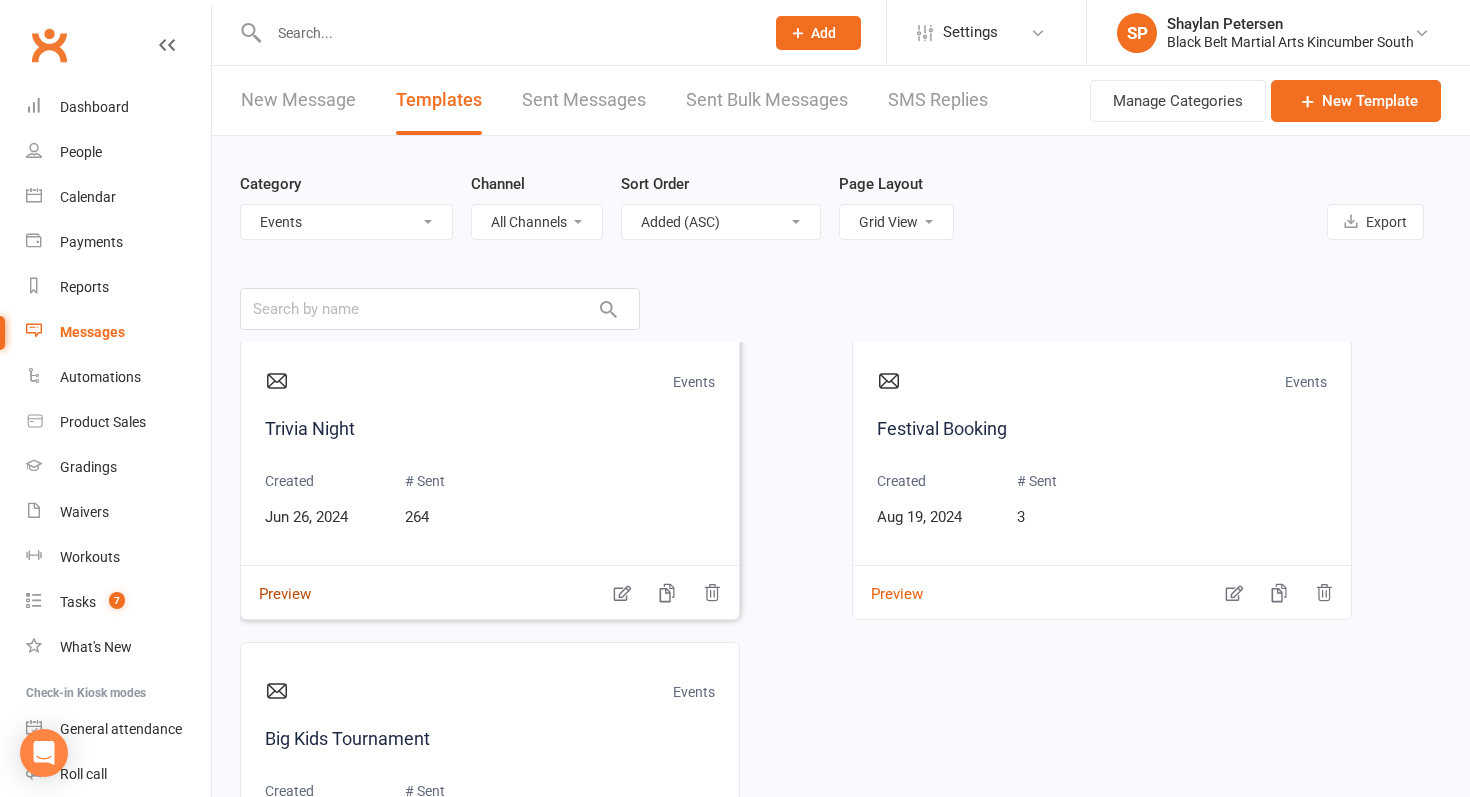 click on "Preview" at bounding box center [276, 580] 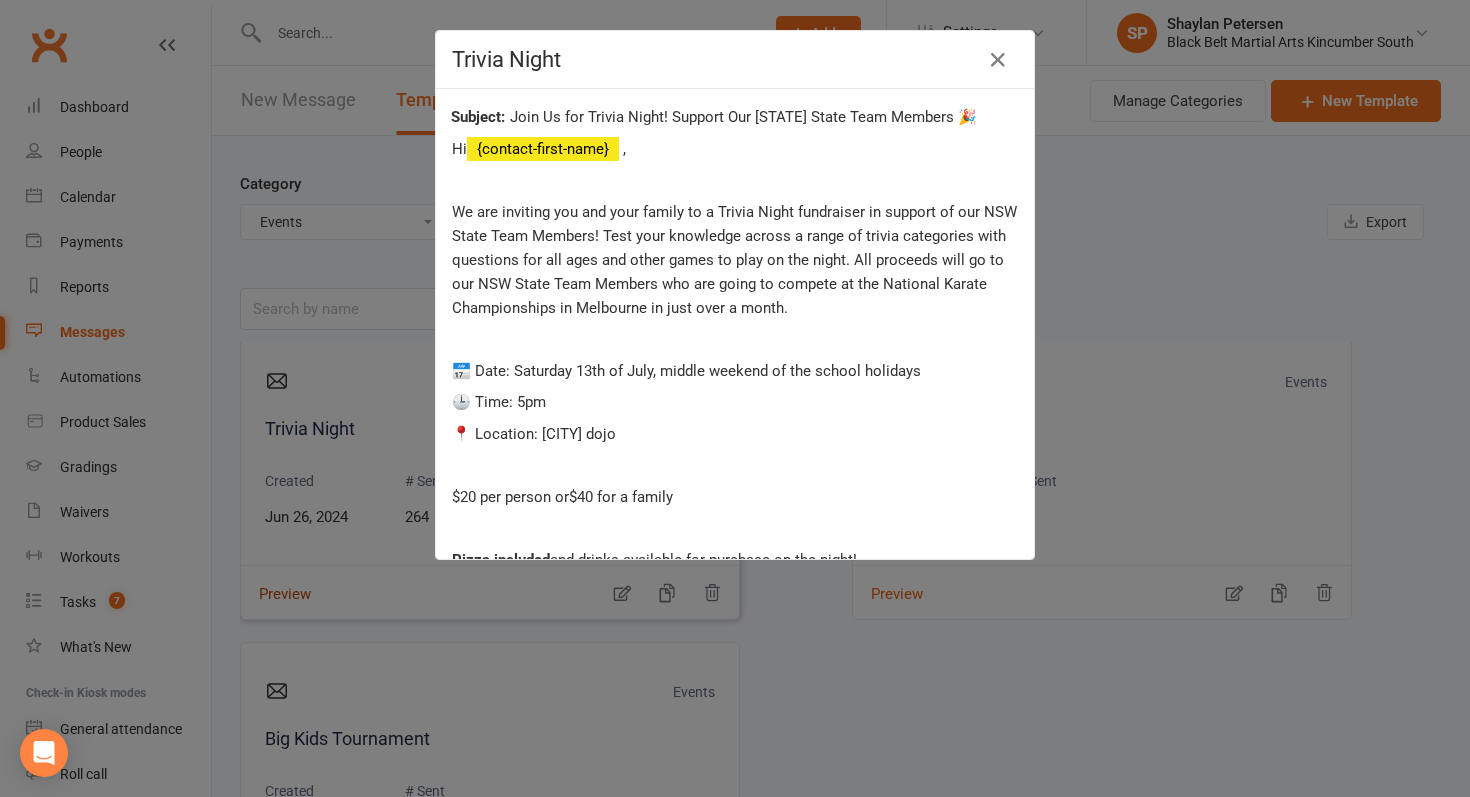 click on "Hi {contact-first-name} ,  We are inviting you and your family to a Trivia Night fundraiser in support of our NSW State Team Members! Test your knowledge across a range of trivia categories with questions for all ages and other games to play on the night. All proceeds will go to our NSW State Team Members who are going to compete at the National Karate Championships in Melbourne in just over a month.   📅 Date: Saturday 13th of July, middle weekend of the school holidays 🕒 Time: 5pm 📍 Location: Kincumber dojo   $20 per person or  $40 for a family   Pizza included  and drinks available for purchase on the night!   We can't wait to see you there! Reply to this email to RSVP   Thank you for your support :)   Be Awesome, Sensei [FIRST] and the Kincumber NSW State Team members" at bounding box center (735, 398) 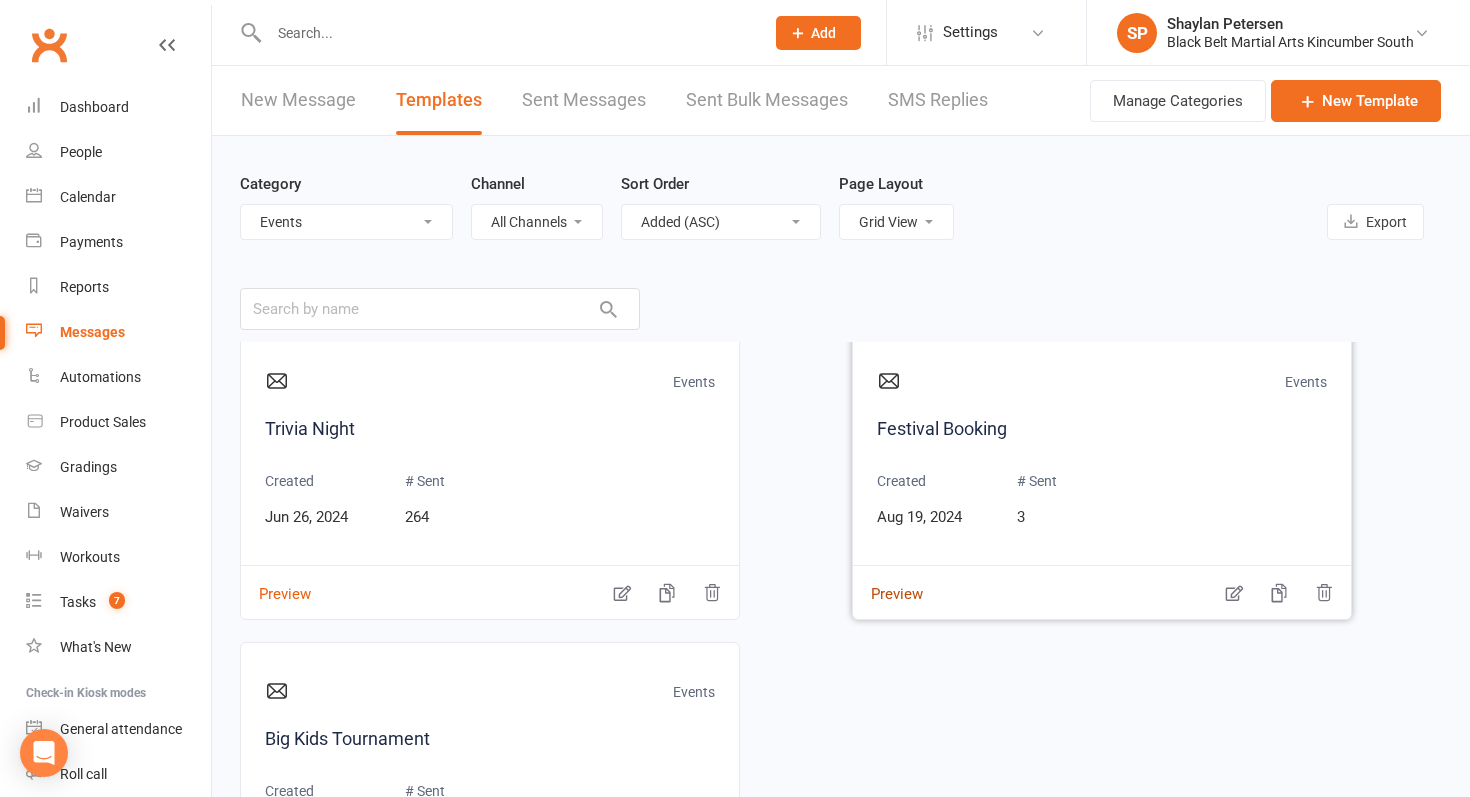 click on "Preview" at bounding box center [888, 580] 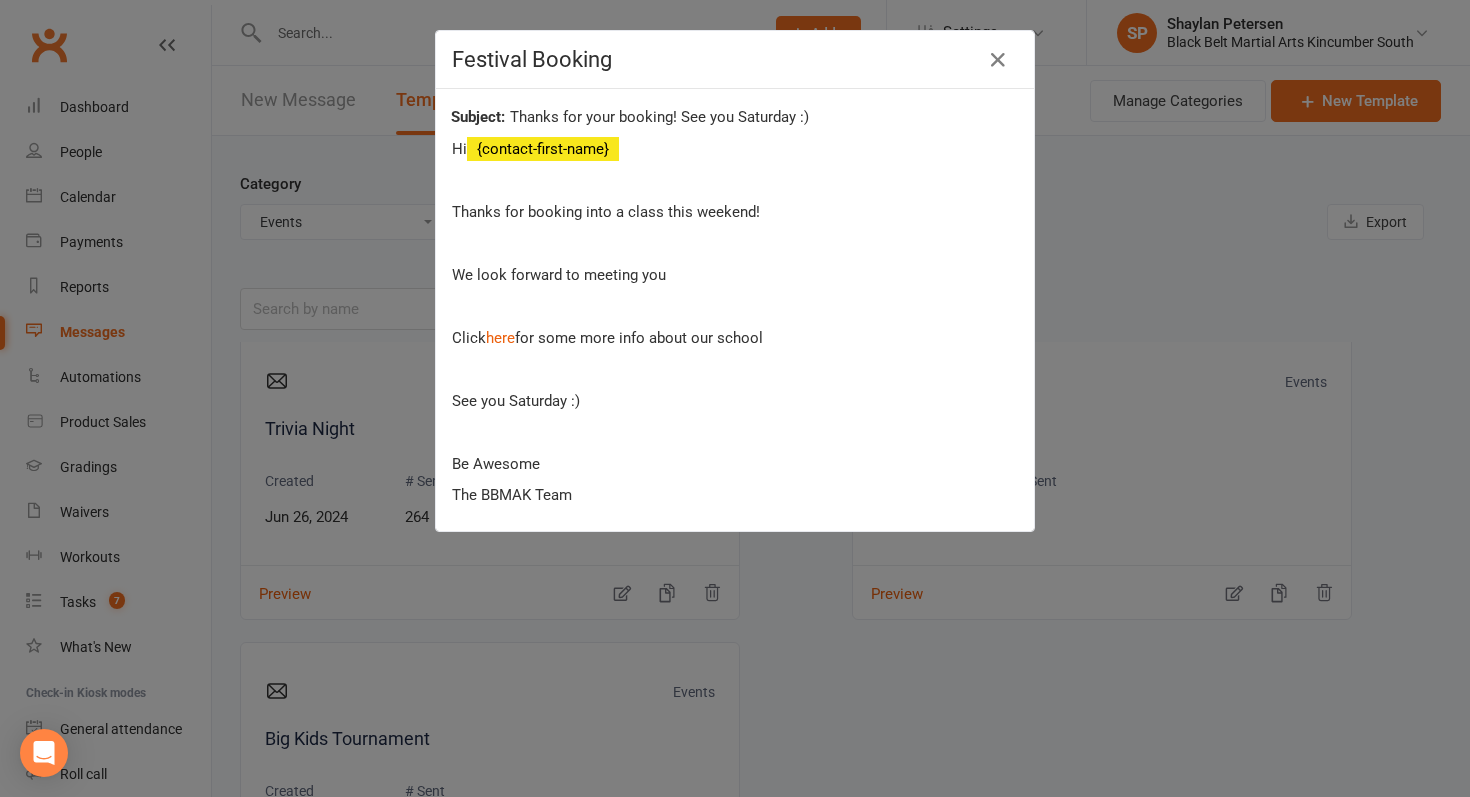 click on "Festival Booking Thanks for your booking! See you Saturday :) Hi  {contact-first-name}     Thanks for booking into a class this weekend!   We look forward to meeting you   Click  here  for some more info about our school   See you Saturday :)   Be Awesome The BBMAK Team" at bounding box center (735, 398) 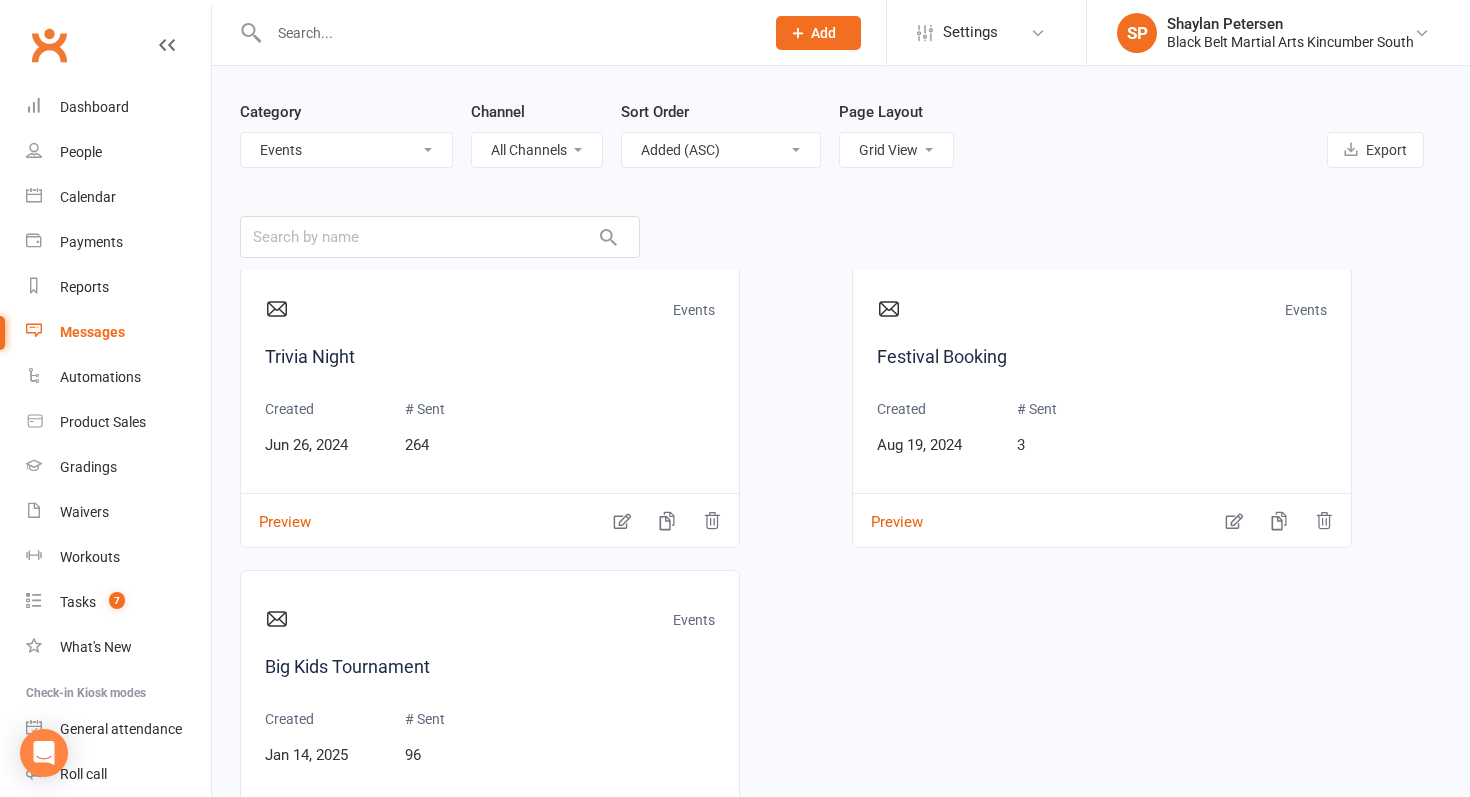 scroll, scrollTop: 239, scrollLeft: 0, axis: vertical 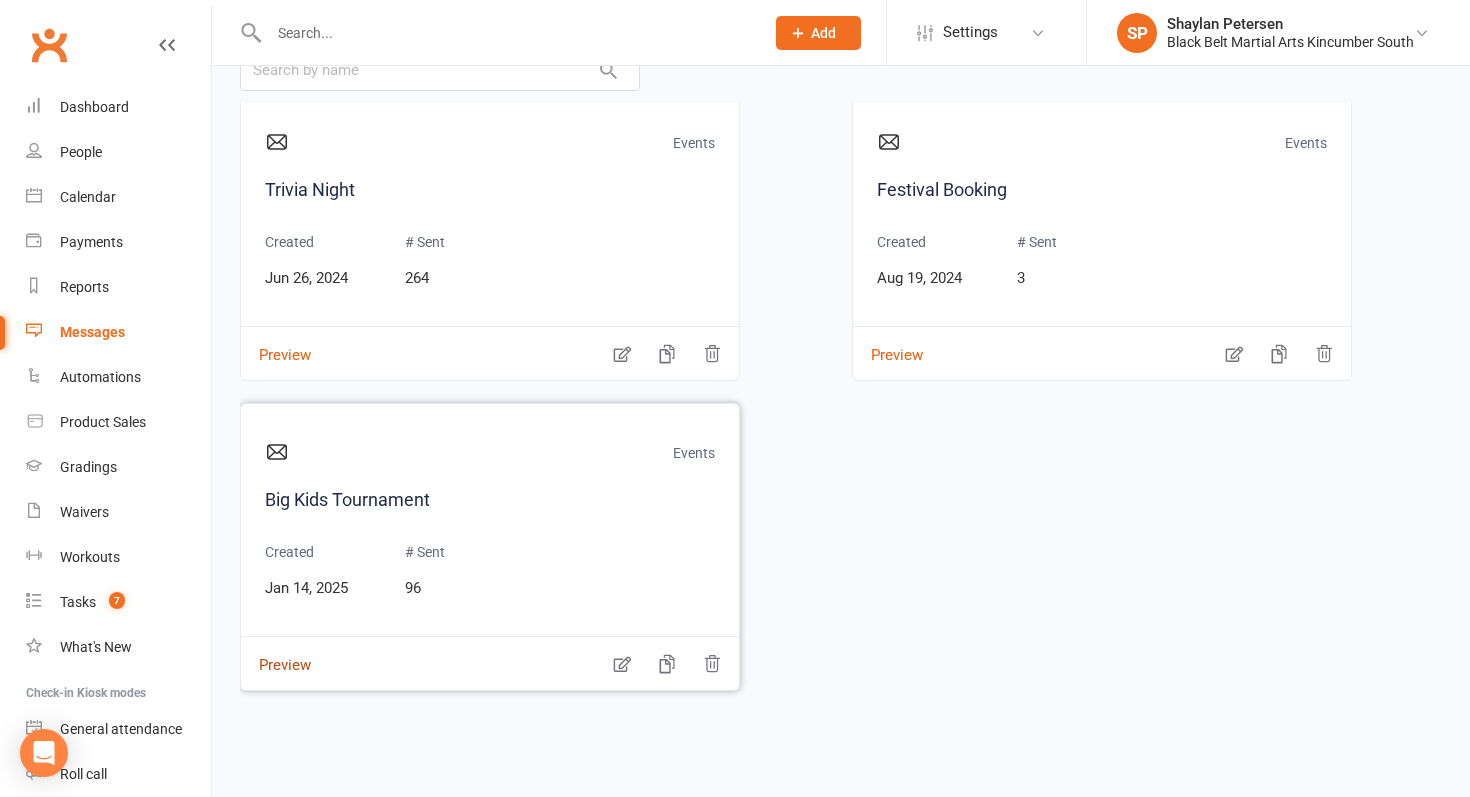 click on "Preview" at bounding box center [276, 651] 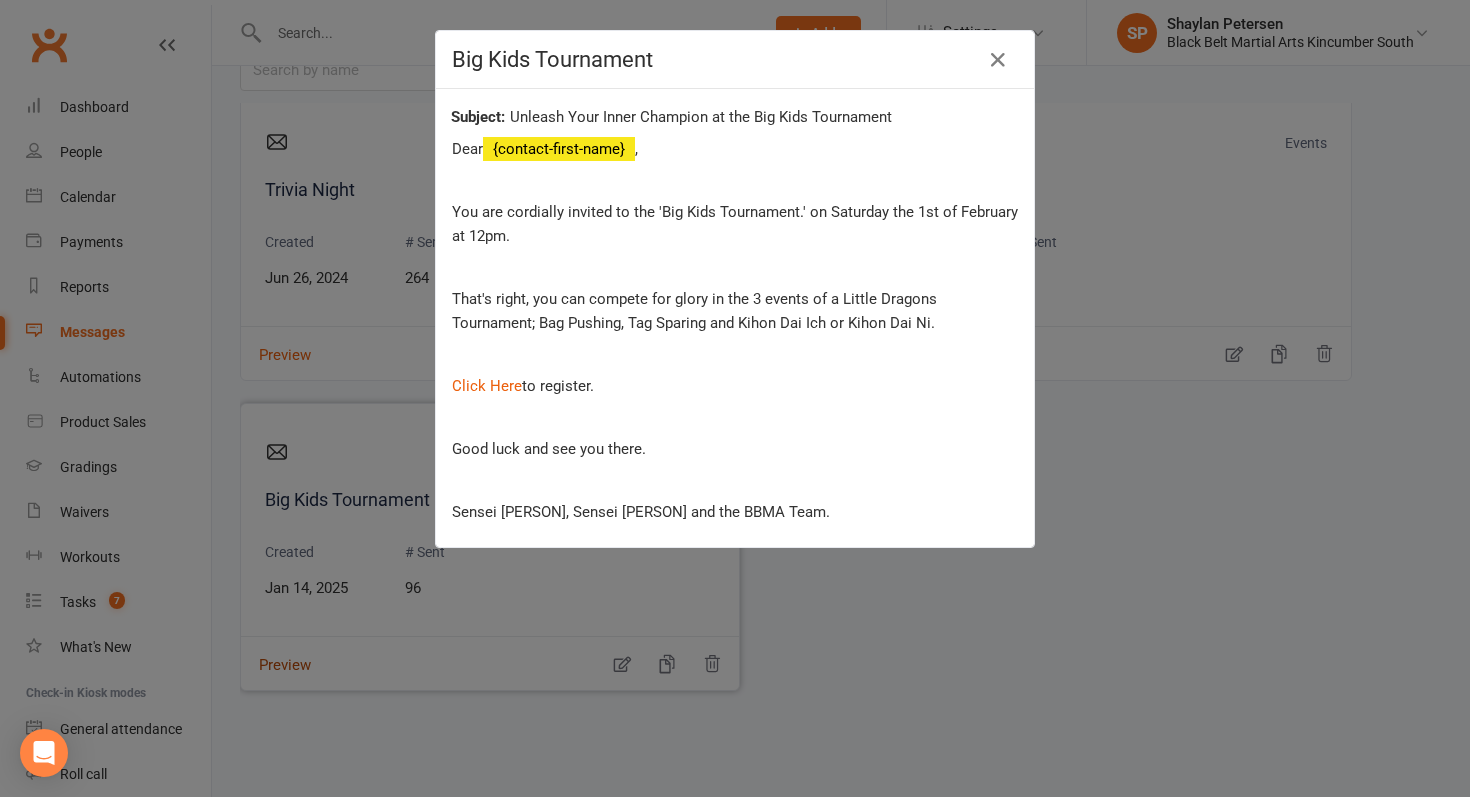 click on "Big Kids Tournament Unleash Your Inner Champion at the Big Kids Tournament Dear {contact-first-name},
You are cordially invited to the 'Big Kids Tournament.' on Saturday the [DAY] of [MONTH] at 12pm.
That's right, you can compete for glory in the 3 events of a Little Dragons Tournament; Bag Pushing, Tag Sparing and Kihon Dai Ich or Kihon Dai Ni.
Click Here to register.
Good luck and see you there.
Sensei Nathan, Sensei Gabby and the BBMA Team." at bounding box center [735, 398] 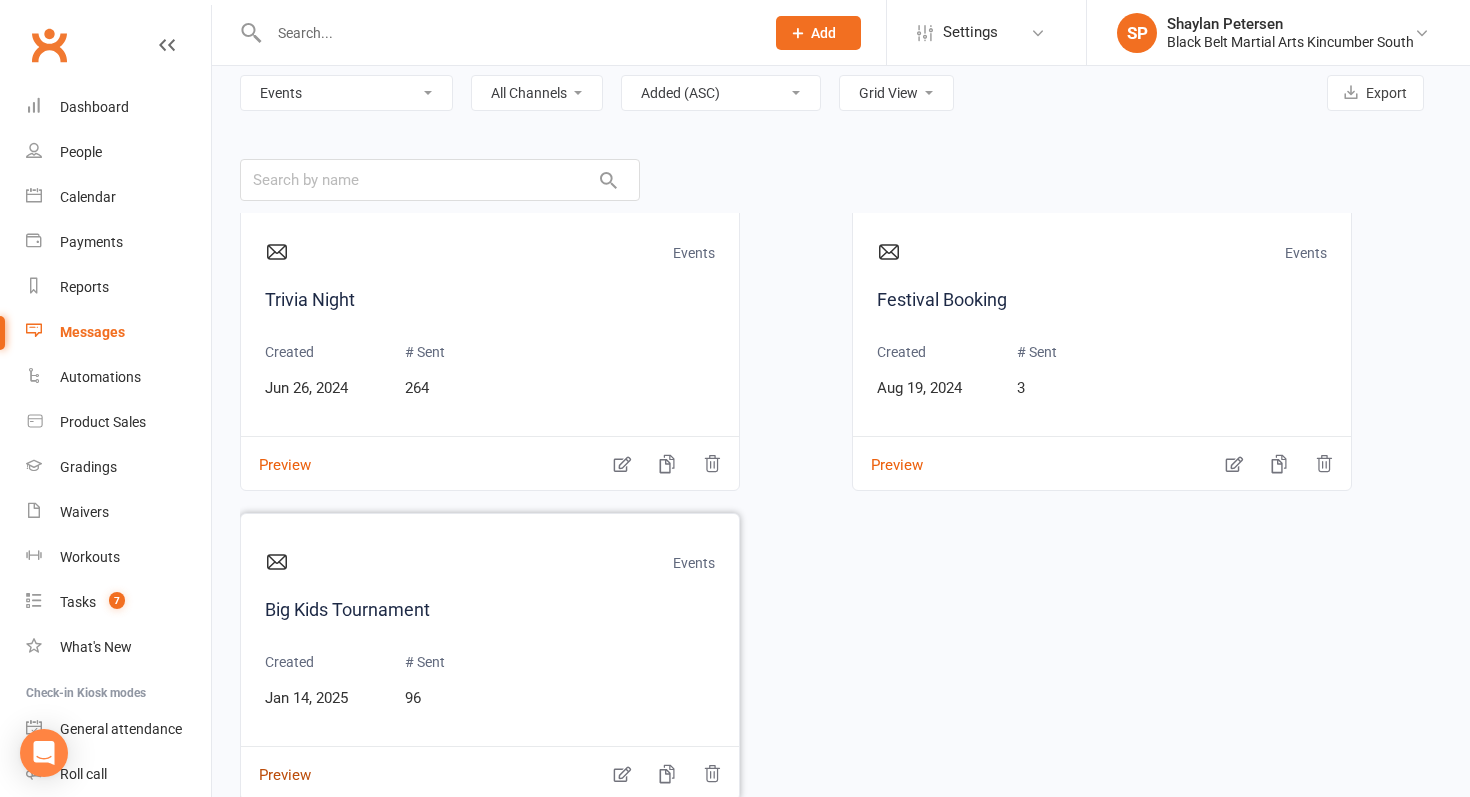 scroll, scrollTop: 0, scrollLeft: 0, axis: both 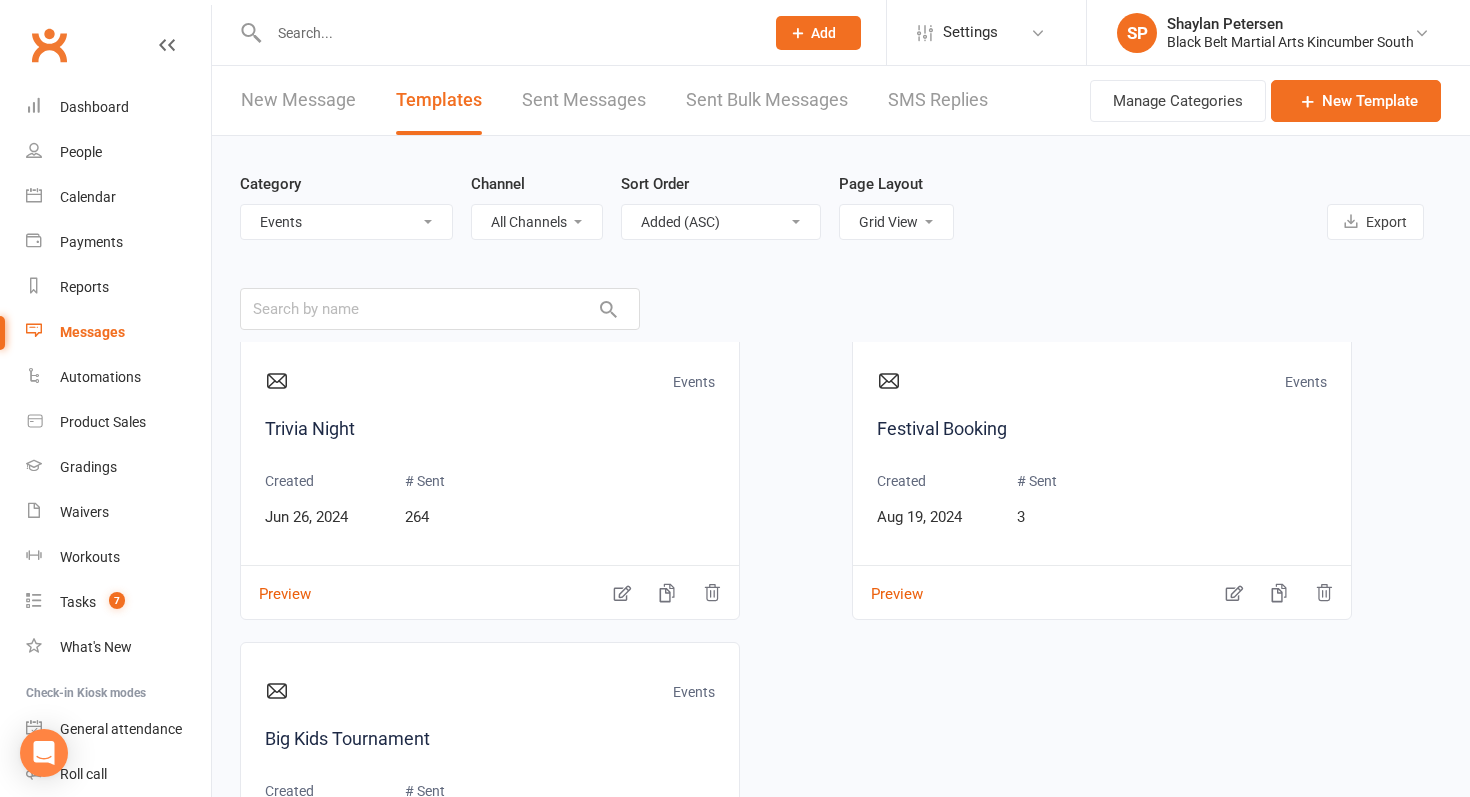 click on "All Categories (No category) 30 Days Birthday Parties Enquiries Events General Gradings Group Grading Holiday Camps and PNO Leadership Level Upgrades Little Dragons Marketing New Student Information Payments Prep Cycle Staff State Team Tournaments" at bounding box center (346, 222) 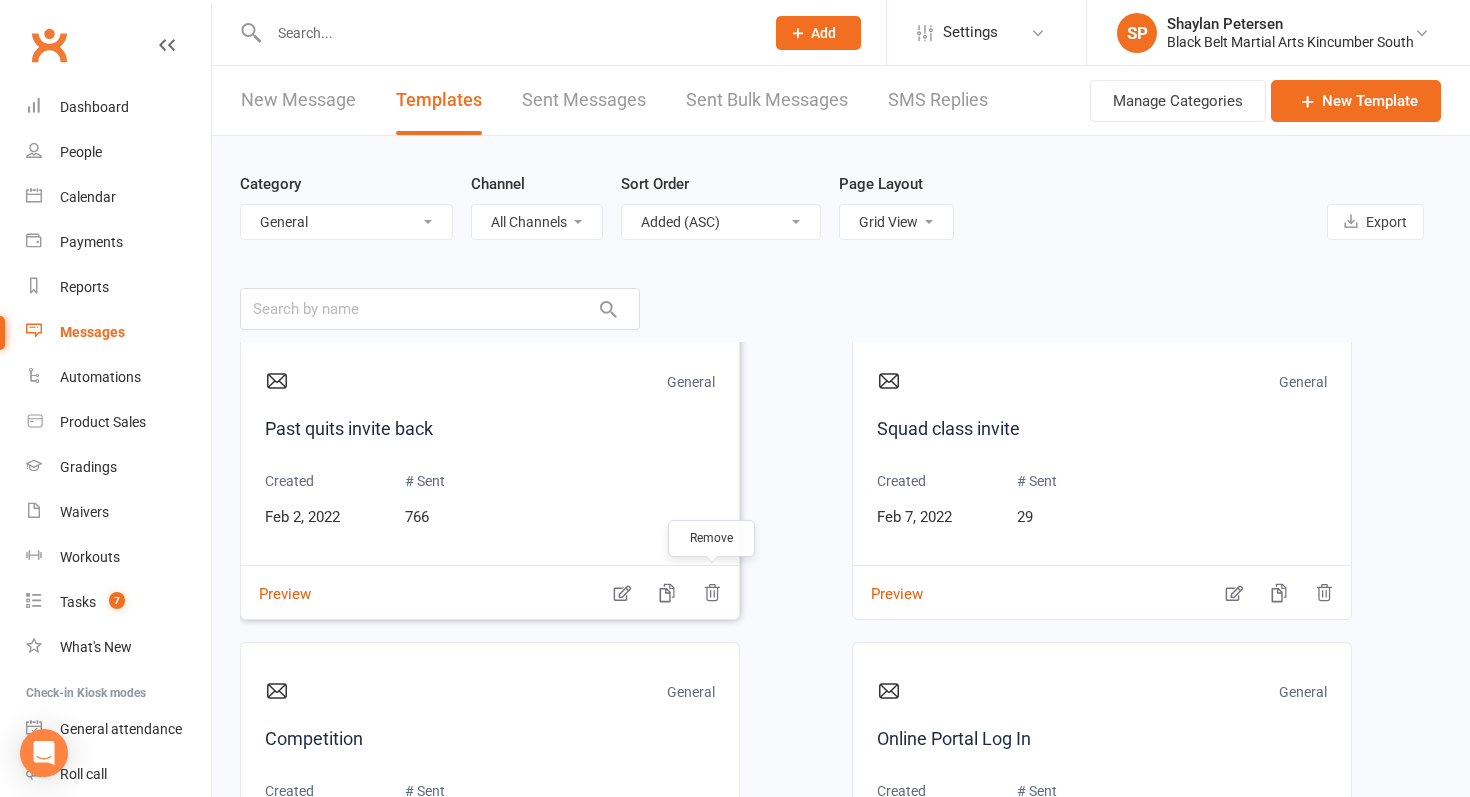 click 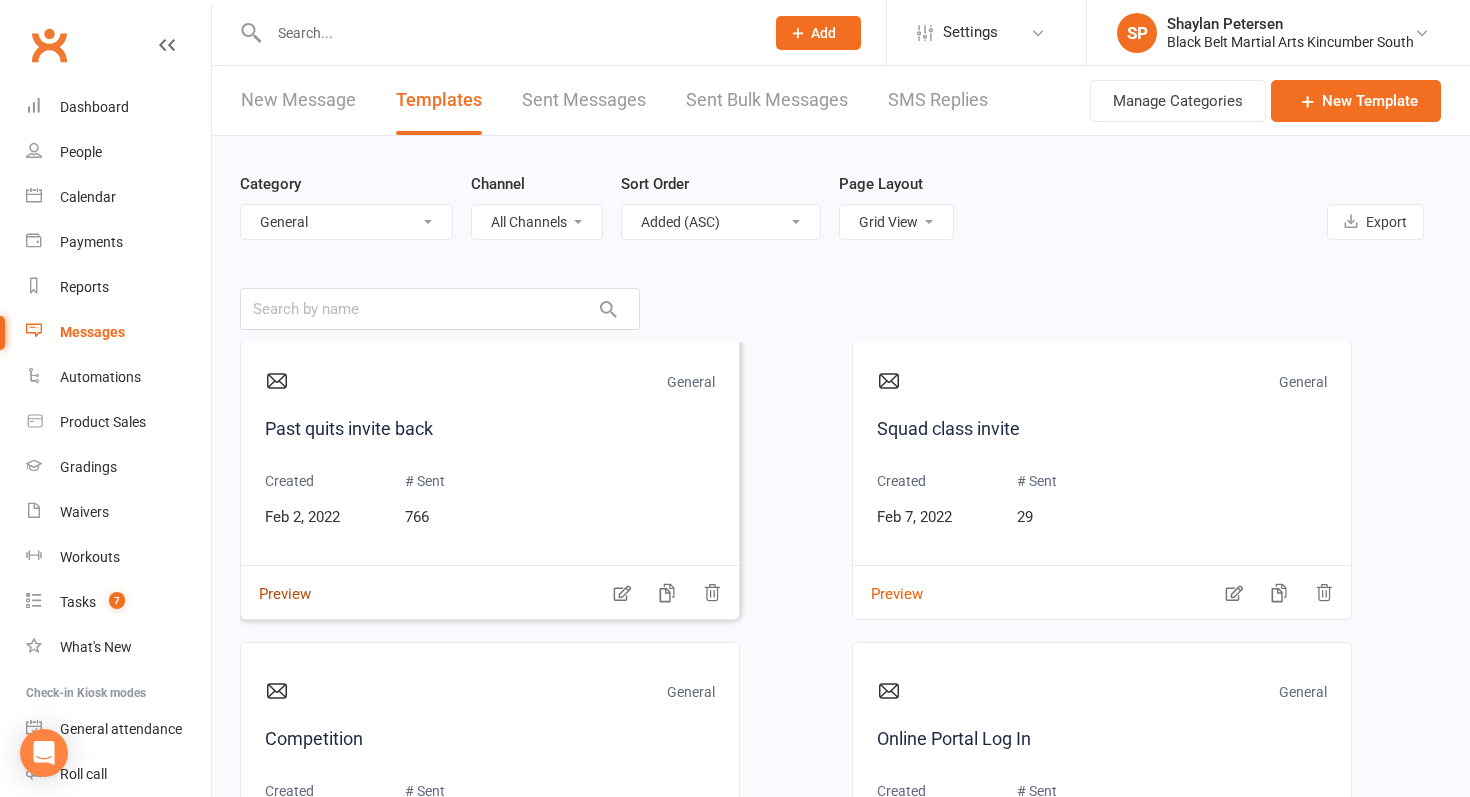 click on "Preview" at bounding box center [276, 580] 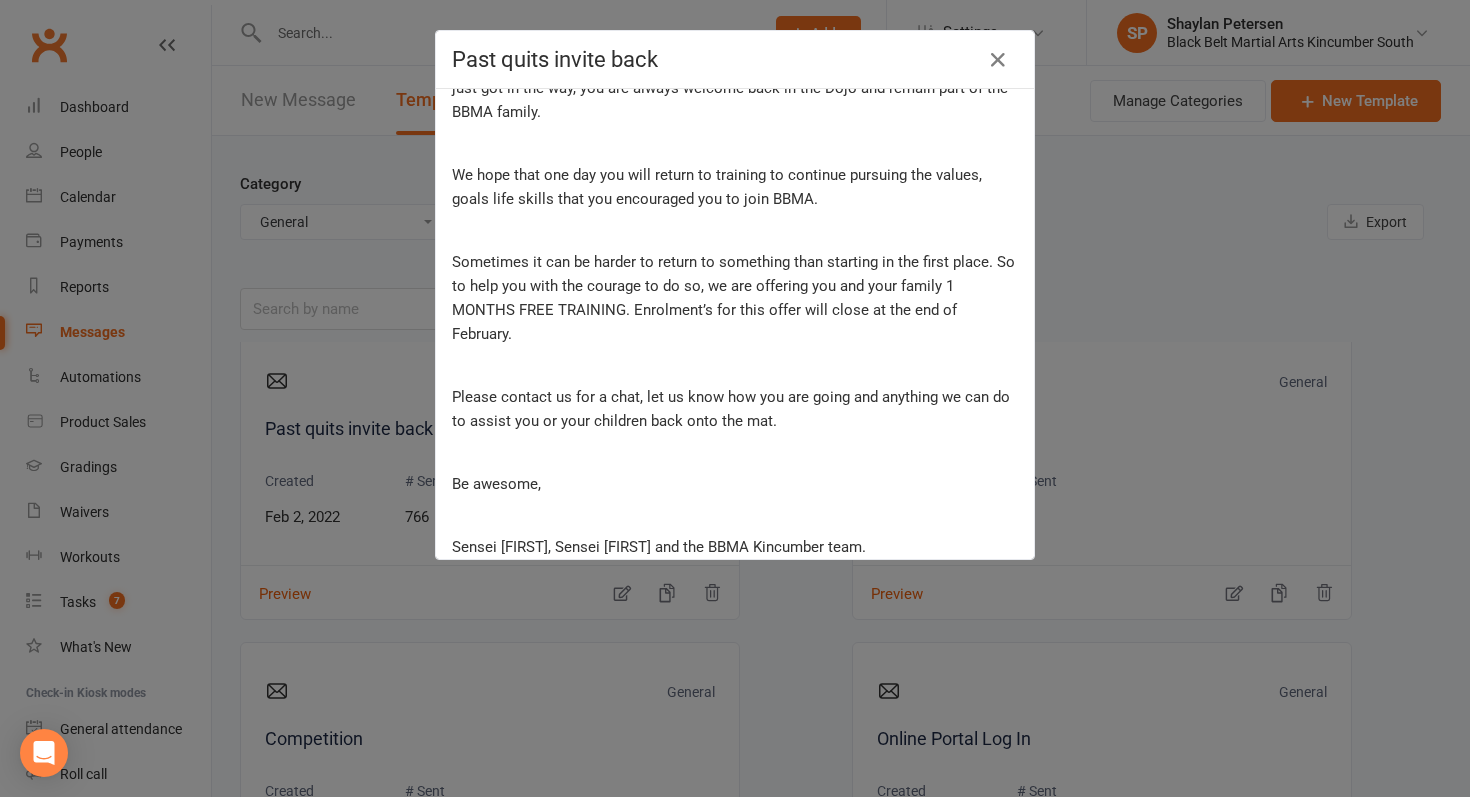 scroll, scrollTop: 158, scrollLeft: 0, axis: vertical 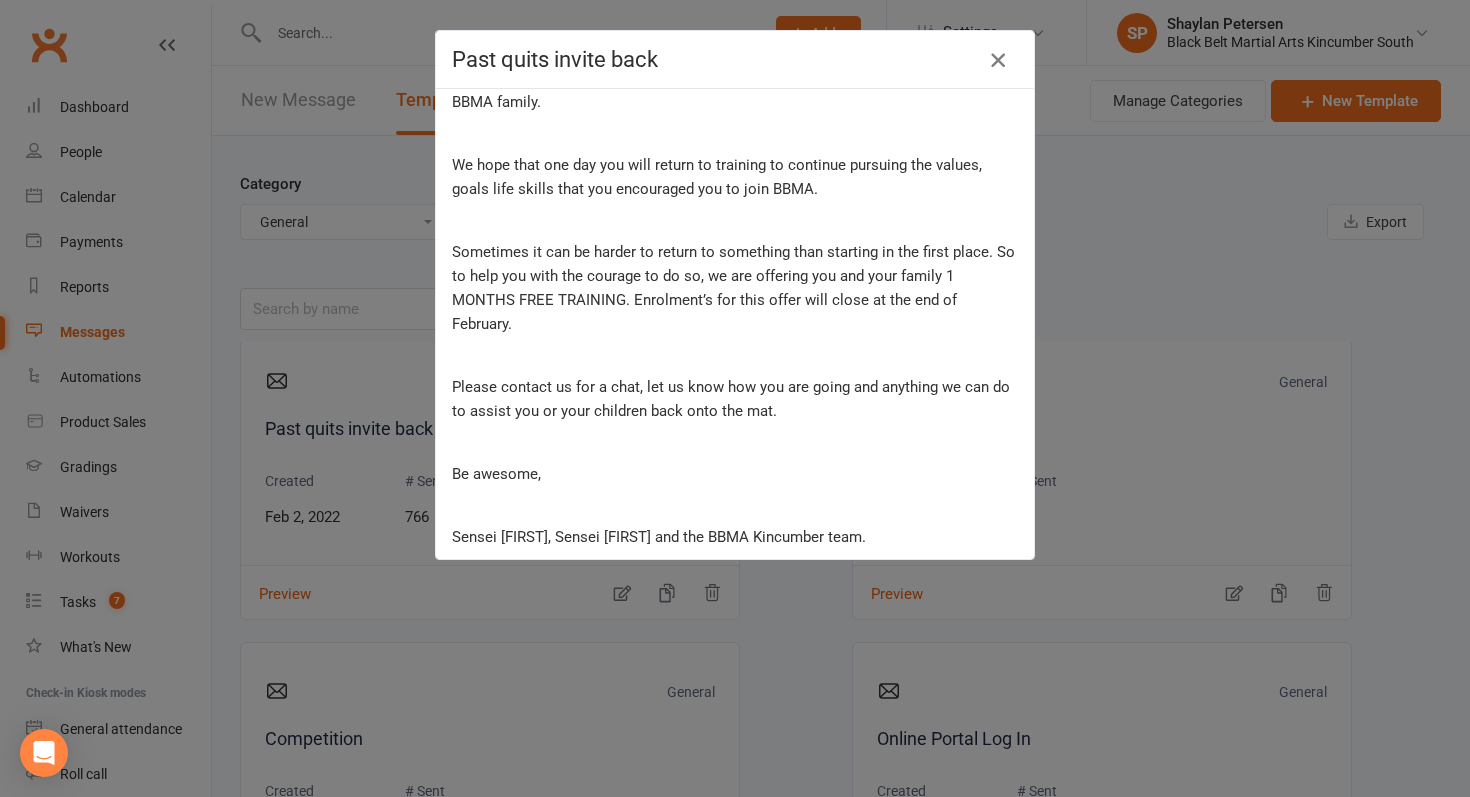 click at bounding box center [998, 60] 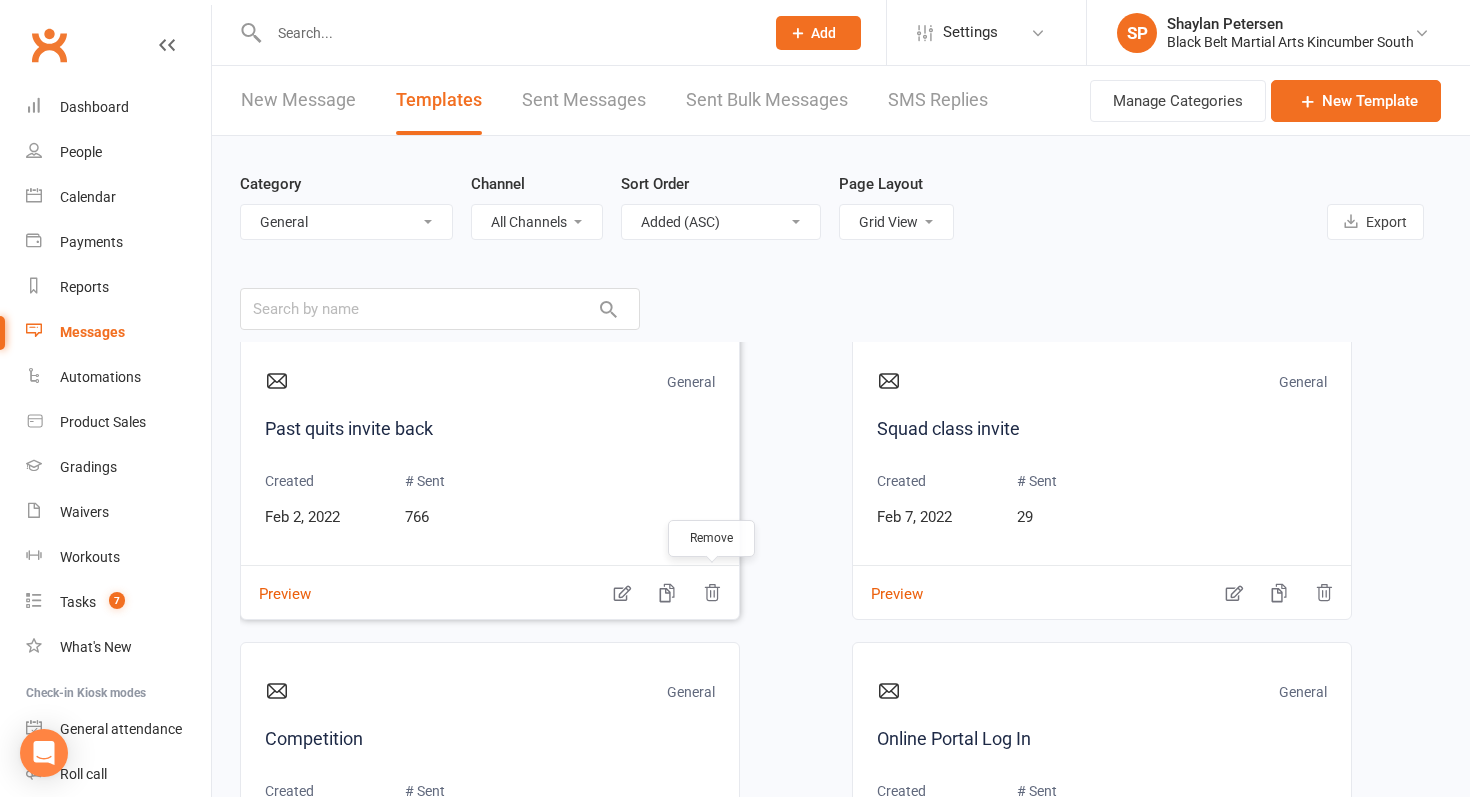 click 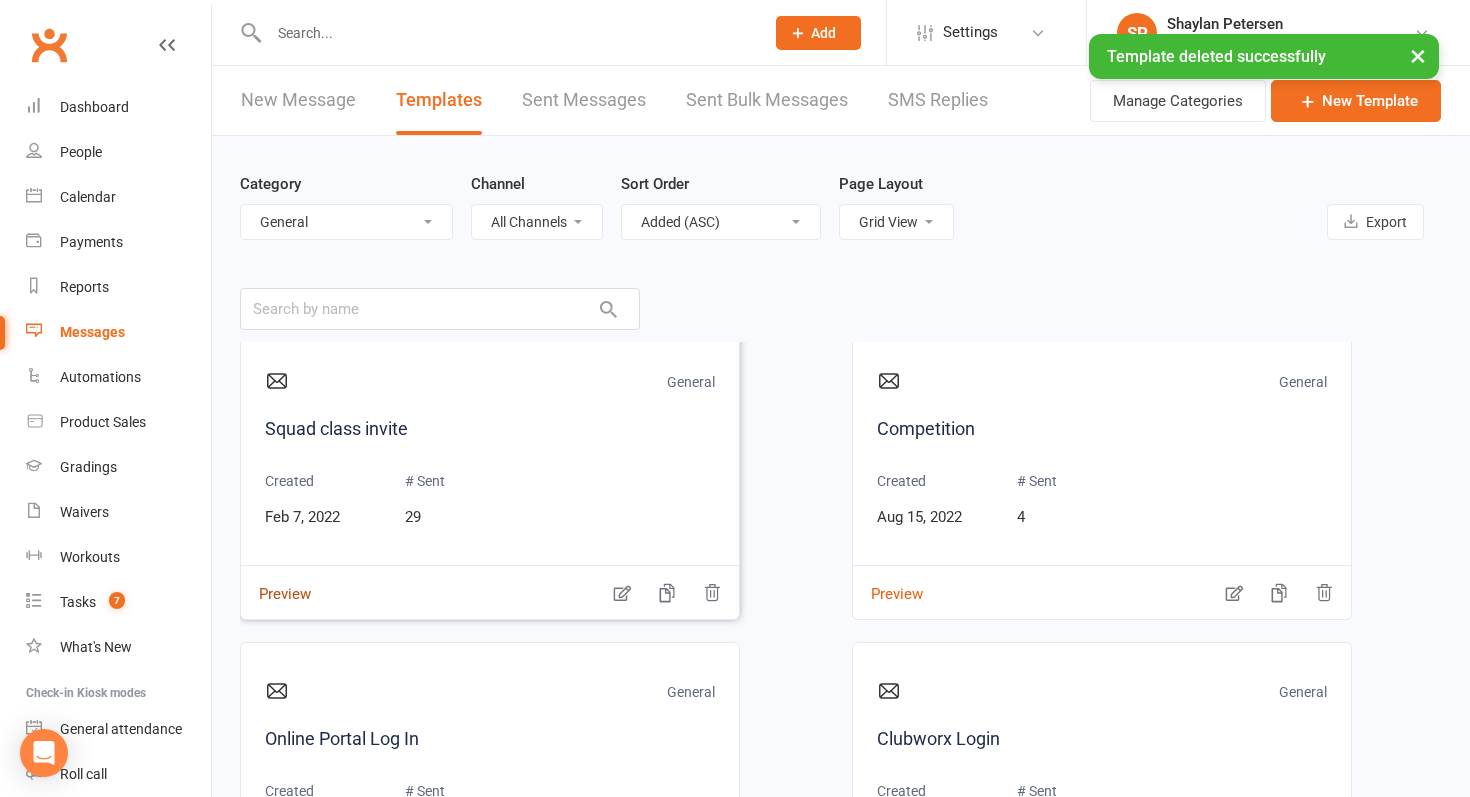 click on "Preview" at bounding box center (276, 580) 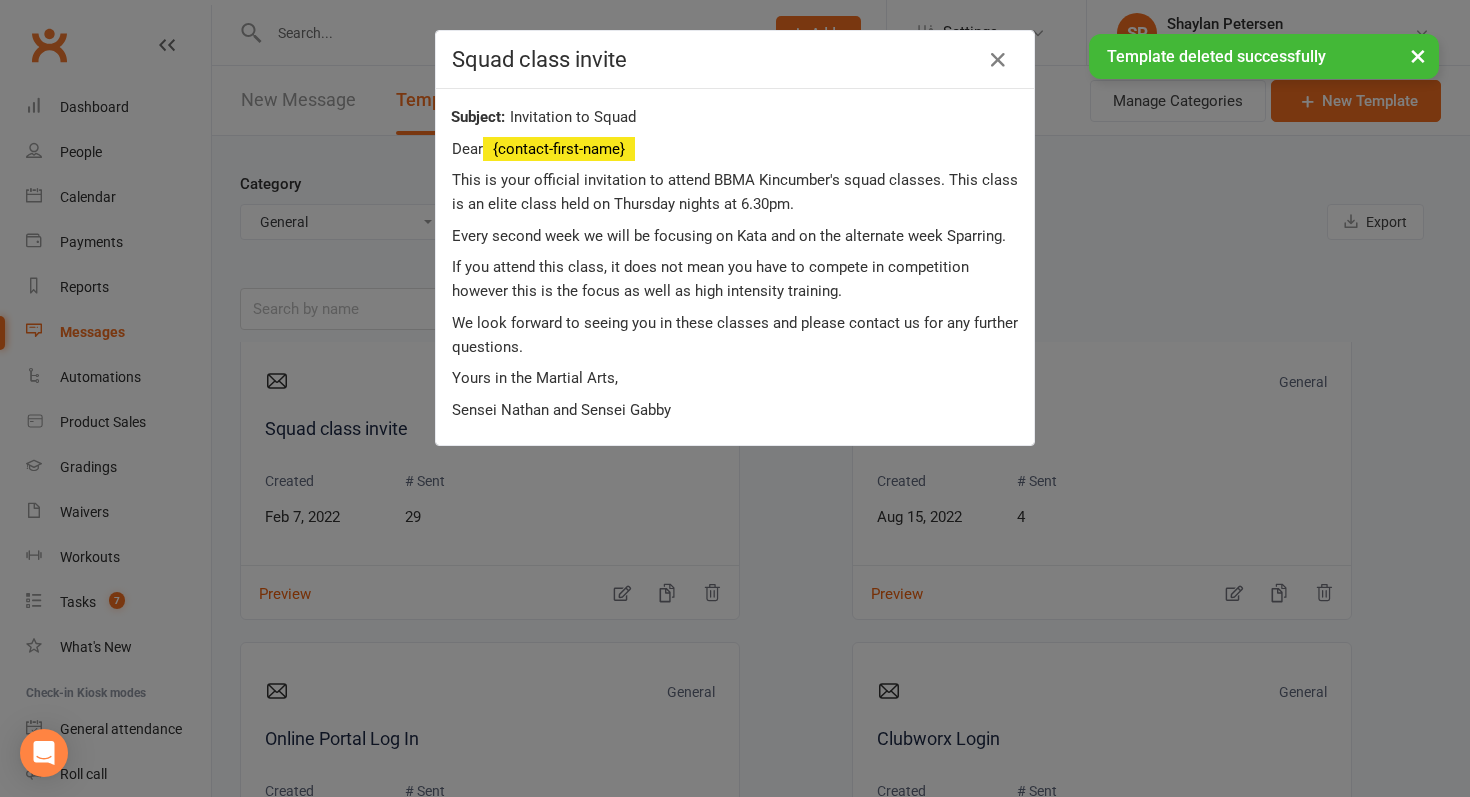 click on "× Template deleted successfully" at bounding box center (722, 34) 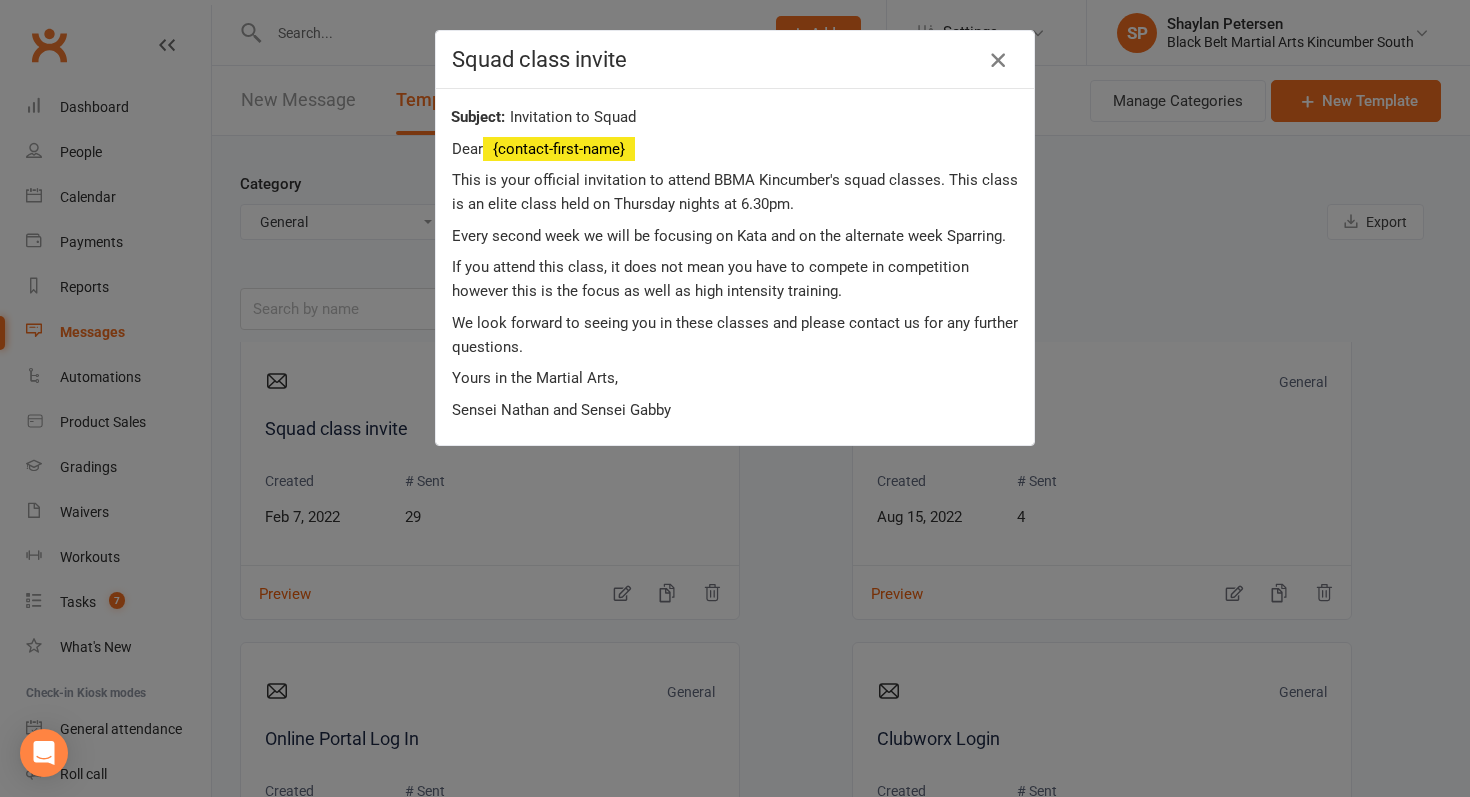 click at bounding box center (998, 60) 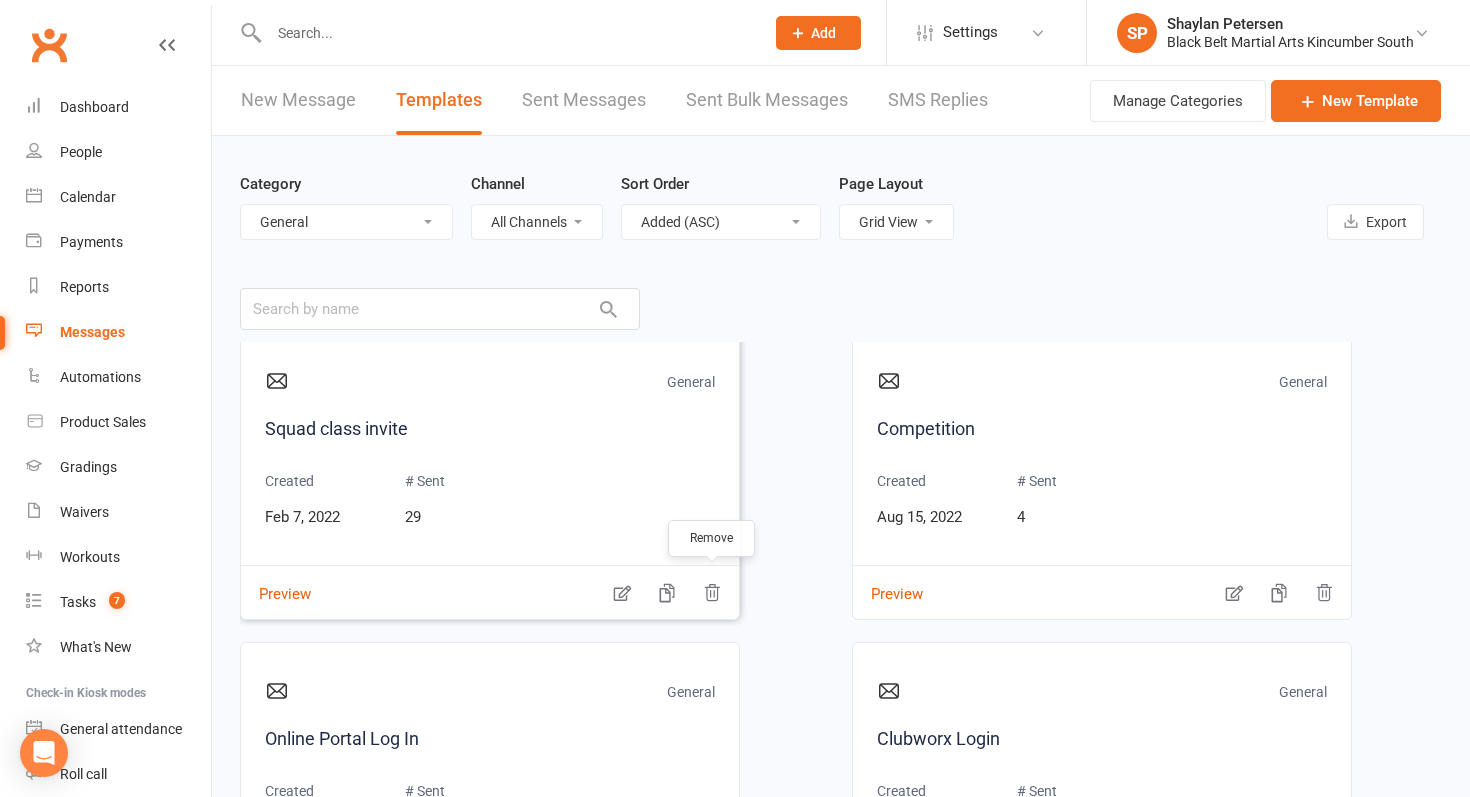 click 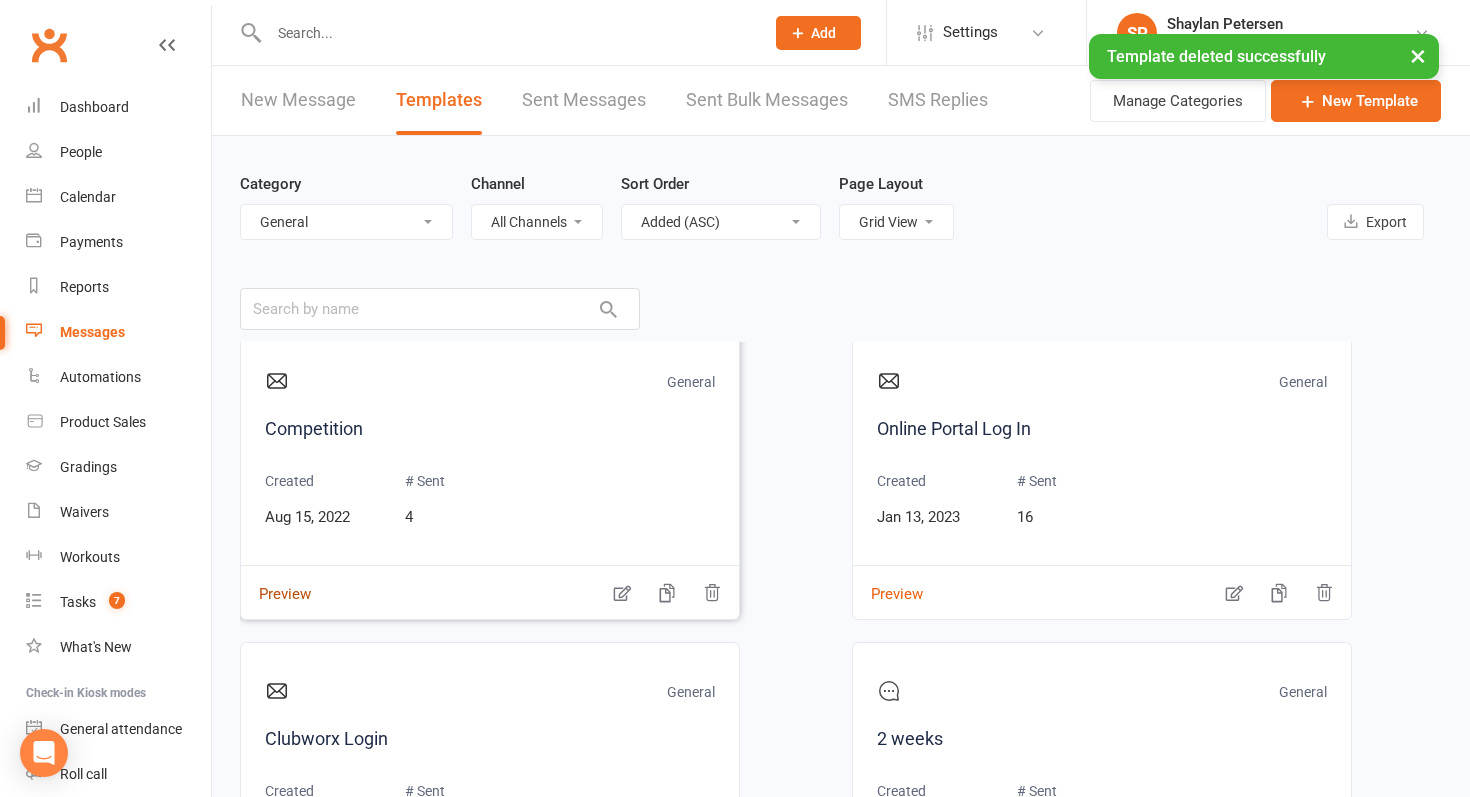 click on "Preview" at bounding box center (276, 580) 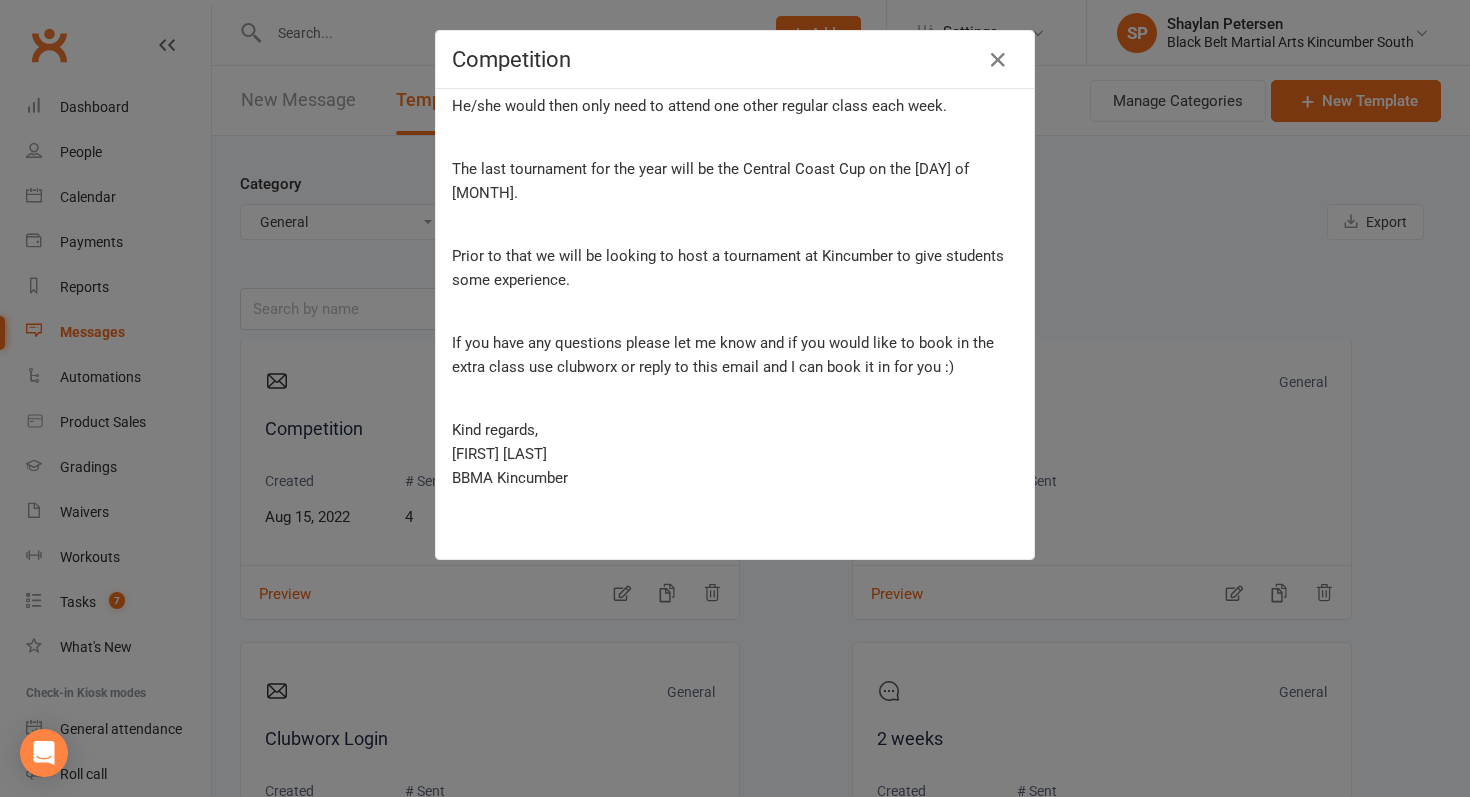 scroll, scrollTop: 345, scrollLeft: 0, axis: vertical 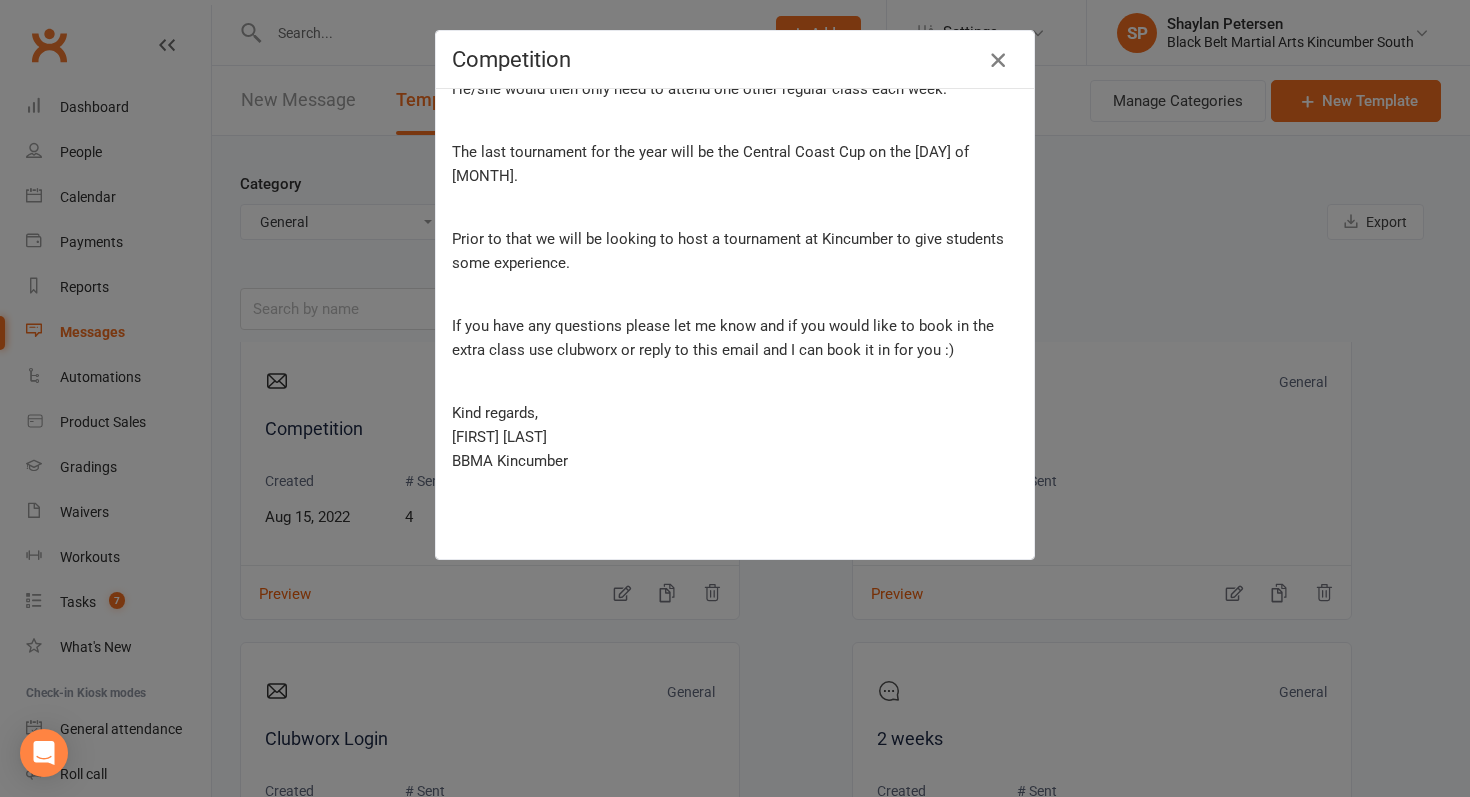 click at bounding box center (998, 60) 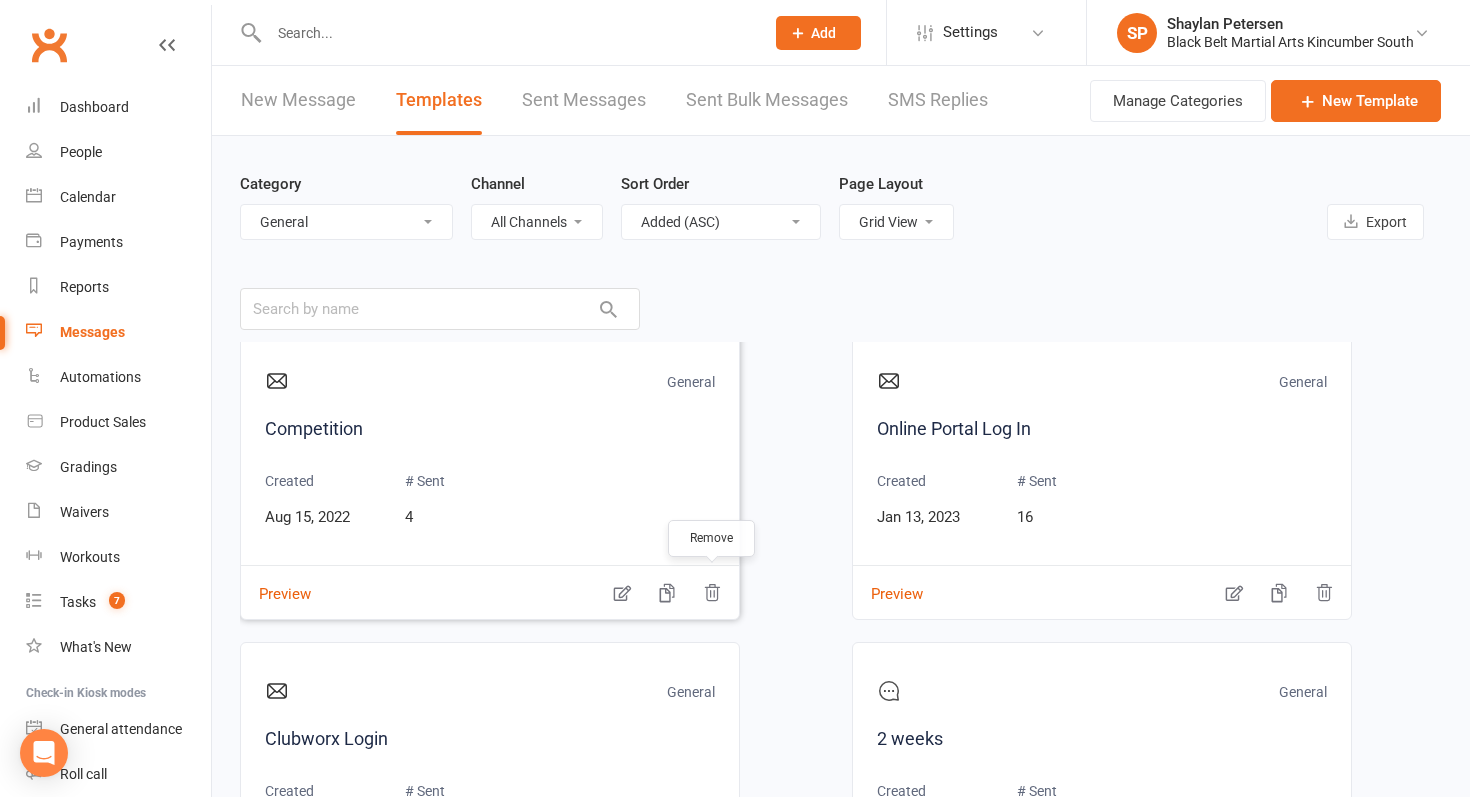 click 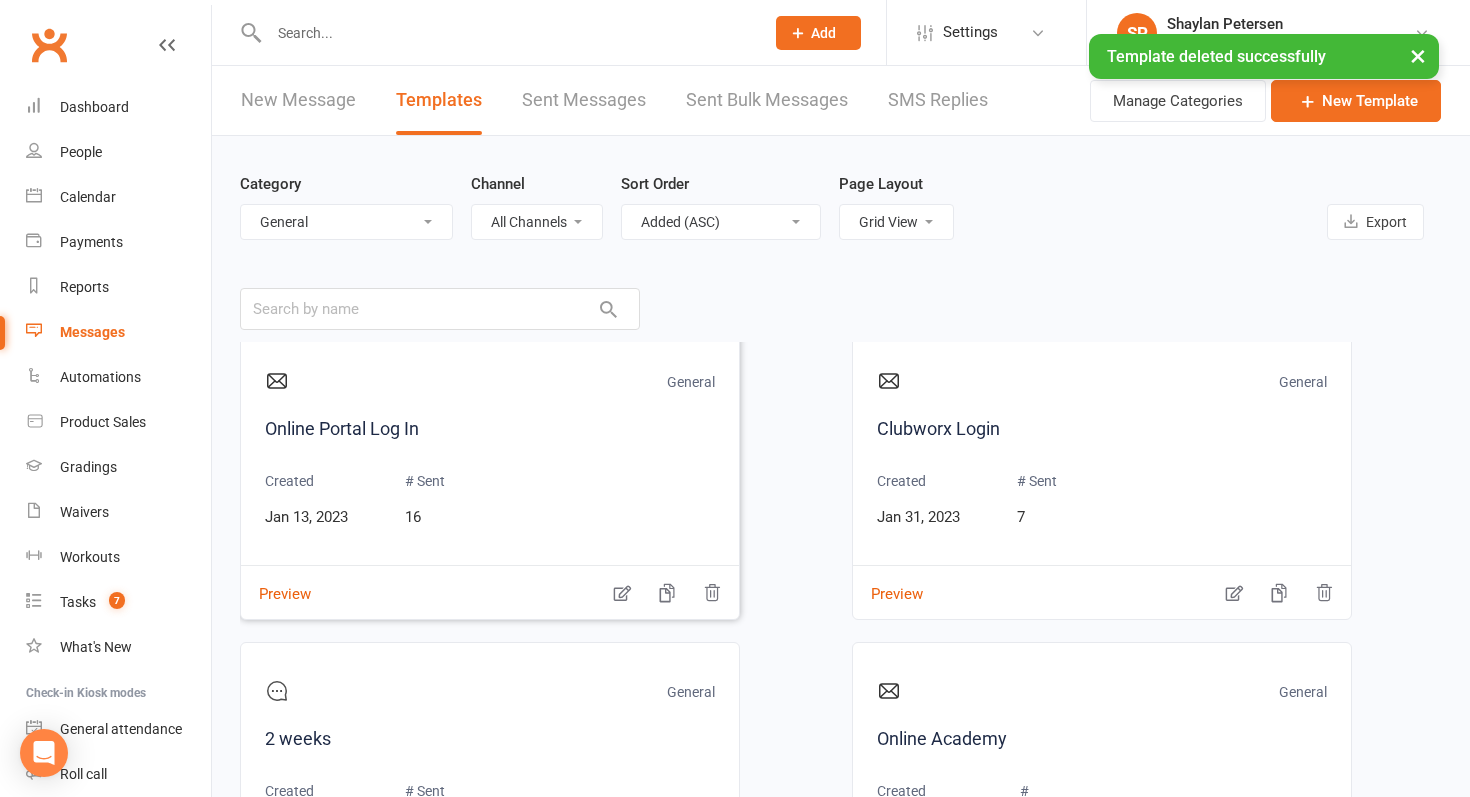 click on "General Online Portal Log In Created Jan 13, 2023 # Sent 16 Preview" at bounding box center (490, 476) 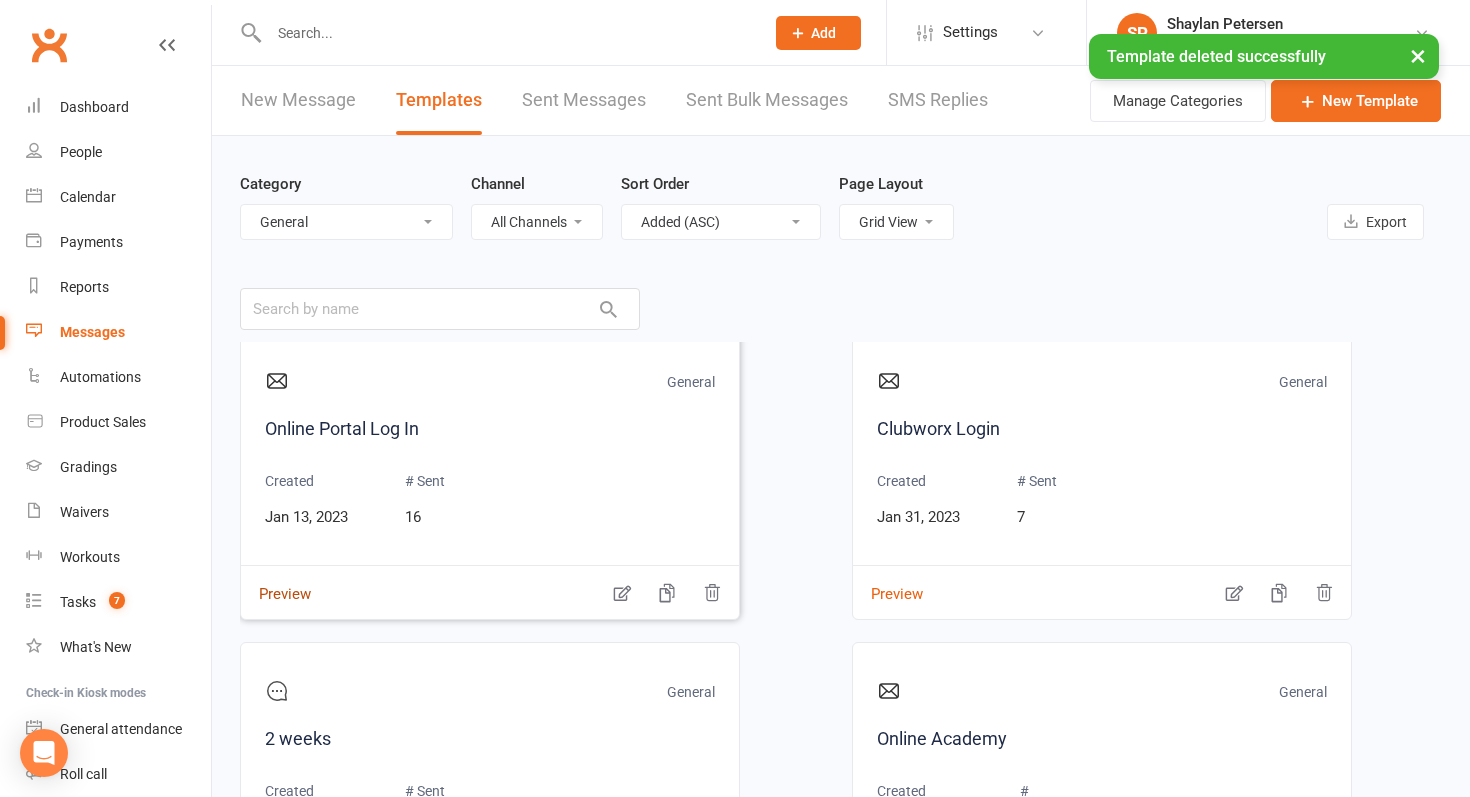 click on "Preview" at bounding box center [276, 580] 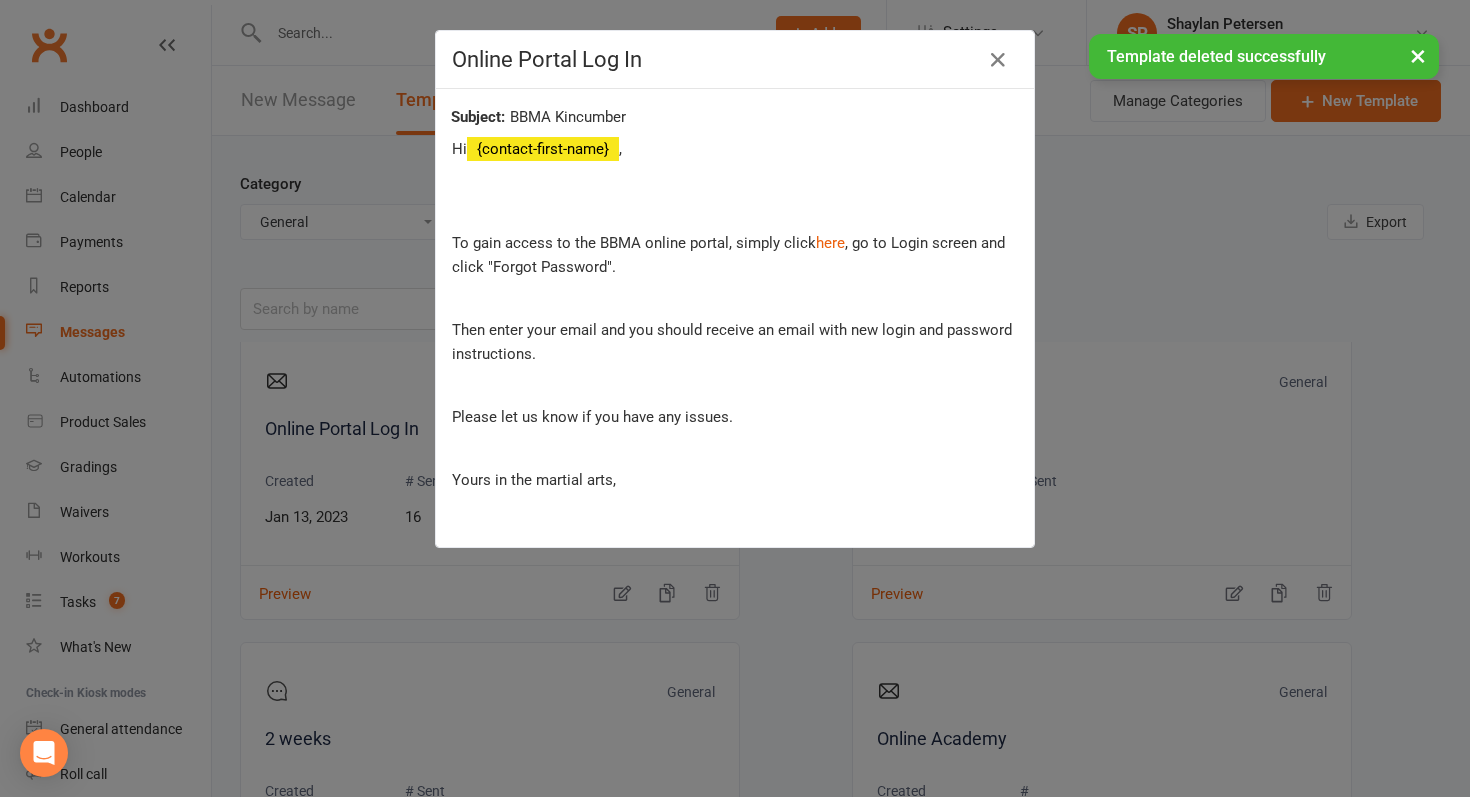 click on "× Template deleted successfully" at bounding box center (722, 34) 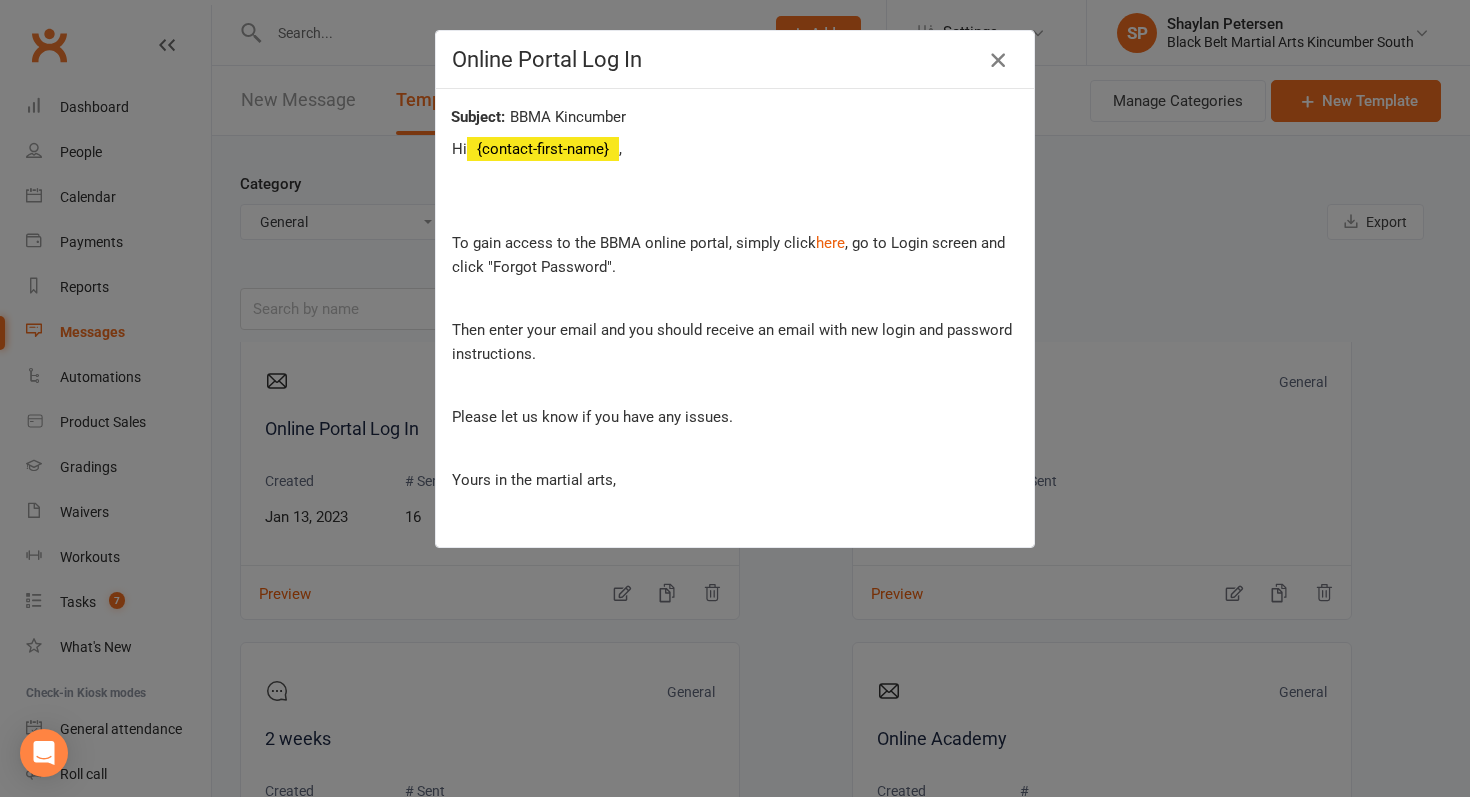 click at bounding box center (998, 60) 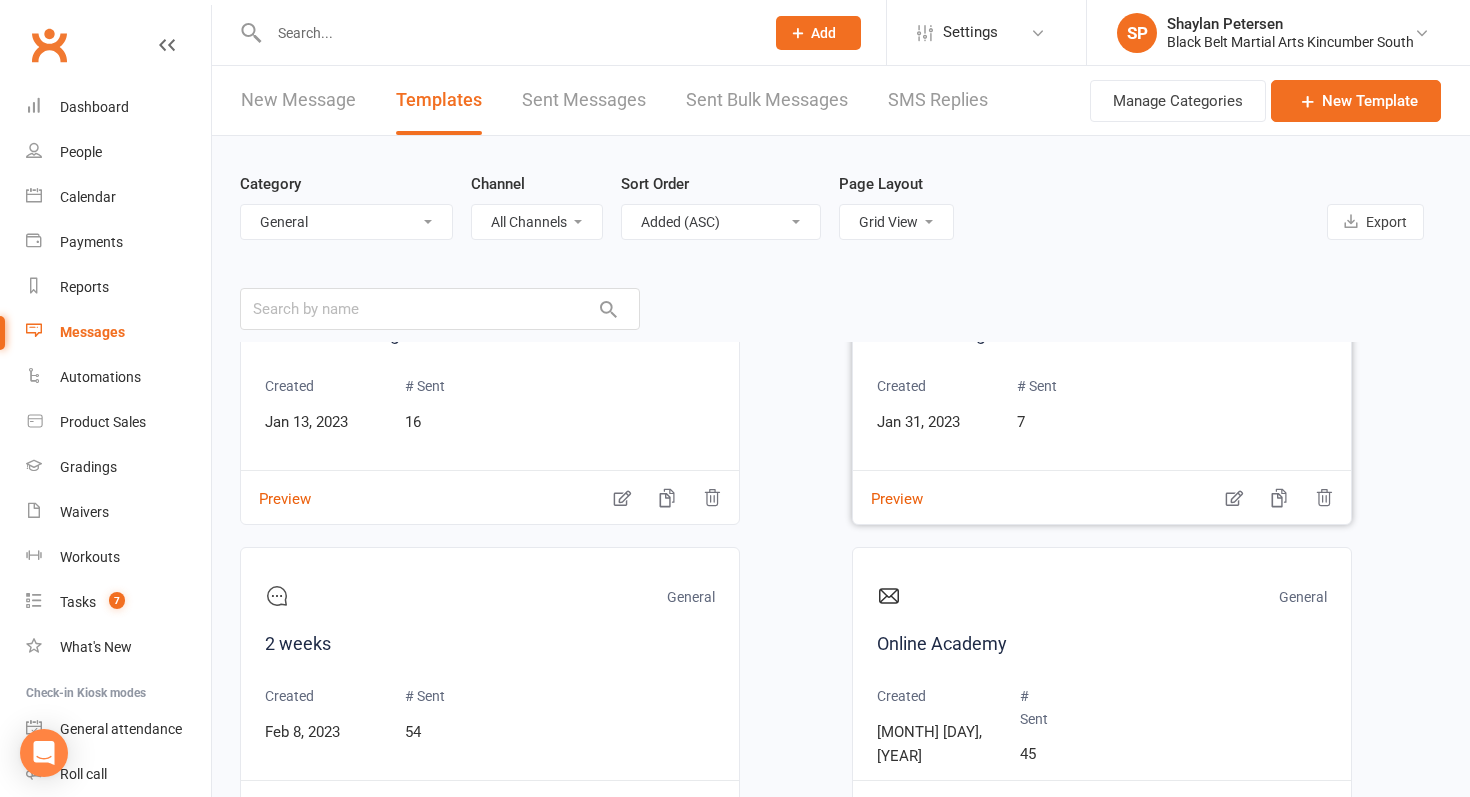 scroll, scrollTop: 139, scrollLeft: 0, axis: vertical 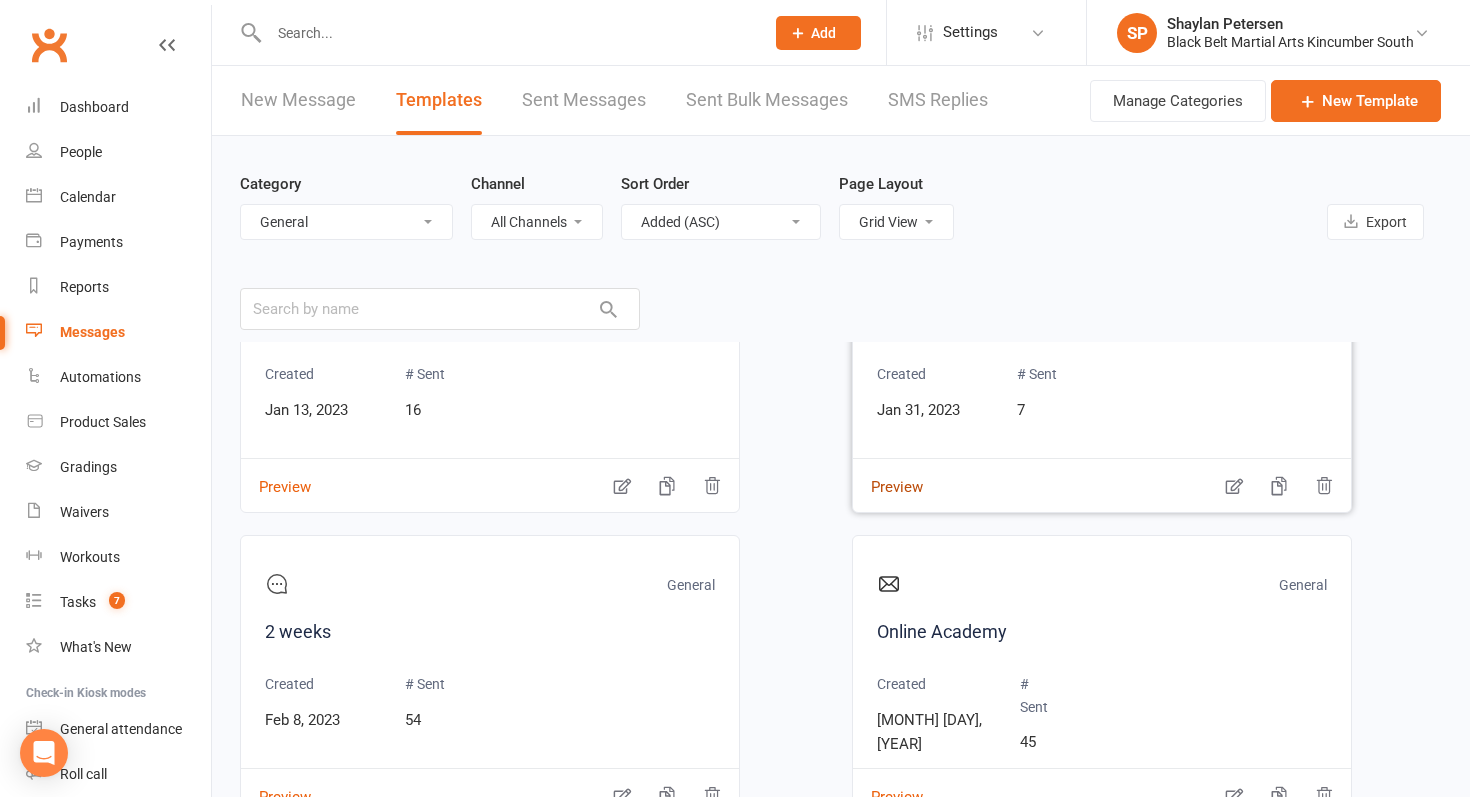 click on "Preview" at bounding box center (888, 473) 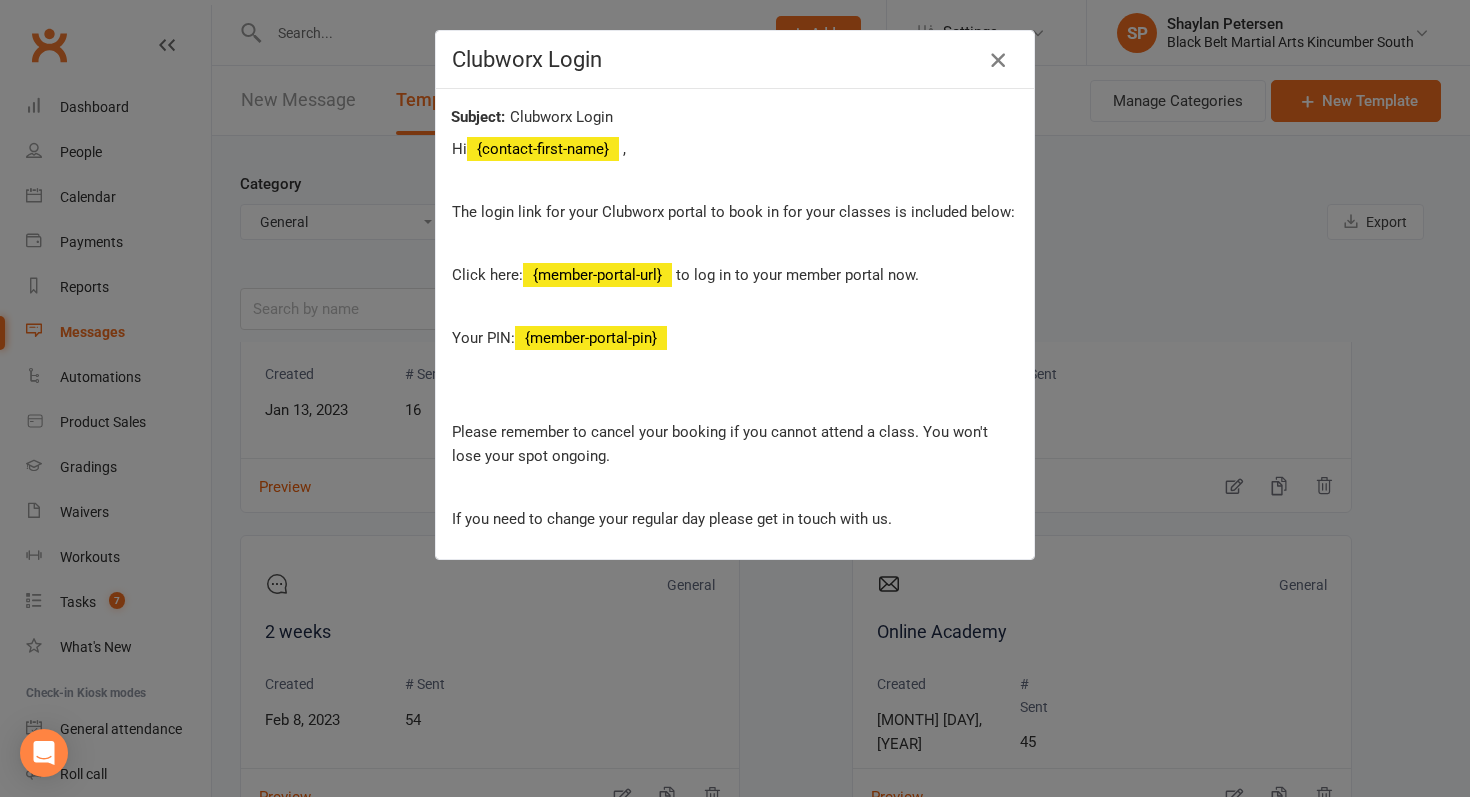 click at bounding box center (998, 60) 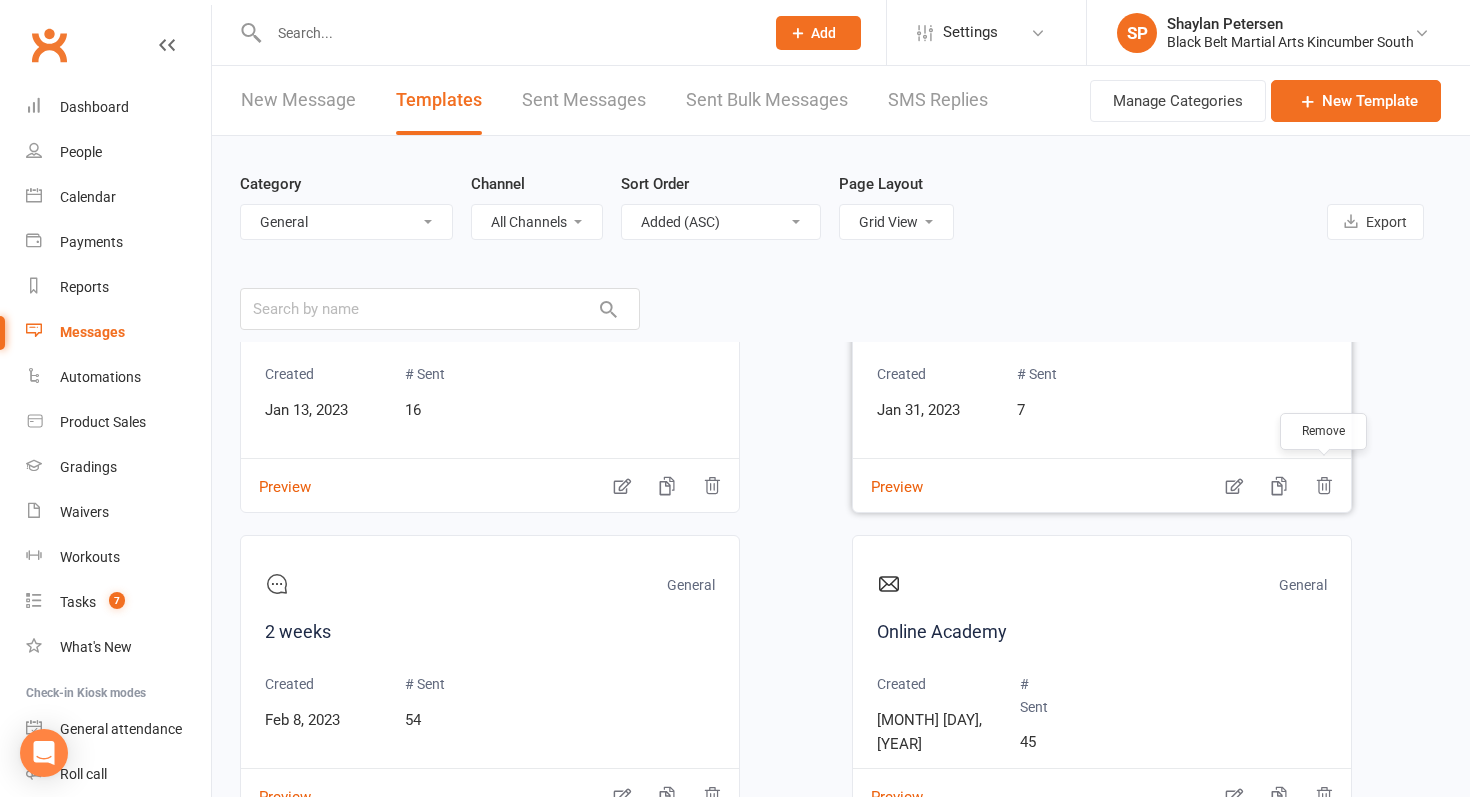 click 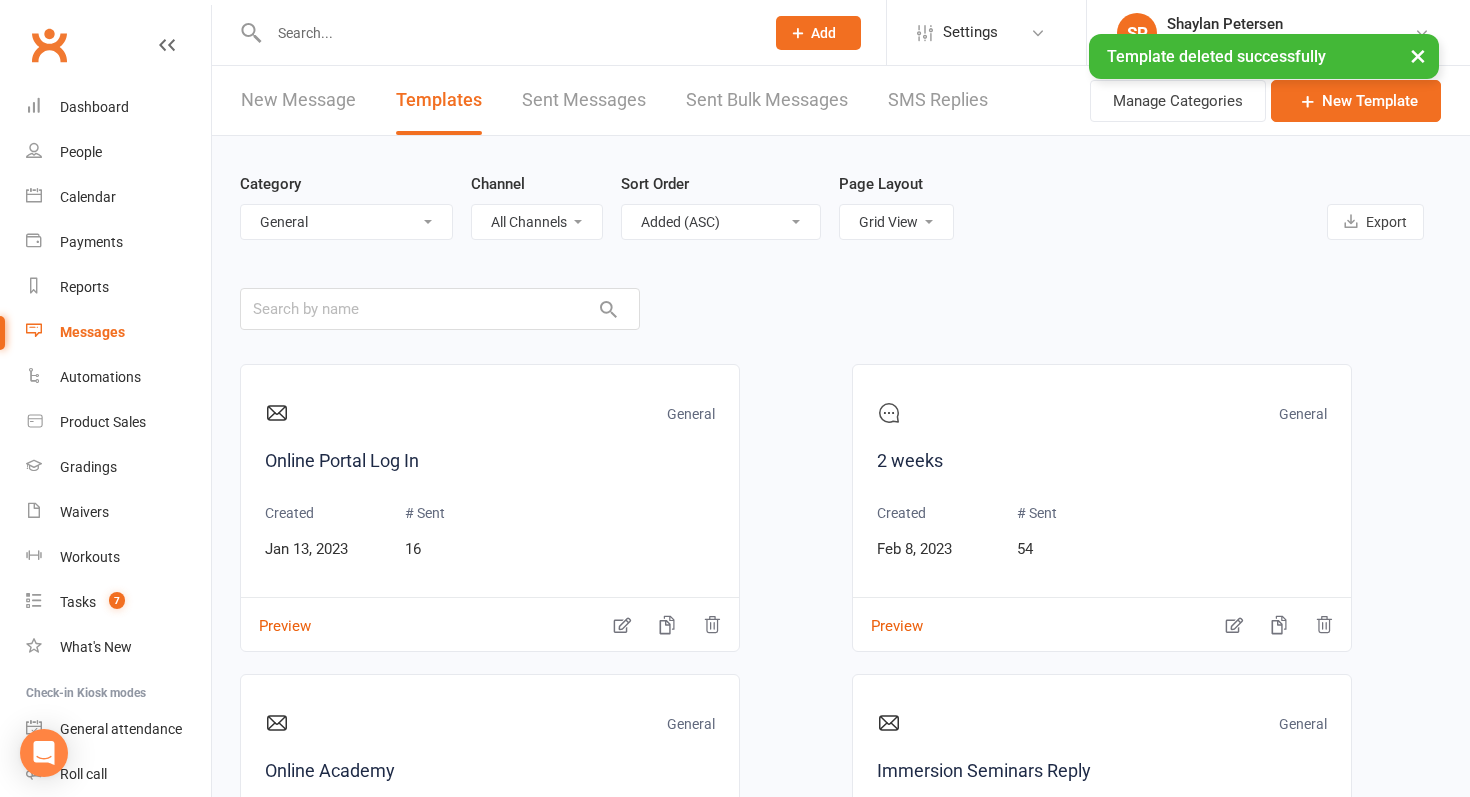 scroll, scrollTop: 107, scrollLeft: 0, axis: vertical 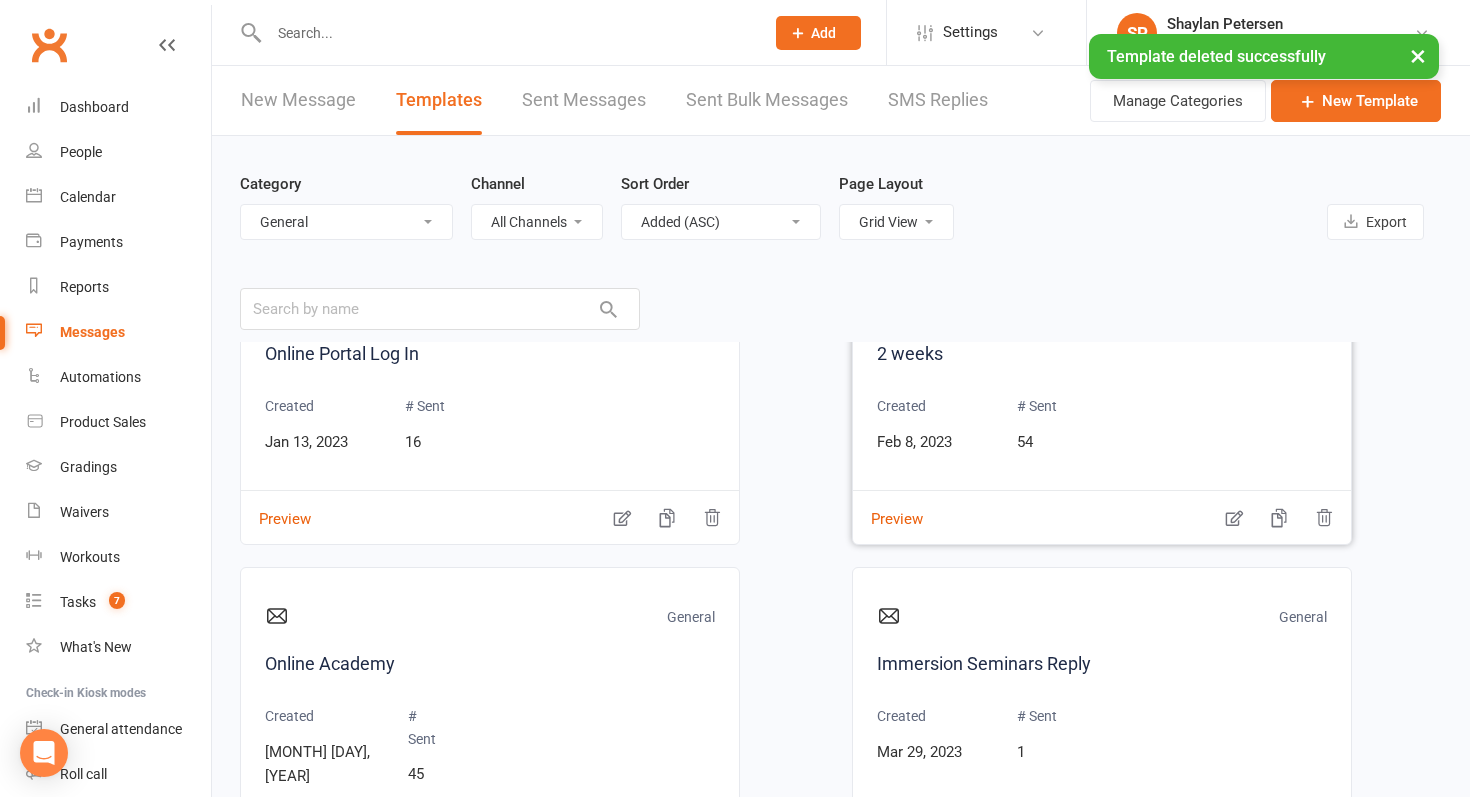 click on "General 2 weeks Created Feb 8, 2023 # Sent 54 Preview" at bounding box center (1102, 401) 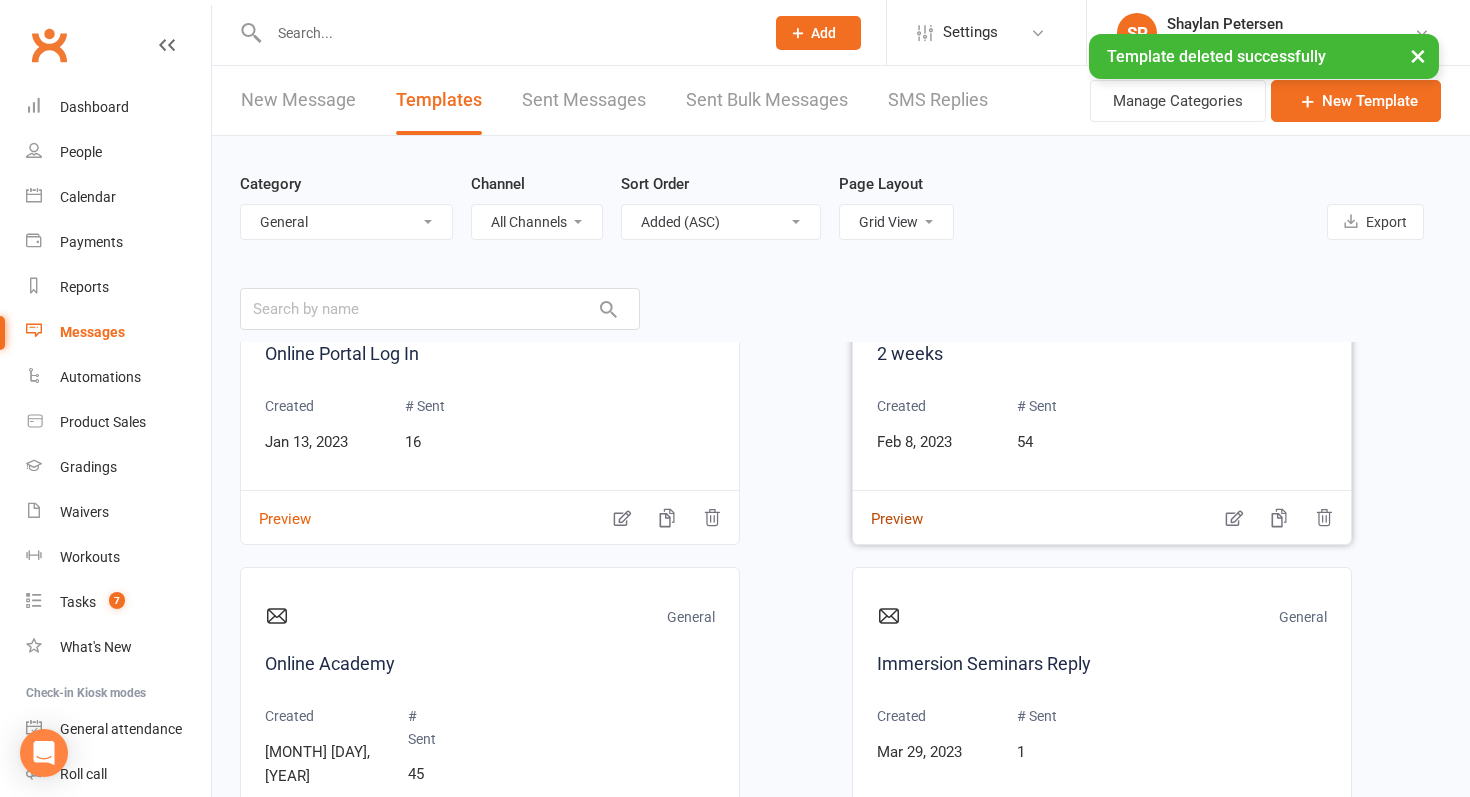click on "Preview" at bounding box center (888, 505) 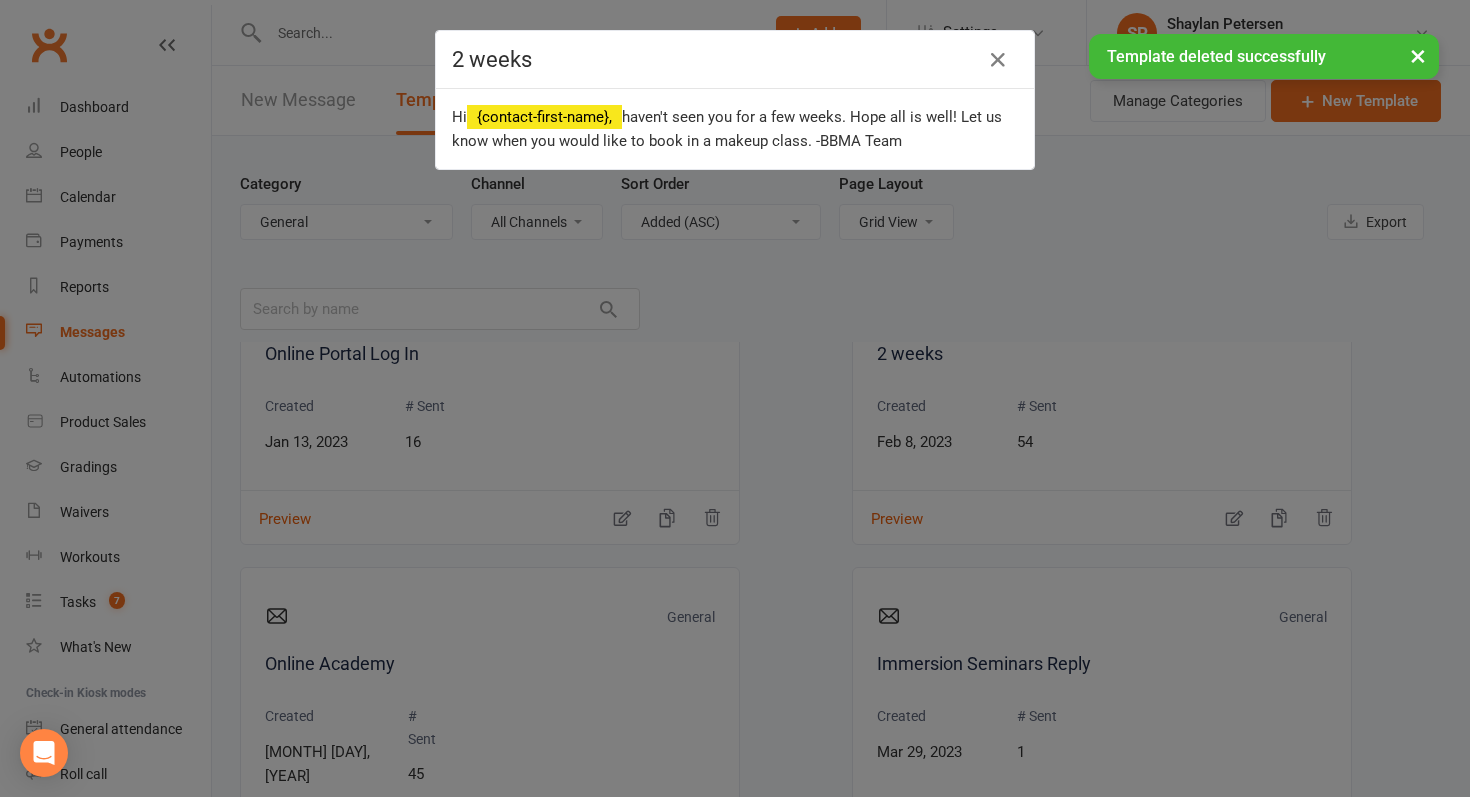 click on "× Template deleted successfully" at bounding box center [722, 34] 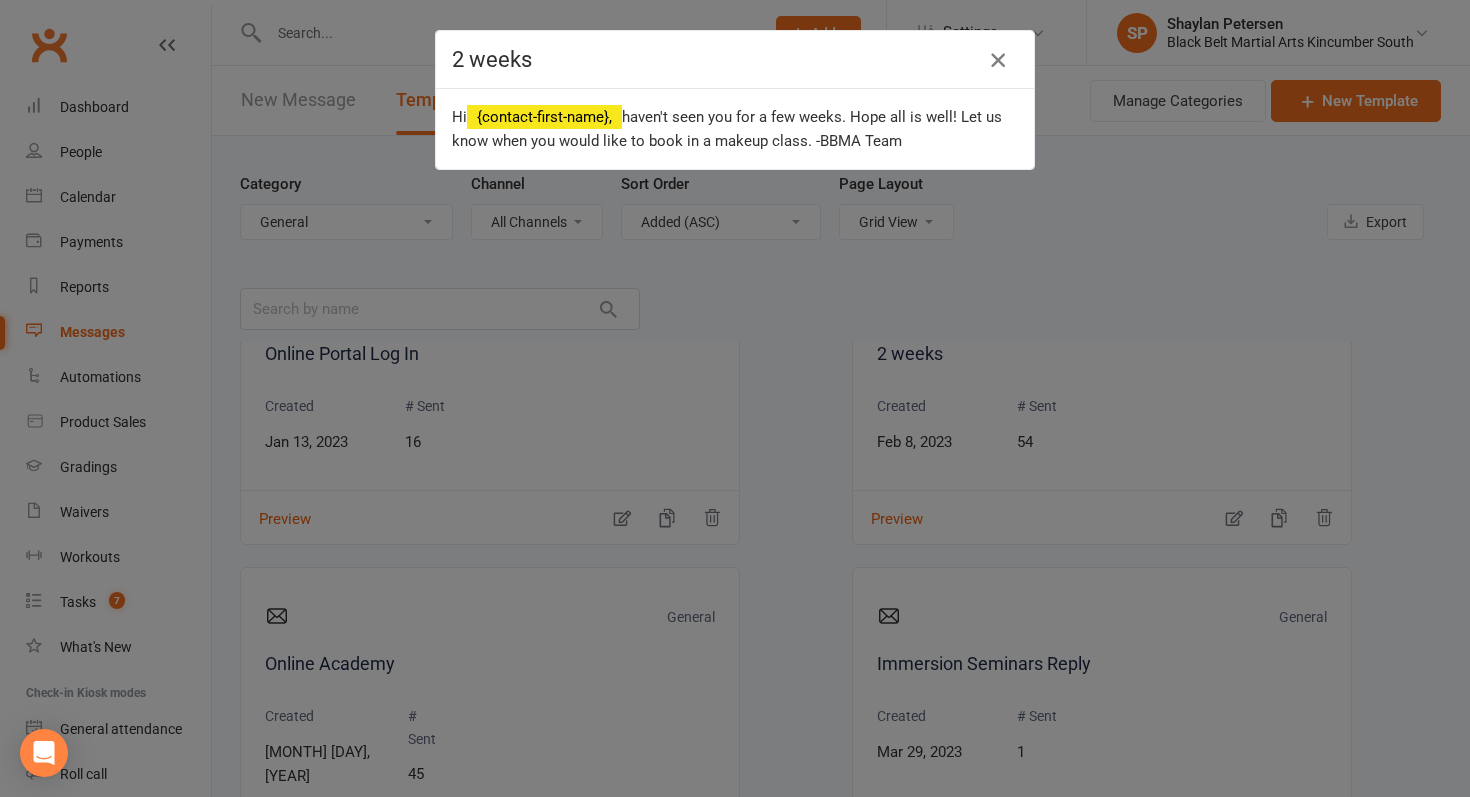 click at bounding box center (998, 60) 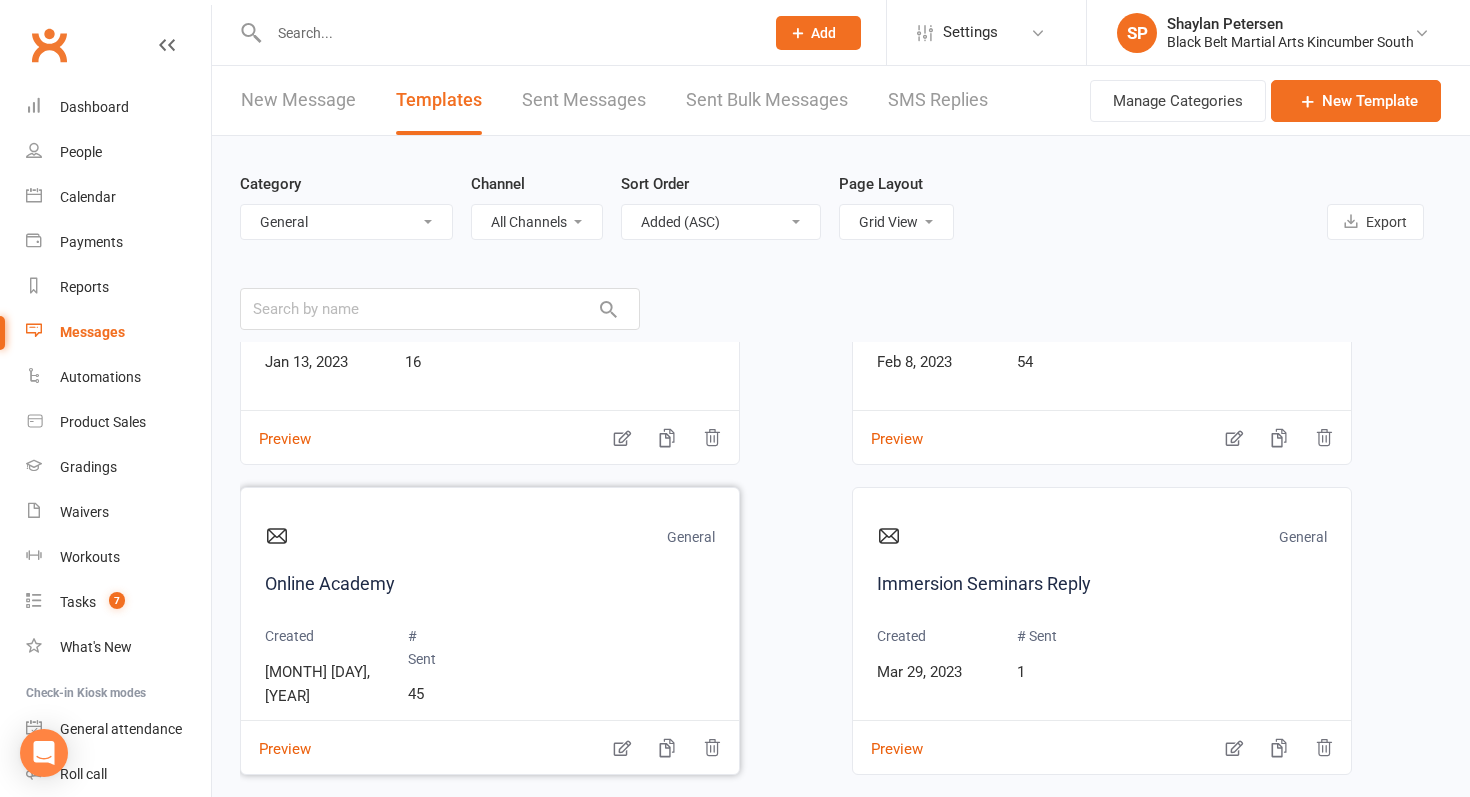 scroll, scrollTop: 228, scrollLeft: 0, axis: vertical 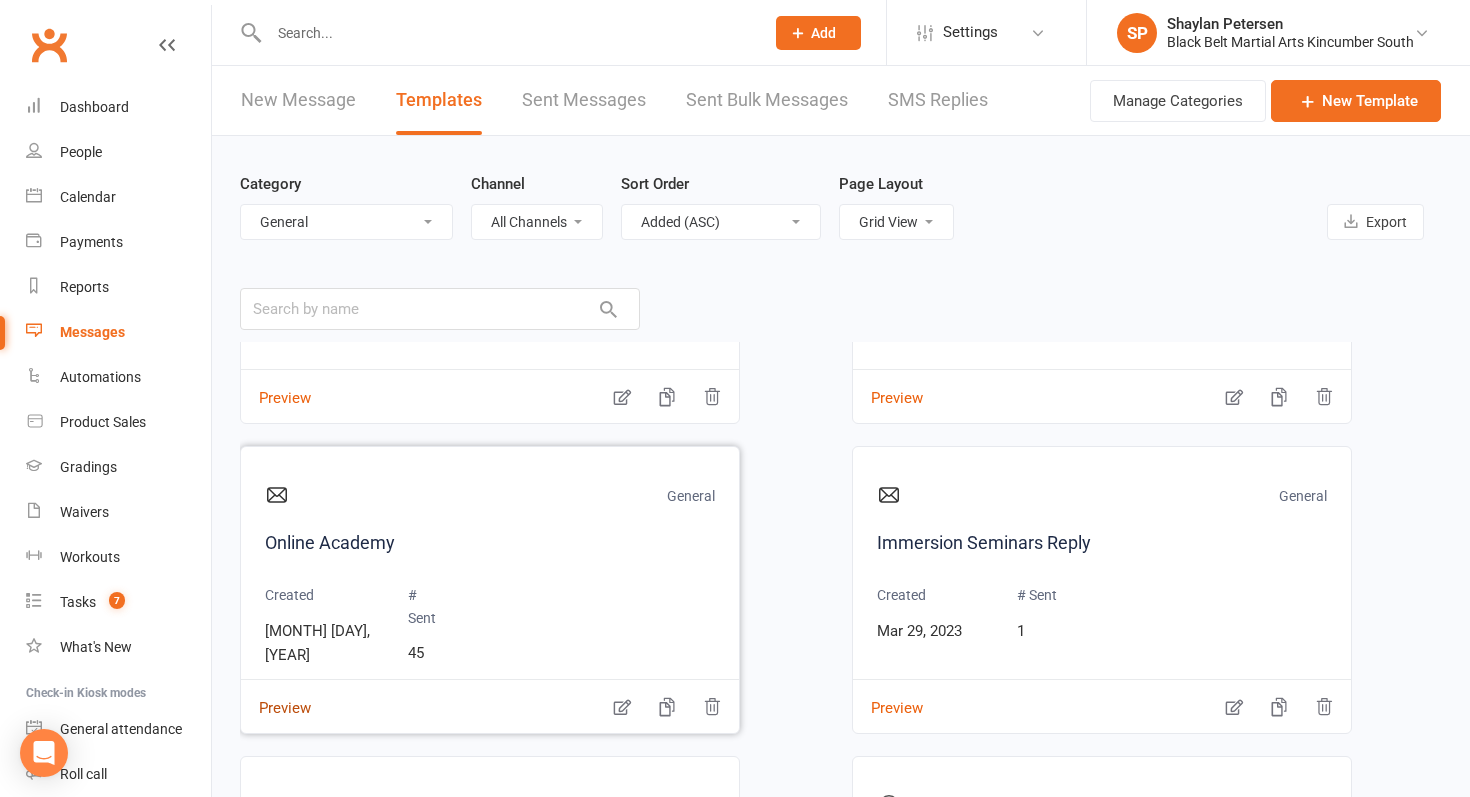 click on "Preview" at bounding box center [276, 694] 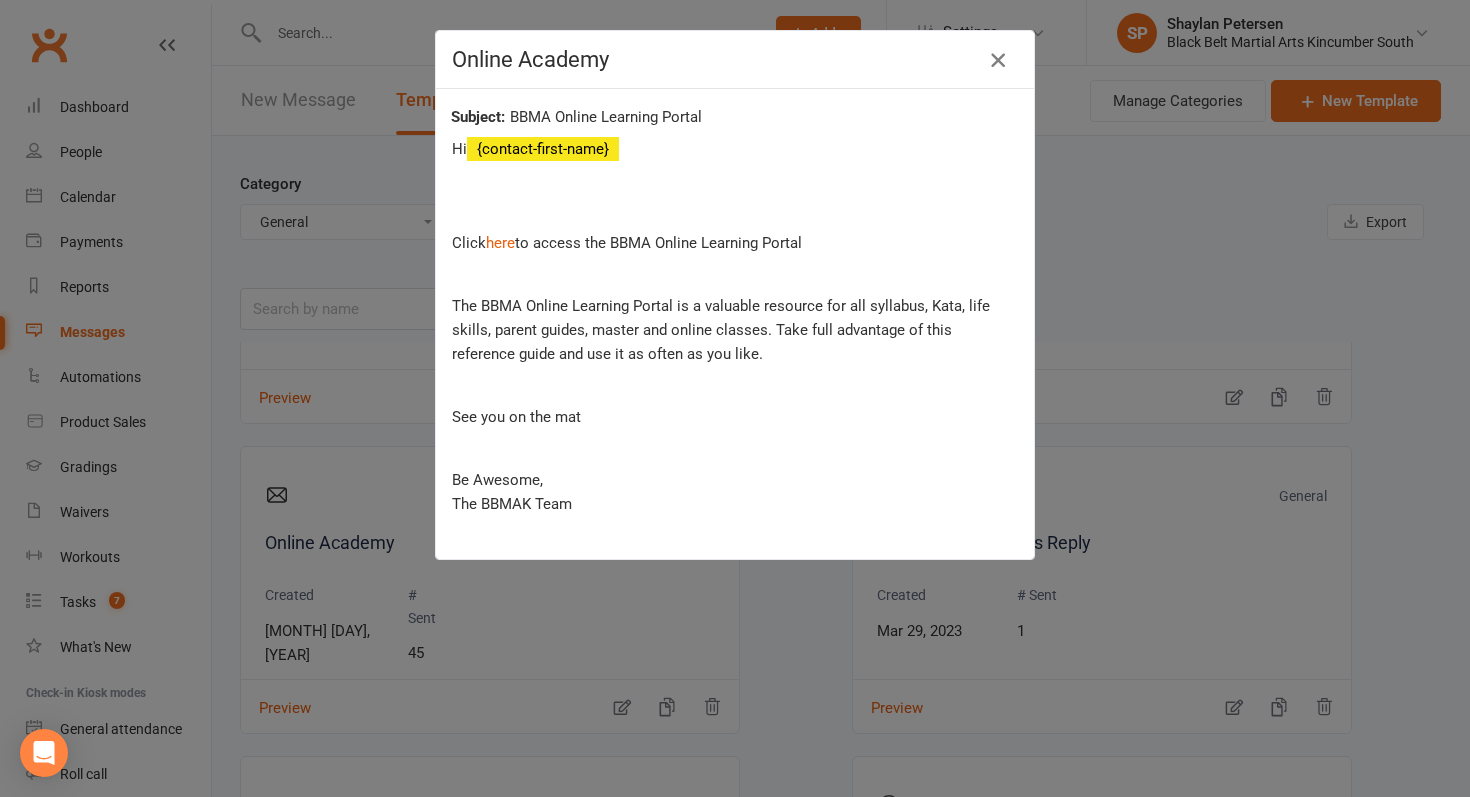 click at bounding box center [998, 60] 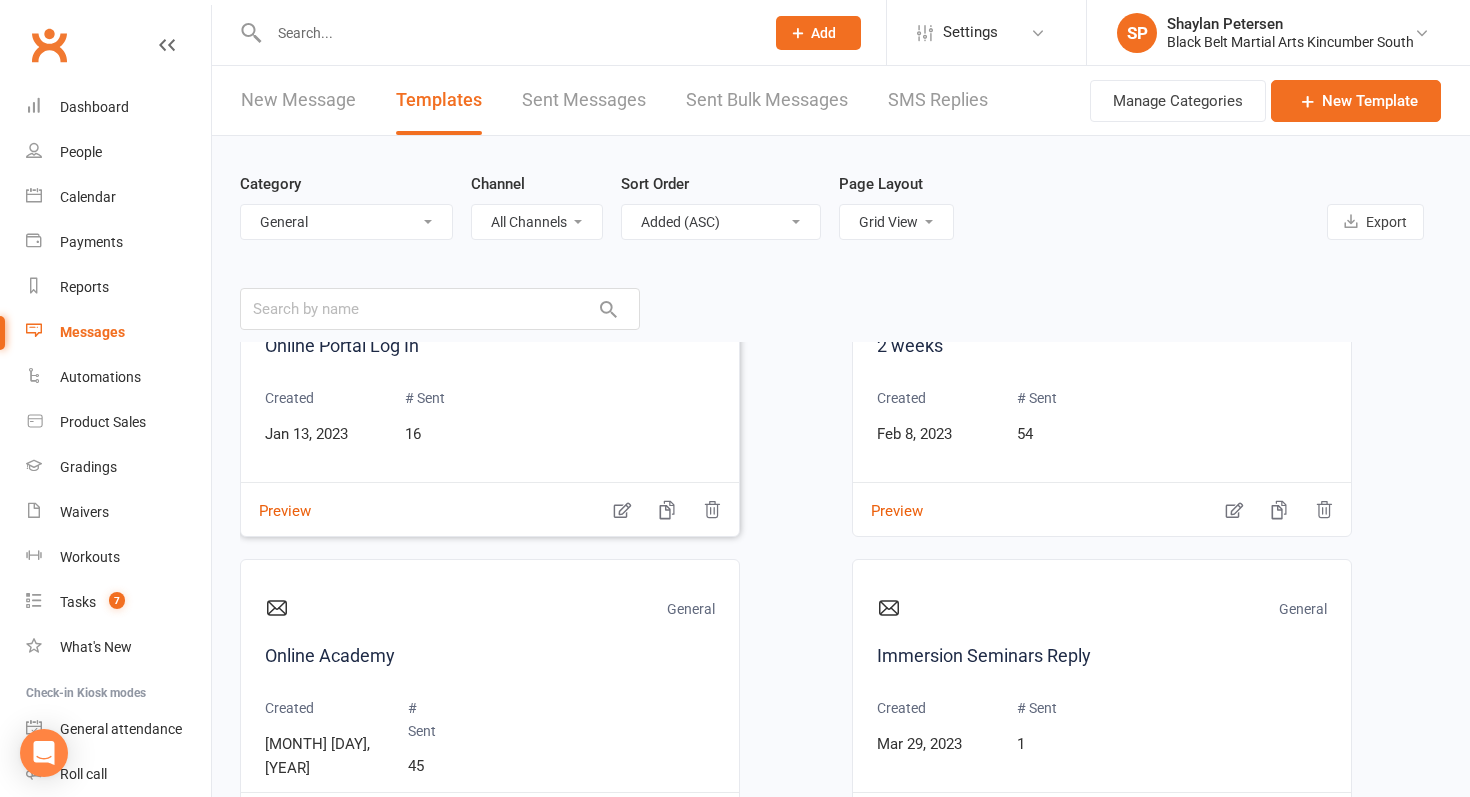 scroll, scrollTop: 112, scrollLeft: 0, axis: vertical 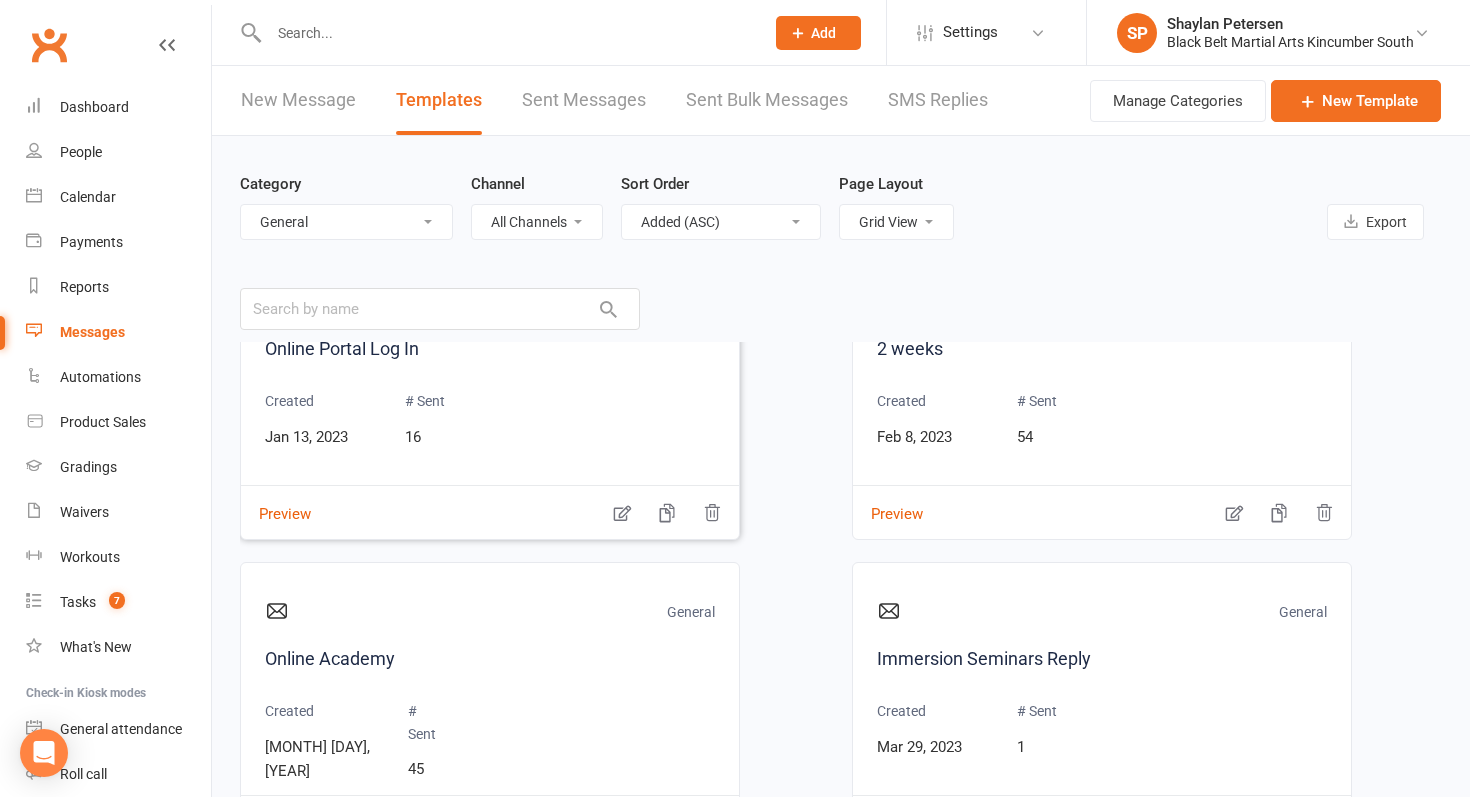 click on "General Online Portal Log In Created Jan 13, 2023 # Sent 16 Preview" at bounding box center [490, 396] 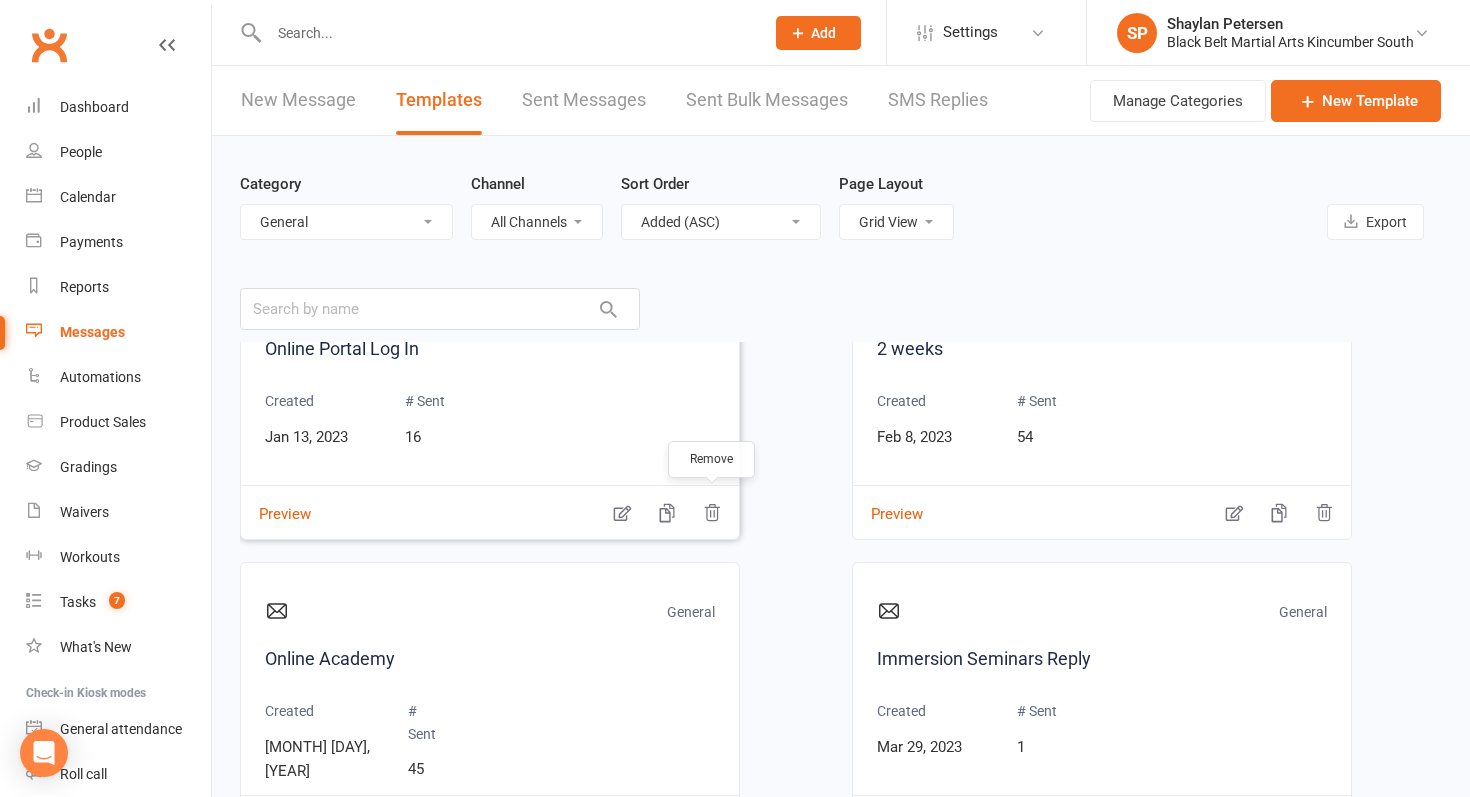 click 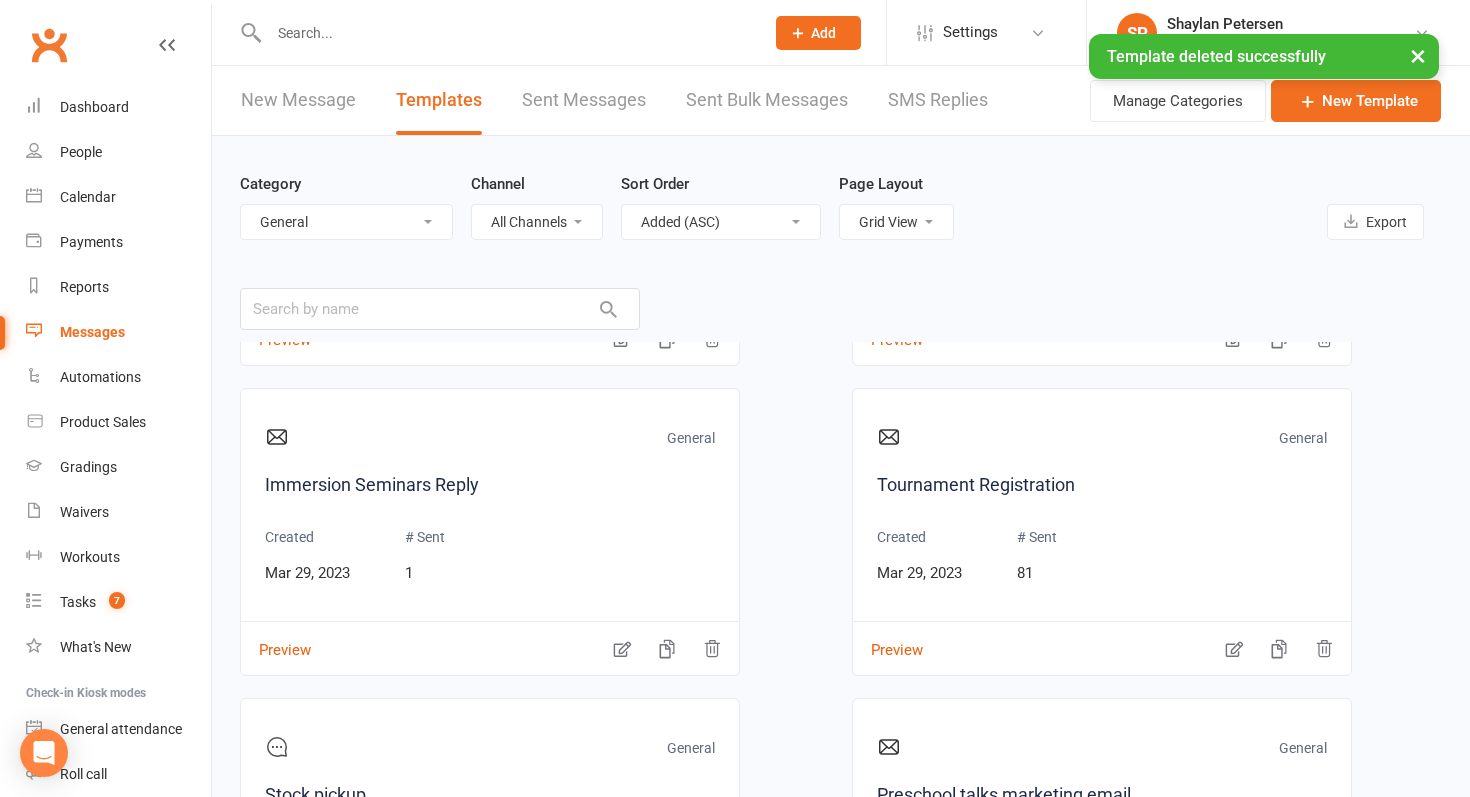 scroll, scrollTop: 293, scrollLeft: 0, axis: vertical 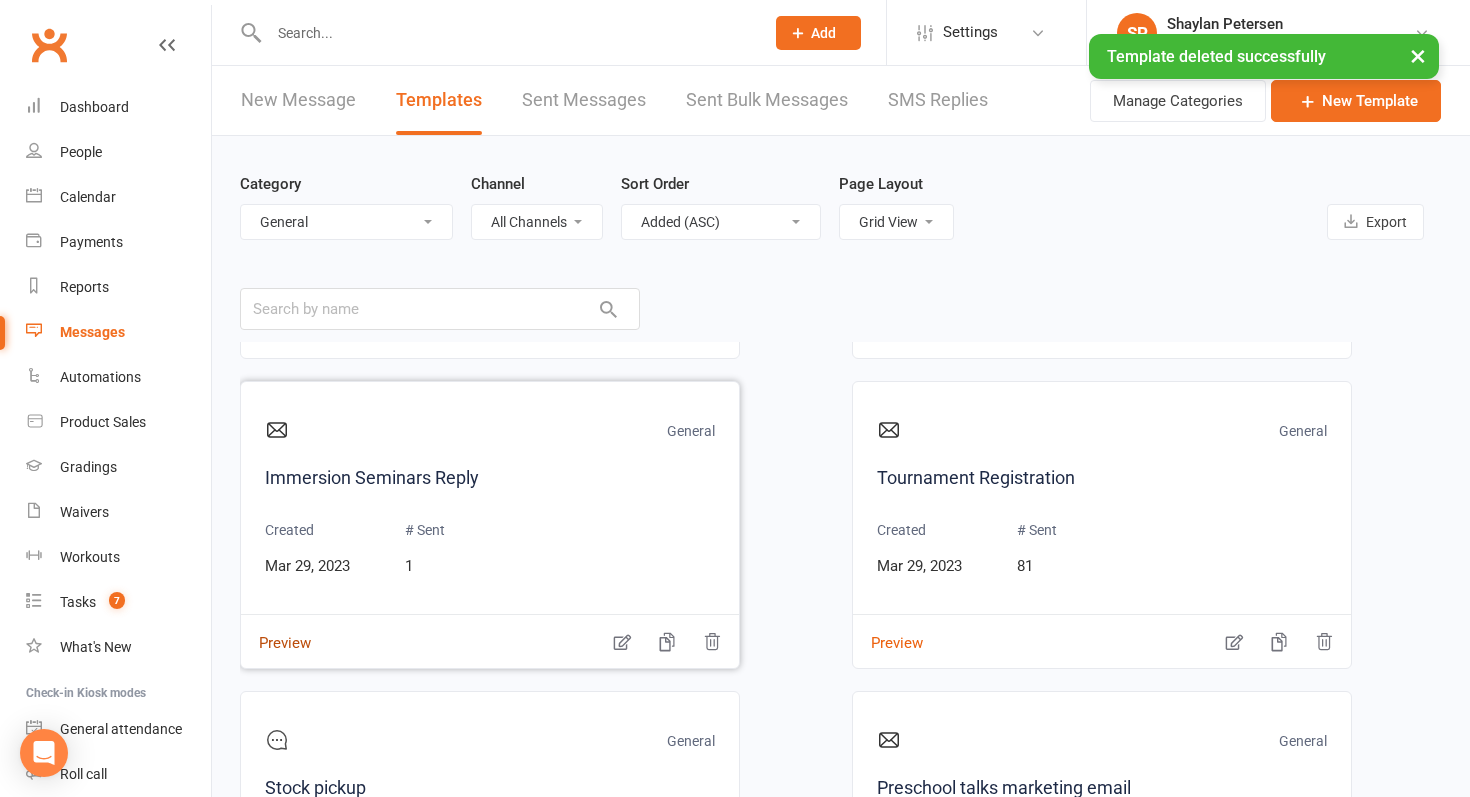 click on "Preview" at bounding box center (276, 629) 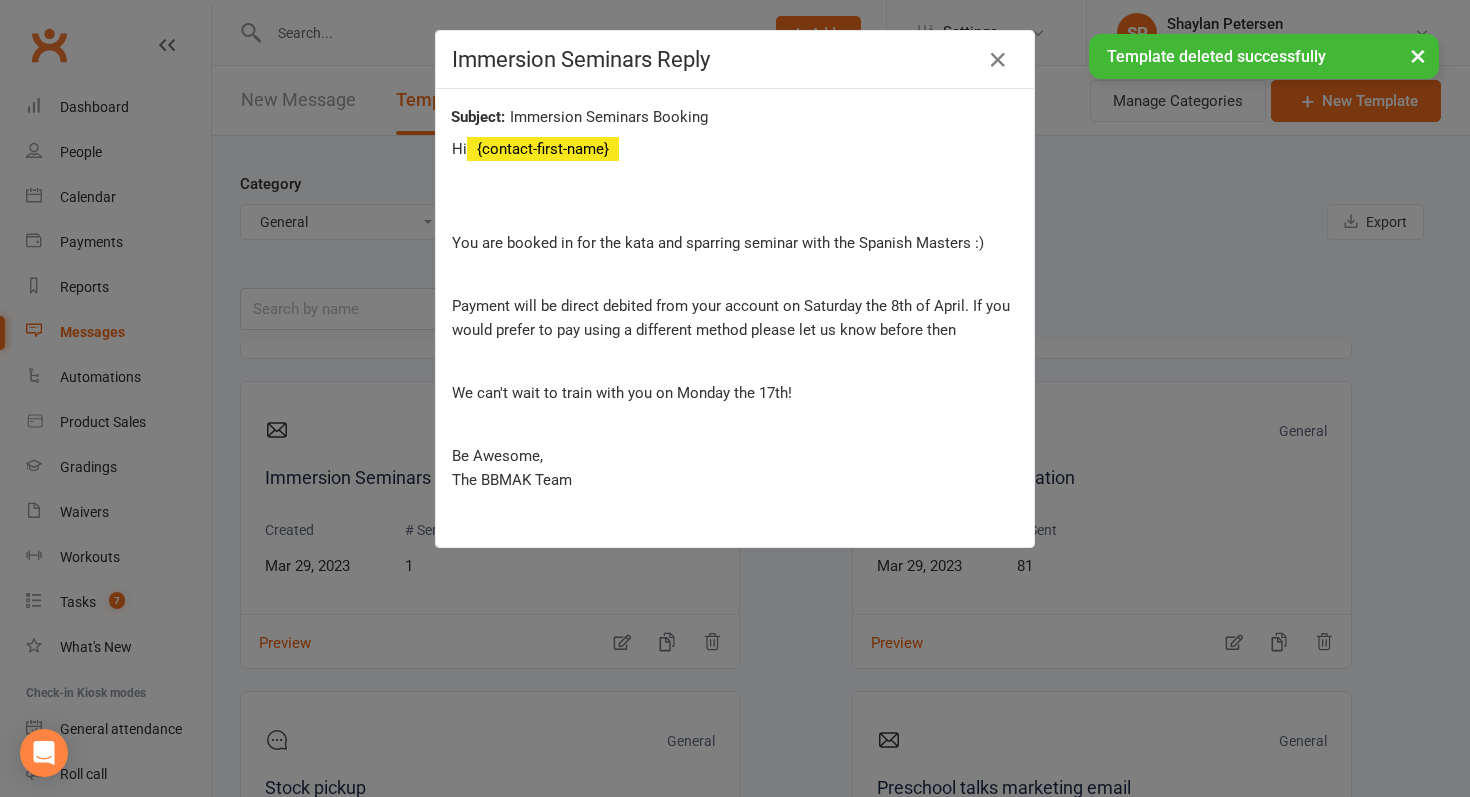 click on "× Template deleted successfully" at bounding box center (722, 34) 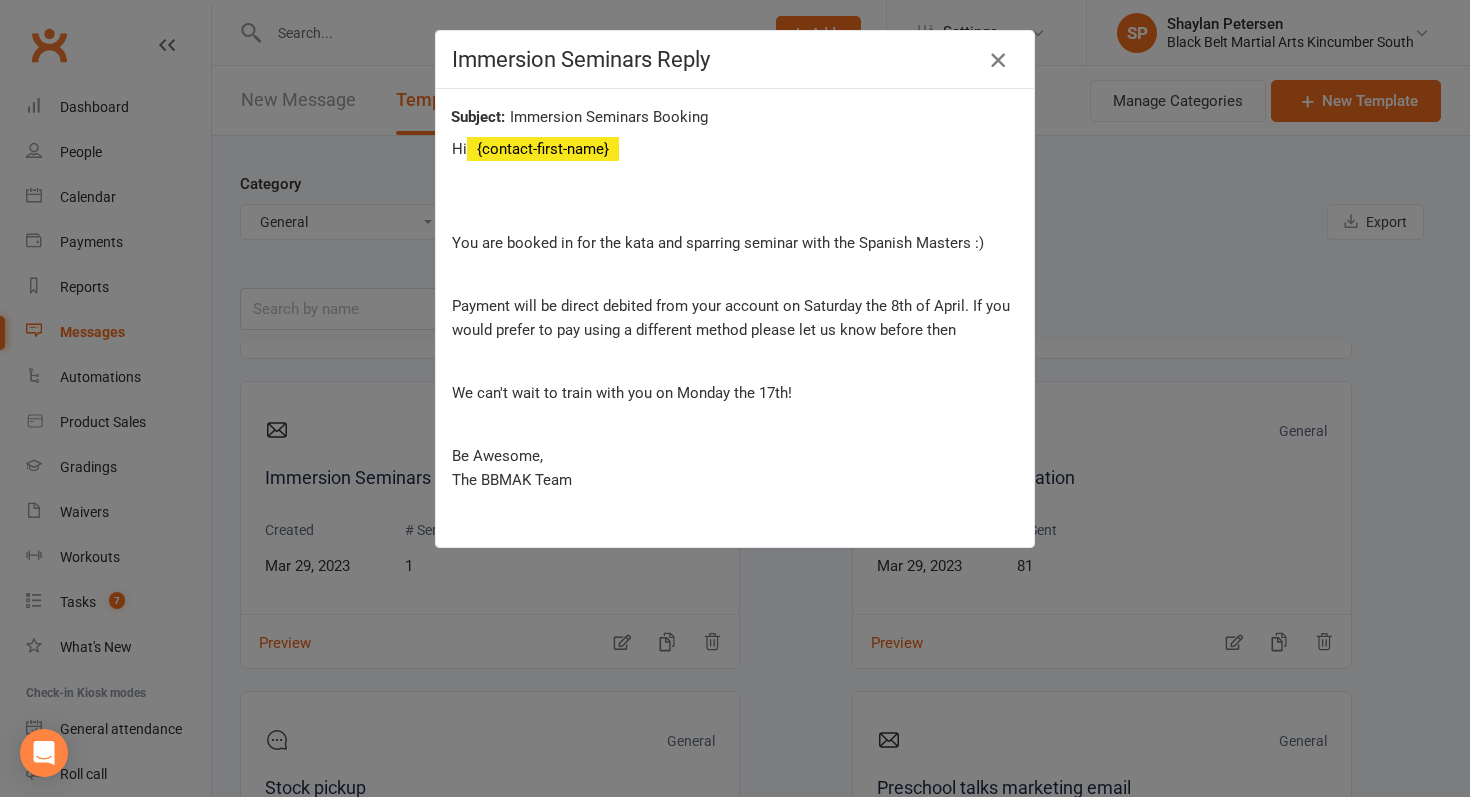 click at bounding box center [998, 60] 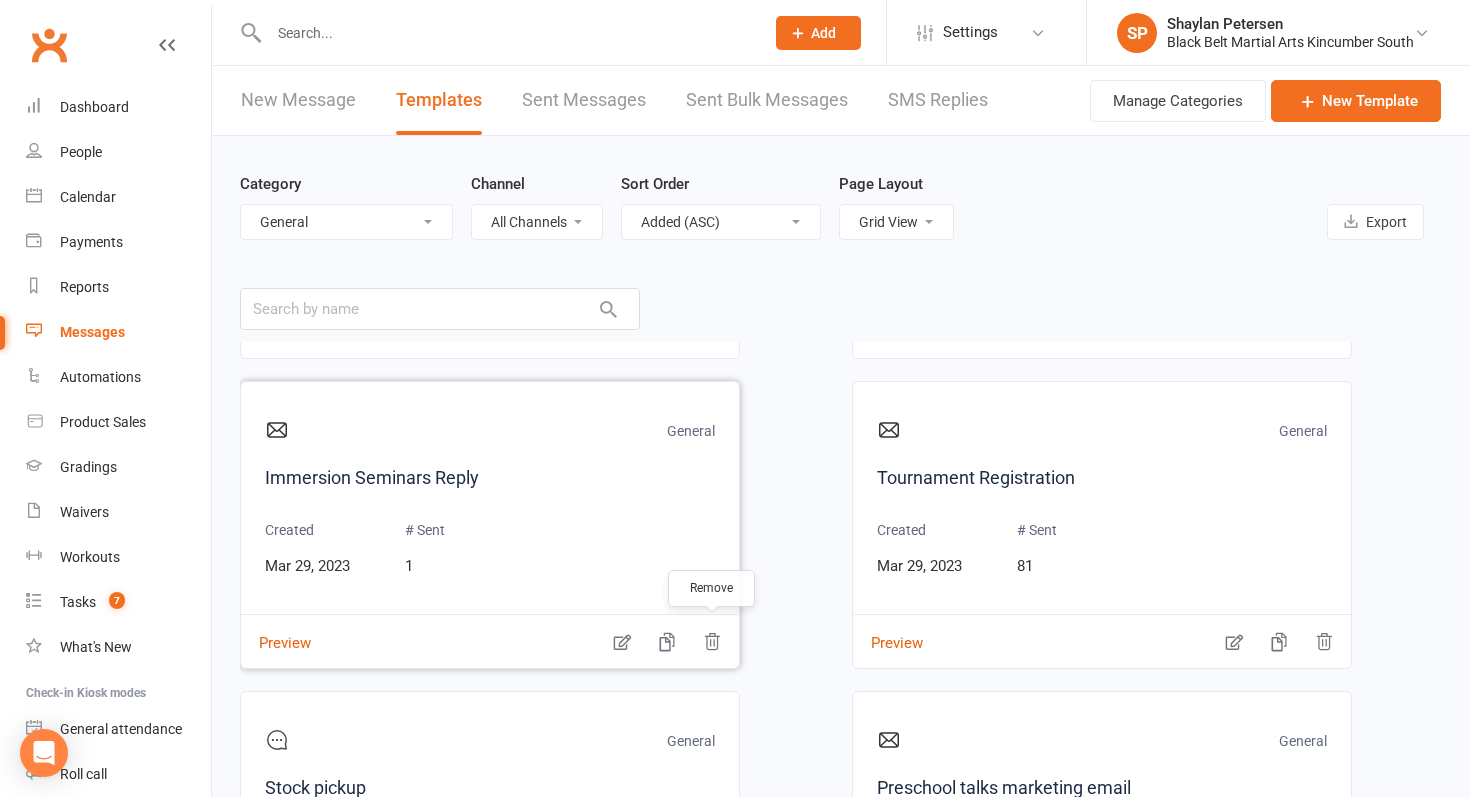click 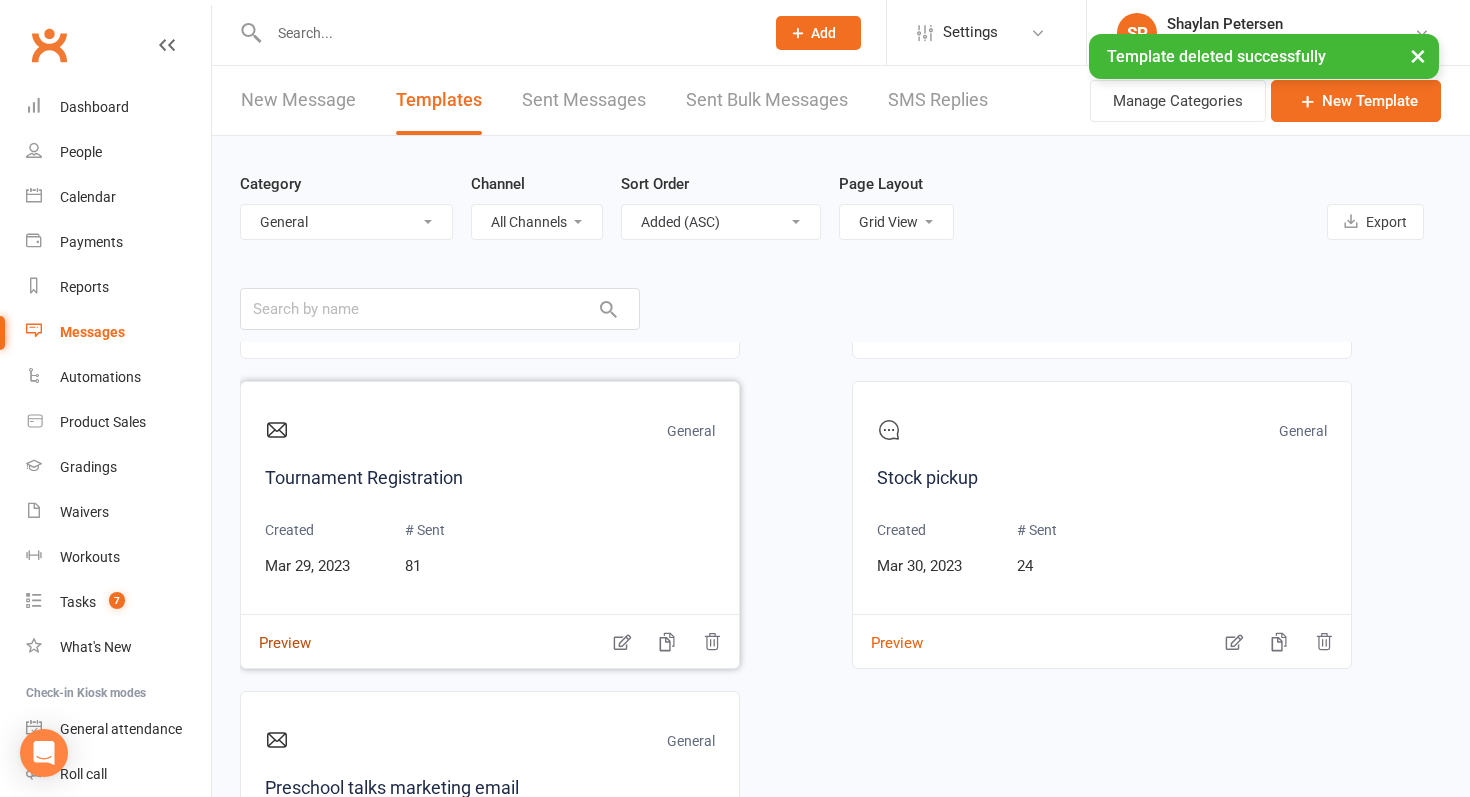 click on "Preview" at bounding box center (276, 629) 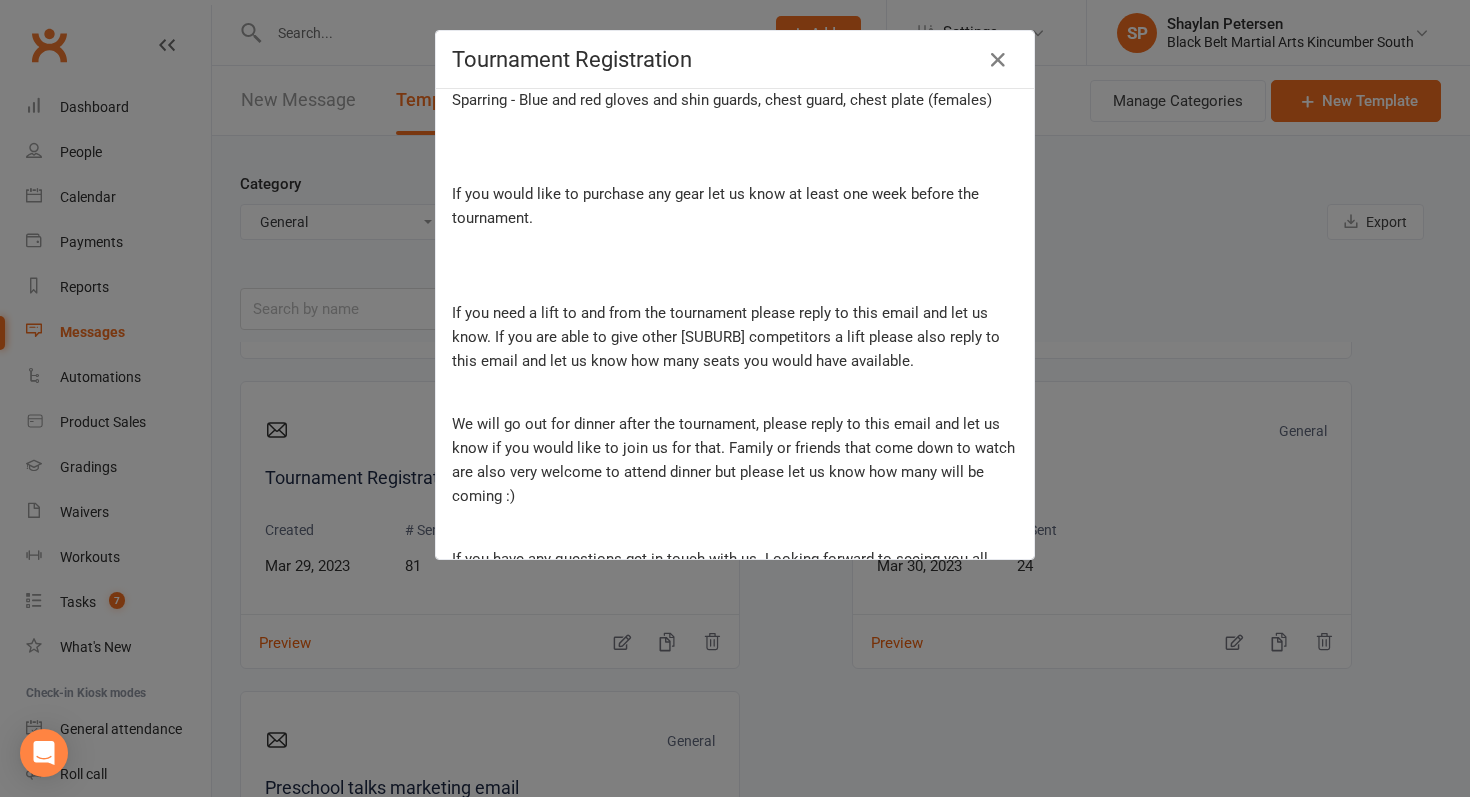 scroll, scrollTop: 583, scrollLeft: 0, axis: vertical 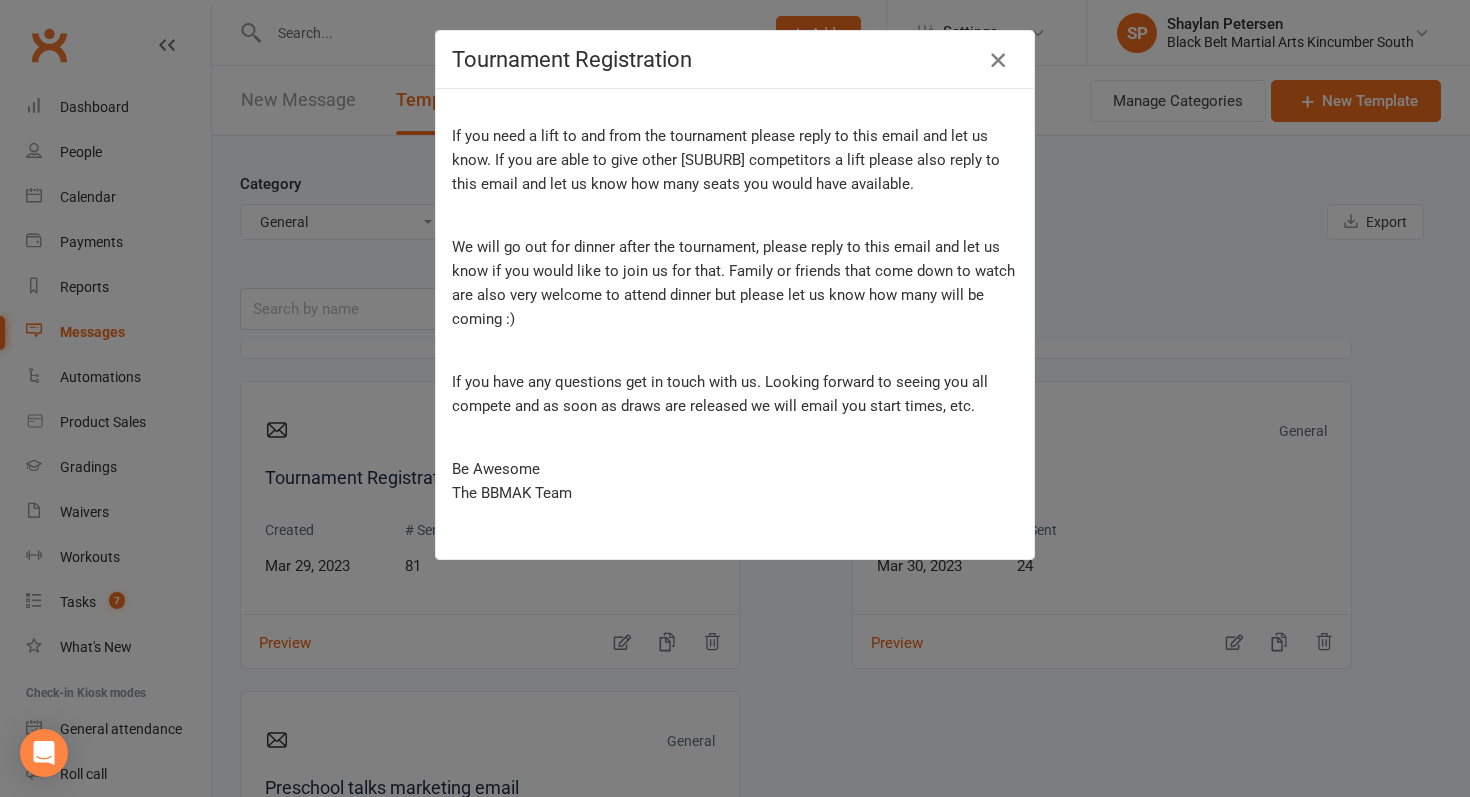 click at bounding box center (998, 60) 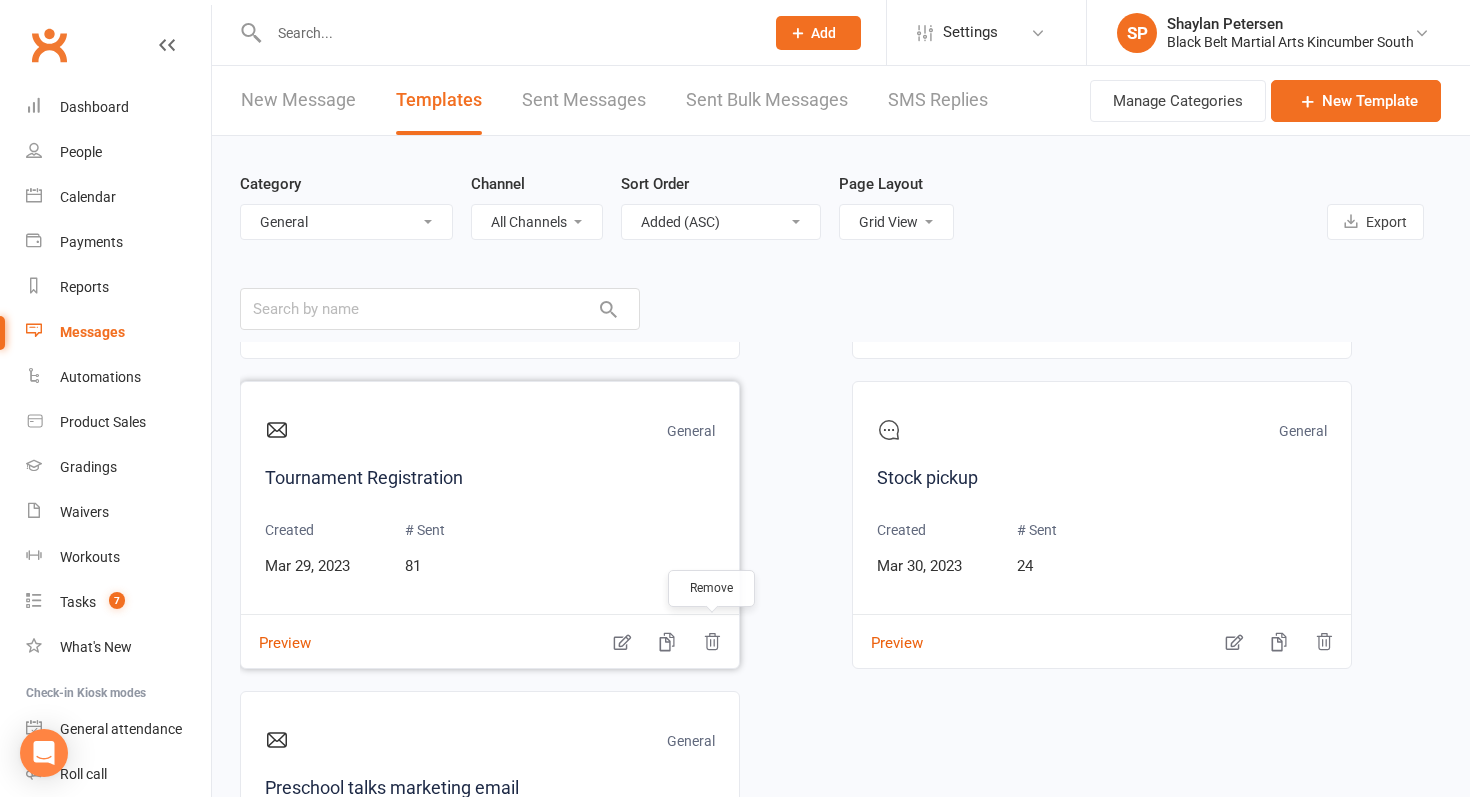 click 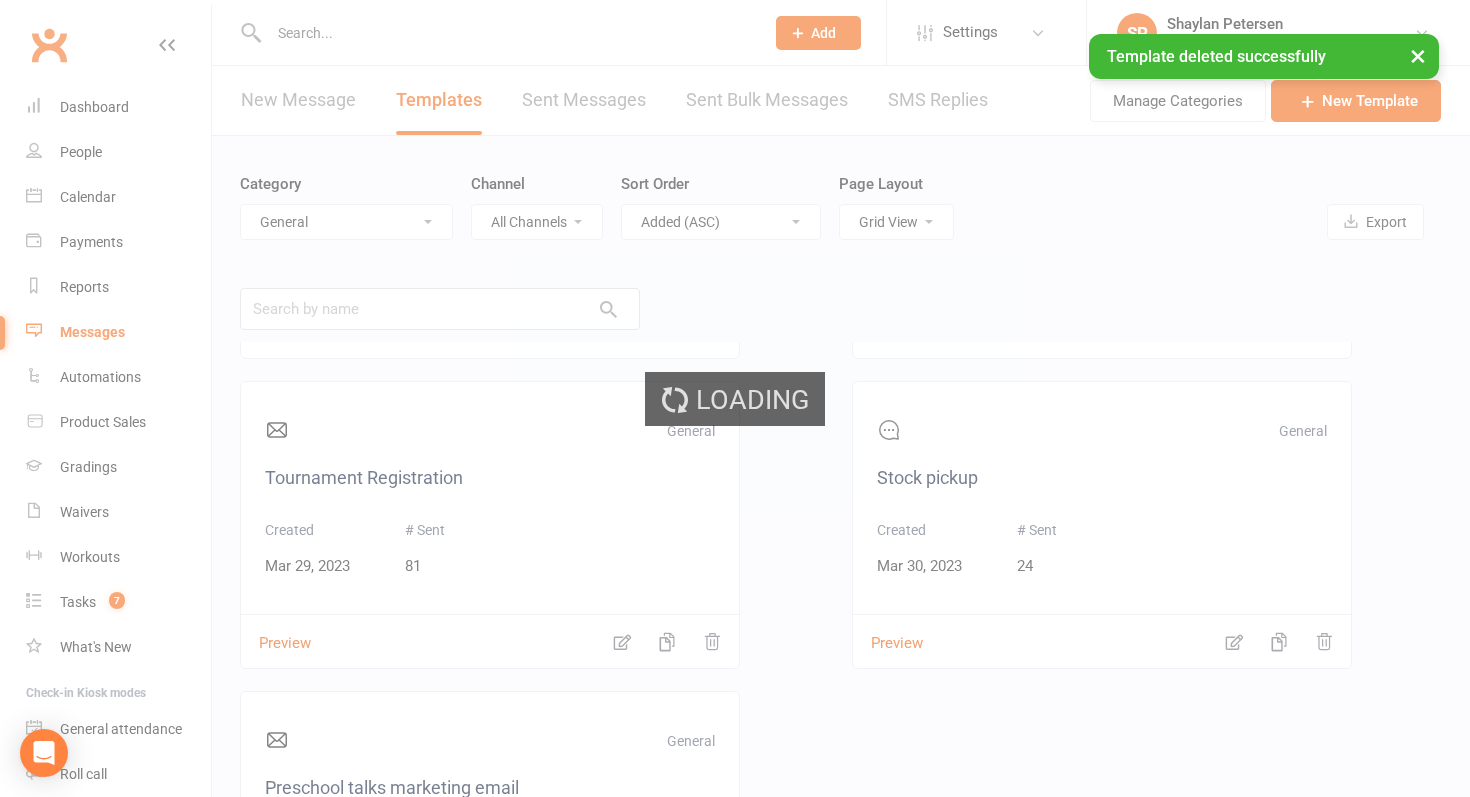 scroll, scrollTop: 32, scrollLeft: 0, axis: vertical 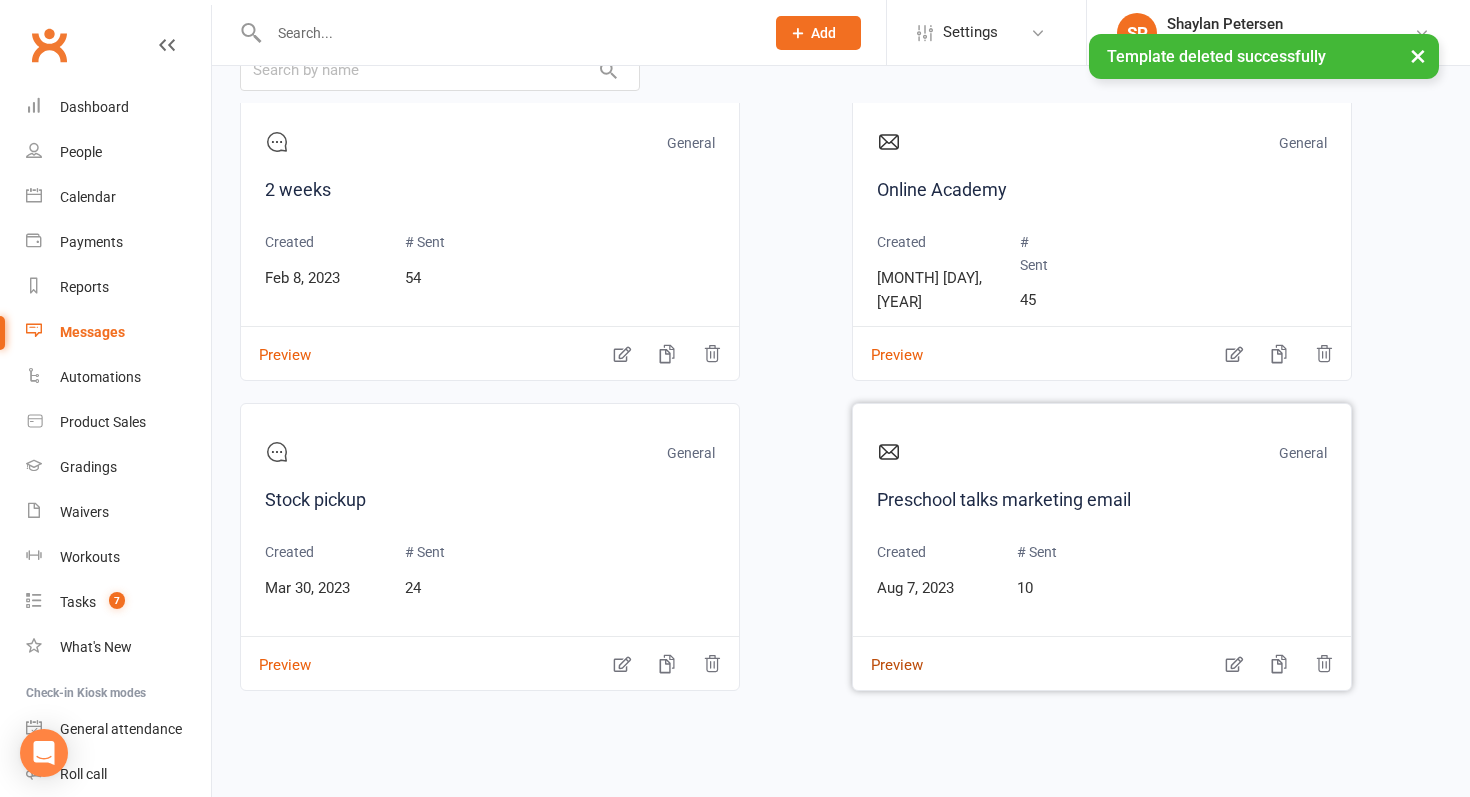 click on "Preview" at bounding box center (888, 651) 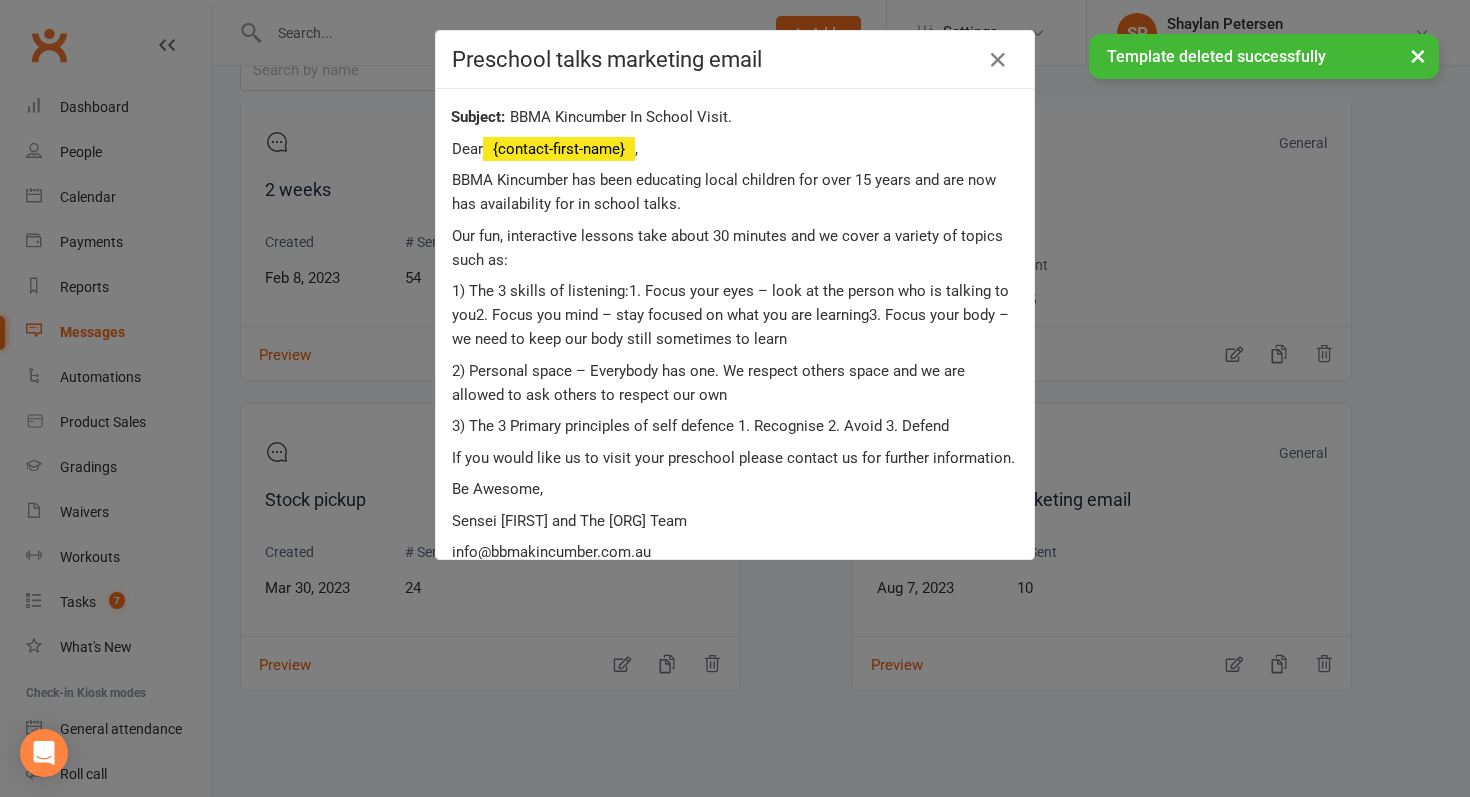 scroll, scrollTop: 91, scrollLeft: 0, axis: vertical 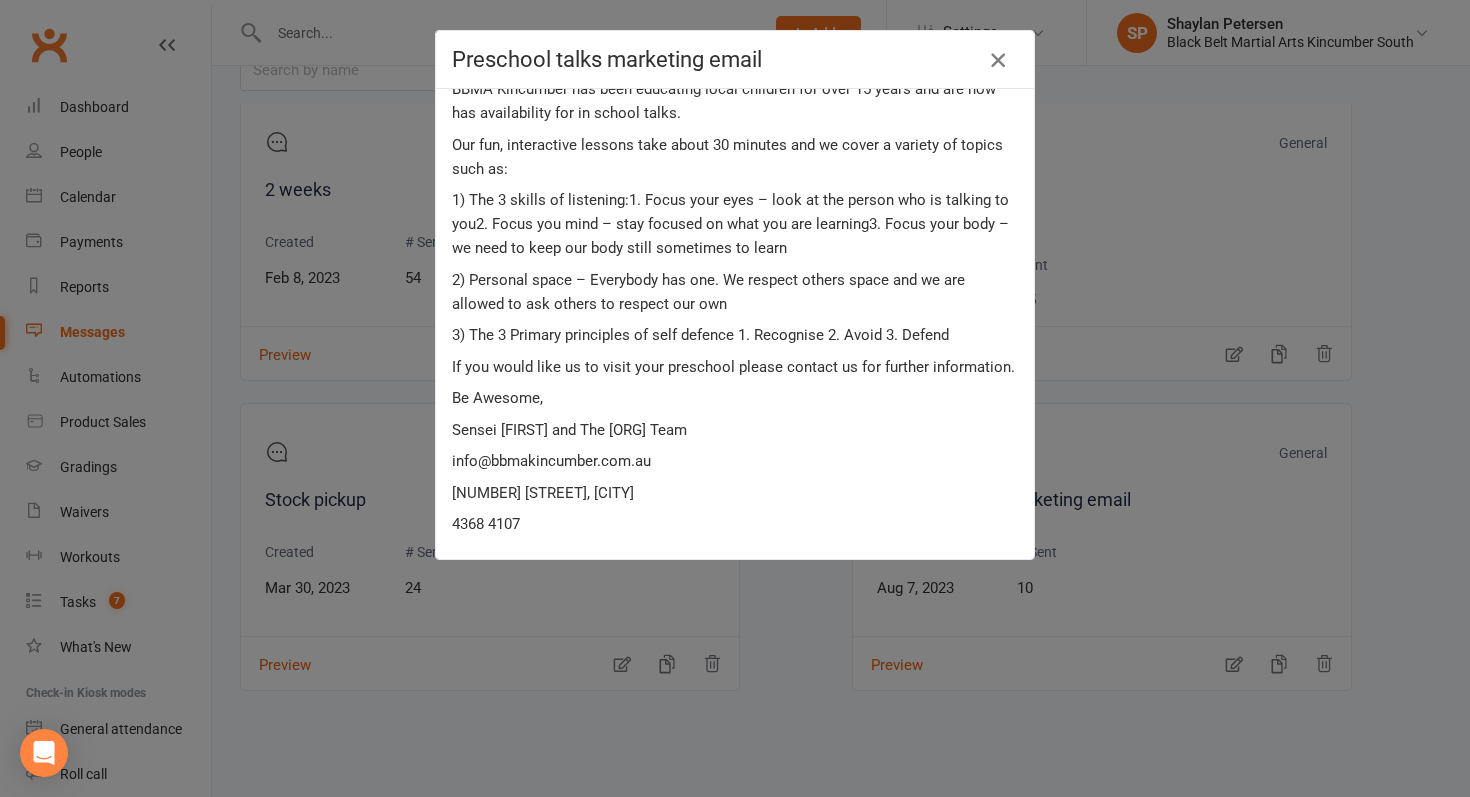 click at bounding box center (998, 60) 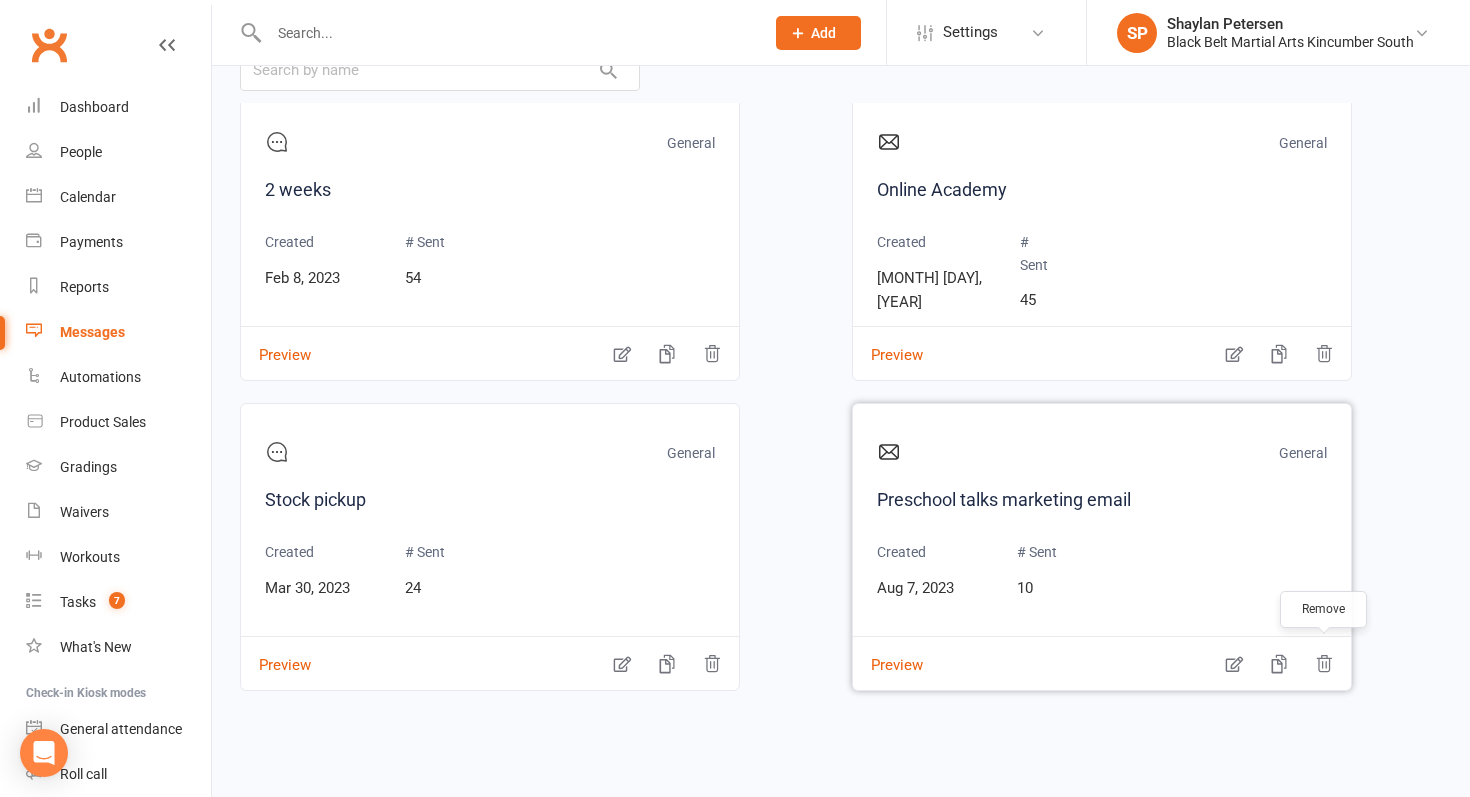 click 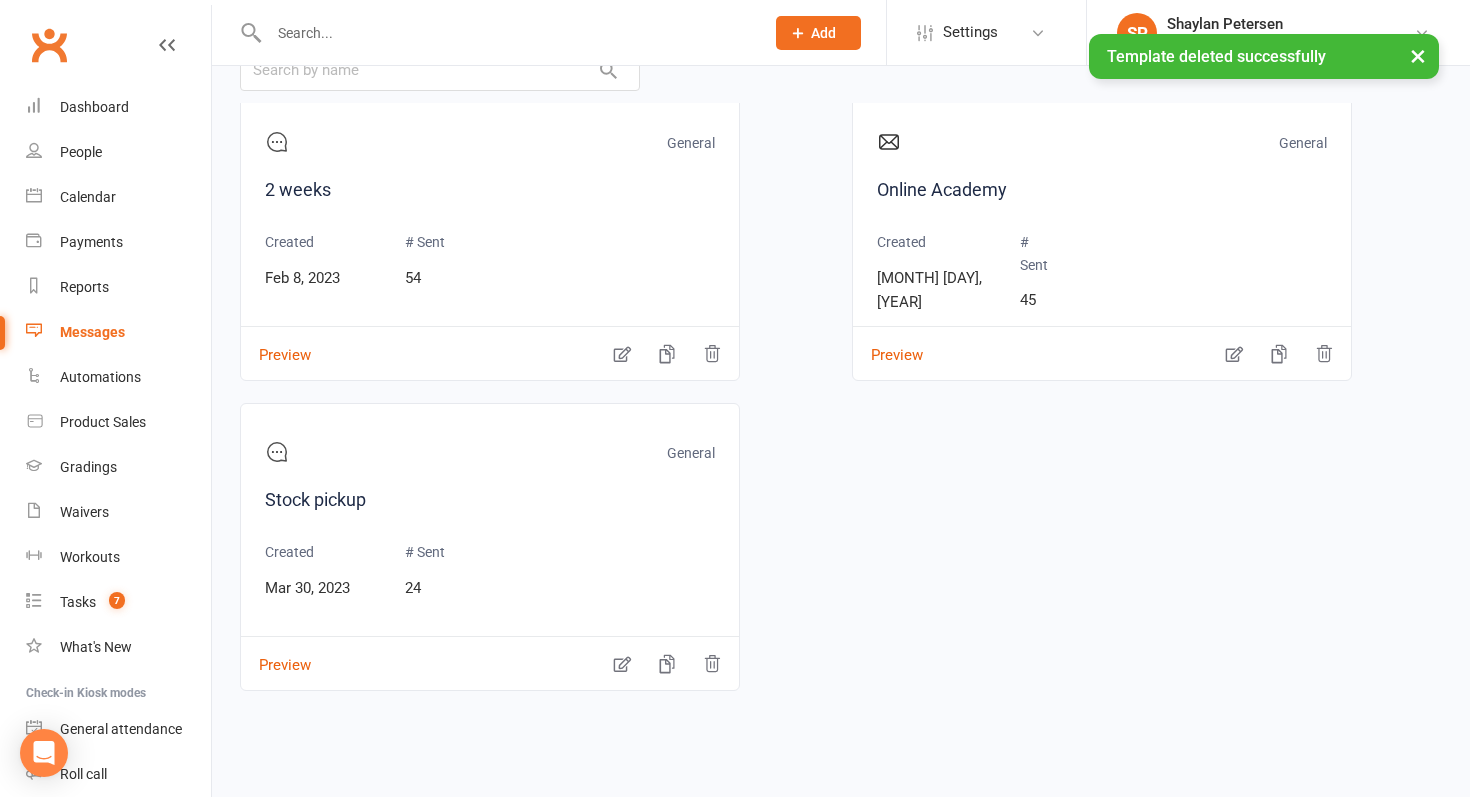 scroll, scrollTop: 0, scrollLeft: 0, axis: both 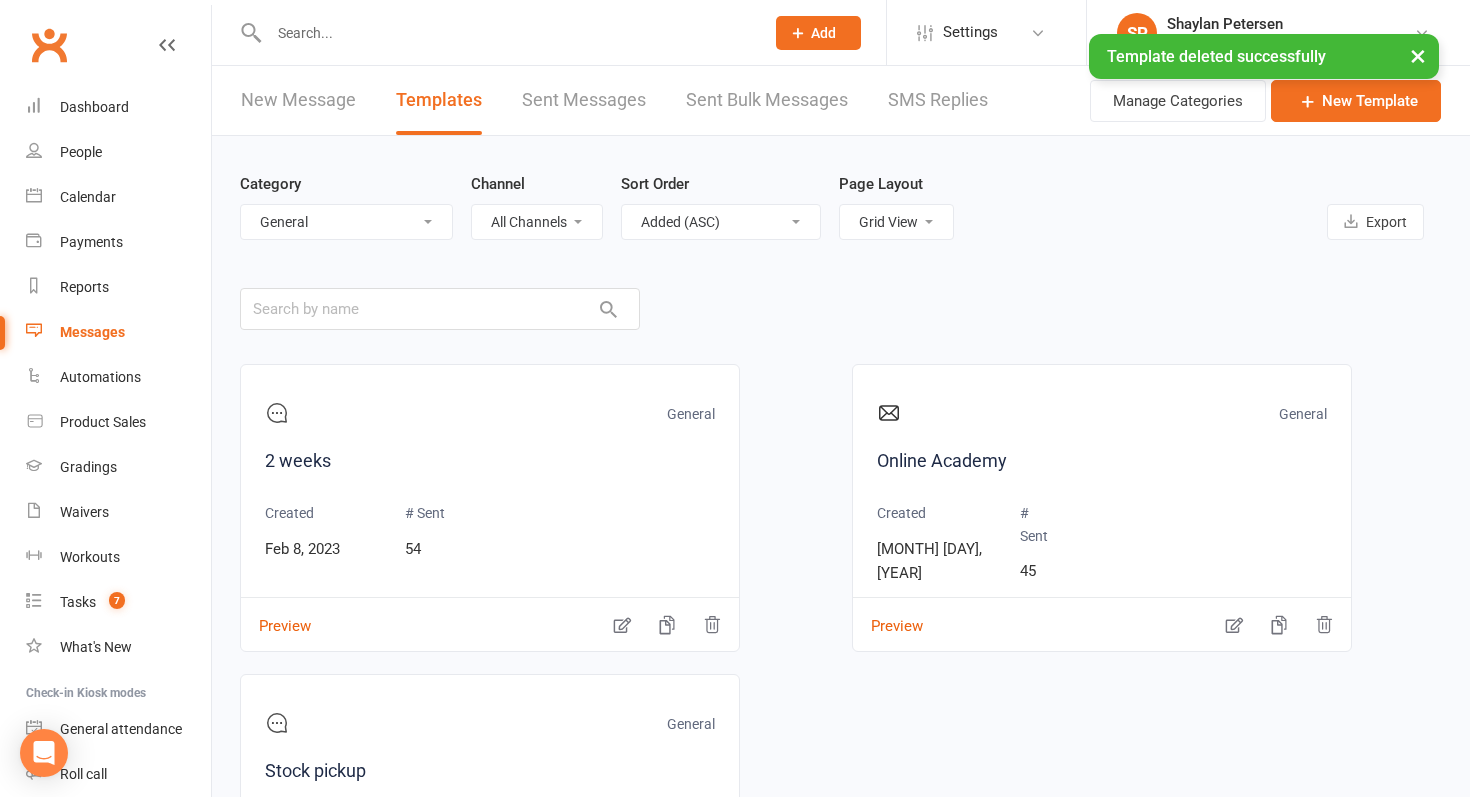 click on "All Categories (No category) 30 Days Birthday Parties Enquiries Events General Gradings Group Grading Holiday Camps and PNO Leadership Level Upgrades Little Dragons Marketing New Student Information Payments Prep Cycle Staff State Team Tournaments" at bounding box center (346, 222) 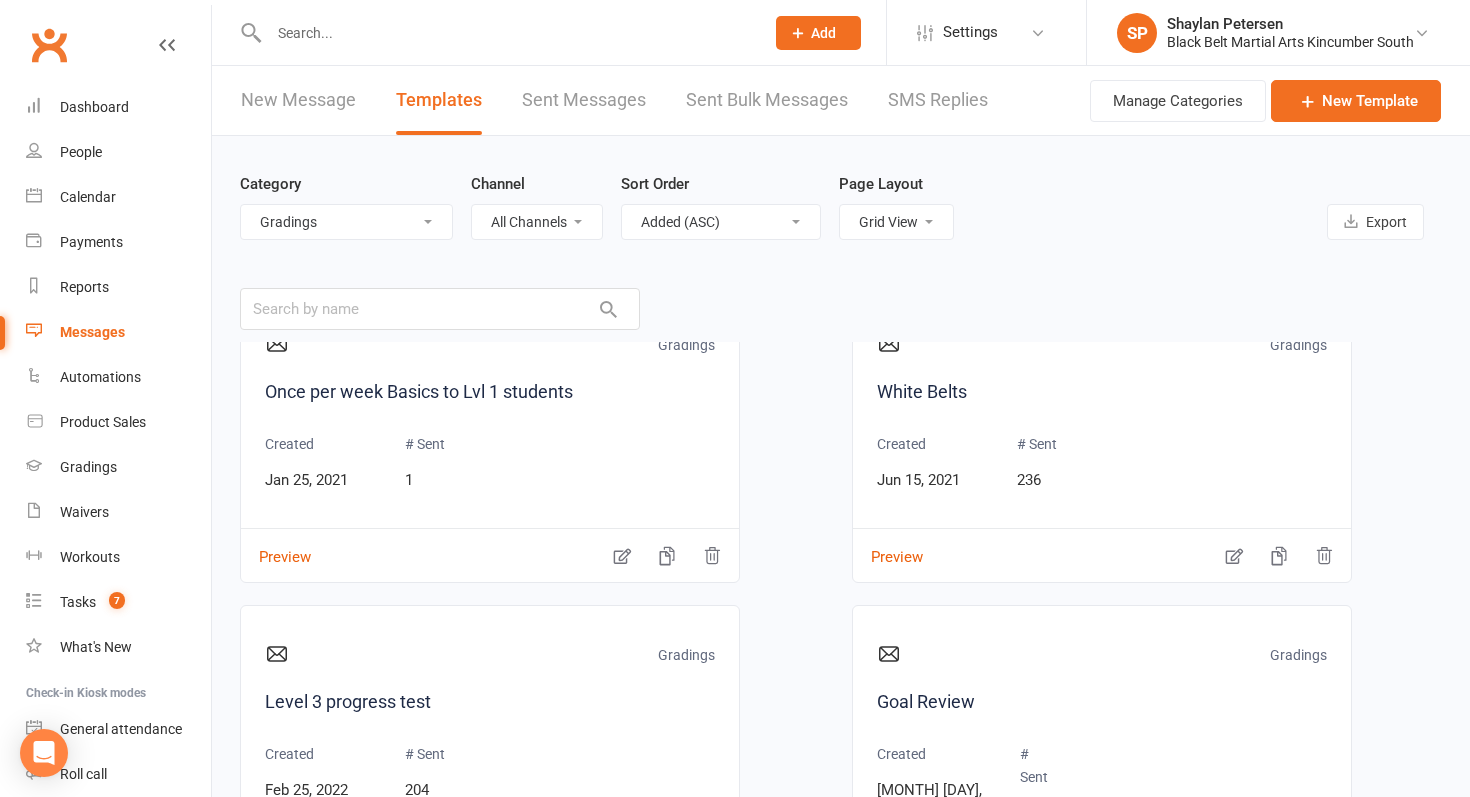 scroll, scrollTop: 0, scrollLeft: 0, axis: both 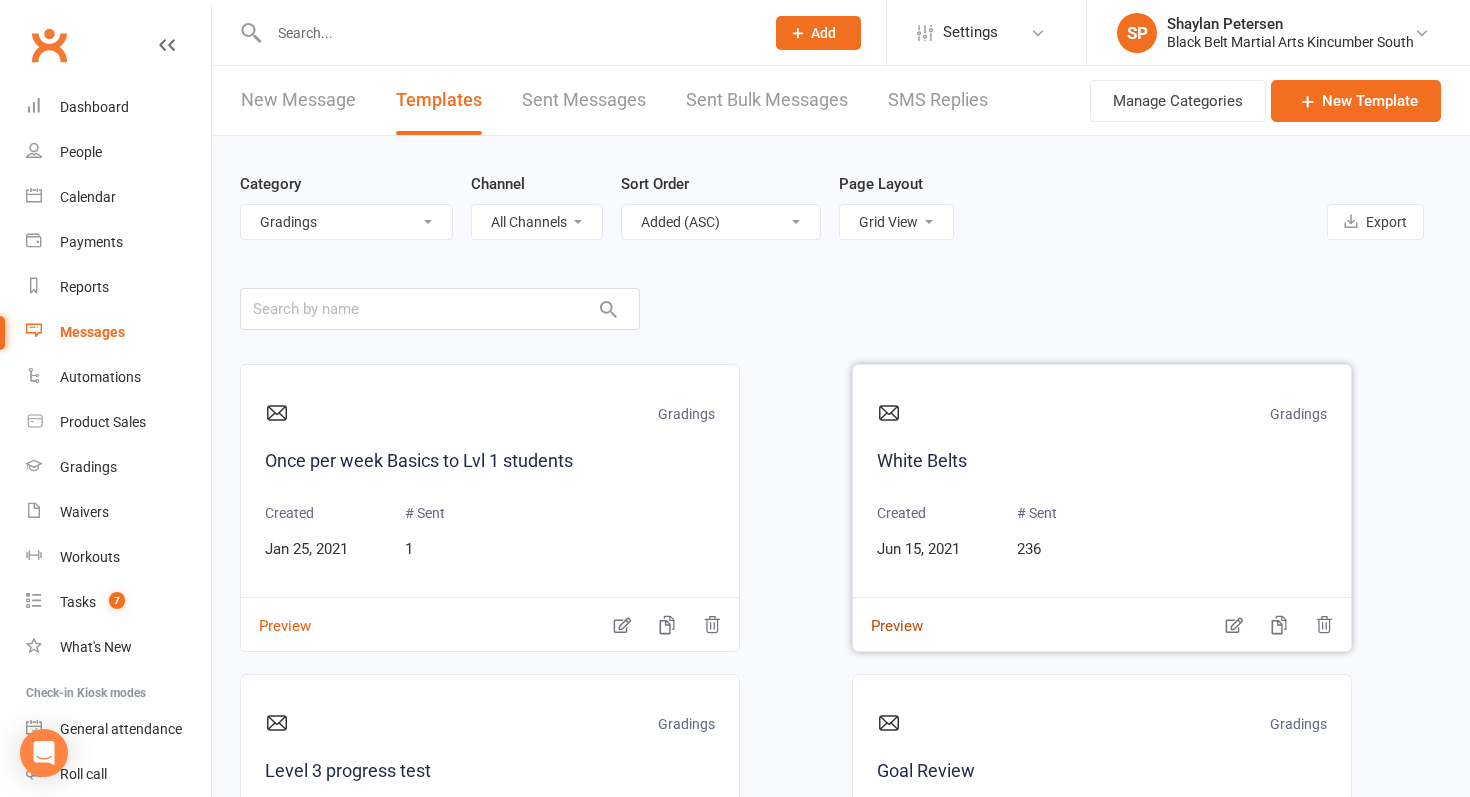 click on "Preview" at bounding box center [888, 612] 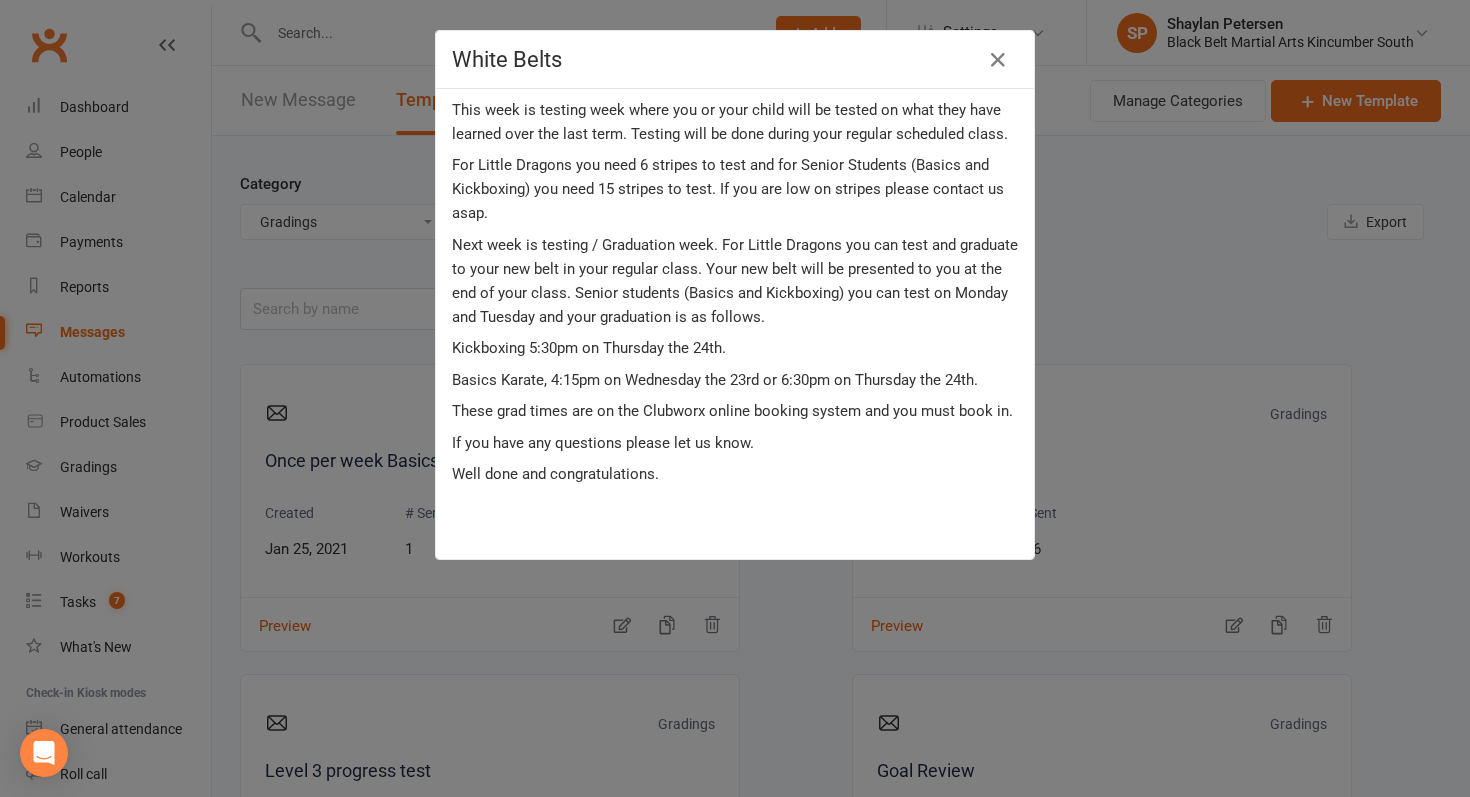 scroll, scrollTop: 115, scrollLeft: 0, axis: vertical 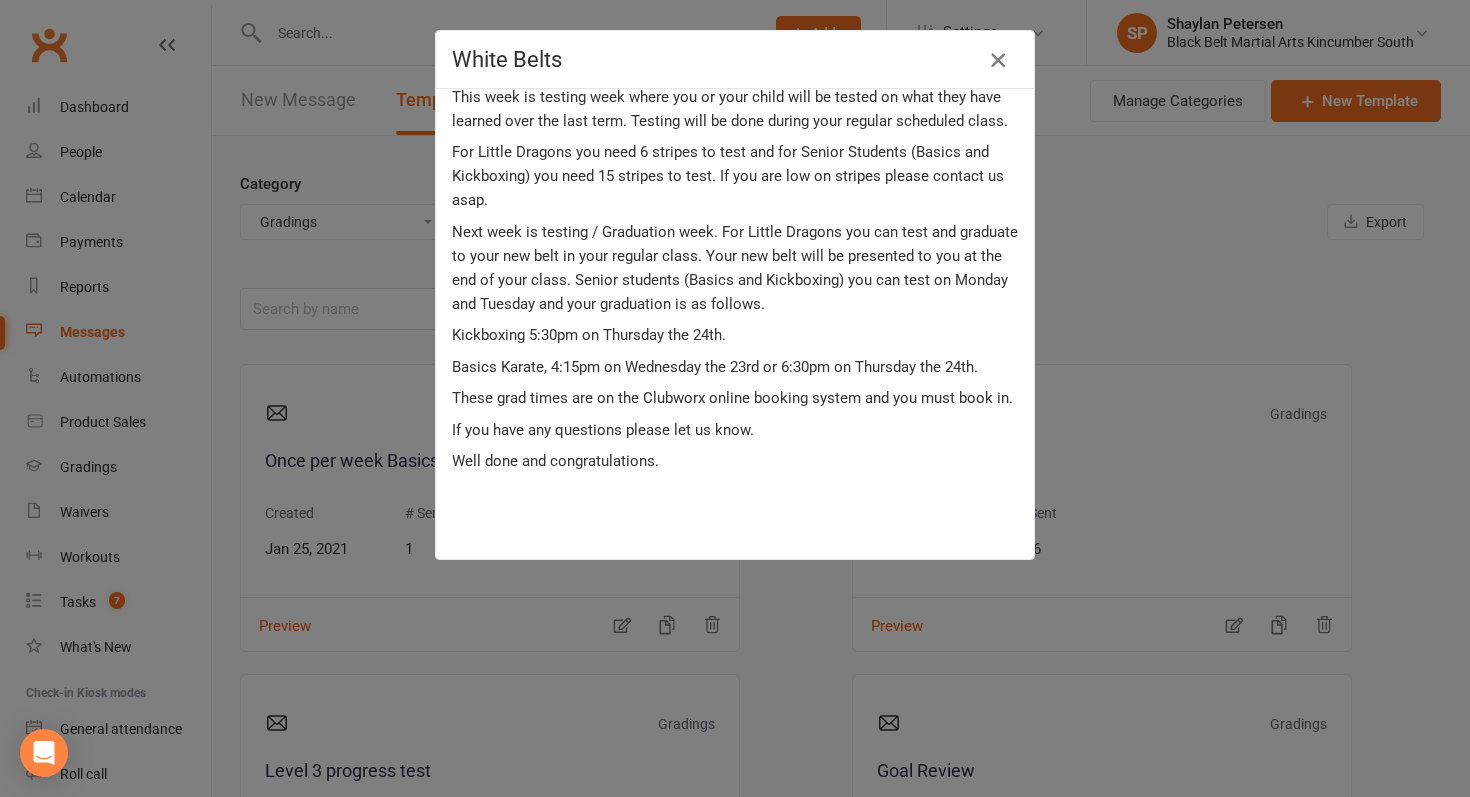 click at bounding box center [998, 60] 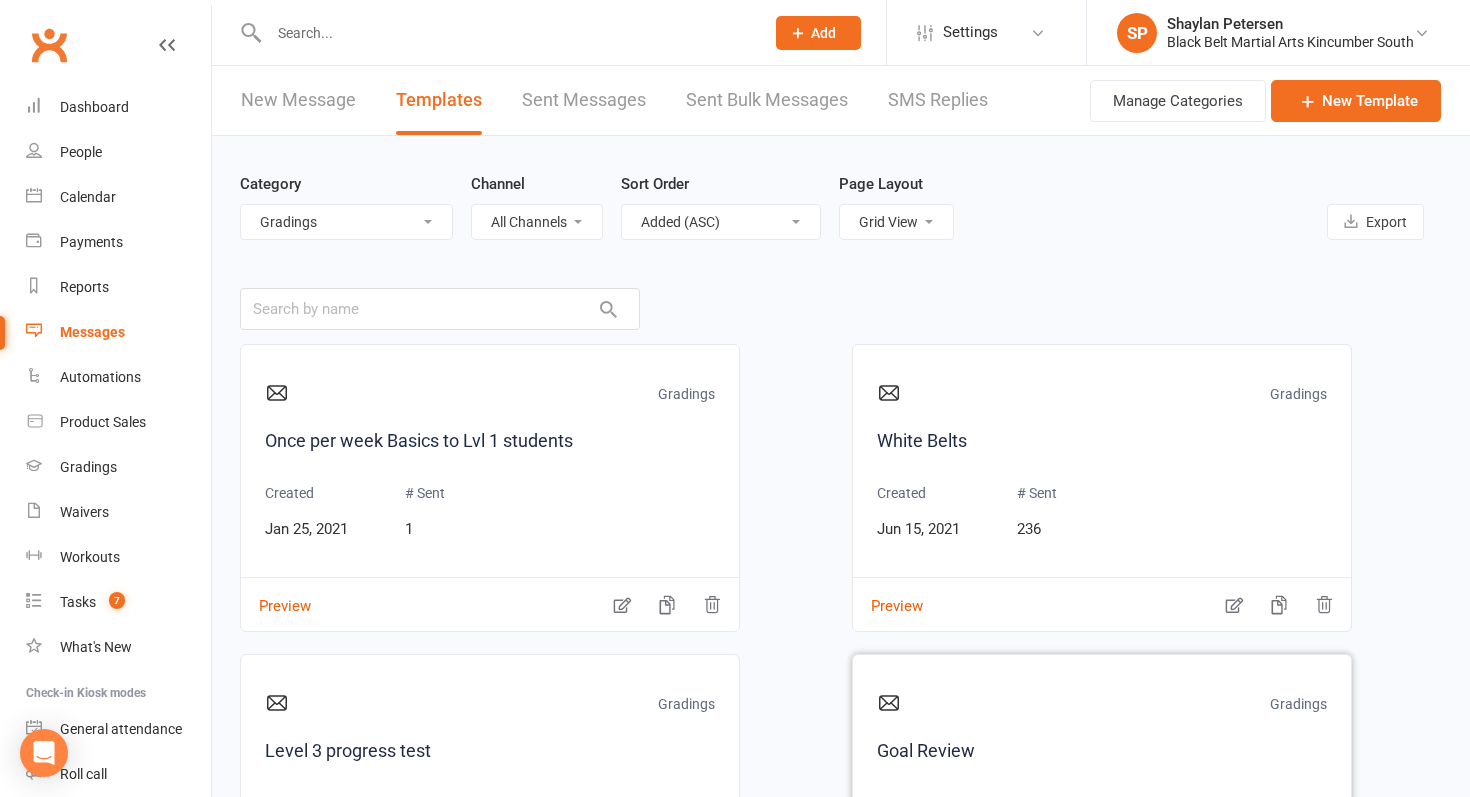 scroll, scrollTop: 0, scrollLeft: 0, axis: both 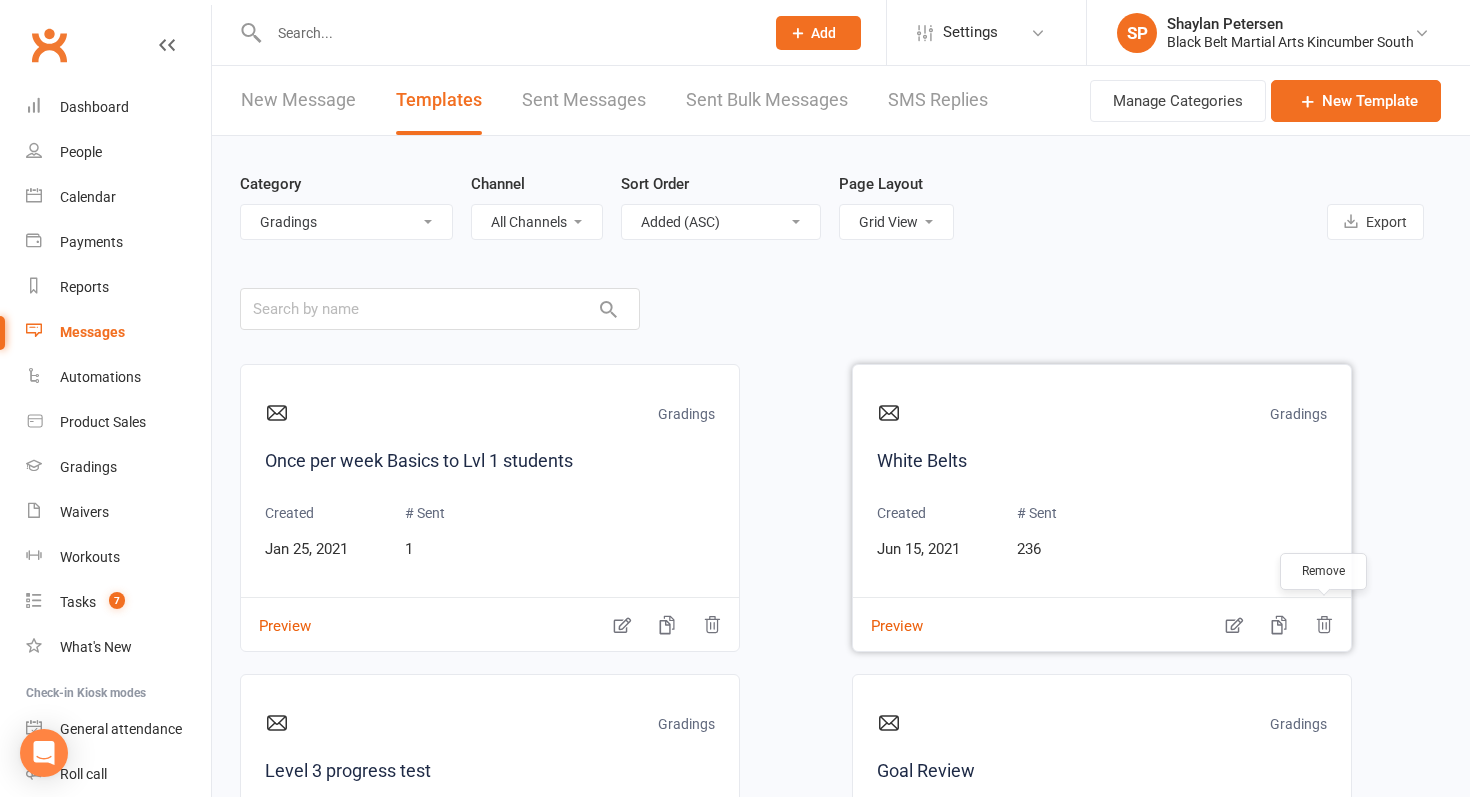 click 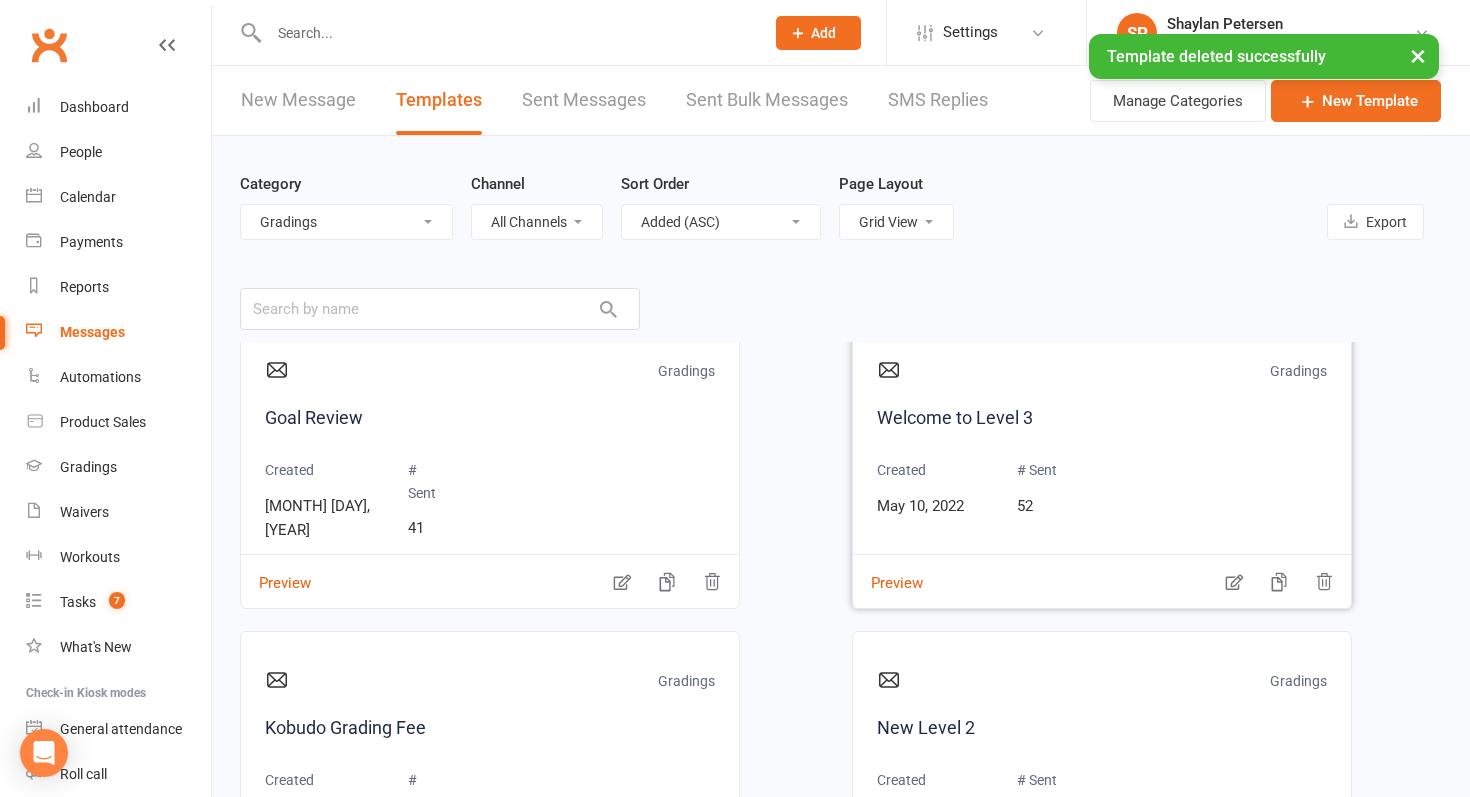 scroll, scrollTop: 350, scrollLeft: 0, axis: vertical 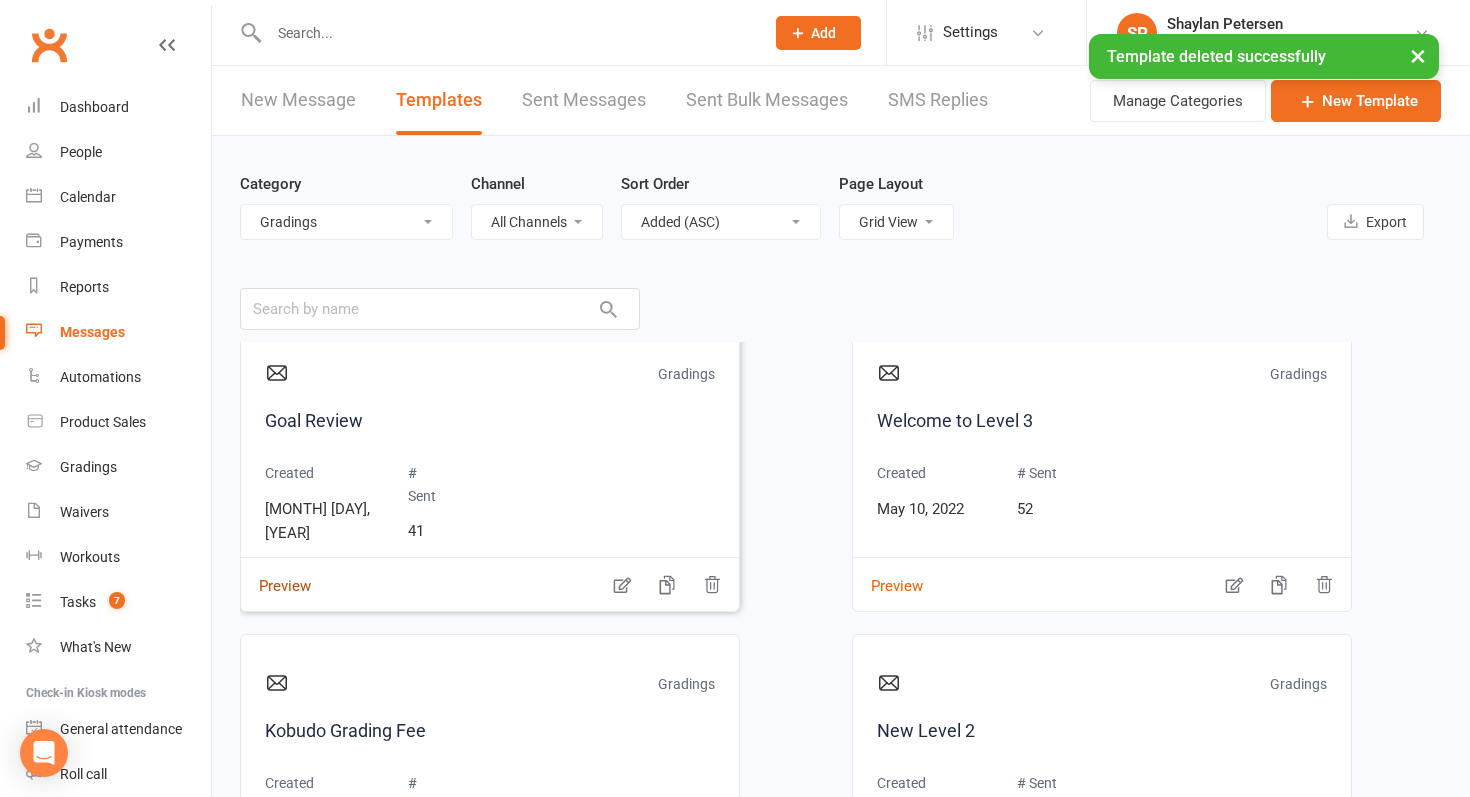 click on "Preview" at bounding box center [276, 572] 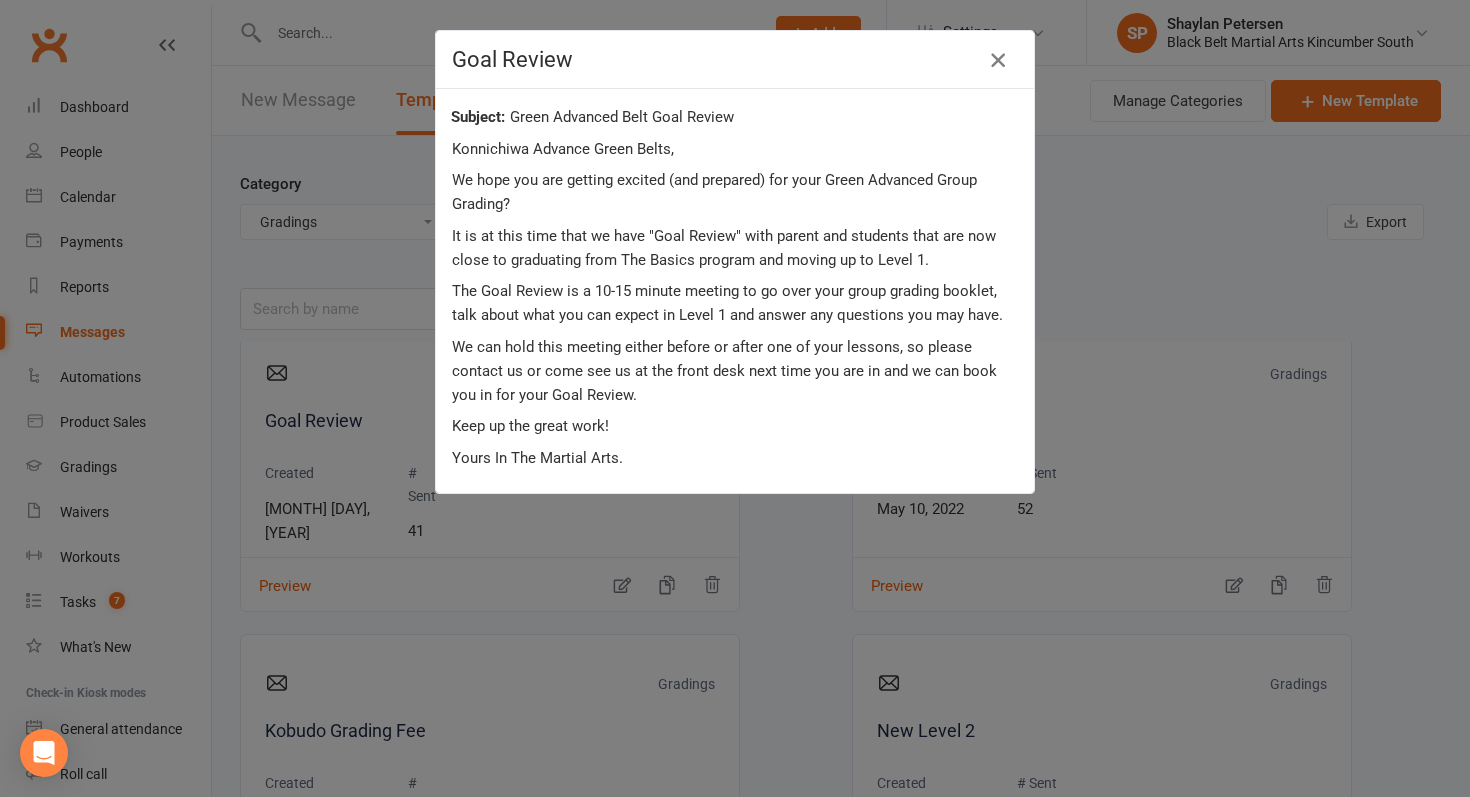 click at bounding box center (998, 60) 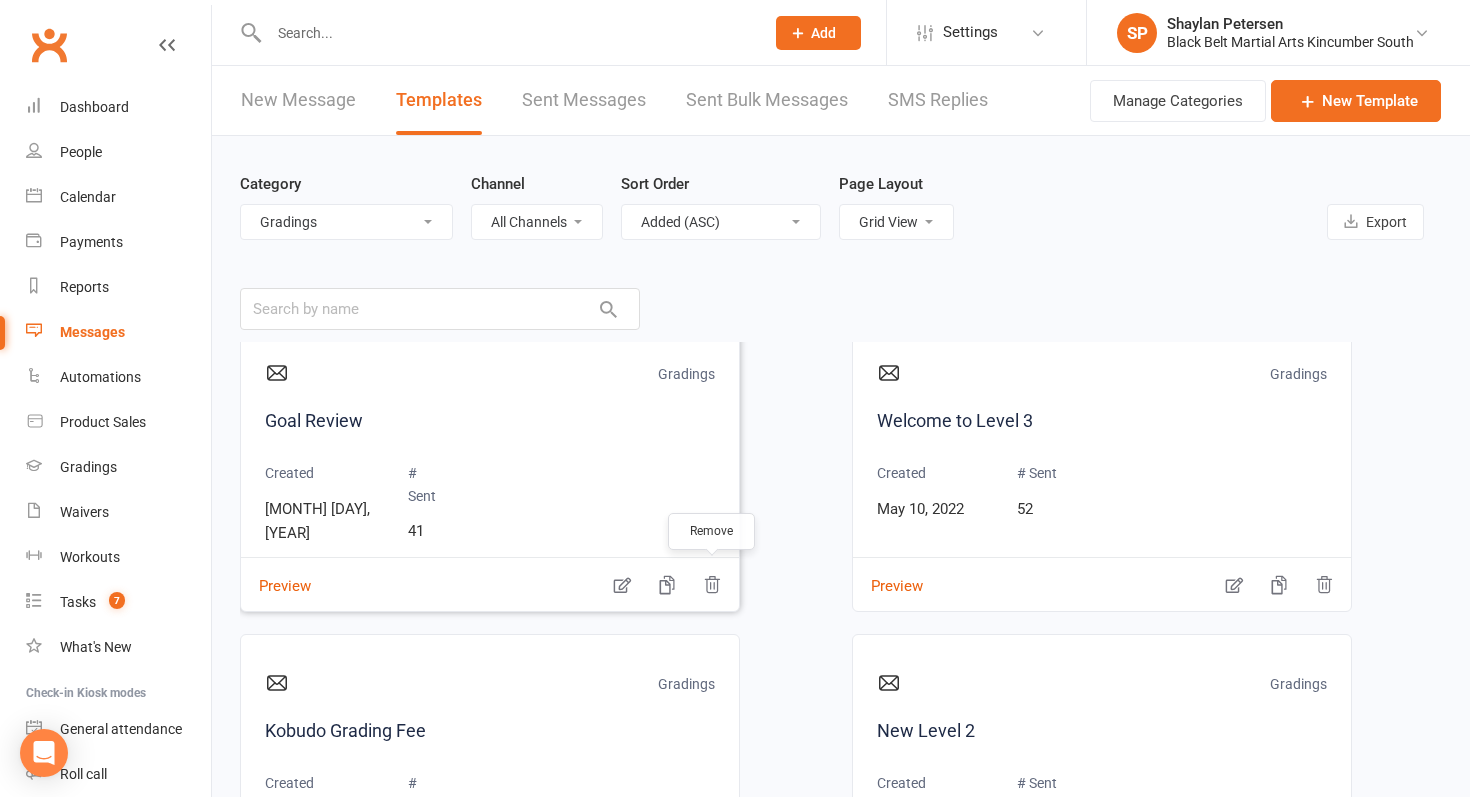click 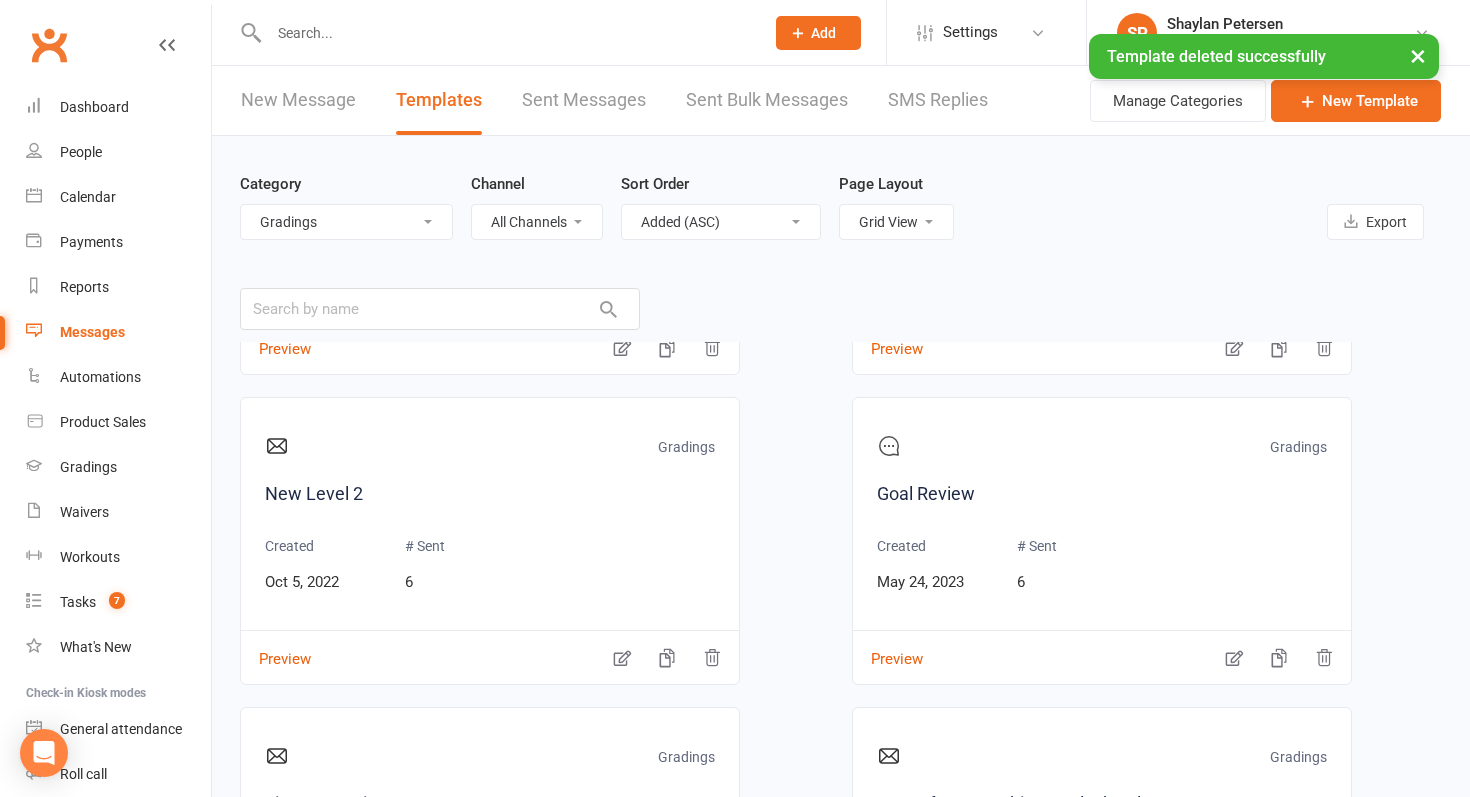 scroll, scrollTop: 593, scrollLeft: 0, axis: vertical 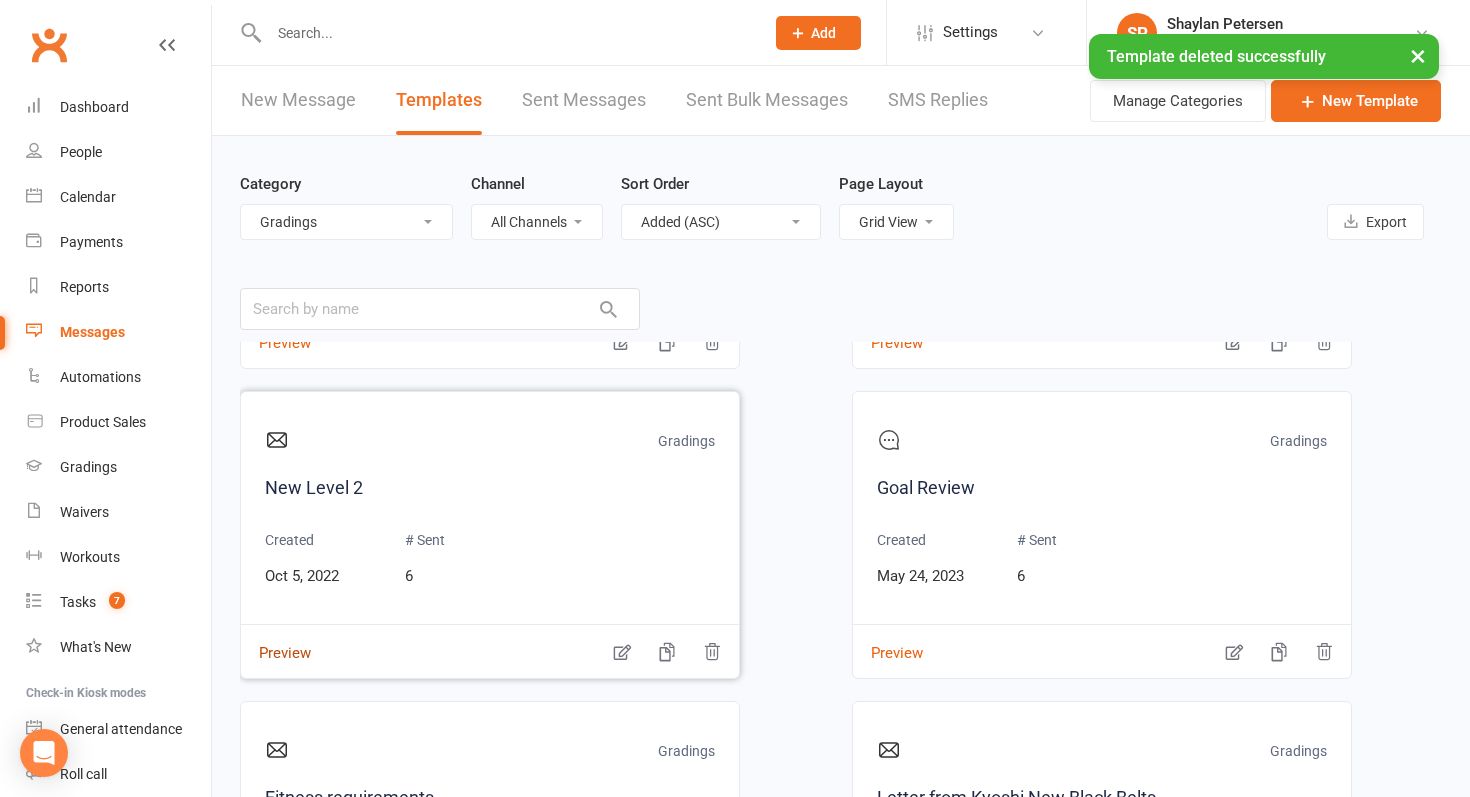 click on "Preview" at bounding box center (276, 639) 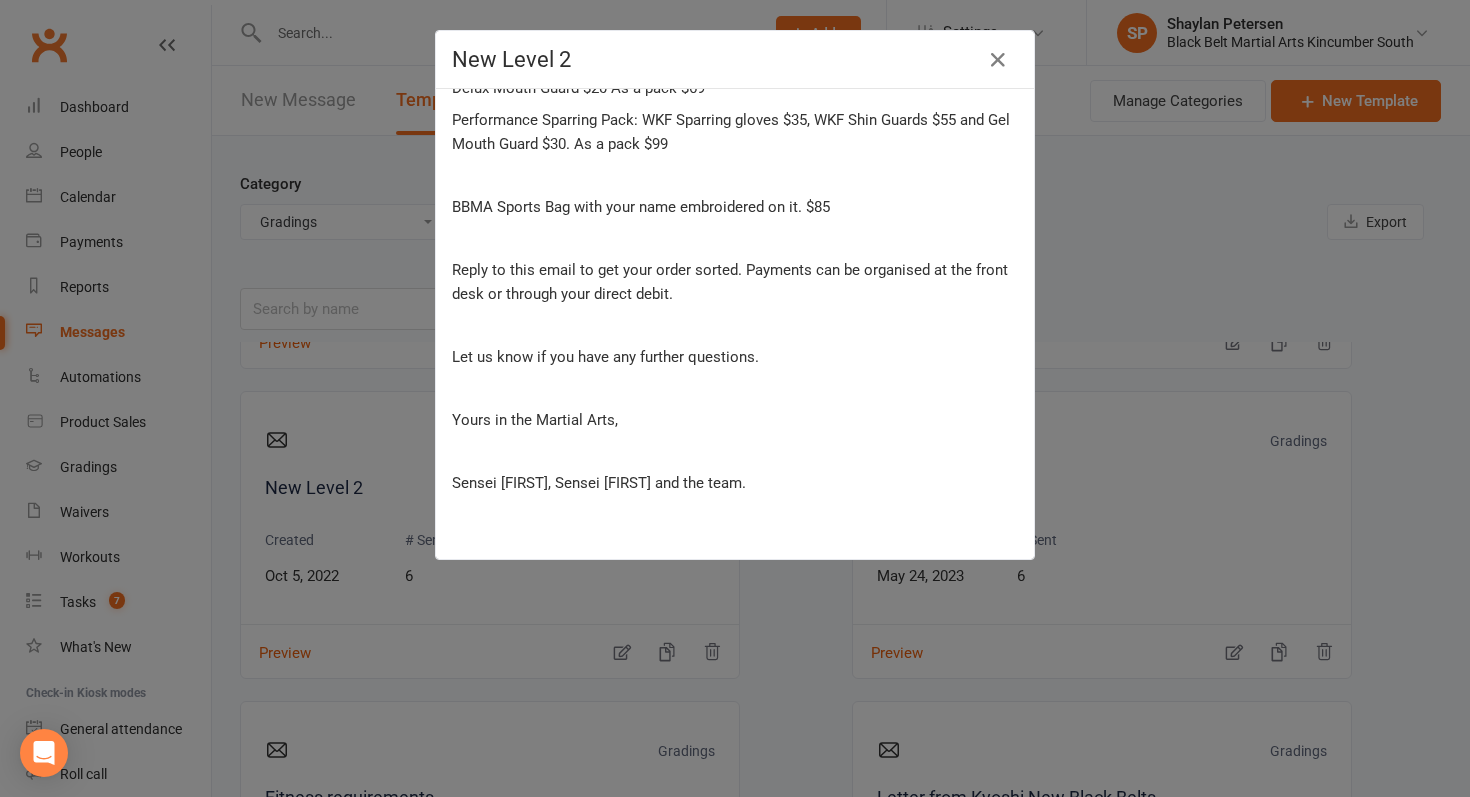 scroll, scrollTop: 495, scrollLeft: 0, axis: vertical 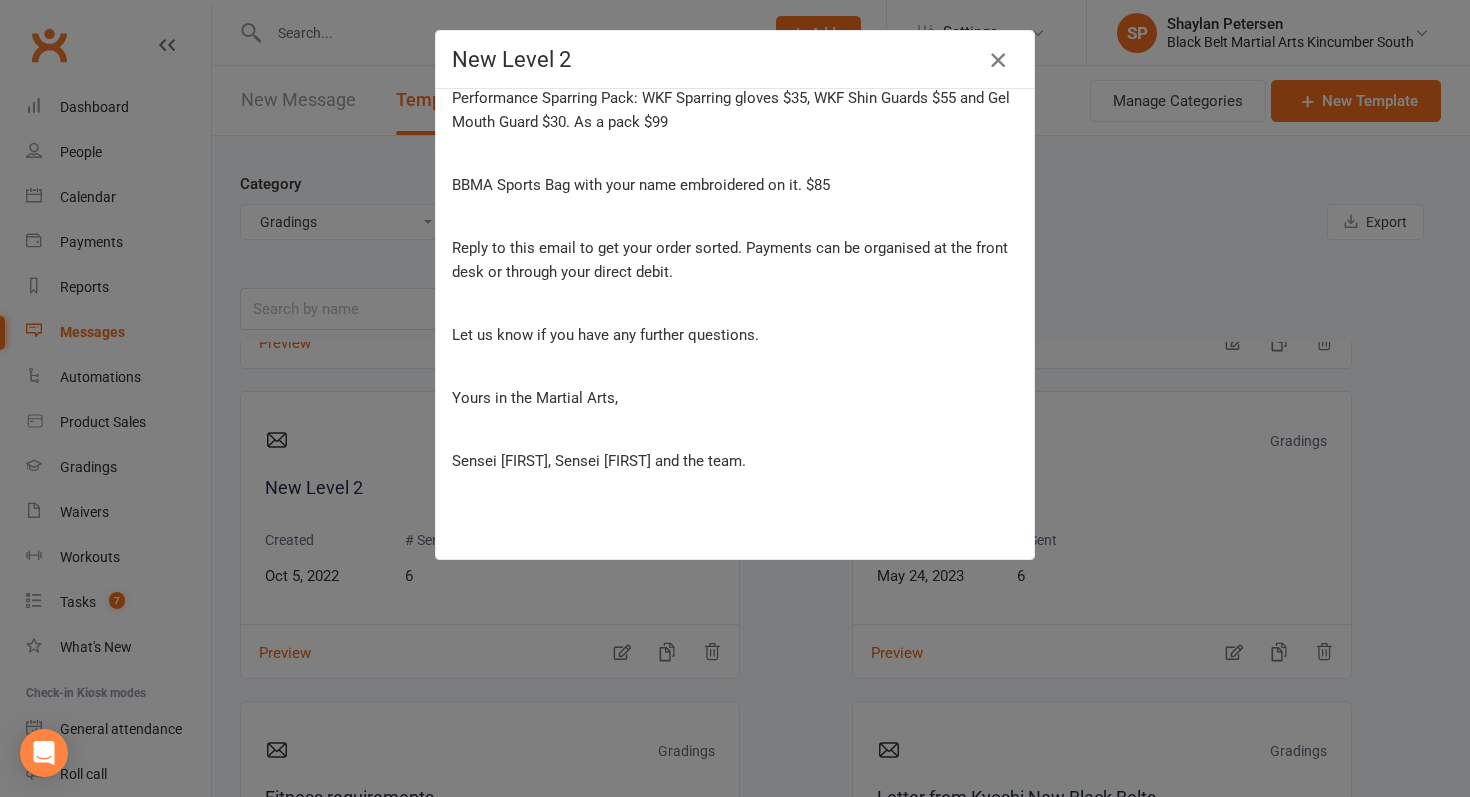 click at bounding box center (998, 60) 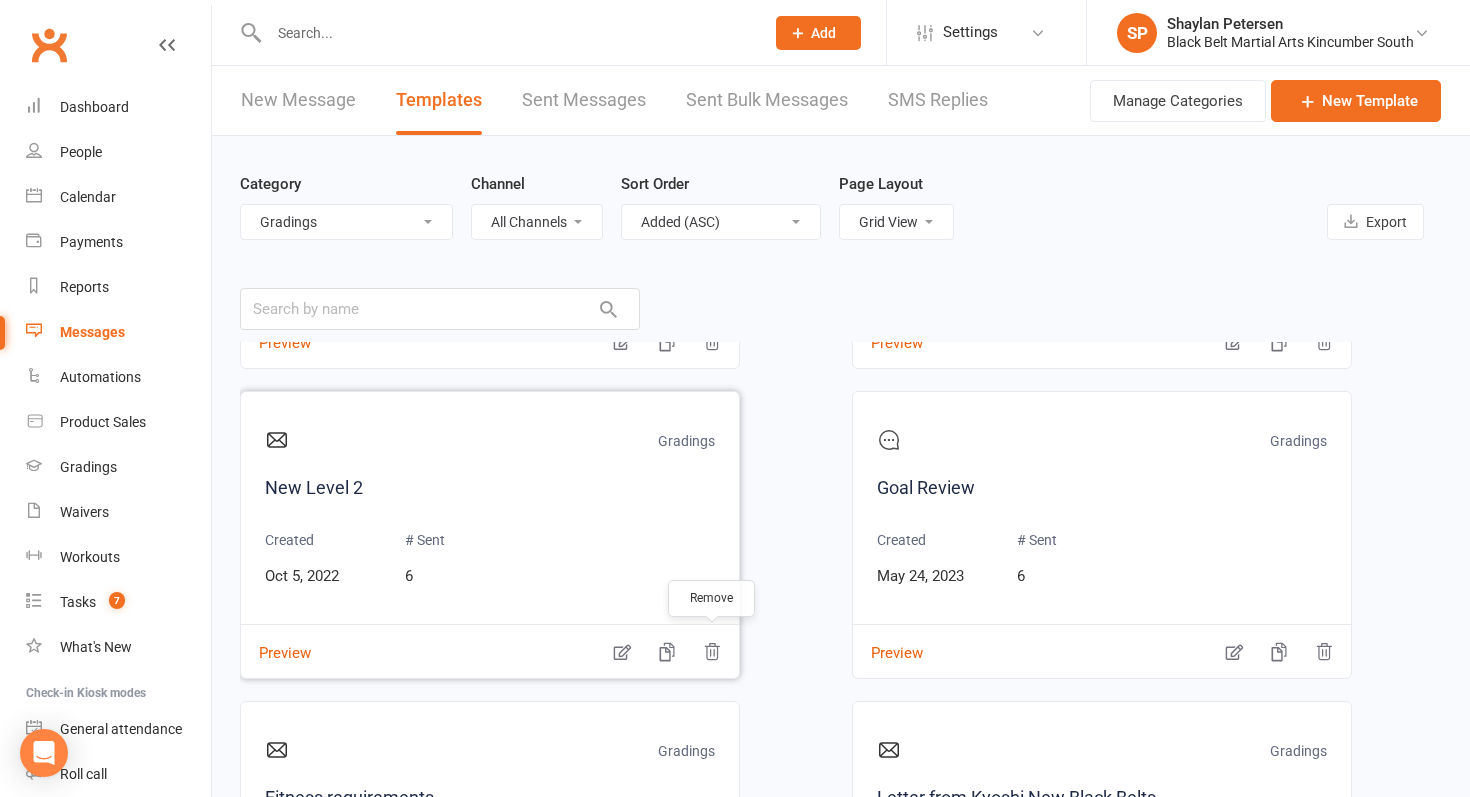 click 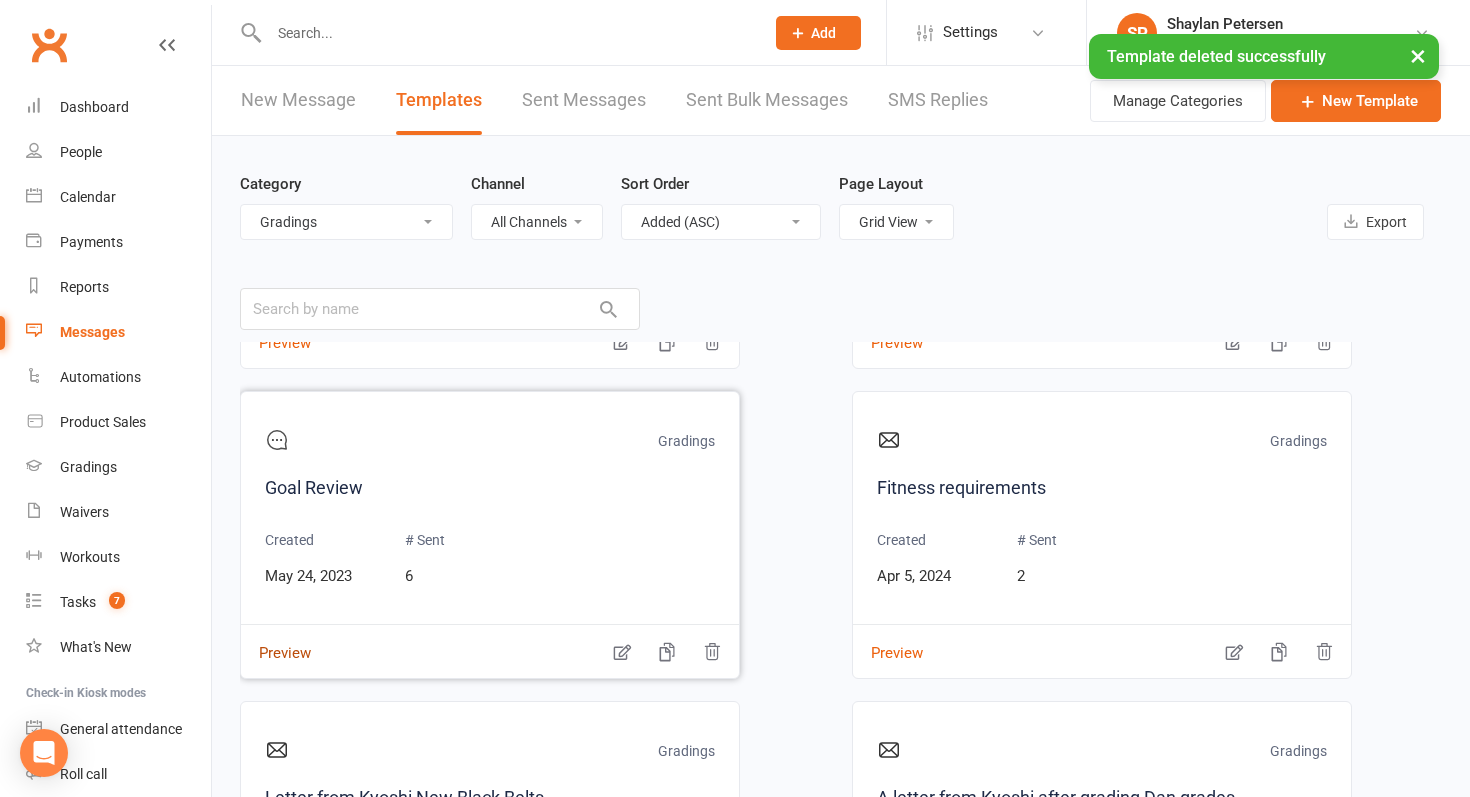 click on "Preview" at bounding box center (276, 639) 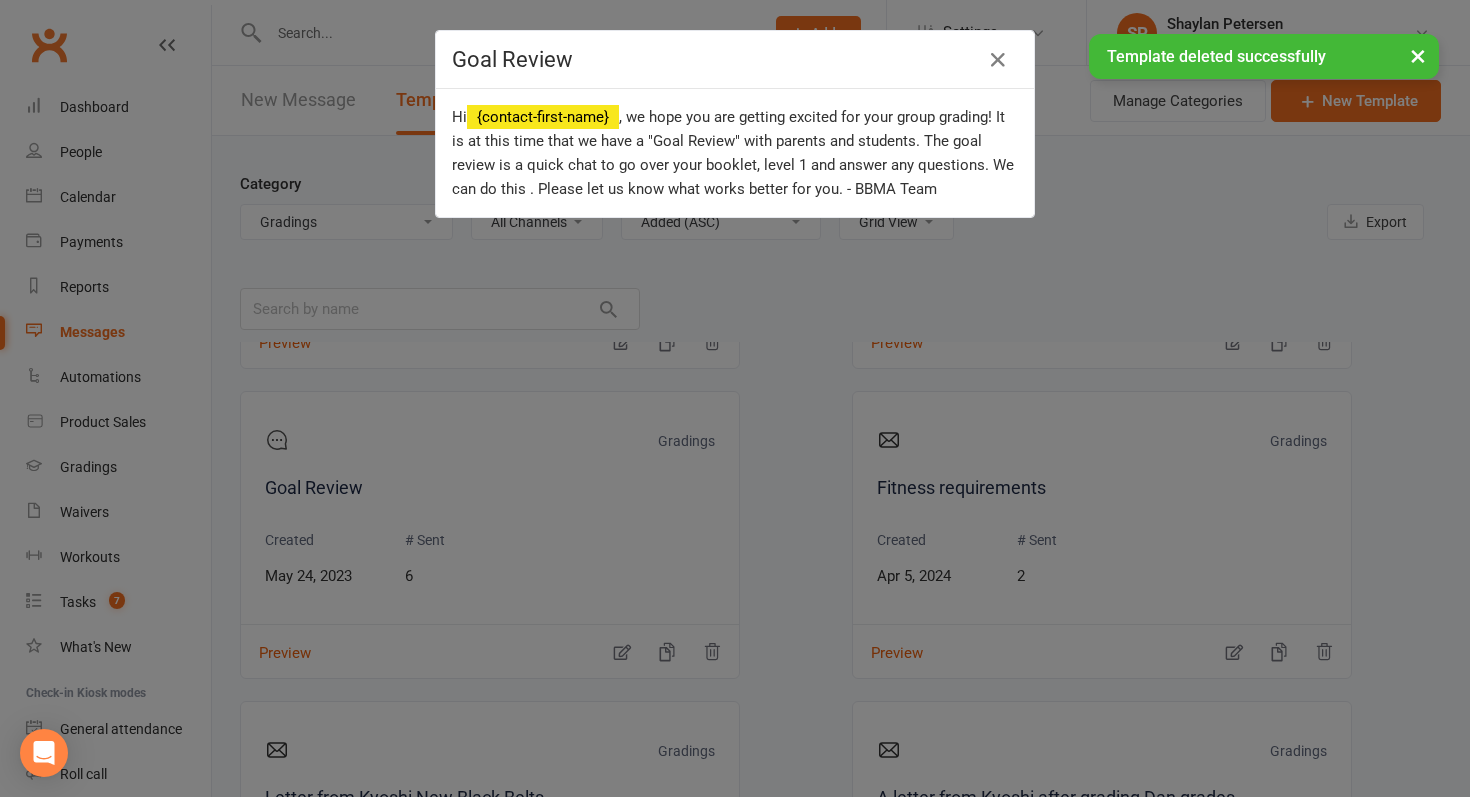 click on "× Template deleted successfully" at bounding box center (722, 34) 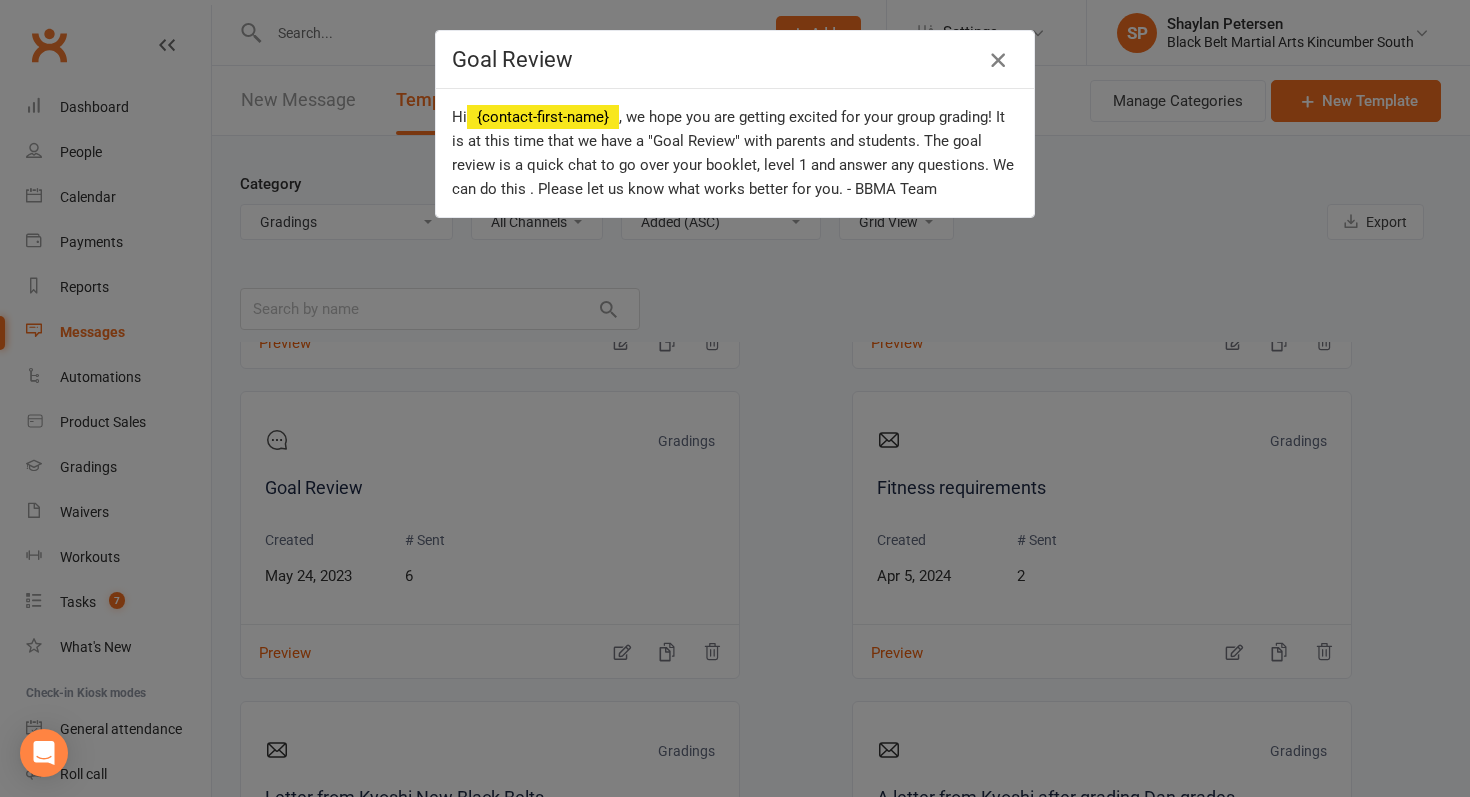 click at bounding box center [998, 60] 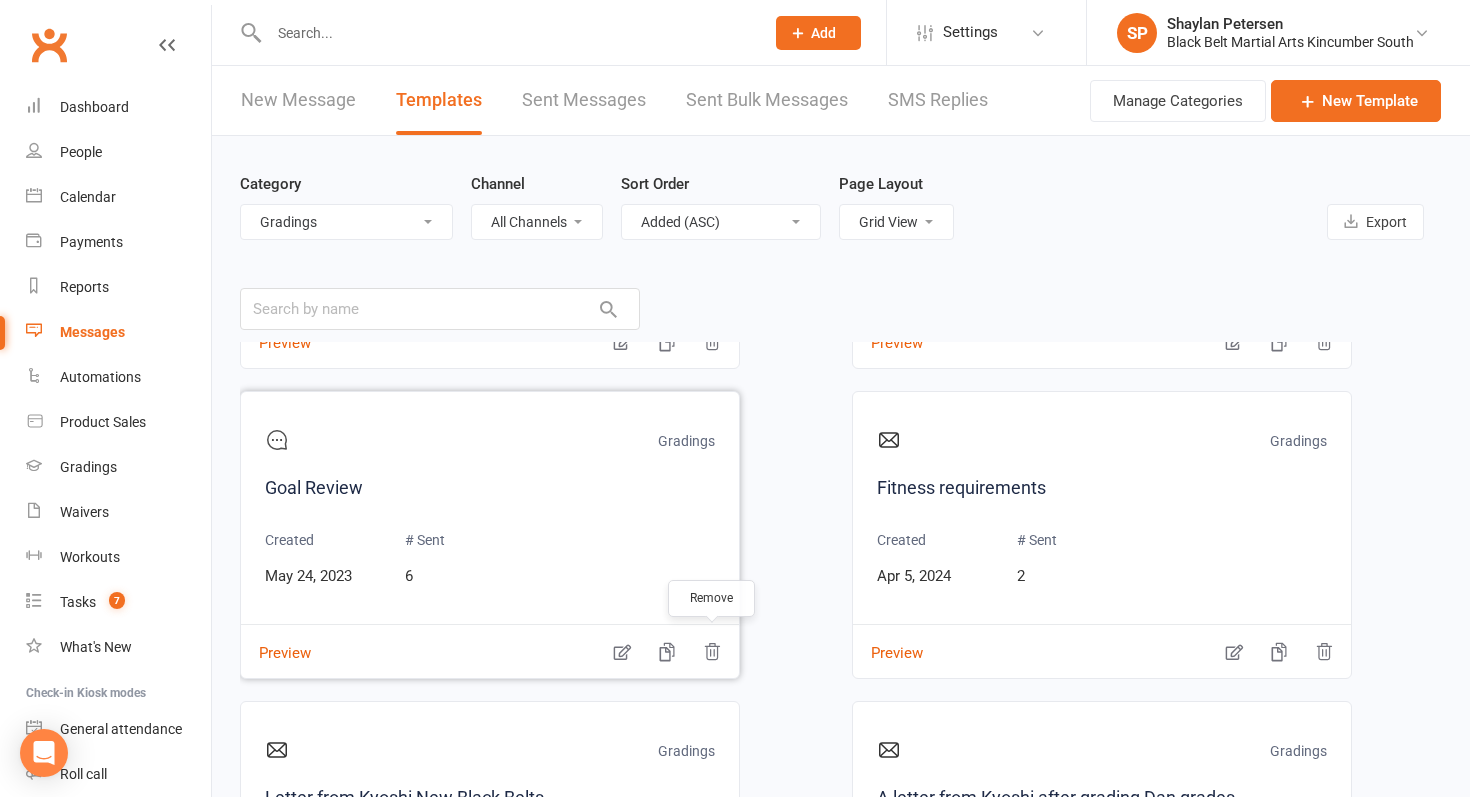 click at bounding box center [712, 639] 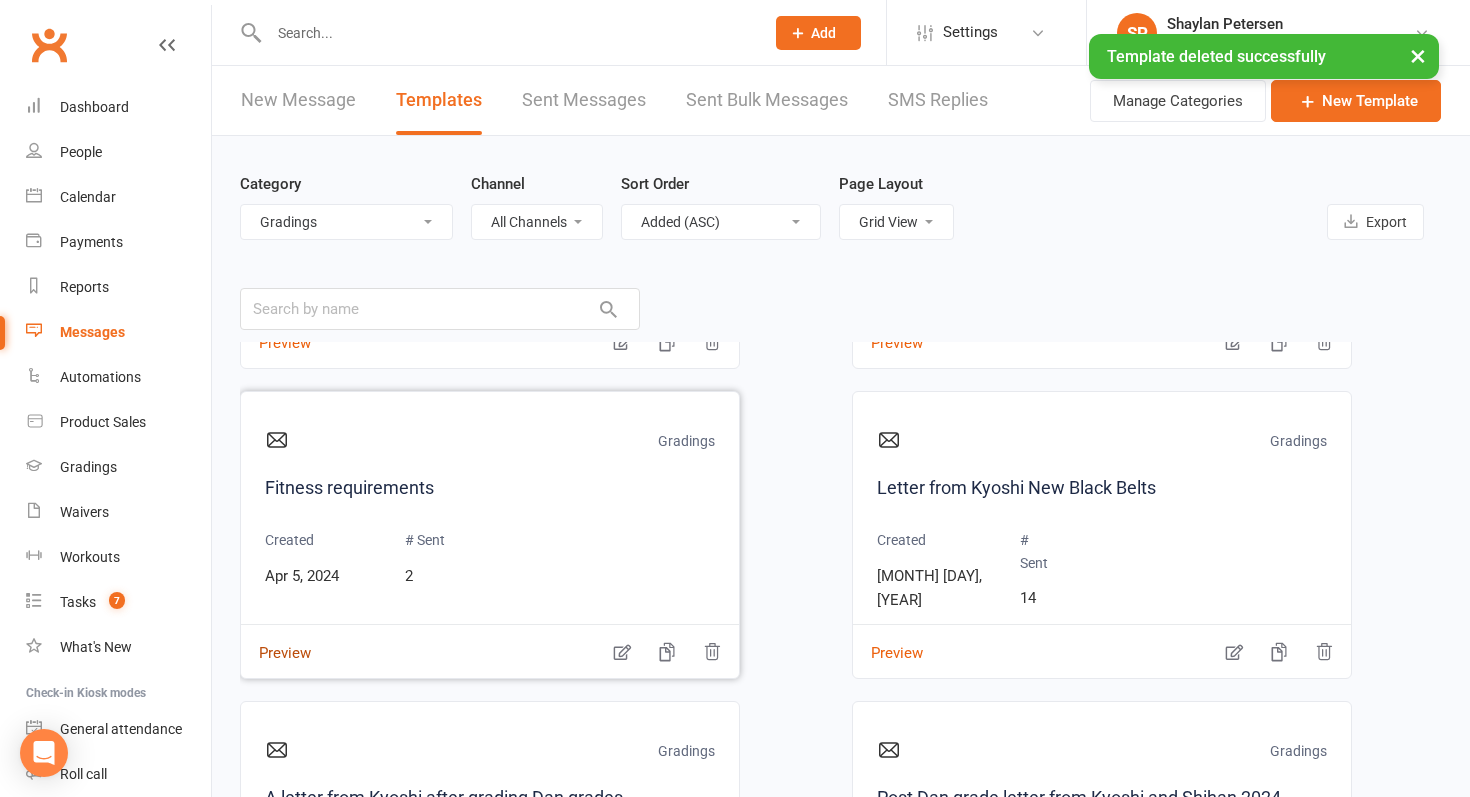 click on "Preview" at bounding box center (276, 639) 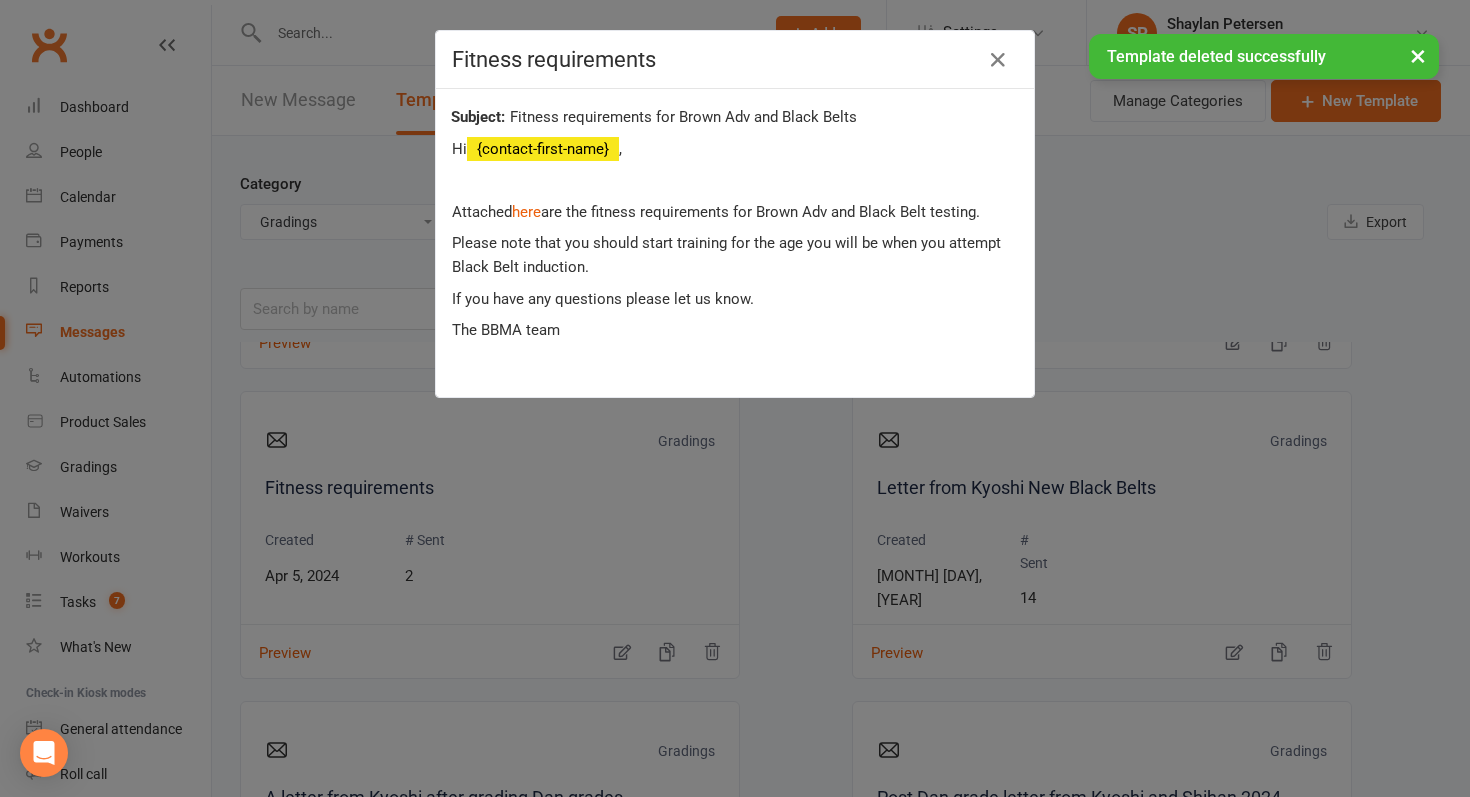 click on "× Template deleted successfully" at bounding box center (722, 34) 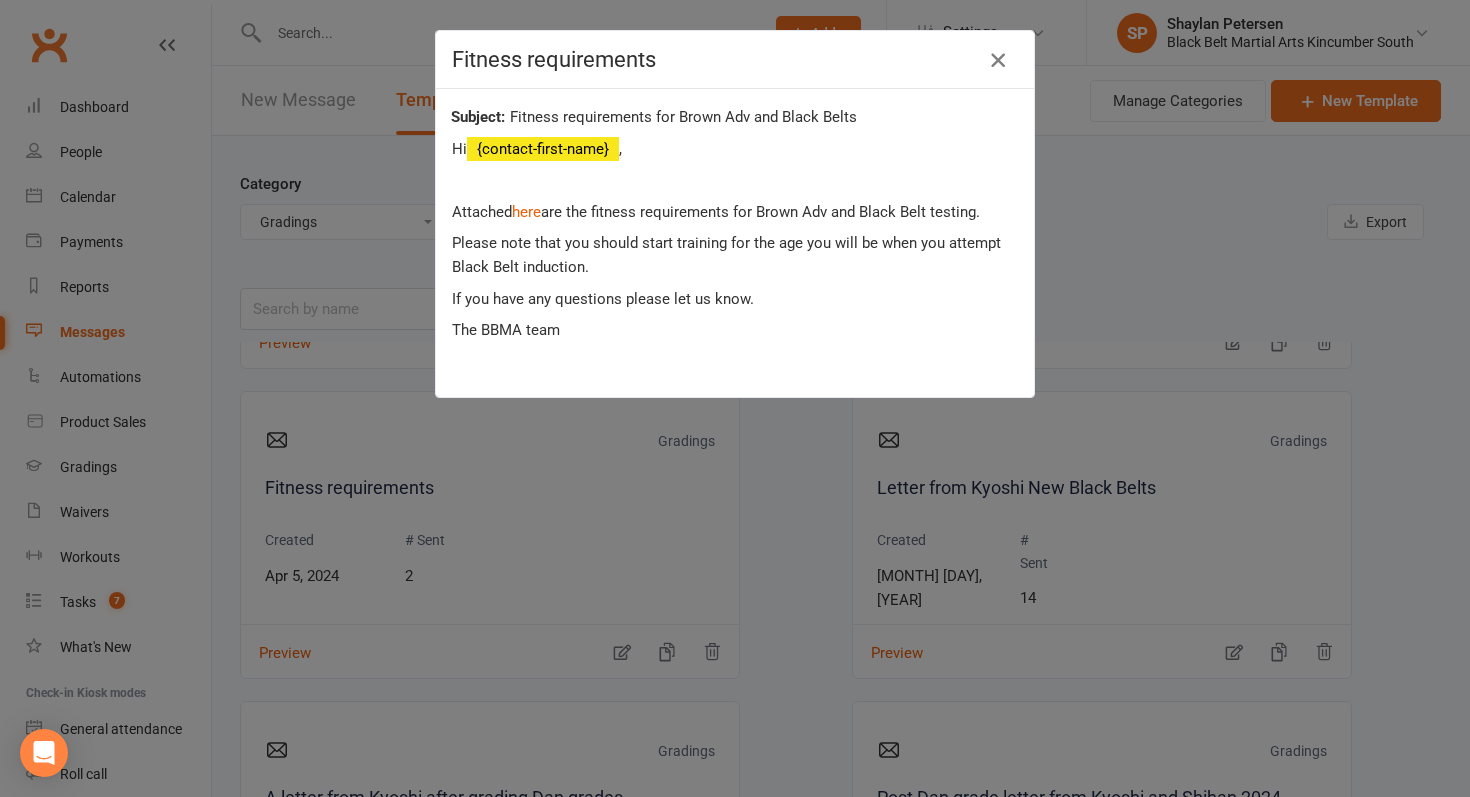 click at bounding box center (998, 60) 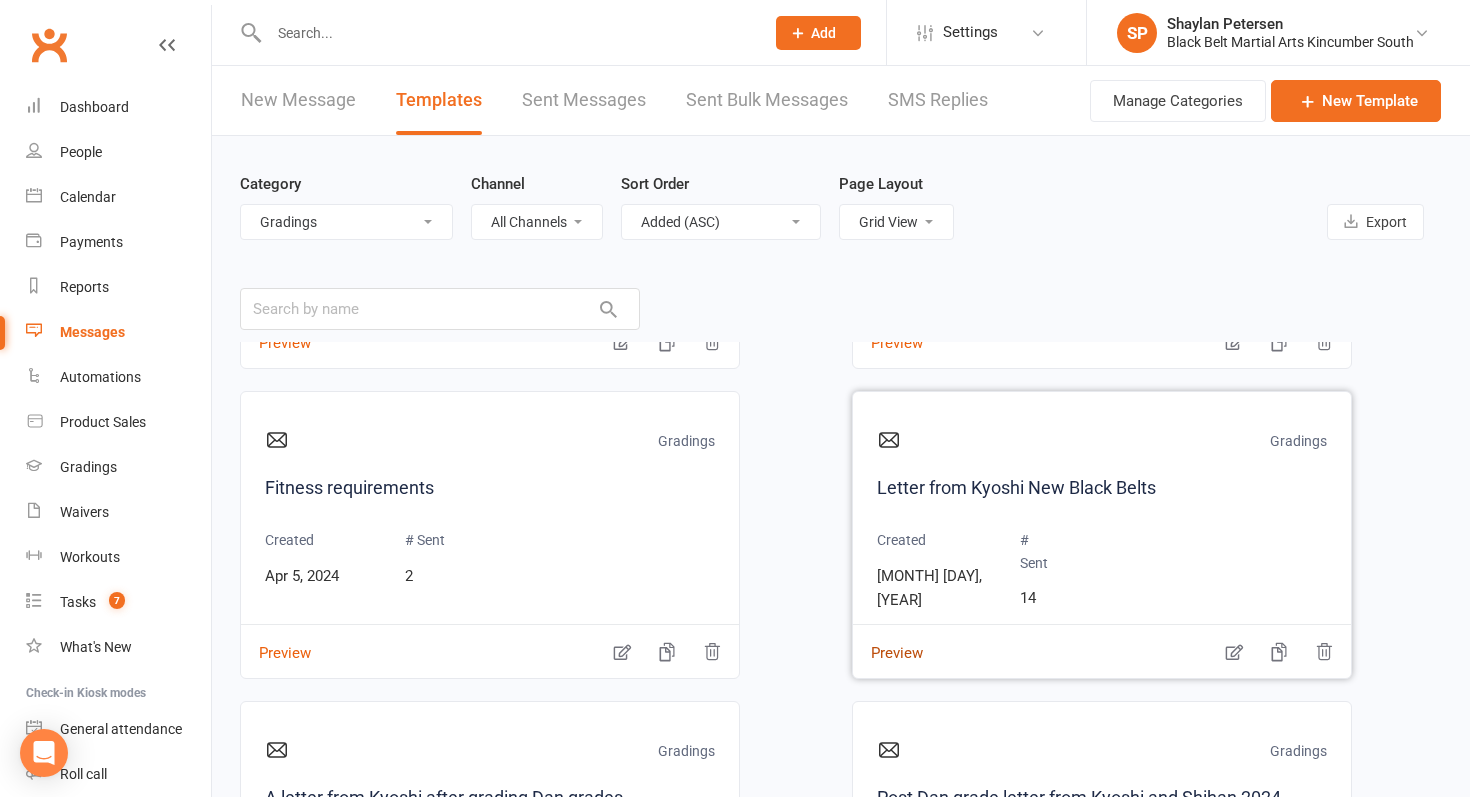 click on "Preview" at bounding box center (888, 639) 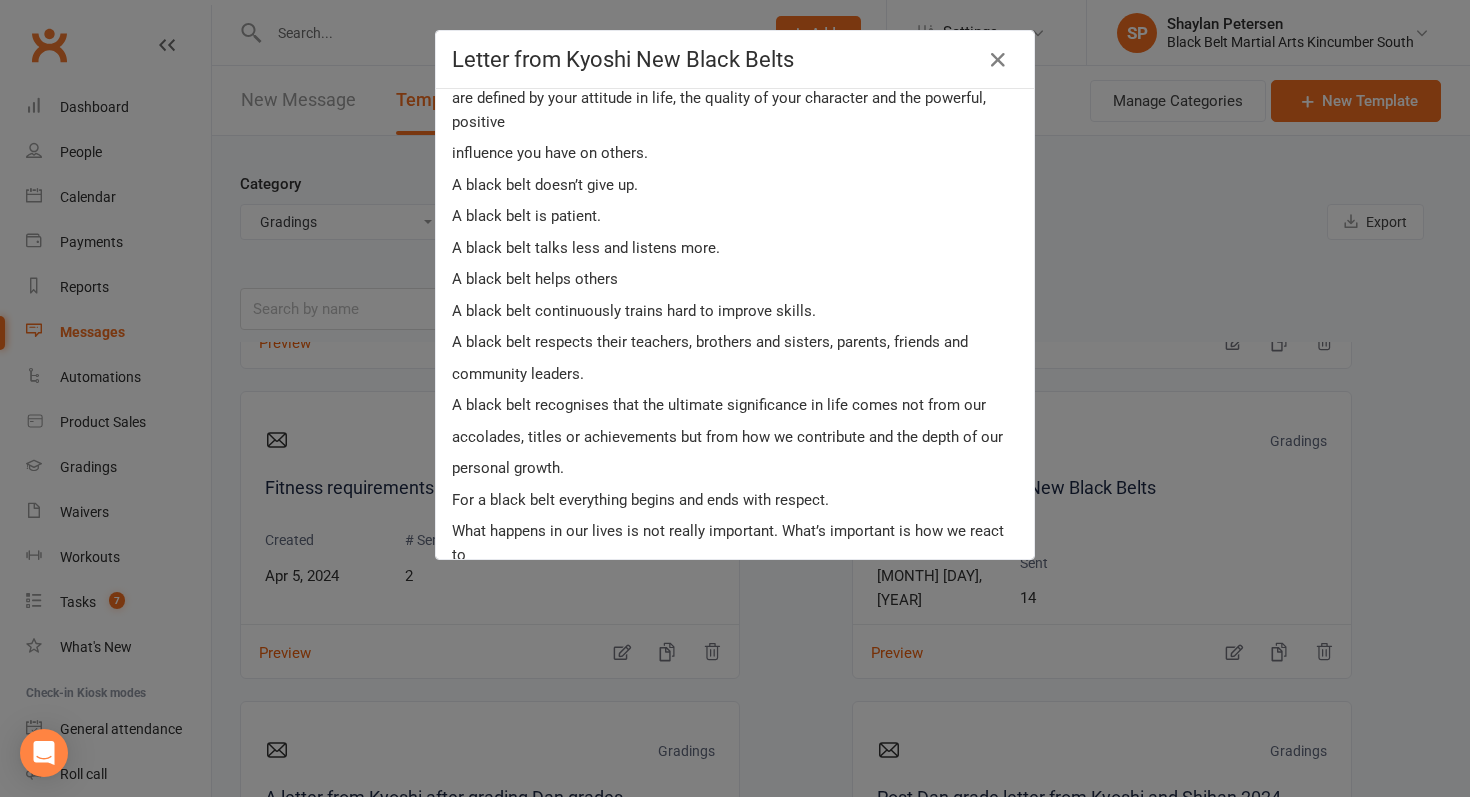 scroll, scrollTop: 574, scrollLeft: 0, axis: vertical 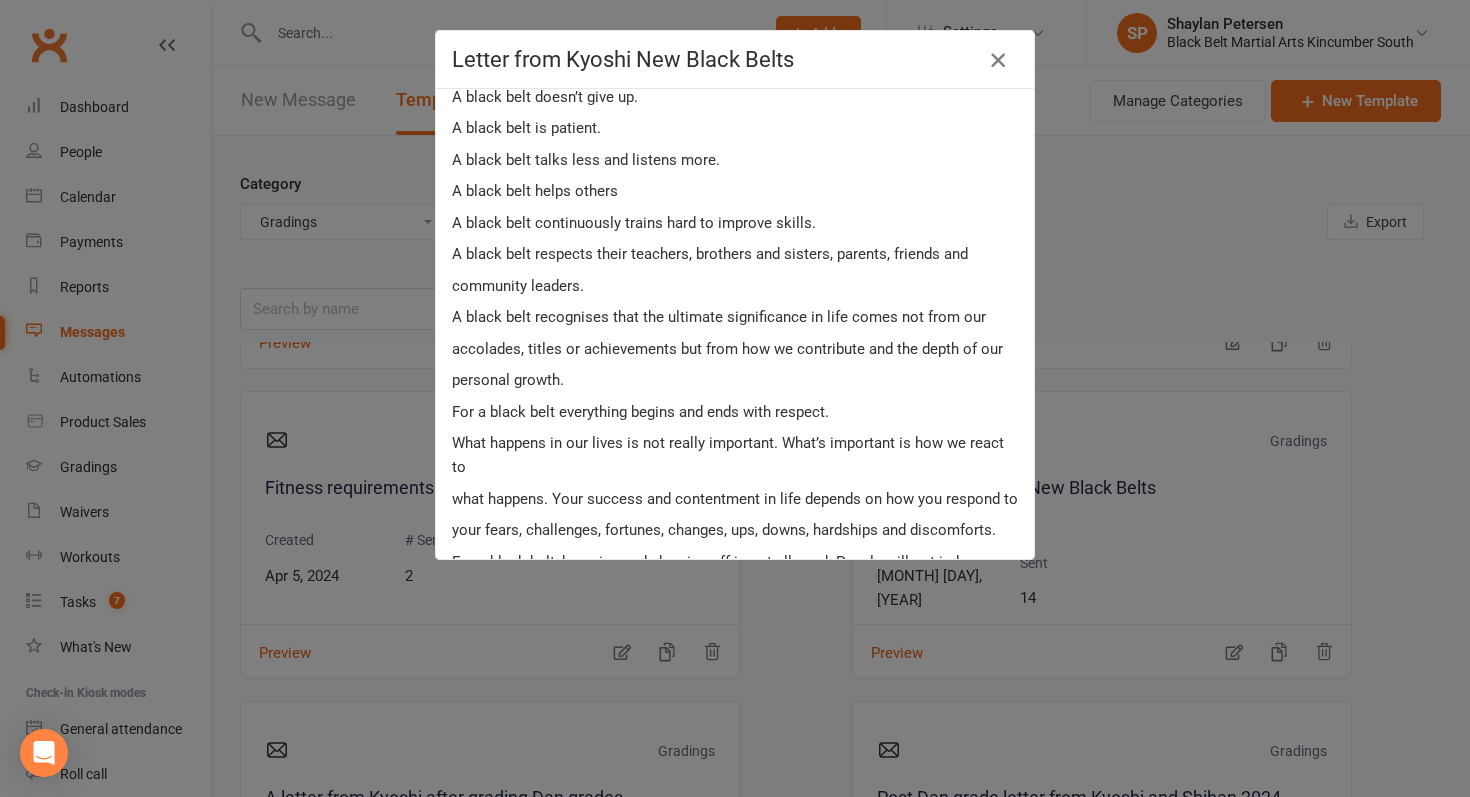 click at bounding box center (998, 60) 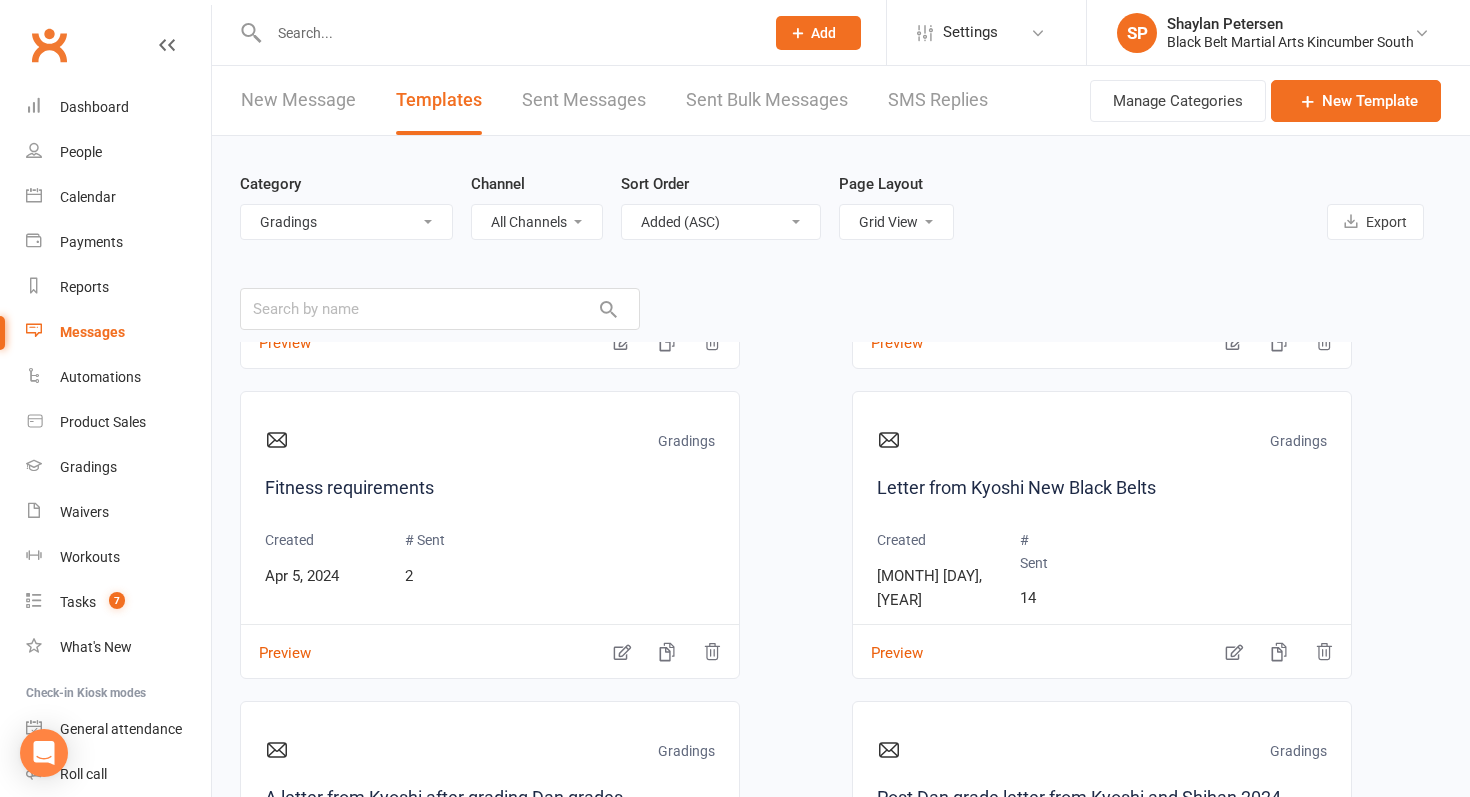 scroll, scrollTop: 652, scrollLeft: 0, axis: vertical 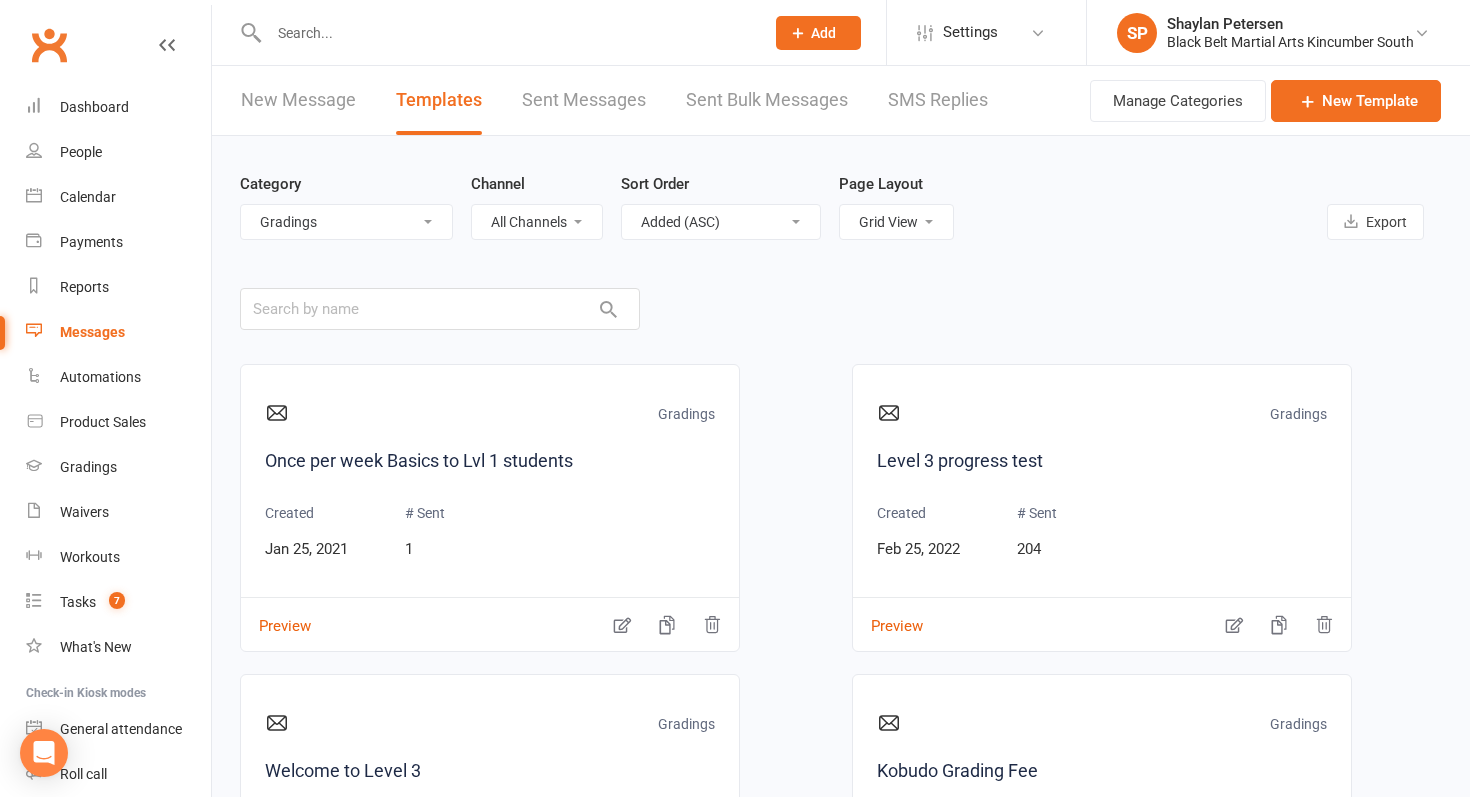 click on "All Categories (No category) 30 Days Birthday Parties Enquiries Events General Gradings Group Grading Holiday Camps and PNO Leadership Level Upgrades Little Dragons Marketing New Student Information Payments Prep Cycle Staff State Team Tournaments" at bounding box center [346, 222] 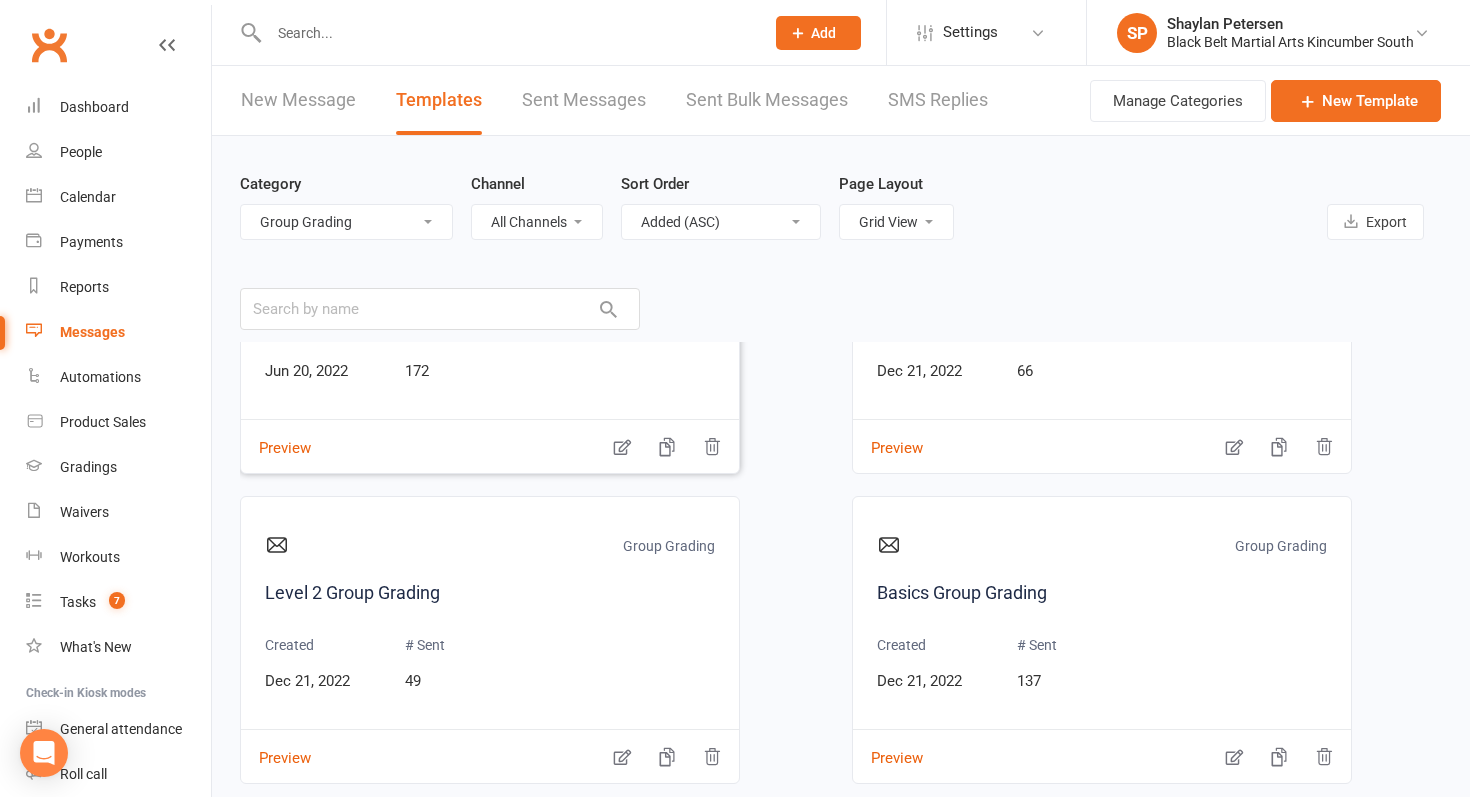 scroll, scrollTop: 342, scrollLeft: 0, axis: vertical 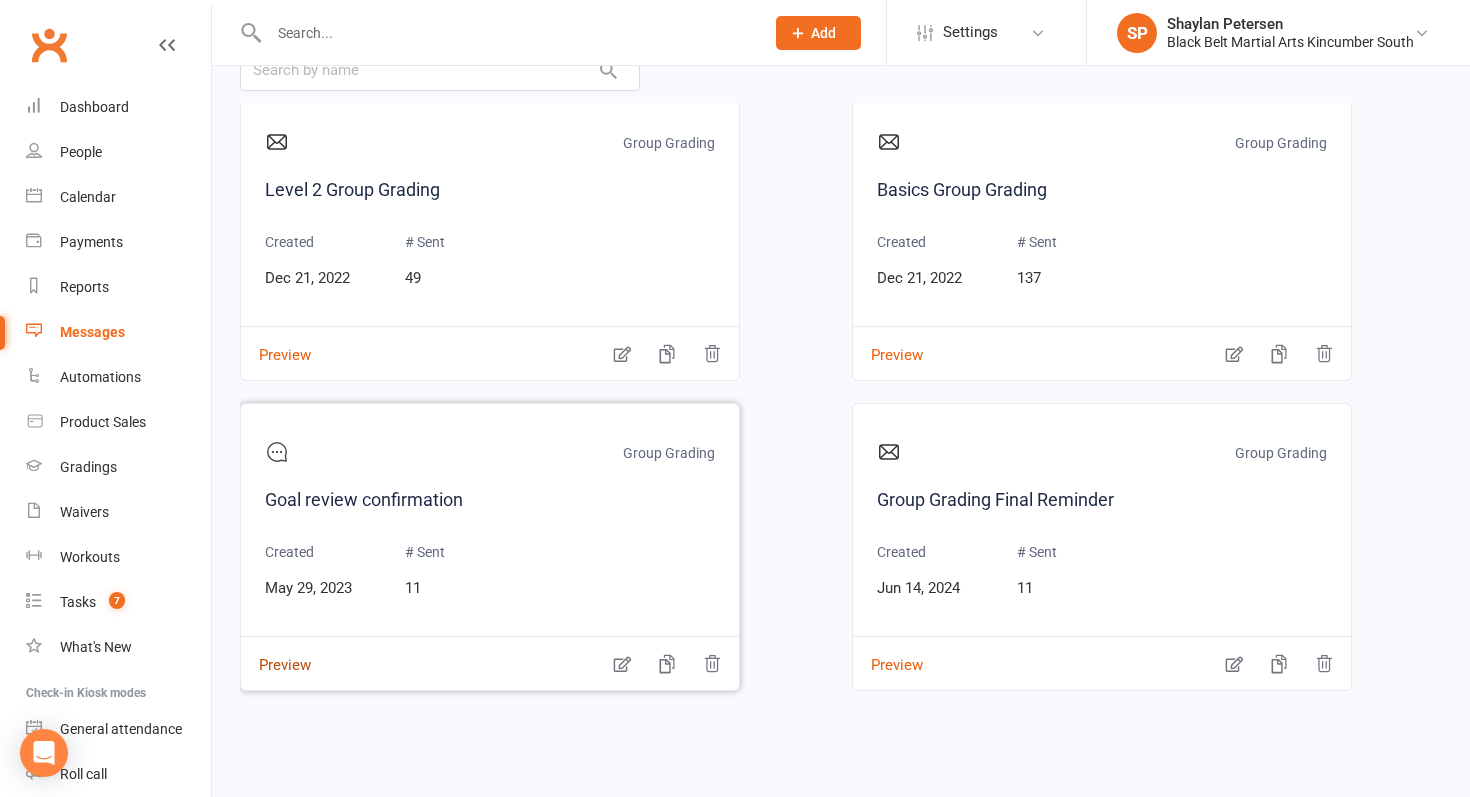 click on "Preview" at bounding box center [276, 651] 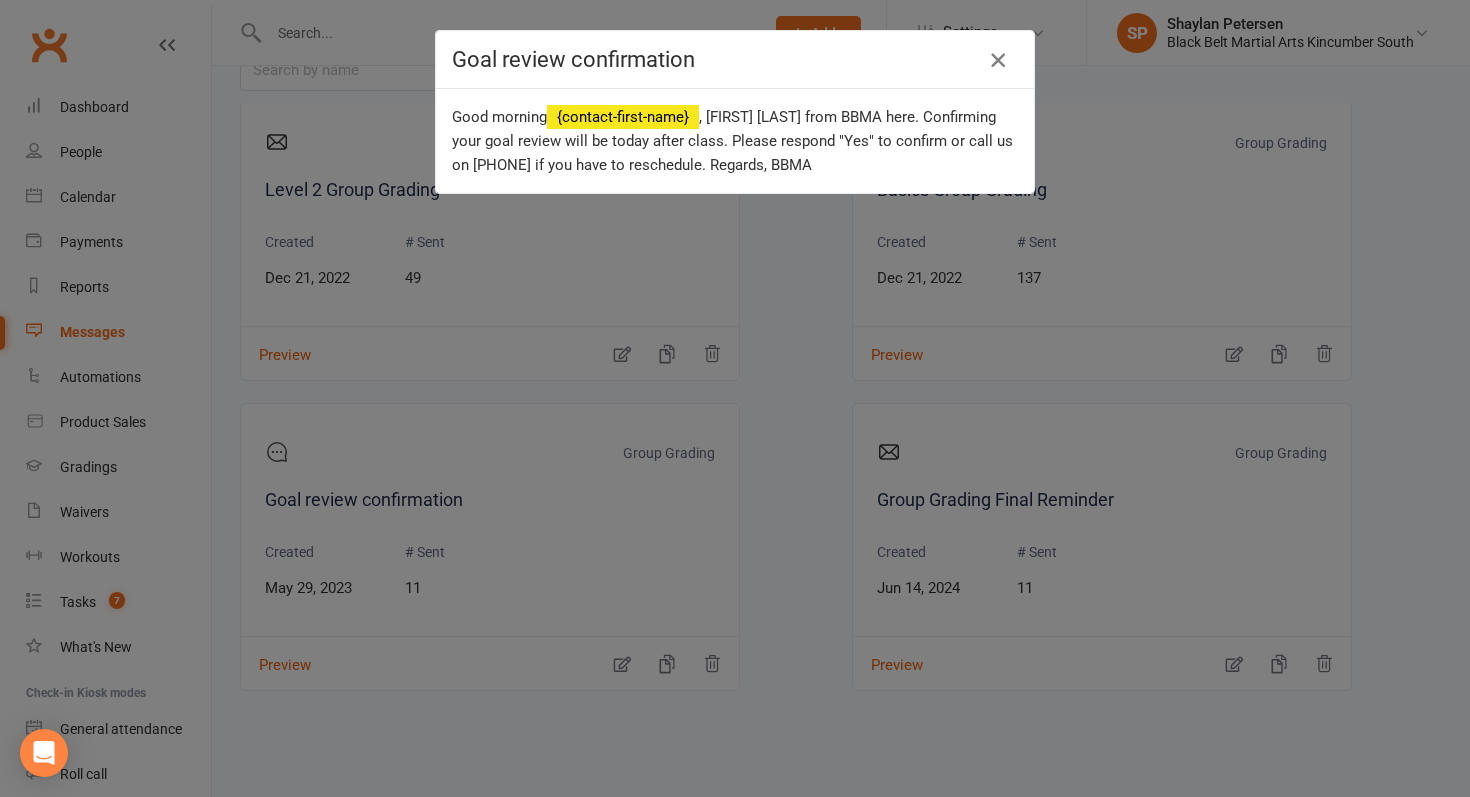 click at bounding box center (998, 60) 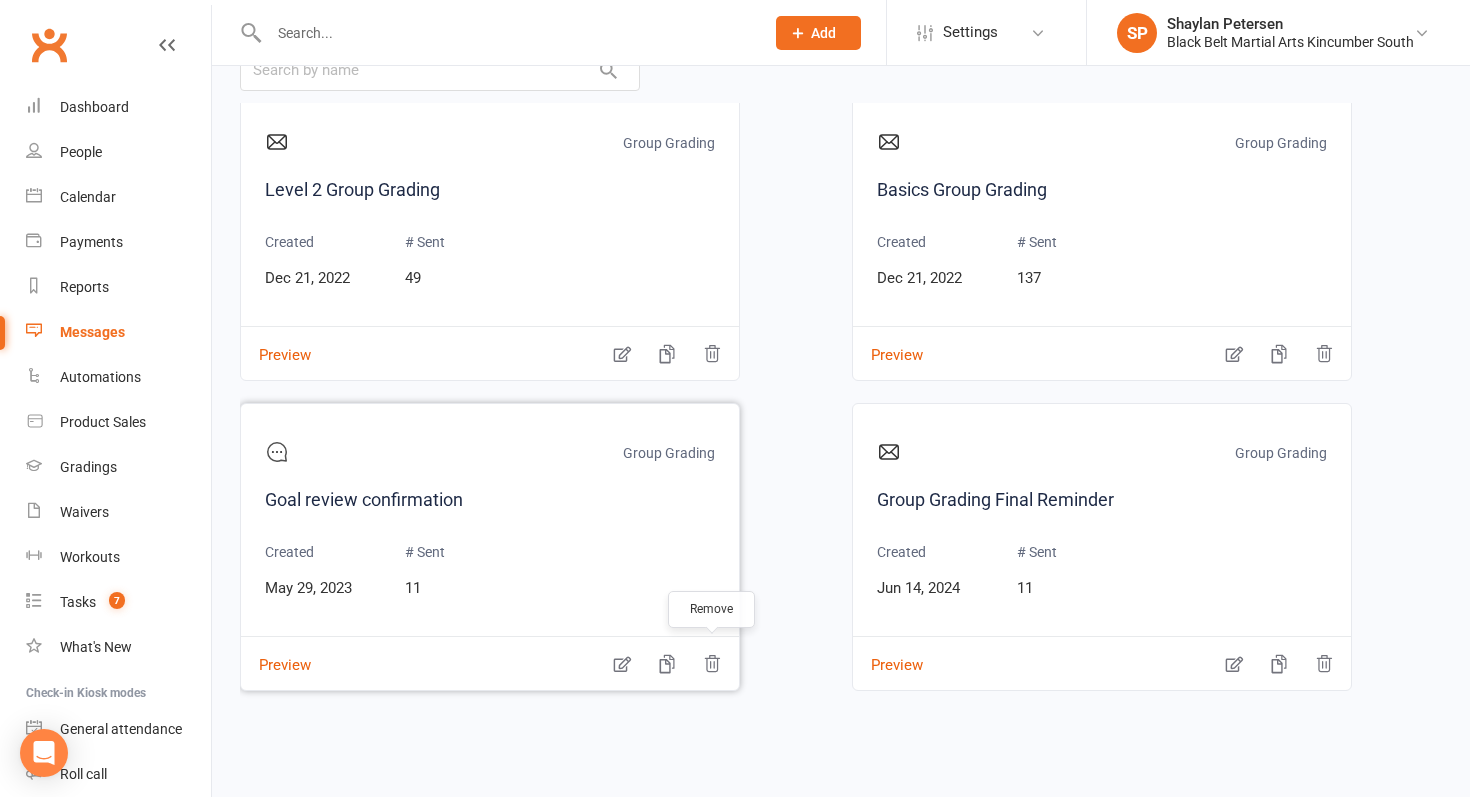 click 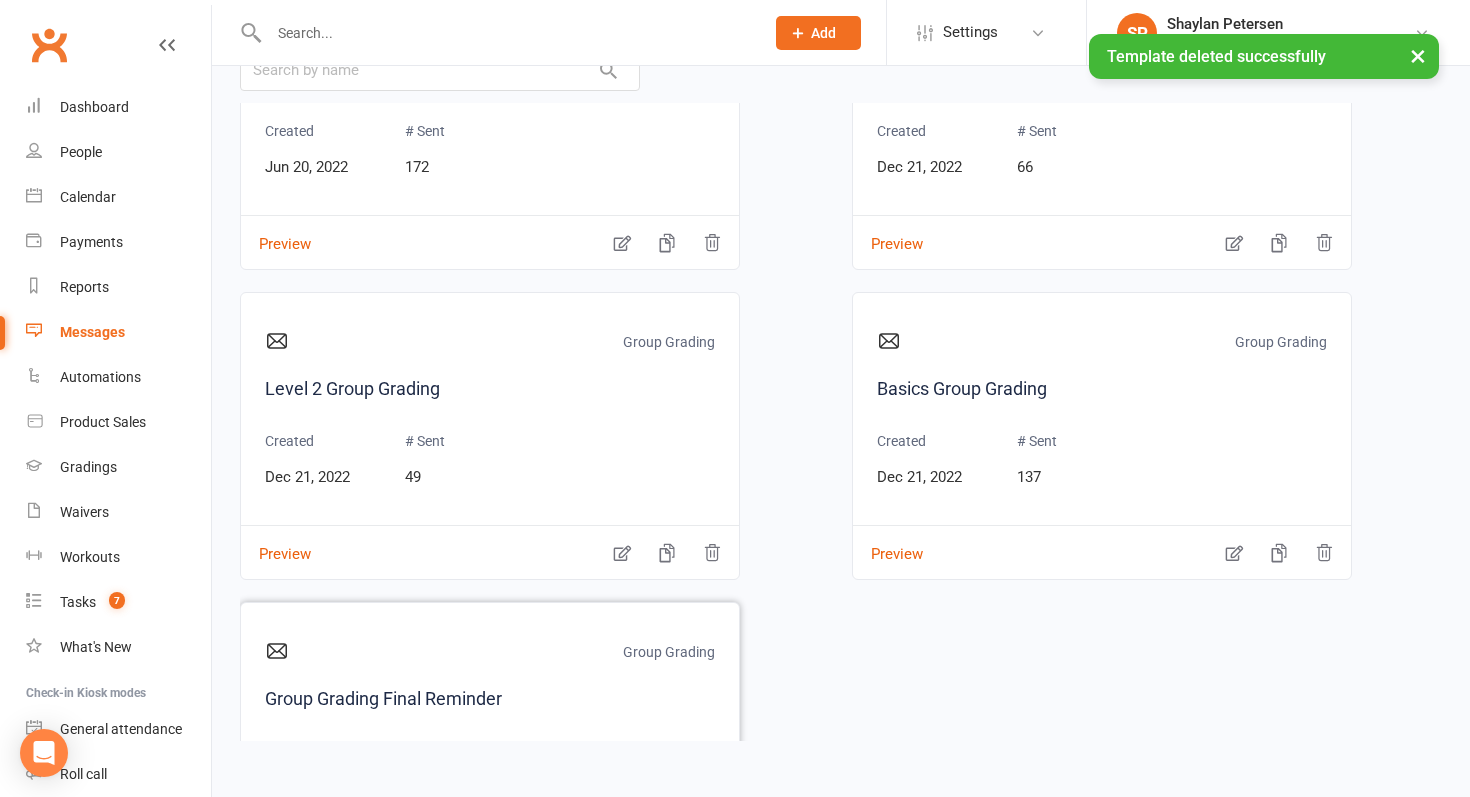 scroll, scrollTop: 0, scrollLeft: 0, axis: both 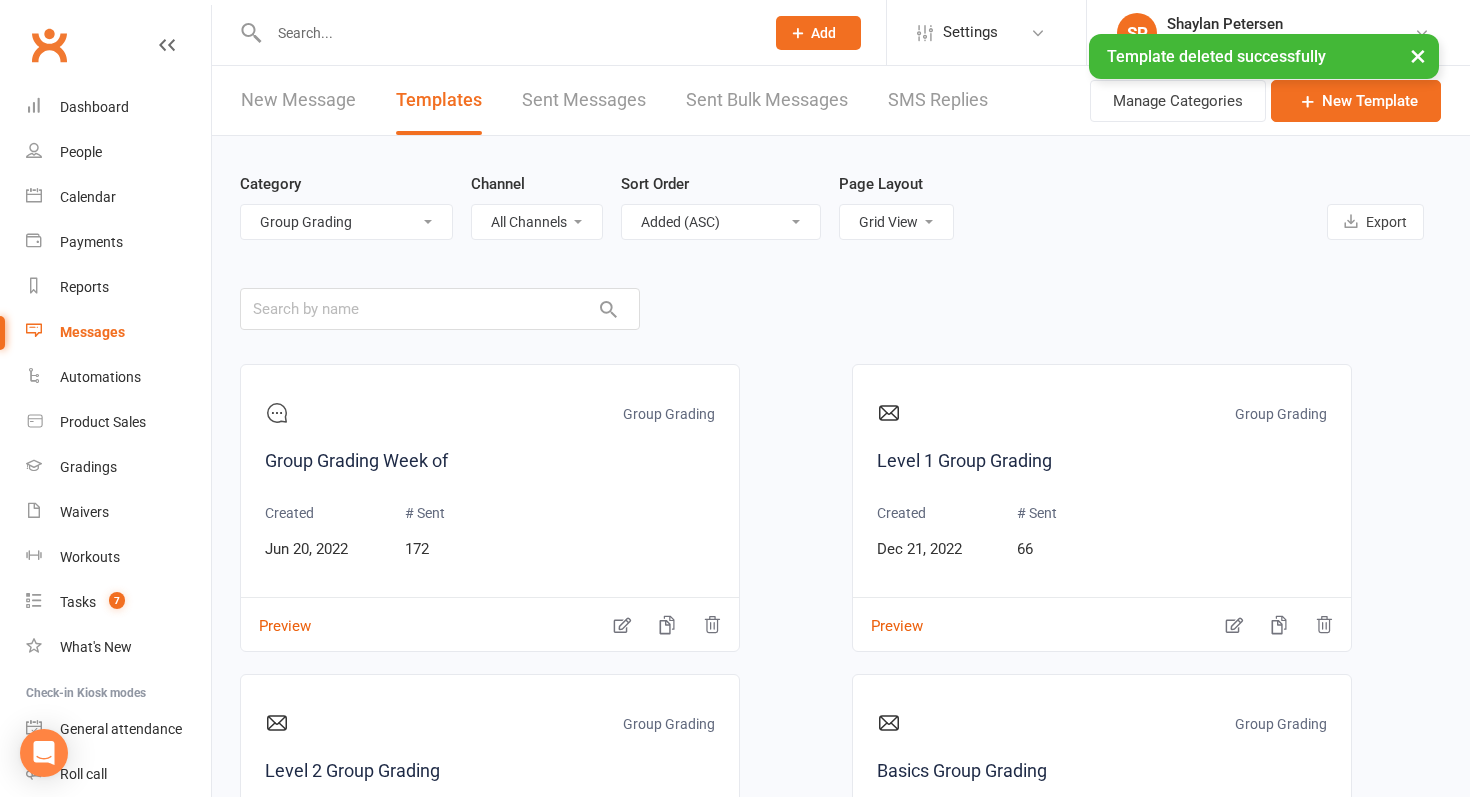 click on "All Categories (No category) 30 Days Birthday Parties Enquiries Events General Gradings Group Grading Holiday Camps and PNO Leadership Level Upgrades Little Dragons Marketing New Student Information Payments Prep Cycle Staff State Team Tournaments" at bounding box center (346, 222) 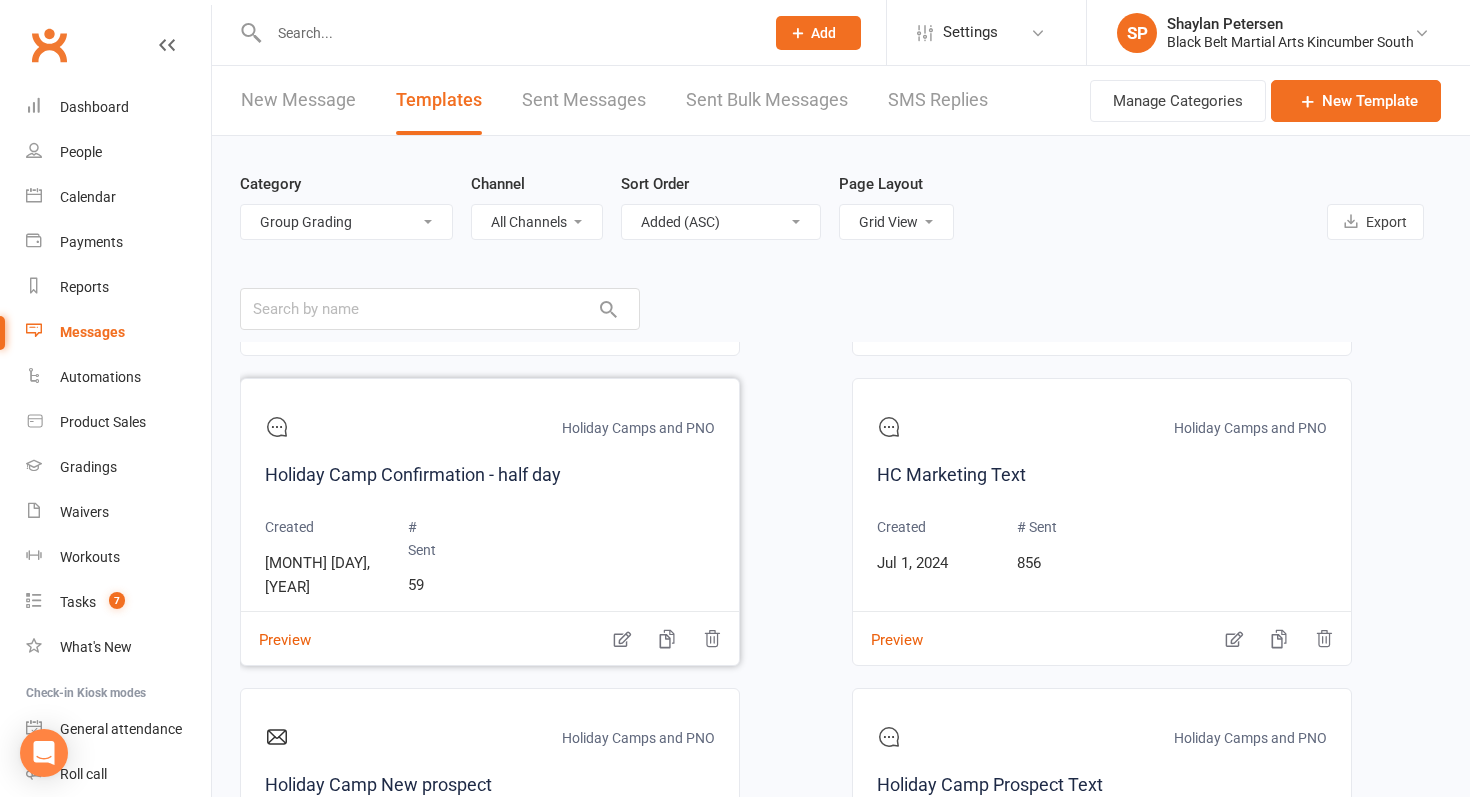 scroll, scrollTop: 962, scrollLeft: 0, axis: vertical 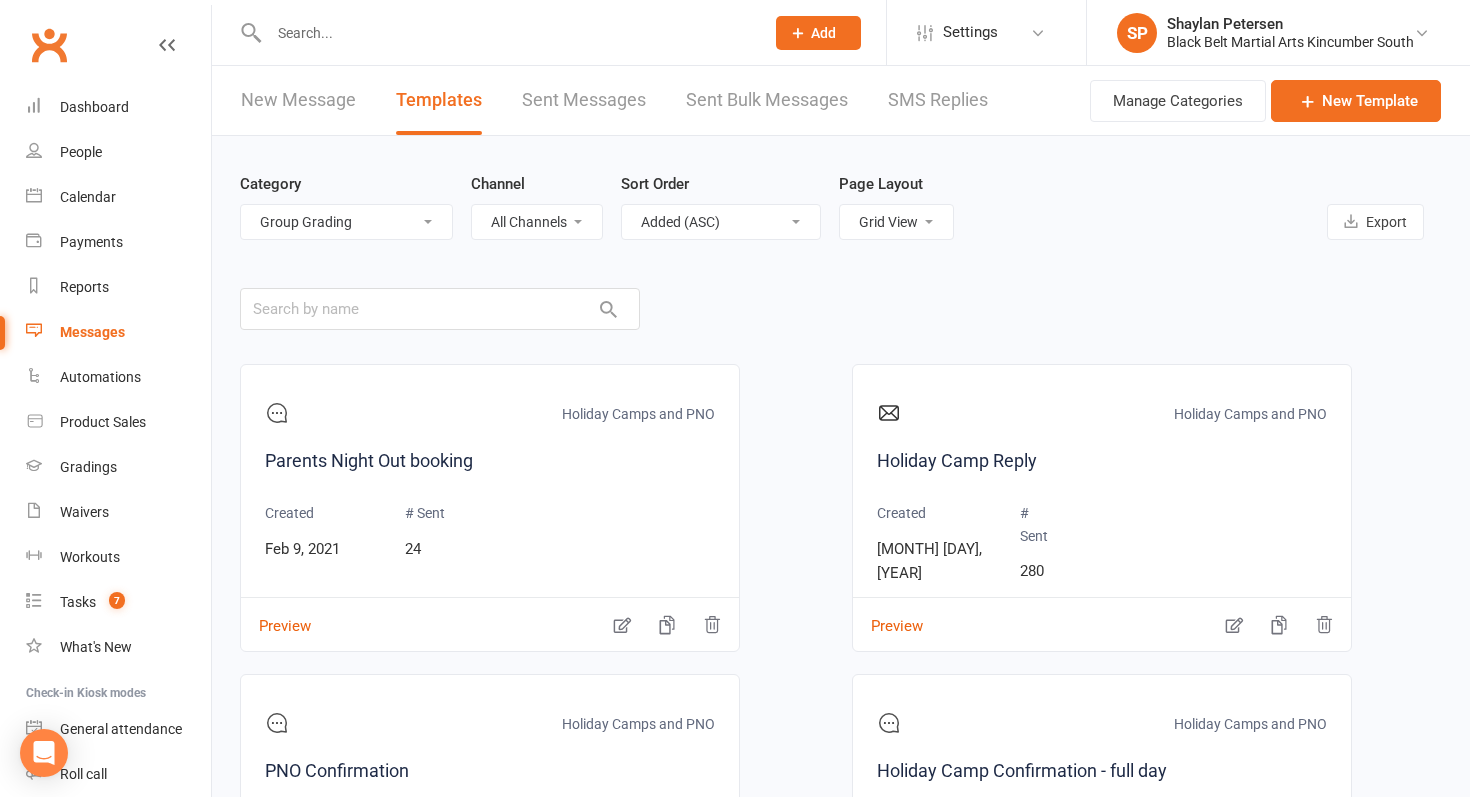 click on "All Categories (No category) 30 Days Birthday Parties Enquiries Events General Gradings Group Grading Holiday Camps and PNO Leadership Level Upgrades Little Dragons Marketing New Student Information Payments Prep Cycle Staff State Team Tournaments" at bounding box center (346, 222) 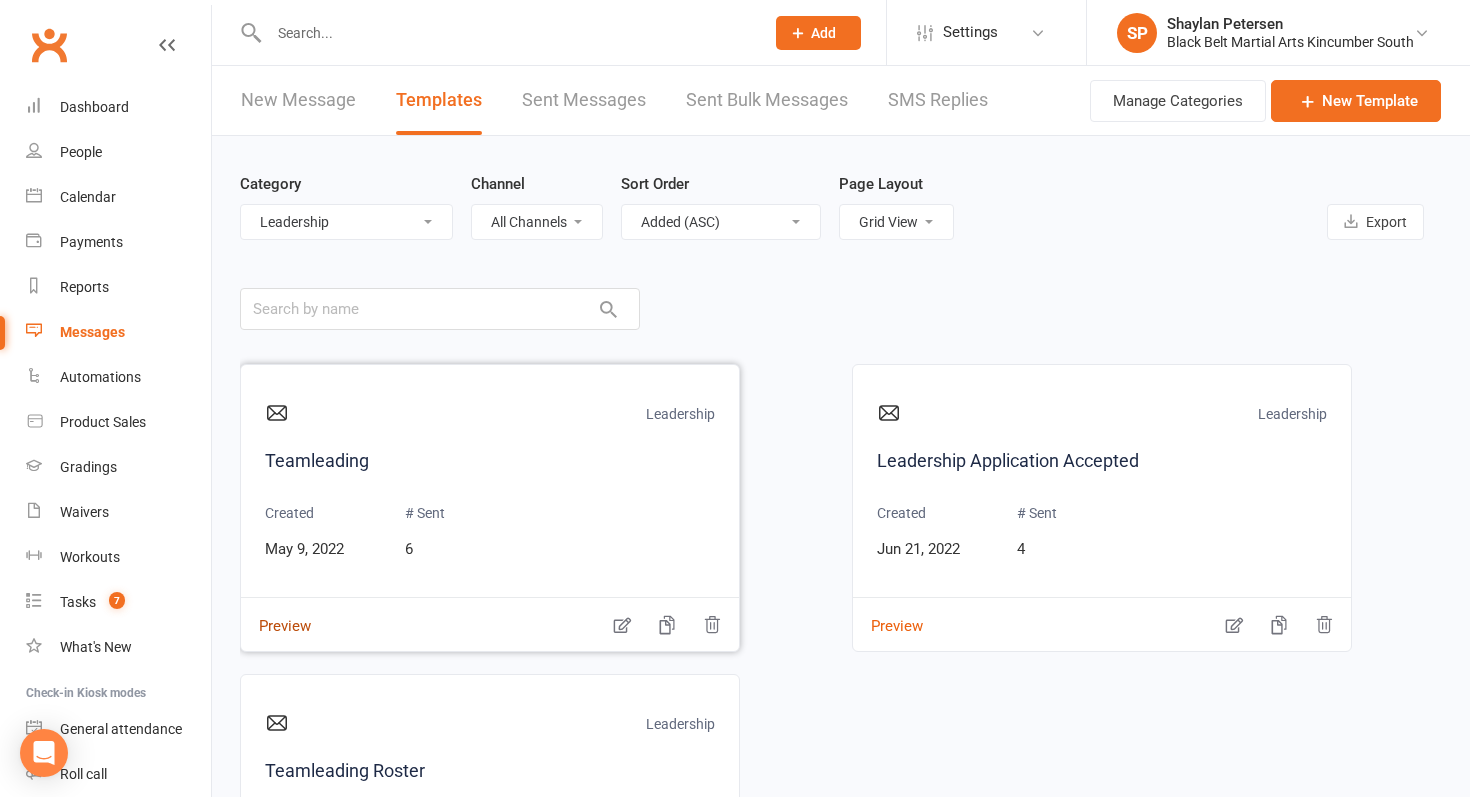 click on "Preview" at bounding box center [276, 612] 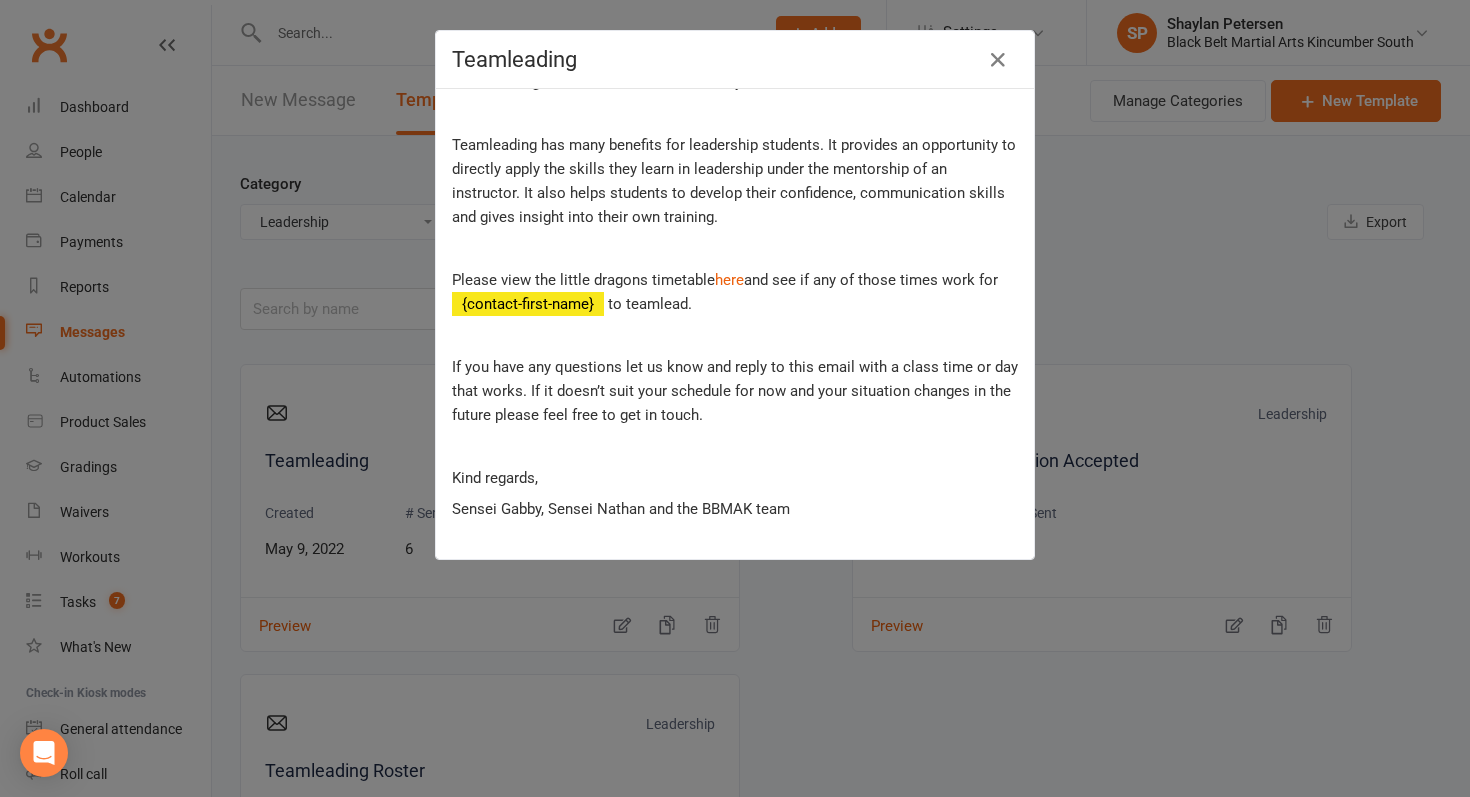 scroll, scrollTop: 345, scrollLeft: 0, axis: vertical 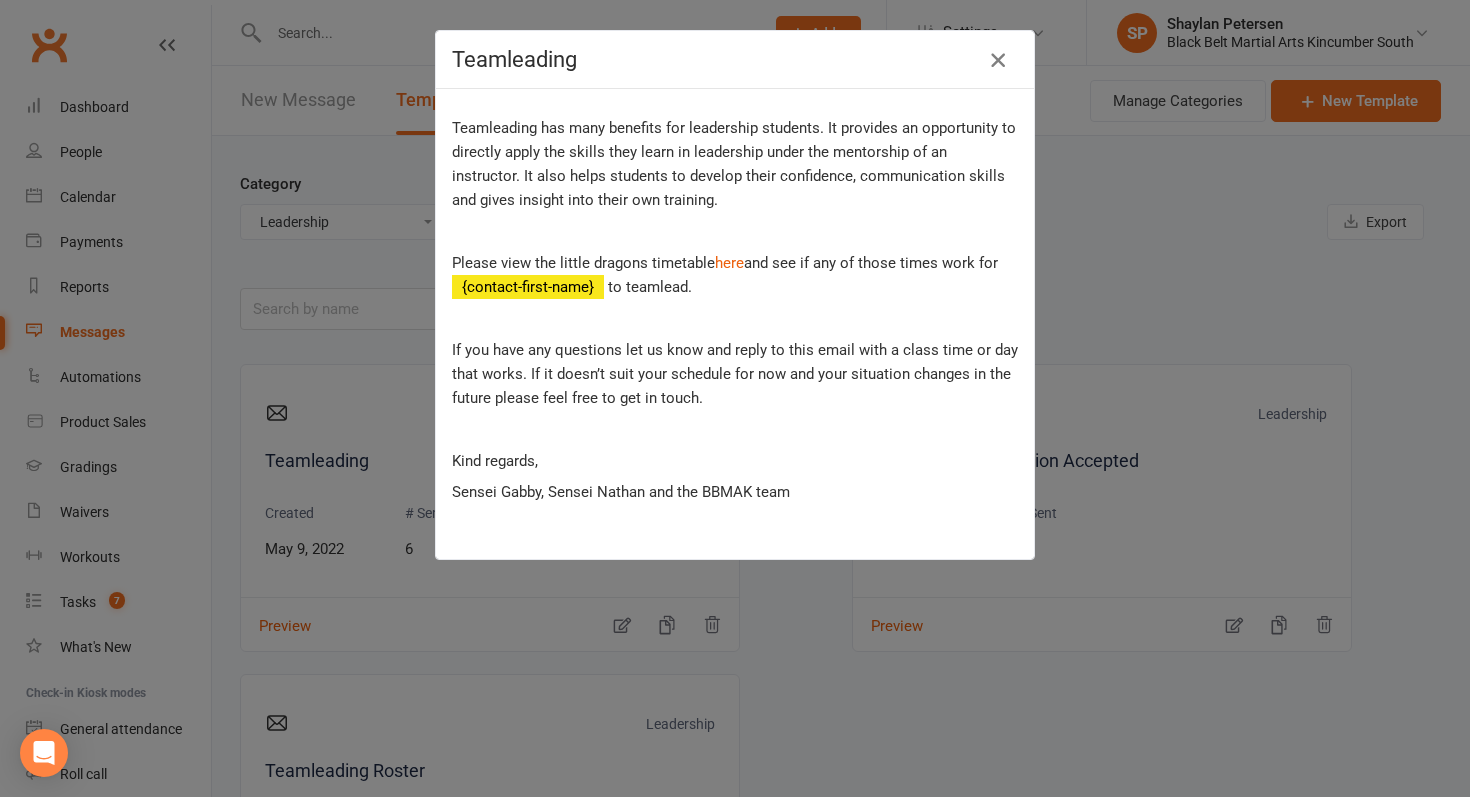 click at bounding box center (998, 60) 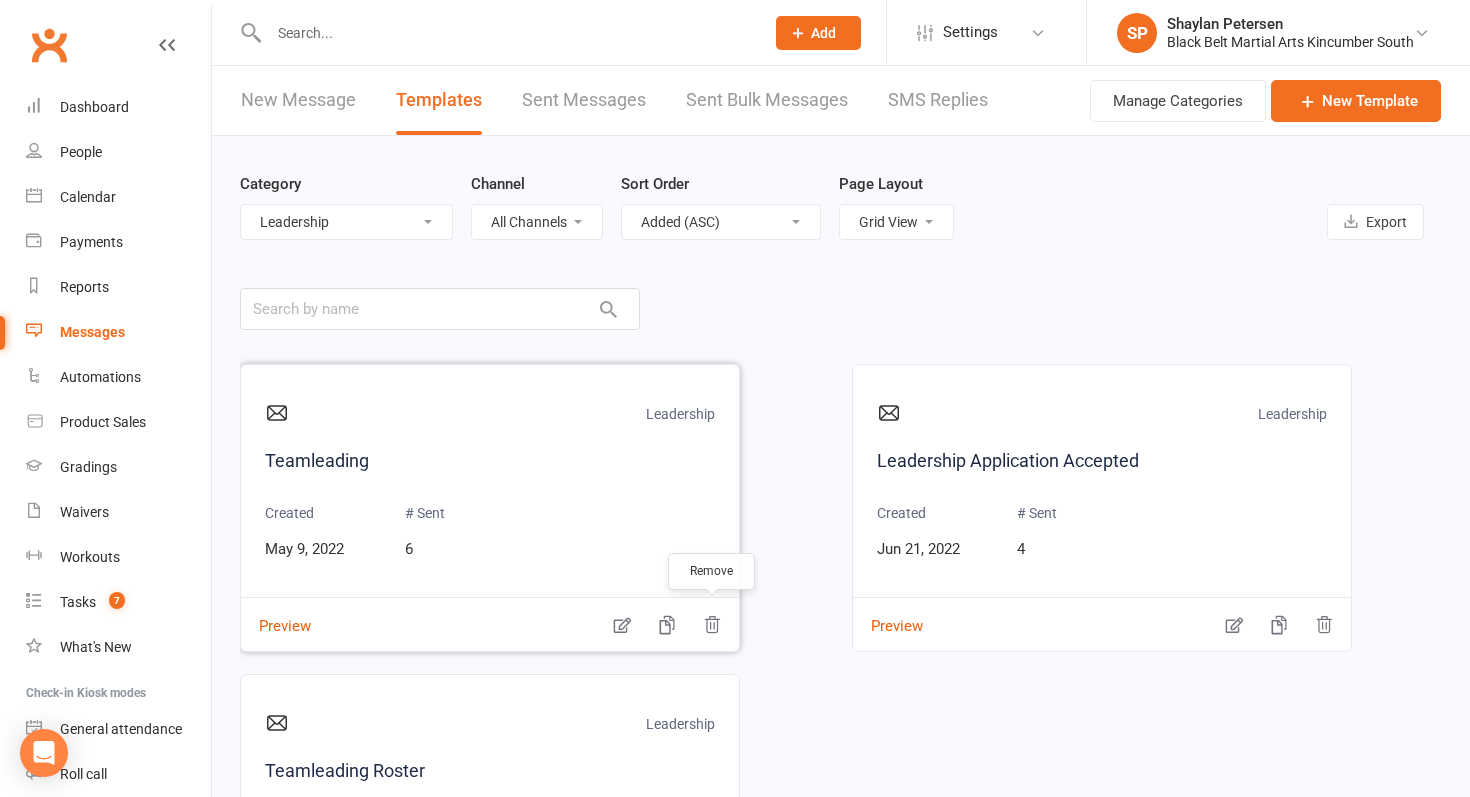 click 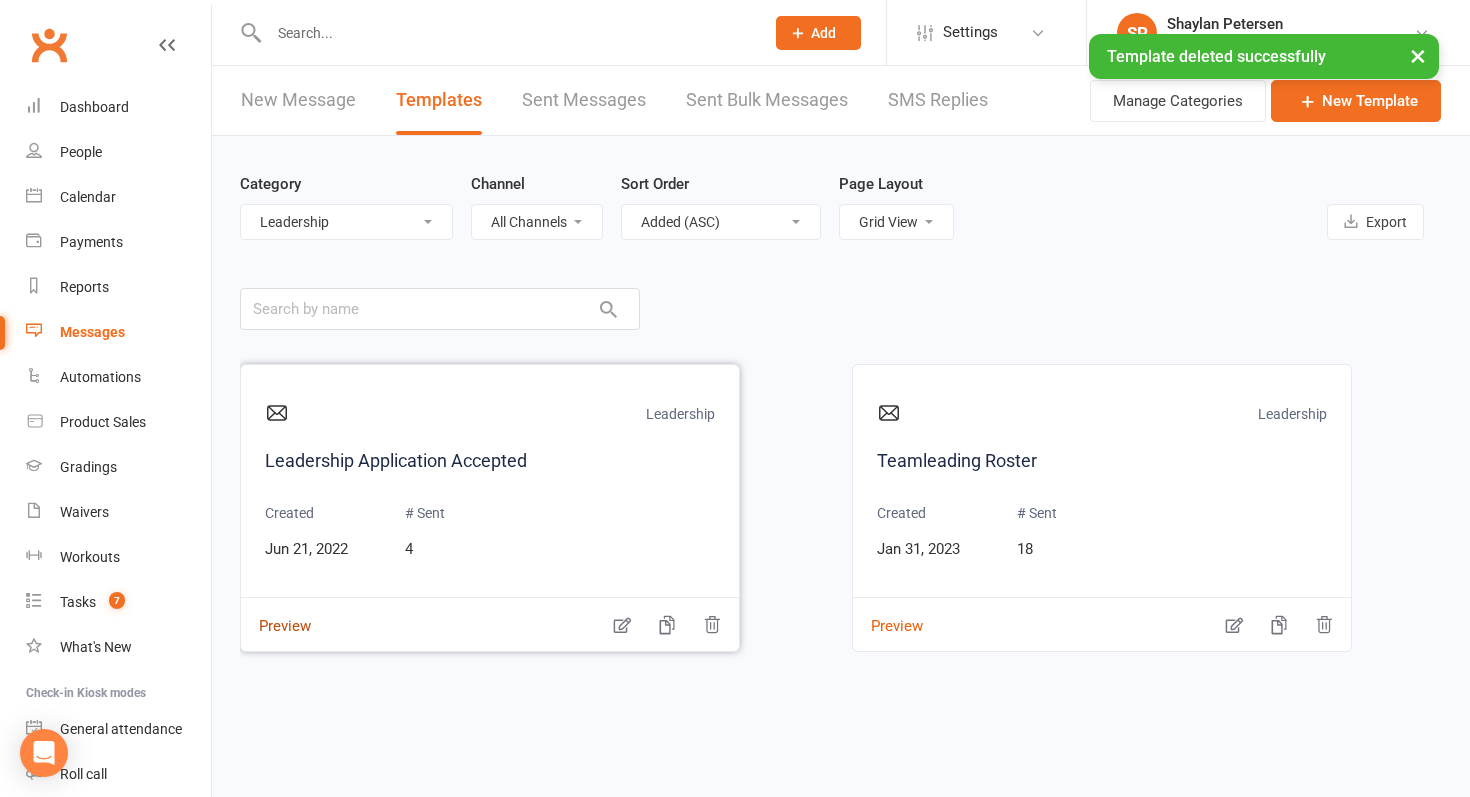 click on "Preview" at bounding box center [276, 612] 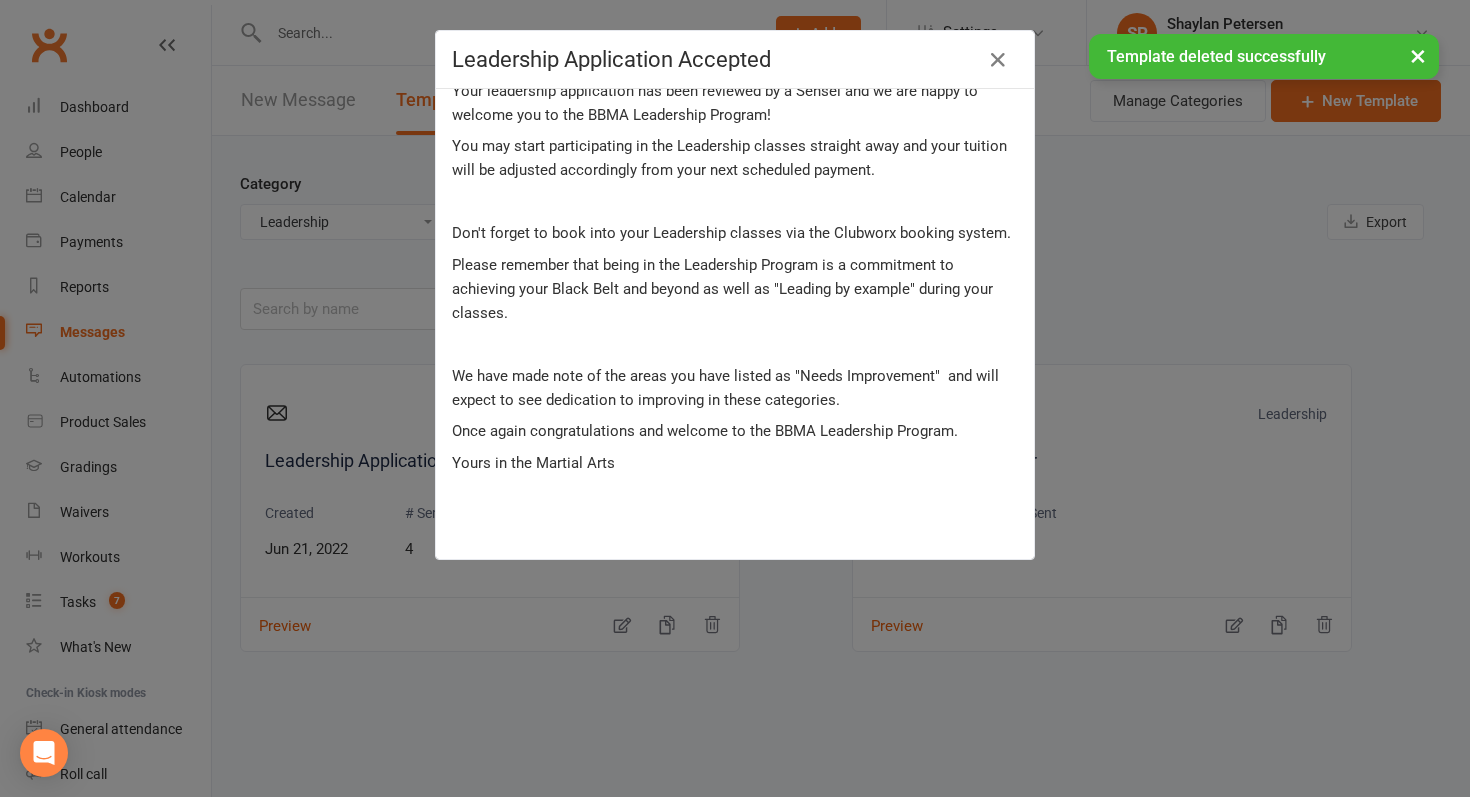 scroll, scrollTop: 123, scrollLeft: 0, axis: vertical 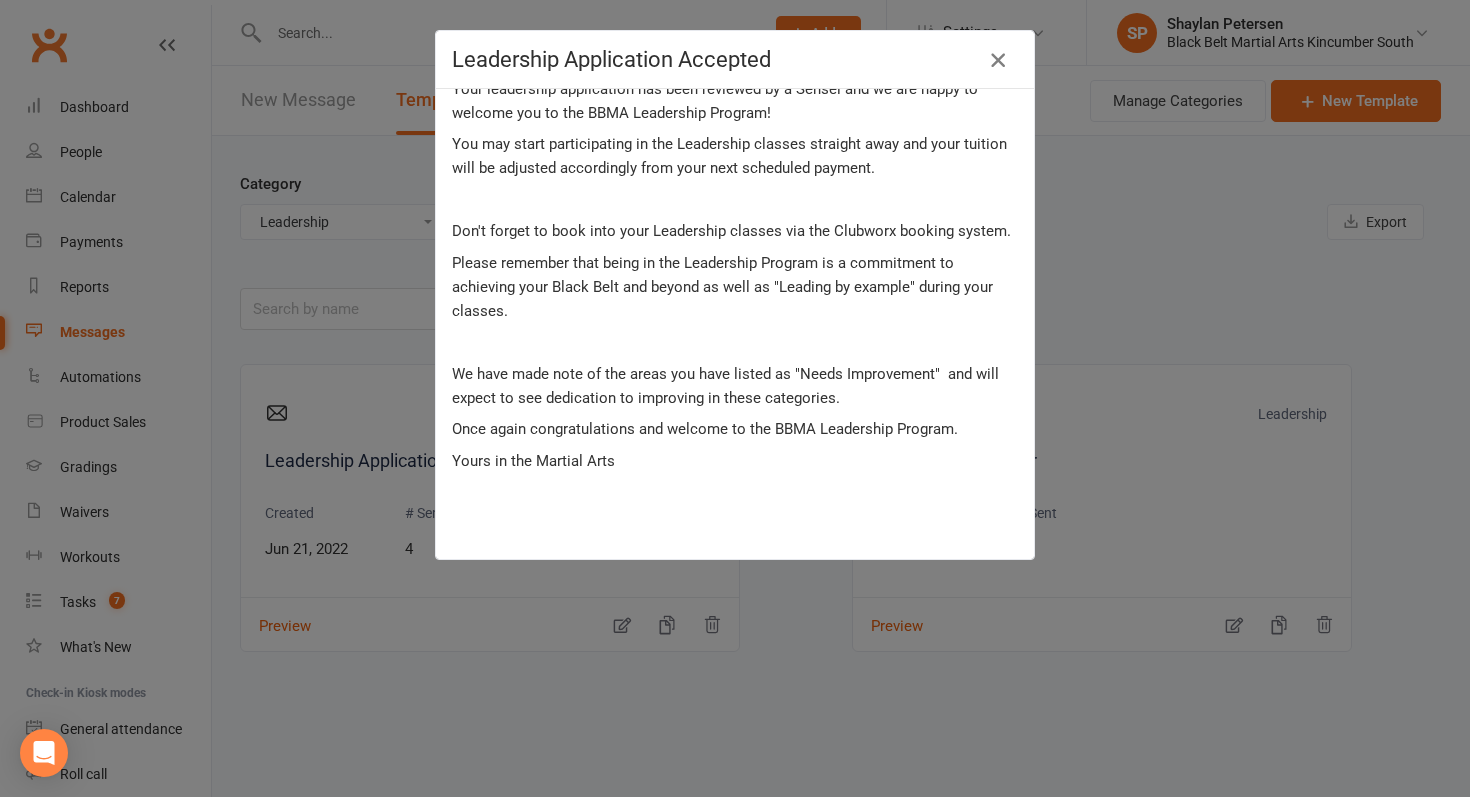 click at bounding box center (998, 60) 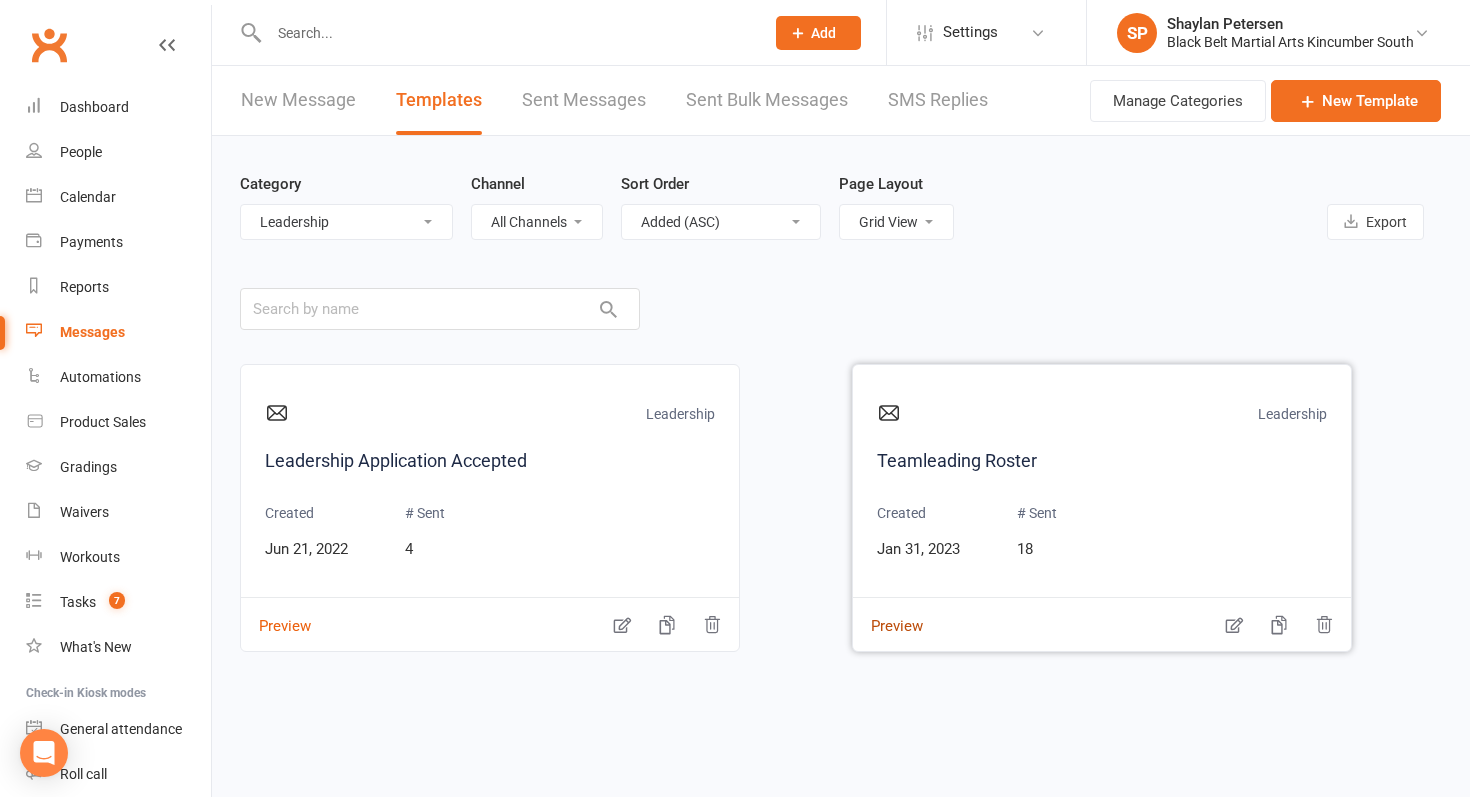 click on "Preview" at bounding box center (888, 612) 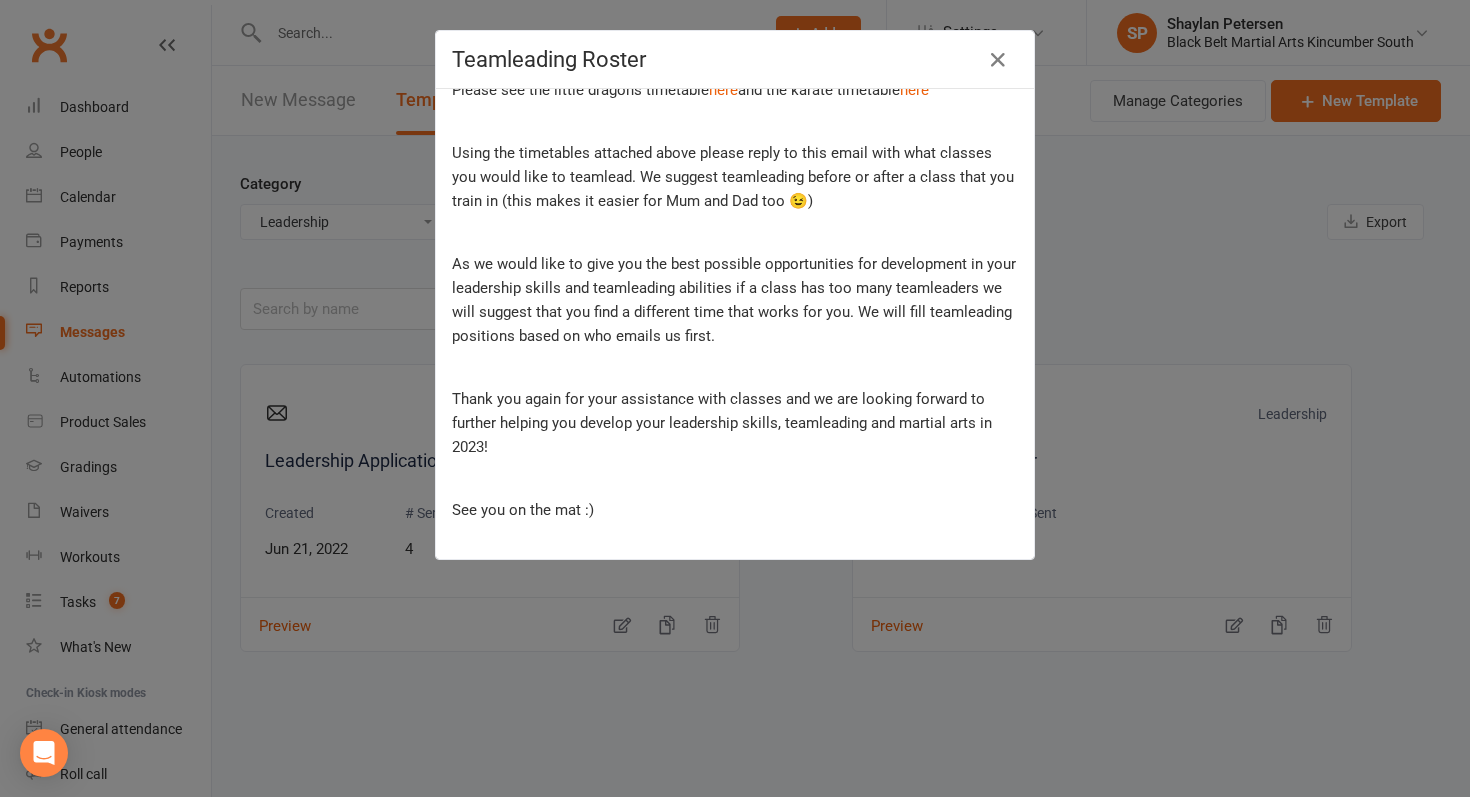 scroll, scrollTop: 582, scrollLeft: 0, axis: vertical 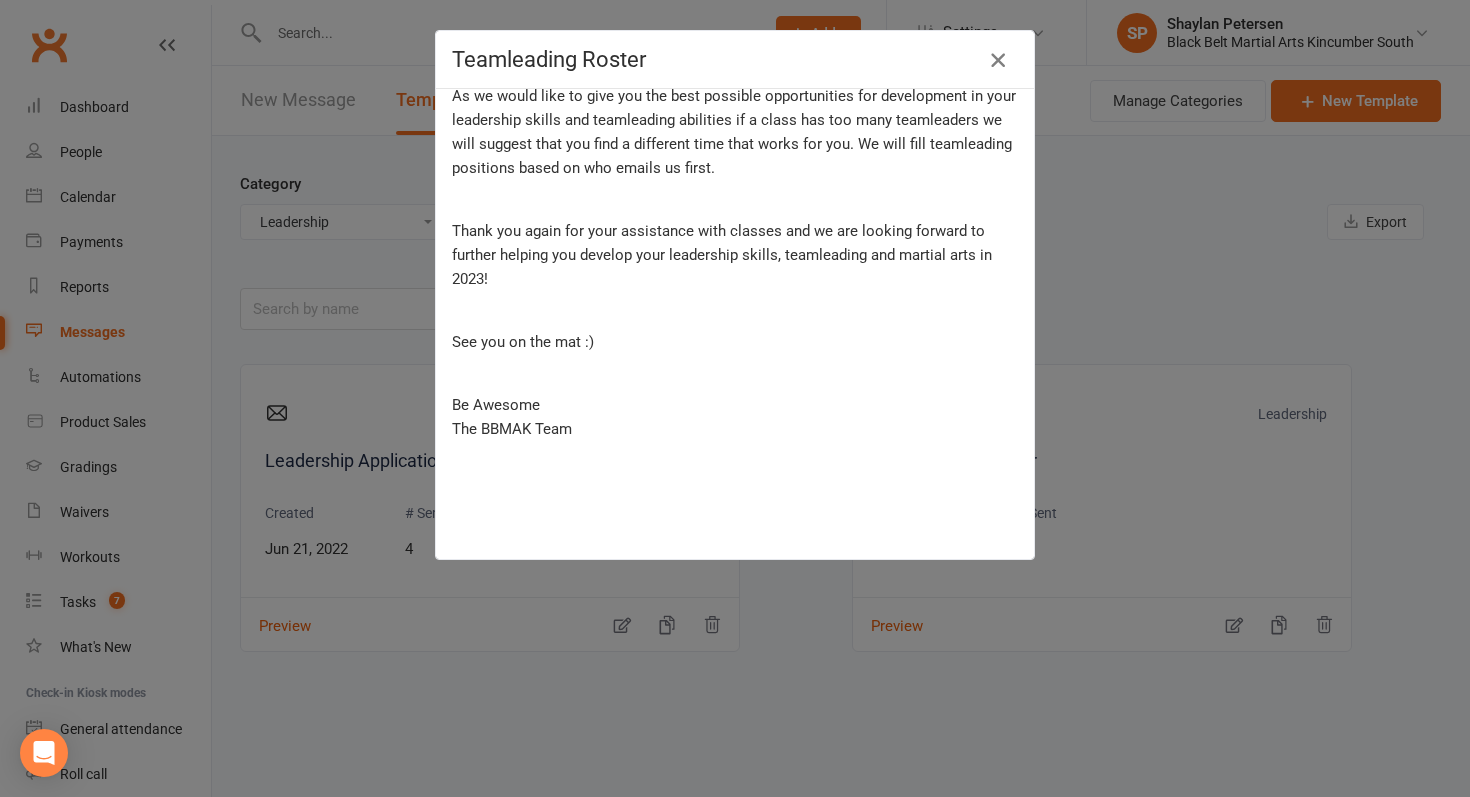 click at bounding box center [998, 60] 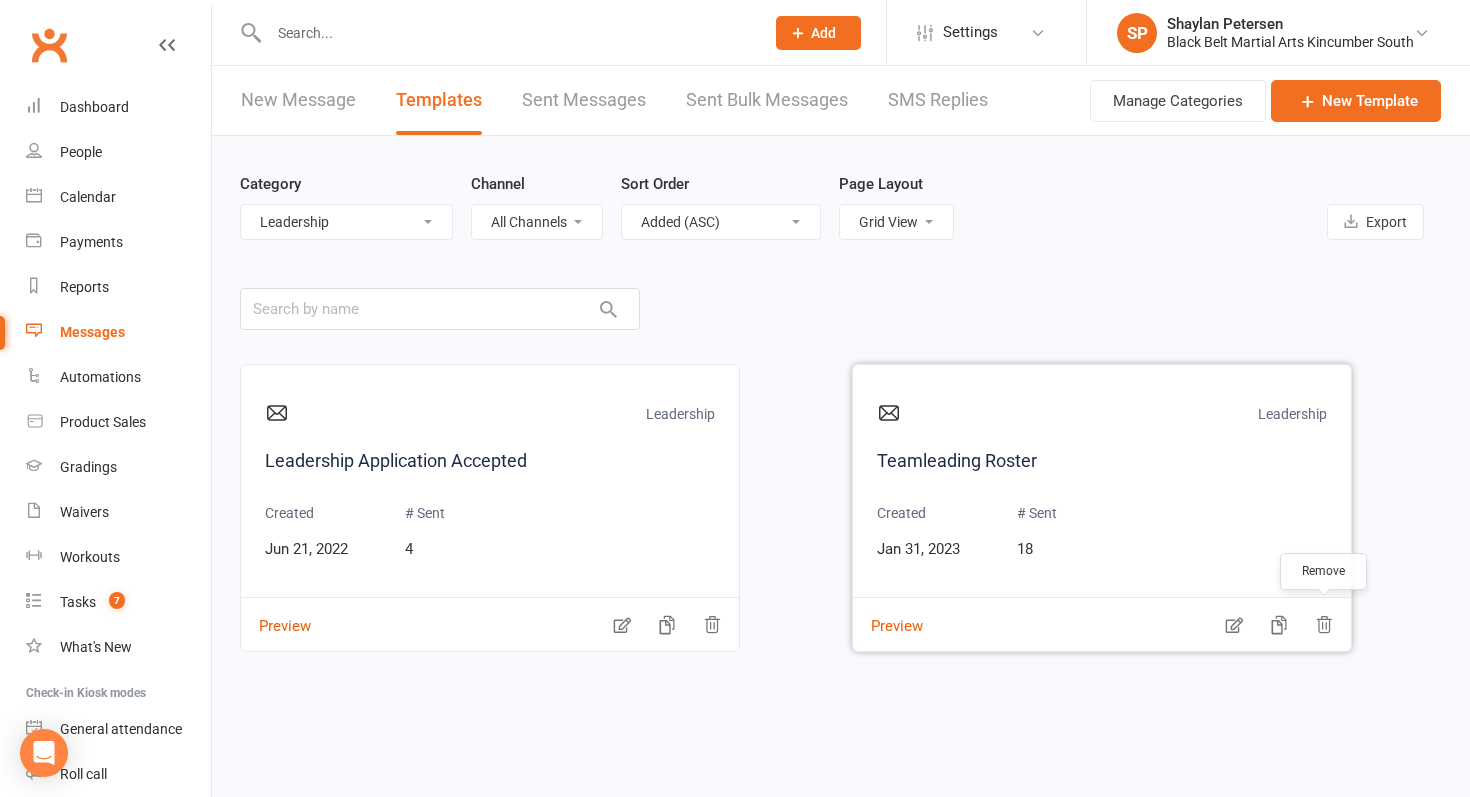 click 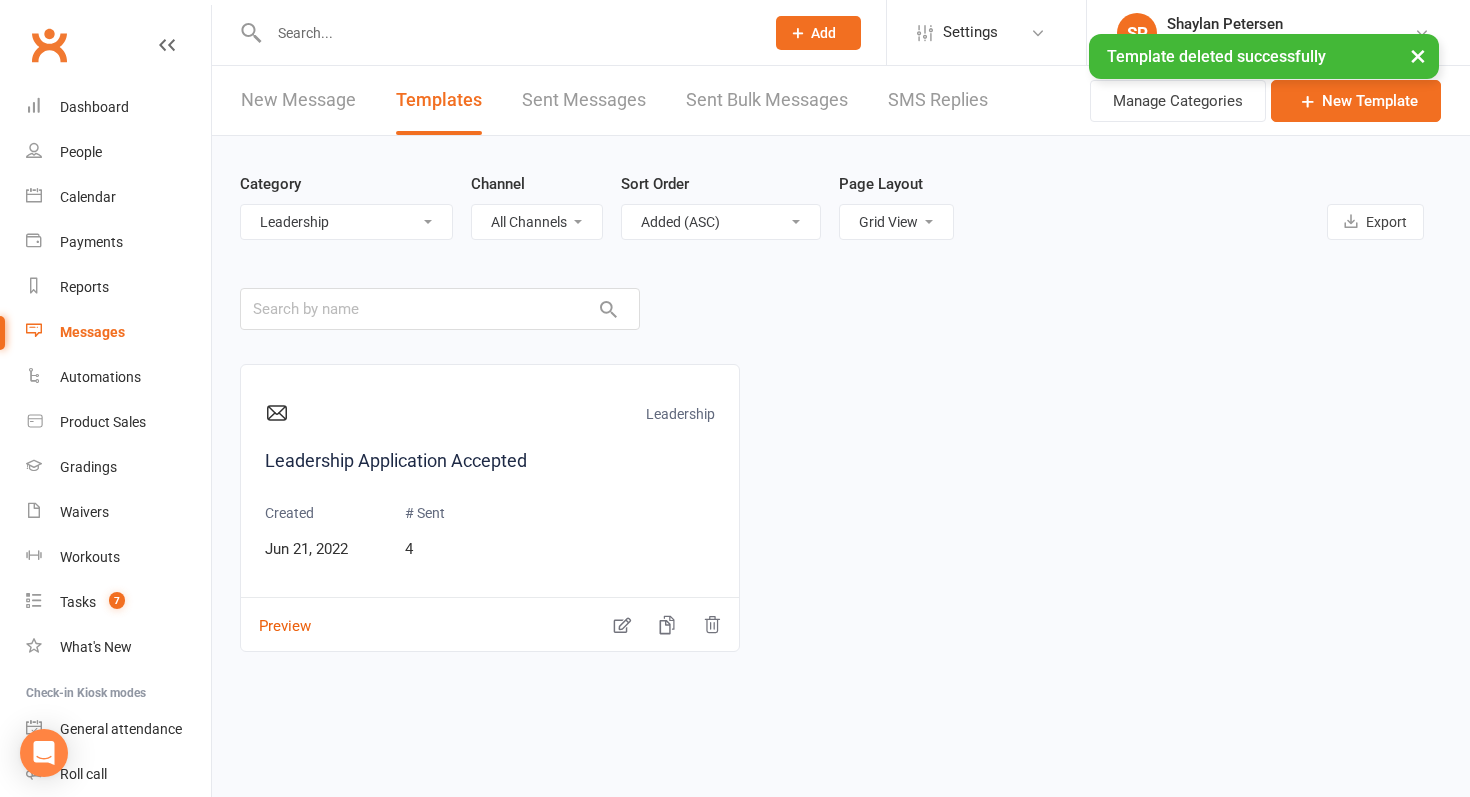 click on "All Categories (No category) 30 Days Birthday Parties Enquiries Events General Gradings Group Grading Holiday Camps and PNO Leadership Level Upgrades Little Dragons Marketing New Student Information Payments Prep Cycle Staff State Team Tournaments" at bounding box center (346, 222) 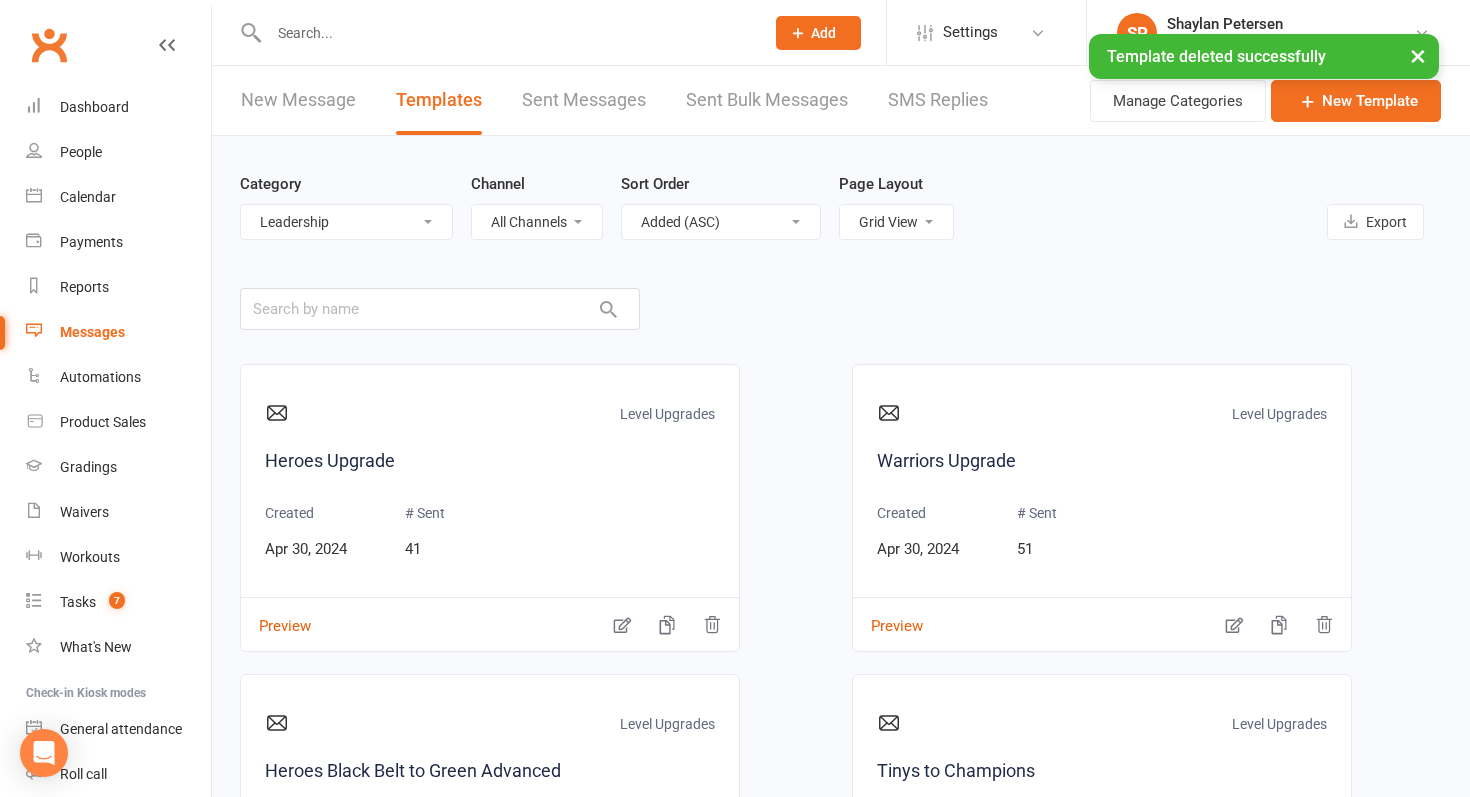 scroll, scrollTop: 32, scrollLeft: 0, axis: vertical 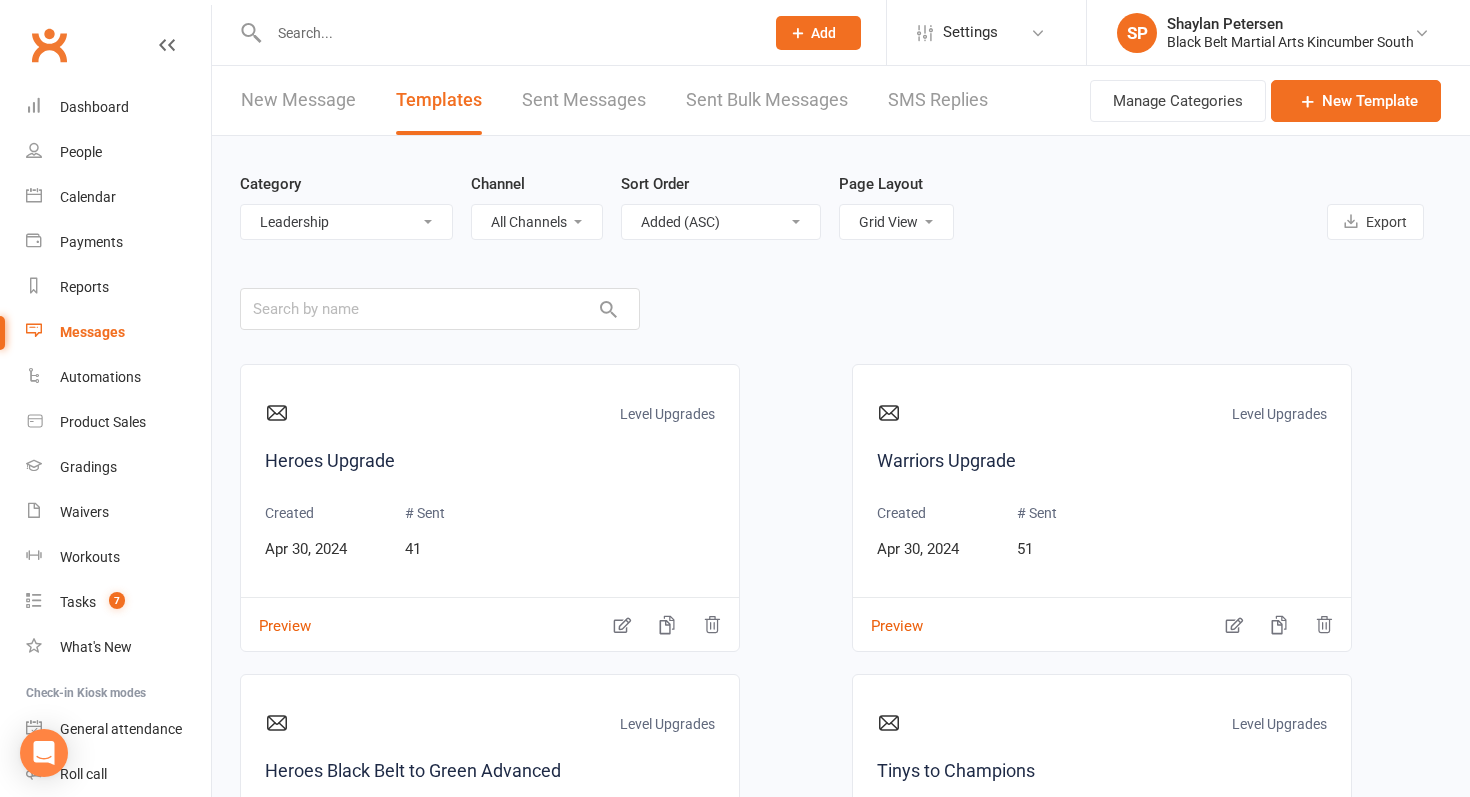 click on "All Categories (No category) 30 Days Birthday Parties Enquiries Events General Gradings Group Grading Holiday Camps and PNO Leadership Level Upgrades Little Dragons Marketing New Student Information Payments Prep Cycle Staff State Team Tournaments" at bounding box center (346, 222) 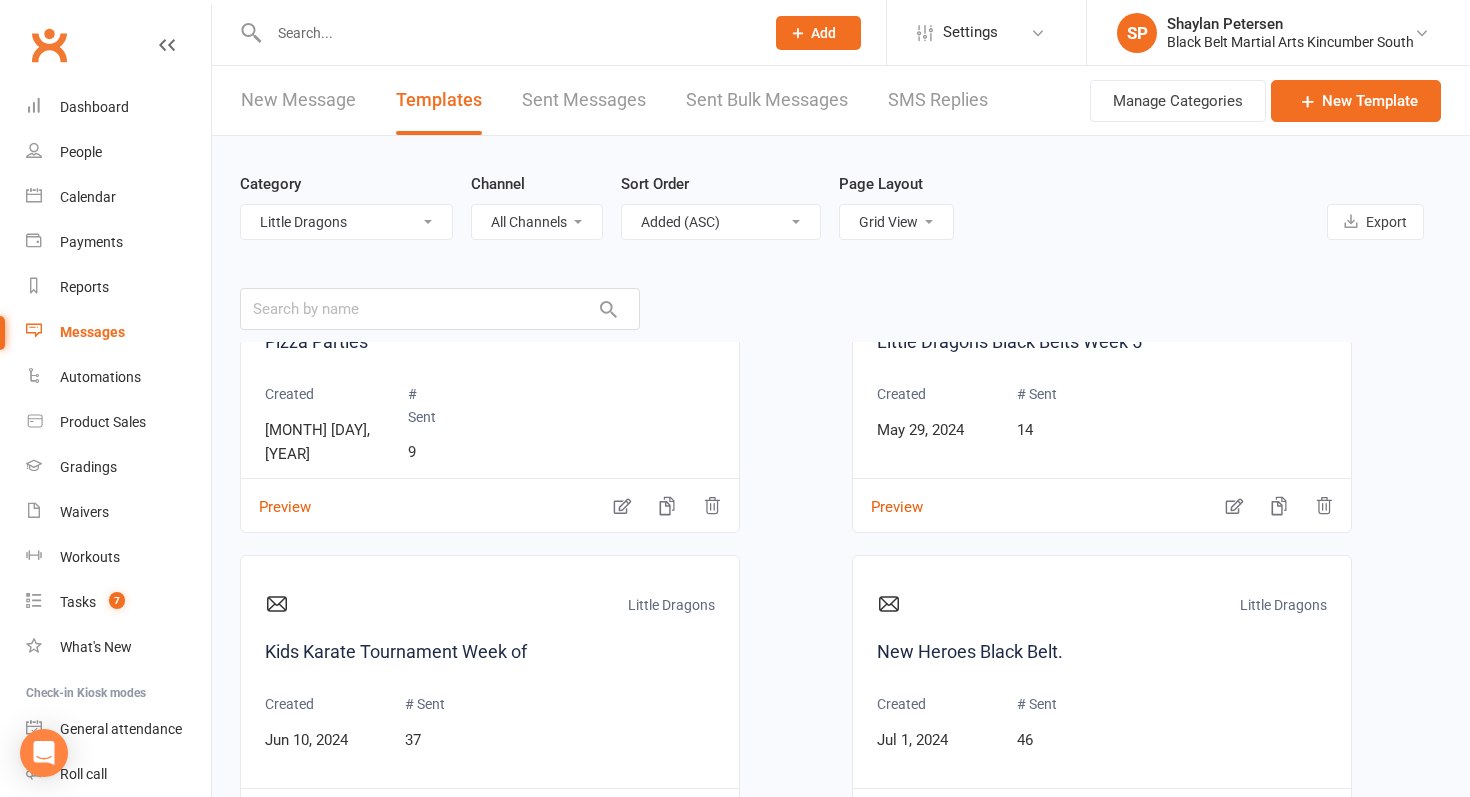 scroll, scrollTop: 703, scrollLeft: 0, axis: vertical 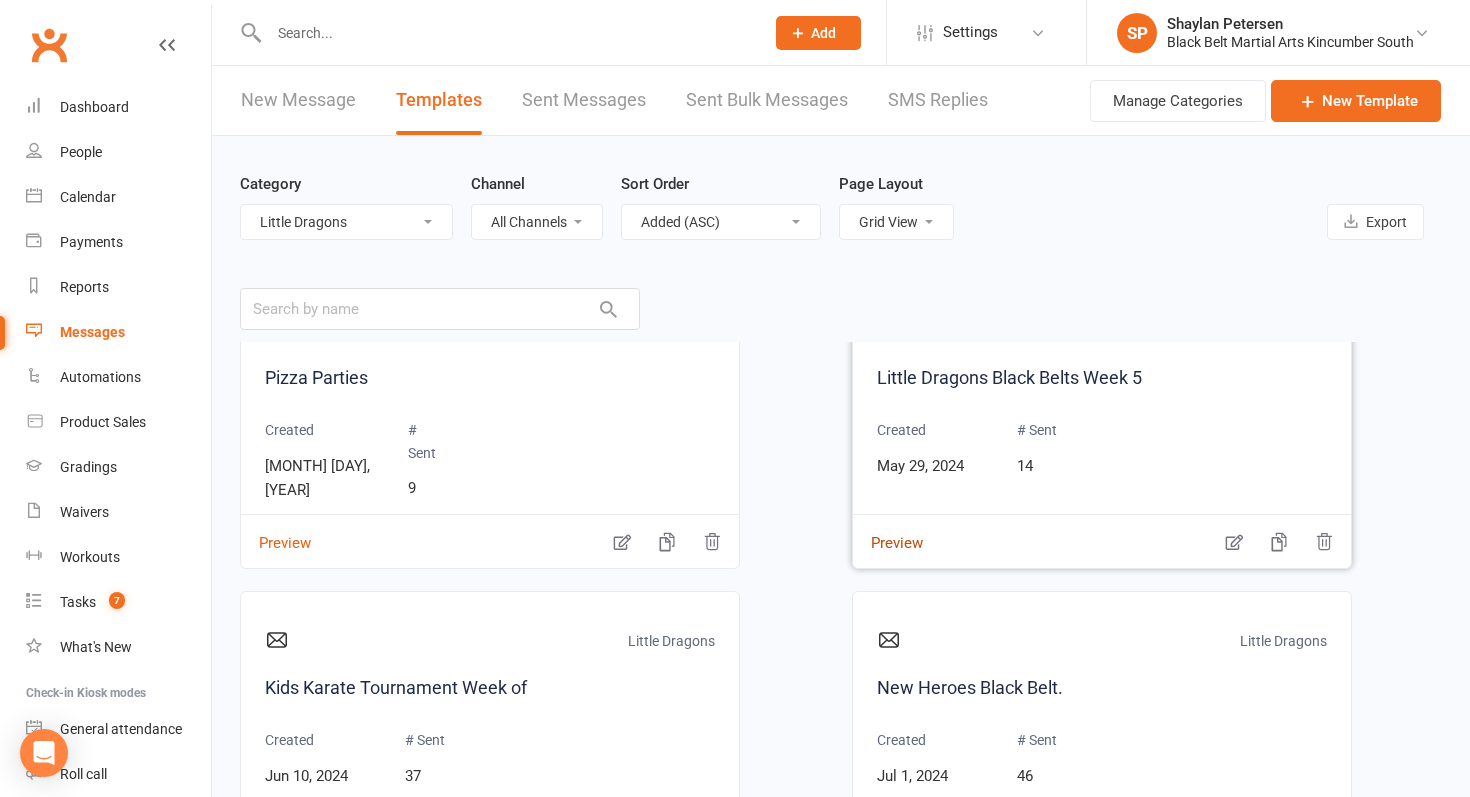 click on "Preview" at bounding box center [888, 529] 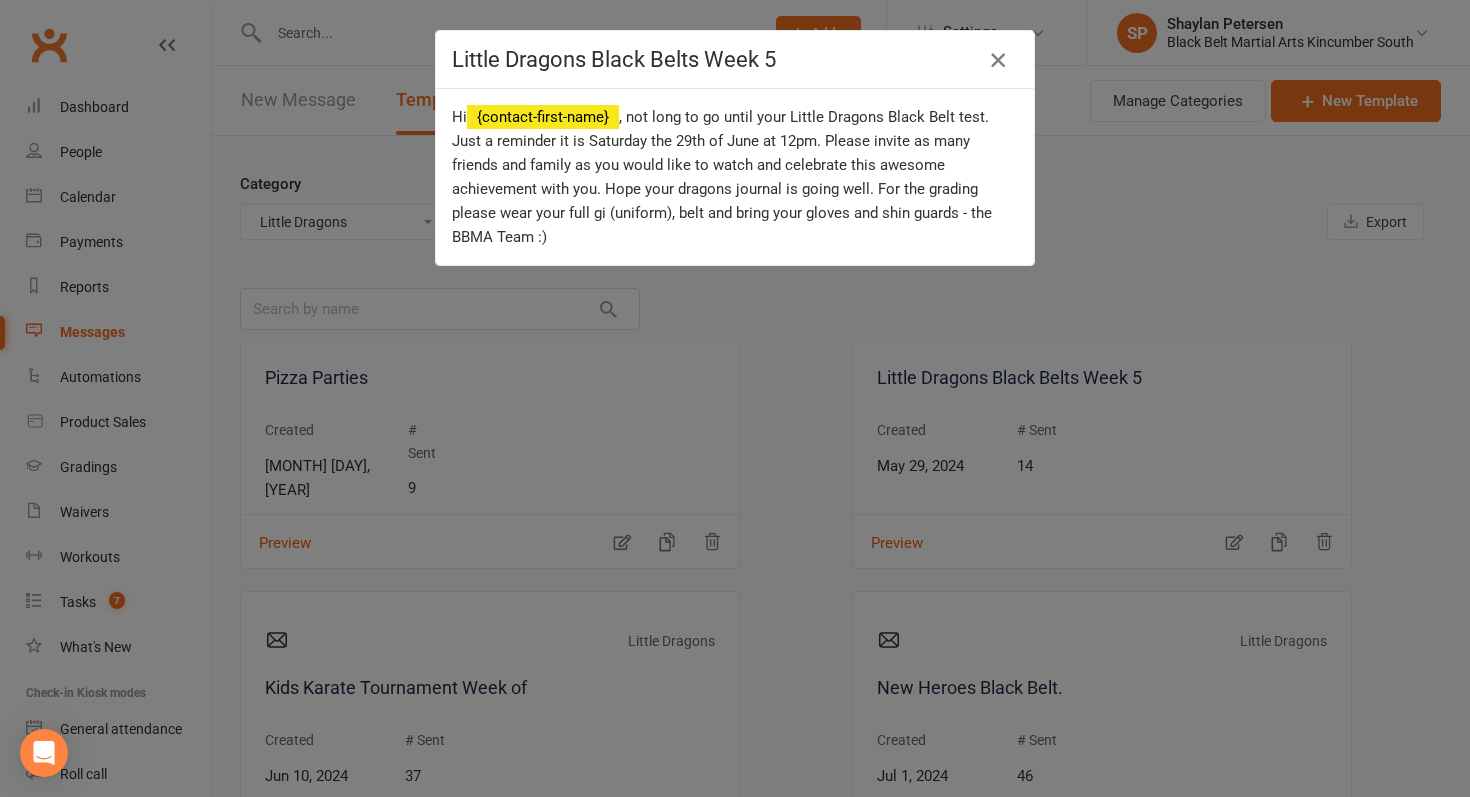 click at bounding box center (998, 60) 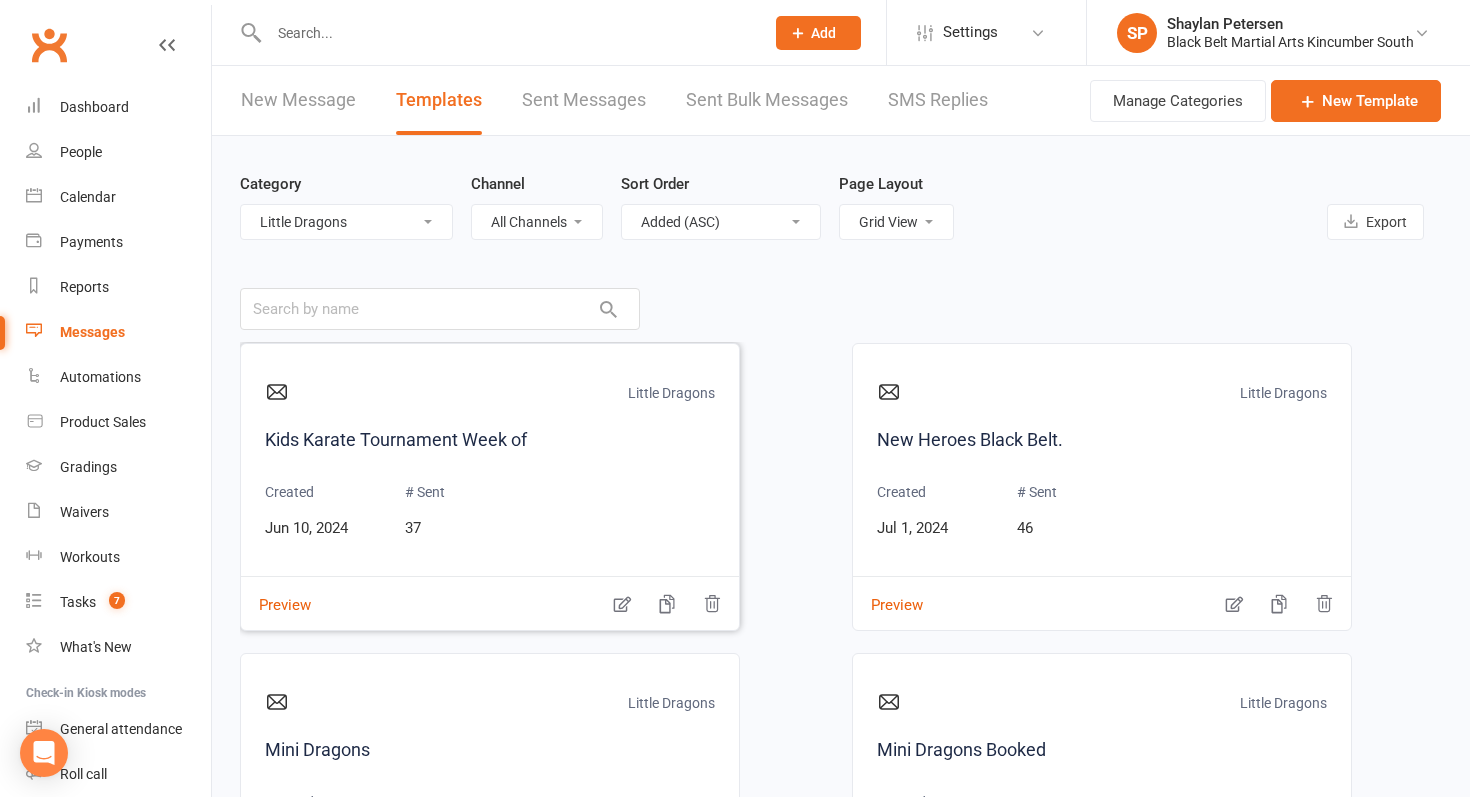 scroll, scrollTop: 962, scrollLeft: 0, axis: vertical 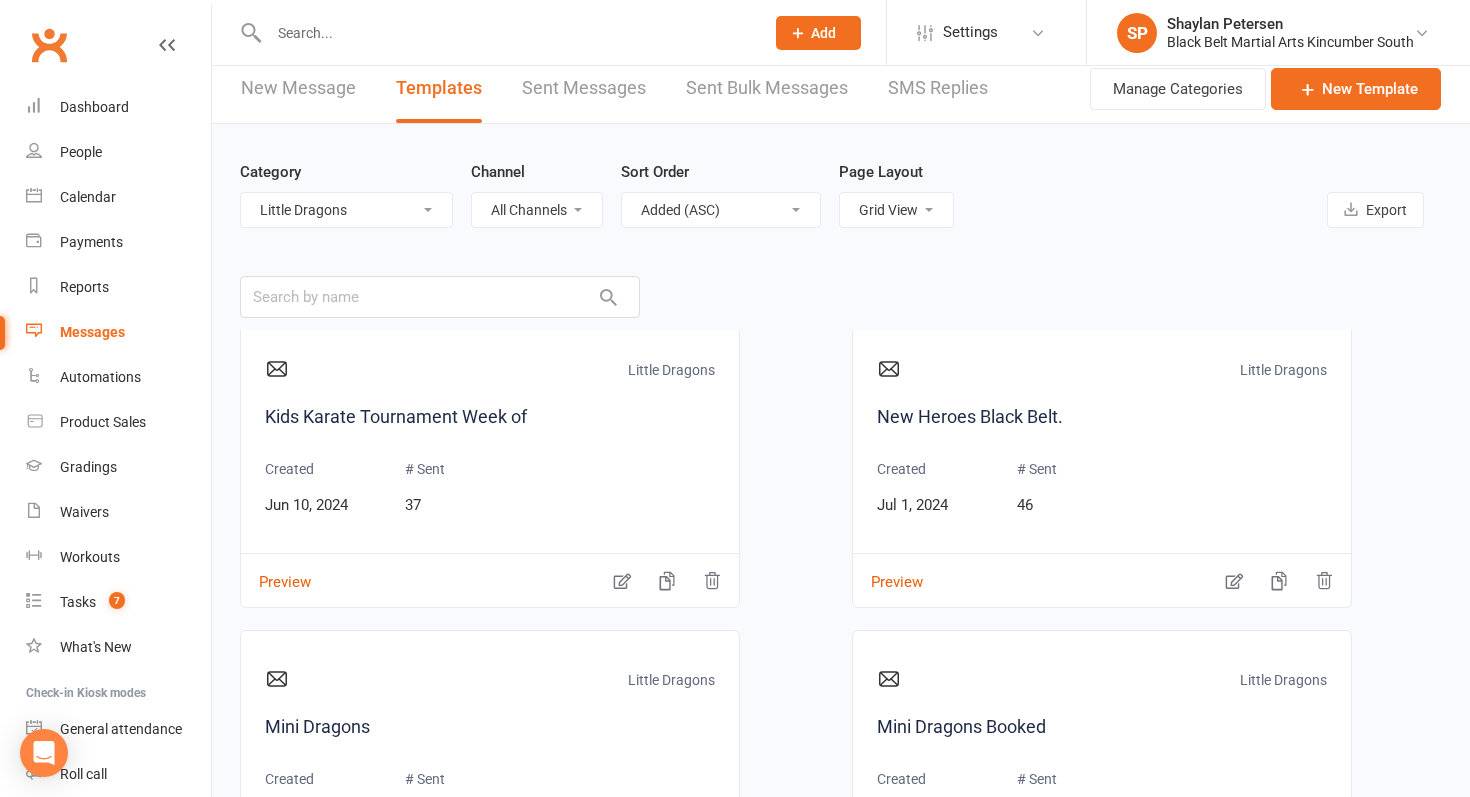 click on "All Categories (No category) 30 Days Birthday Parties Enquiries Events General Gradings Group Grading Holiday Camps and PNO Leadership Level Upgrades Little Dragons Marketing New Student Information Payments Prep Cycle Staff State Team Tournaments" at bounding box center [346, 210] 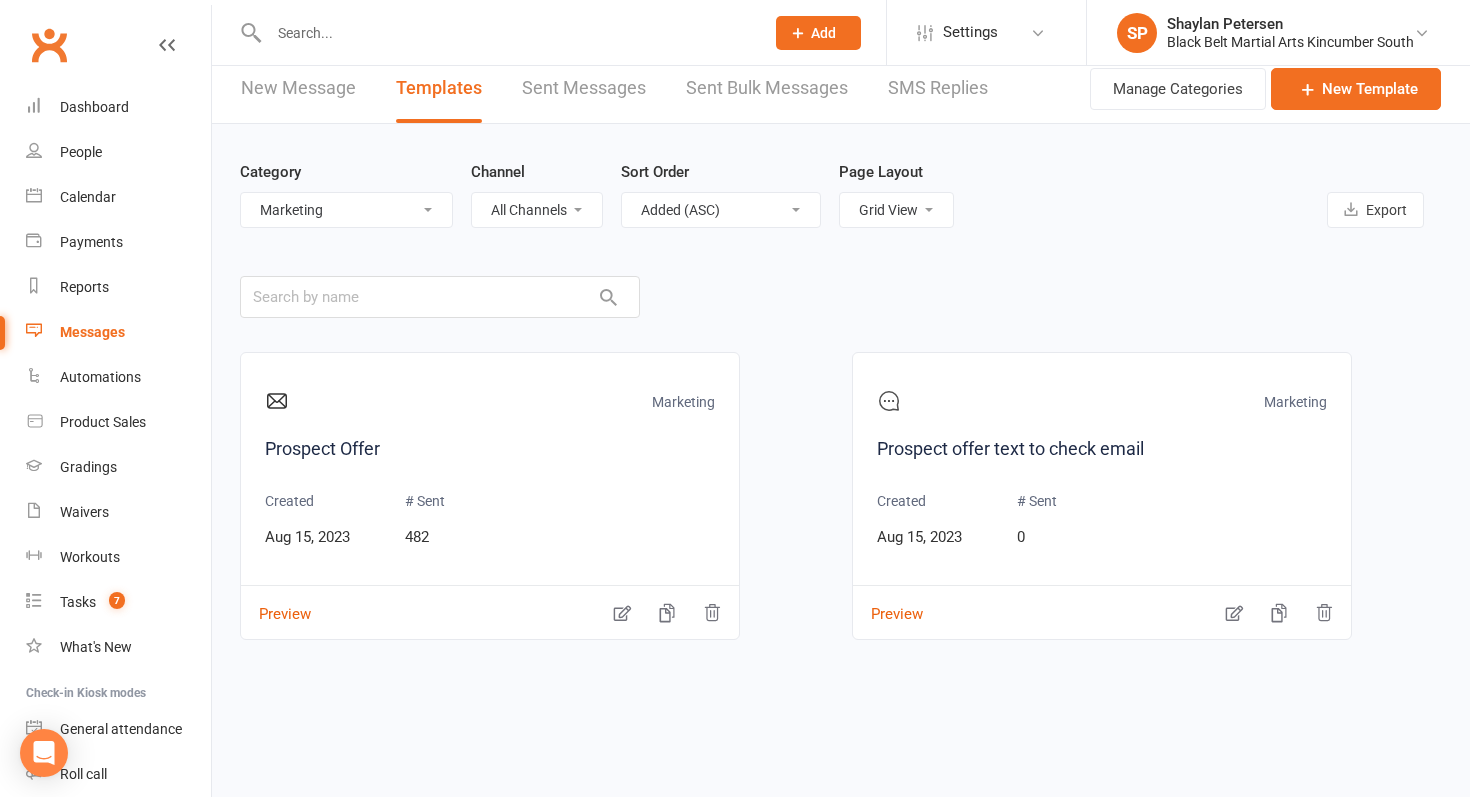 scroll, scrollTop: 0, scrollLeft: 0, axis: both 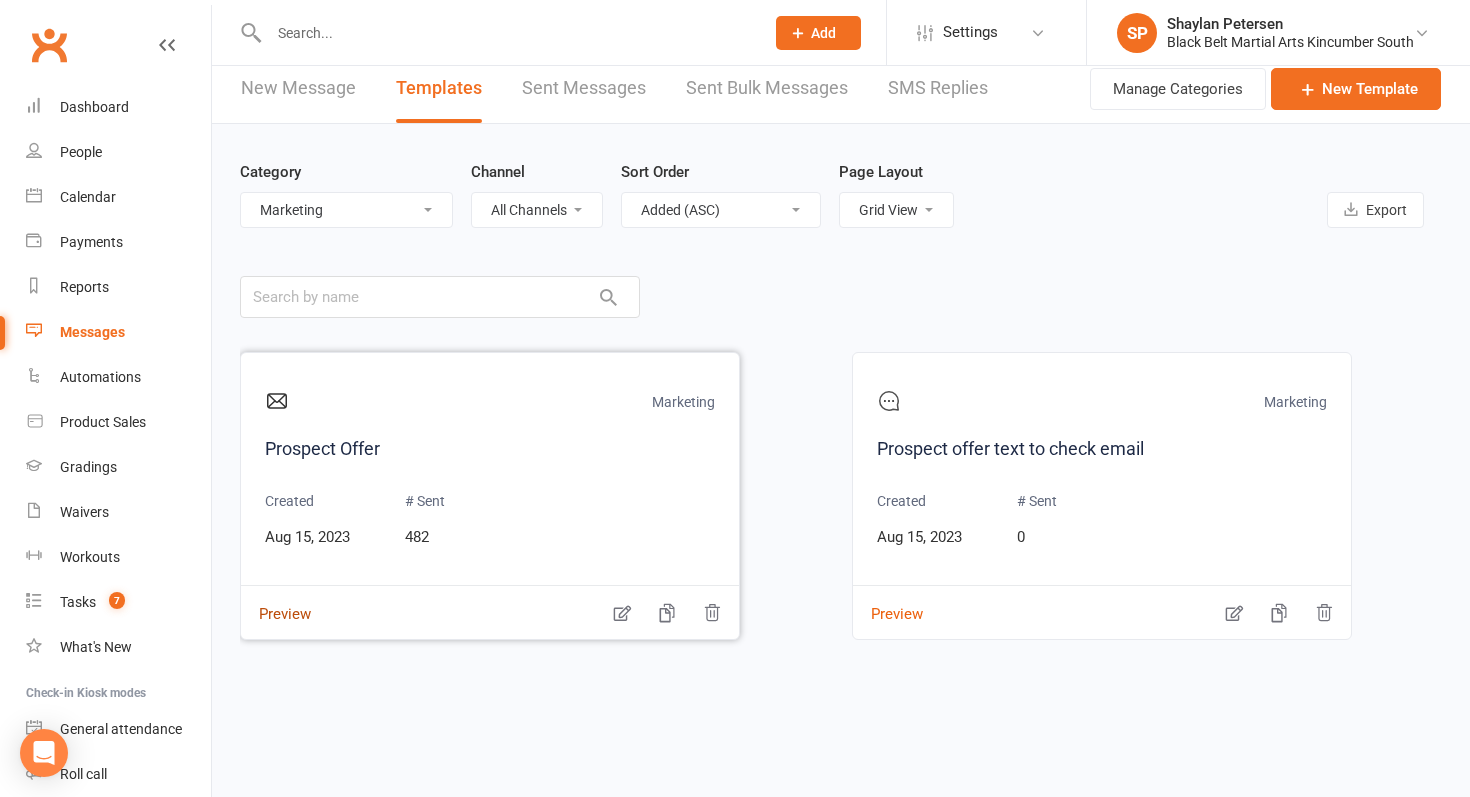 click on "Preview" at bounding box center [276, 600] 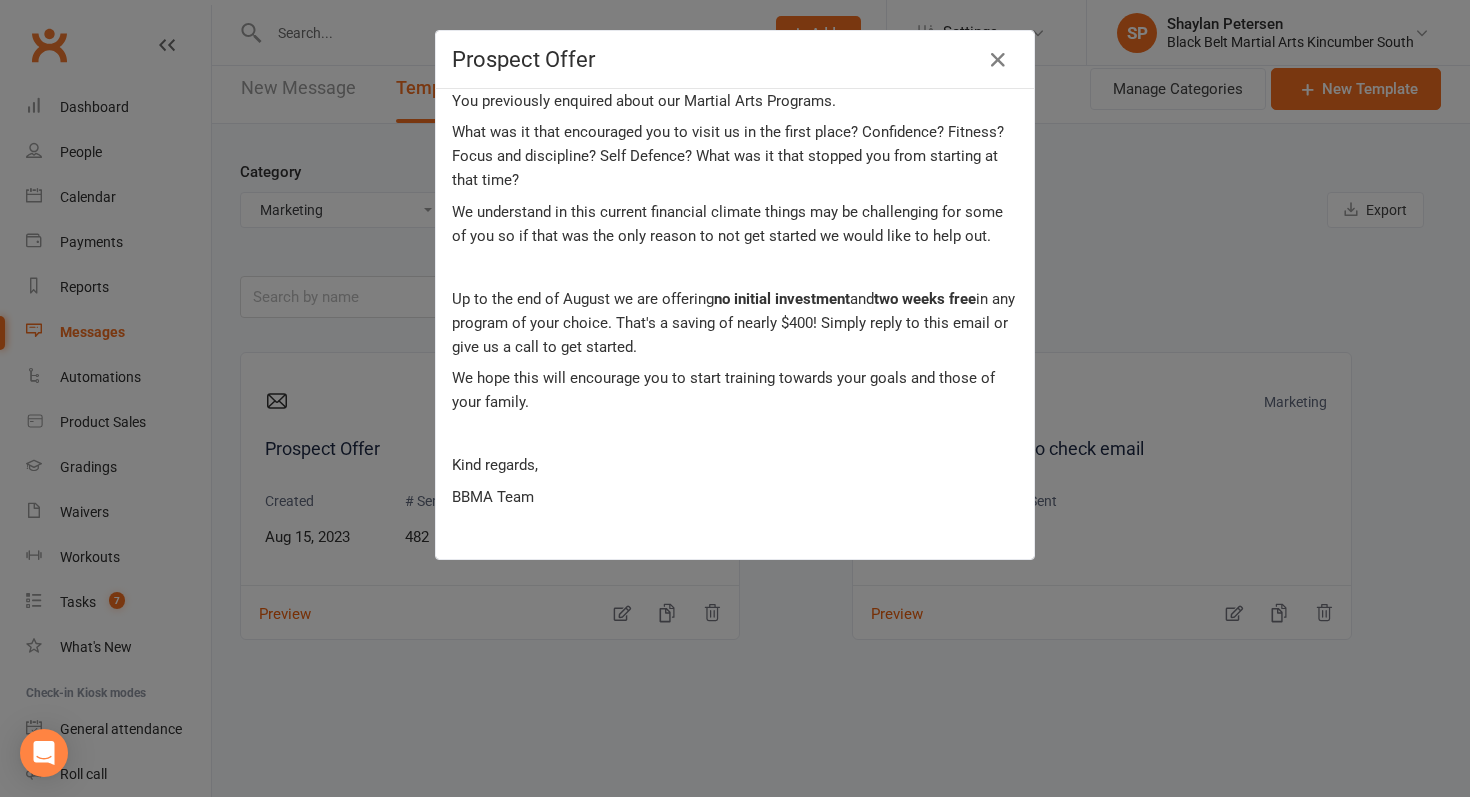 scroll, scrollTop: 115, scrollLeft: 0, axis: vertical 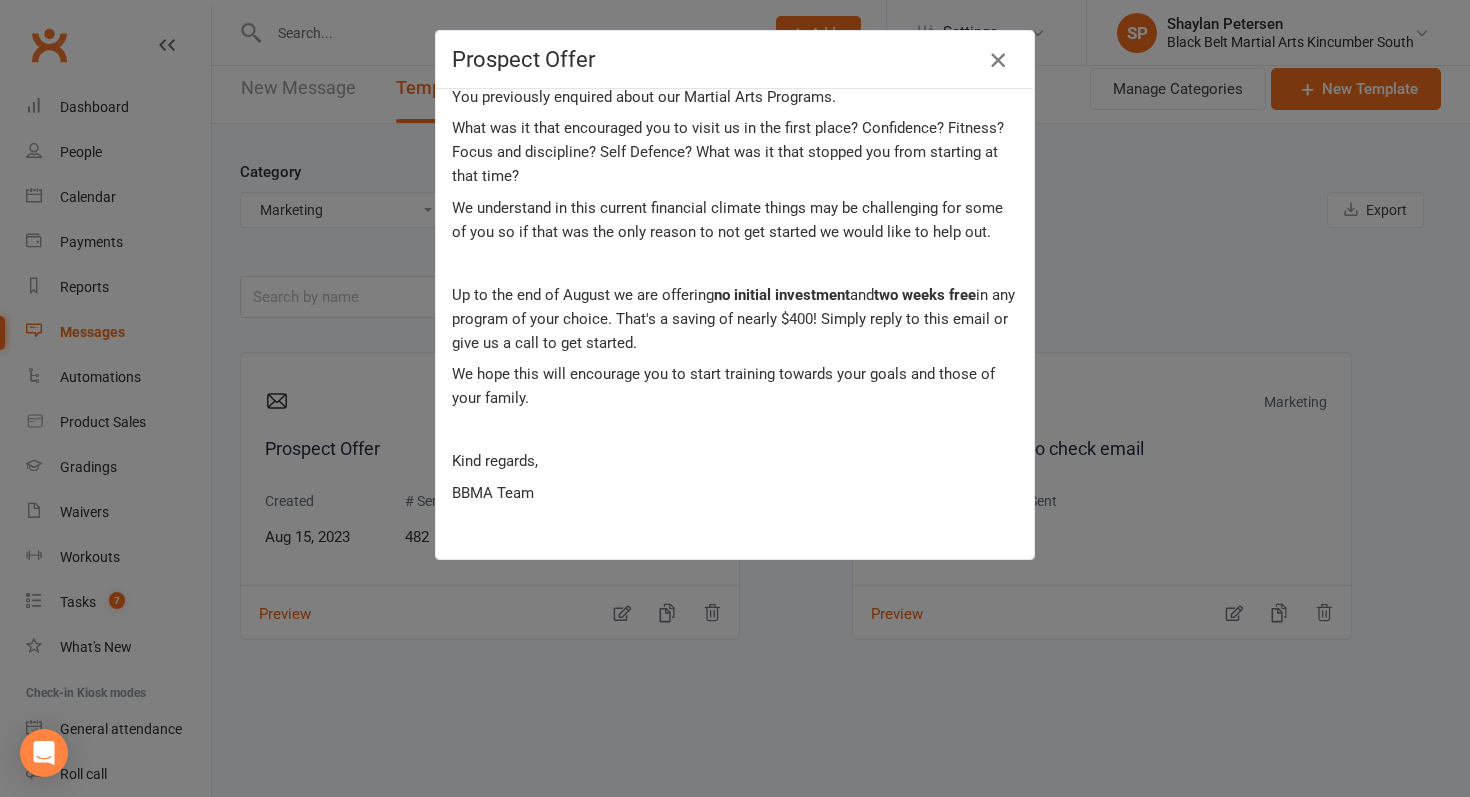 click at bounding box center (998, 60) 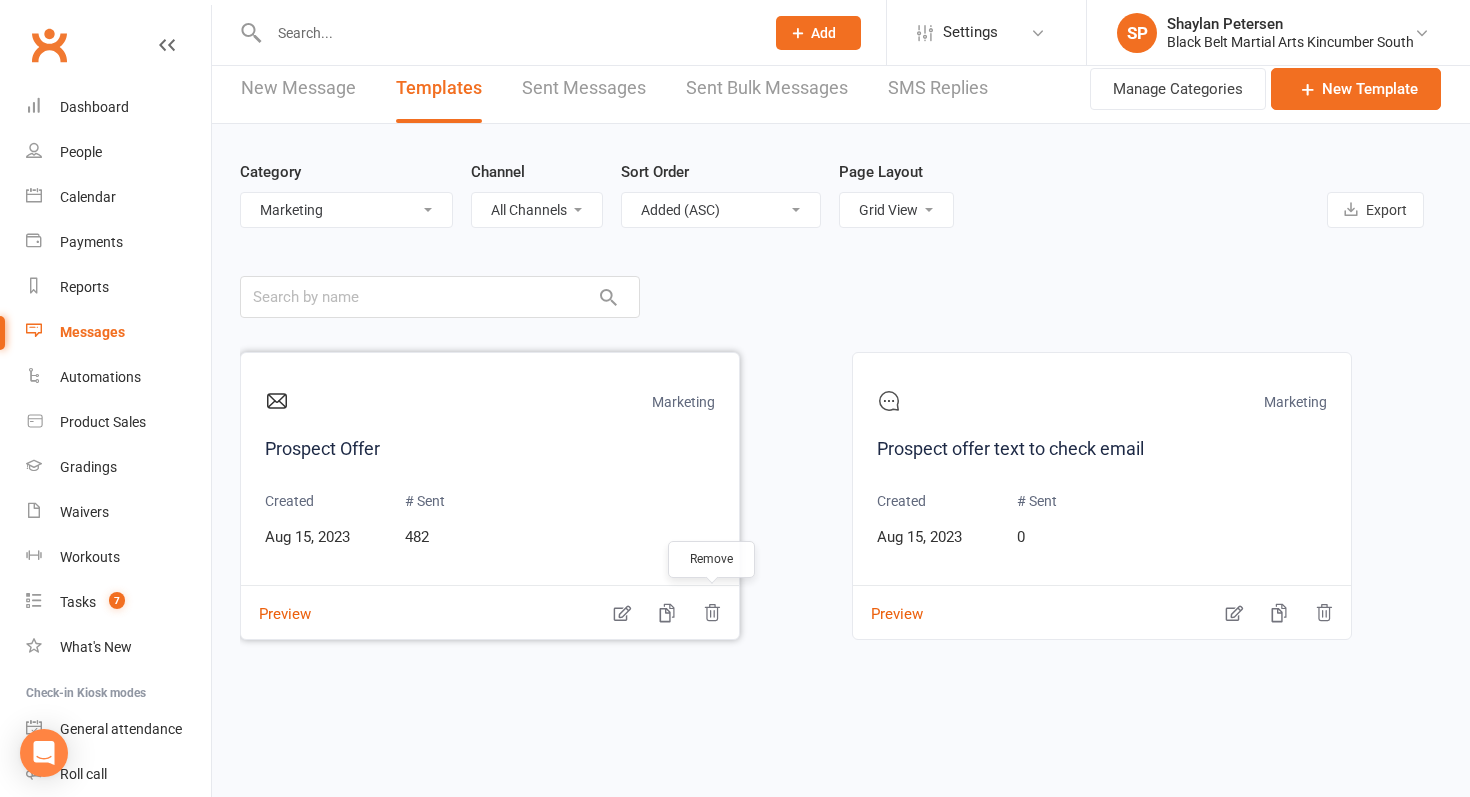 click 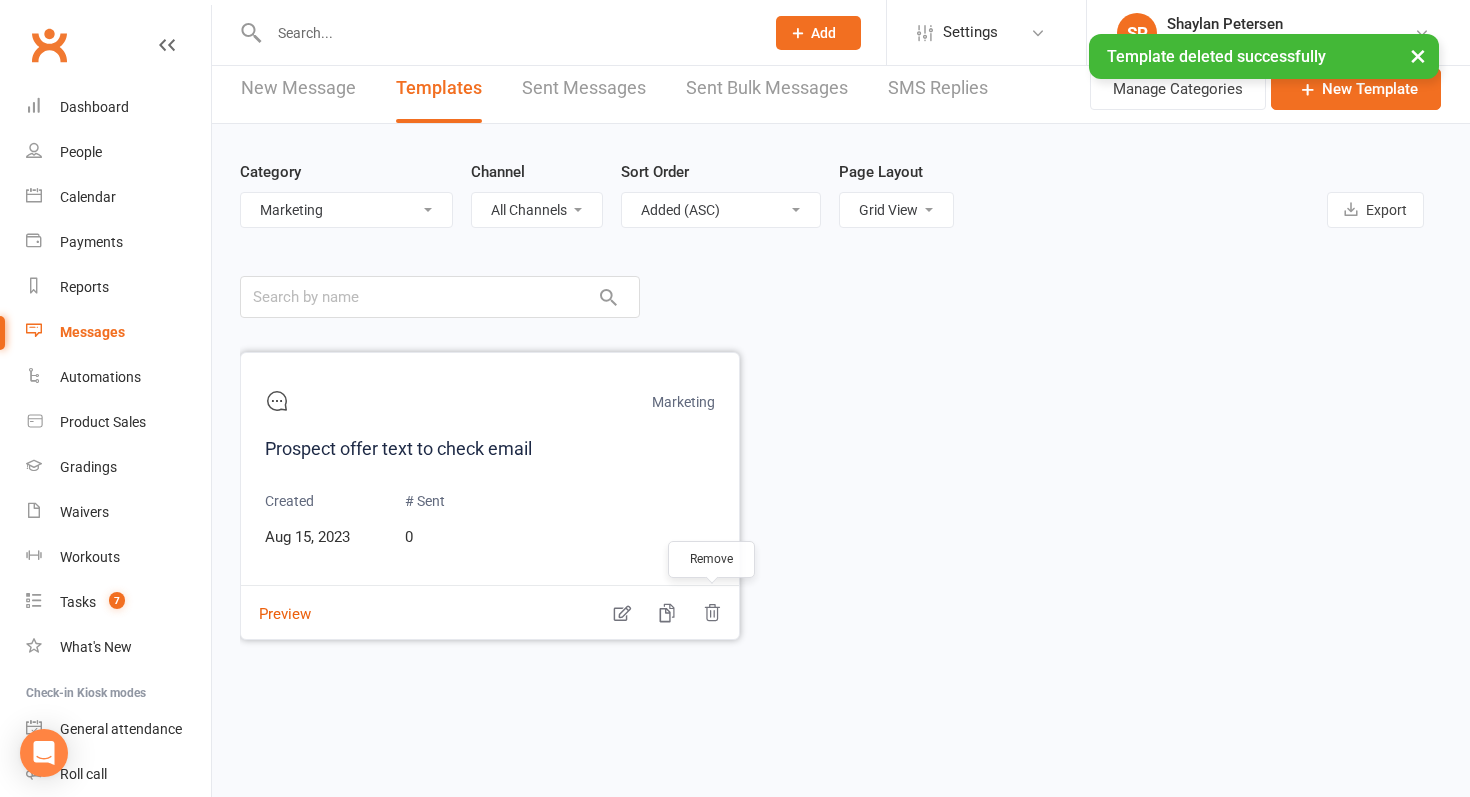 click 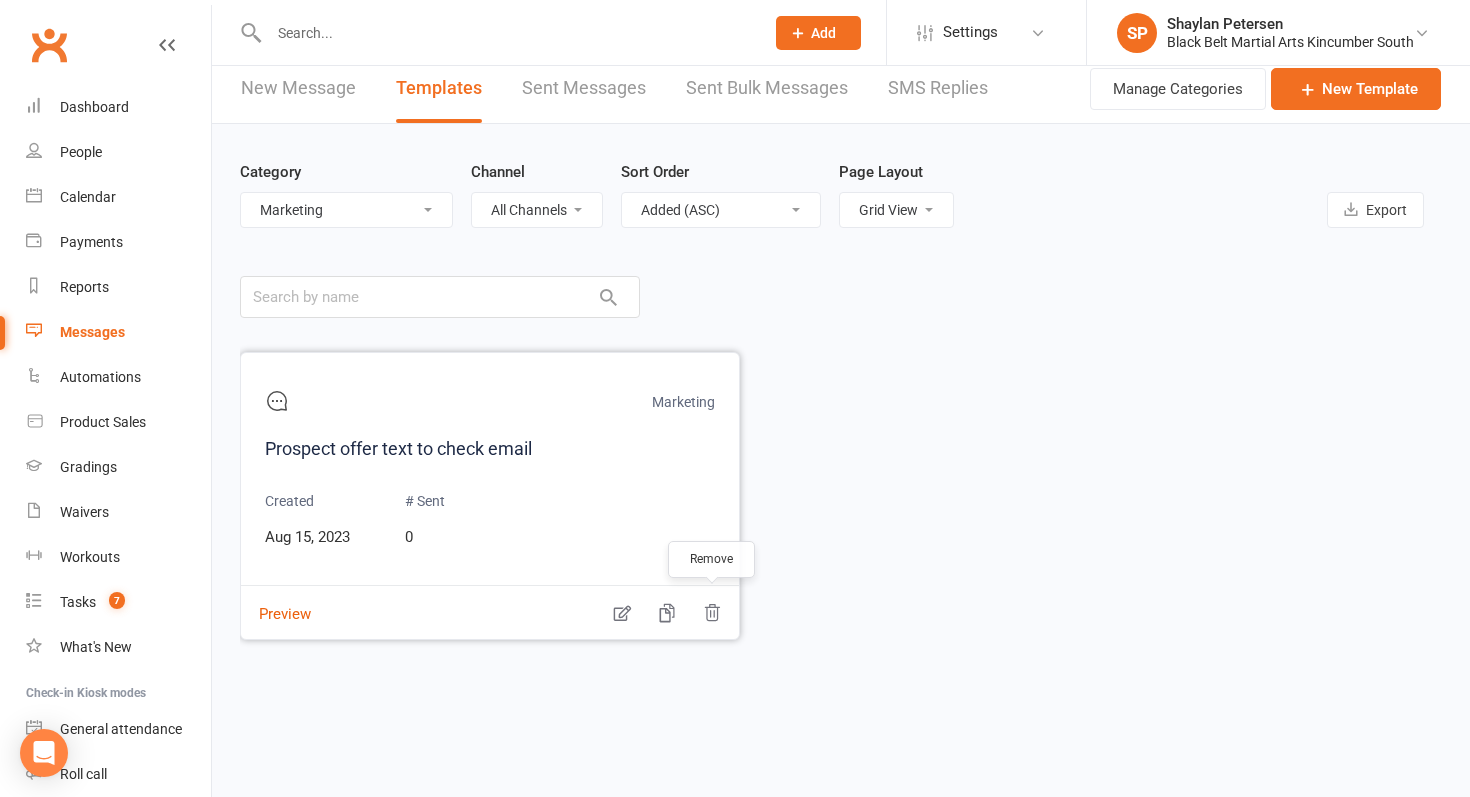 click 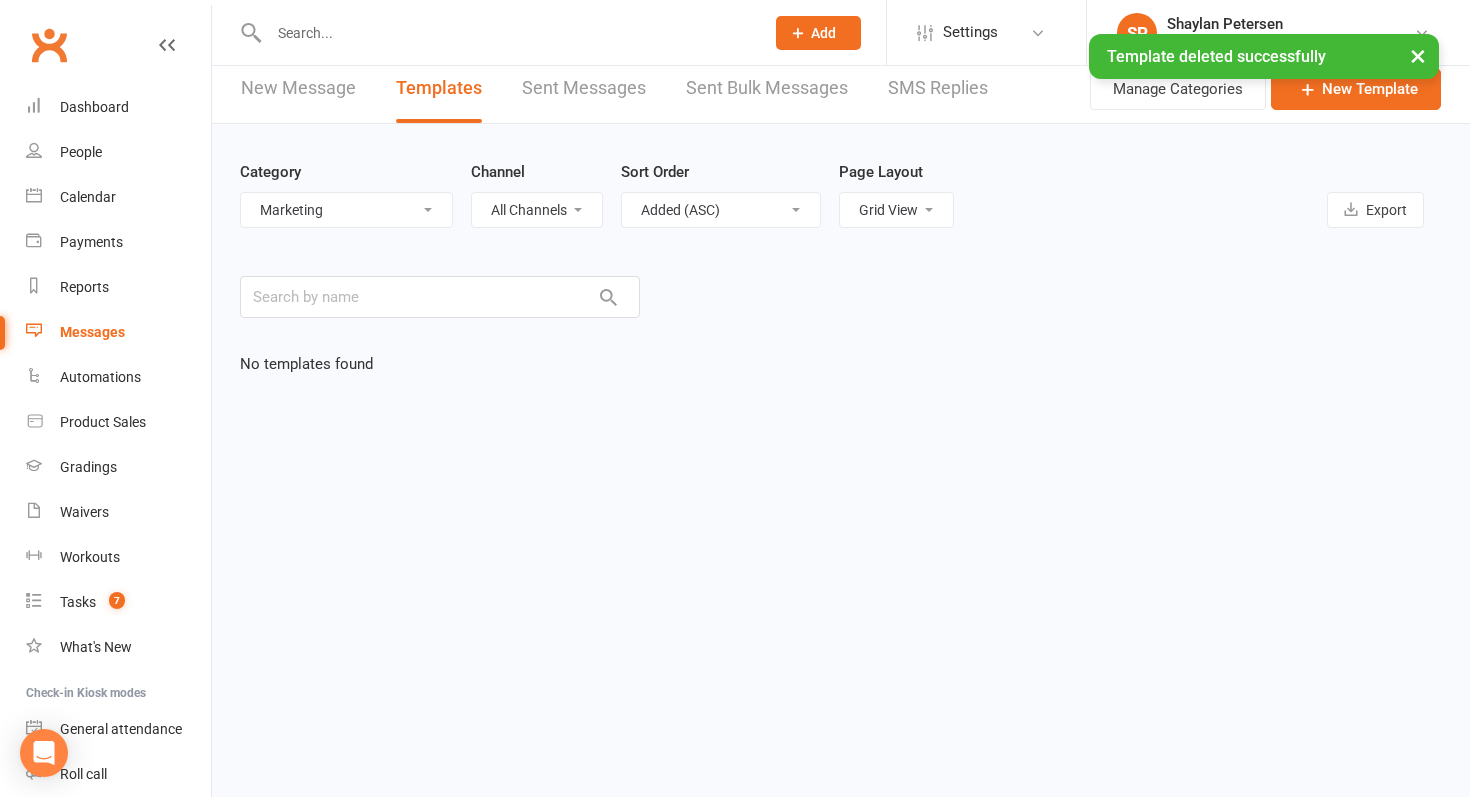 click on "All Categories (No category) 30 Days Birthday Parties Enquiries Events General Gradings Group Grading Holiday Camps and PNO Leadership Level Upgrades Little Dragons Marketing New Student Information Payments Prep Cycle Staff State Team Tournaments" at bounding box center (346, 210) 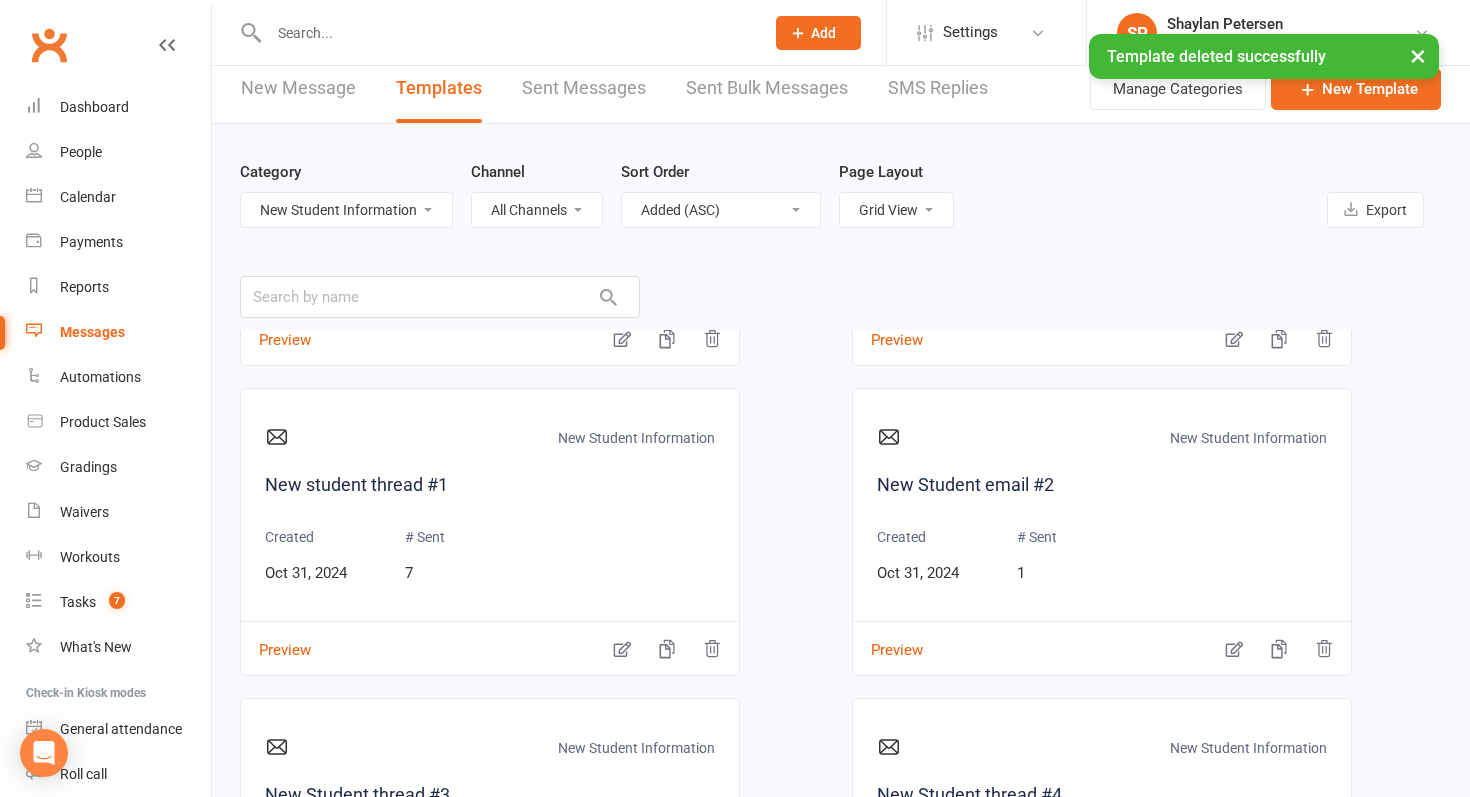 scroll, scrollTop: 627, scrollLeft: 0, axis: vertical 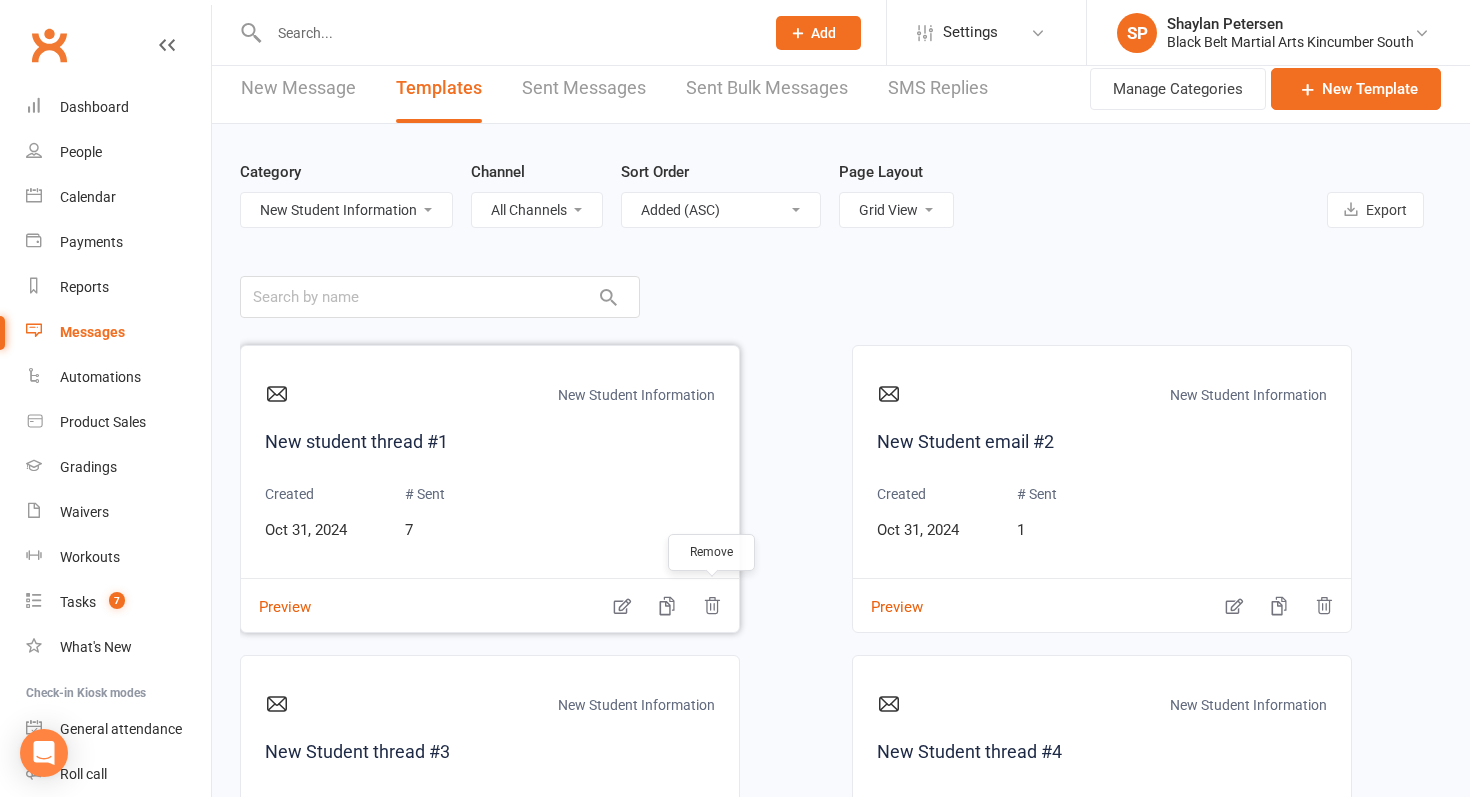 click 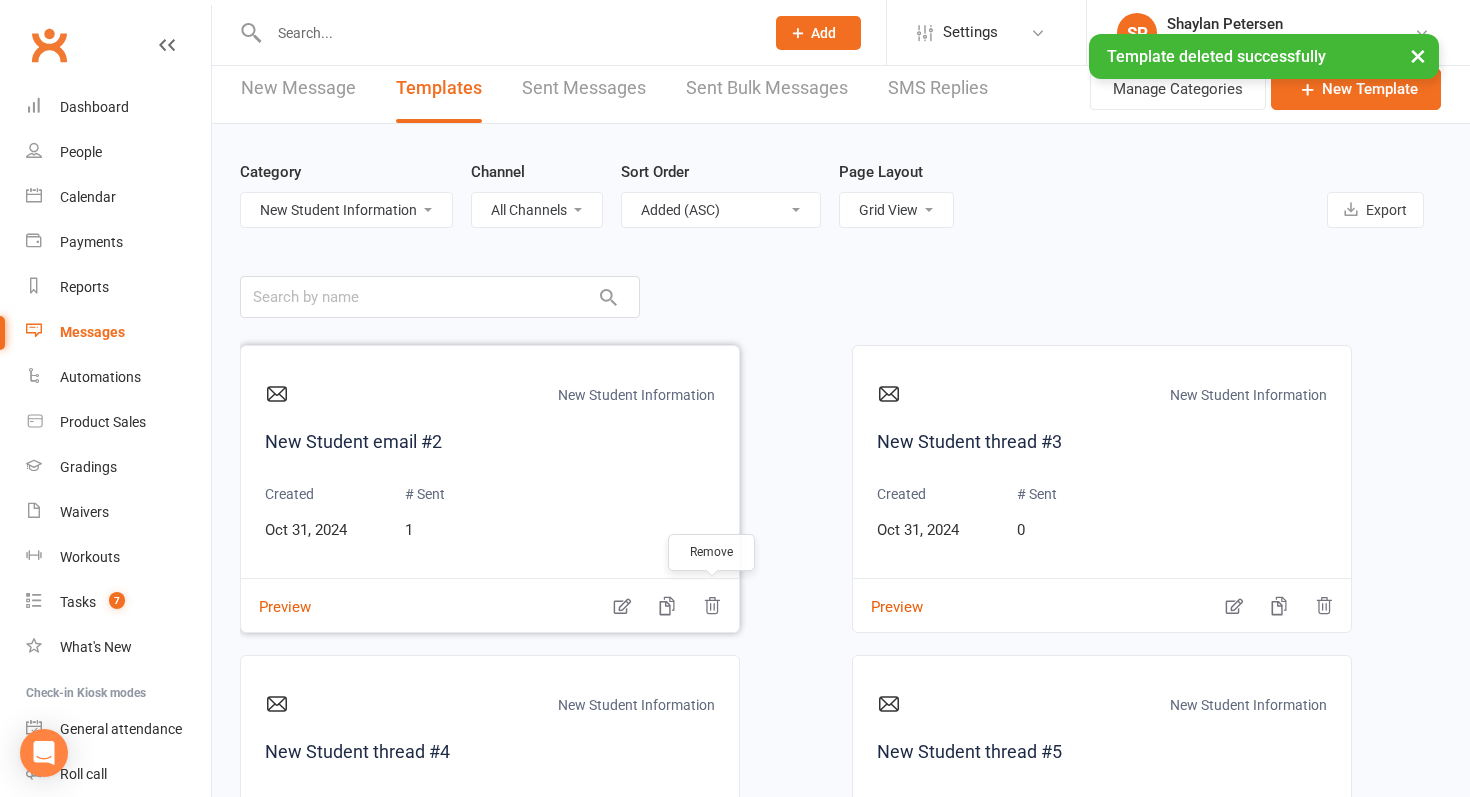 click 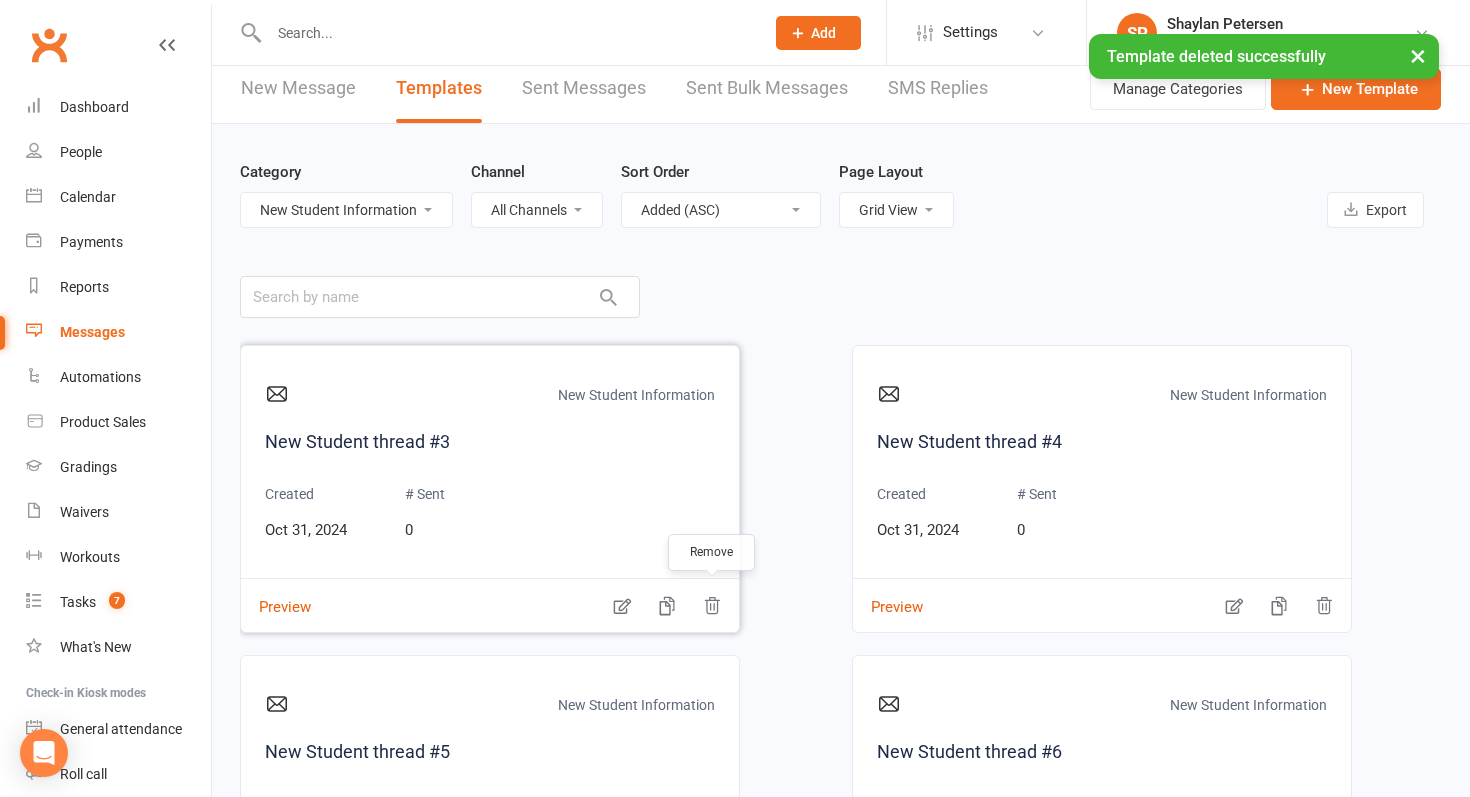 click 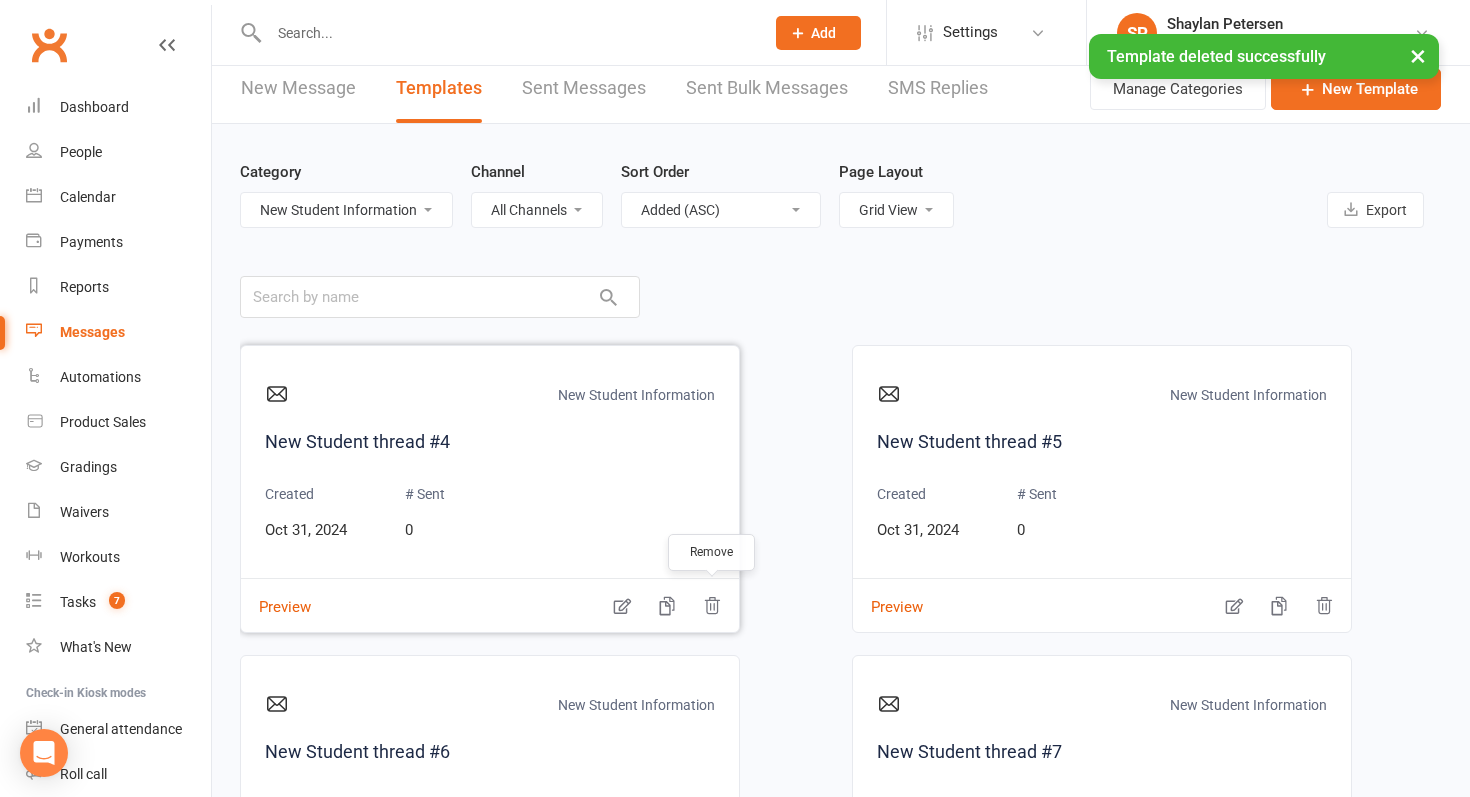 click at bounding box center [712, 593] 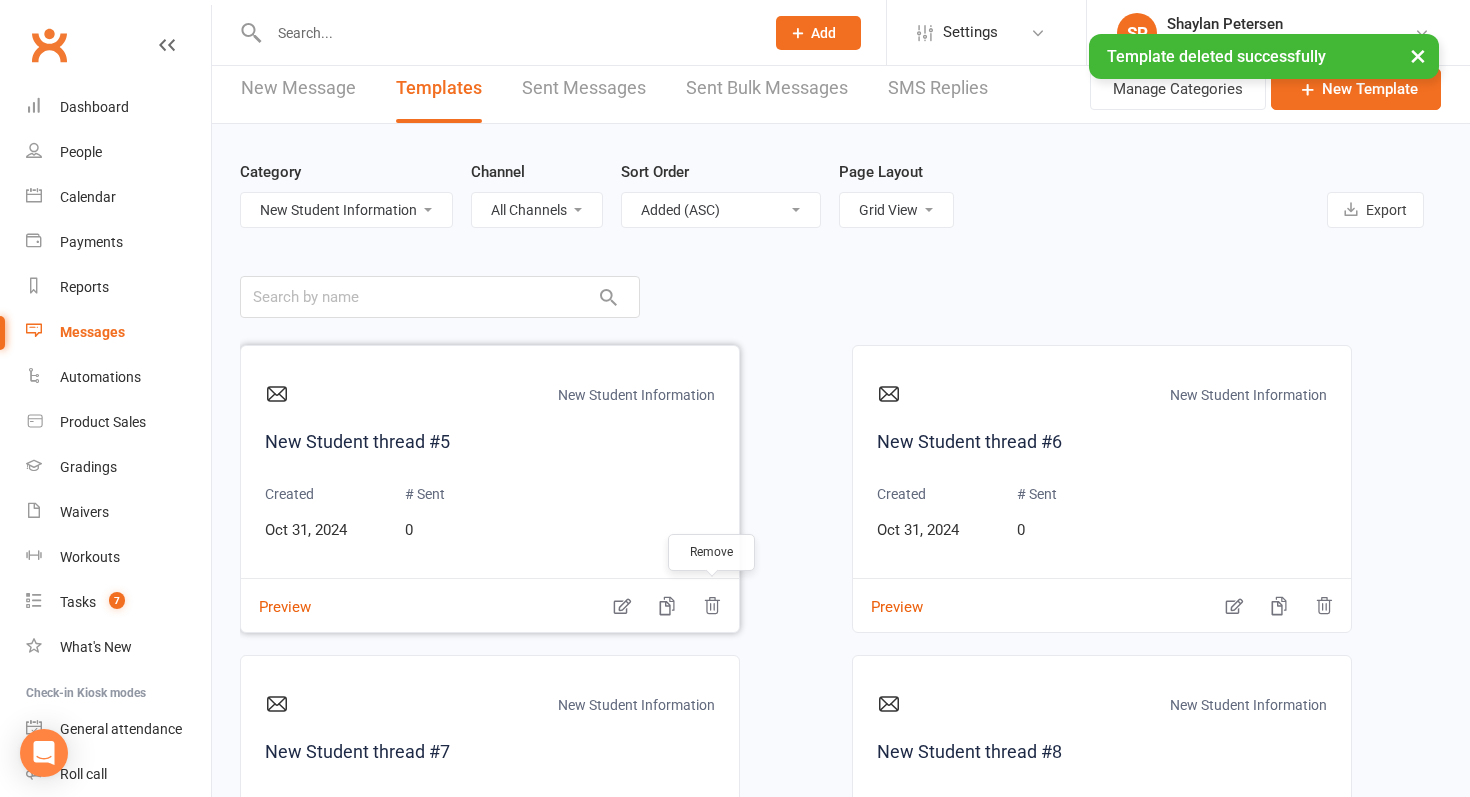 click 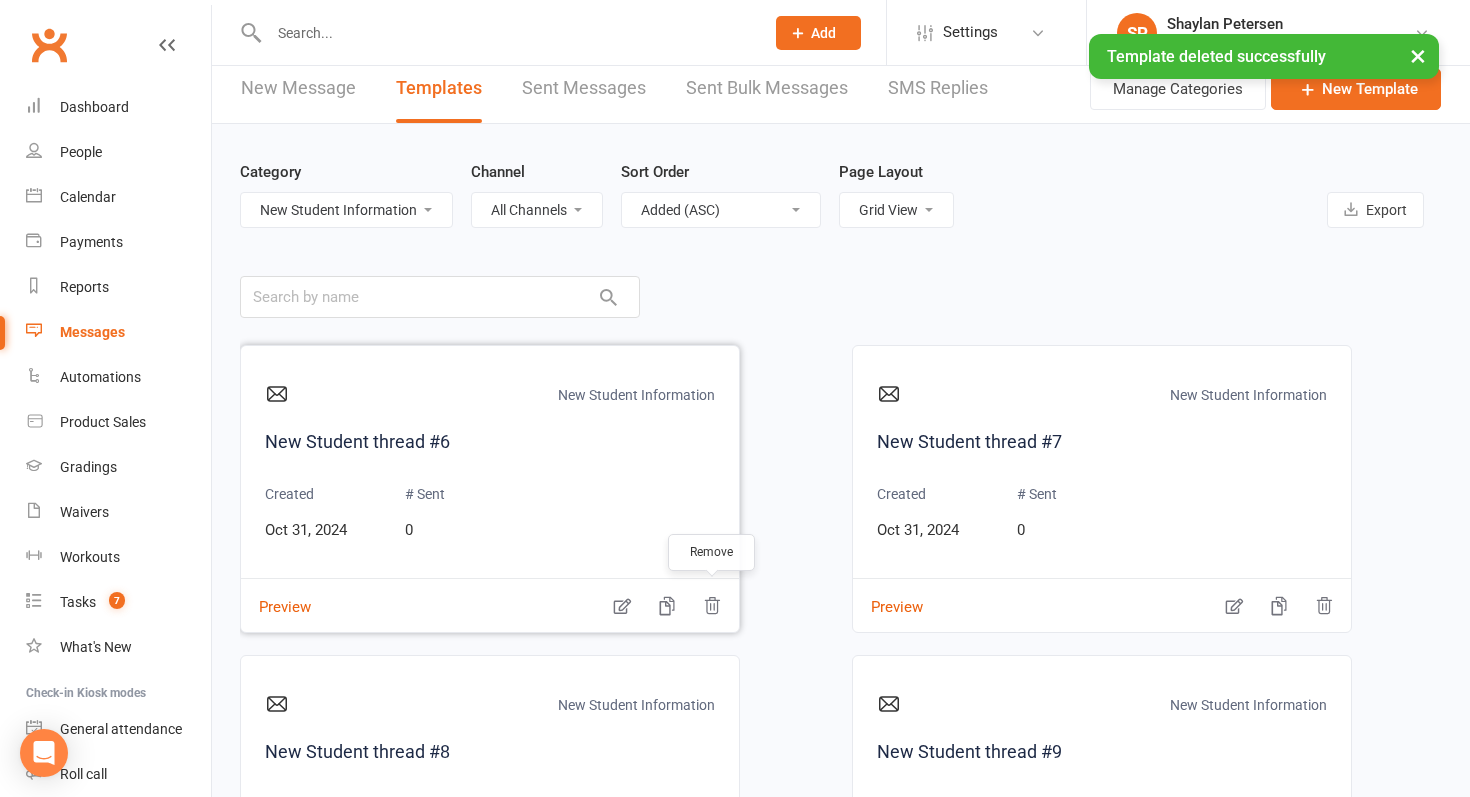 click 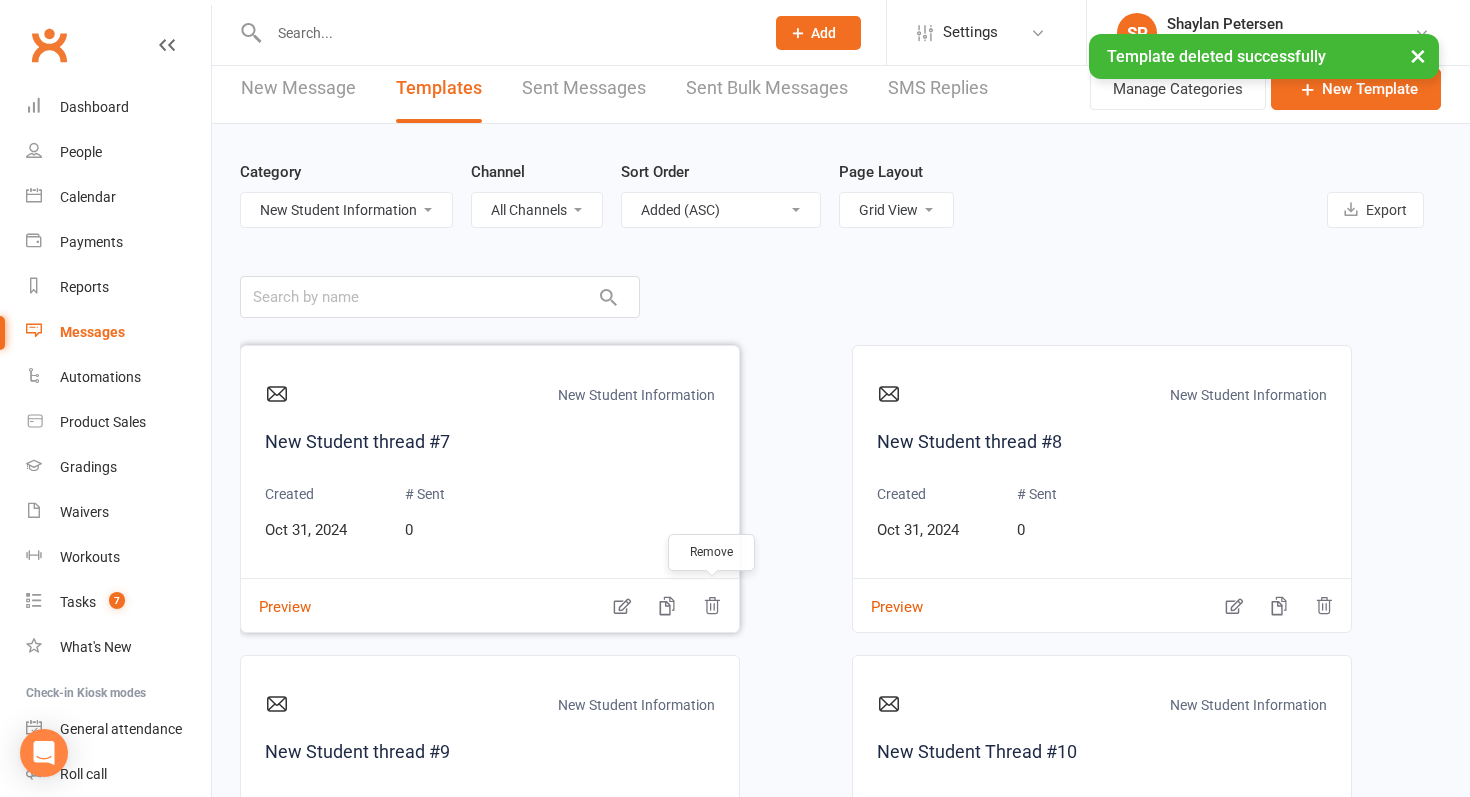 click 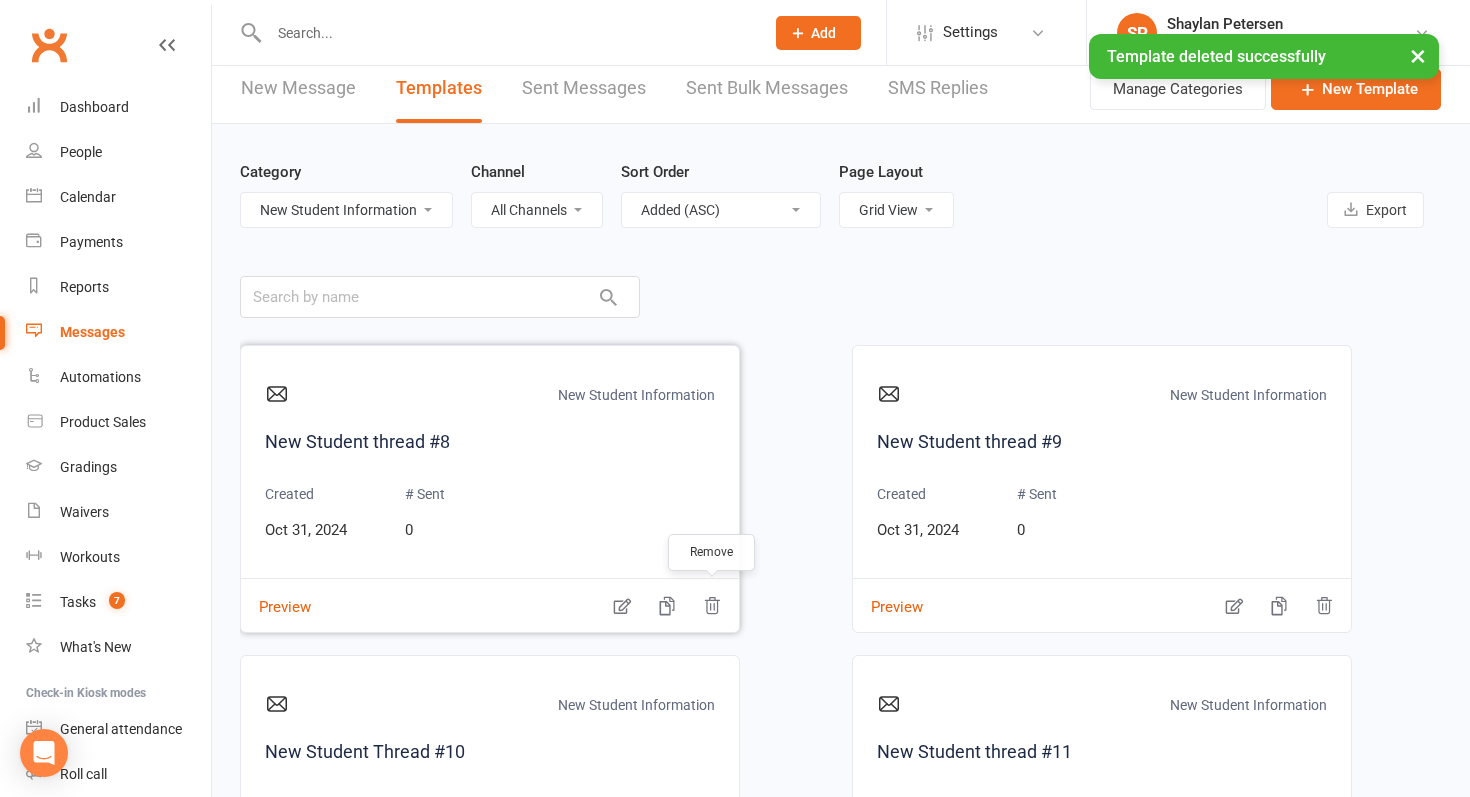 click 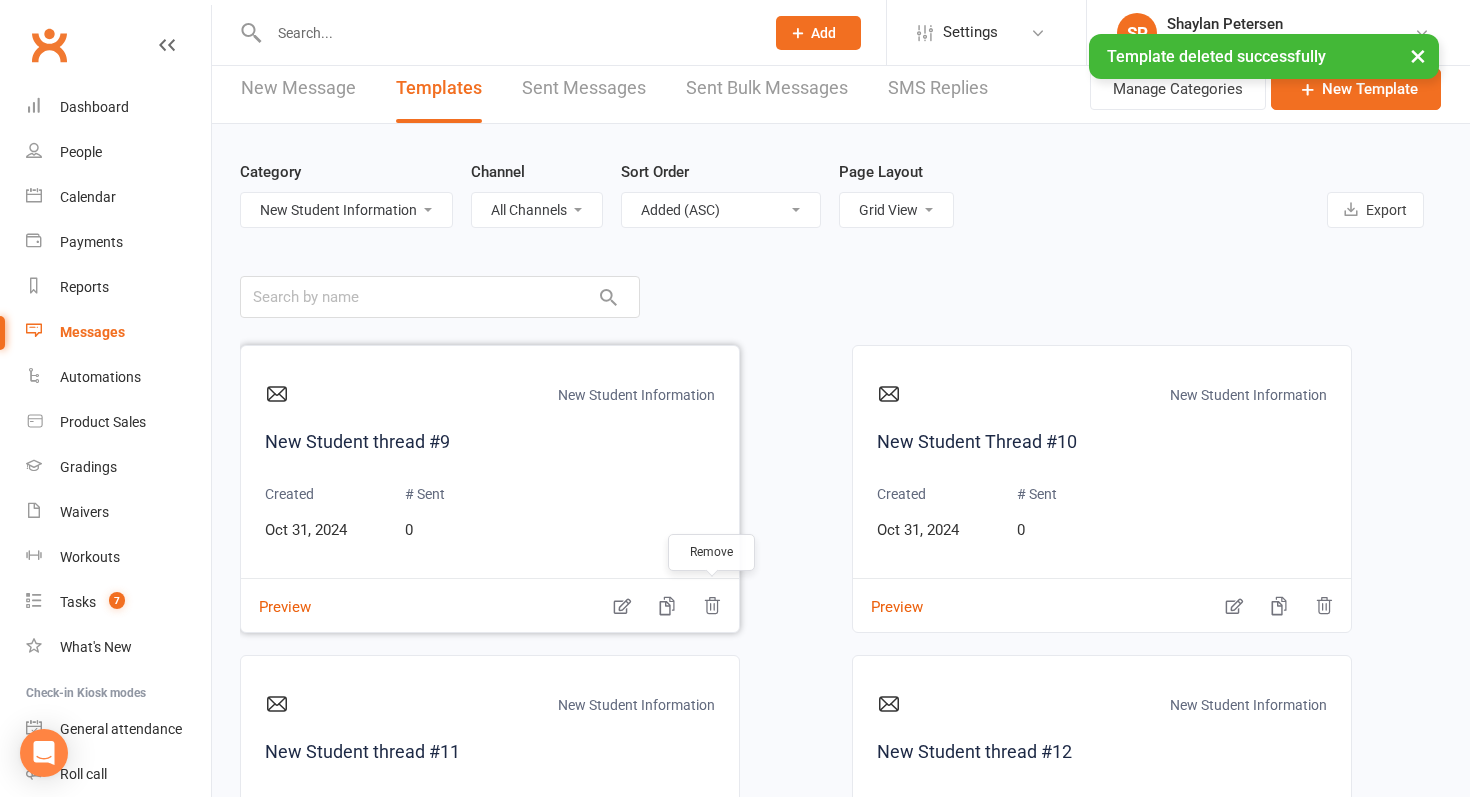 click 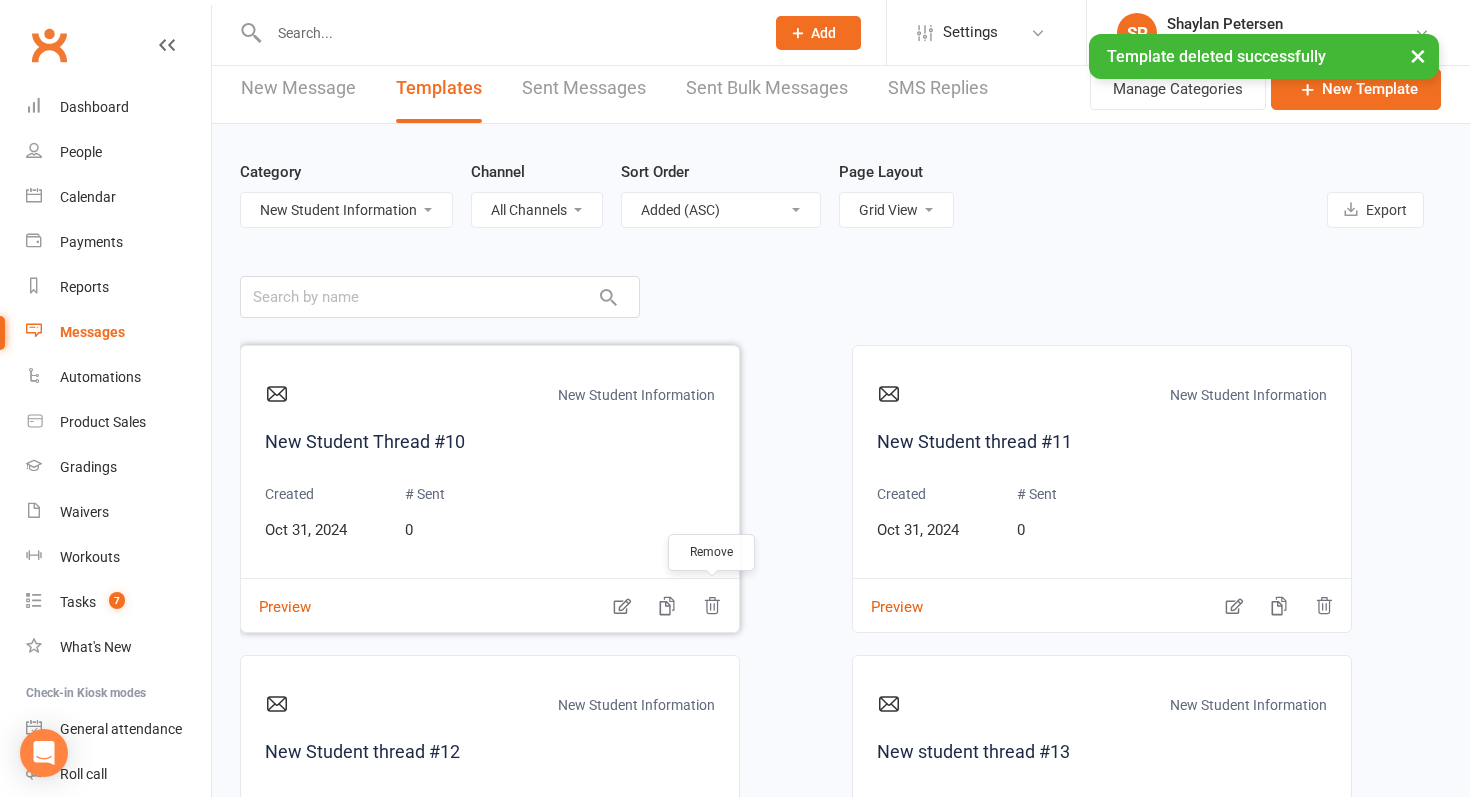 click 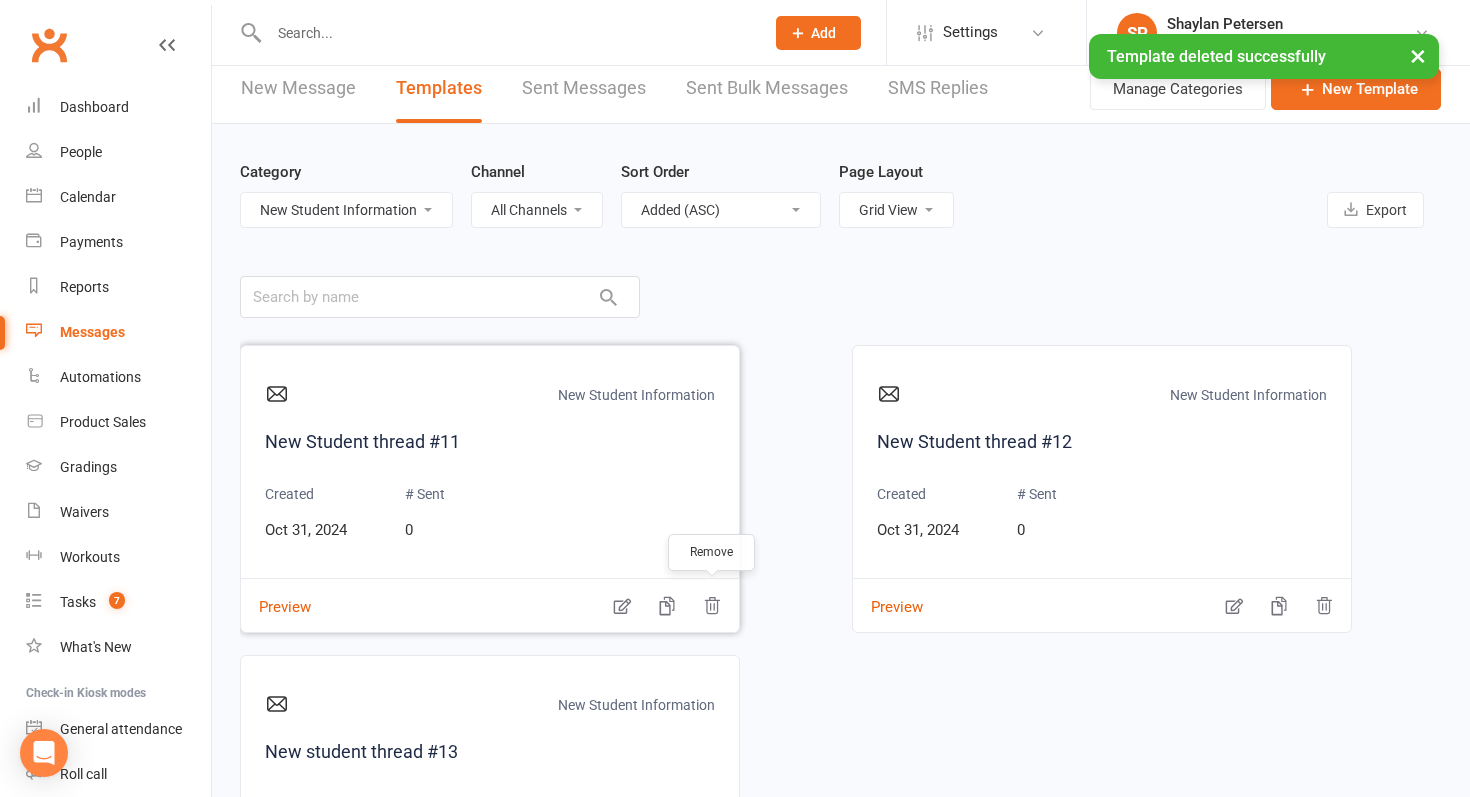 click 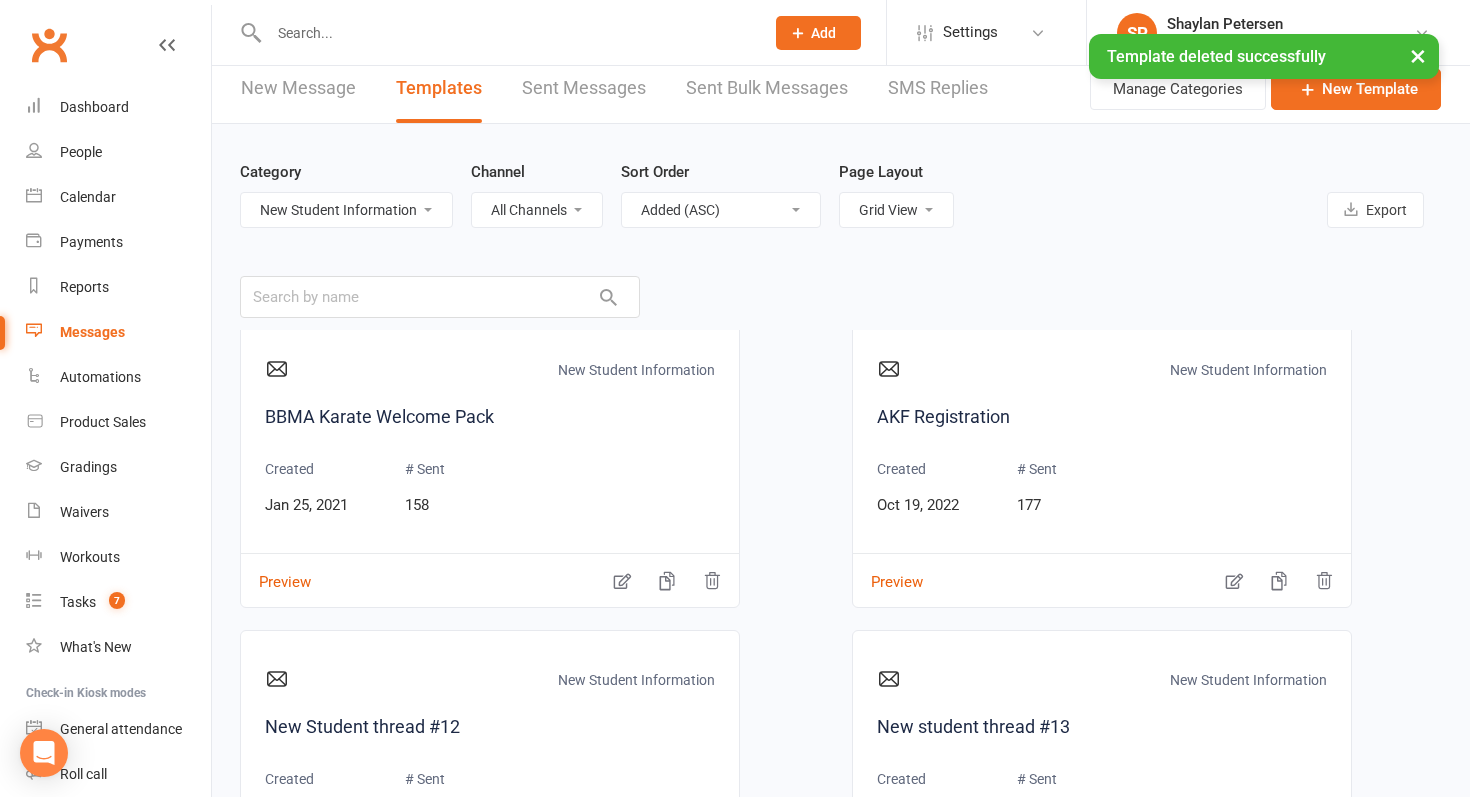 scroll, scrollTop: 342, scrollLeft: 0, axis: vertical 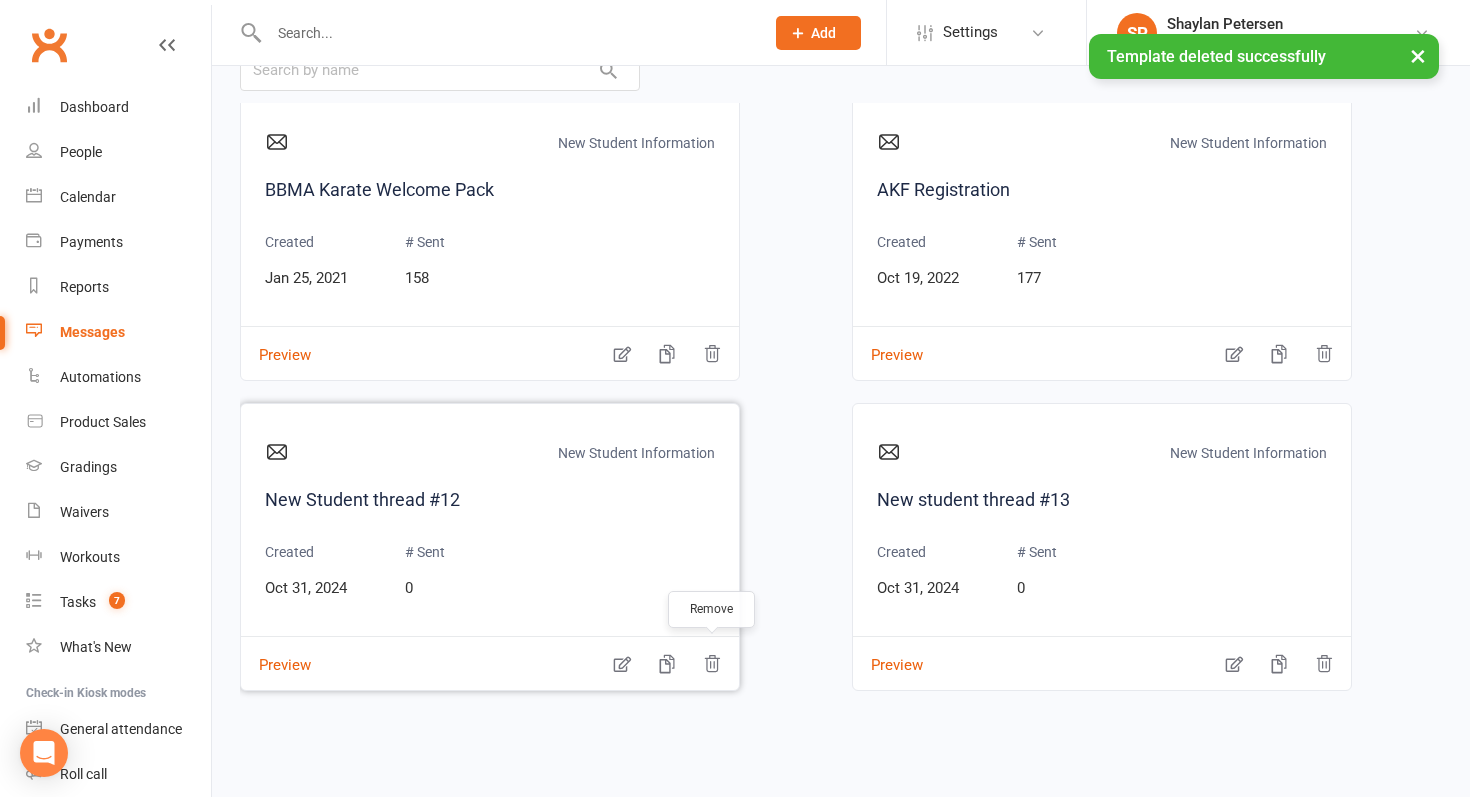 click 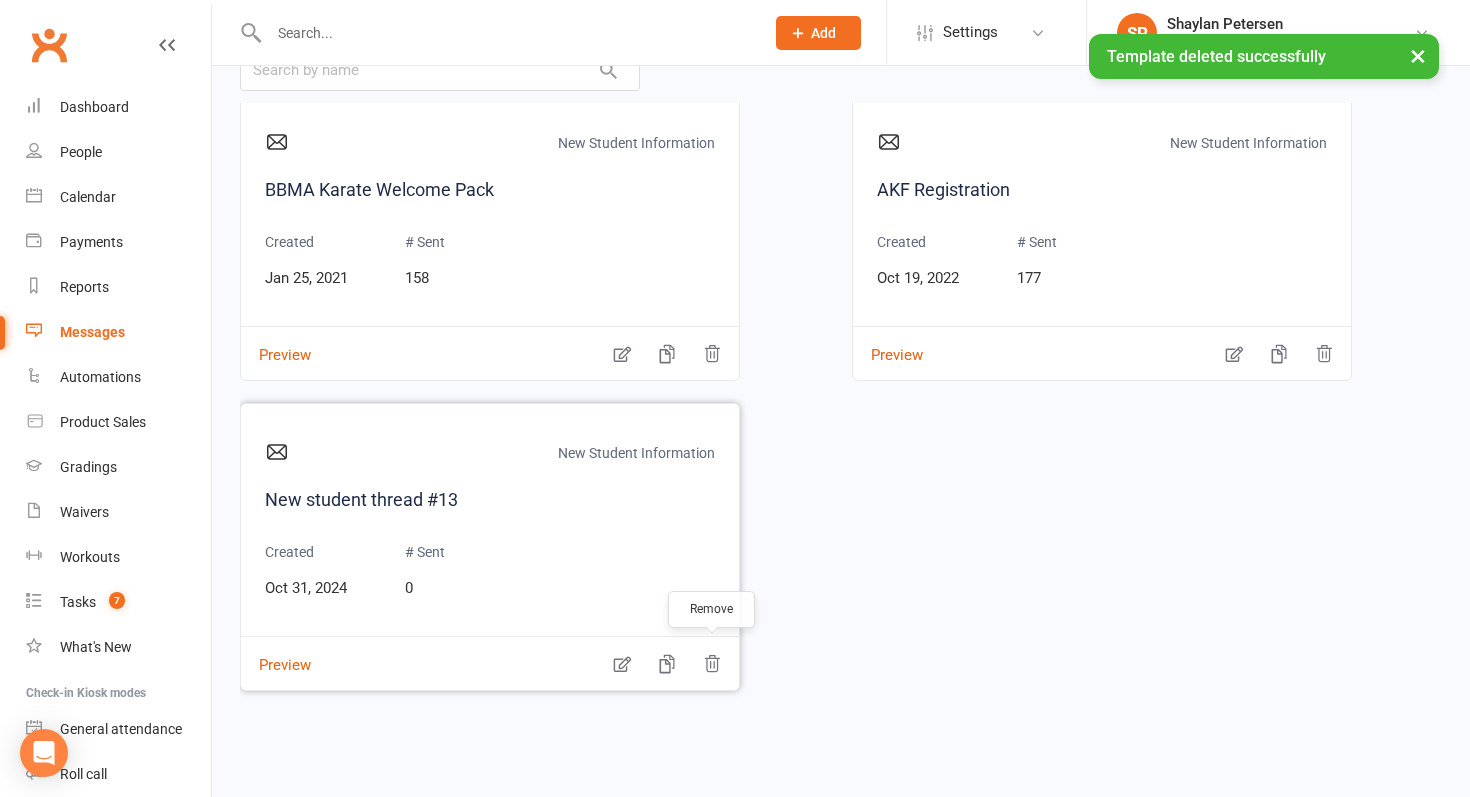 click 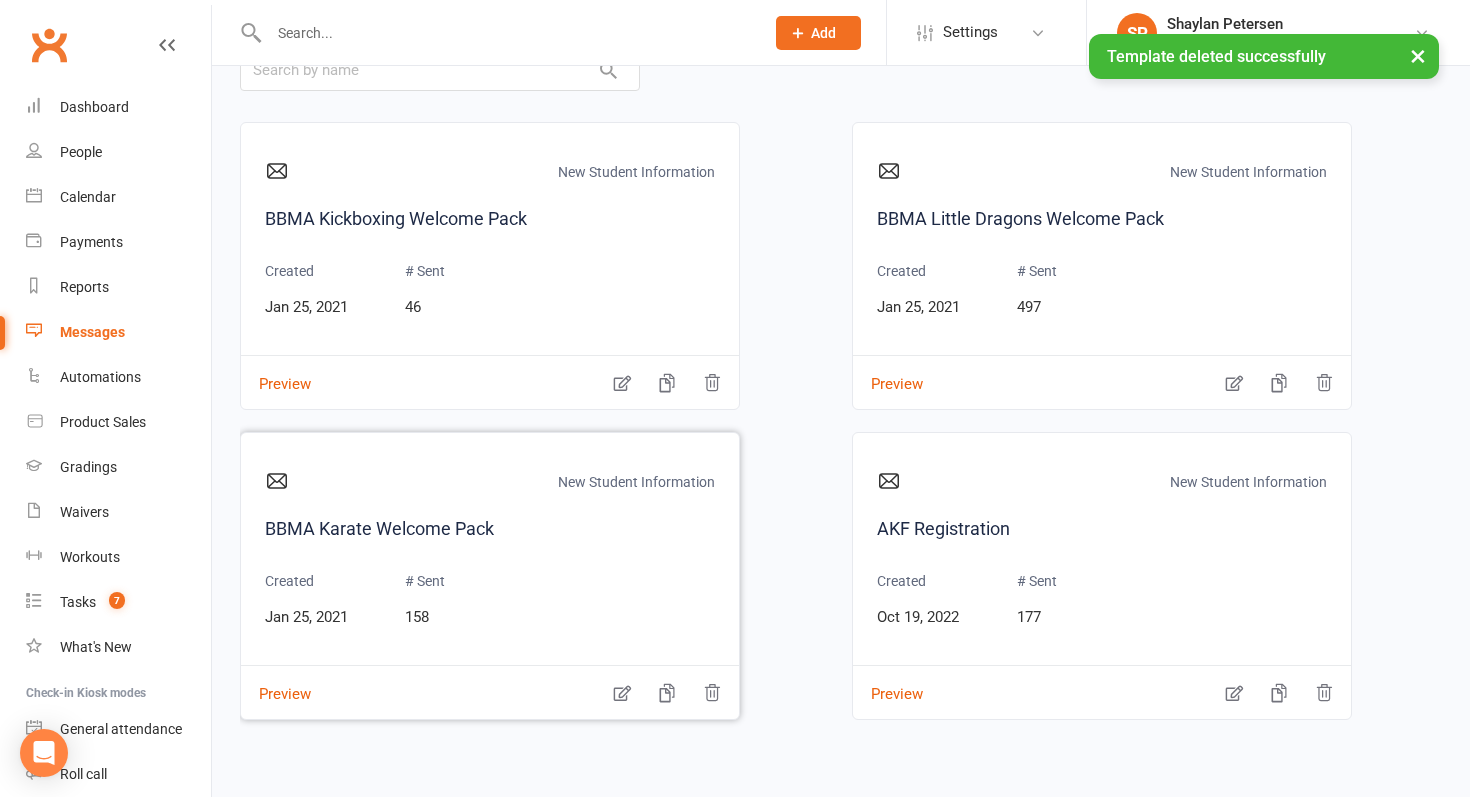 scroll, scrollTop: 0, scrollLeft: 0, axis: both 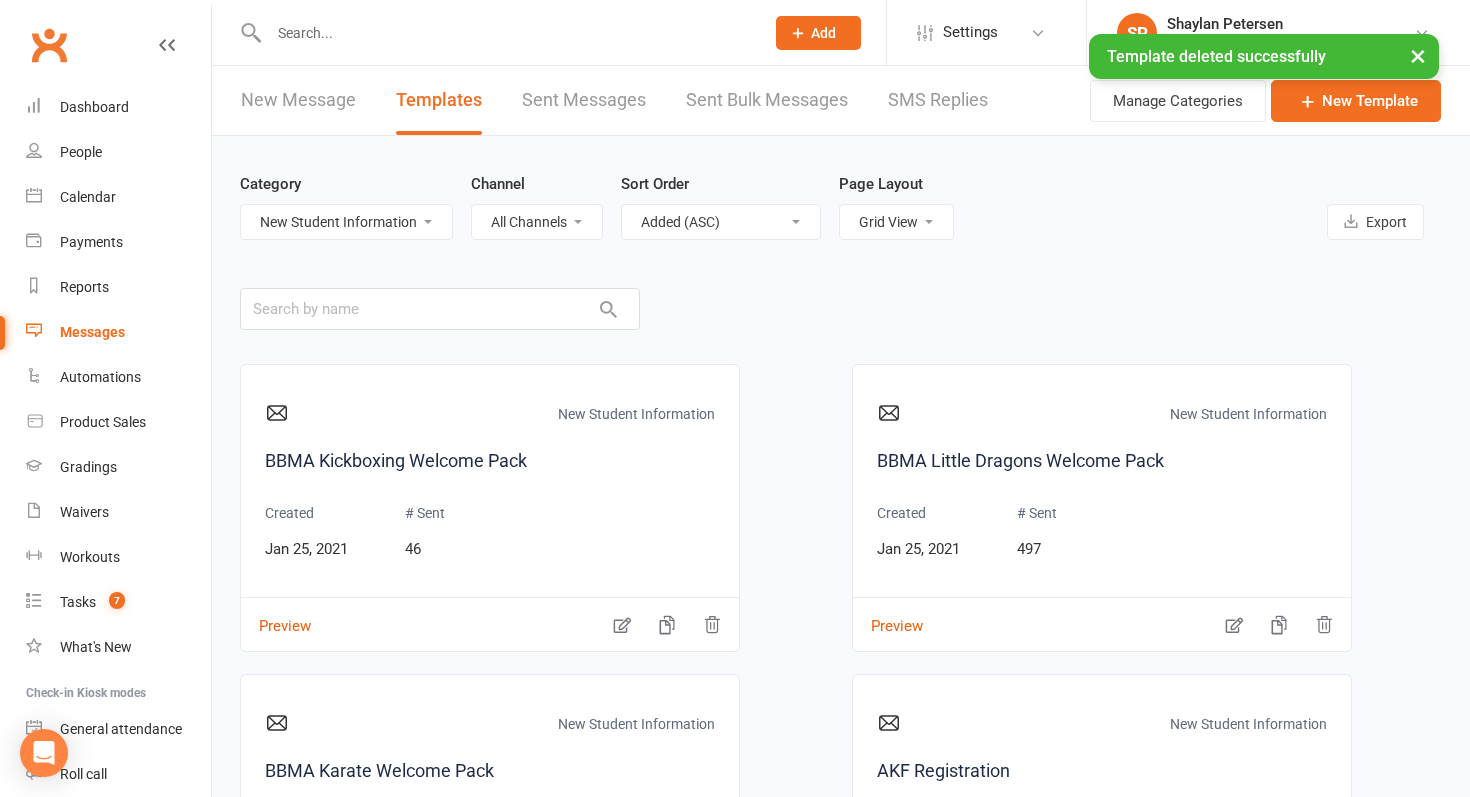 click on "All Categories (No category) 30 Days Birthday Parties Enquiries Events General Gradings Group Grading Holiday Camps and PNO Leadership Level Upgrades Little Dragons Marketing New Student Information Payments Prep Cycle Staff State Team Tournaments" at bounding box center (346, 222) 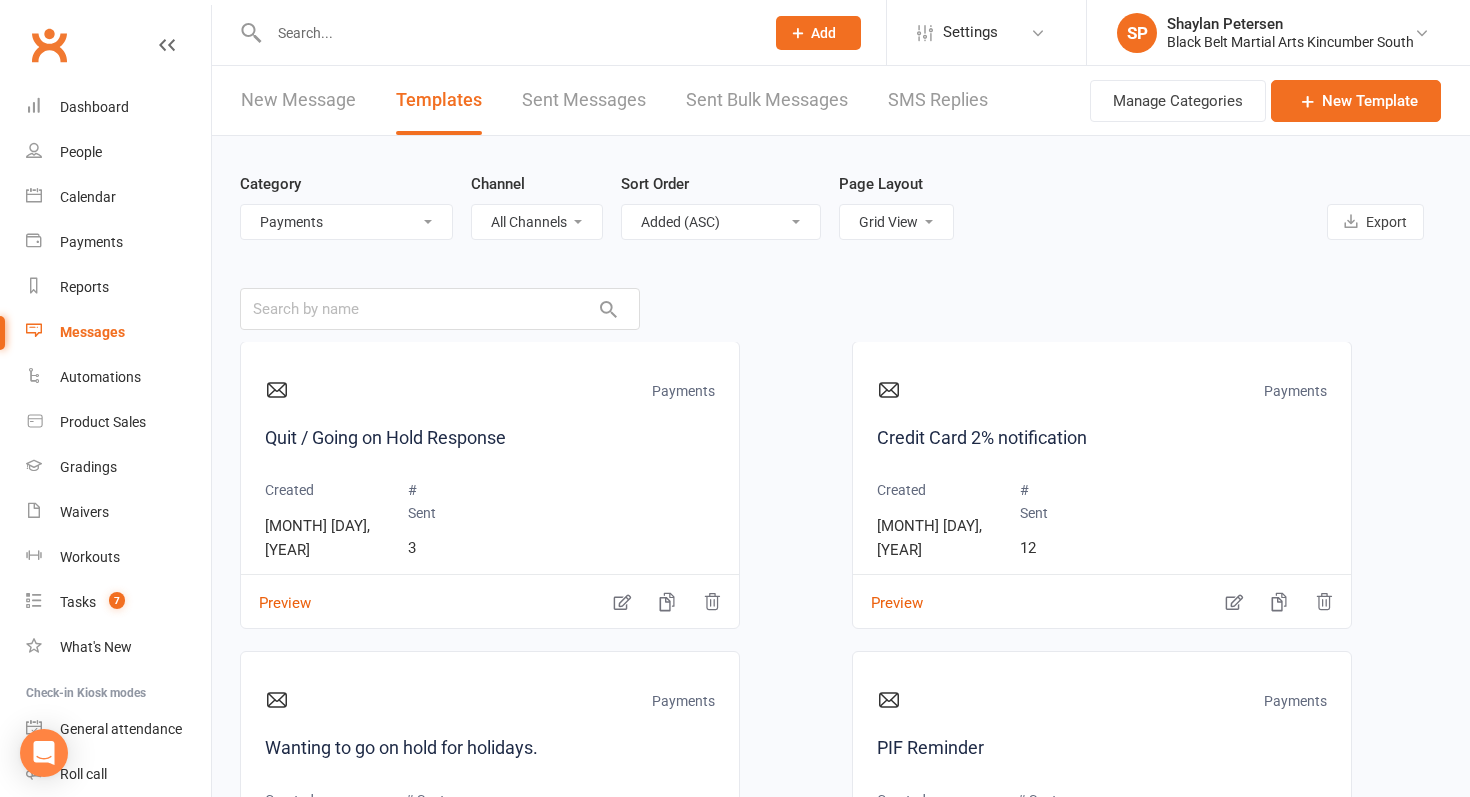 scroll, scrollTop: 342, scrollLeft: 0, axis: vertical 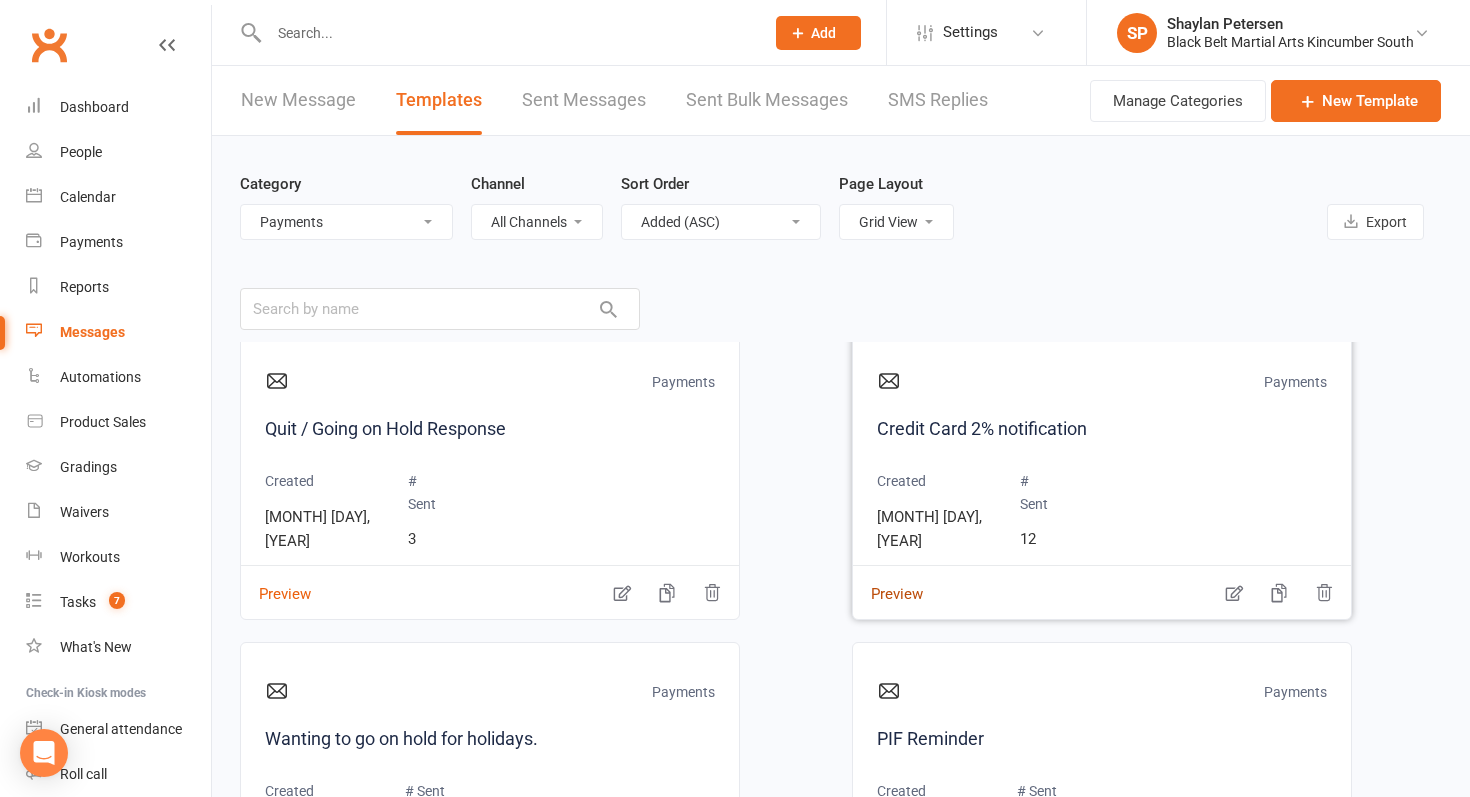 click on "Preview" at bounding box center (888, 580) 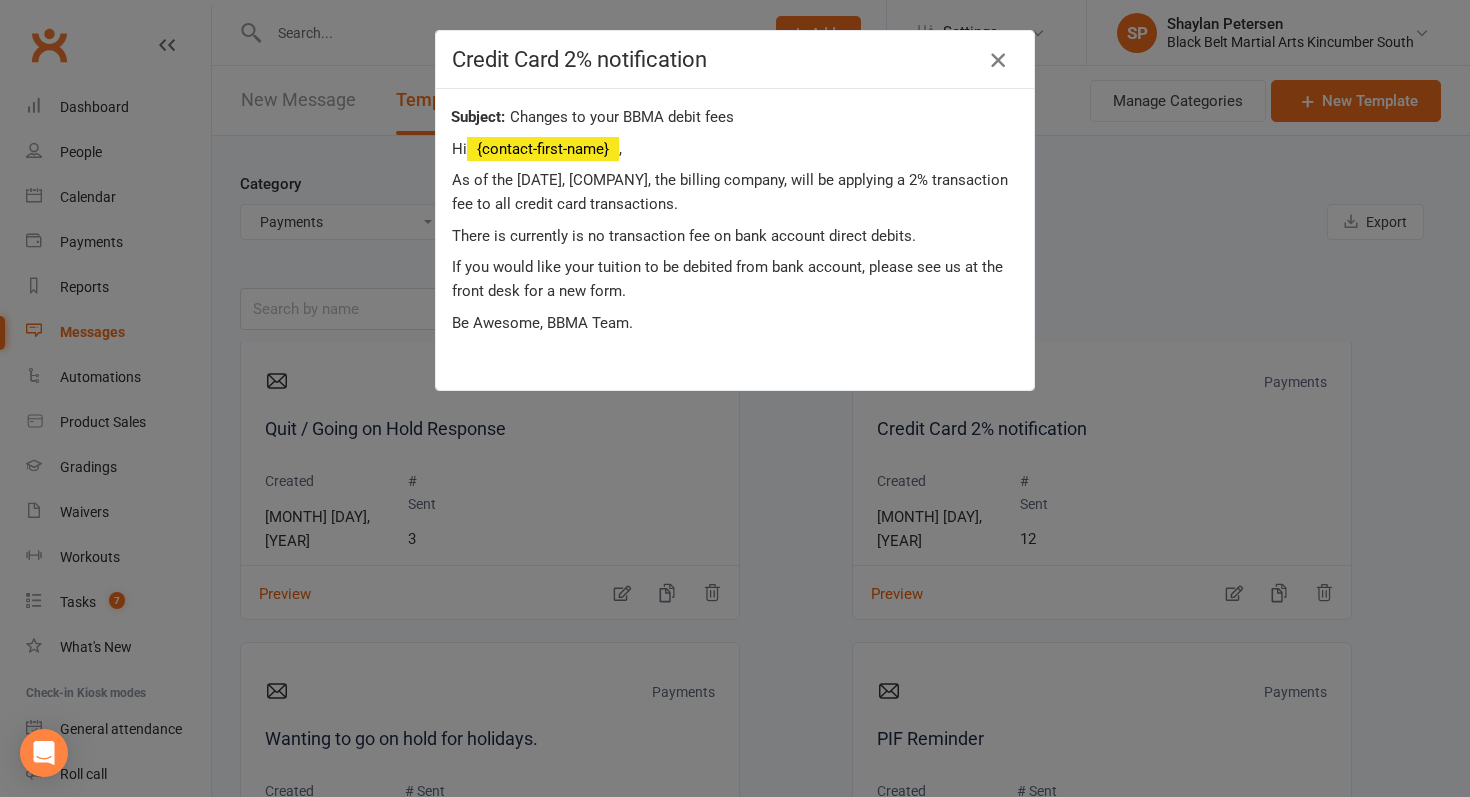 click at bounding box center [998, 60] 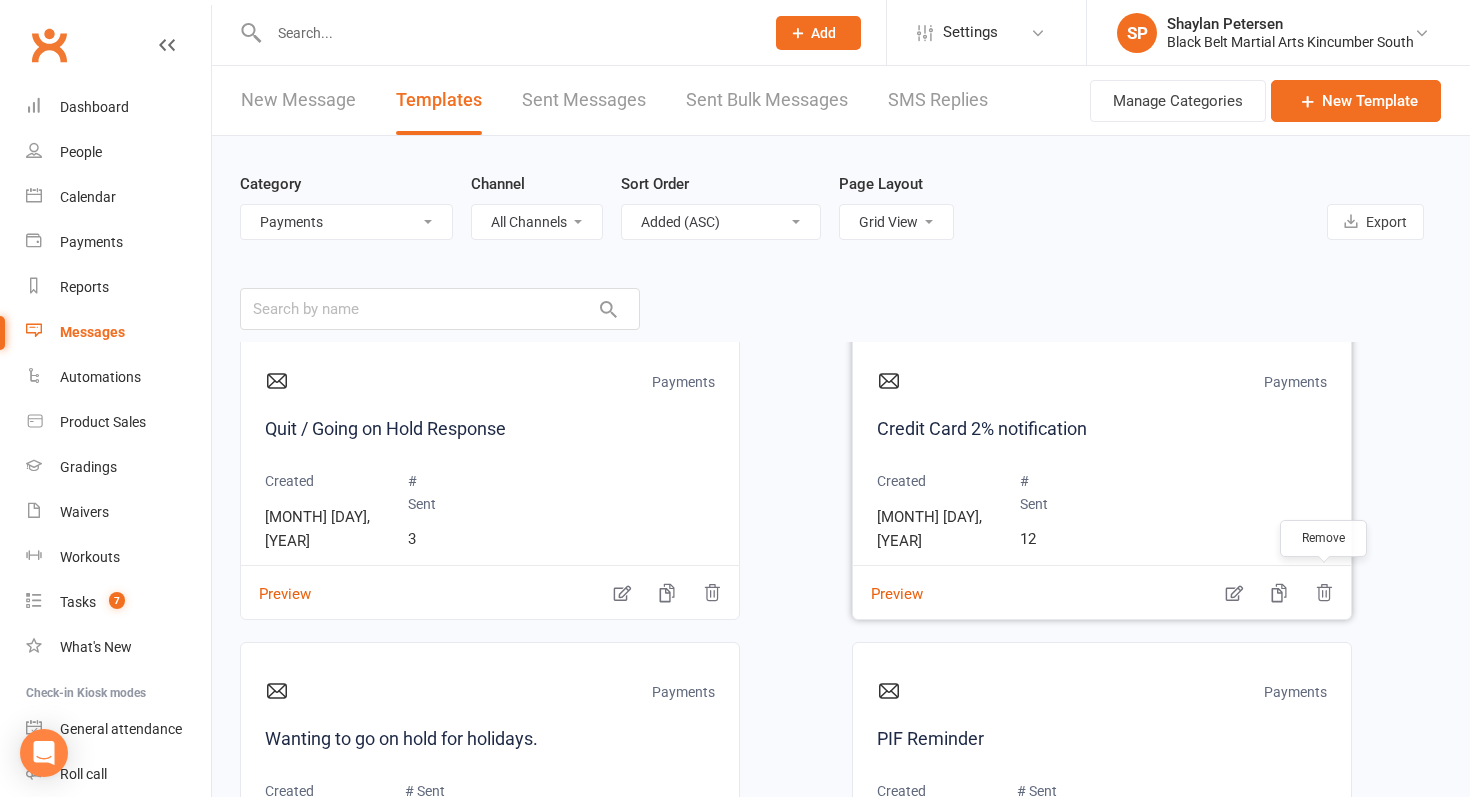 click 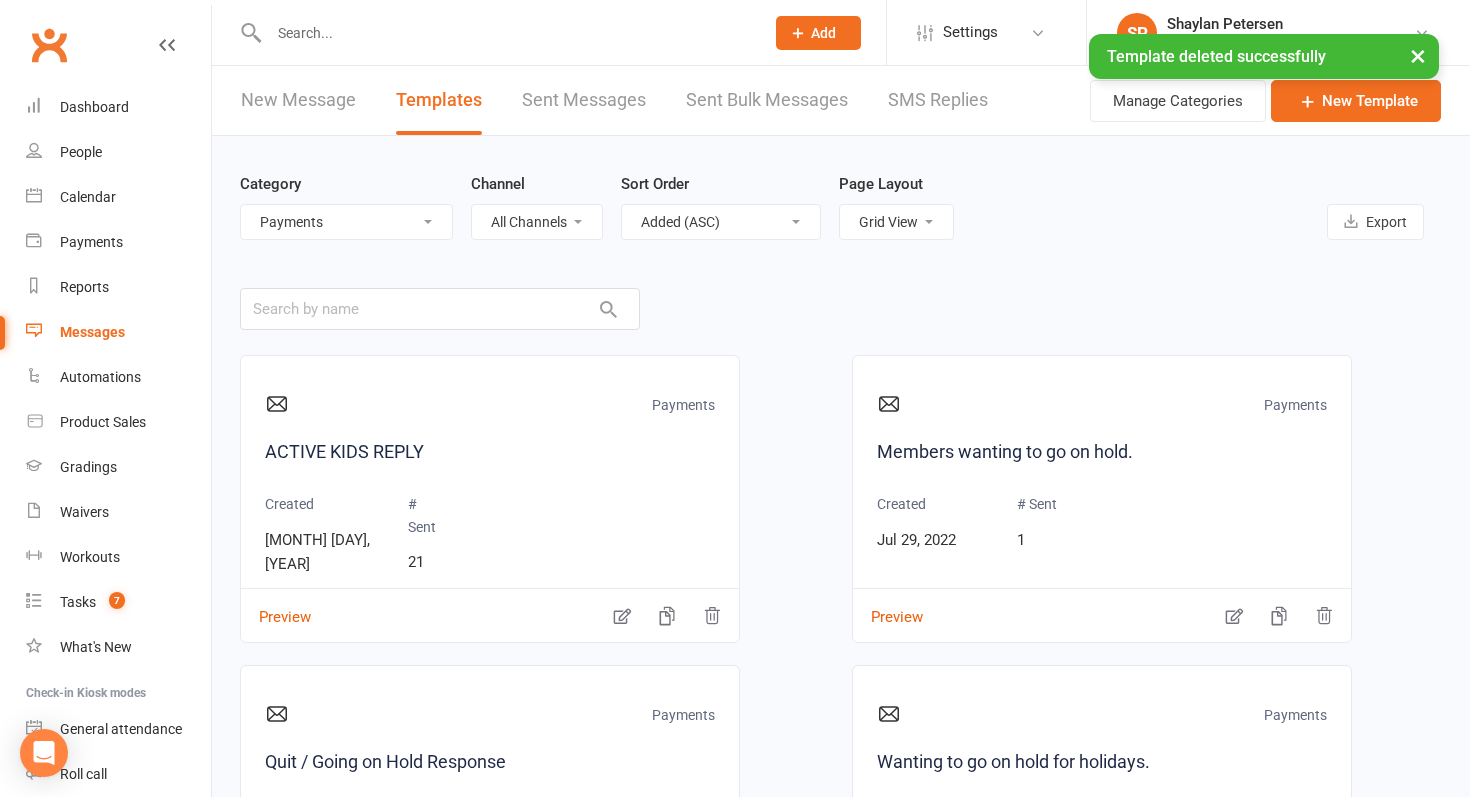 scroll, scrollTop: 0, scrollLeft: 0, axis: both 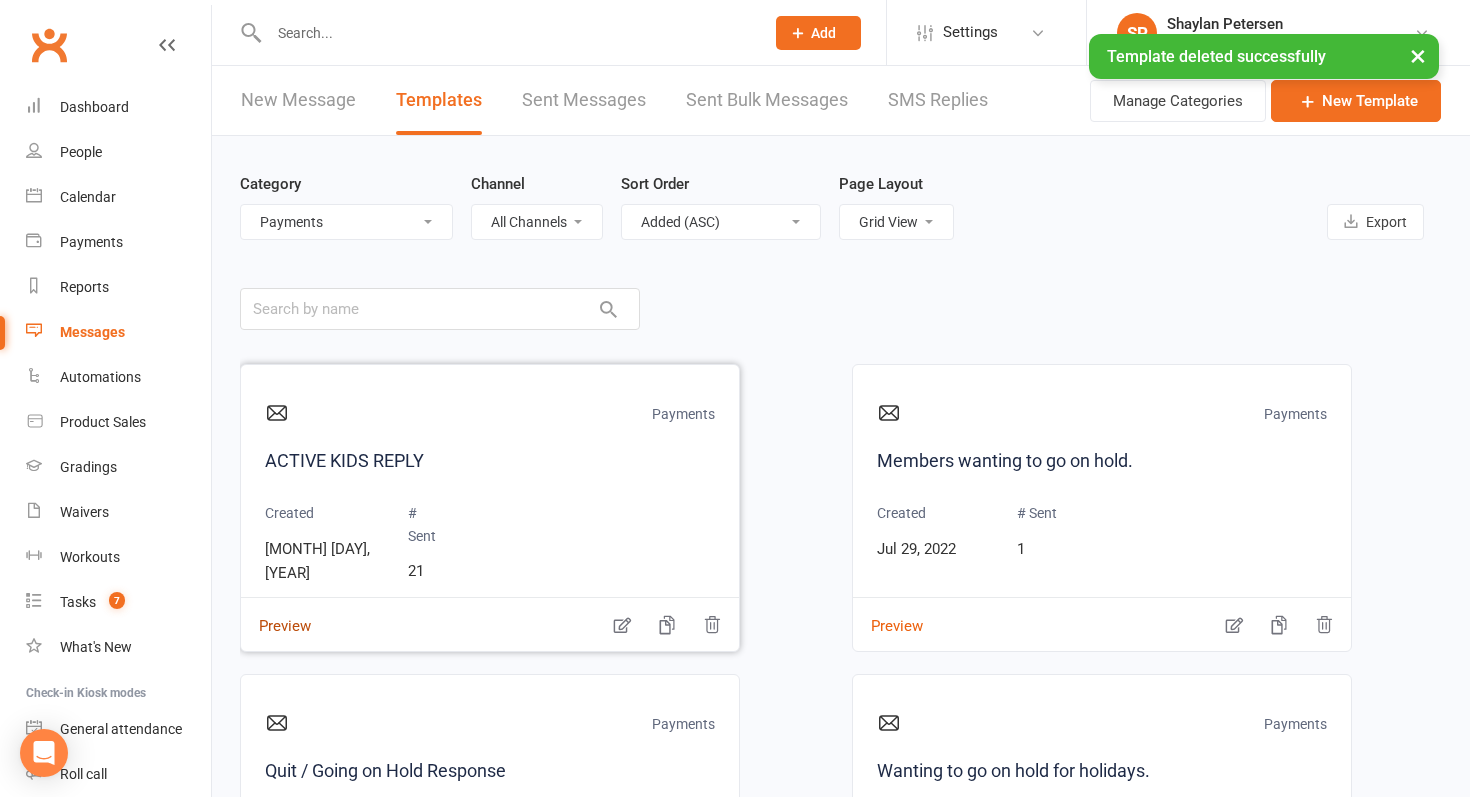 click on "Preview" at bounding box center (276, 612) 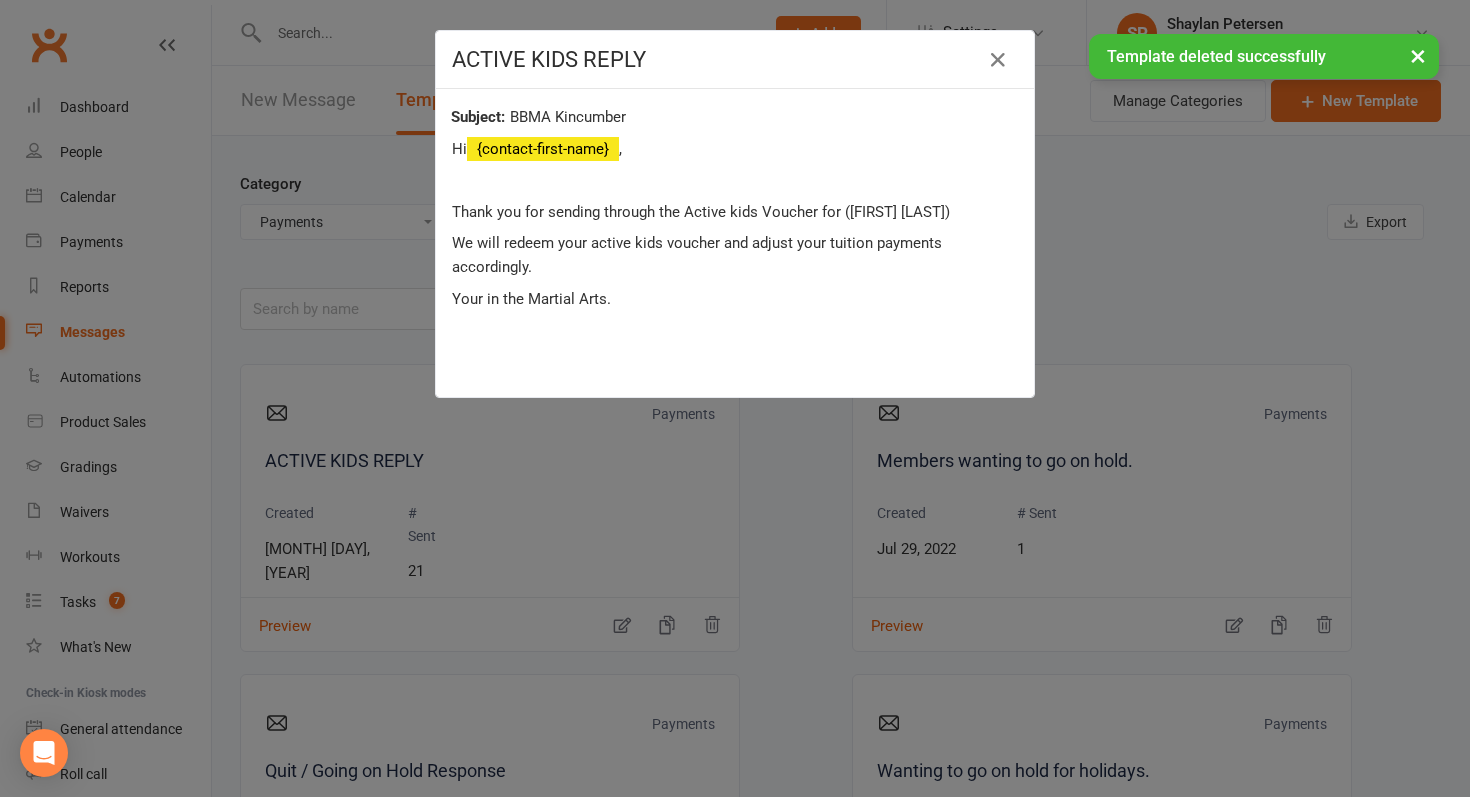click on "× Template deleted successfully" at bounding box center [722, 34] 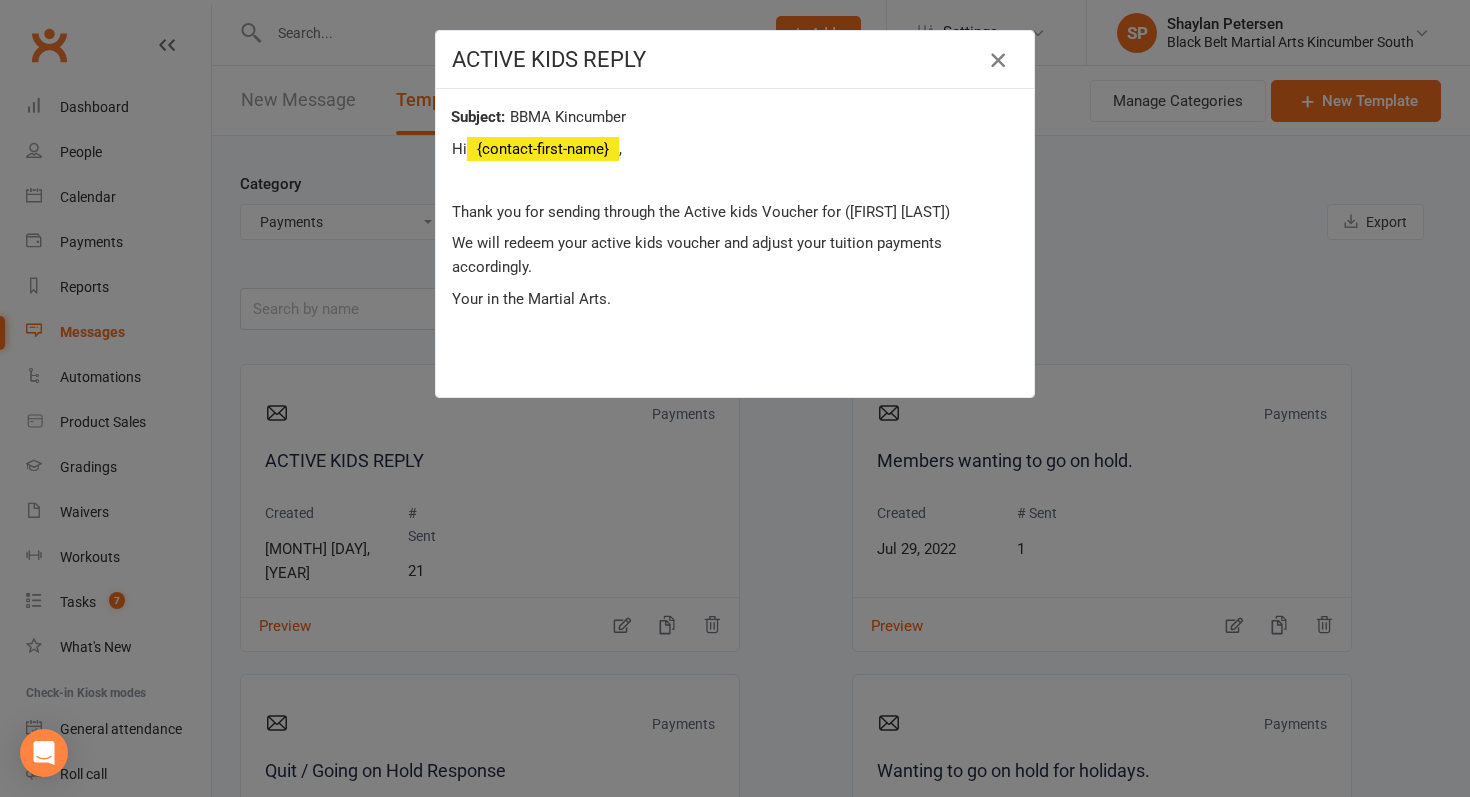click at bounding box center (998, 60) 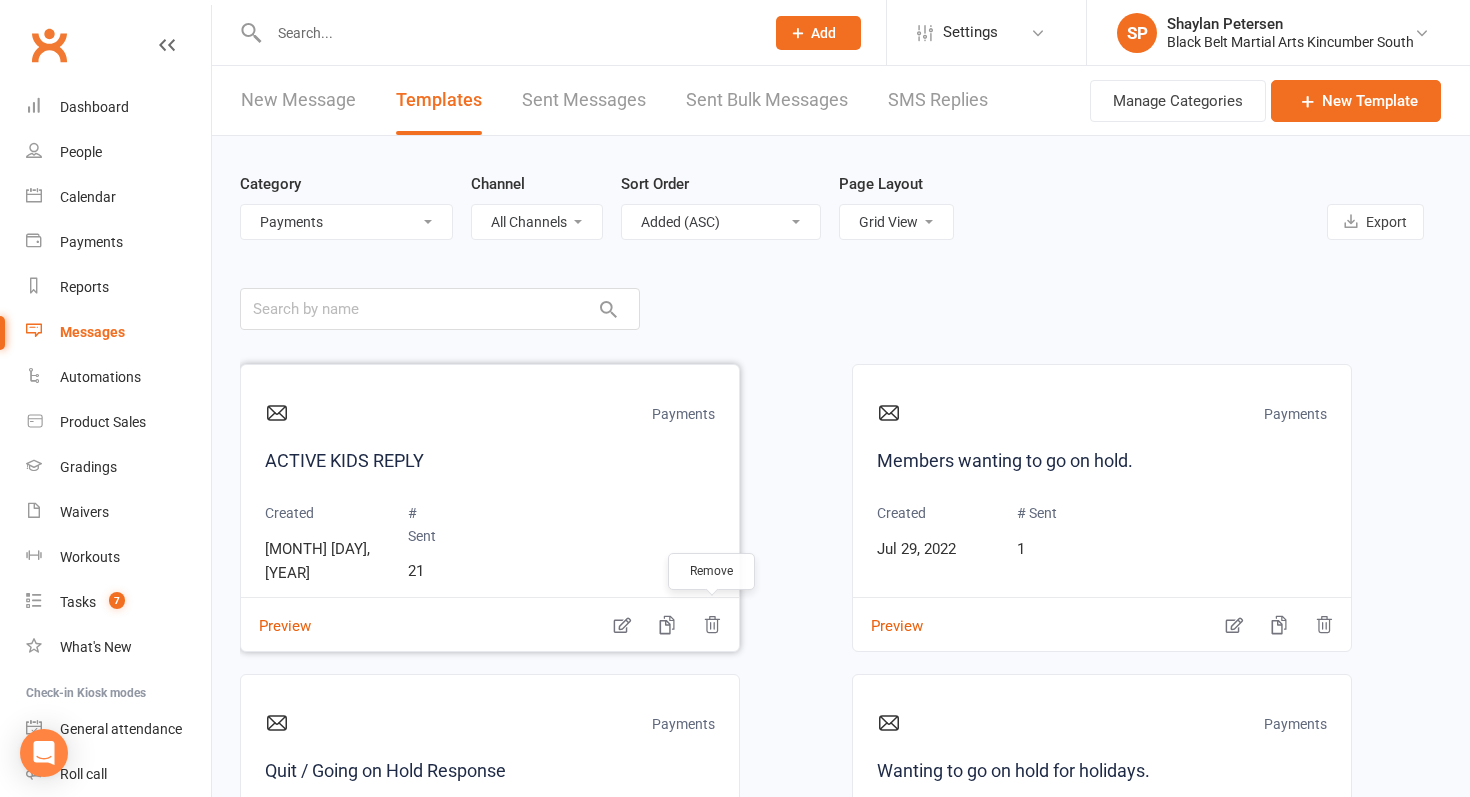 click 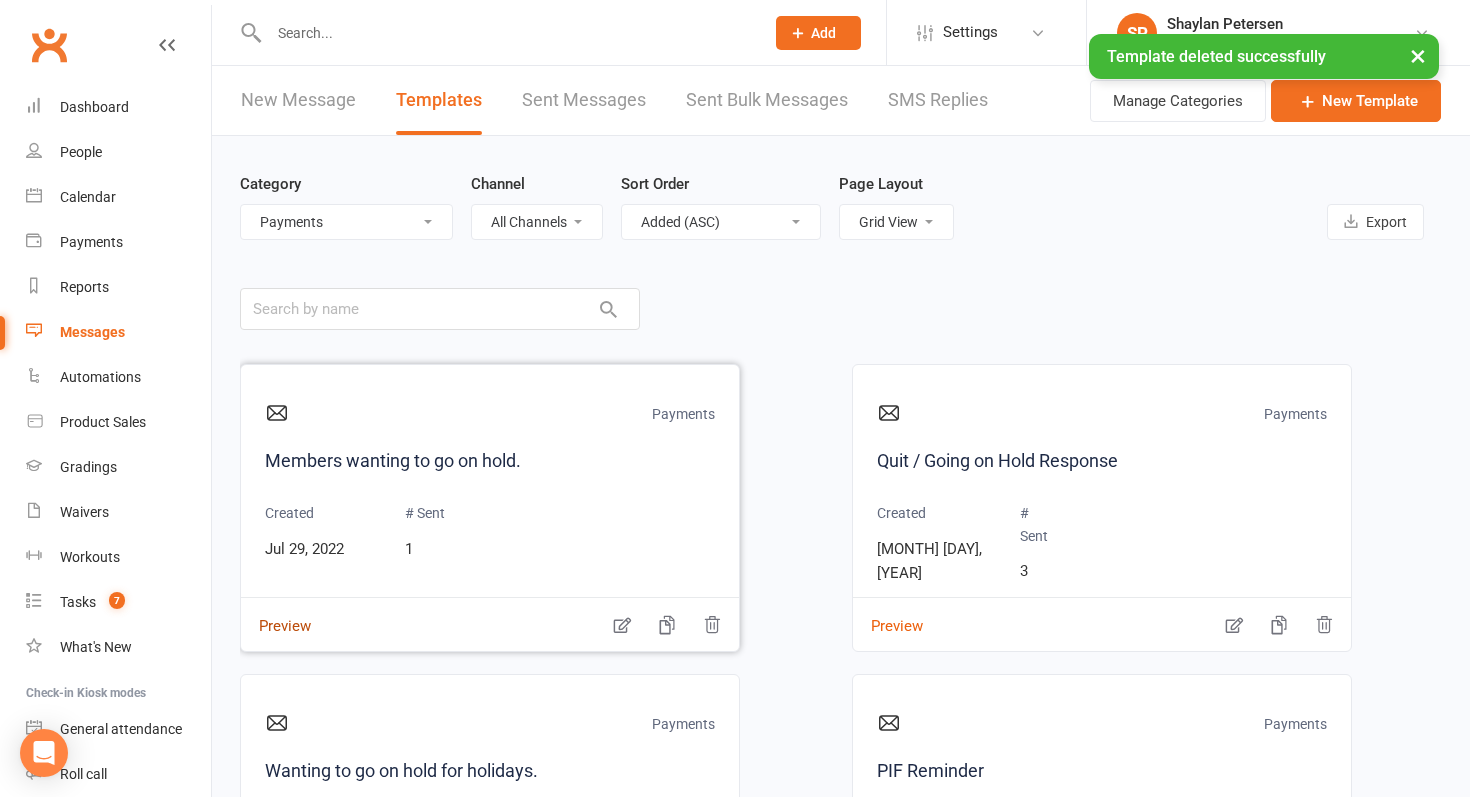 click on "Preview" at bounding box center (276, 612) 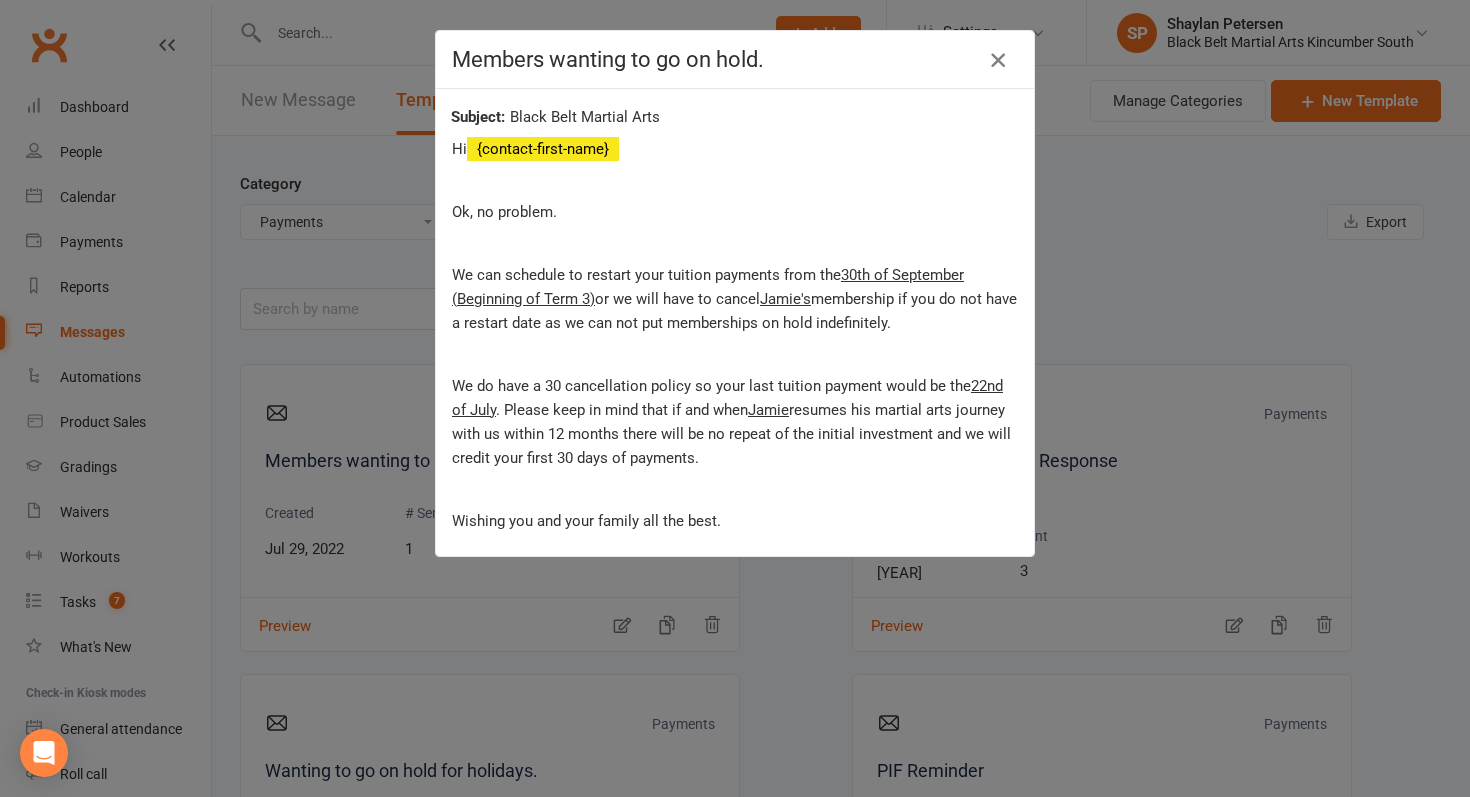 click at bounding box center [998, 60] 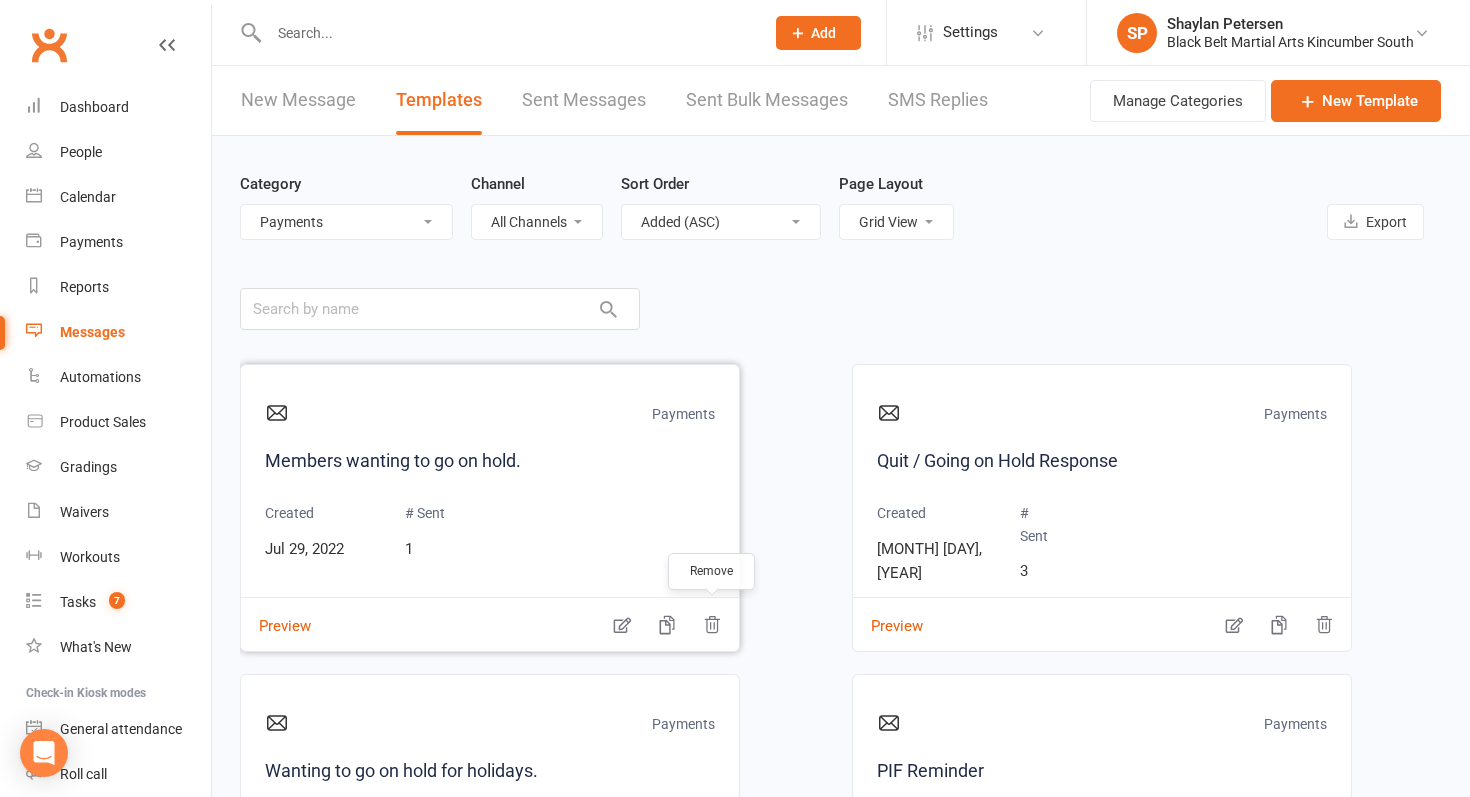 click 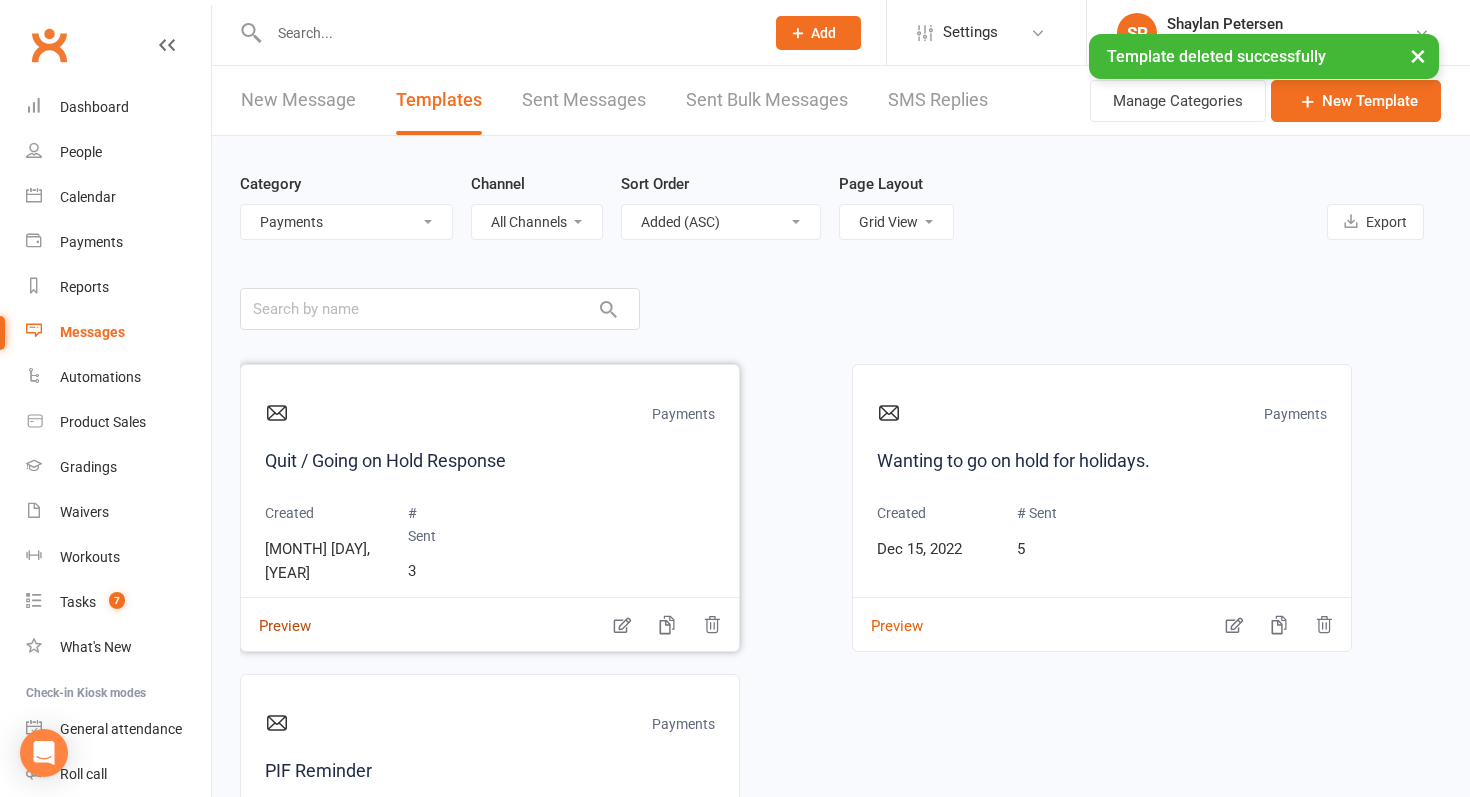 click on "Preview" at bounding box center (276, 612) 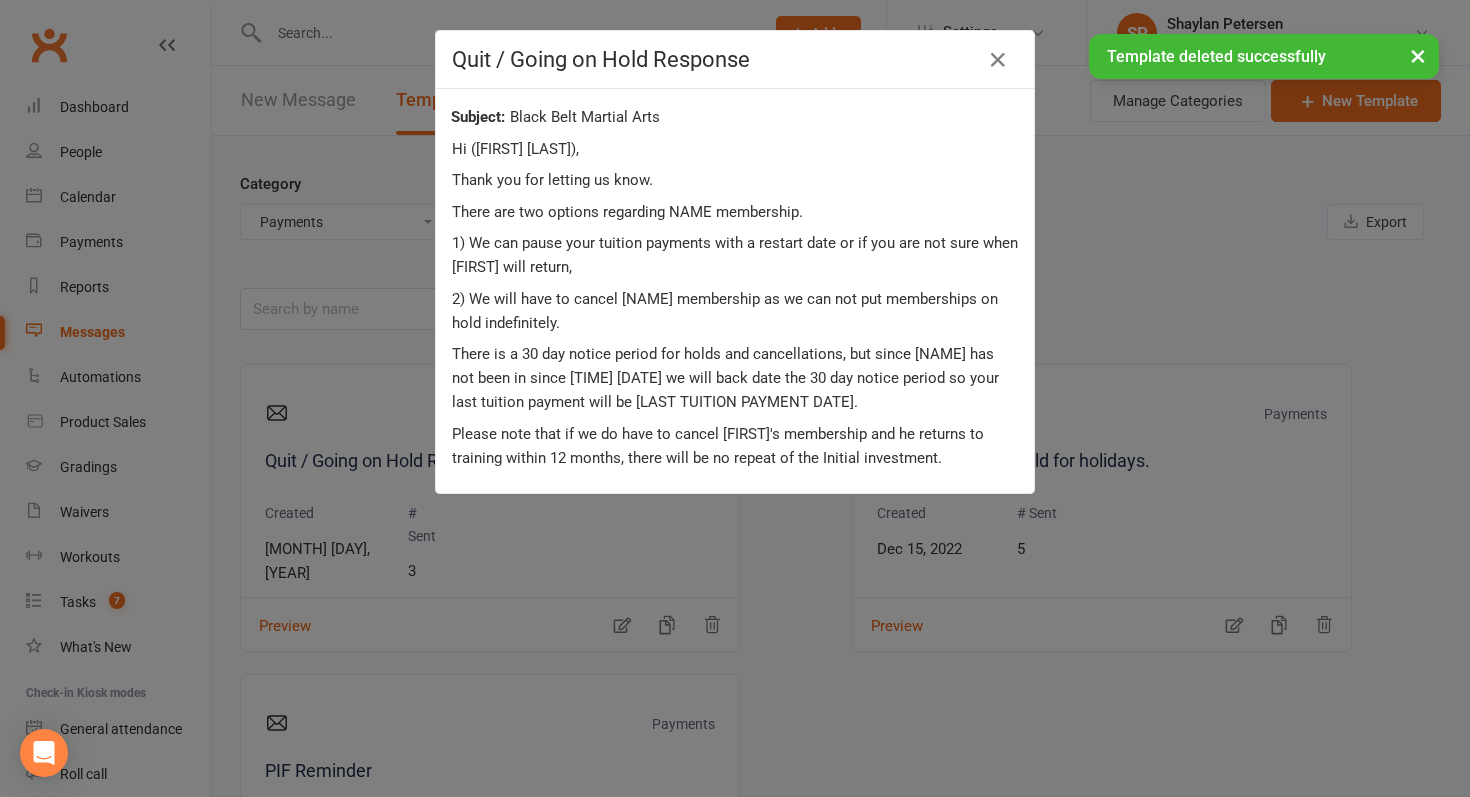 click on "× Template deleted successfully" at bounding box center (722, 34) 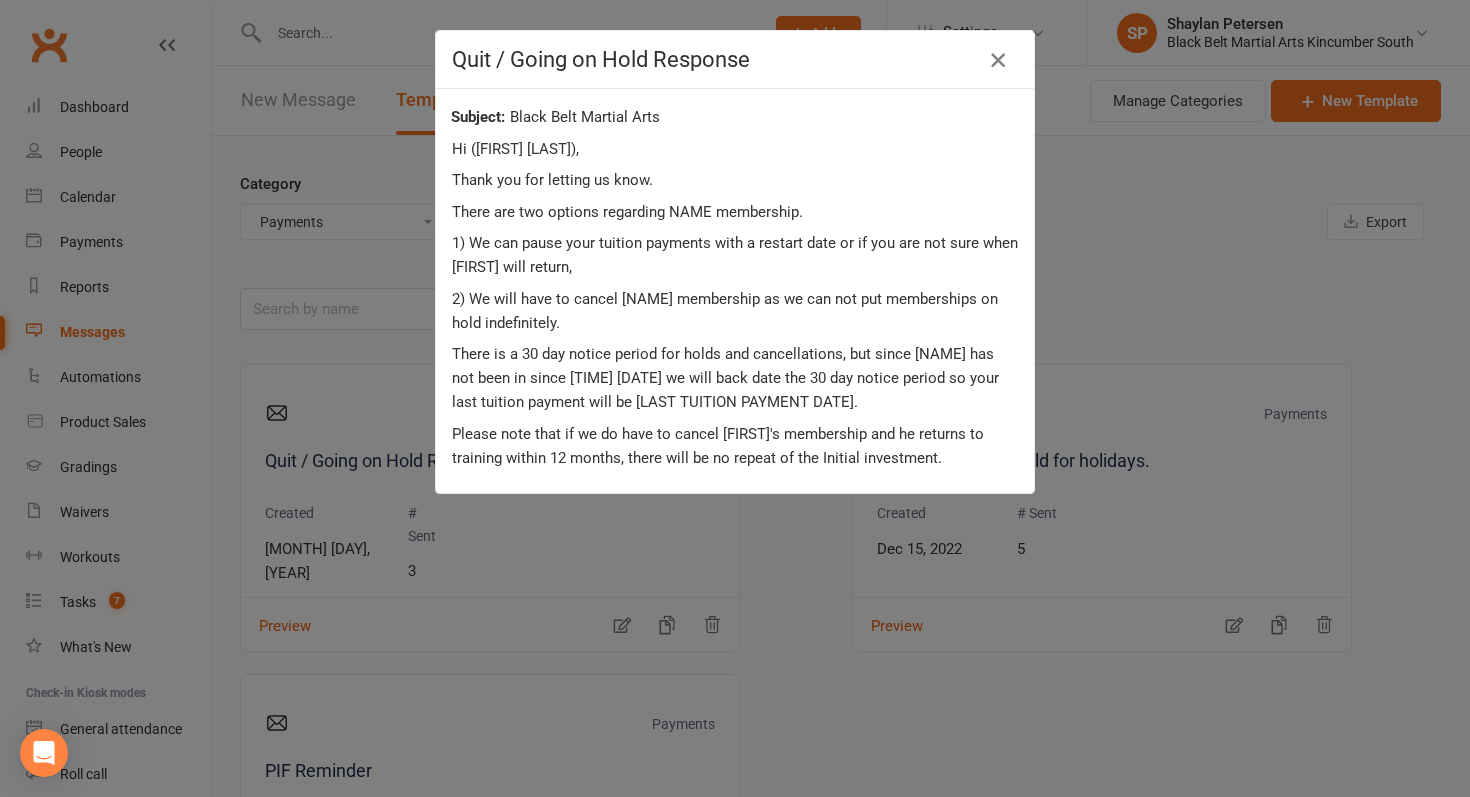 click at bounding box center (998, 60) 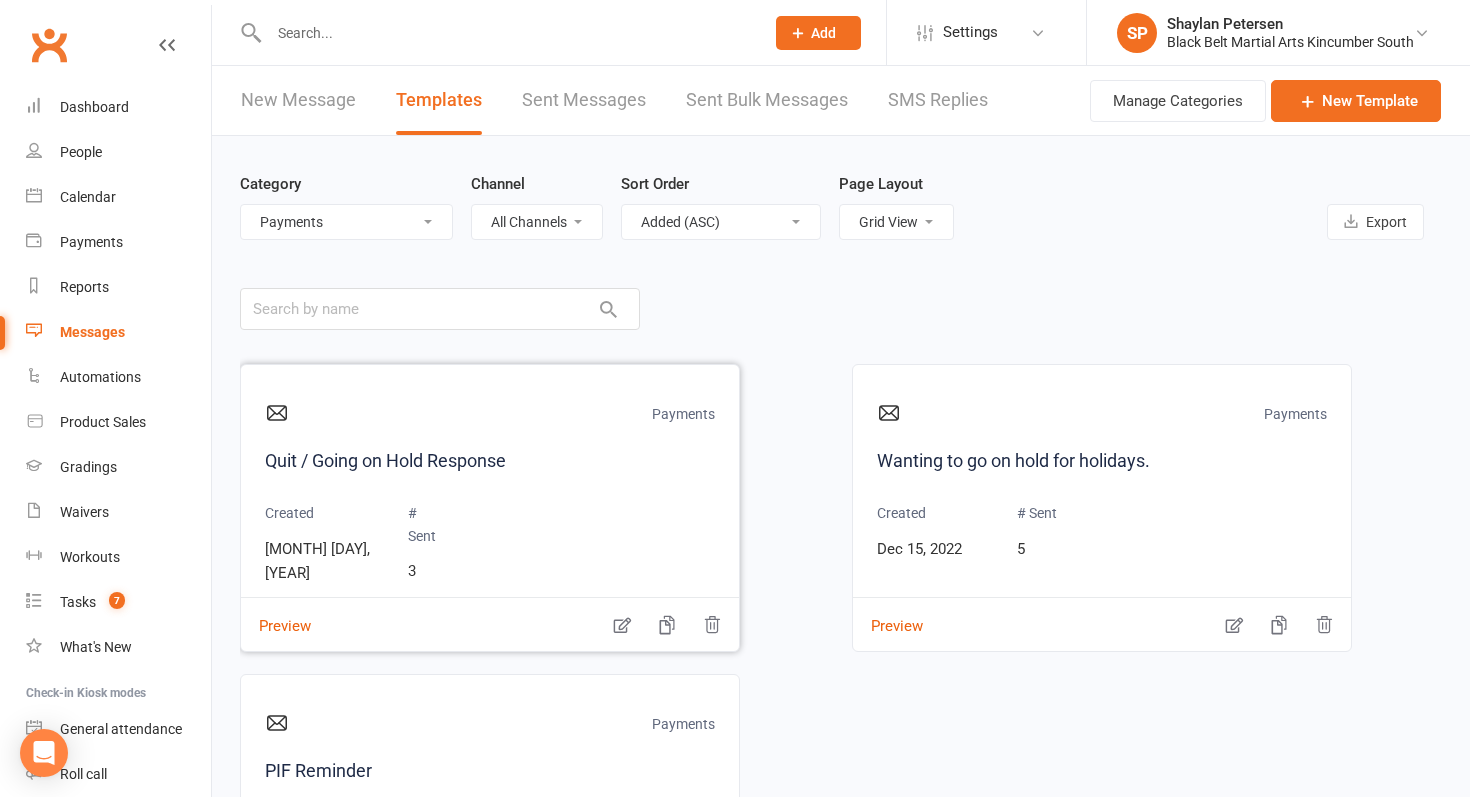 click 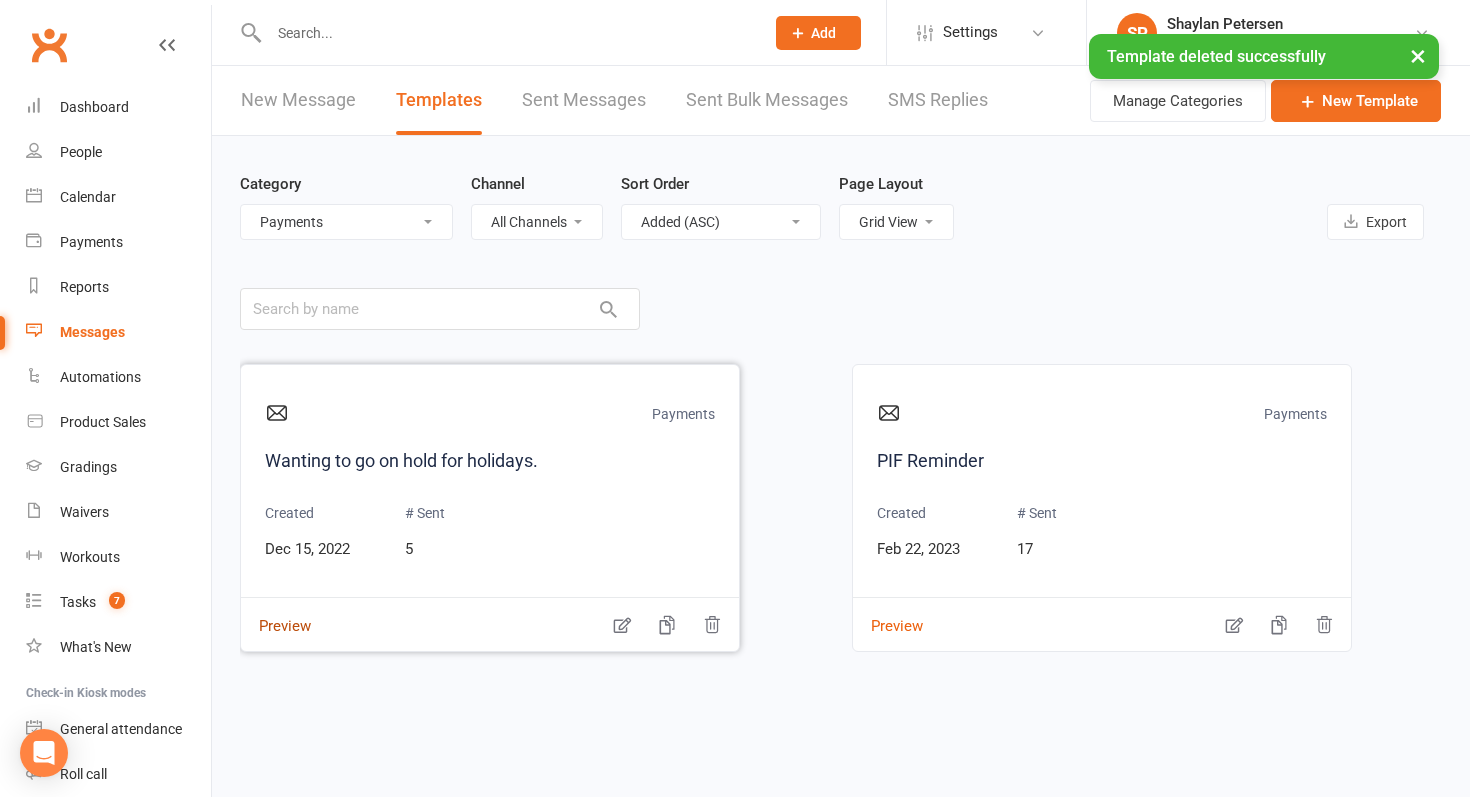 click on "Preview" at bounding box center (276, 612) 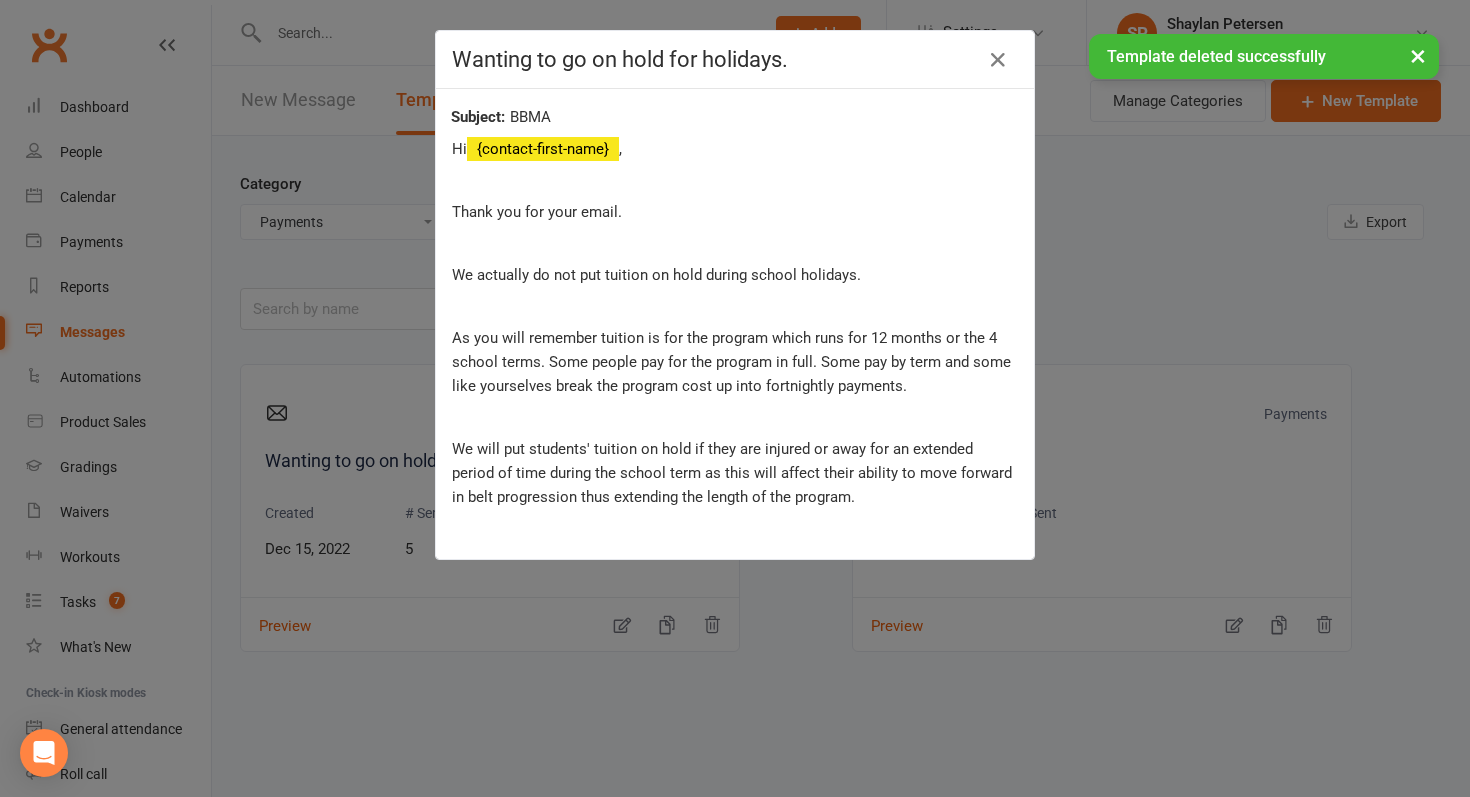 scroll, scrollTop: 36, scrollLeft: 0, axis: vertical 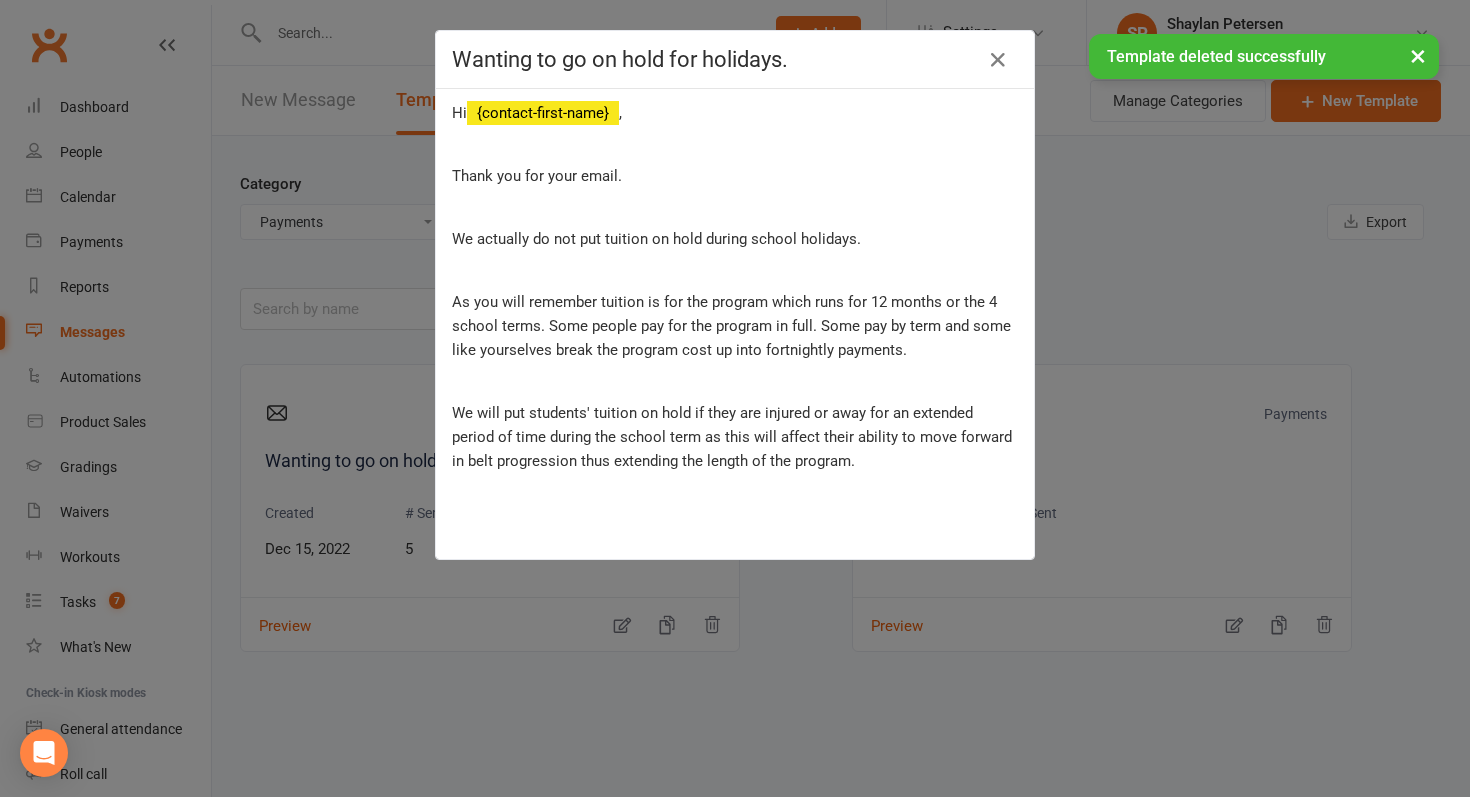click on "× Template deleted successfully" at bounding box center (722, 34) 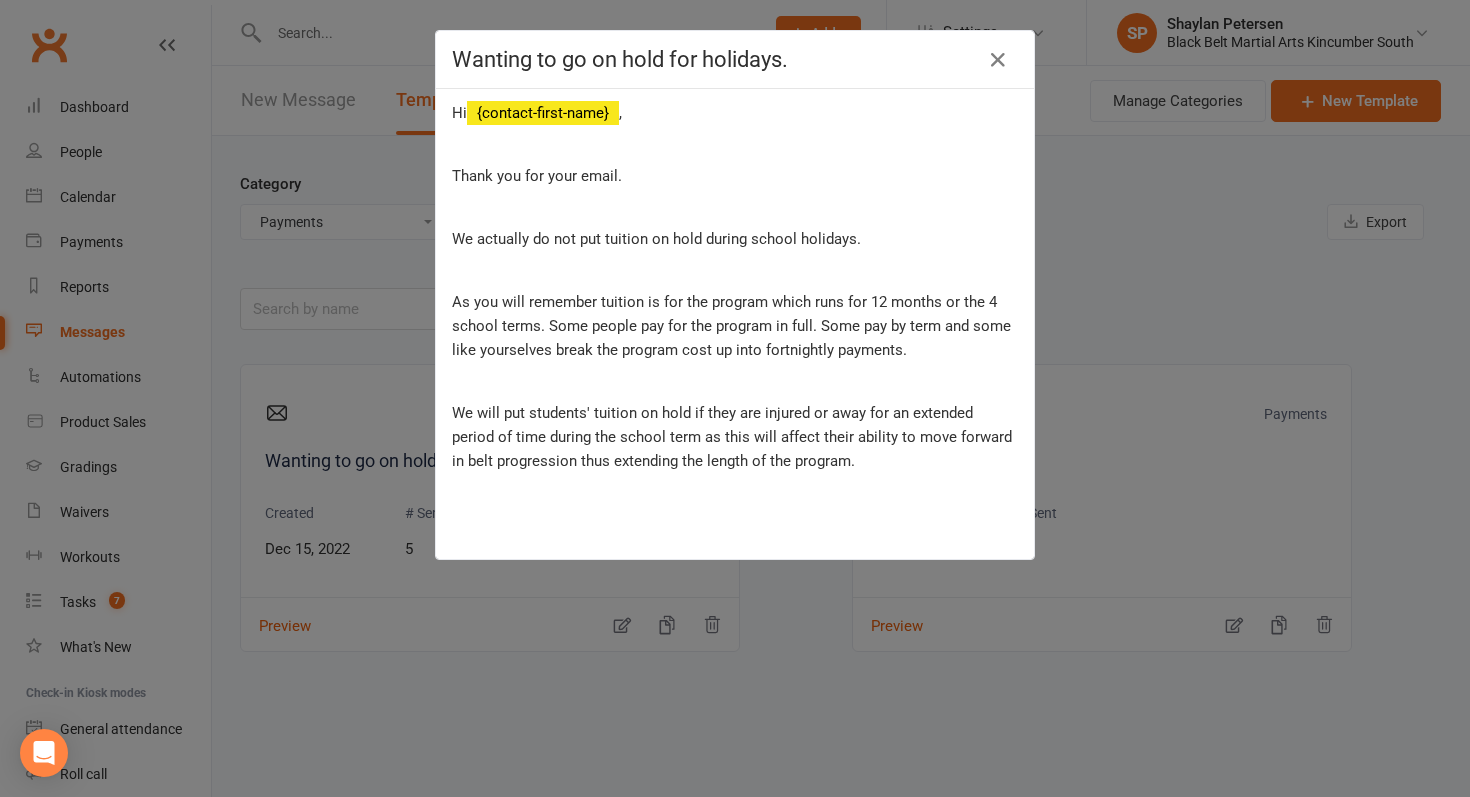 click on "[NUMBER]
Member
Non-attending contact
Class / event
Appointment
Grading event
Task
Membership plan
Bulk message
Add
Settings Membership Plans Event Templates Appointment Types Website Image Library Customize Contacts Bulk Imports Users Account Profile Clubworx API [FIRST] [LAST] Black Belt Martial Arts Kincumber South My profile Help Terms & conditions Privacy policy Sign out Clubworx Dashboard People Calendar Payments Reports Messages Automations Product Sales Gradings Waivers Workouts Tasks 7 What's New Check-in Kiosk modes General attendance Roll call Class check-in Signed in successfully. × × Template deleted successfully × × New Message Templates Sent Messages Sent Bulk Messages SMS Replies Manage Categories SMS" at bounding box center [735, 506] 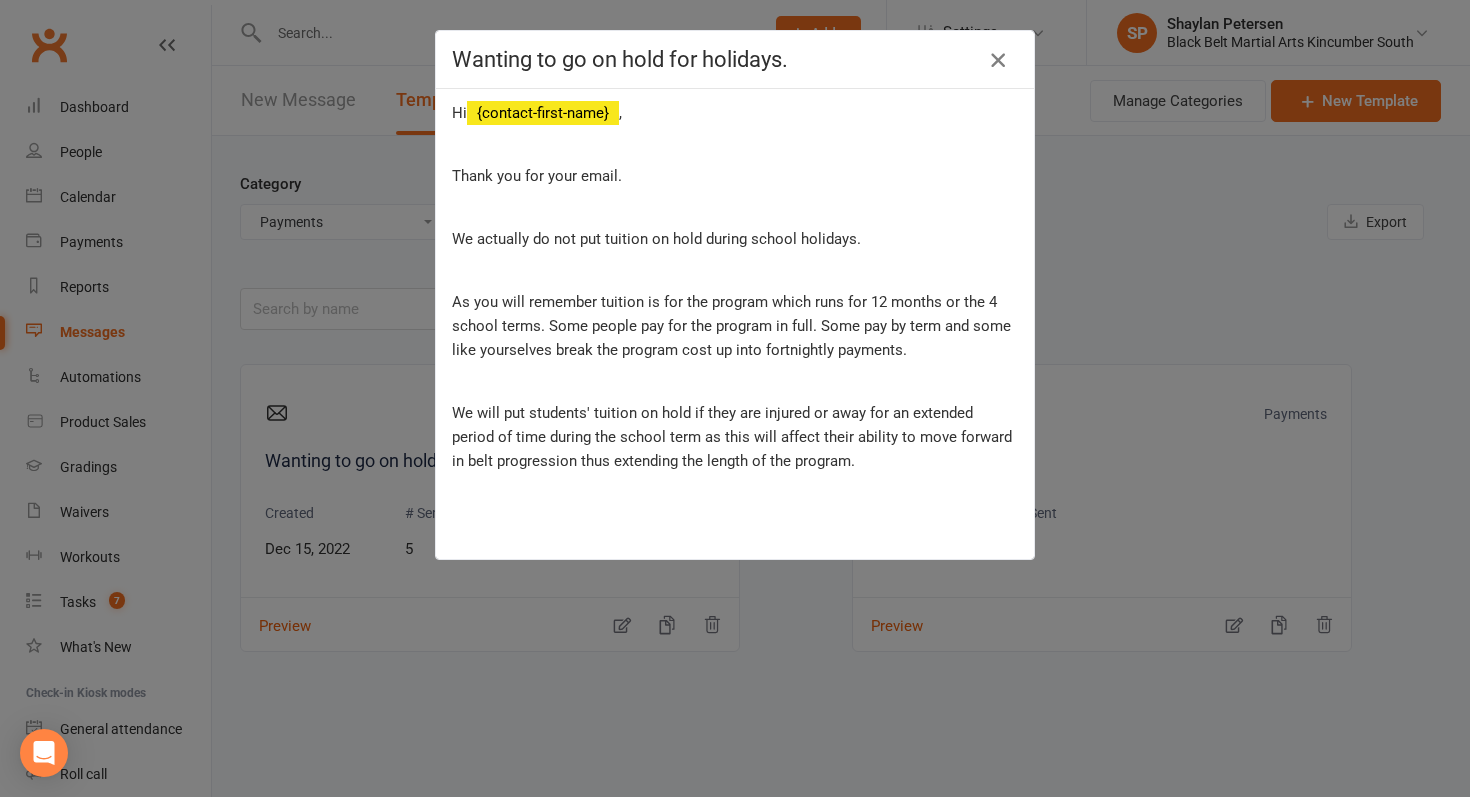 click at bounding box center (998, 60) 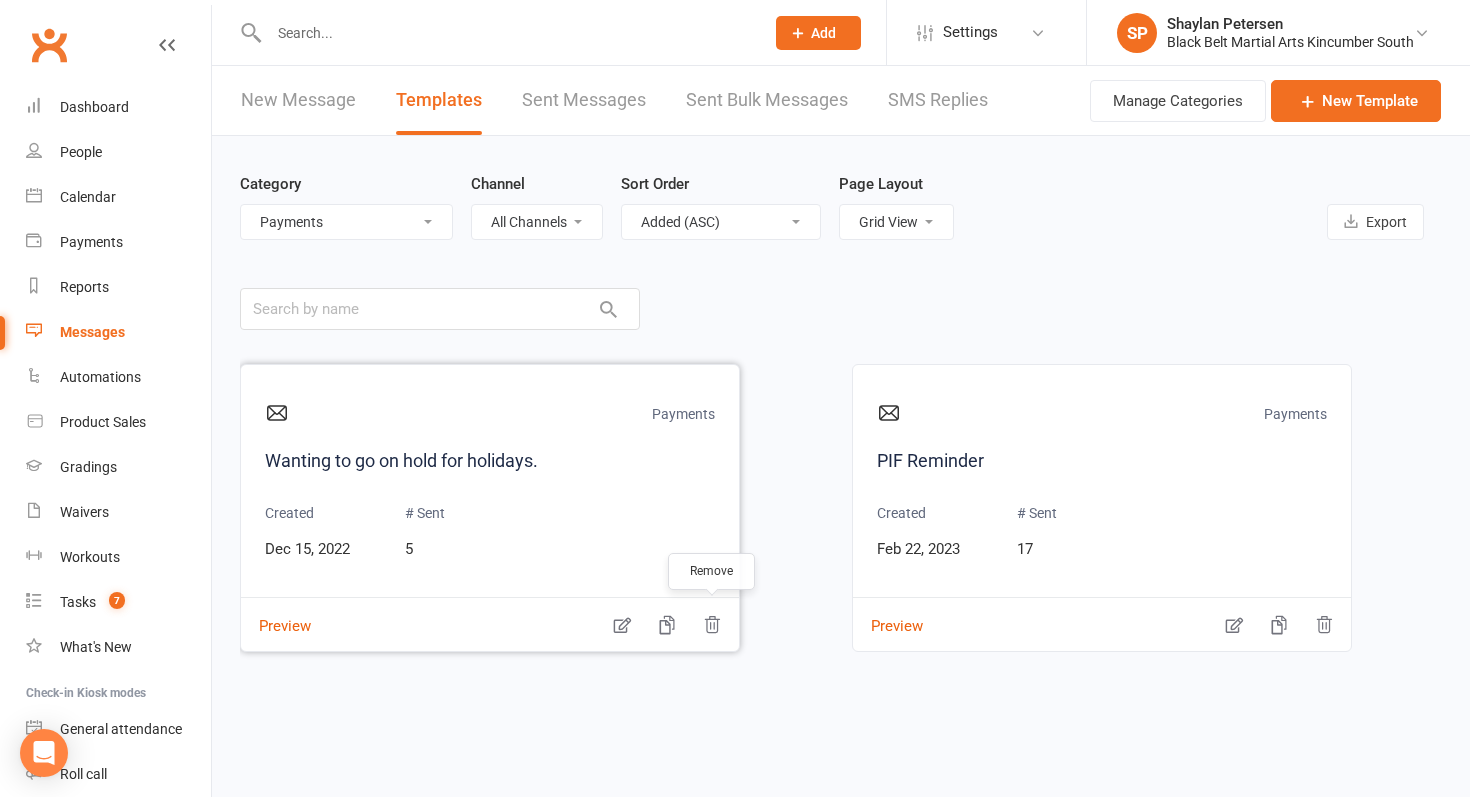 click 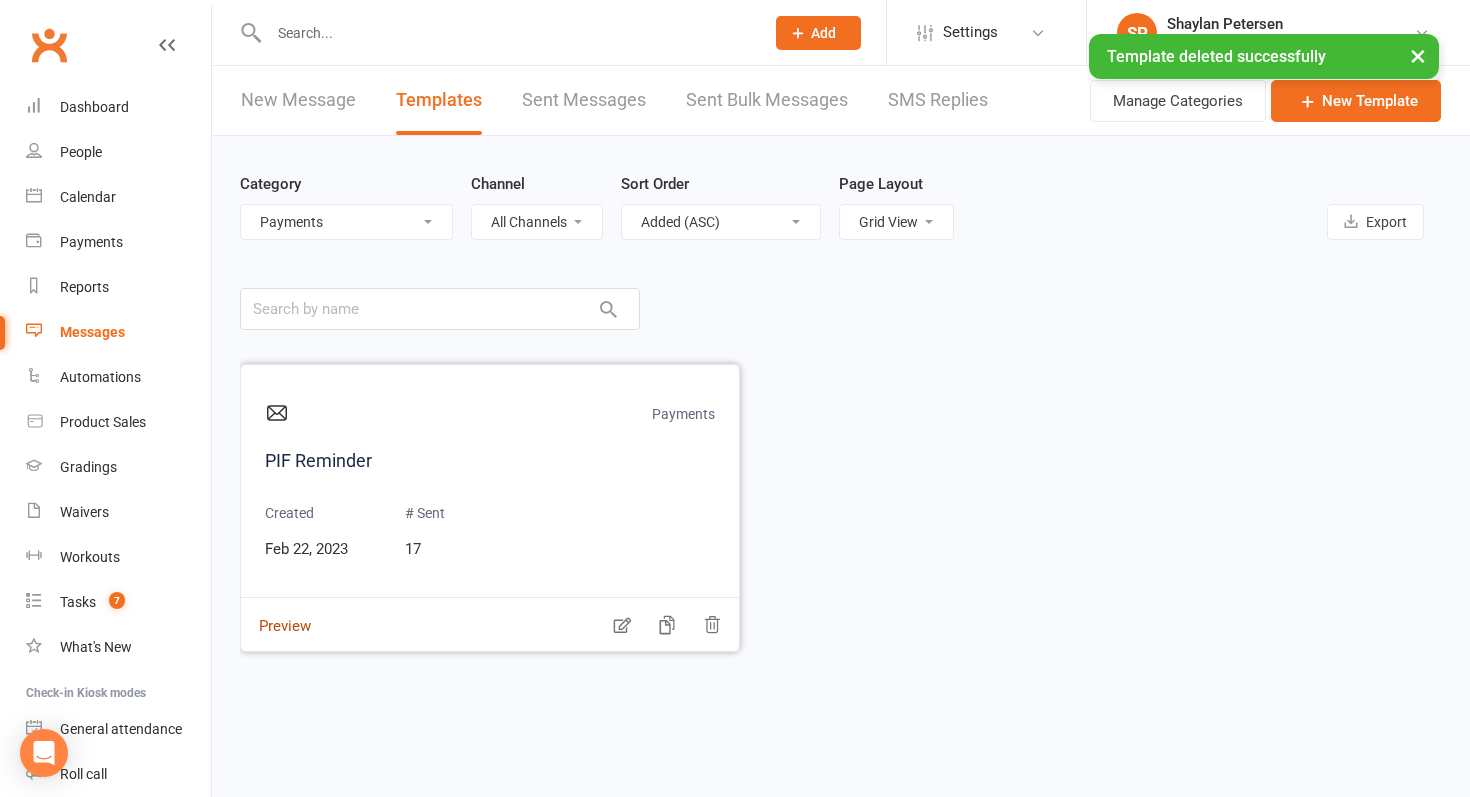 click on "Payments PIF Reminder Created Feb 22, 2023 # Sent 17 Preview" at bounding box center [490, 508] 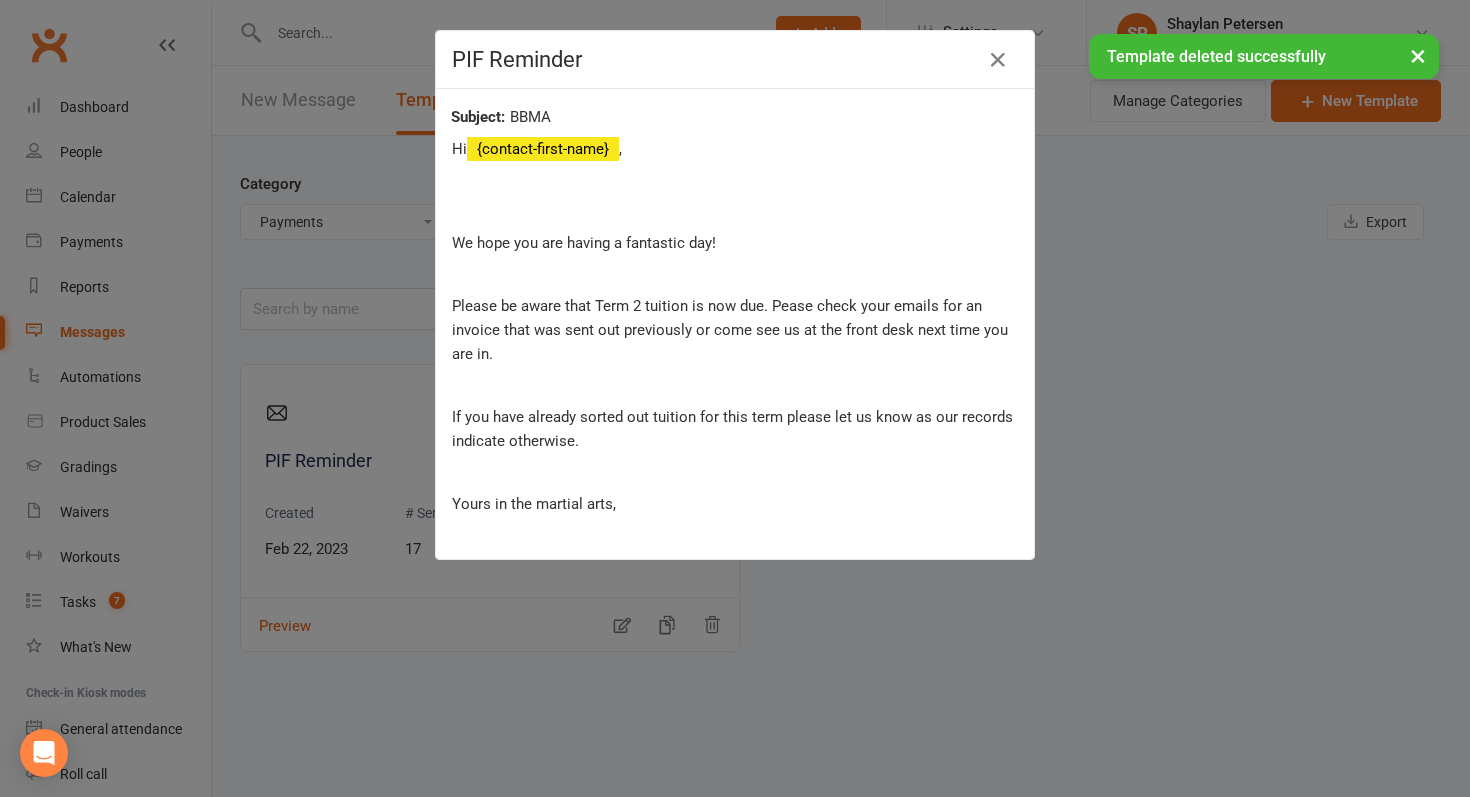 scroll, scrollTop: 75, scrollLeft: 0, axis: vertical 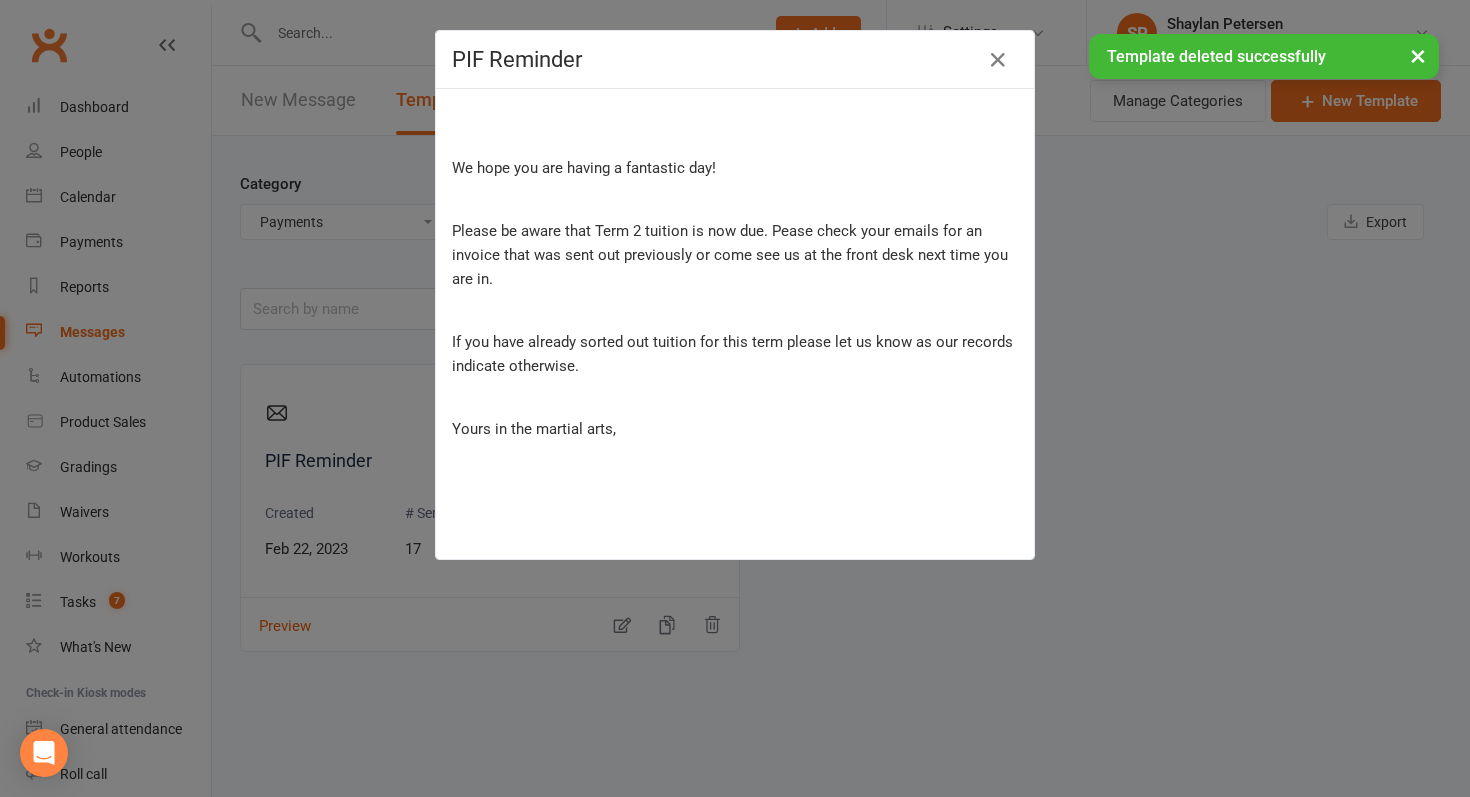 click on "× Template deleted successfully" at bounding box center [722, 34] 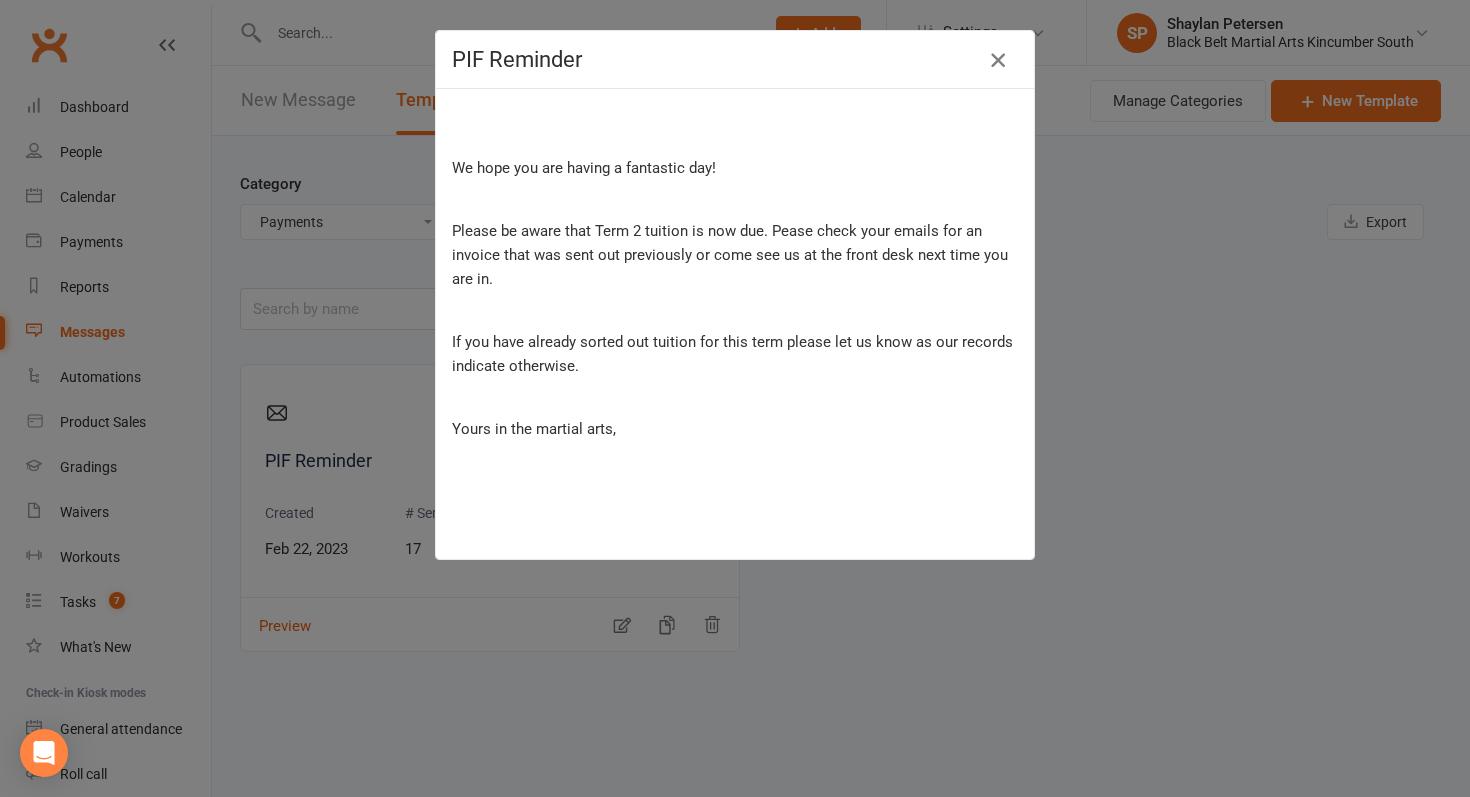 click at bounding box center (998, 60) 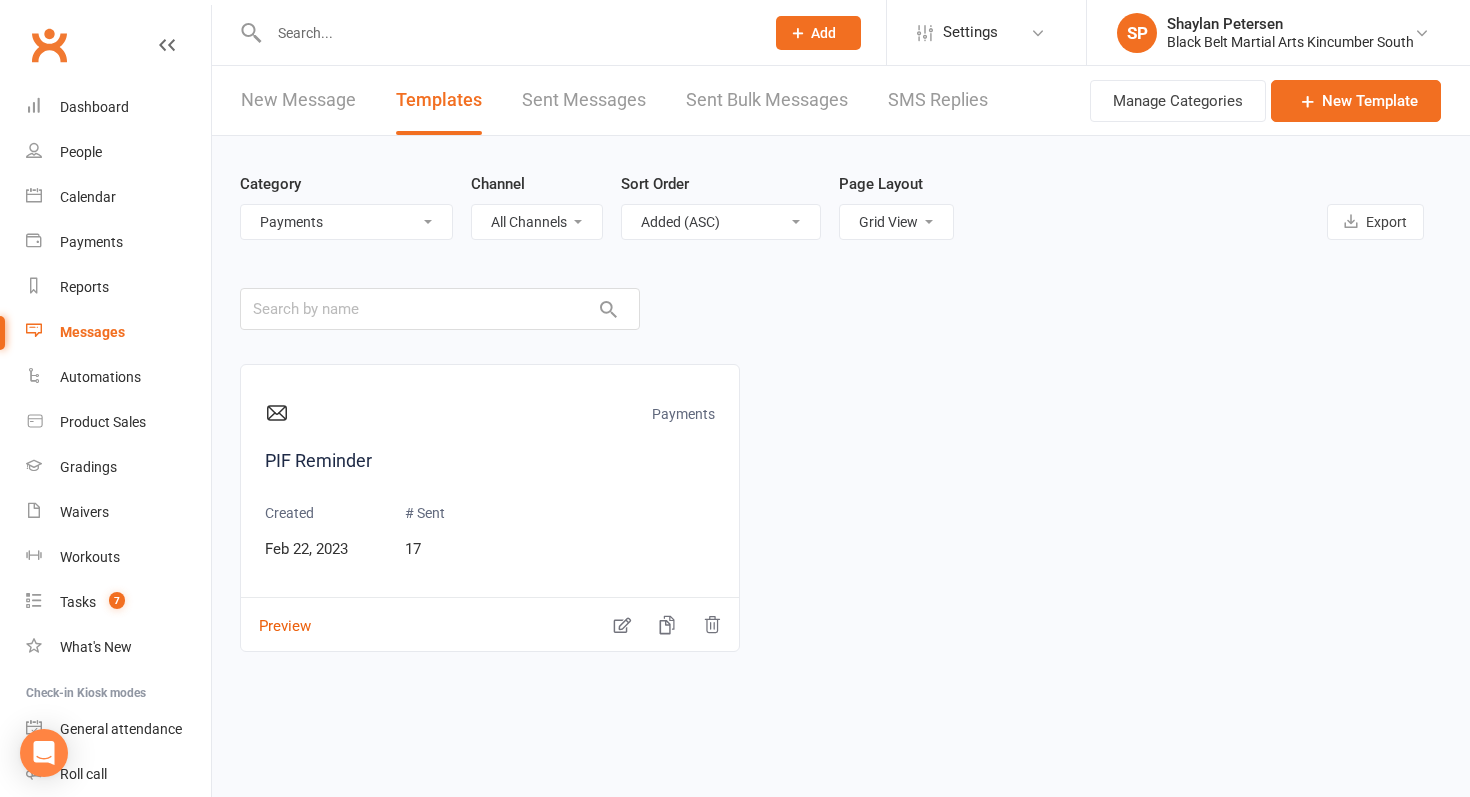 click on "All Categories (No category) 30 Days Birthday Parties Enquiries Events General Gradings Group Grading Holiday Camps and PNO Leadership Level Upgrades Little Dragons Marketing New Student Information Payments Prep Cycle Staff State Team Tournaments" at bounding box center (346, 222) 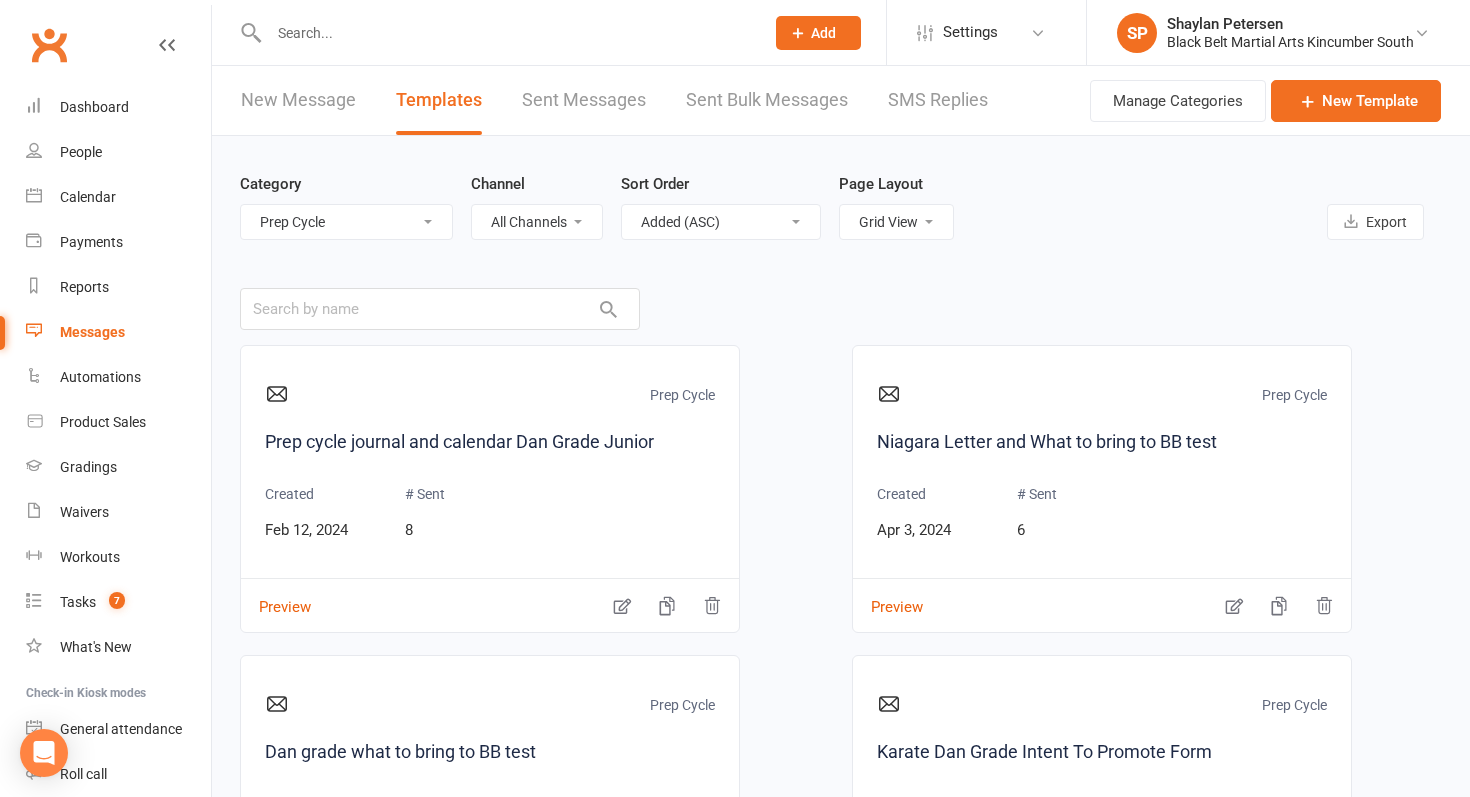 scroll, scrollTop: 1892, scrollLeft: 0, axis: vertical 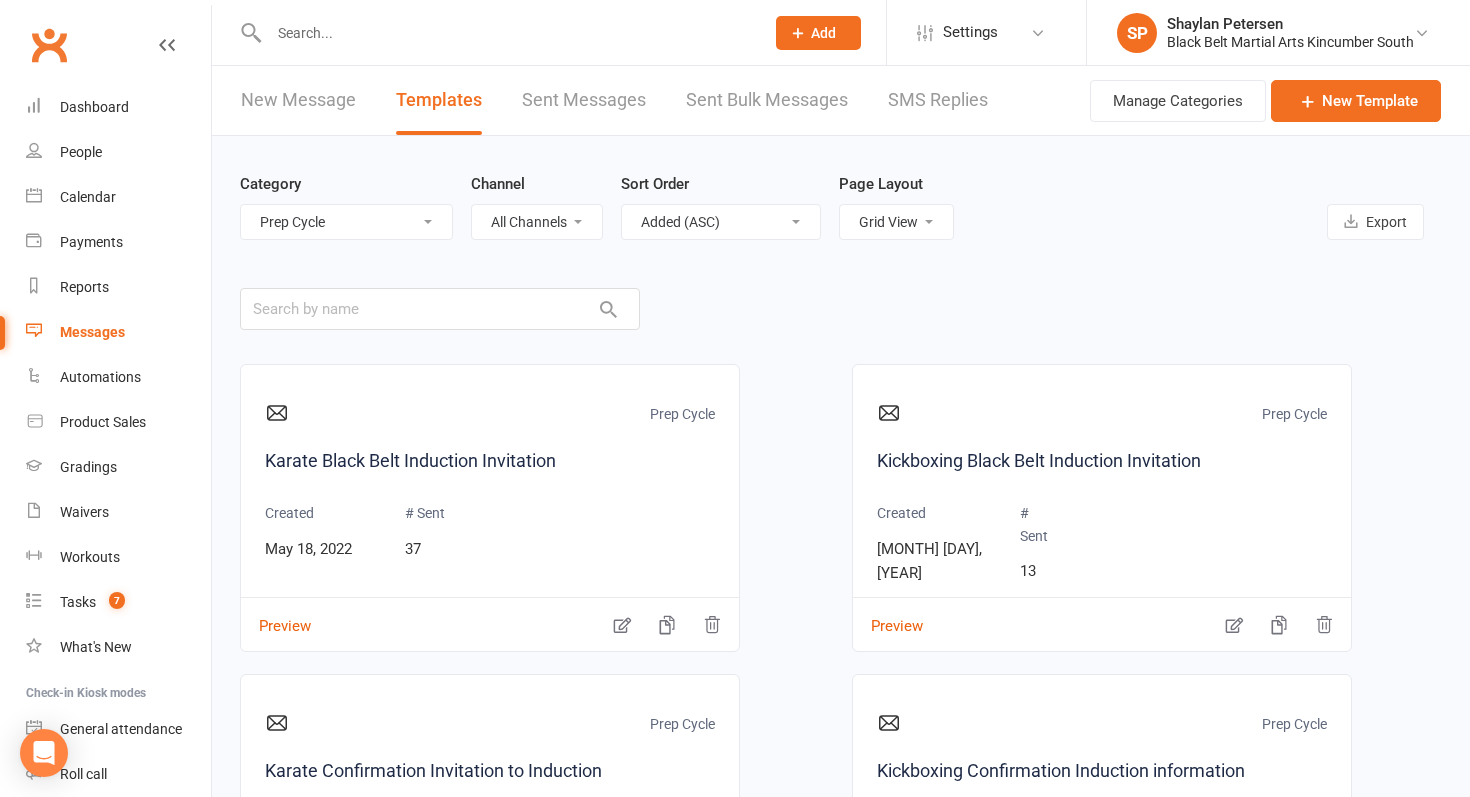 click on "All Categories (No category) 30 Days Birthday Parties Enquiries Events General Gradings Group Grading Holiday Camps and PNO Leadership Level Upgrades Little Dragons Marketing New Student Information Payments Prep Cycle Staff State Team Tournaments" at bounding box center (346, 222) 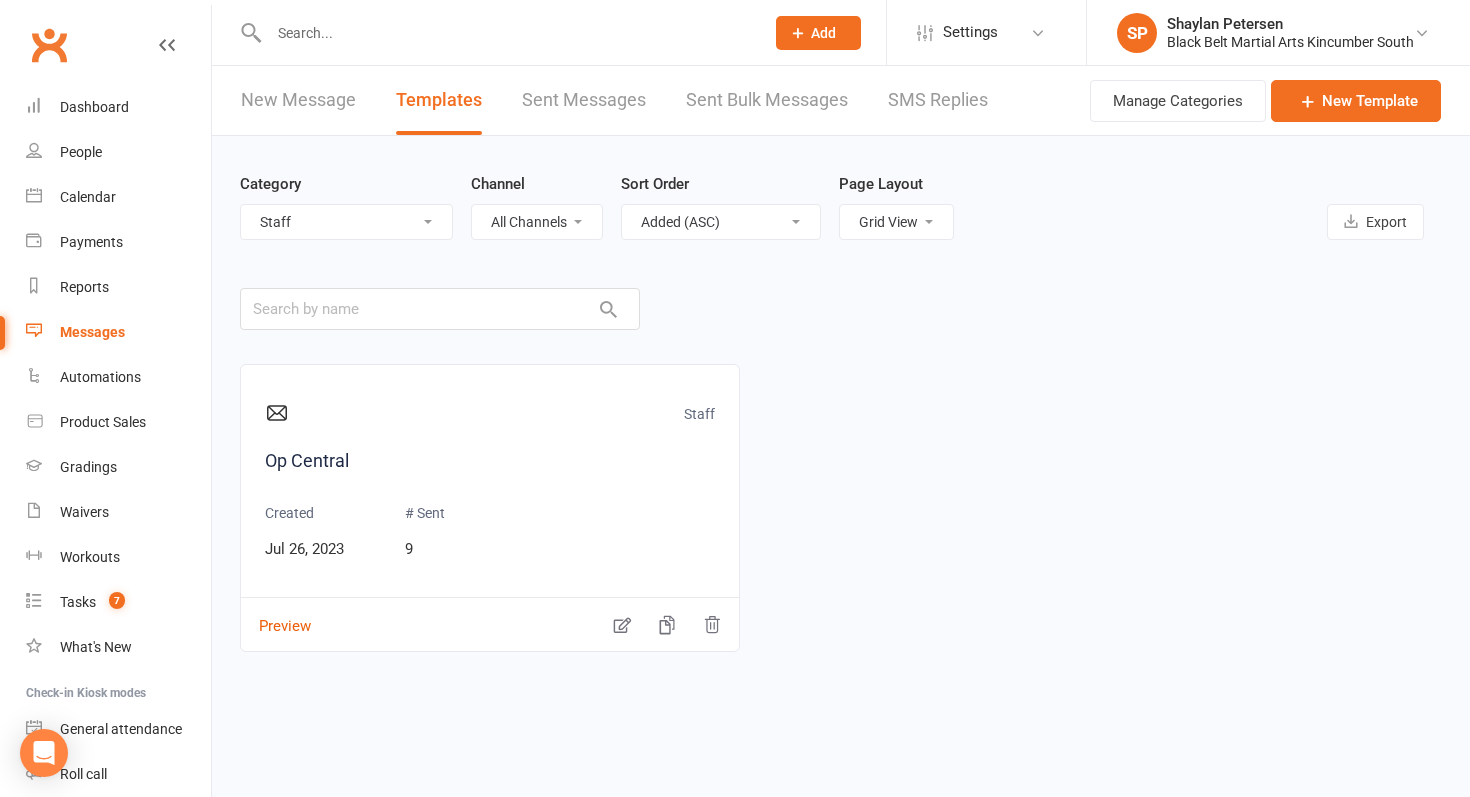 click on "All Categories (No category) 30 Days Birthday Parties Enquiries Events General Gradings Group Grading Holiday Camps and PNO Leadership Level Upgrades Little Dragons Marketing New Student Information Payments Prep Cycle Staff State Team Tournaments" at bounding box center (346, 222) 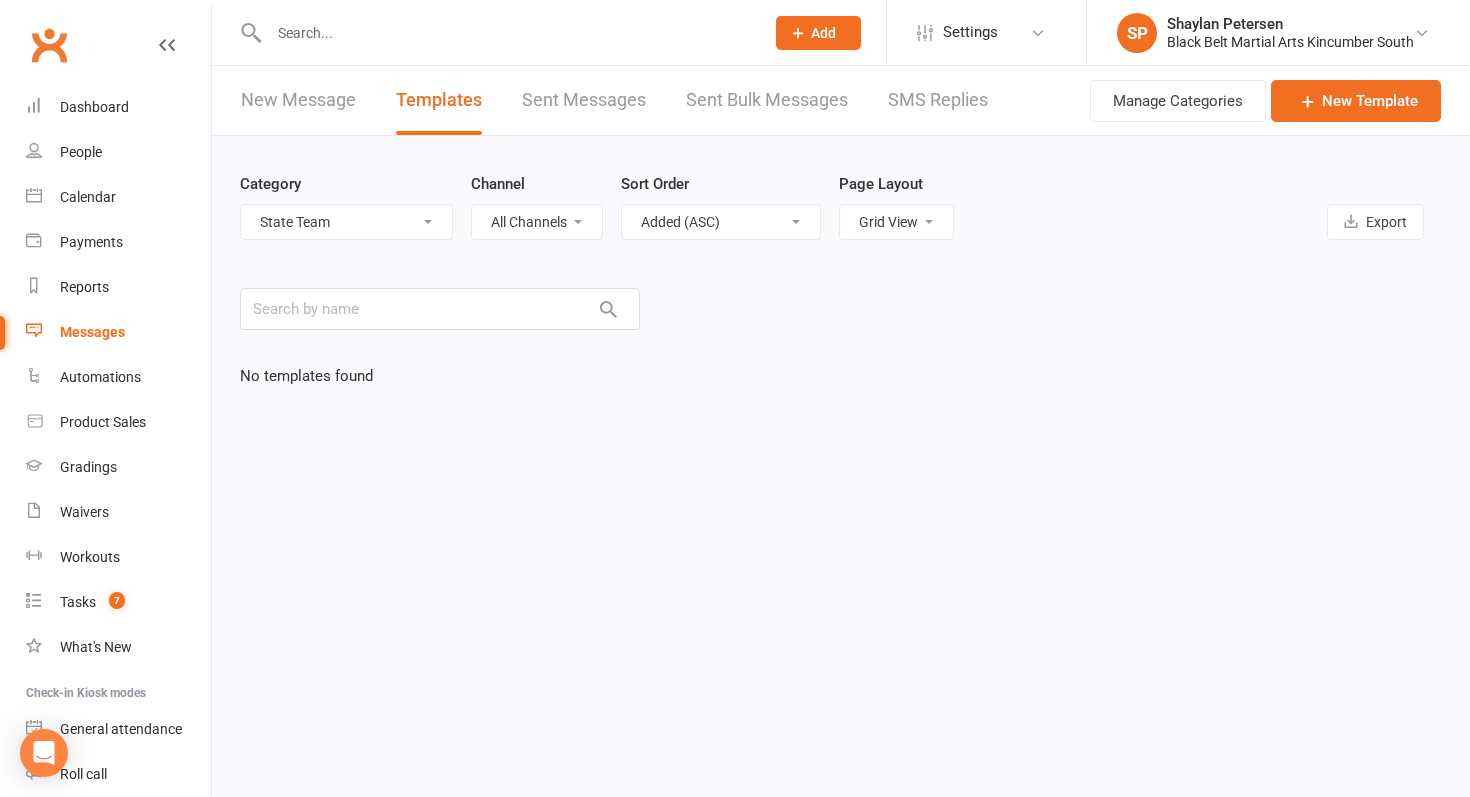 click on "All Categories (No category) 30 Days Birthday Parties Enquiries Events General Gradings Group Grading Holiday Camps and PNO Leadership Level Upgrades Little Dragons Marketing New Student Information Payments Prep Cycle Staff State Team Tournaments" at bounding box center [346, 222] 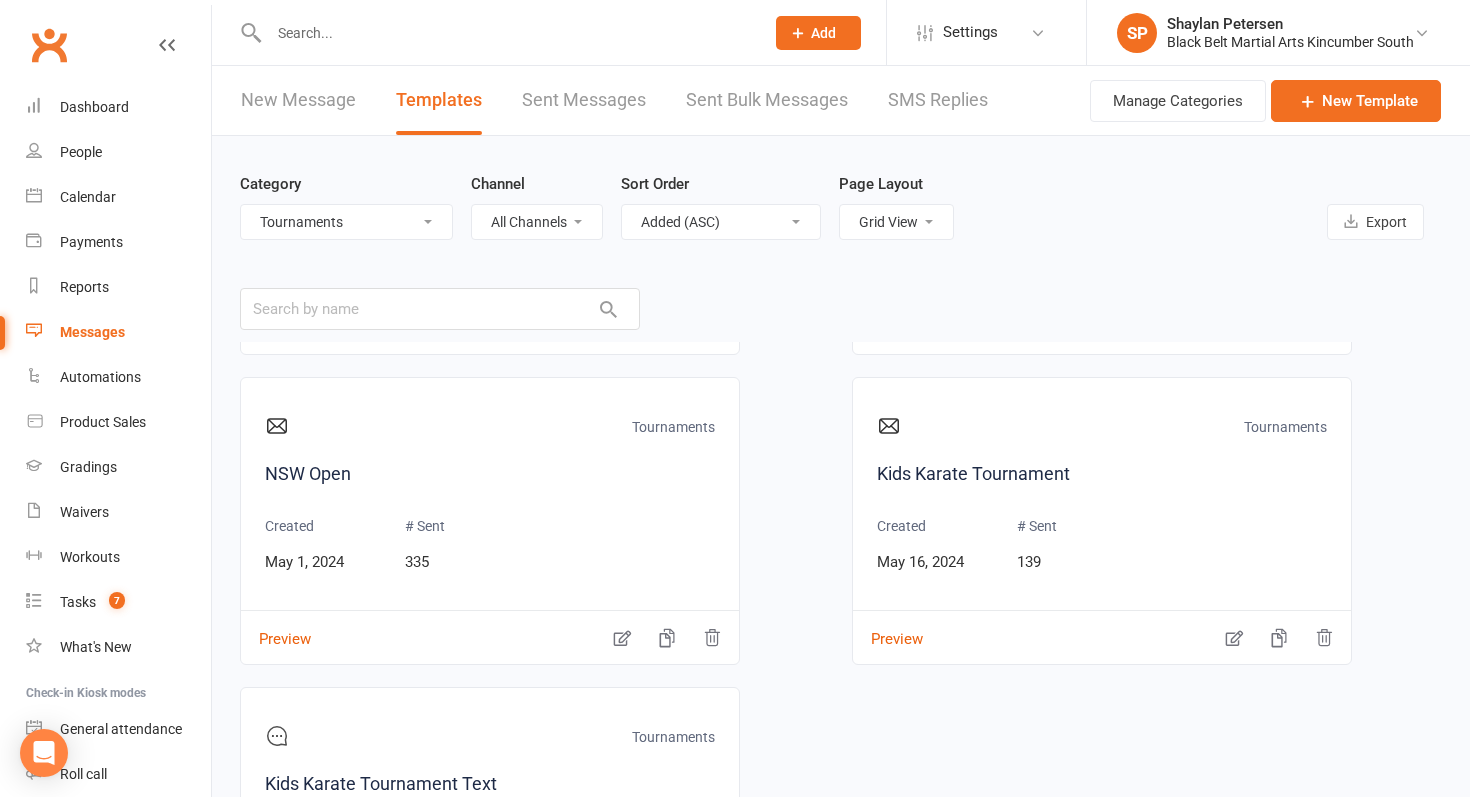 scroll, scrollTop: 652, scrollLeft: 0, axis: vertical 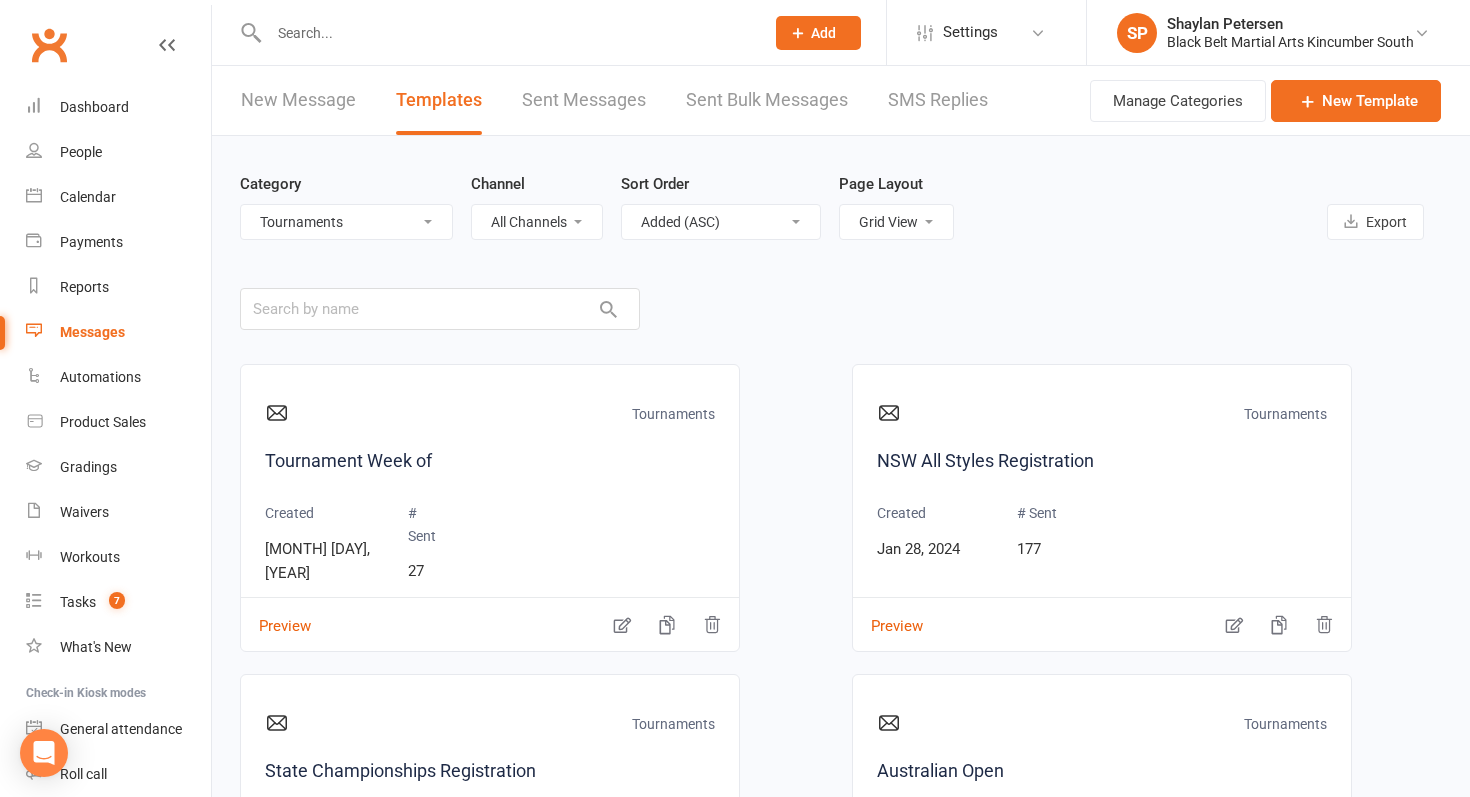 click on "All Categories (No category) 30 Days Birthday Parties Enquiries Events General Gradings Group Grading Holiday Camps and PNO Leadership Level Upgrades Little Dragons Marketing New Student Information Payments Prep Cycle Staff State Team Tournaments" at bounding box center [346, 222] 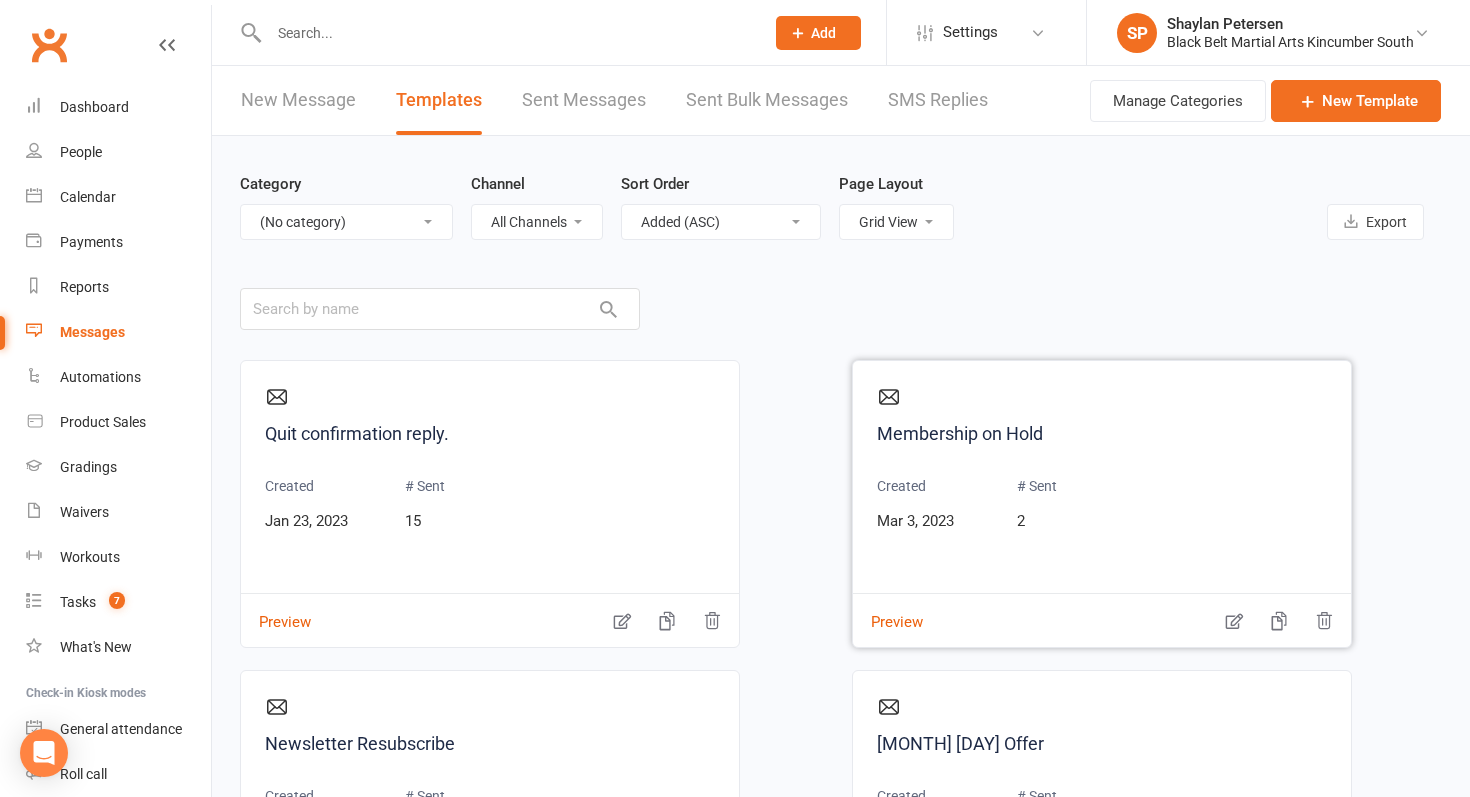 scroll, scrollTop: 528, scrollLeft: 0, axis: vertical 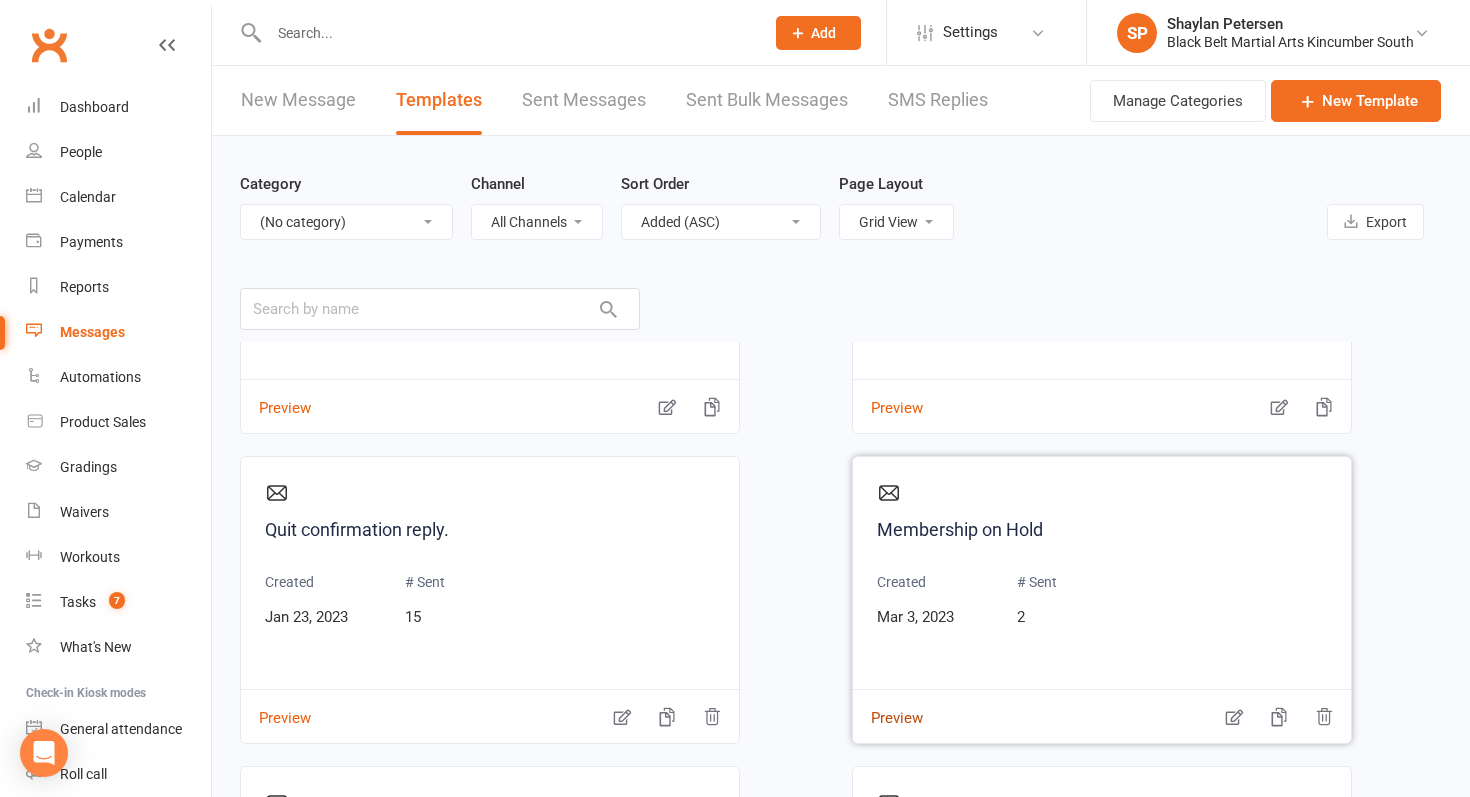 click on "Preview" at bounding box center [888, 704] 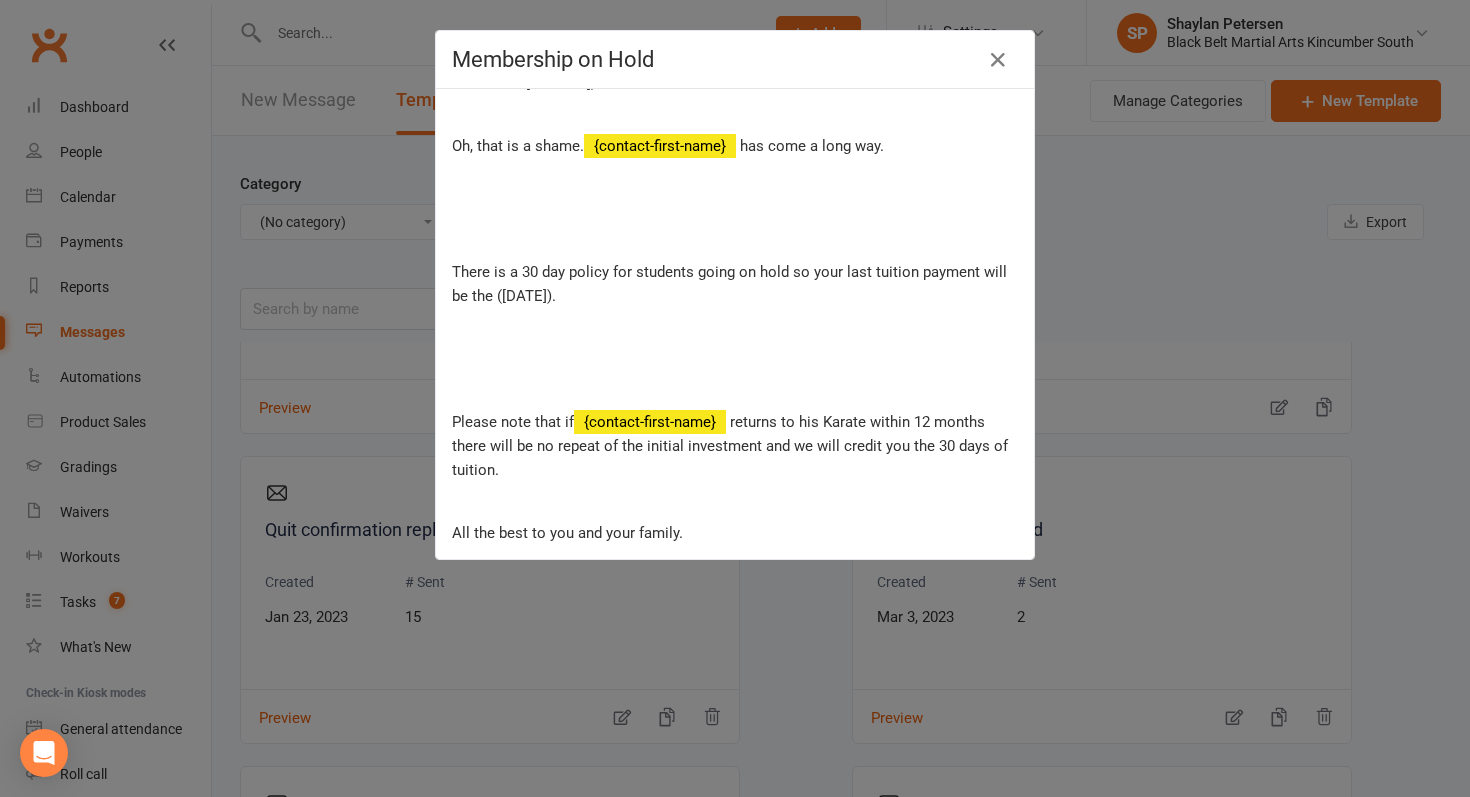 scroll, scrollTop: 75, scrollLeft: 0, axis: vertical 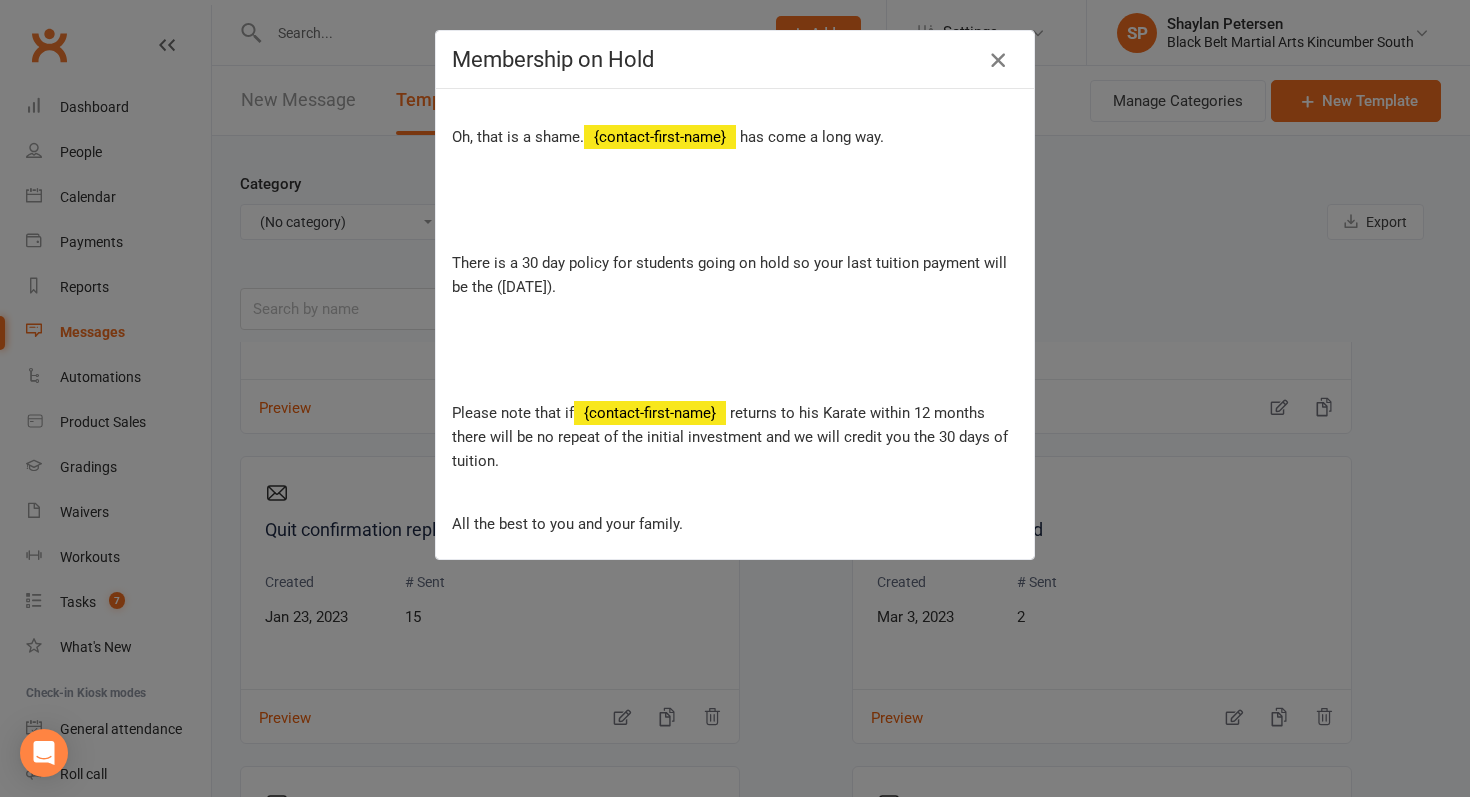 click at bounding box center (998, 60) 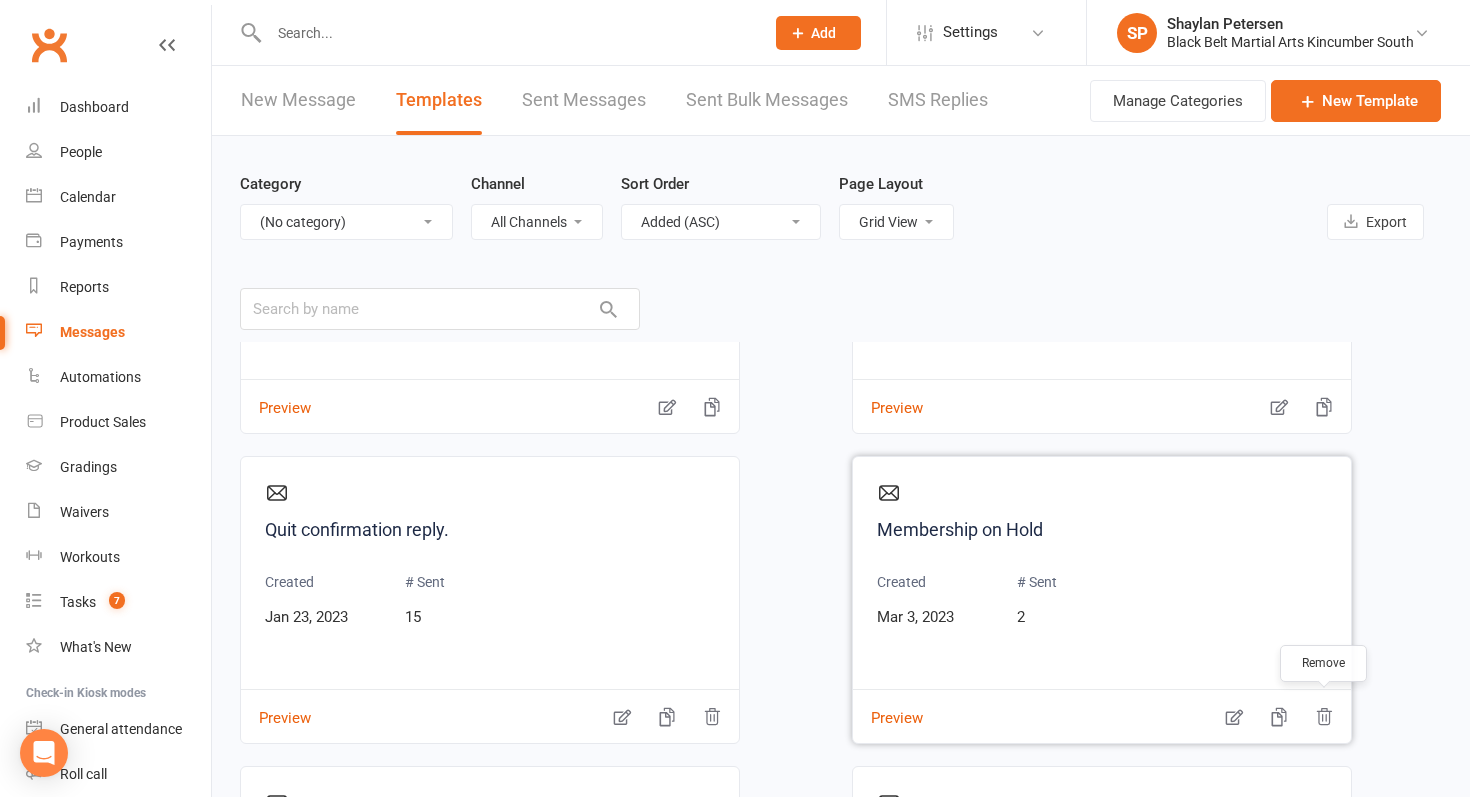 click 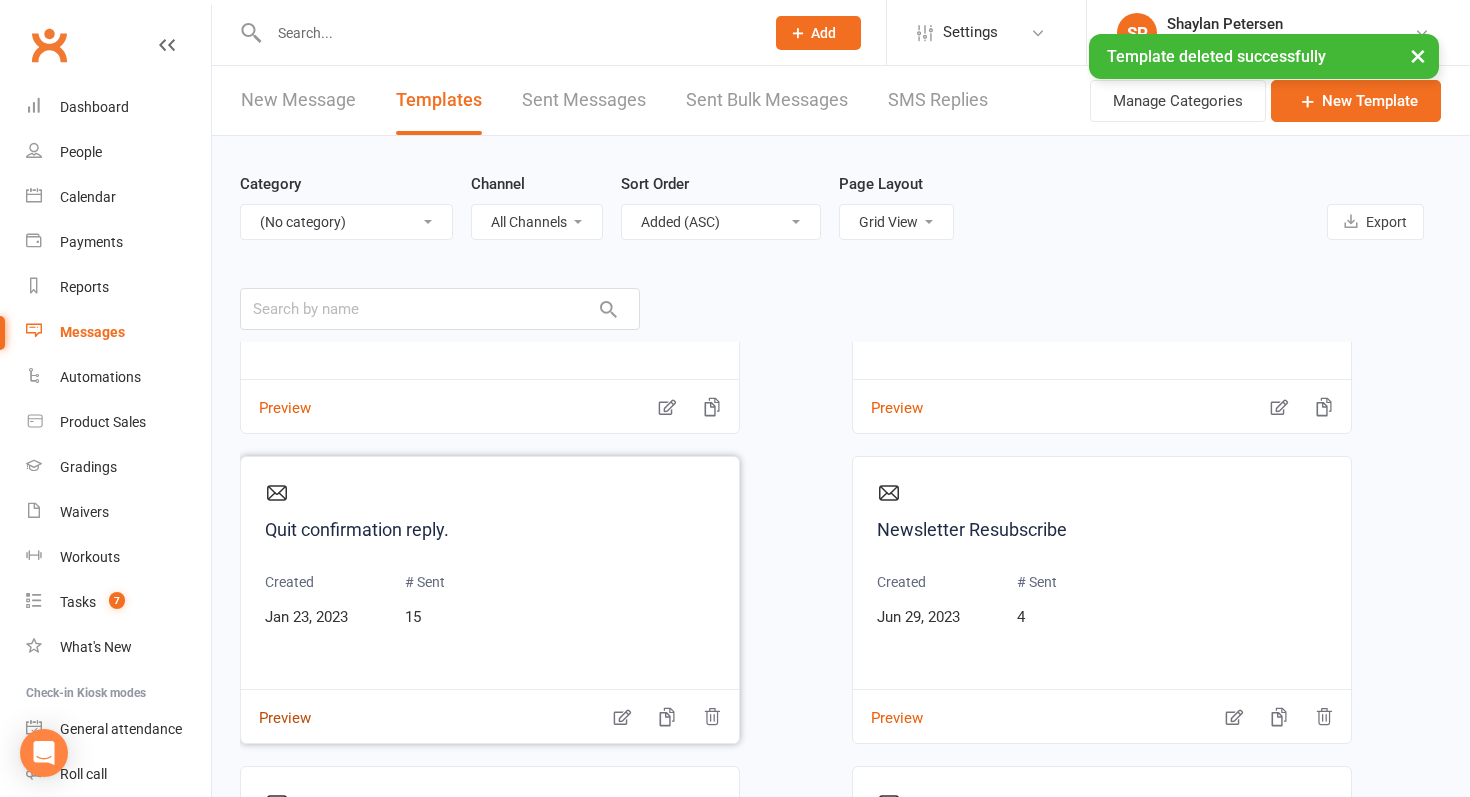 click on "Preview" at bounding box center [276, 704] 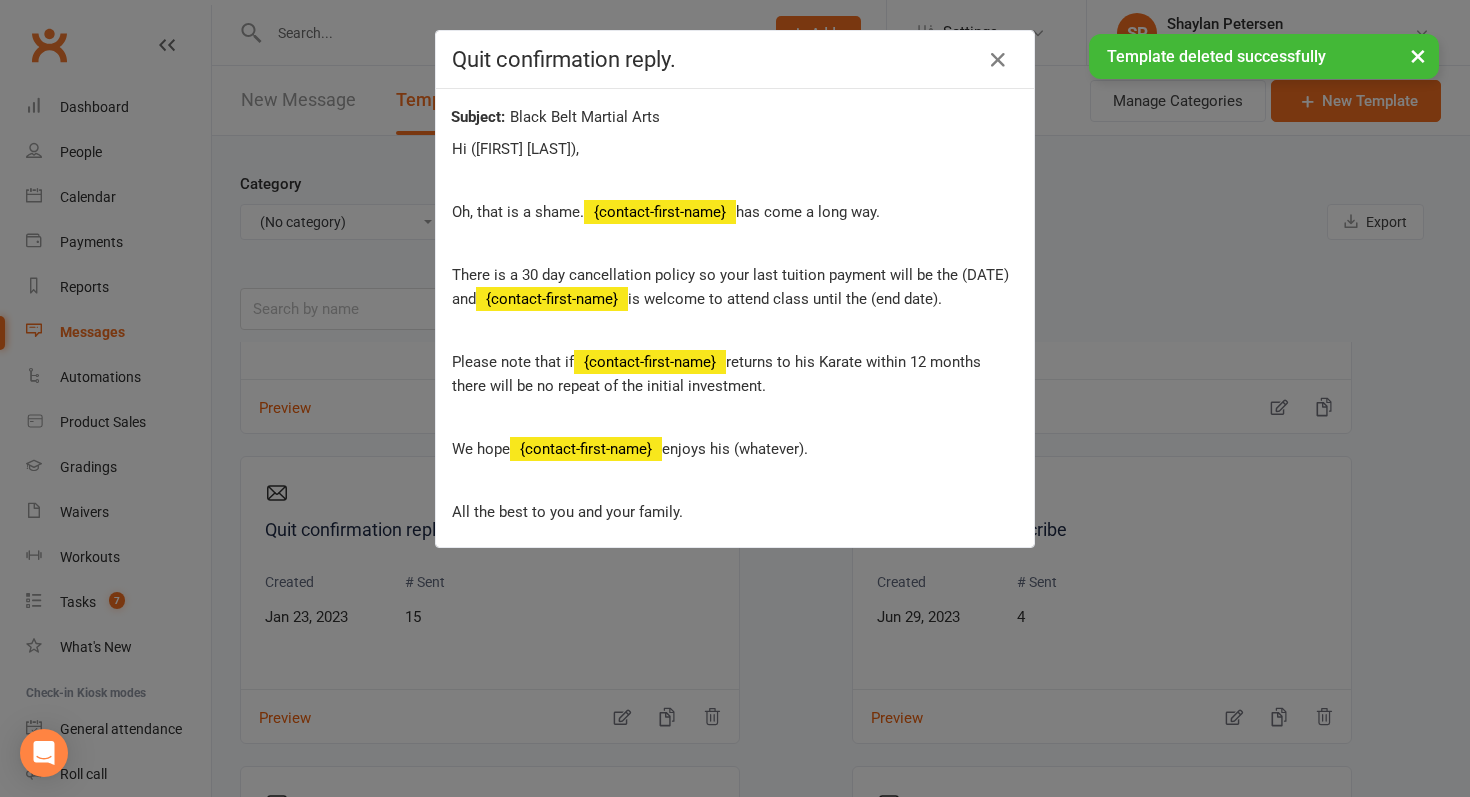click on "× Template deleted successfully" at bounding box center [722, 34] 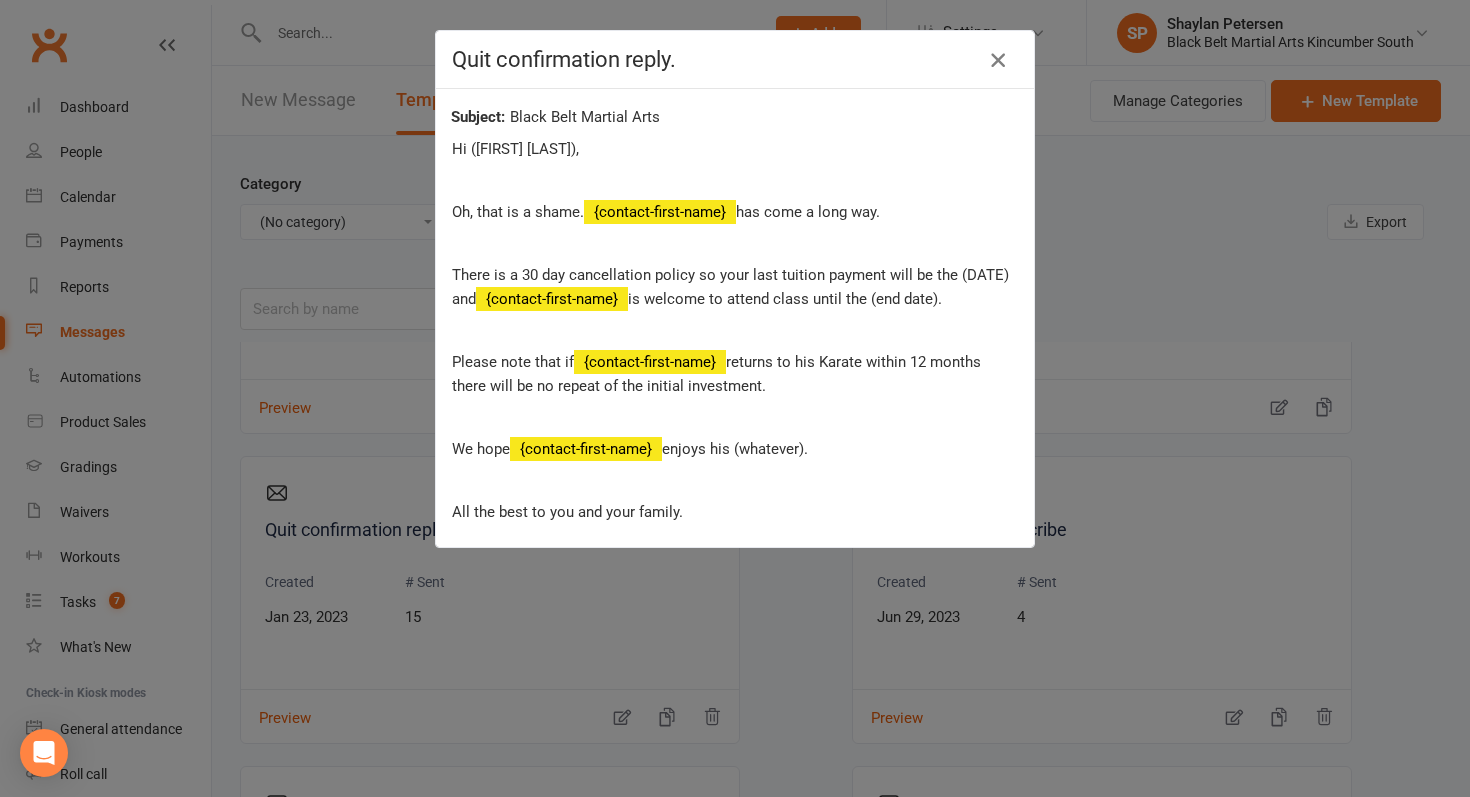 click at bounding box center [998, 60] 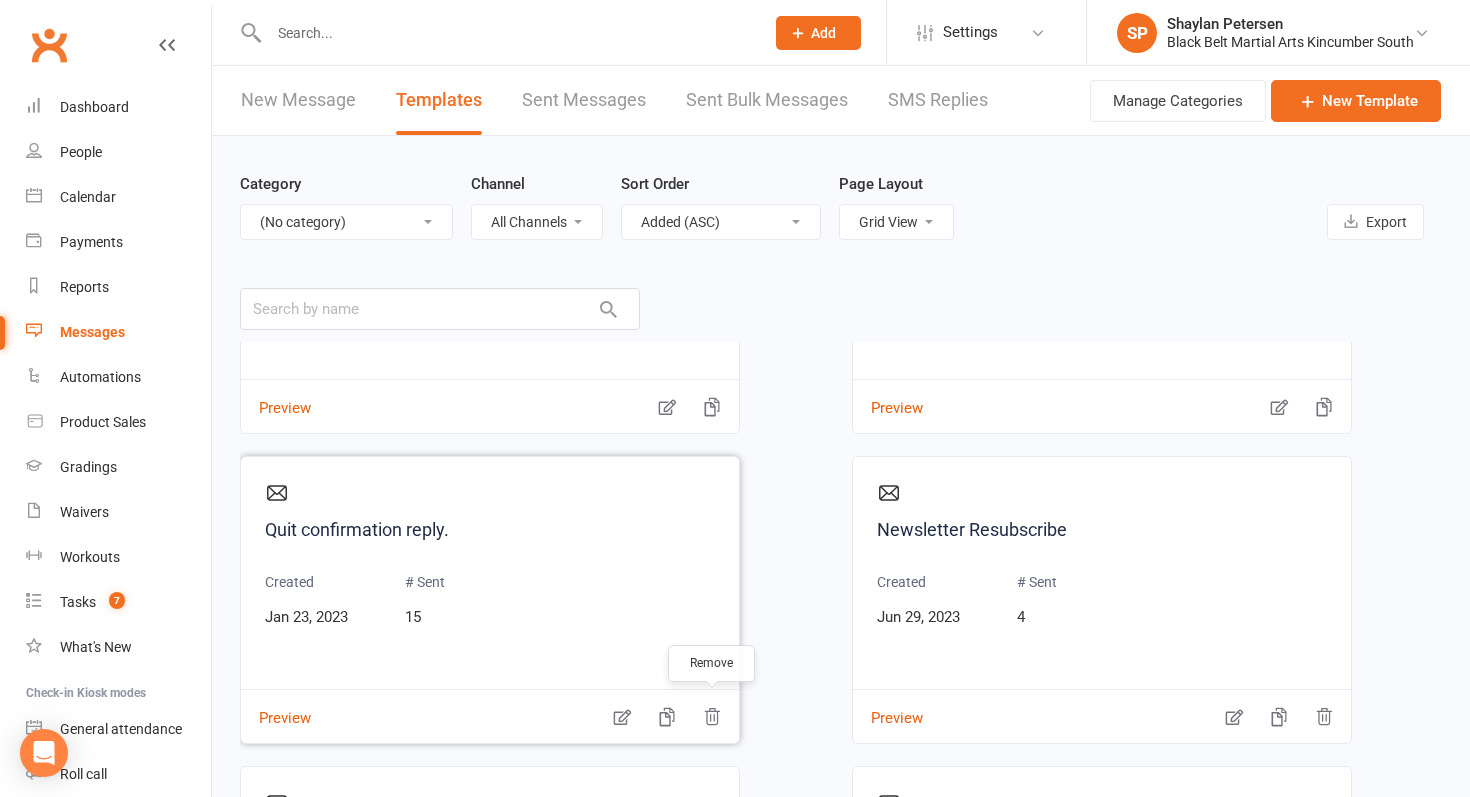 click 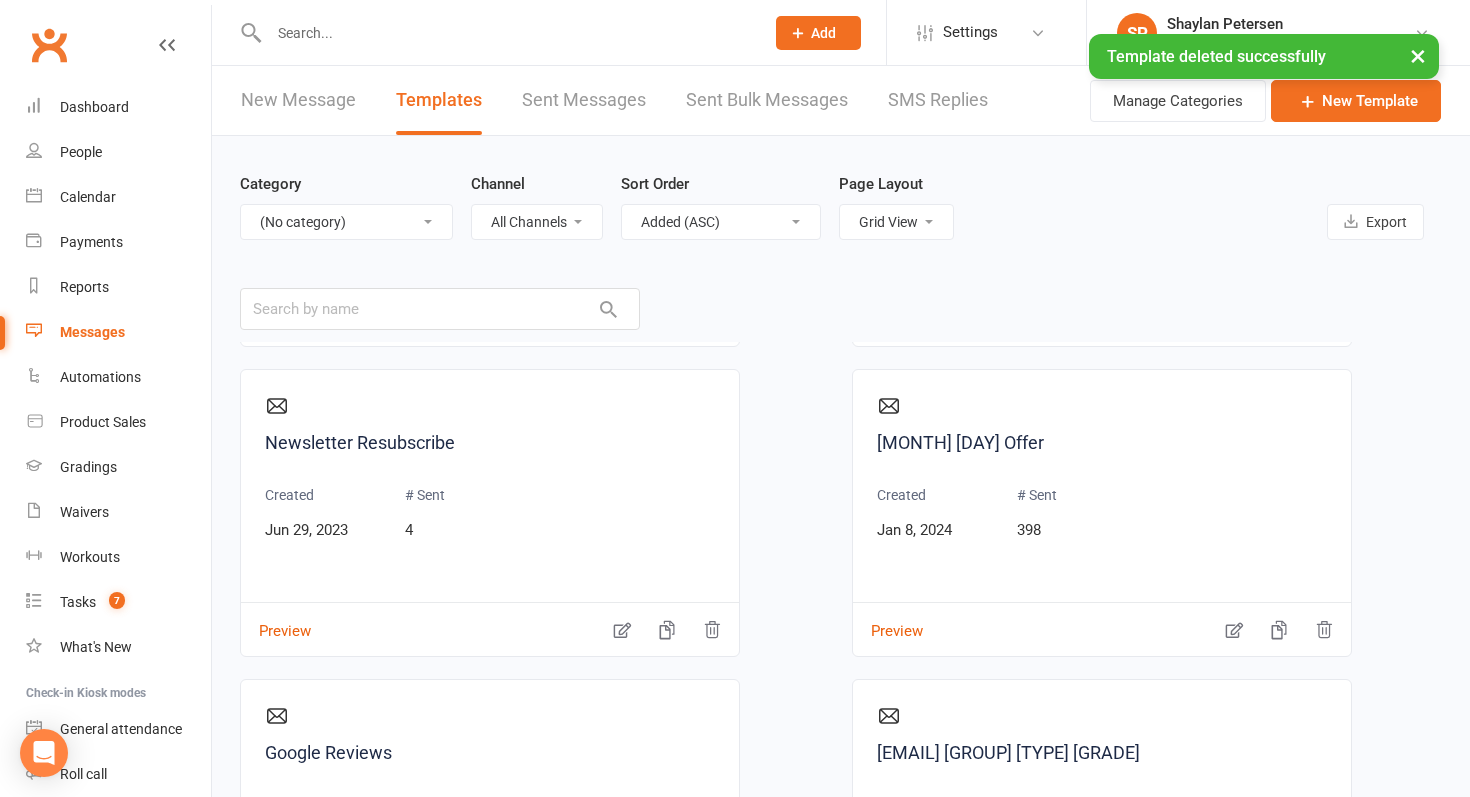 scroll, scrollTop: 652, scrollLeft: 0, axis: vertical 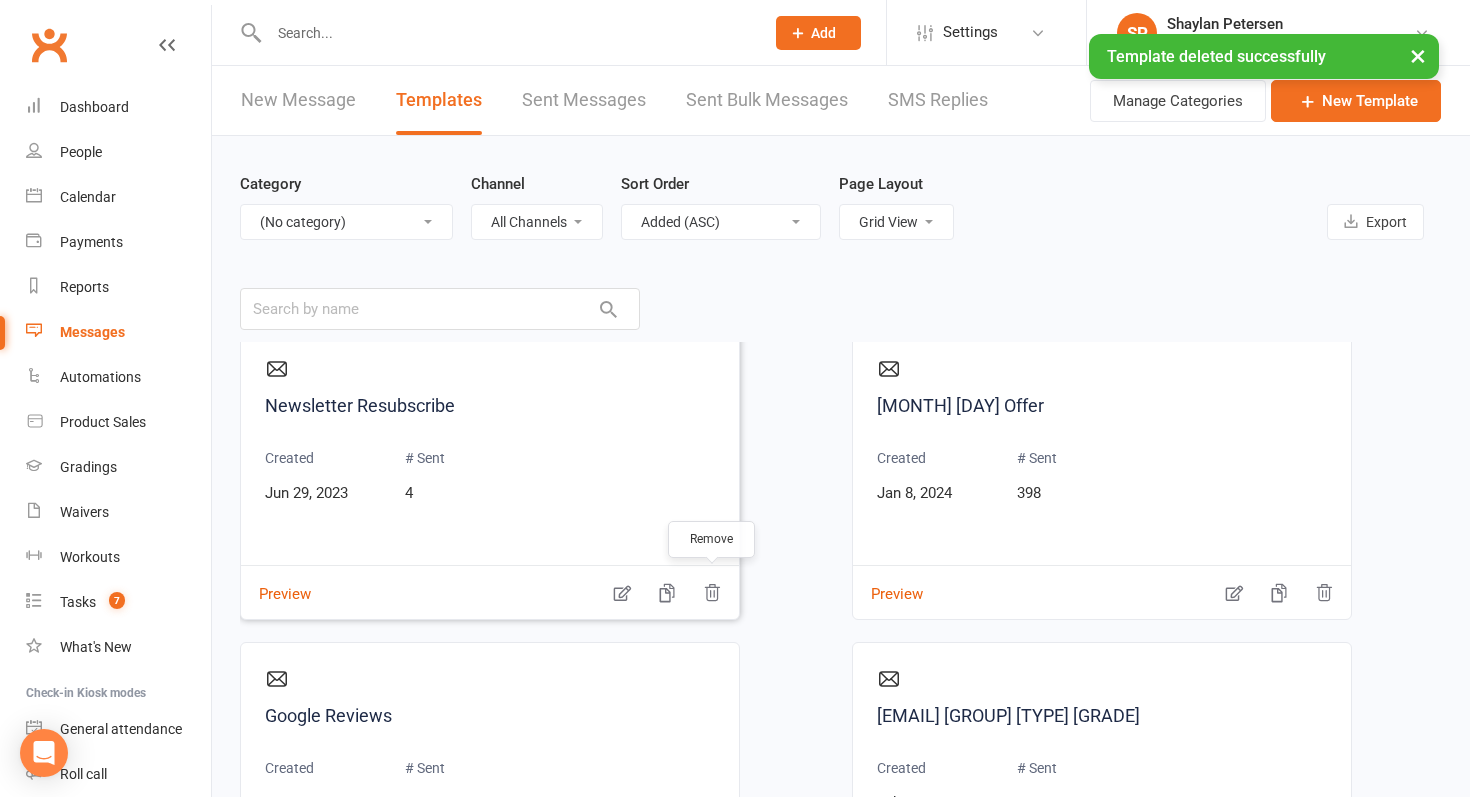 click 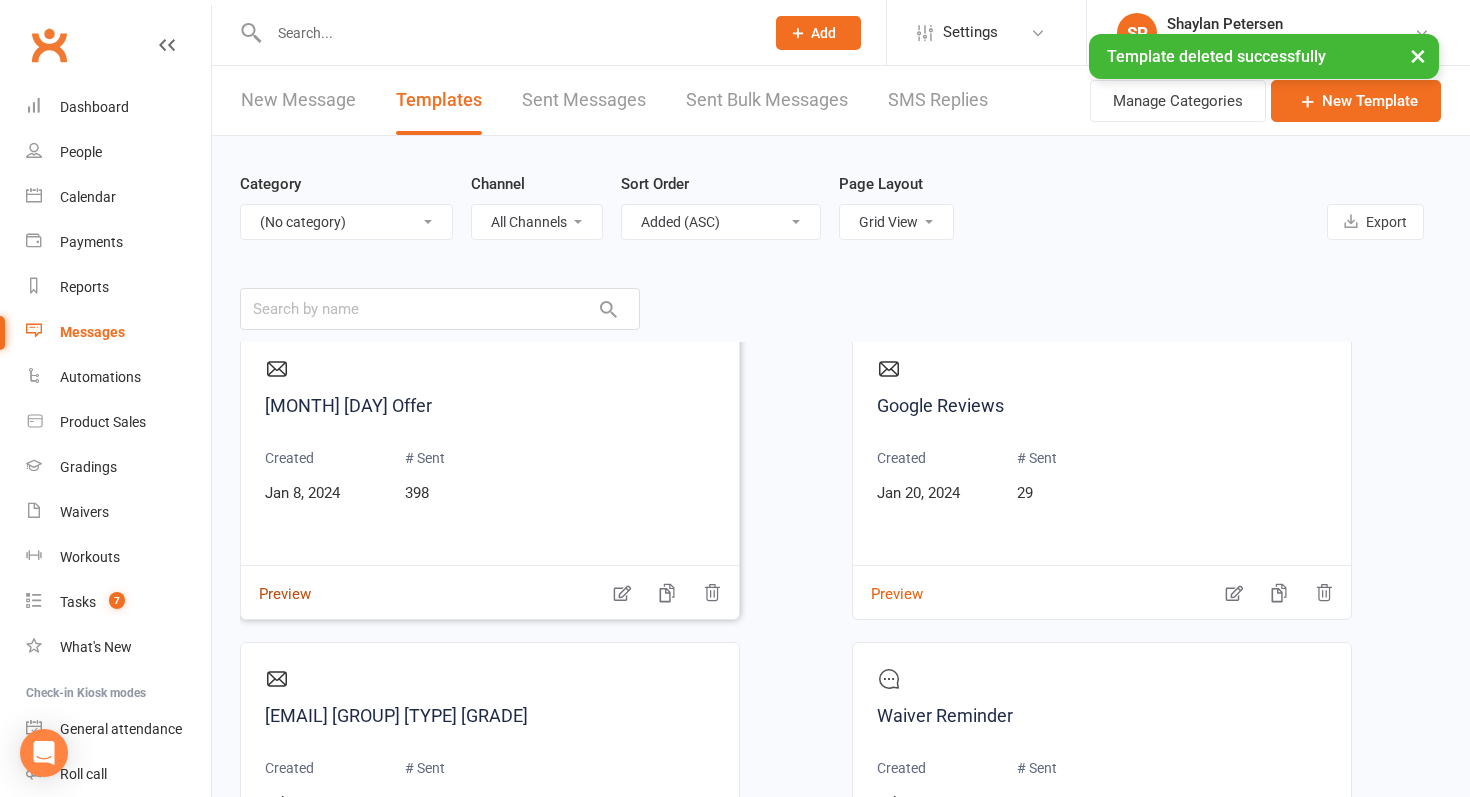 click on "Preview" at bounding box center [276, 580] 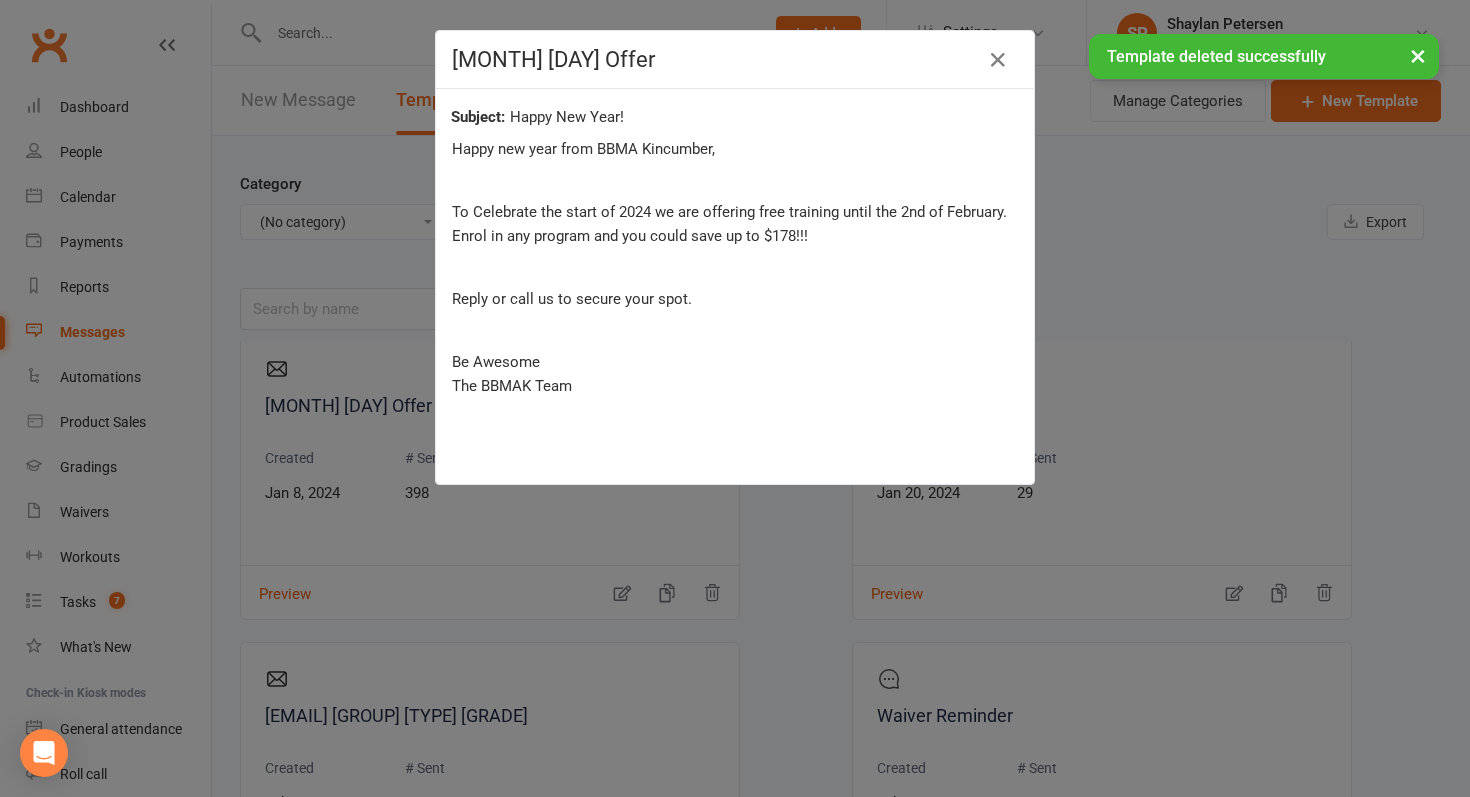 click on "× Template deleted successfully" at bounding box center [722, 34] 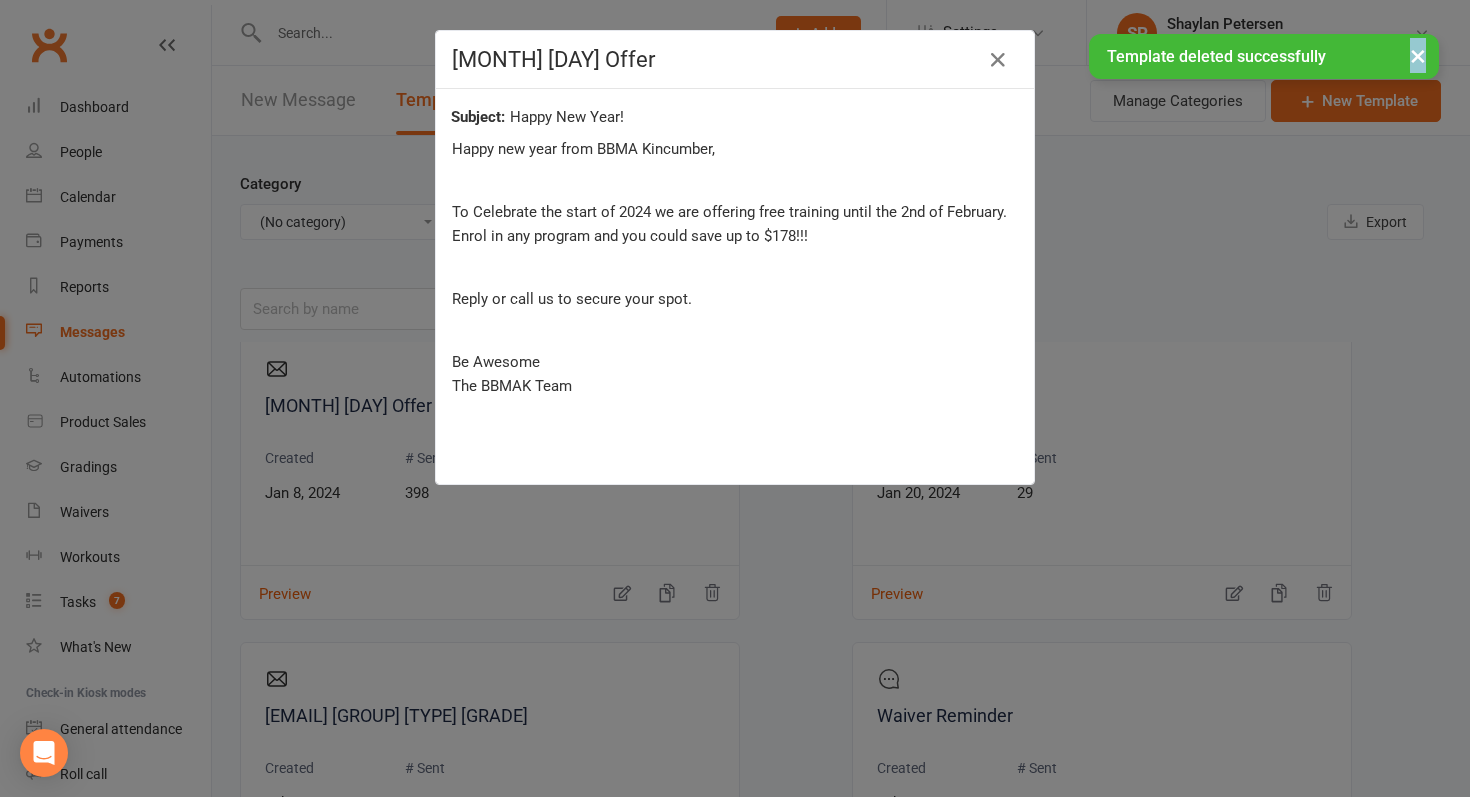 click on "× Template deleted successfully" at bounding box center (722, 34) 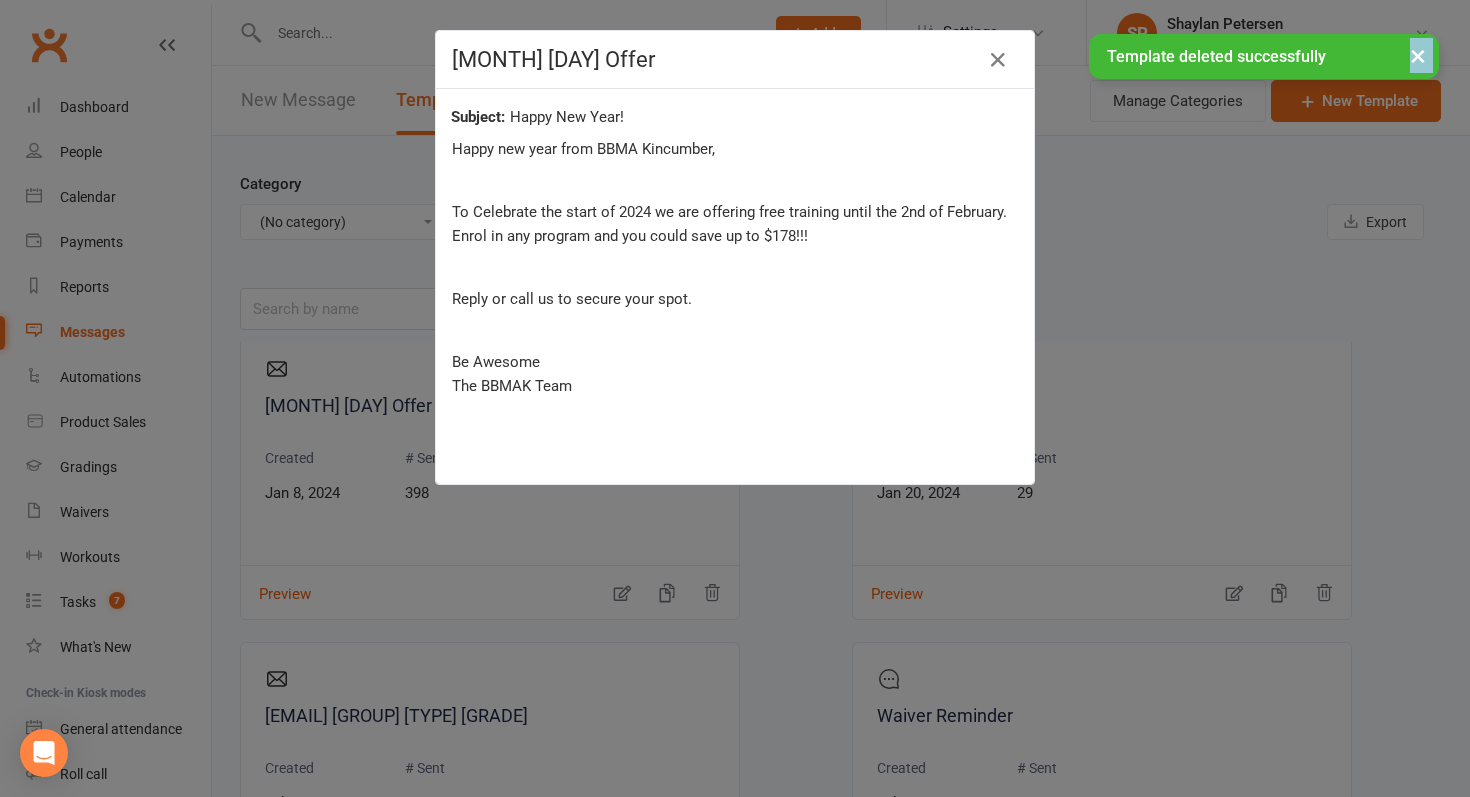 click on "× Template deleted successfully" at bounding box center (722, 34) 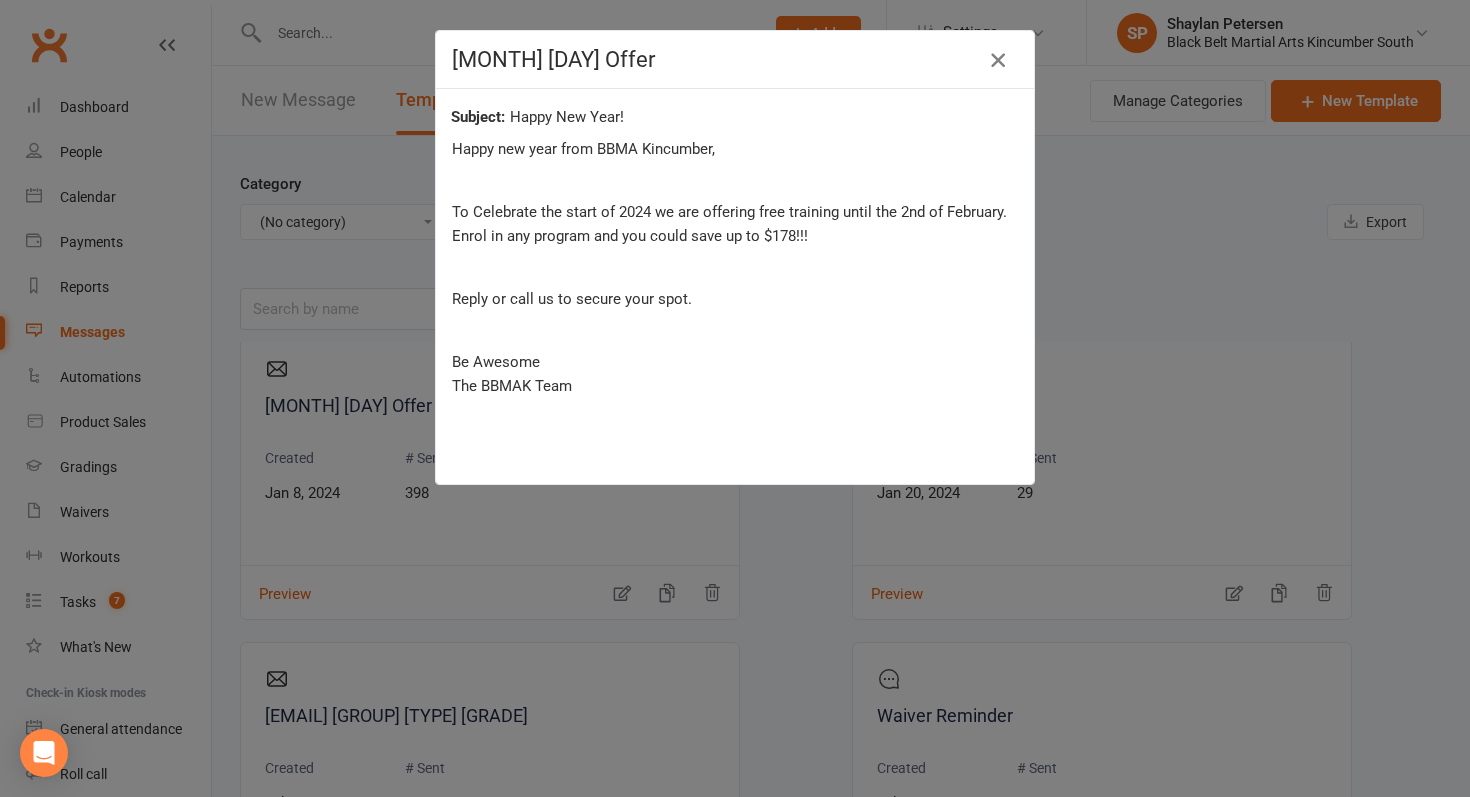 click at bounding box center (998, 60) 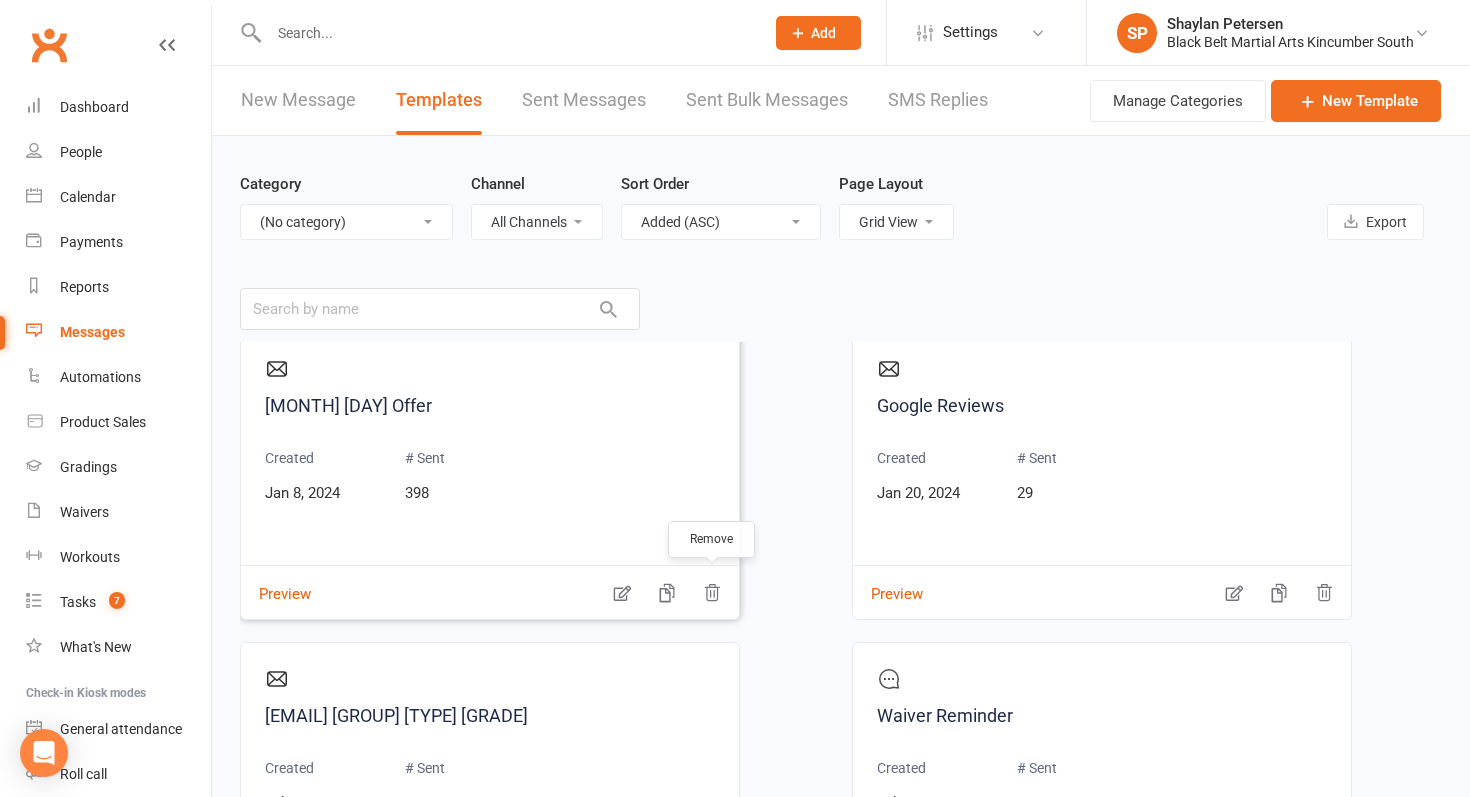 click 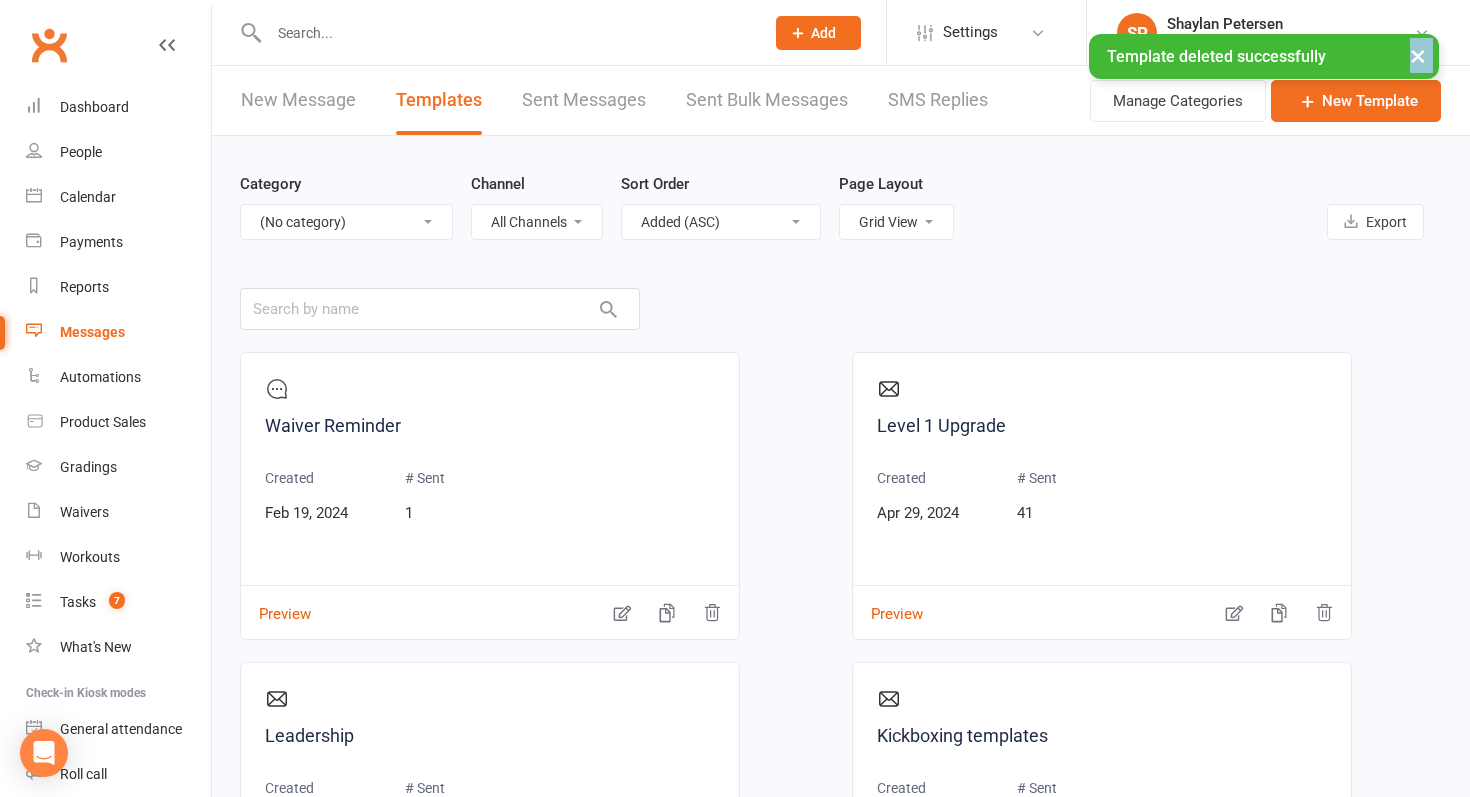 scroll, scrollTop: 946, scrollLeft: 0, axis: vertical 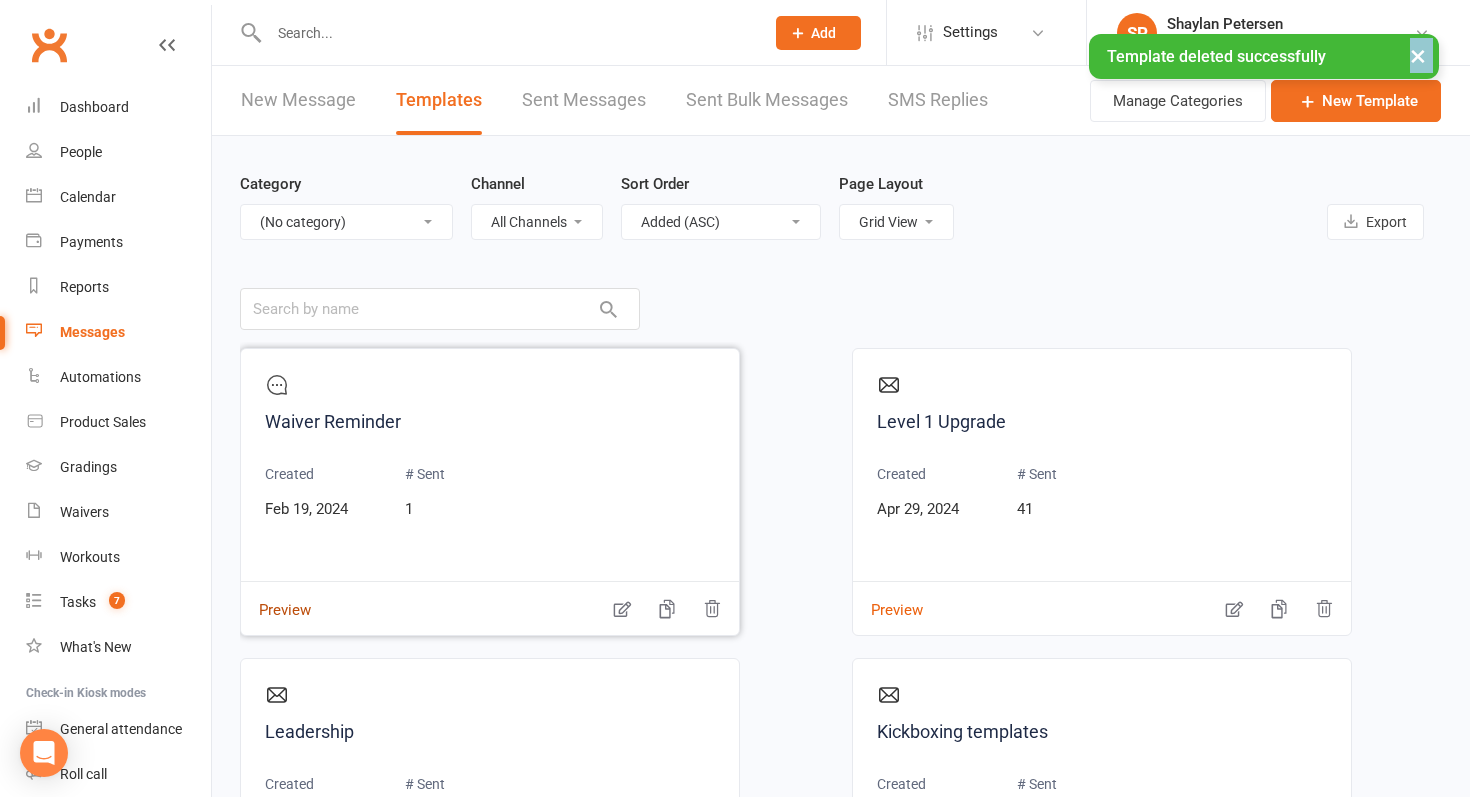 click on "Preview" at bounding box center [276, 596] 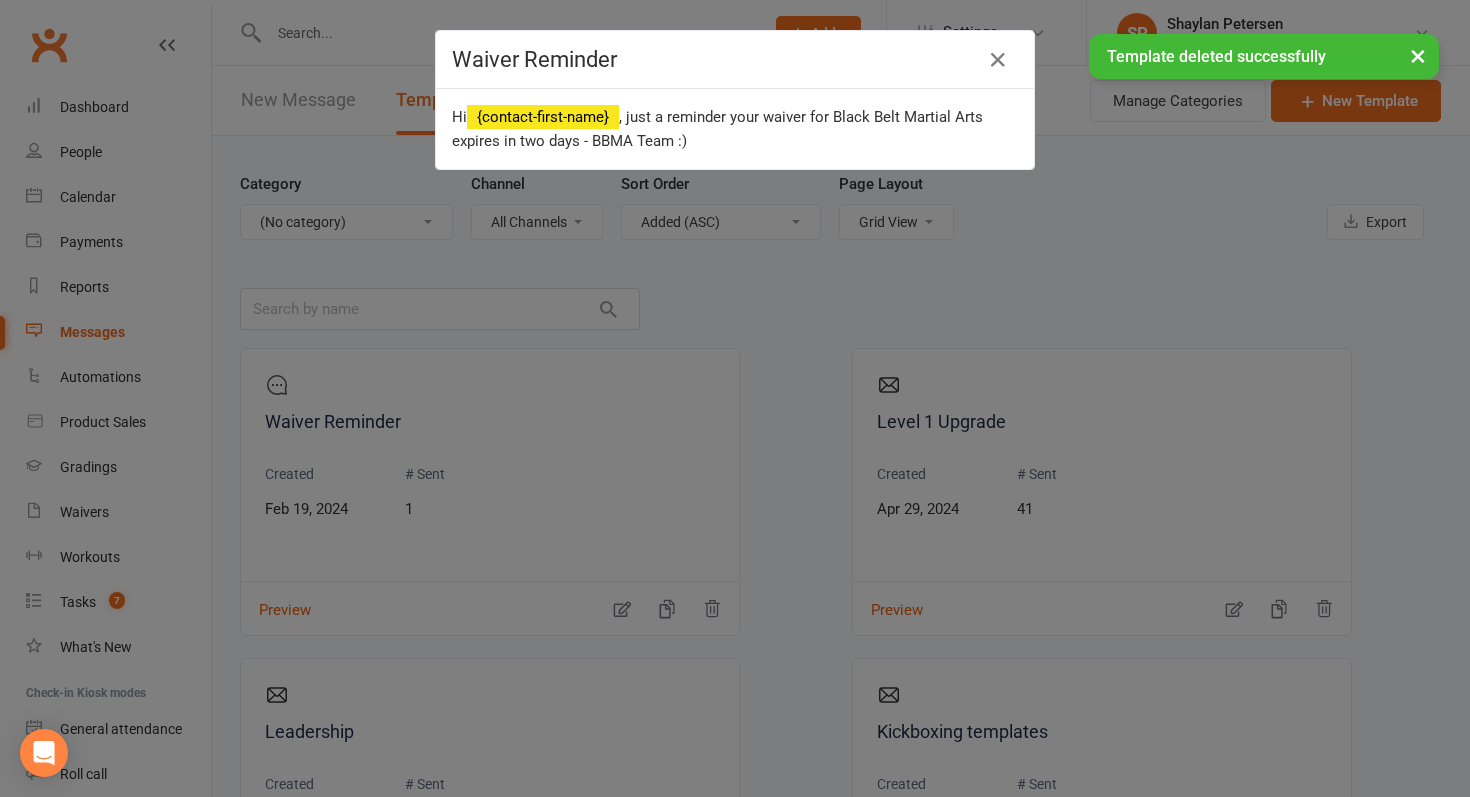 click on "× Template deleted successfully" at bounding box center (722, 34) 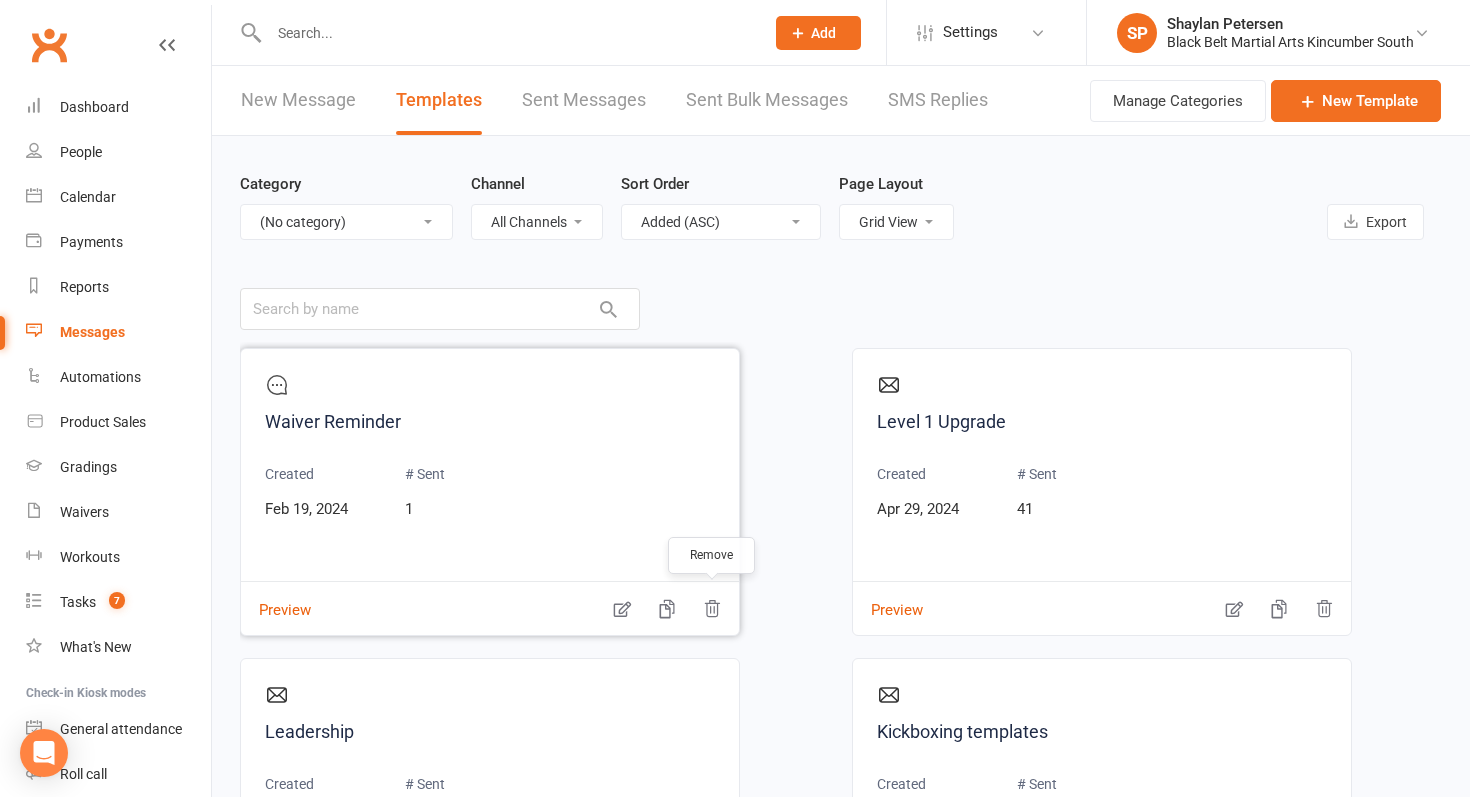 click 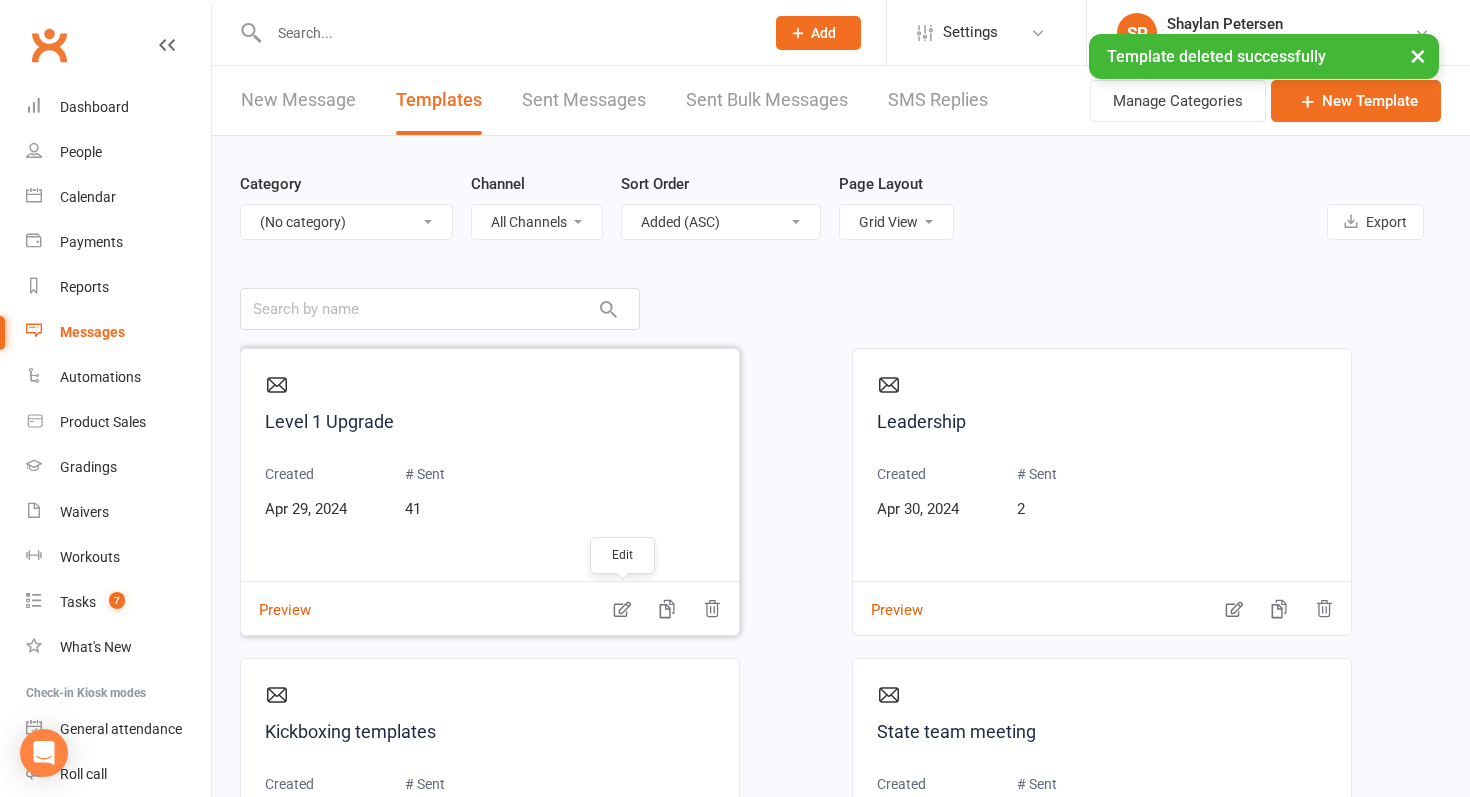click 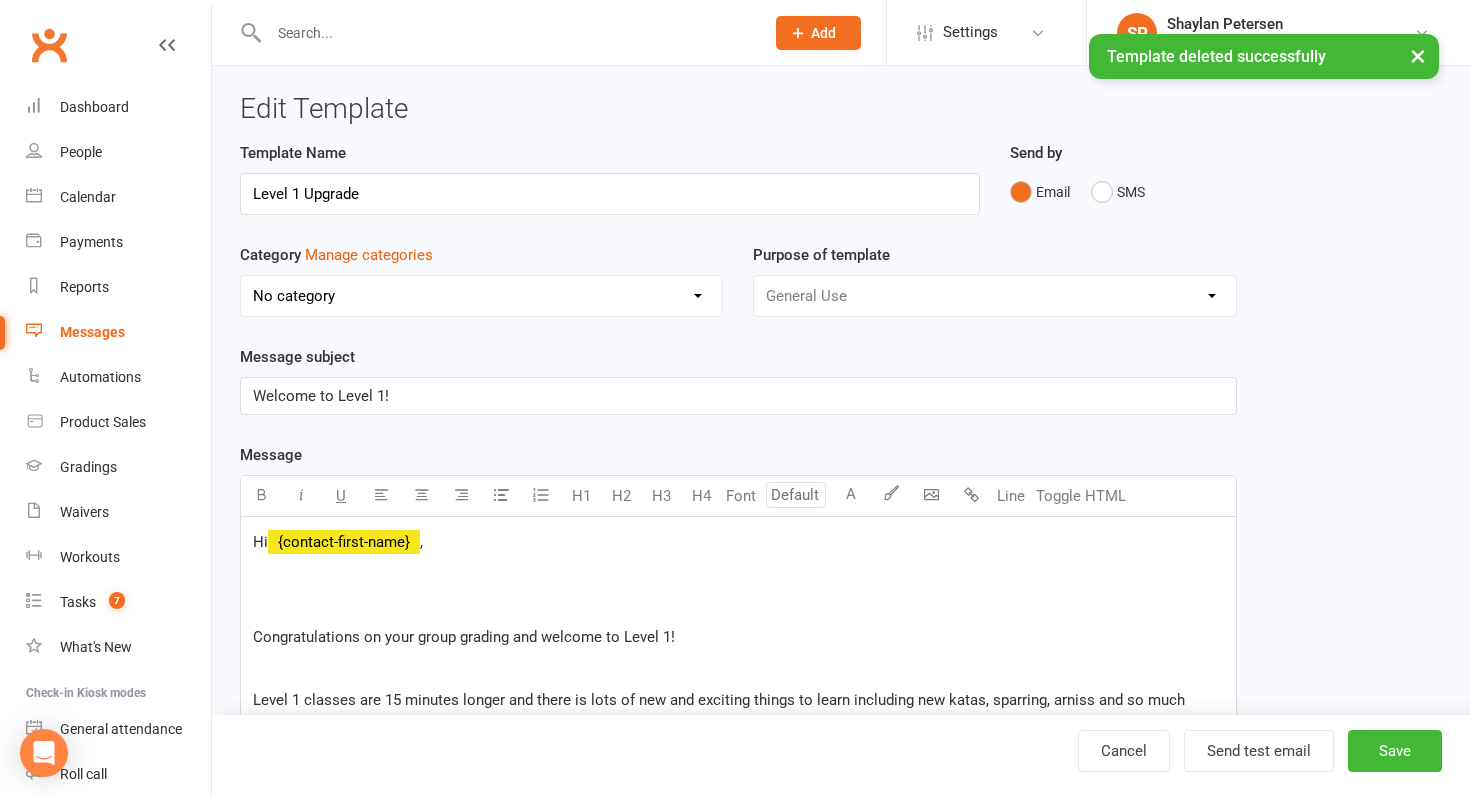 click on "No category 30 Days Birthday Parties Enquiries Events General Gradings Group Grading Holiday Camps and PNO Leadership Level Upgrades Little Dragons Marketing New Student Information Payments Prep Cycle Staff State Team Tournaments" at bounding box center [481, 296] 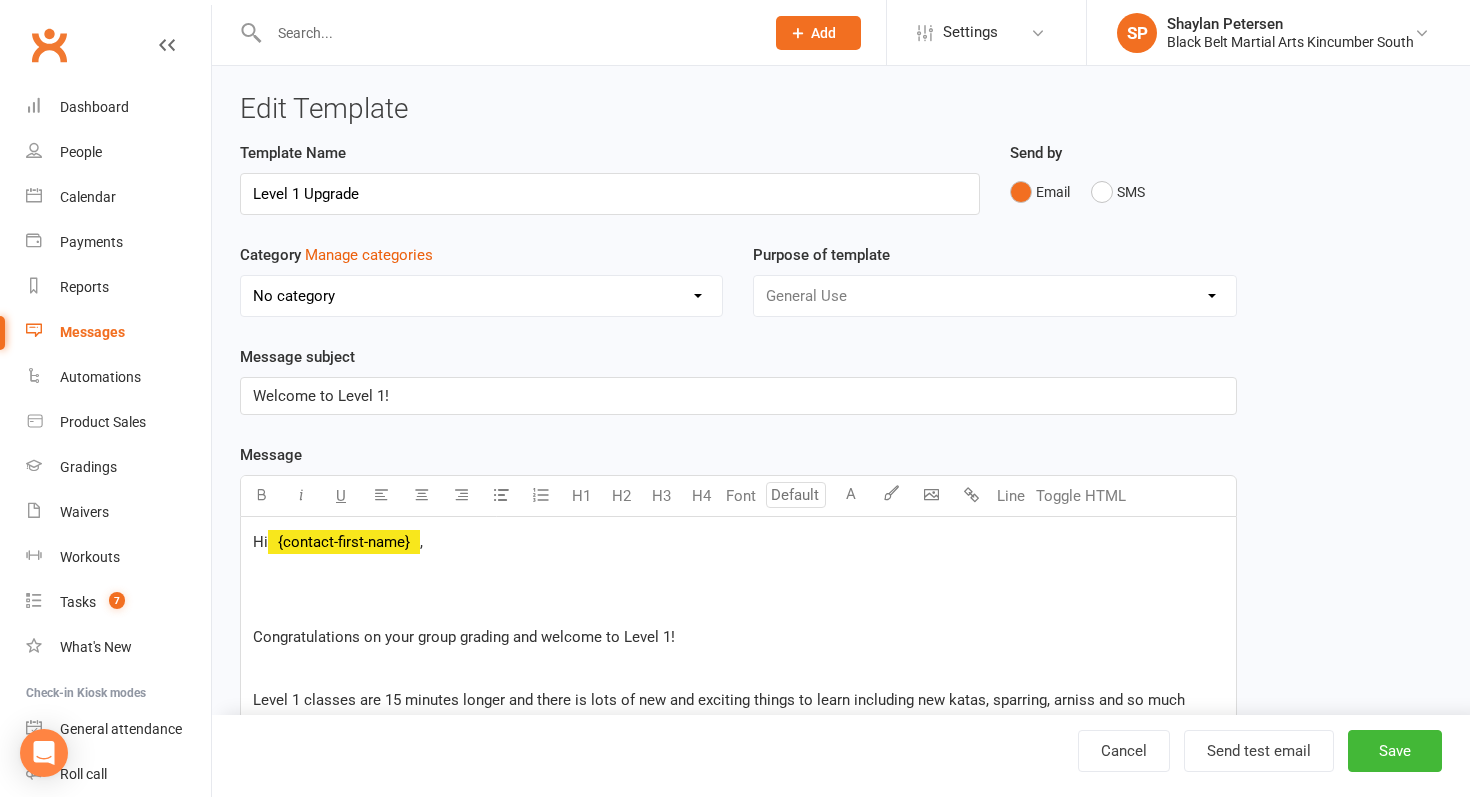 select on "[NUMBER]" 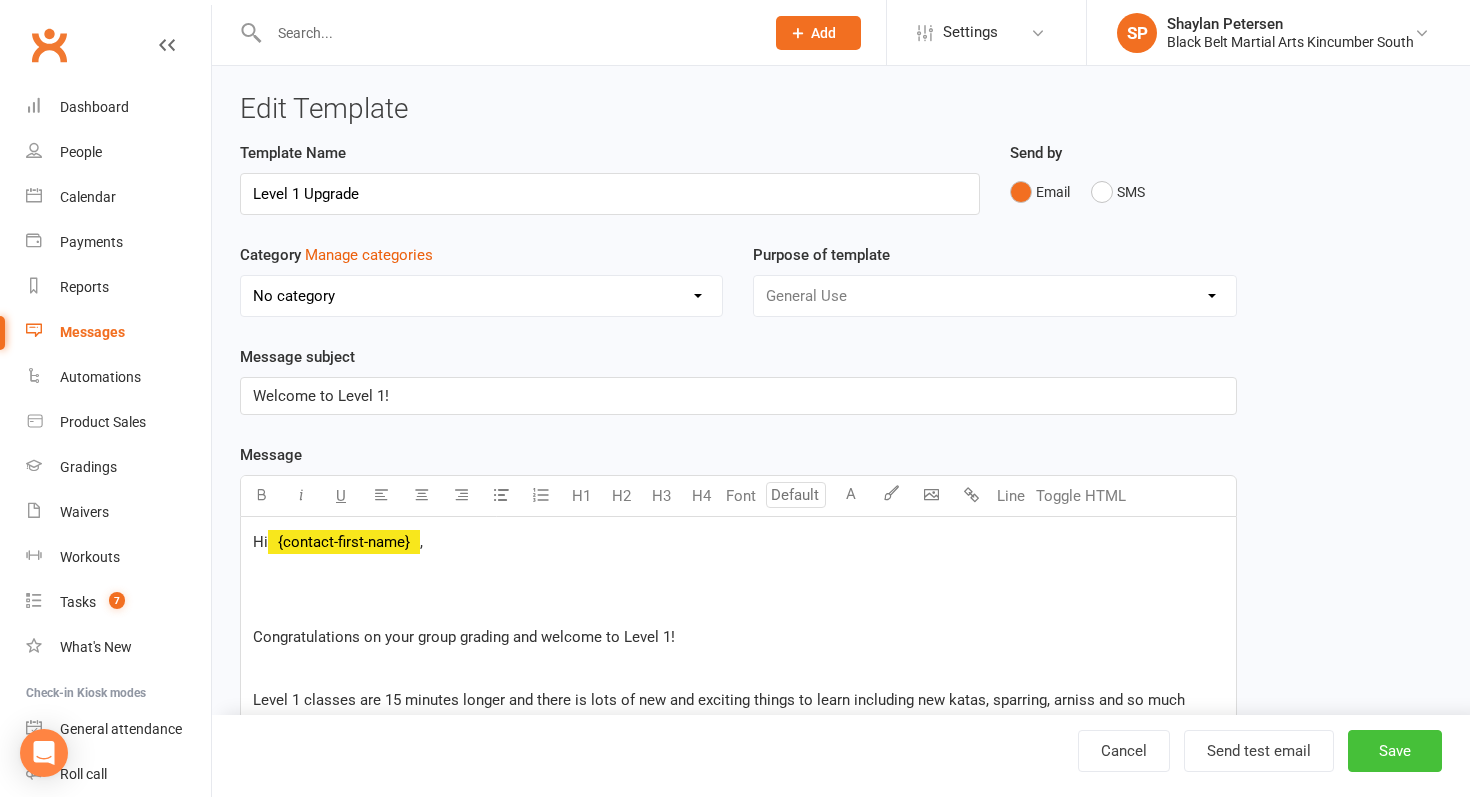 click on "Save" at bounding box center [1395, 751] 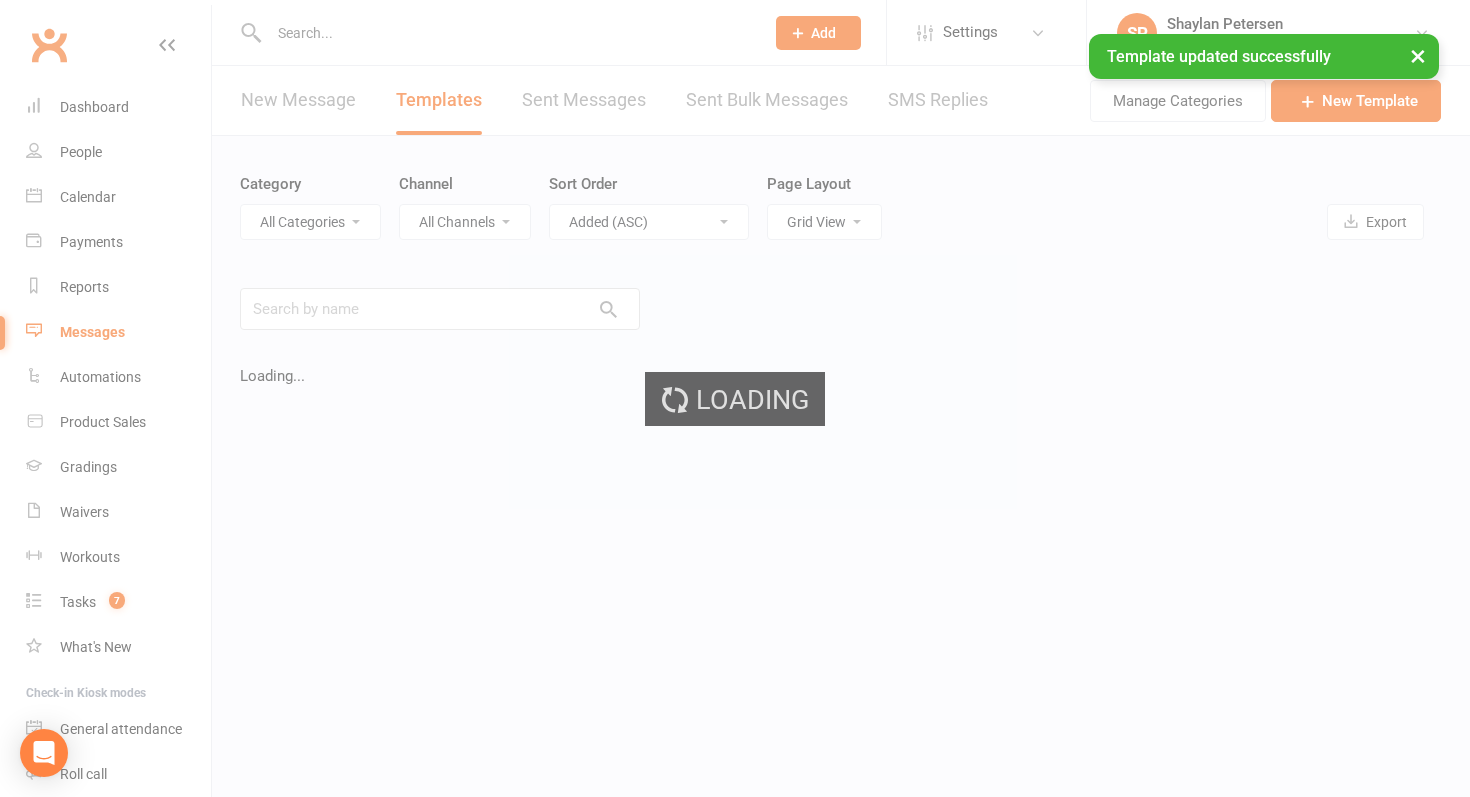 select on "-1" 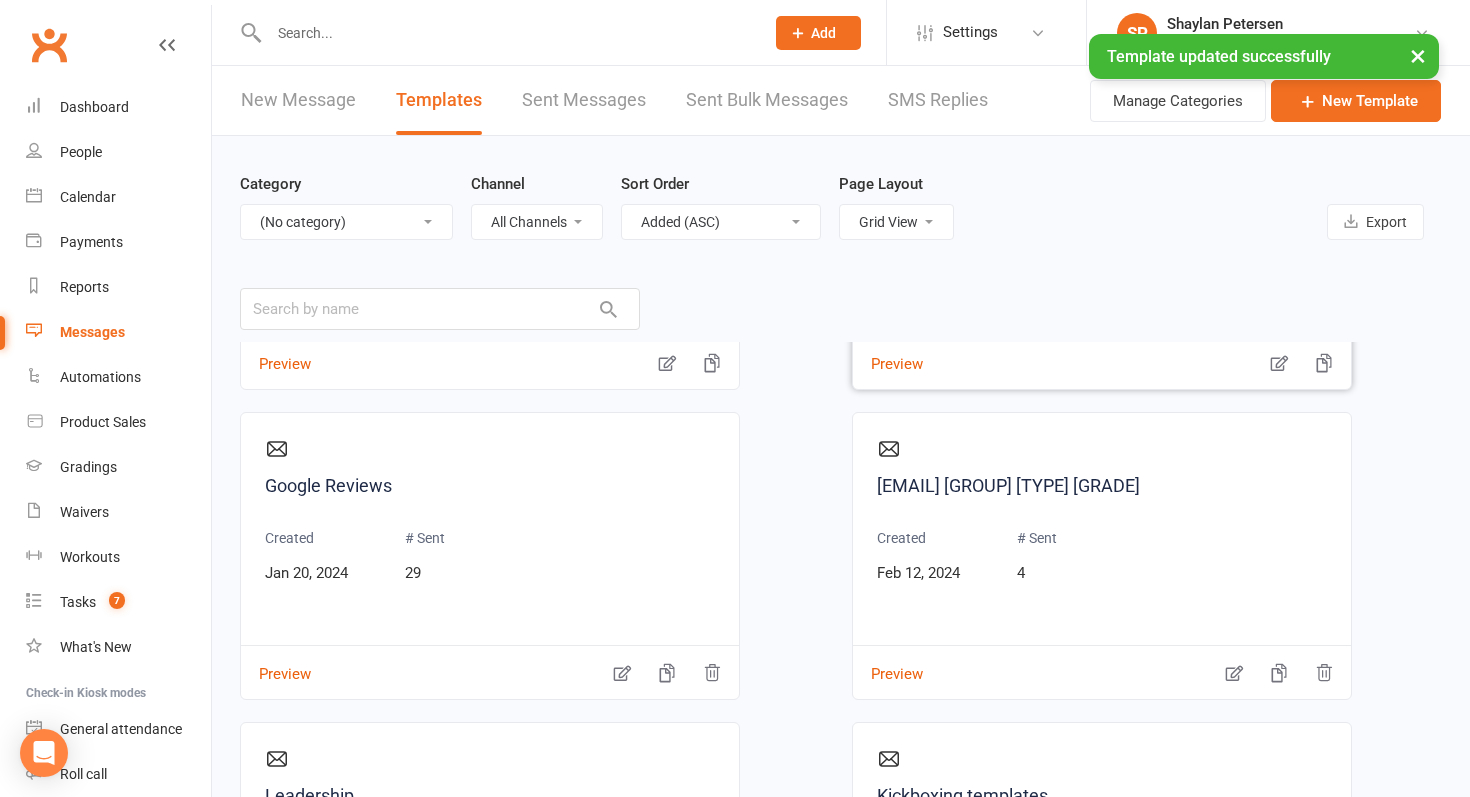 scroll, scrollTop: 603, scrollLeft: 0, axis: vertical 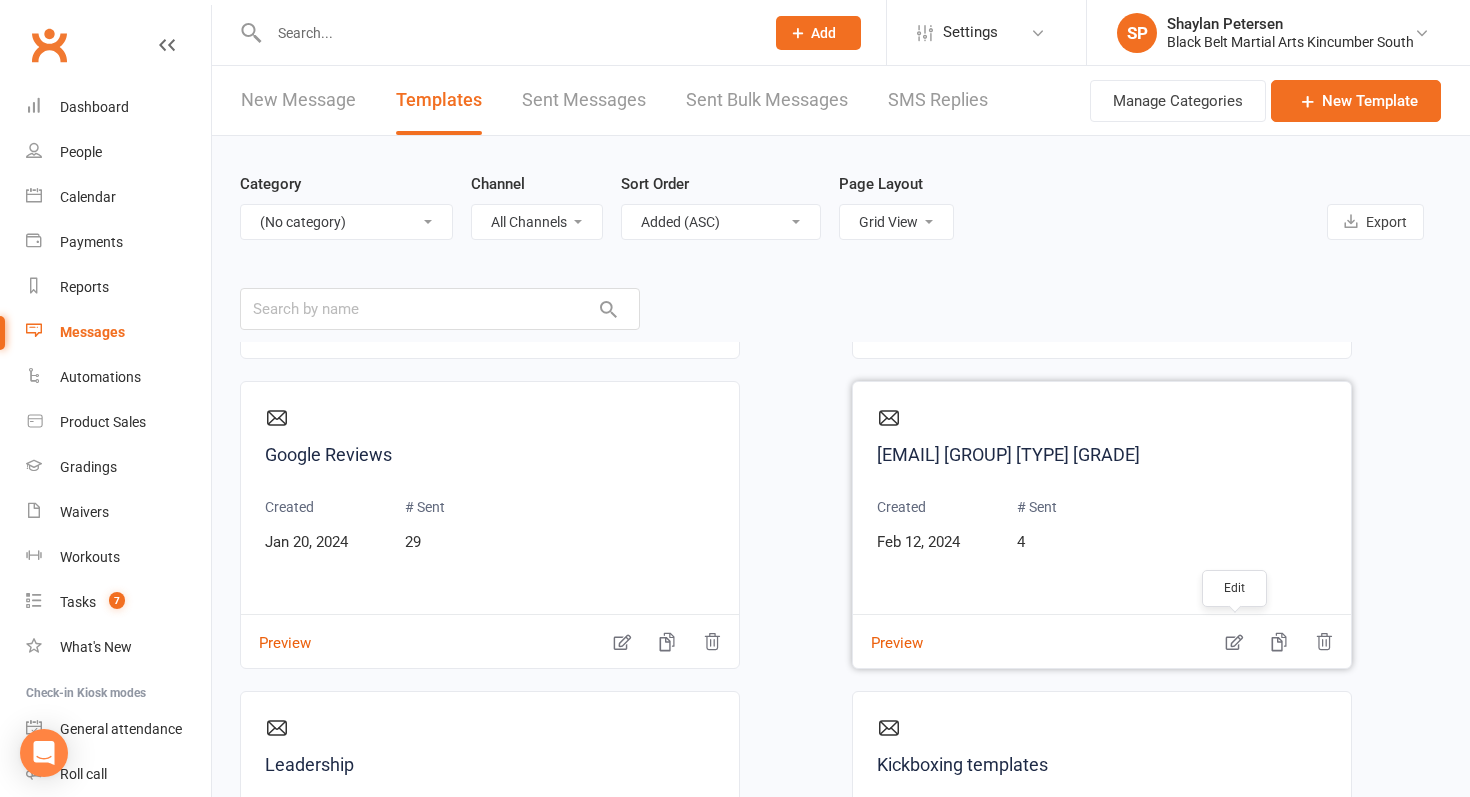click 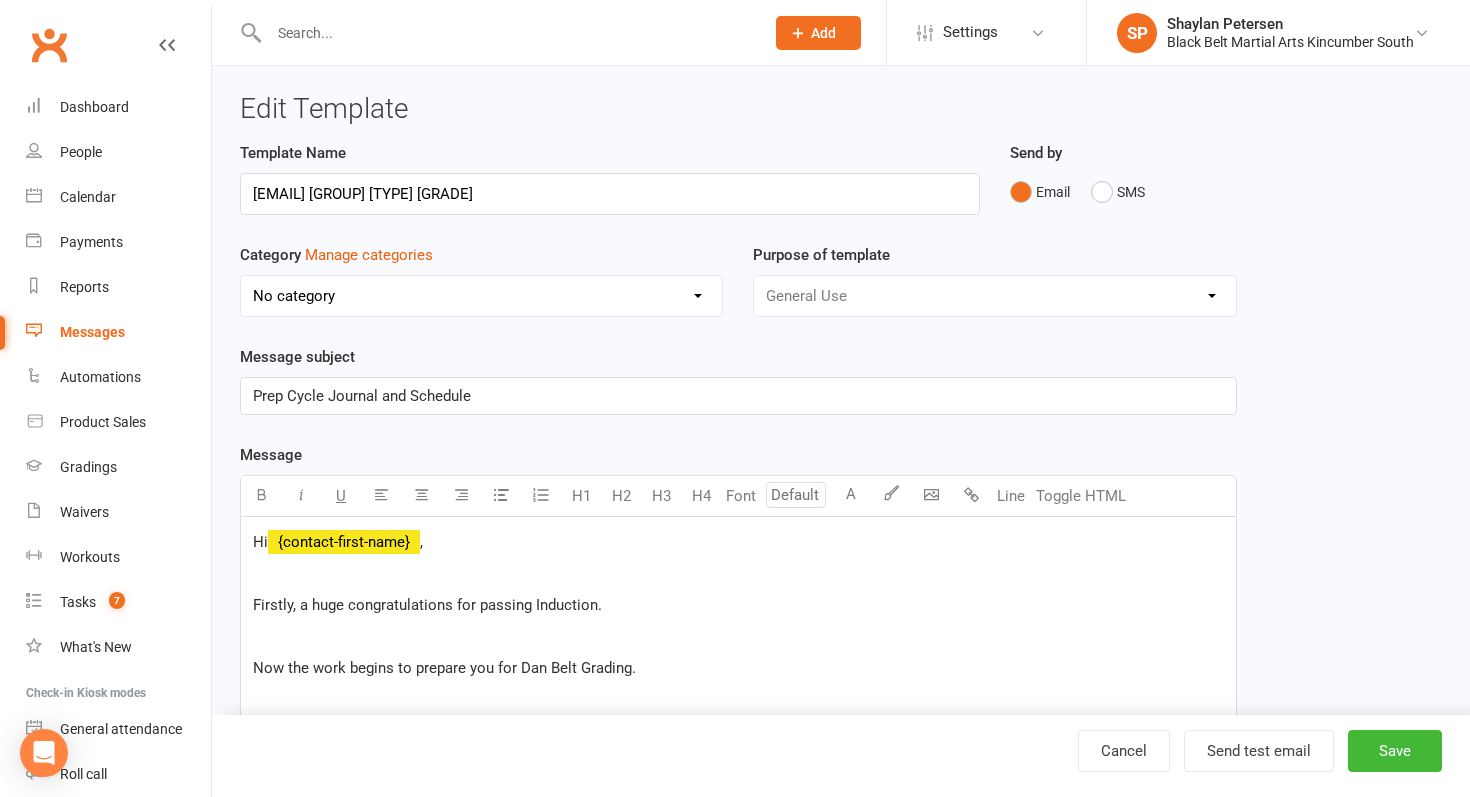 click on "No category 30 Days Birthday Parties Enquiries Events General Gradings Group Grading Holiday Camps and PNO Leadership Level Upgrades Little Dragons Marketing New Student Information Payments Prep Cycle Staff State Team Tournaments" at bounding box center (481, 296) 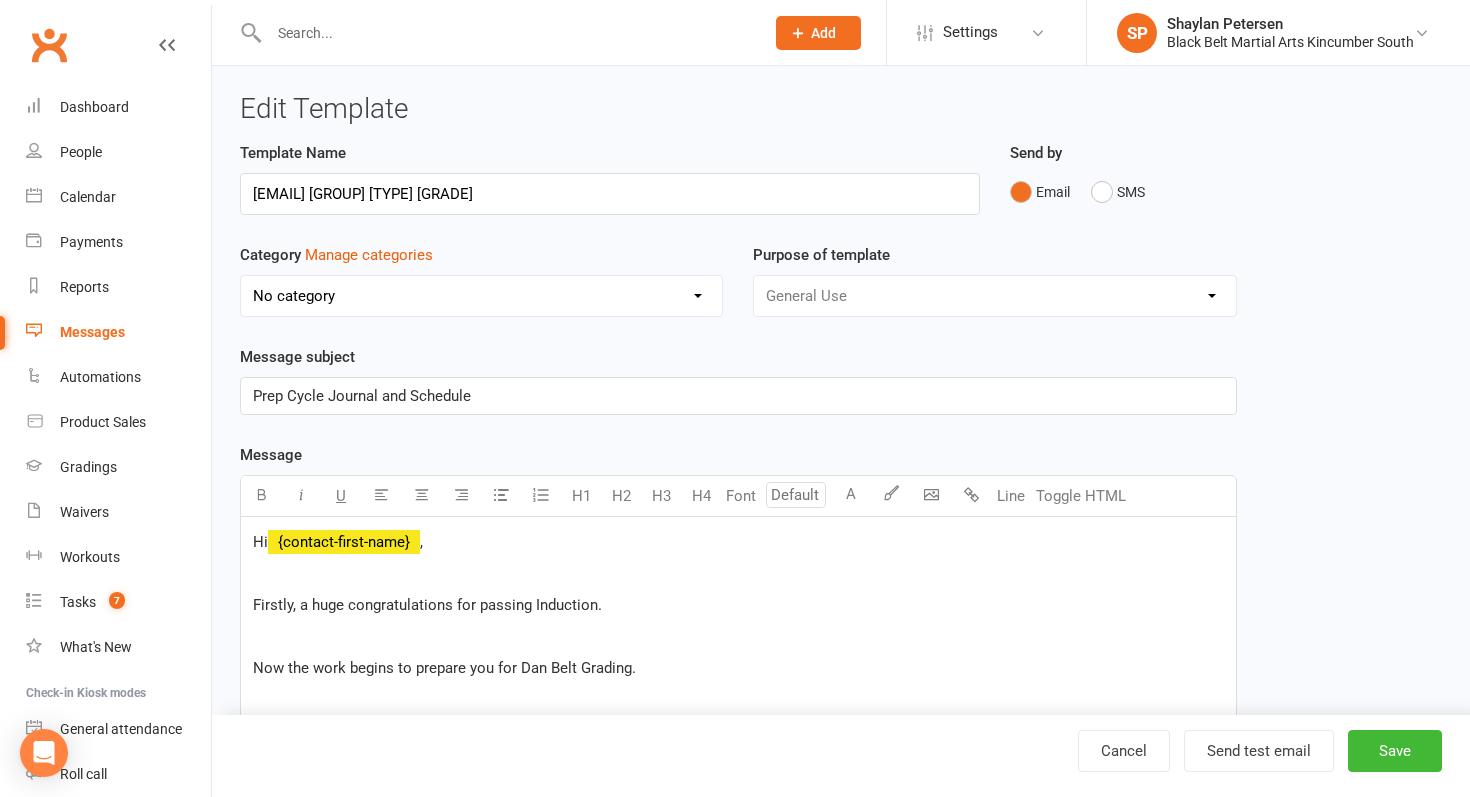 select on "8250" 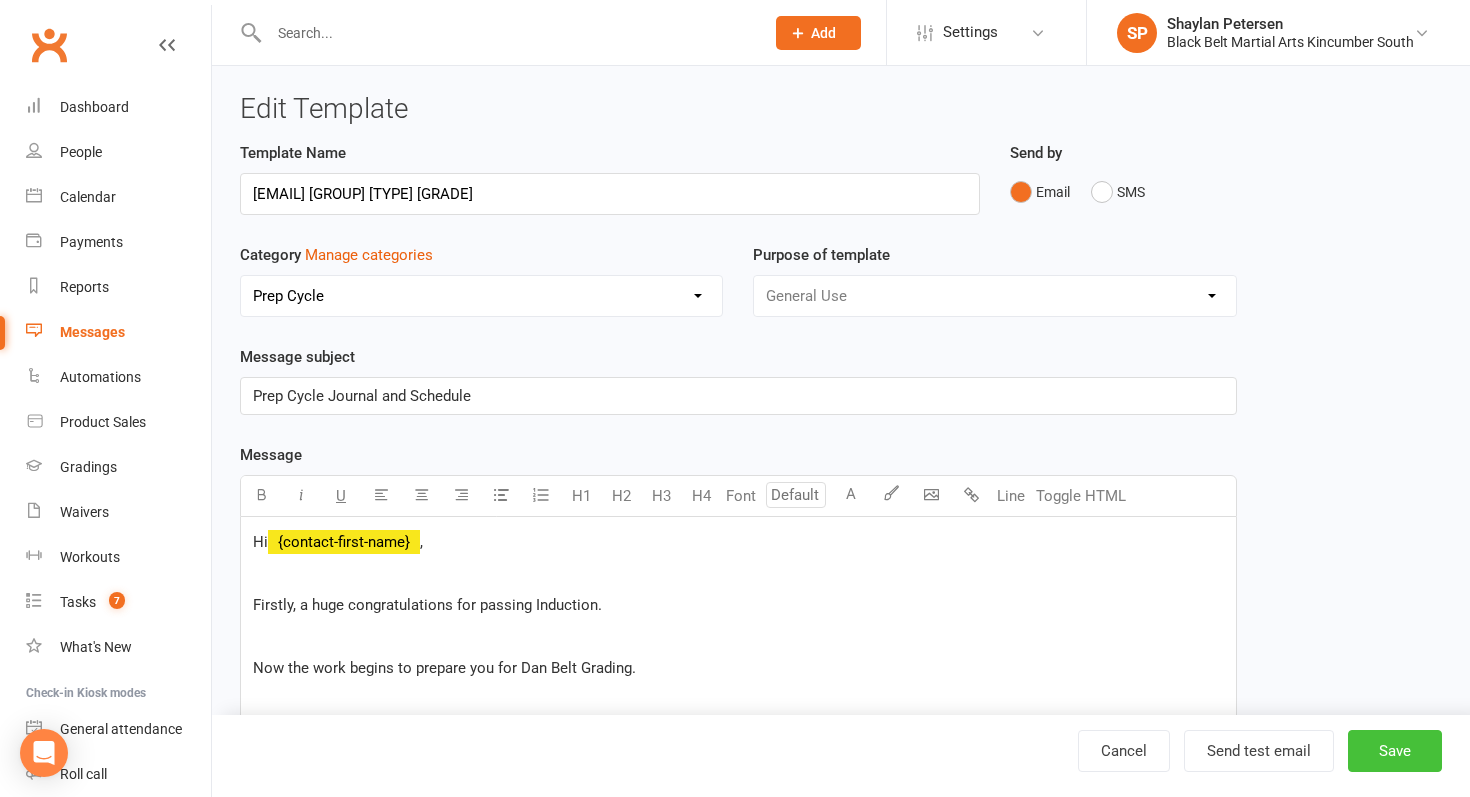click on "Save" at bounding box center (1395, 751) 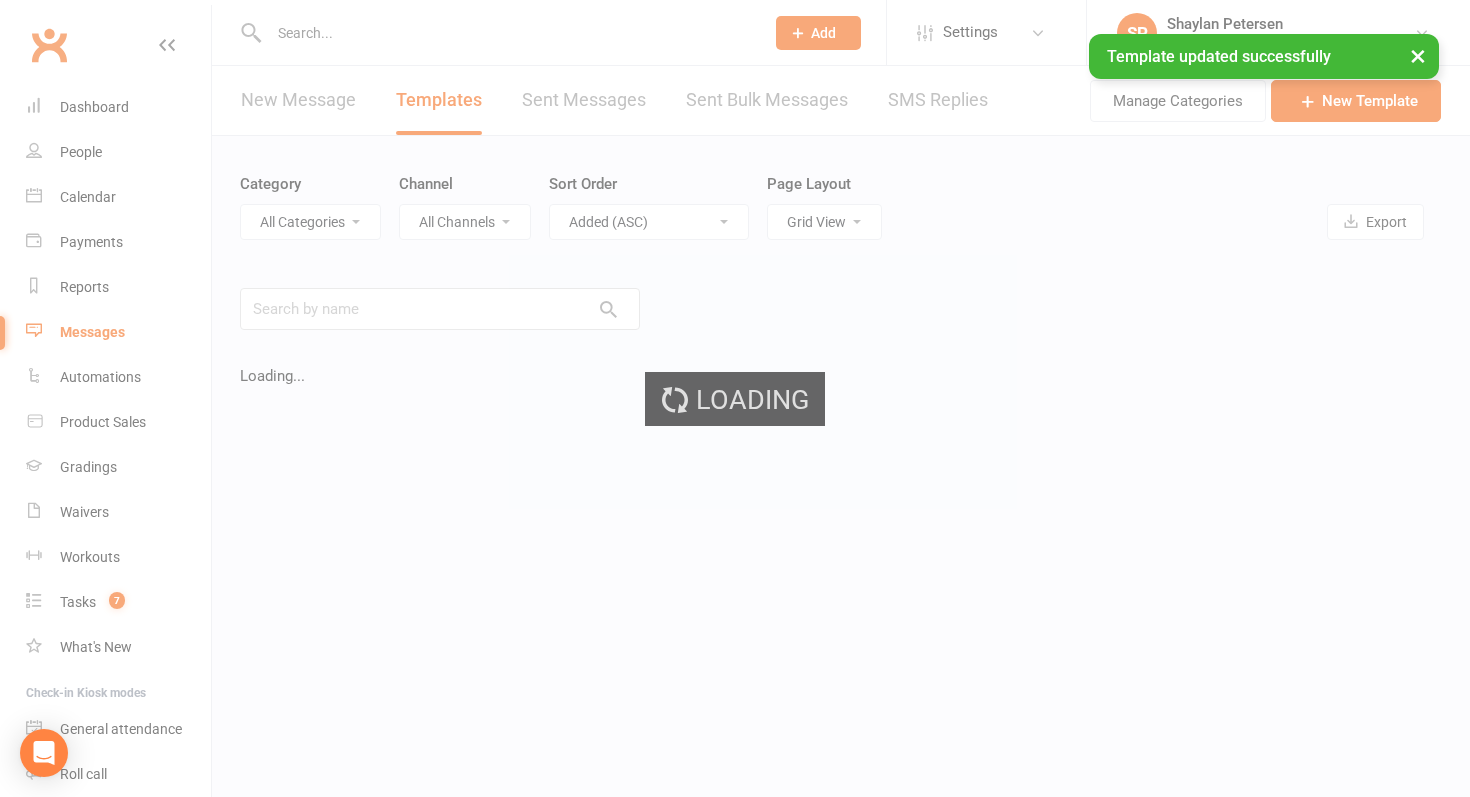 select on "-1" 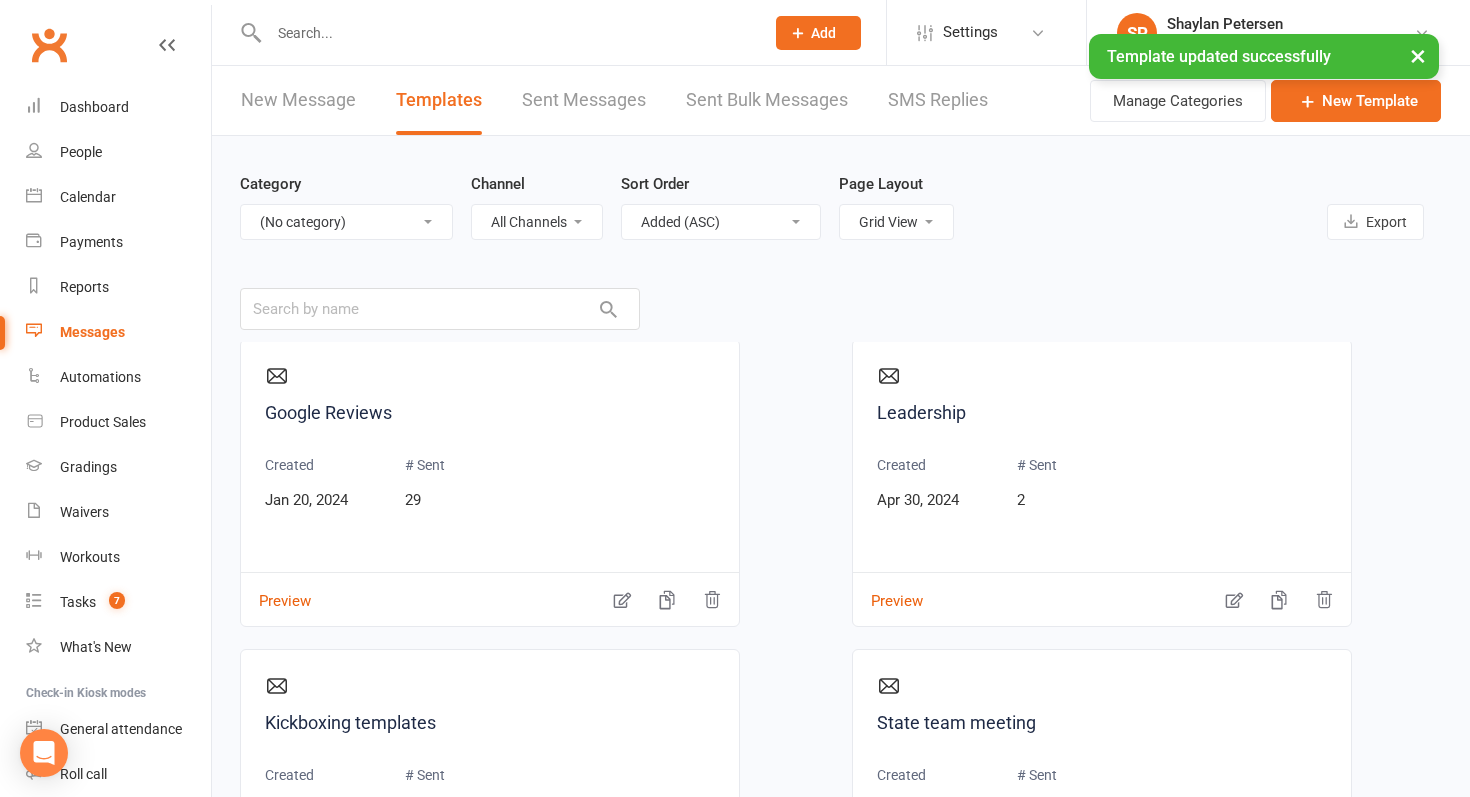 scroll, scrollTop: 647, scrollLeft: 0, axis: vertical 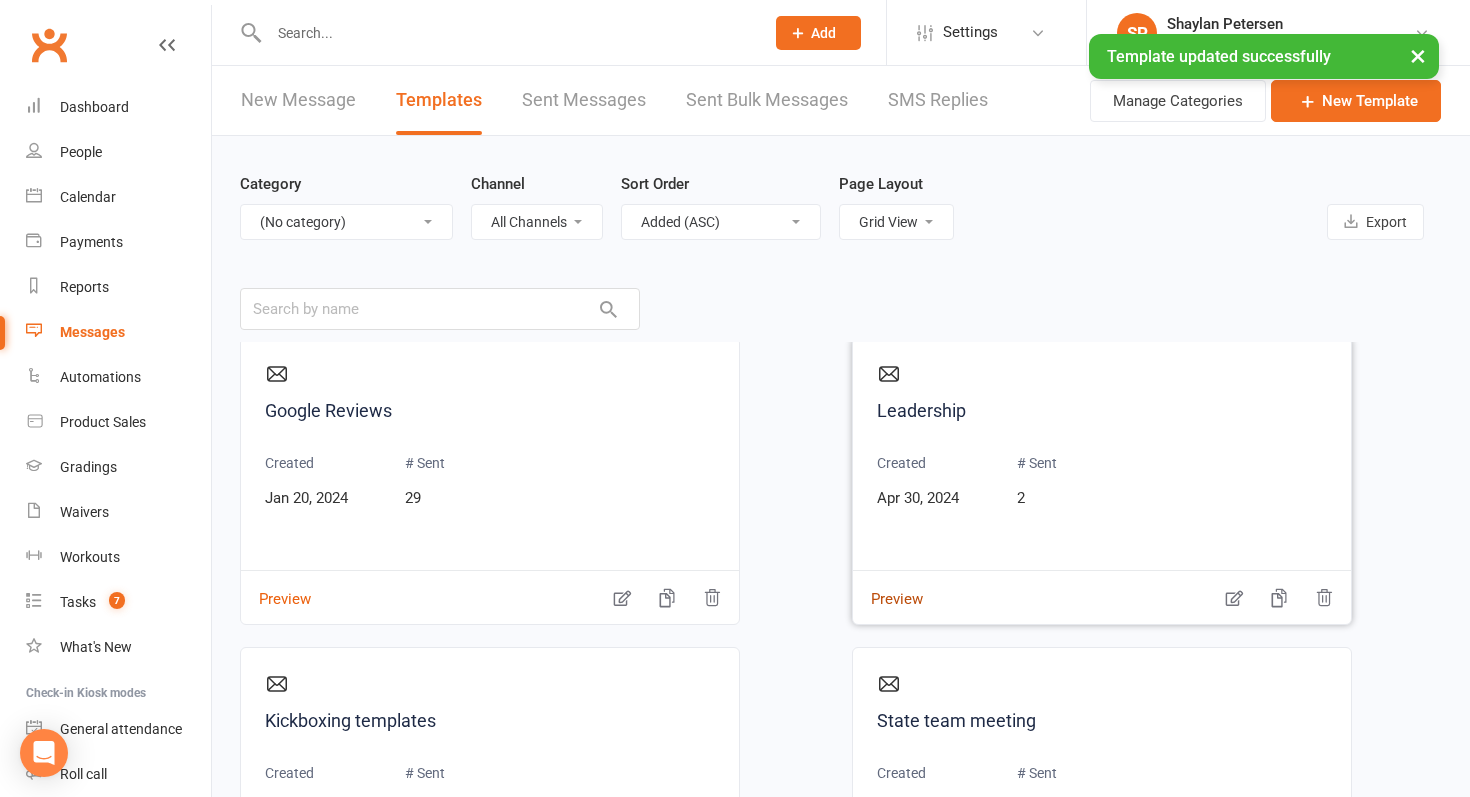click on "Preview" at bounding box center [888, 585] 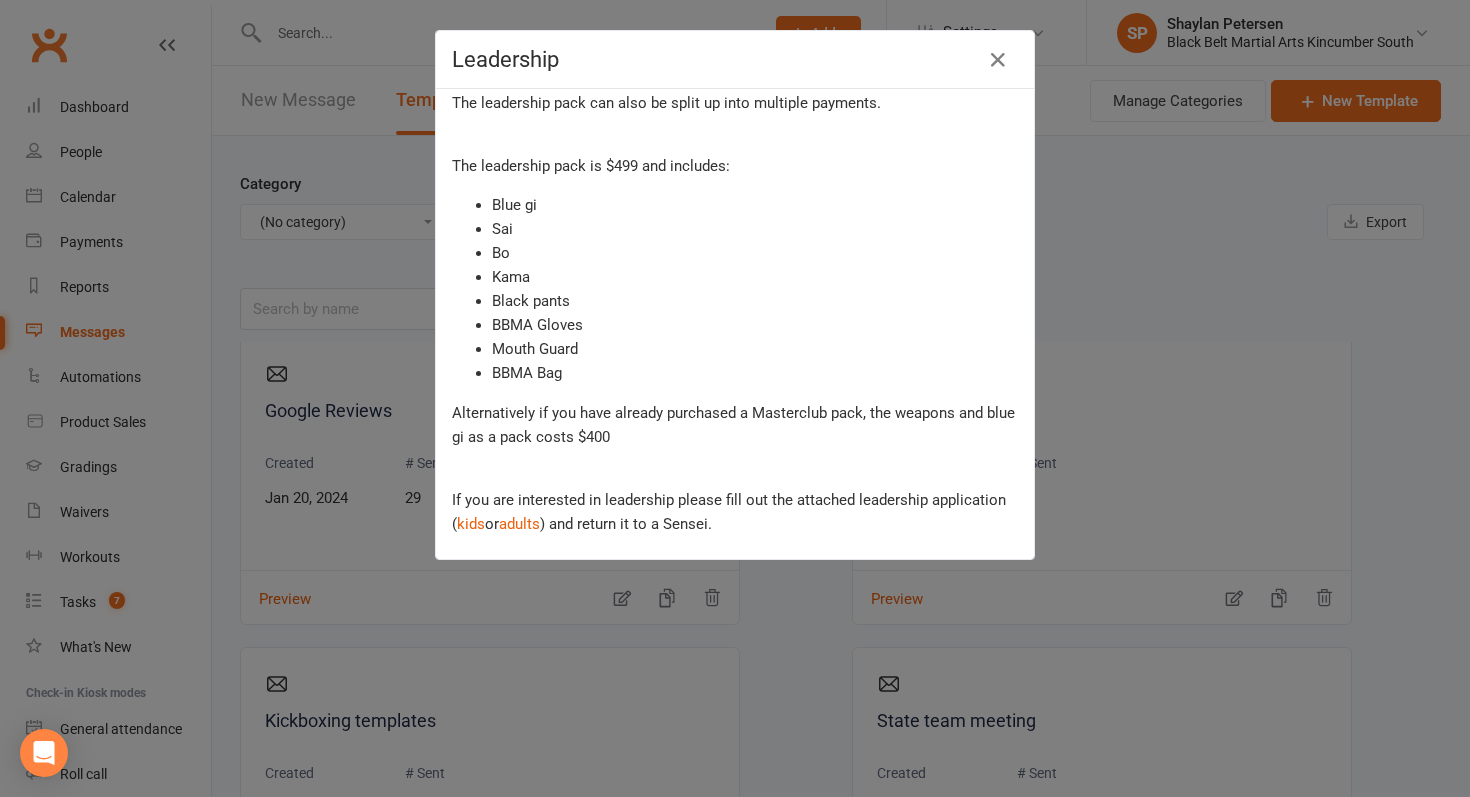 scroll, scrollTop: 751, scrollLeft: 0, axis: vertical 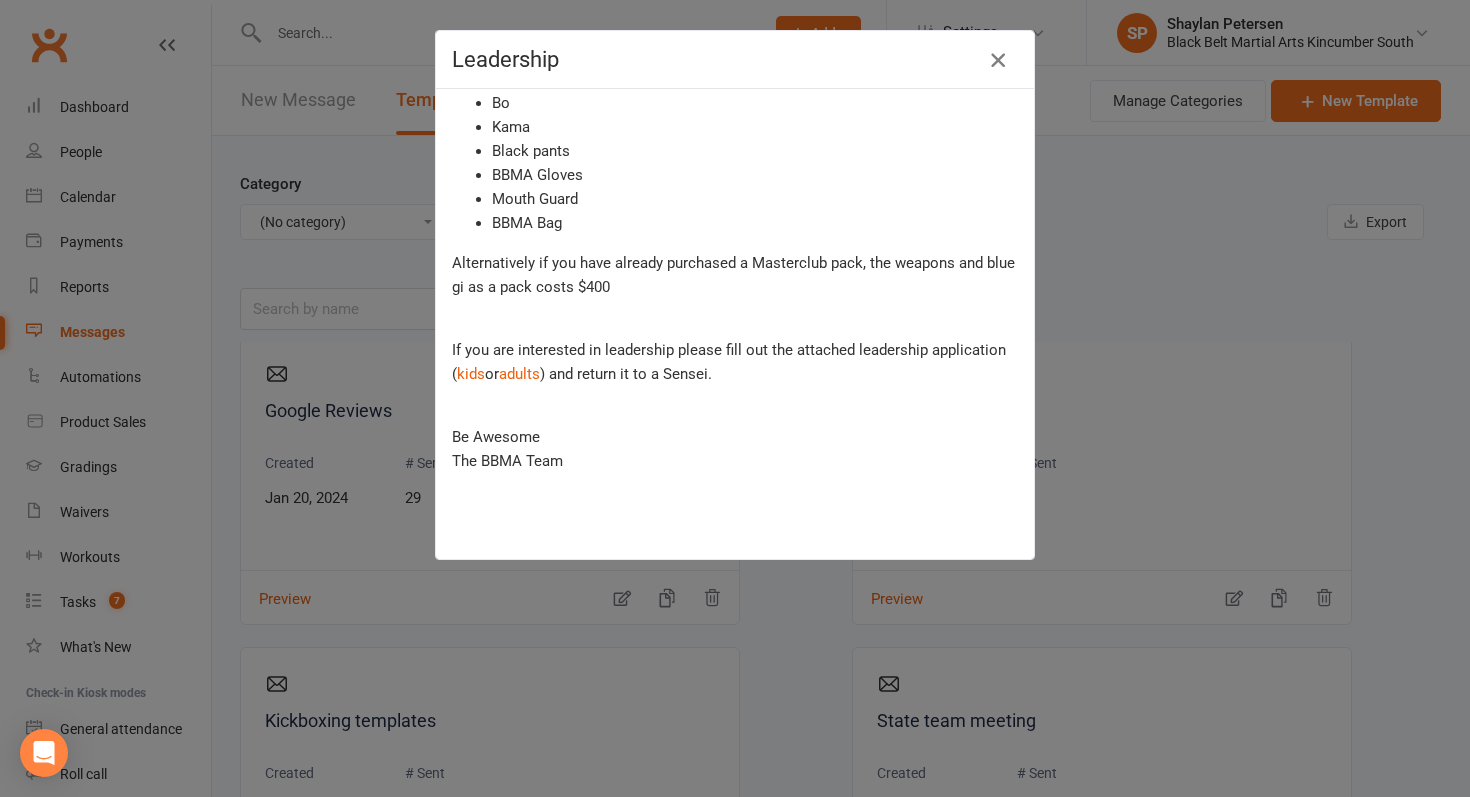 click at bounding box center (998, 60) 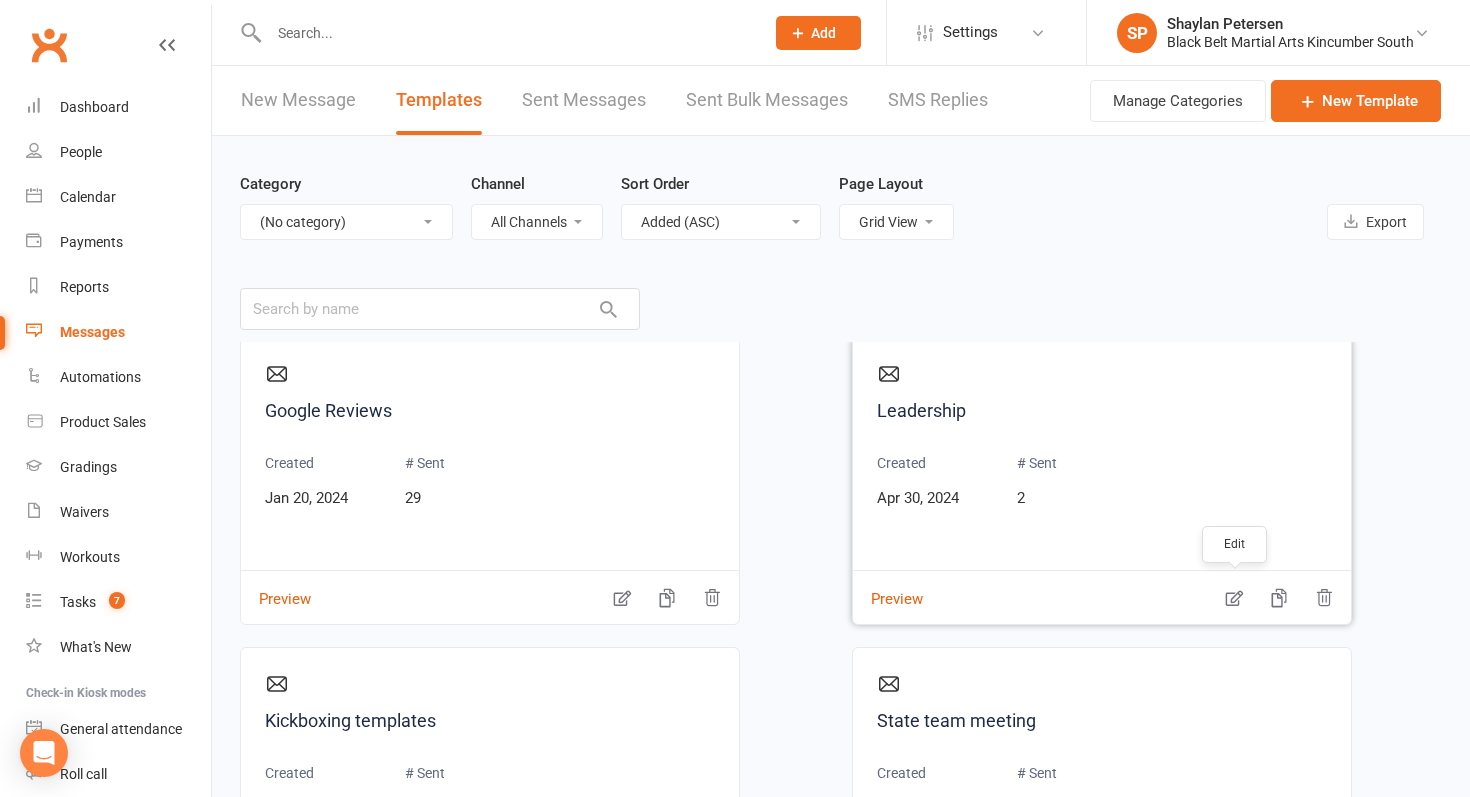 click 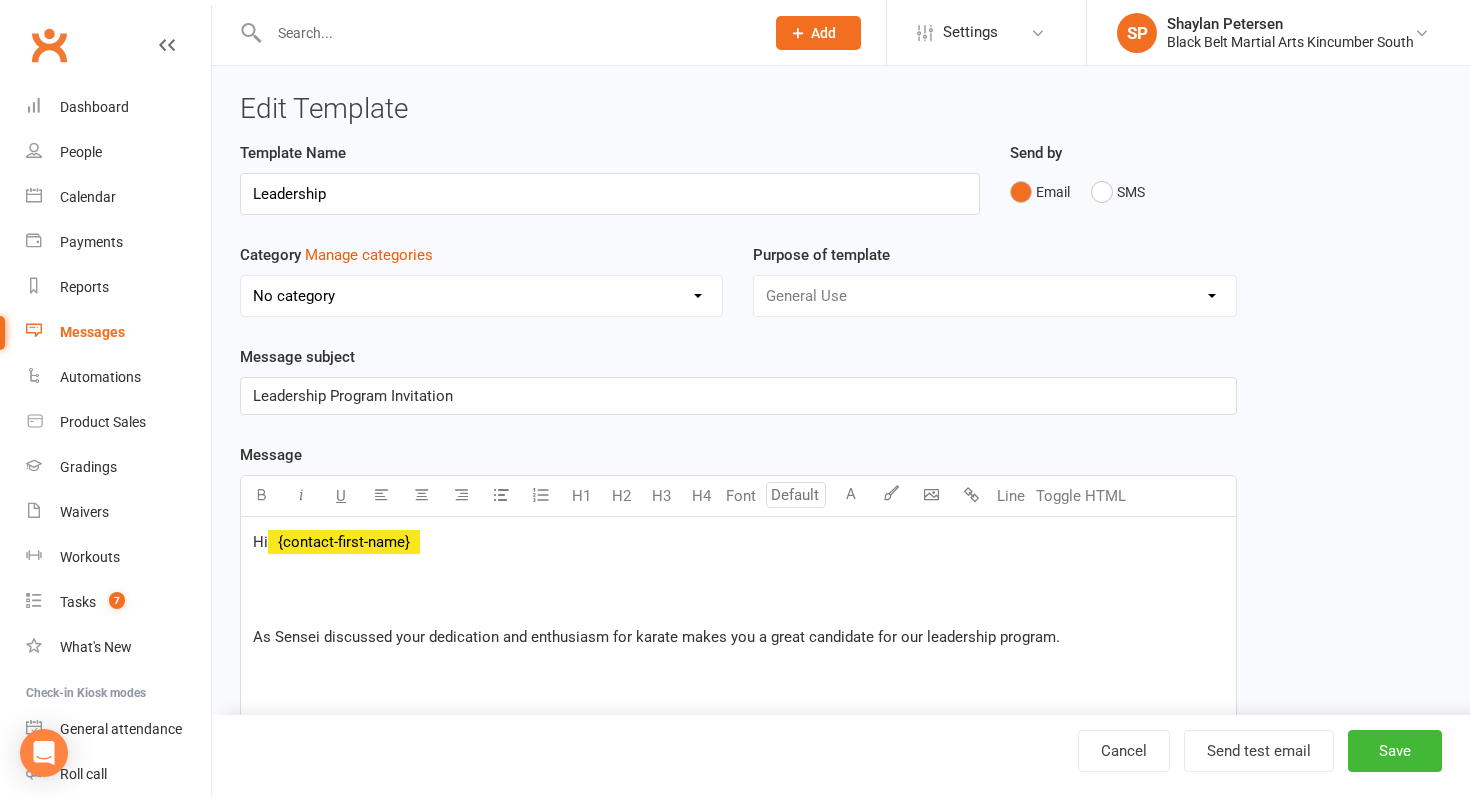 click on "No category 30 Days Birthday Parties Enquiries Events General Gradings Group Grading Holiday Camps and PNO Leadership Level Upgrades Little Dragons Marketing New Student Information Payments Prep Cycle Staff State Team Tournaments" at bounding box center (481, 296) 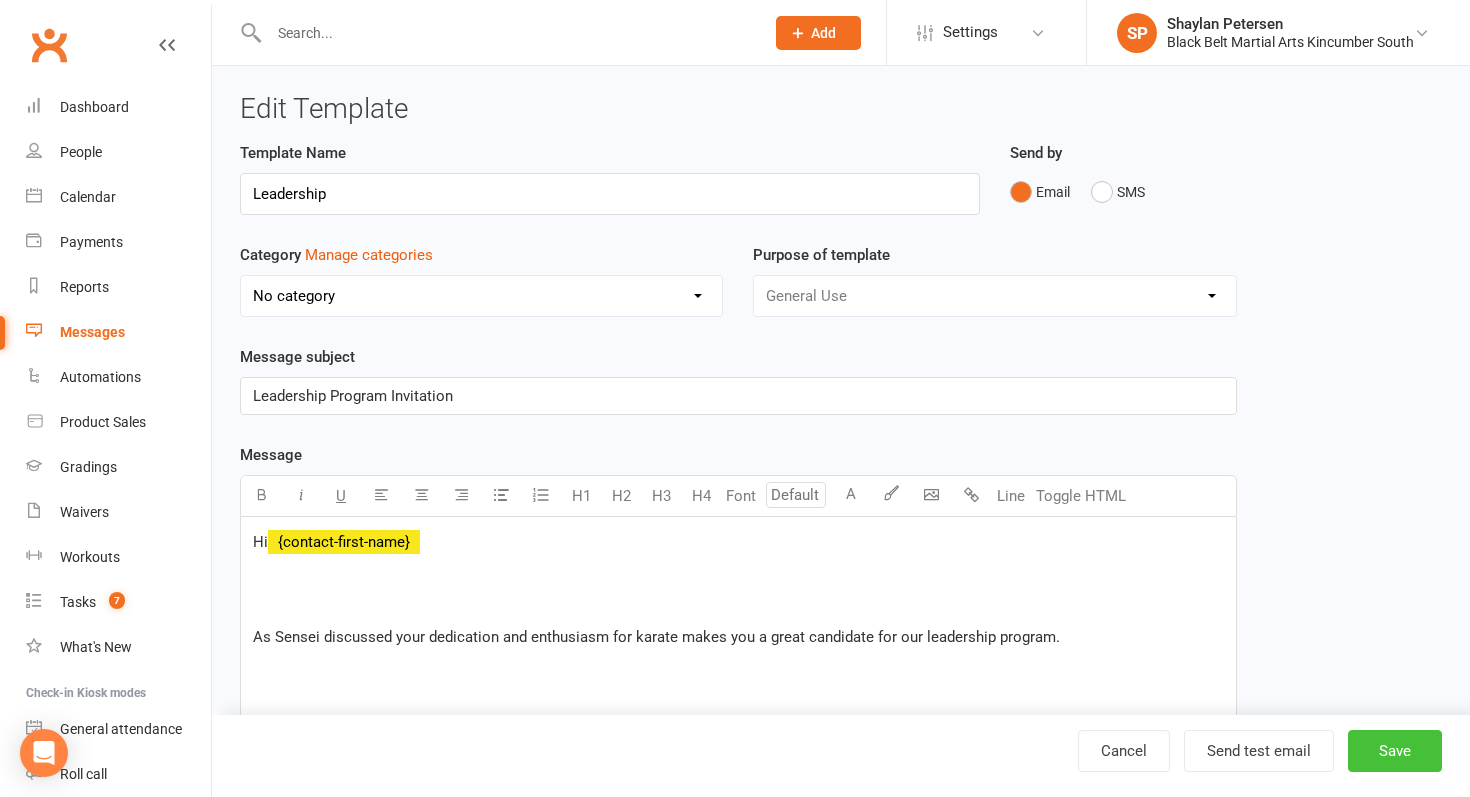 click on "Save" at bounding box center (1395, 751) 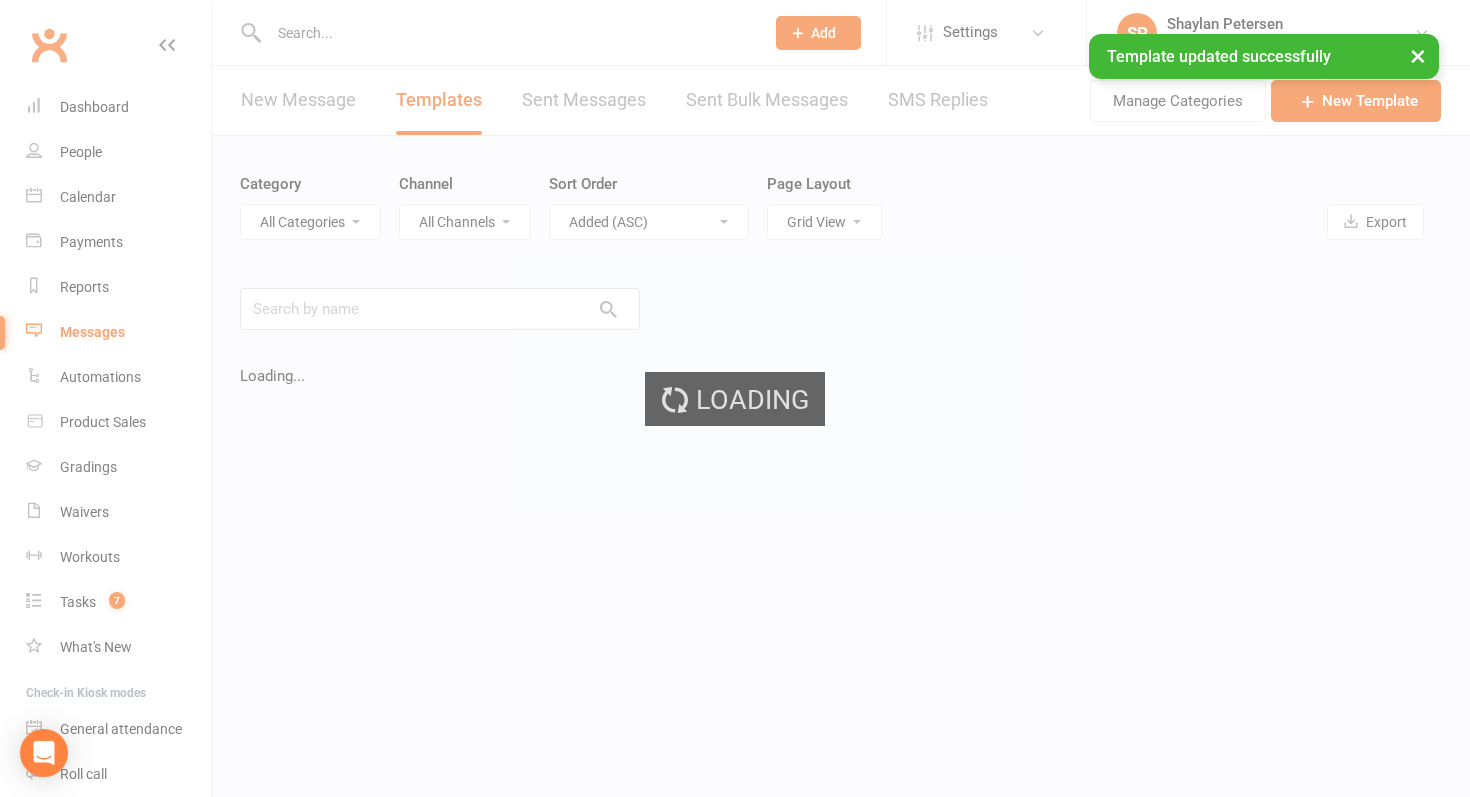 select on "-1" 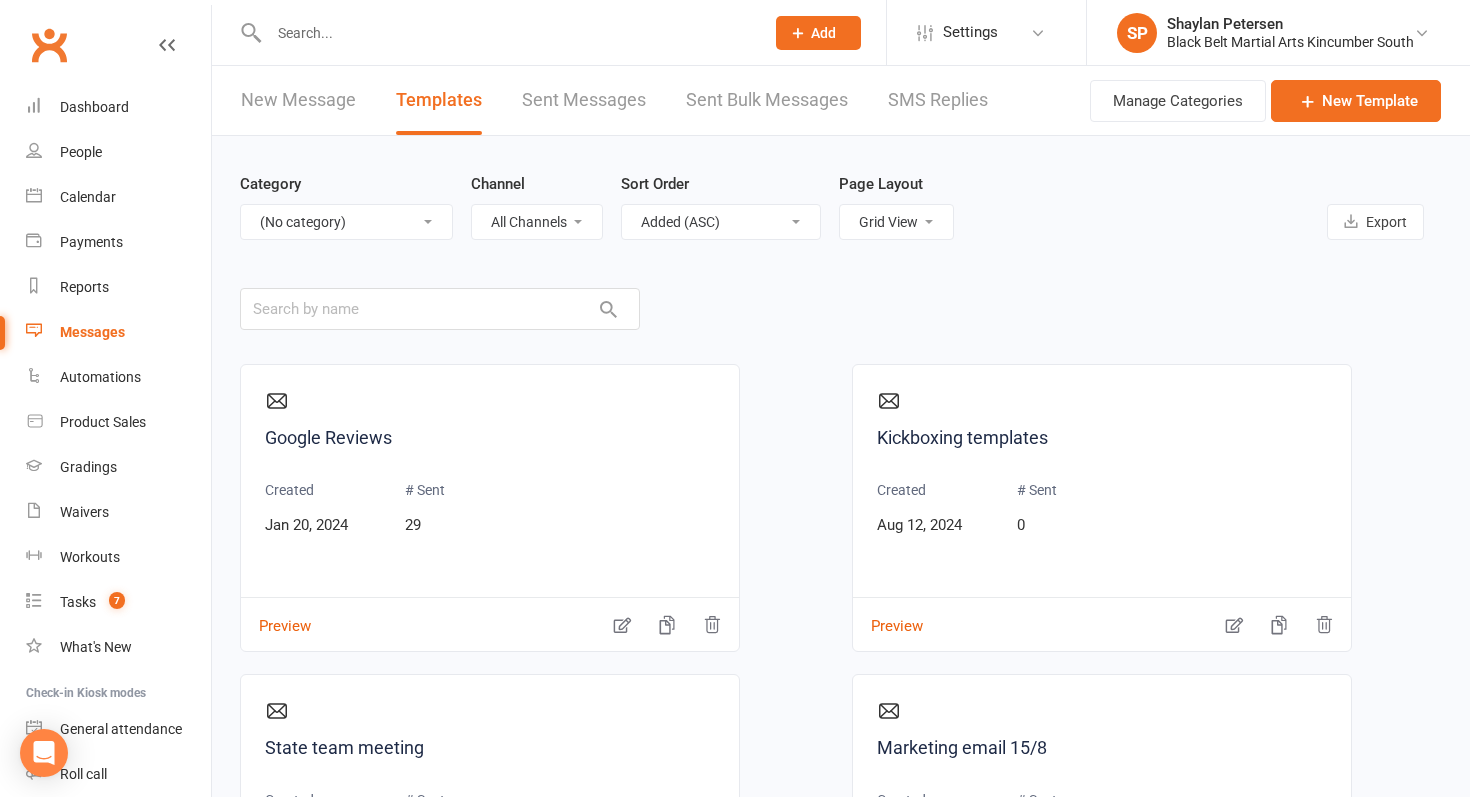 scroll, scrollTop: 614, scrollLeft: 0, axis: vertical 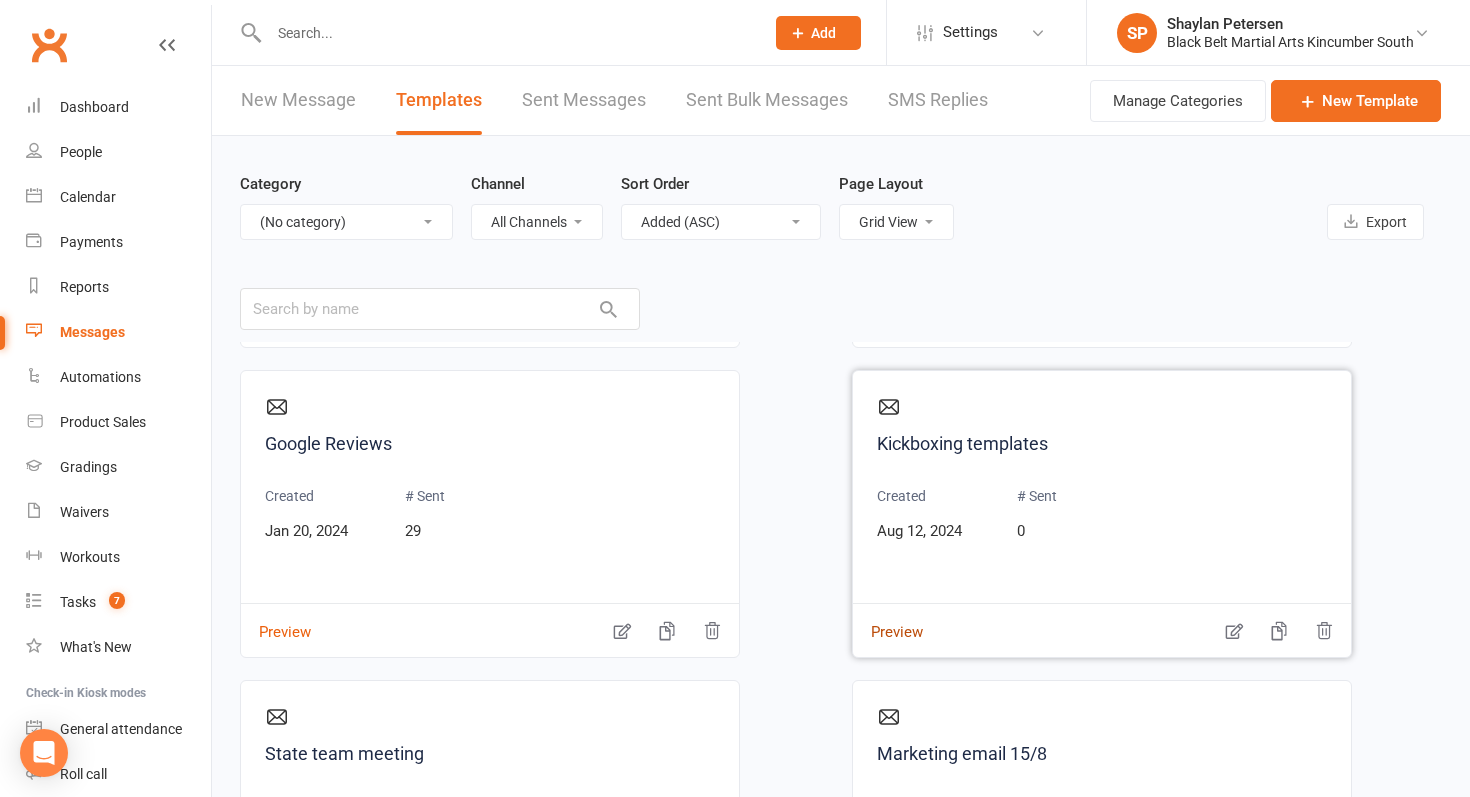 click on "Preview" at bounding box center [888, 618] 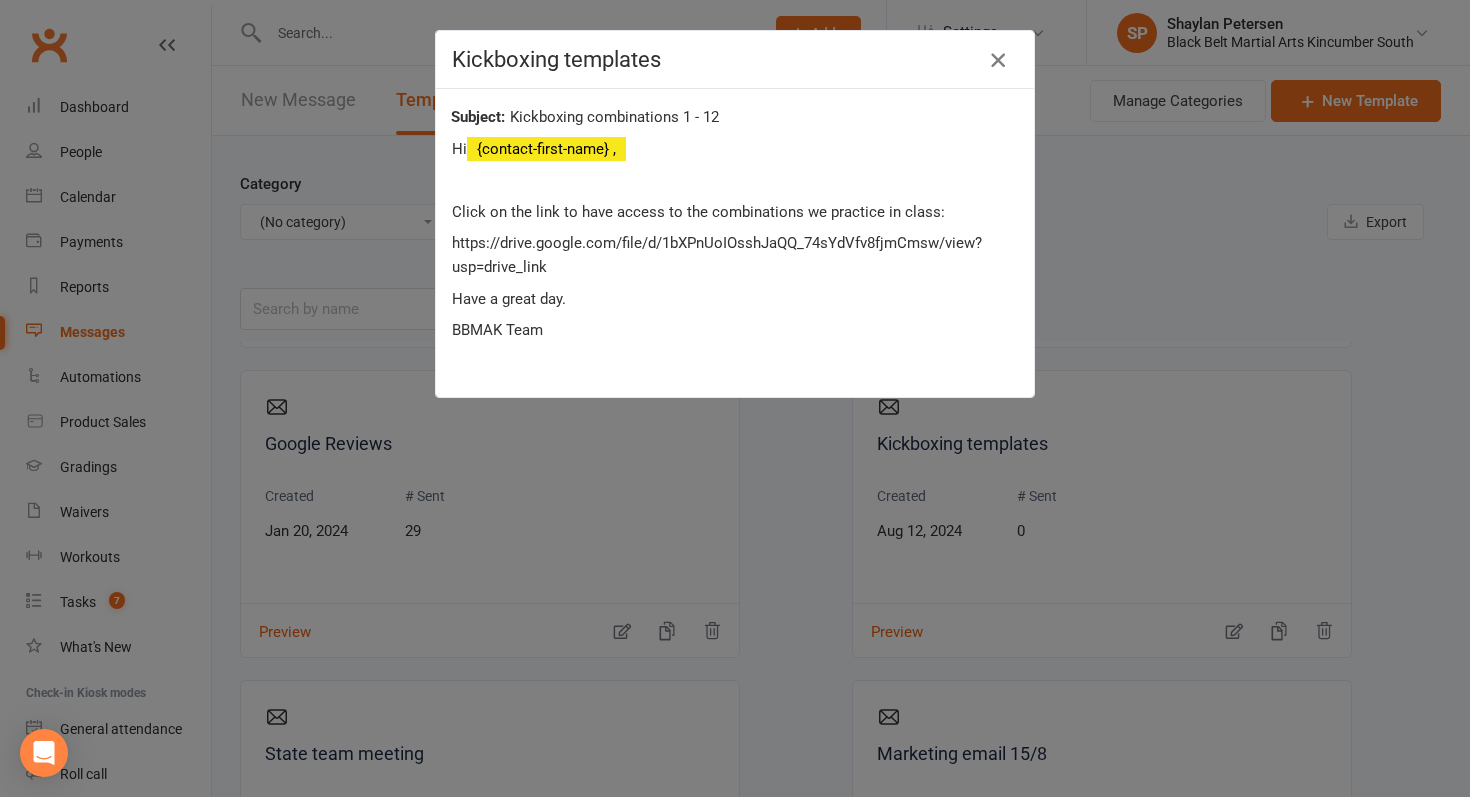 click at bounding box center [998, 60] 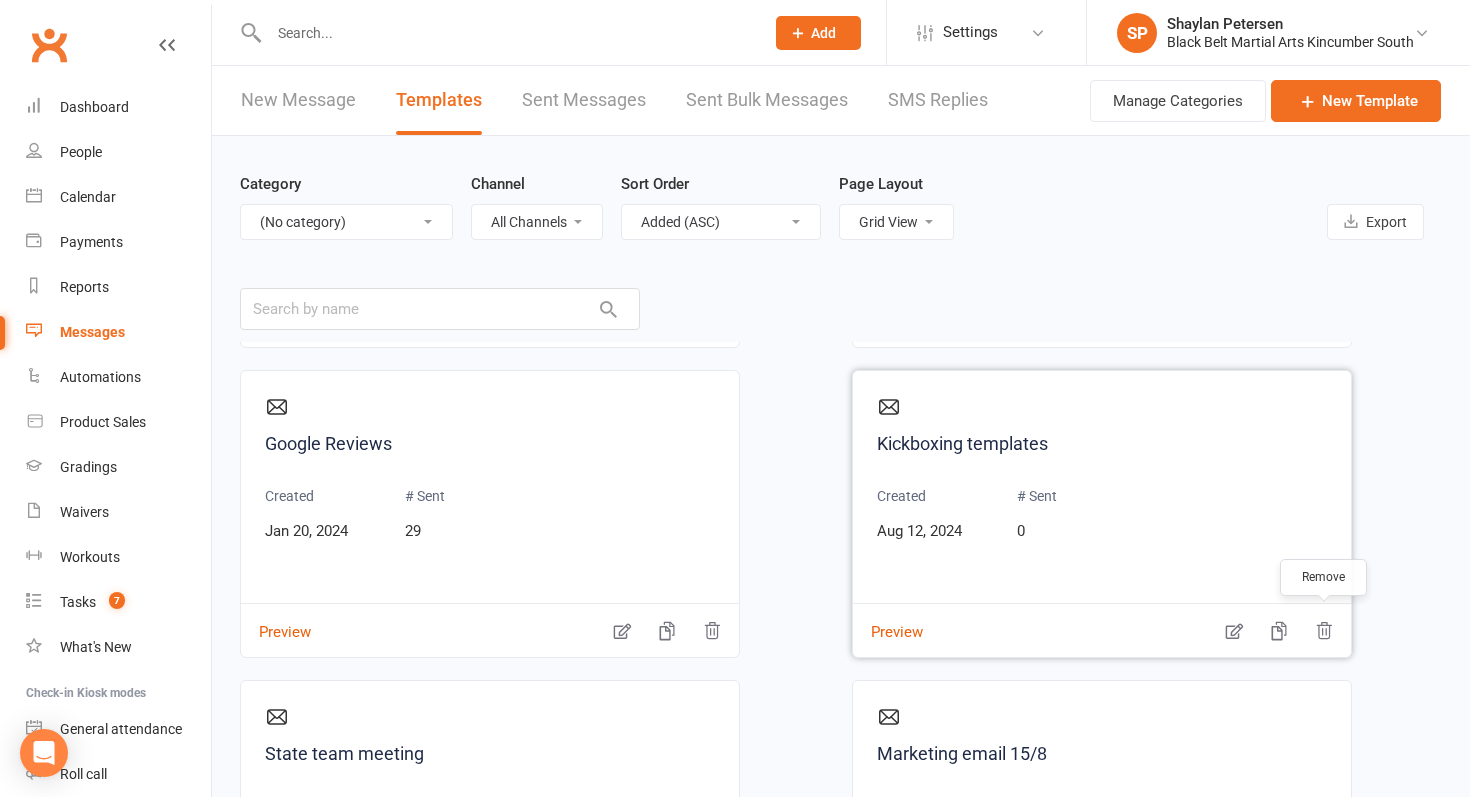 click 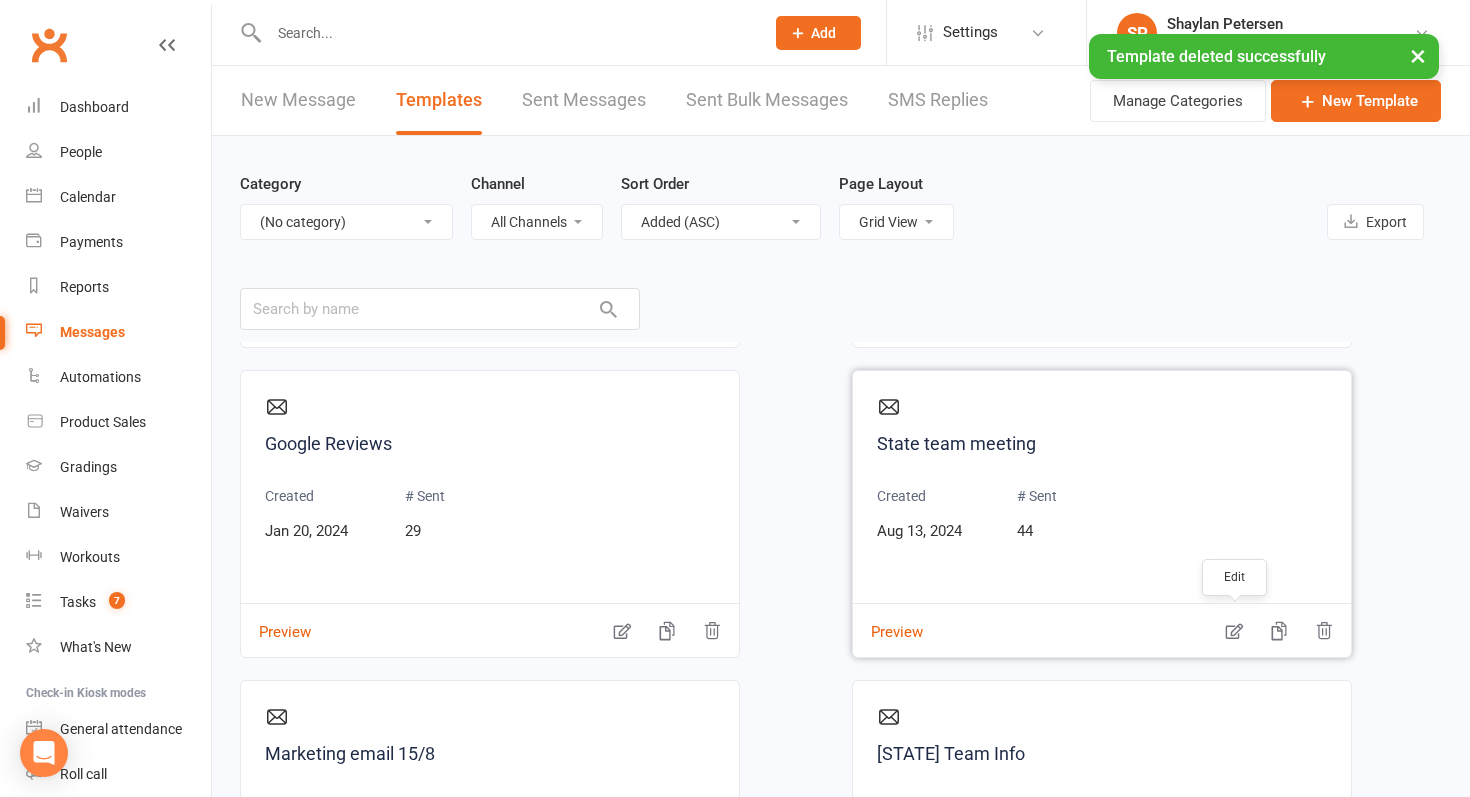 click 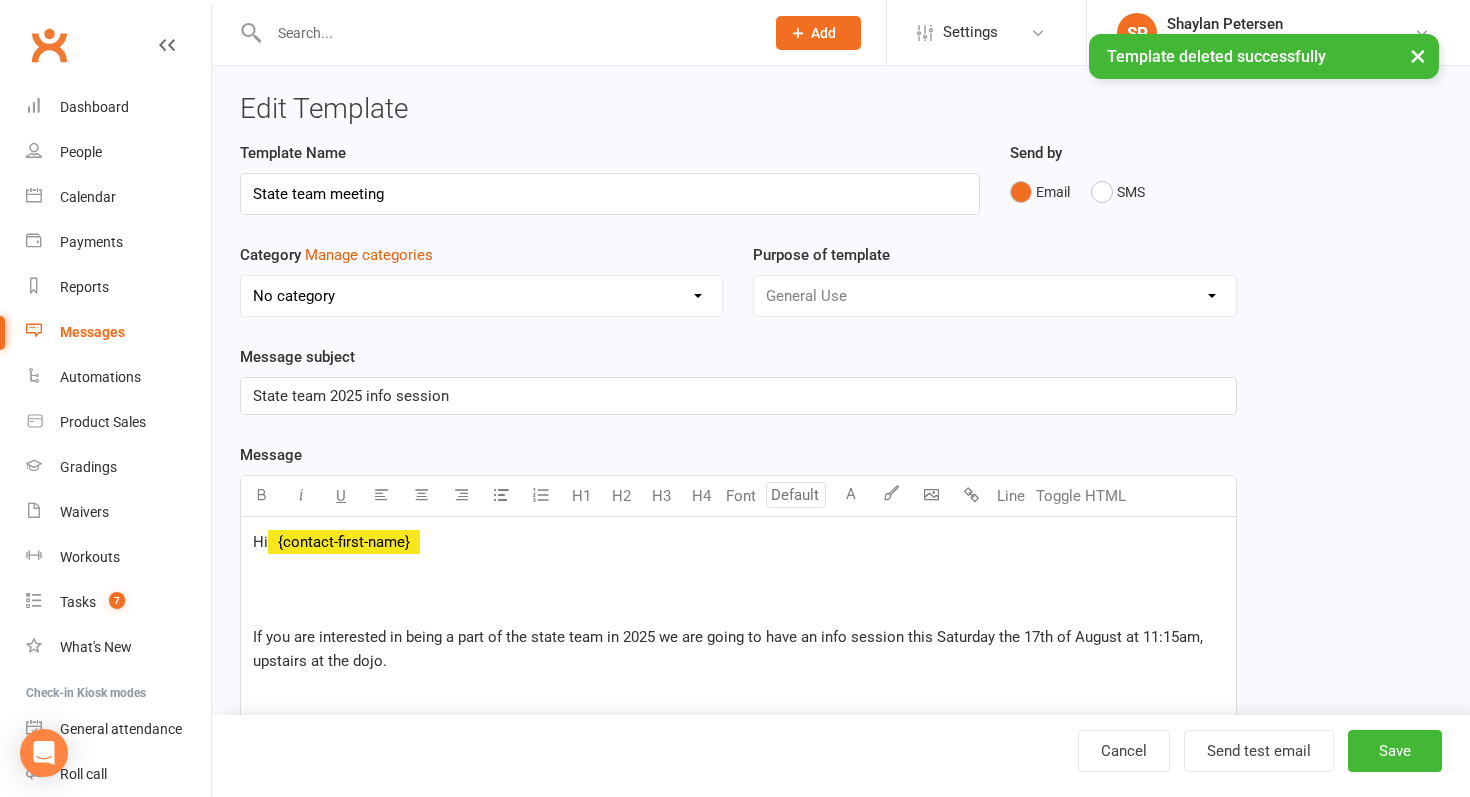 click on "No category 30 Days Birthday Parties Enquiries Events General Gradings Group Grading Holiday Camps and PNO Leadership Level Upgrades Little Dragons Marketing New Student Information Payments Prep Cycle Staff State Team Tournaments" at bounding box center [481, 296] 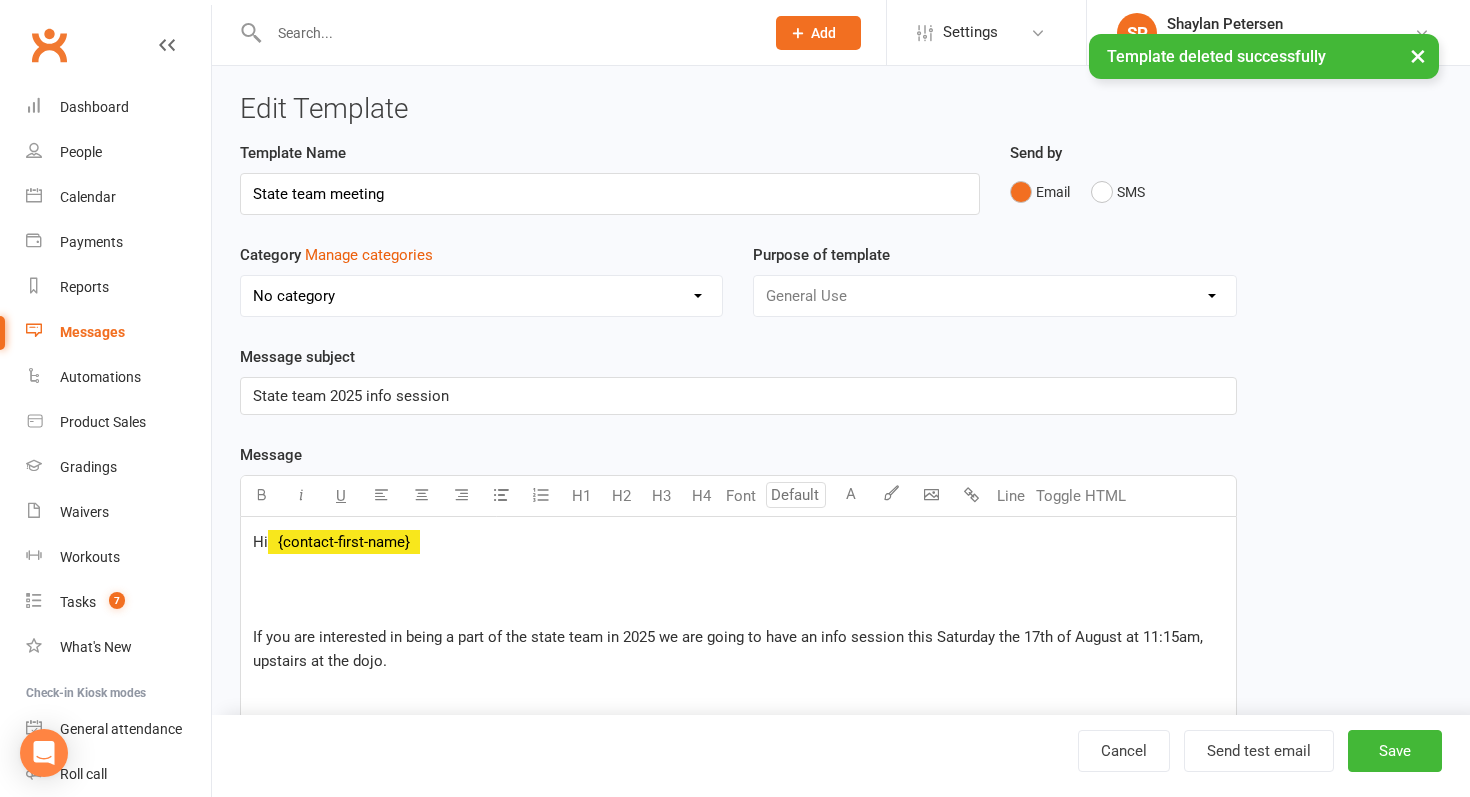 select on "11573" 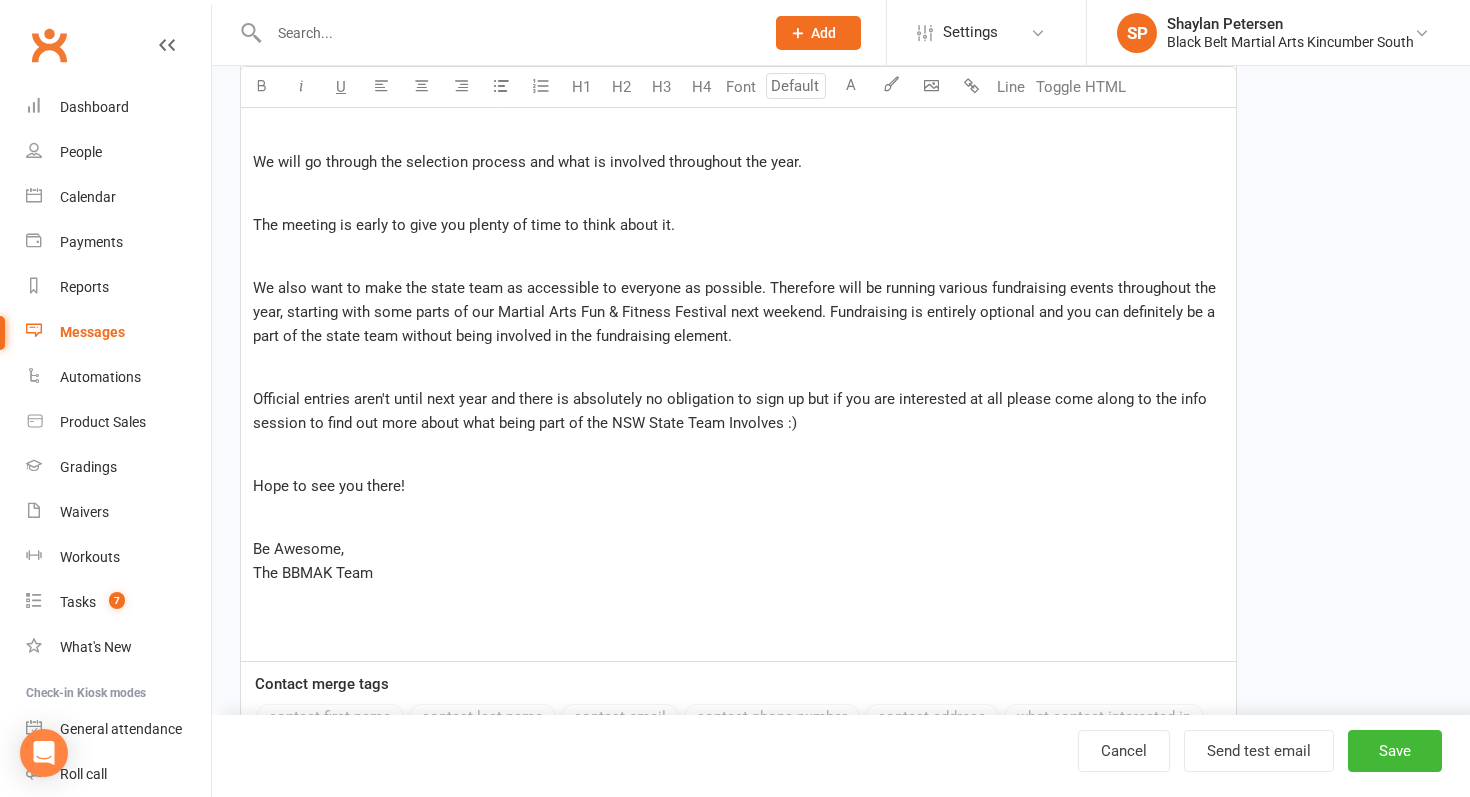 scroll, scrollTop: 564, scrollLeft: 0, axis: vertical 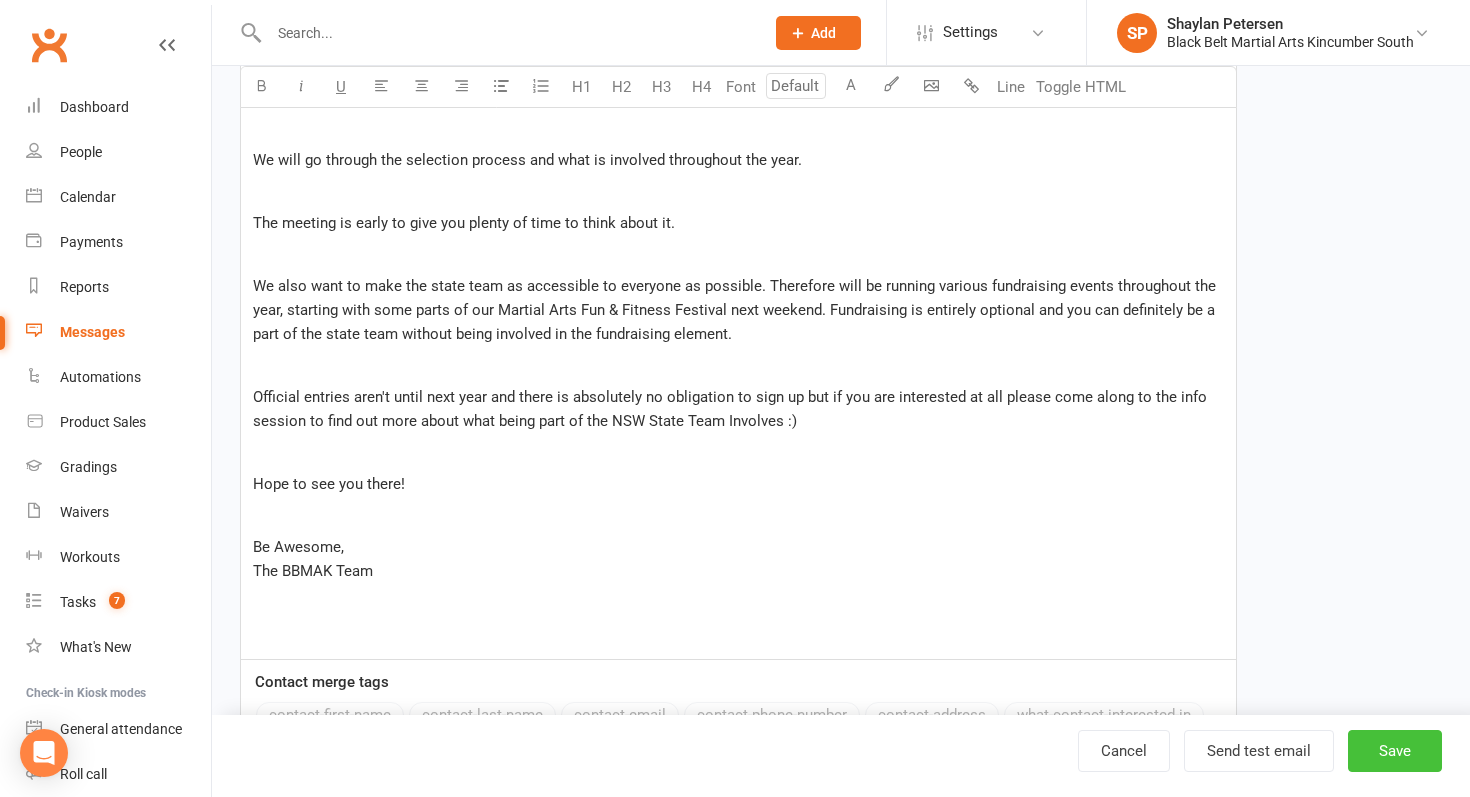 click on "Save" at bounding box center (1395, 751) 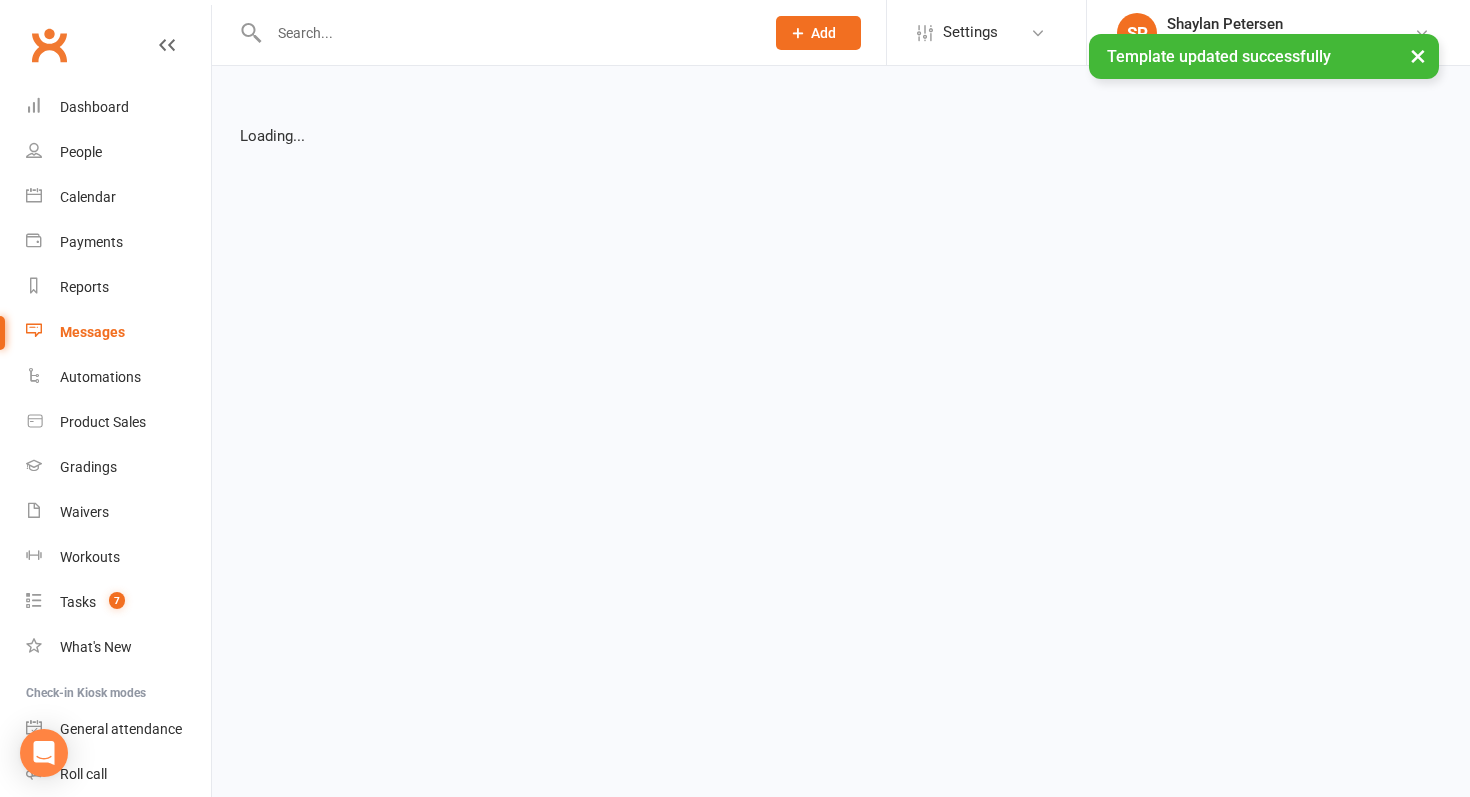 select on "grid" 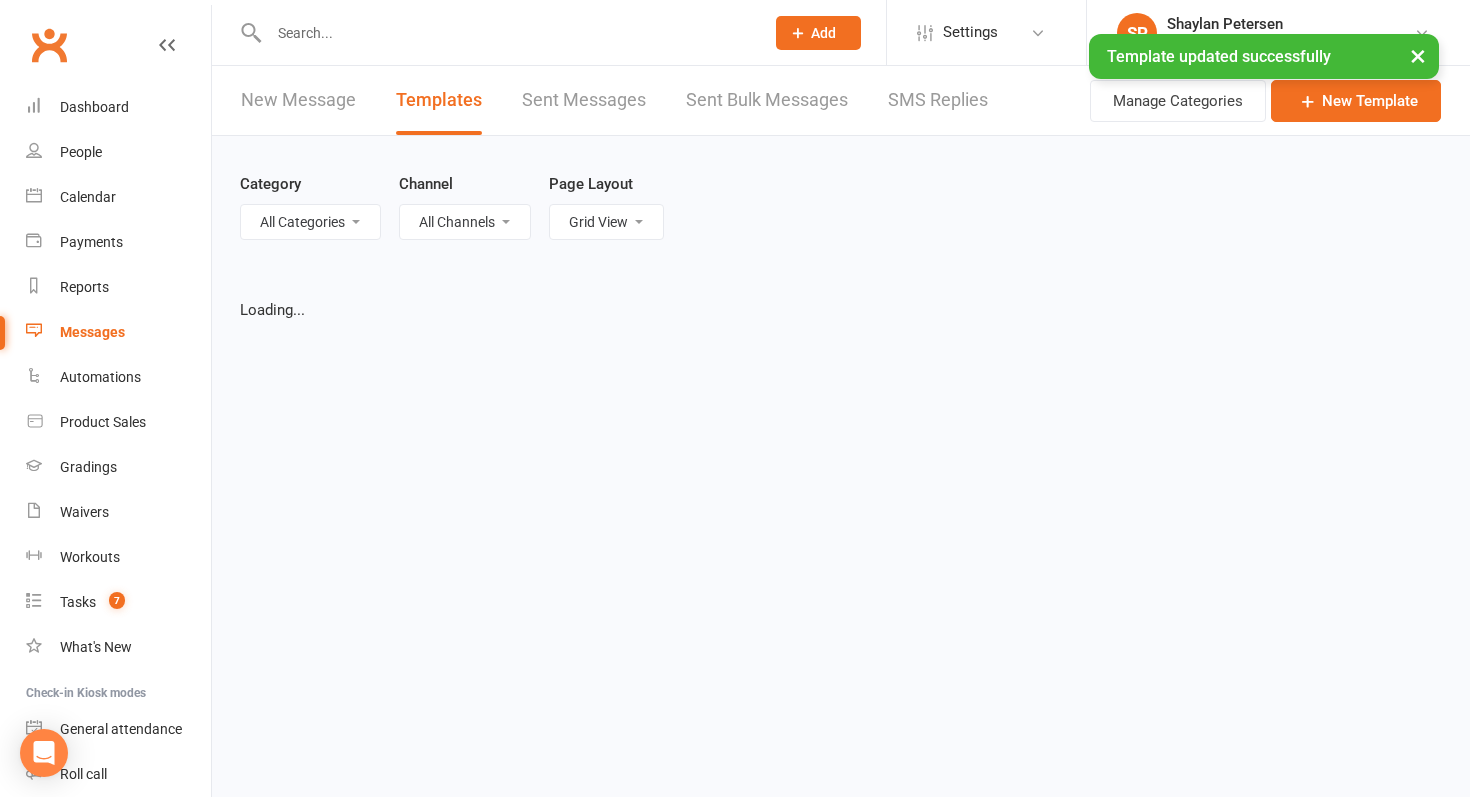 select on "added_on-asc" 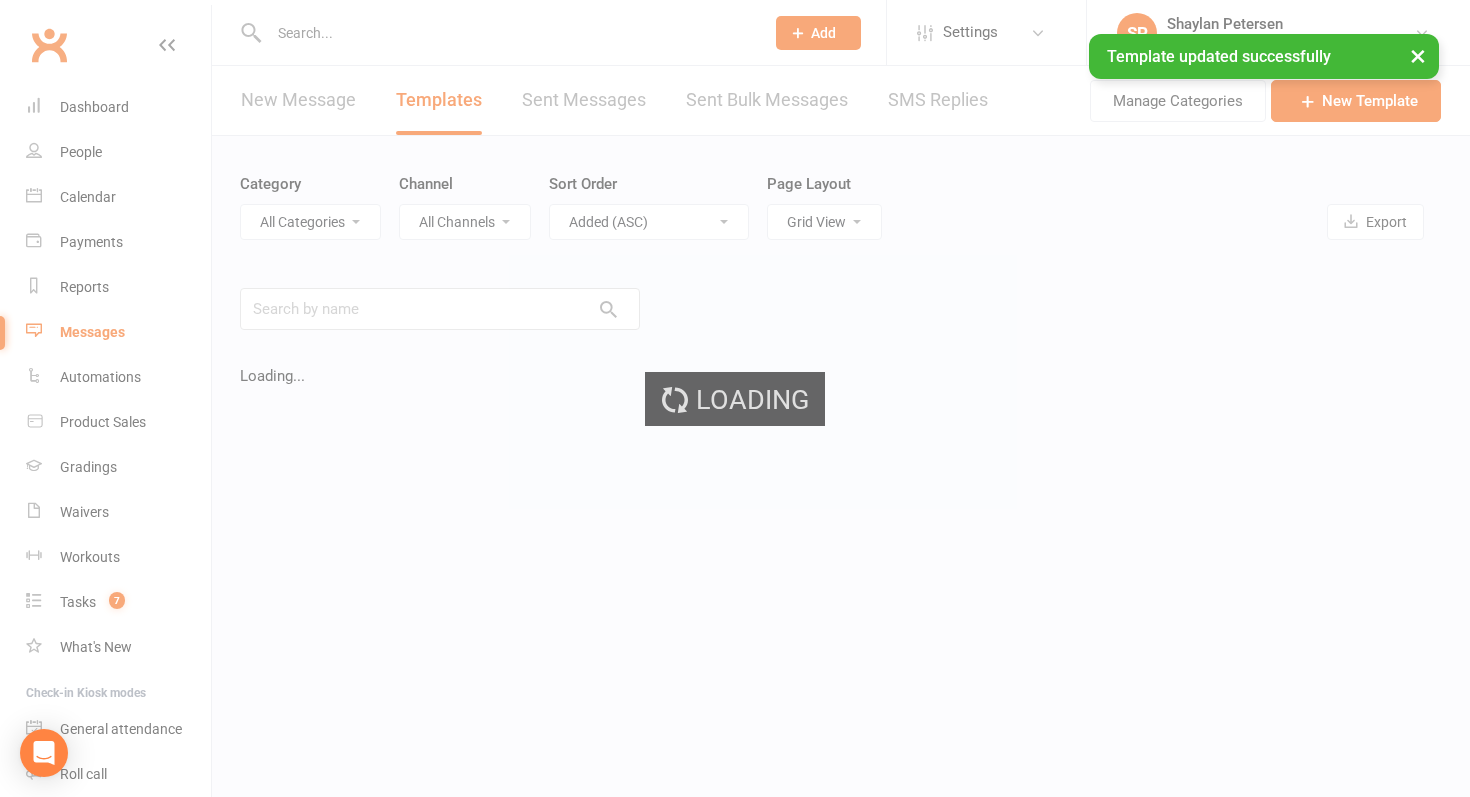 select on "-1" 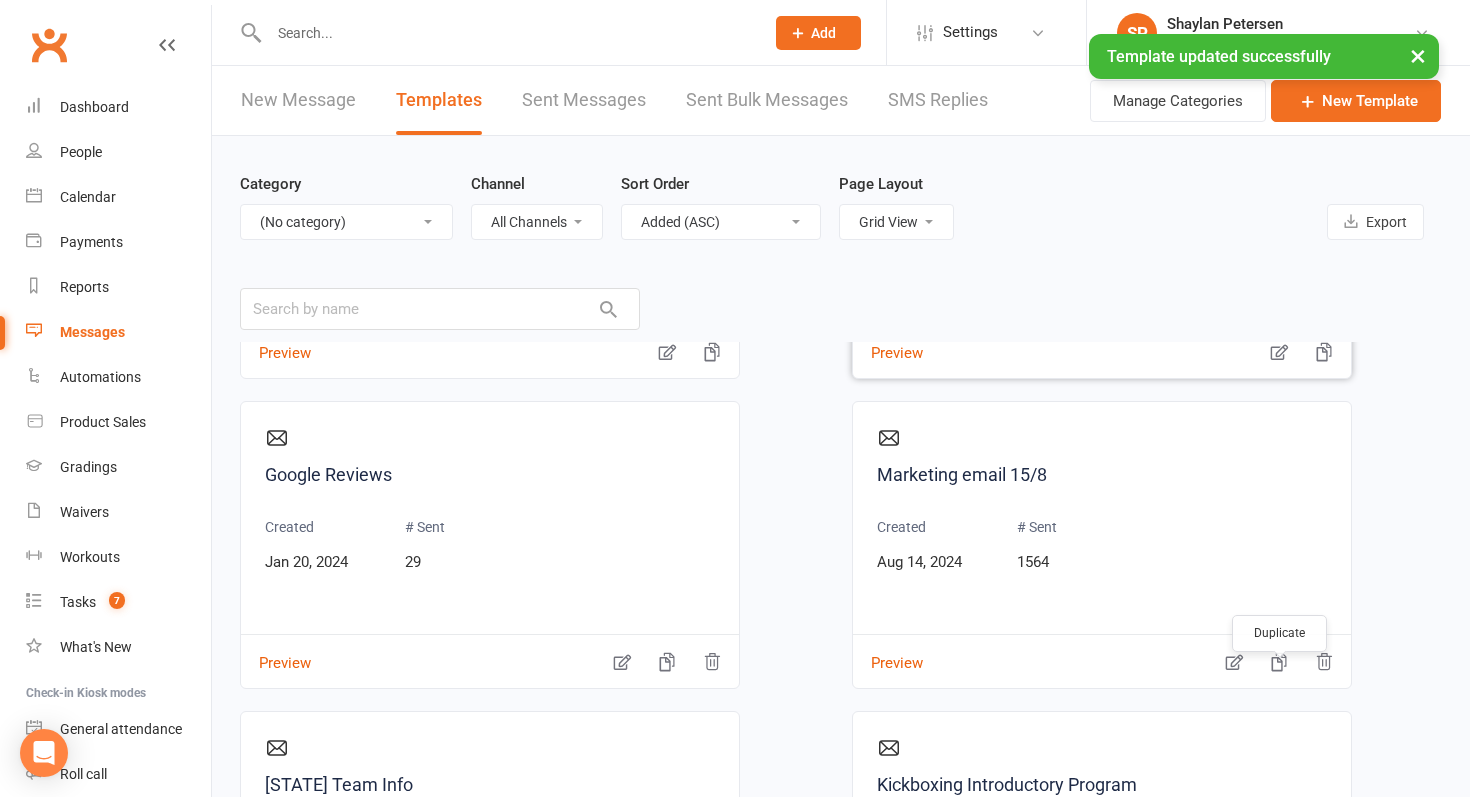 scroll, scrollTop: 591, scrollLeft: 0, axis: vertical 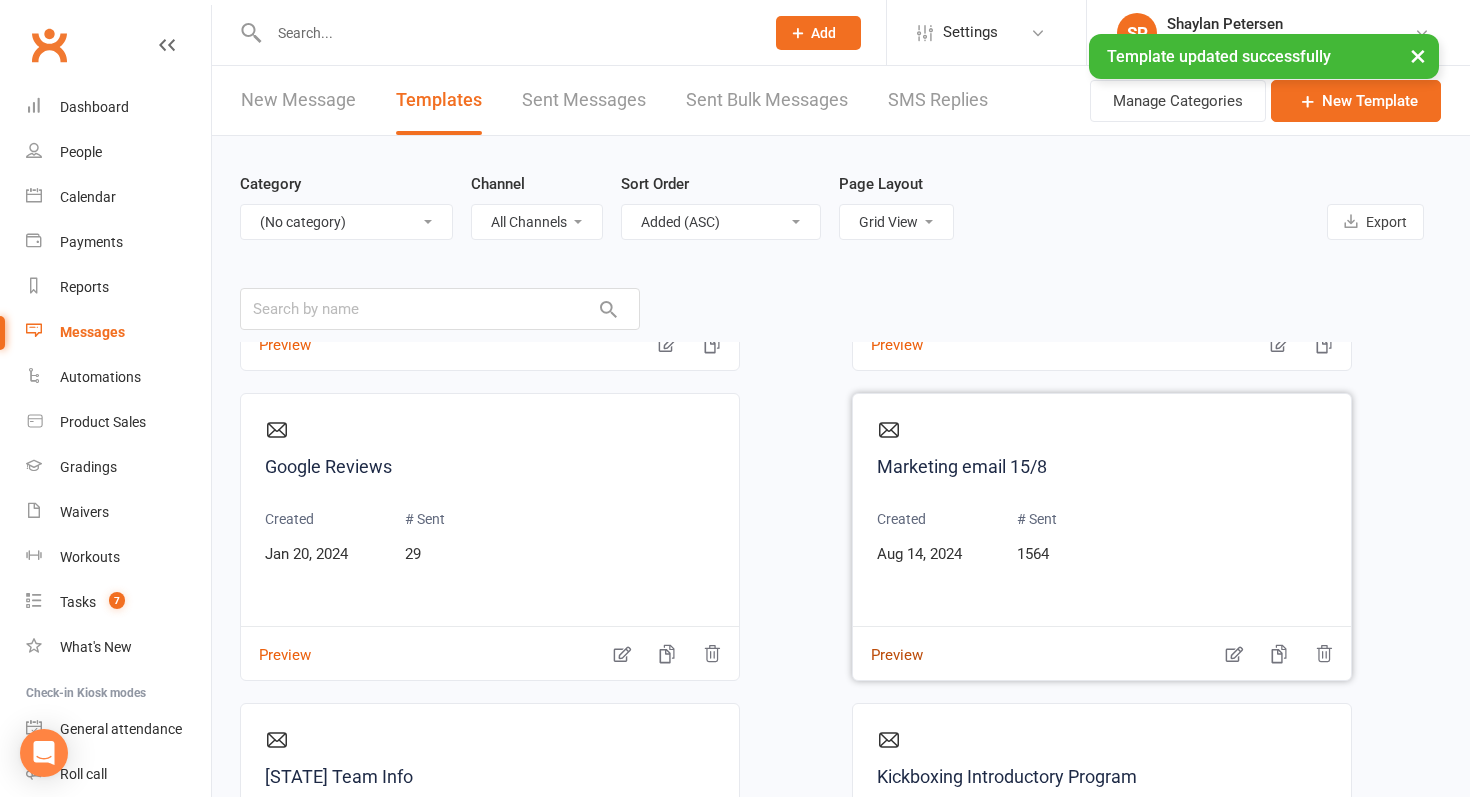 click on "Preview" at bounding box center [888, 641] 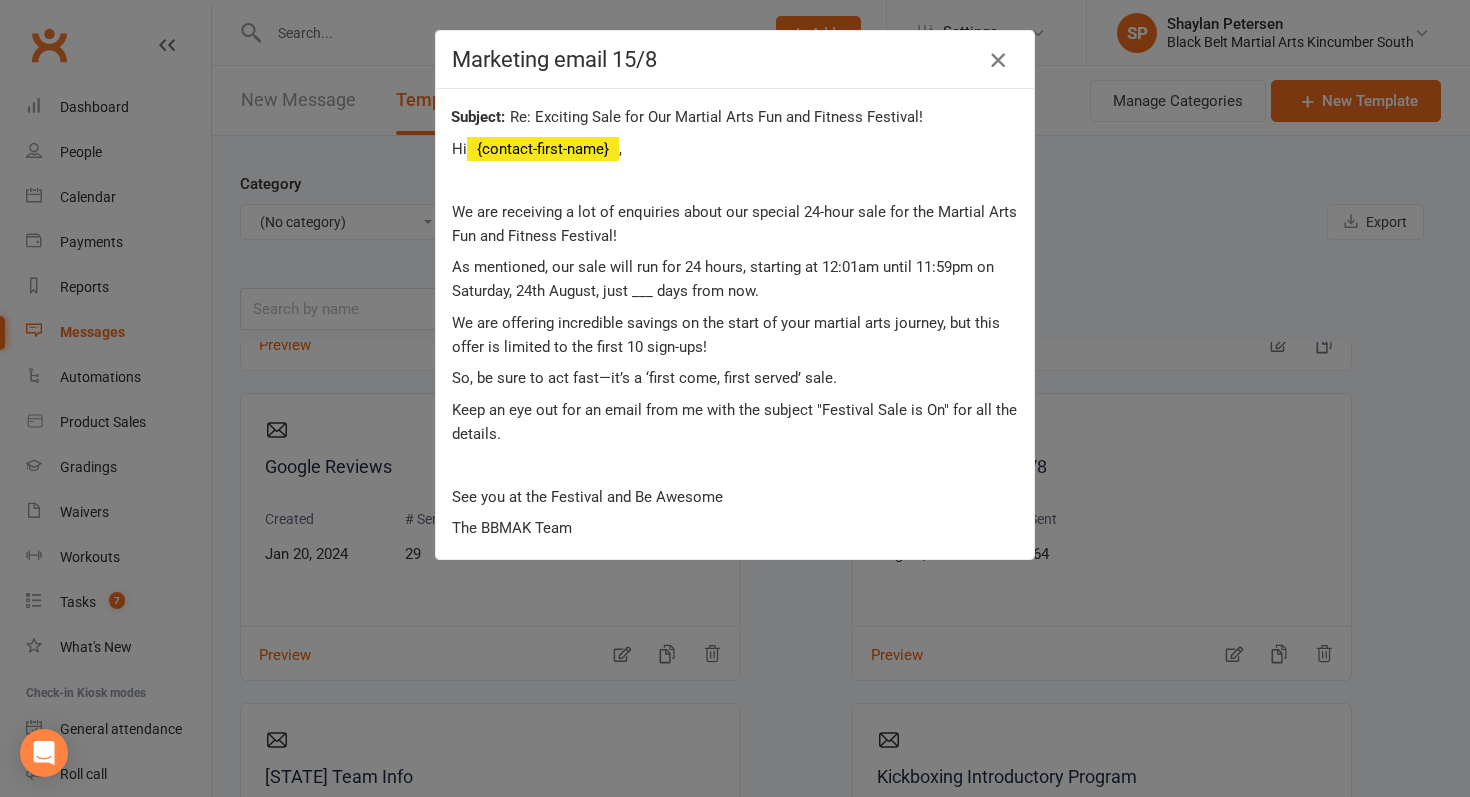 click at bounding box center (998, 60) 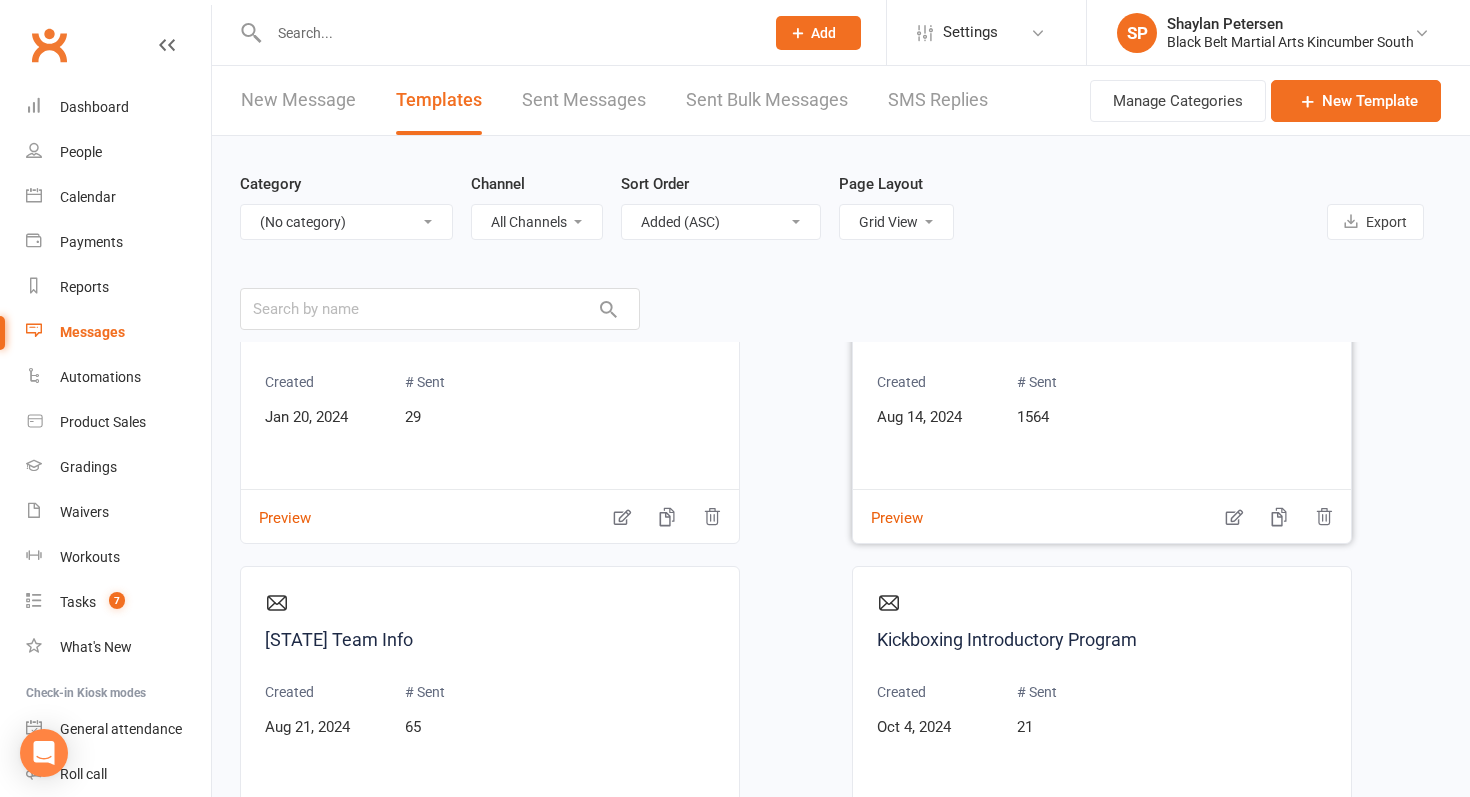 scroll, scrollTop: 721, scrollLeft: 0, axis: vertical 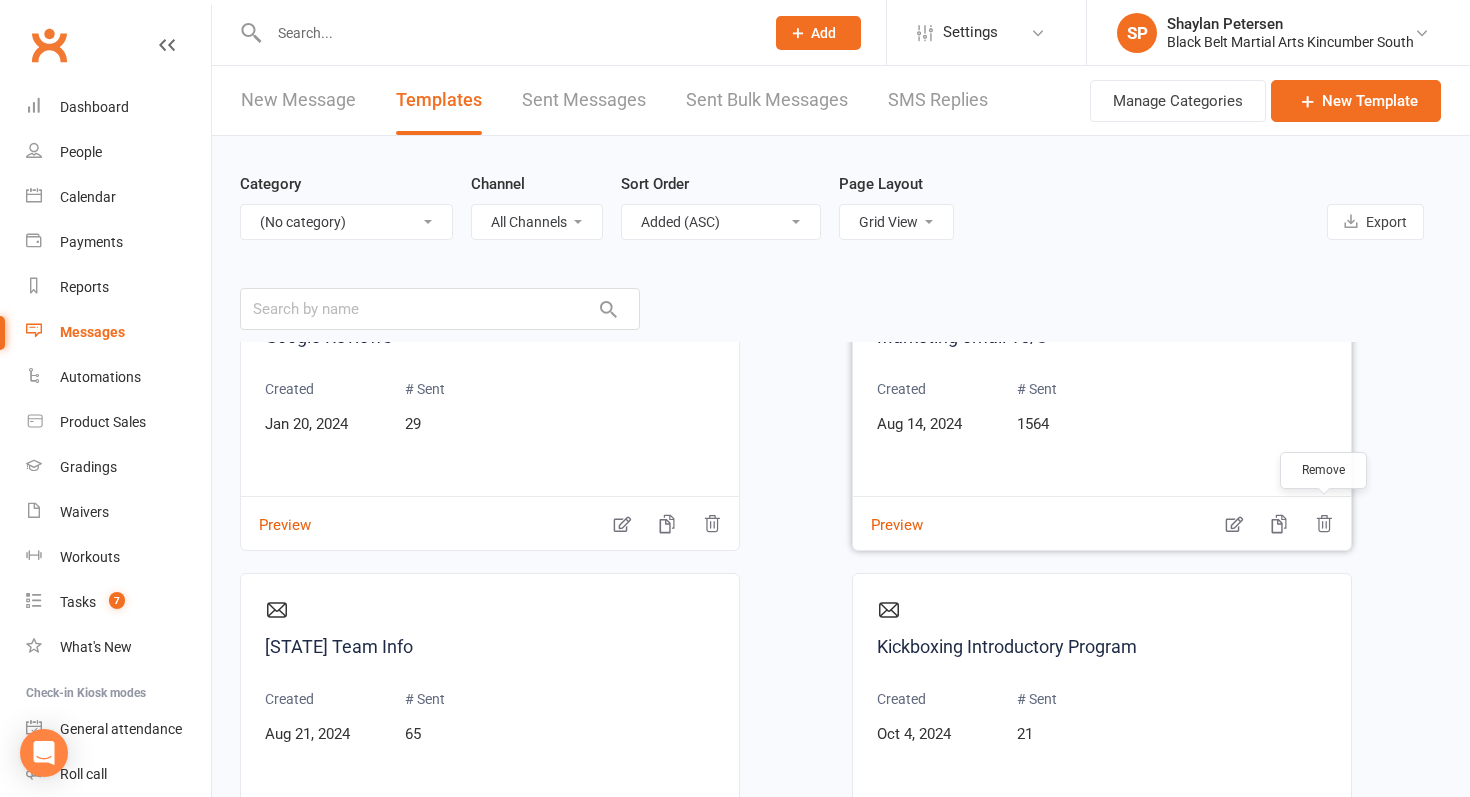 click 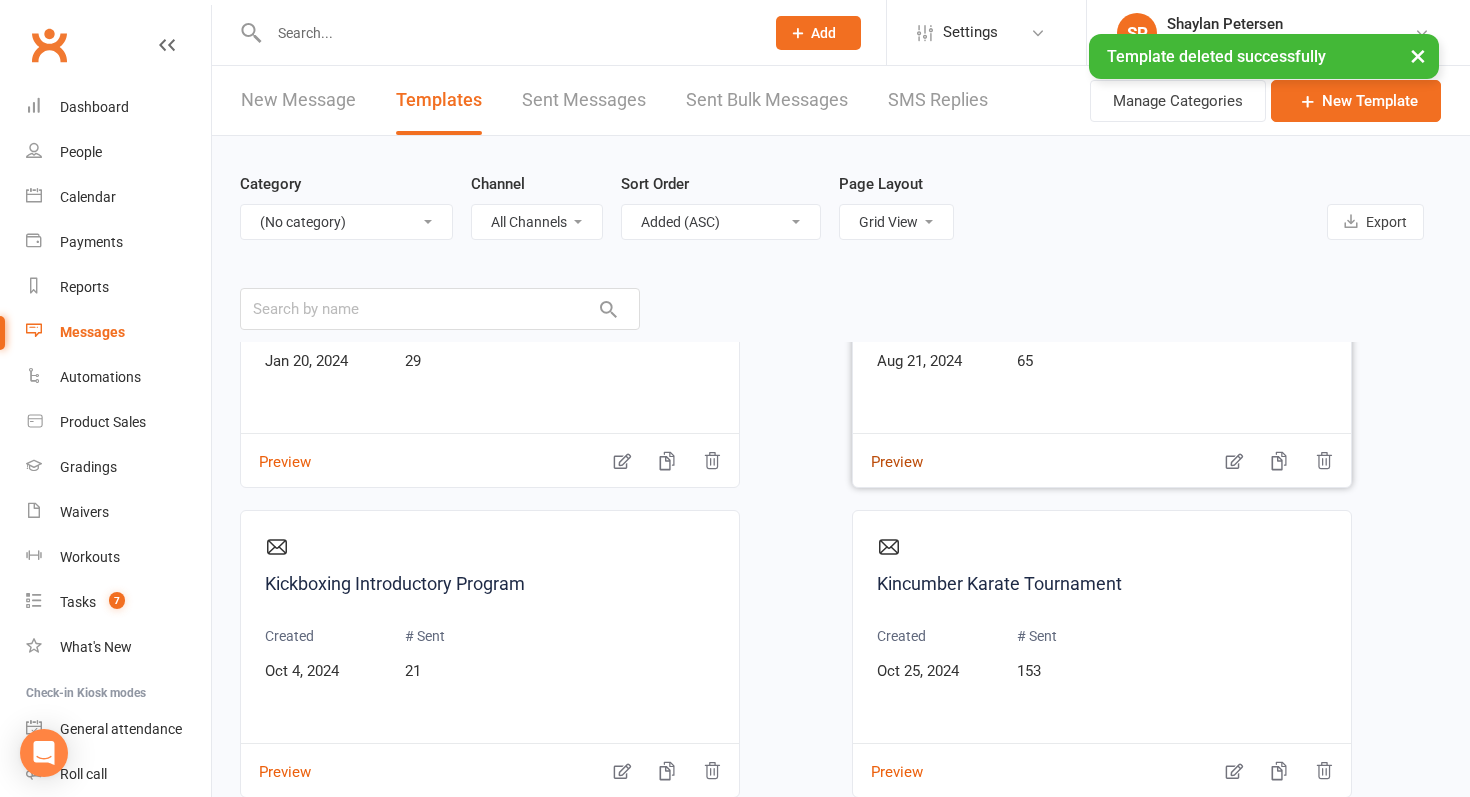 scroll, scrollTop: 787, scrollLeft: 0, axis: vertical 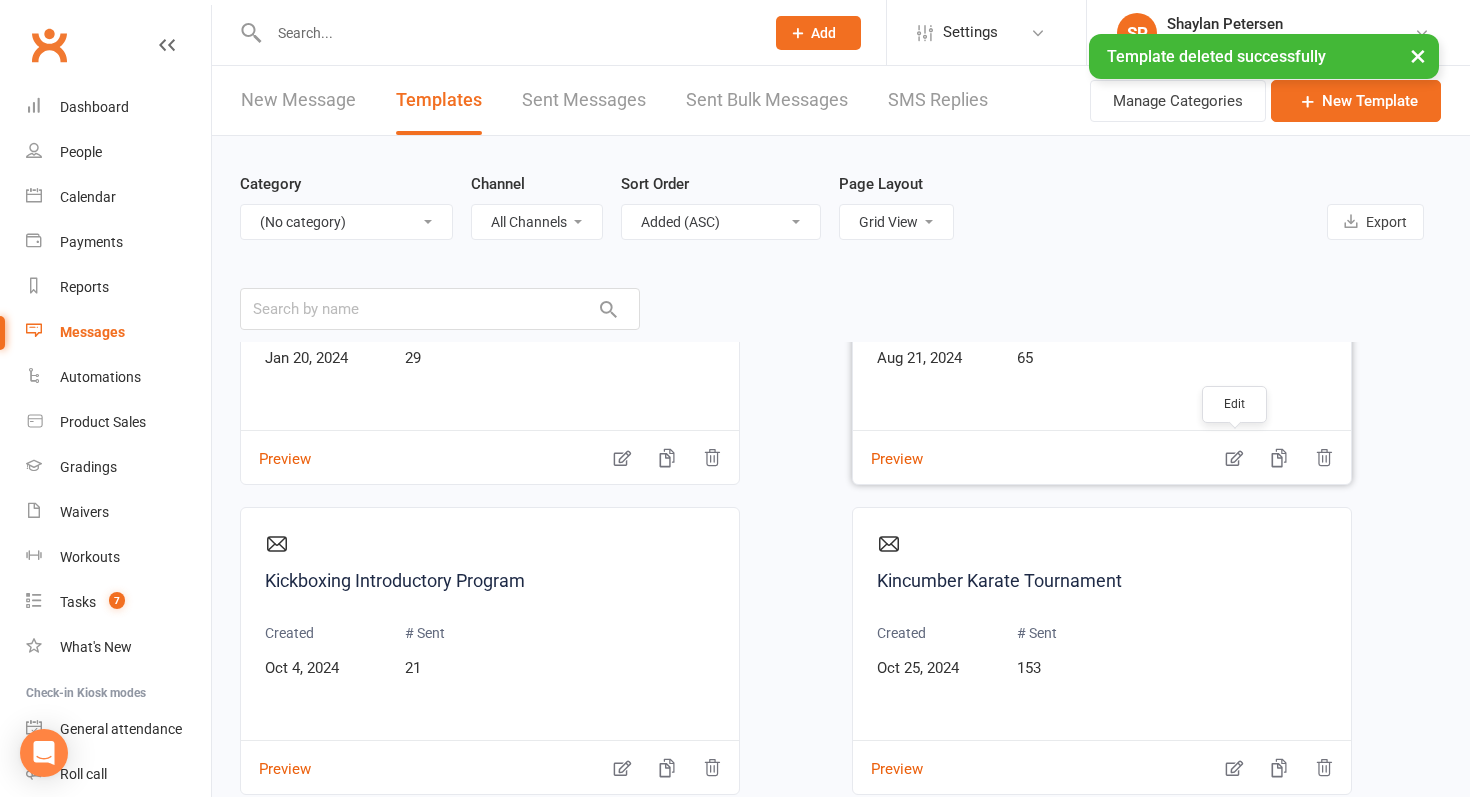 click 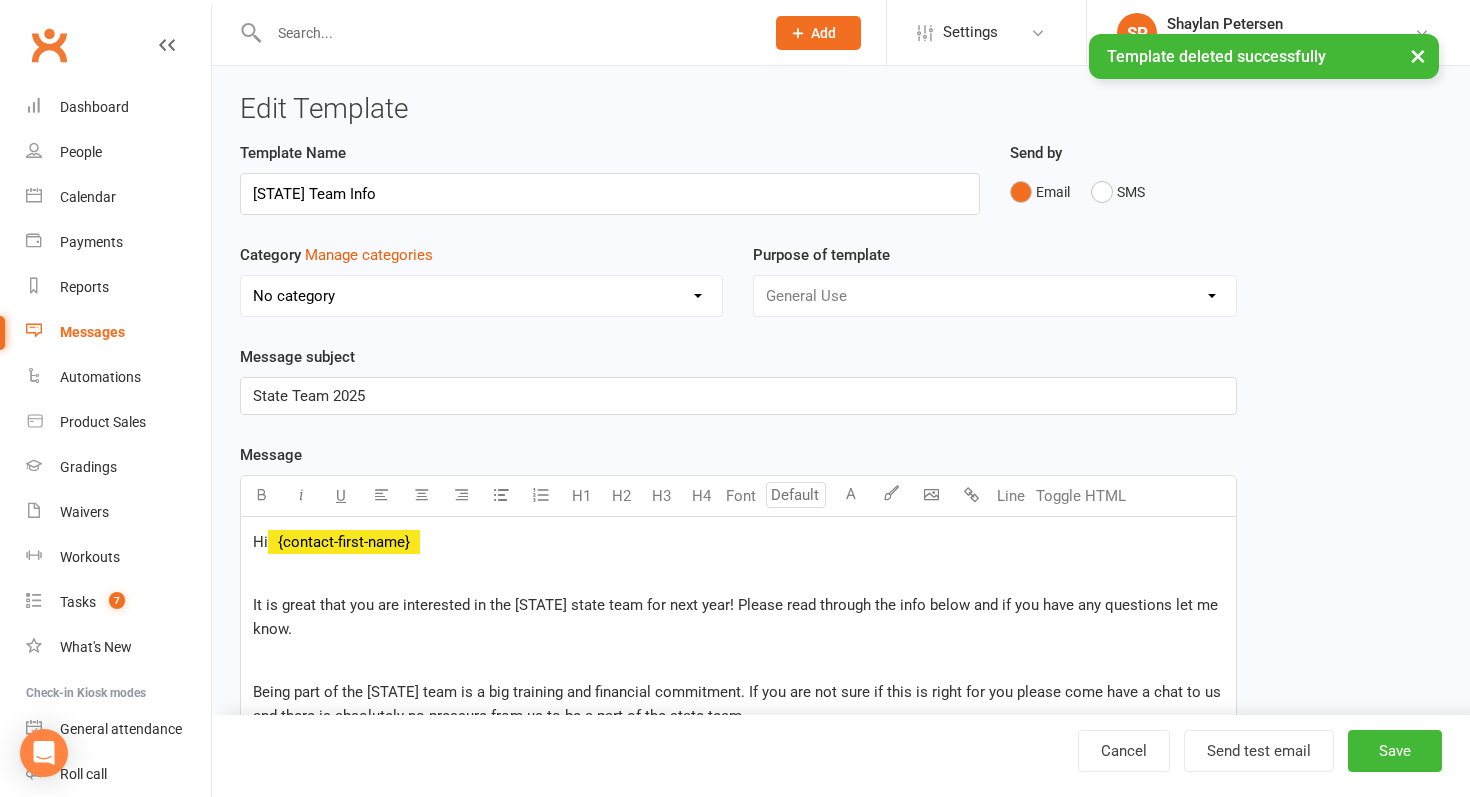 click on "No category 30 Days Birthday Parties Enquiries Events General Gradings Group Grading Holiday Camps and PNO Leadership Level Upgrades Little Dragons Marketing New Student Information Payments Prep Cycle Staff State Team Tournaments" at bounding box center (481, 296) 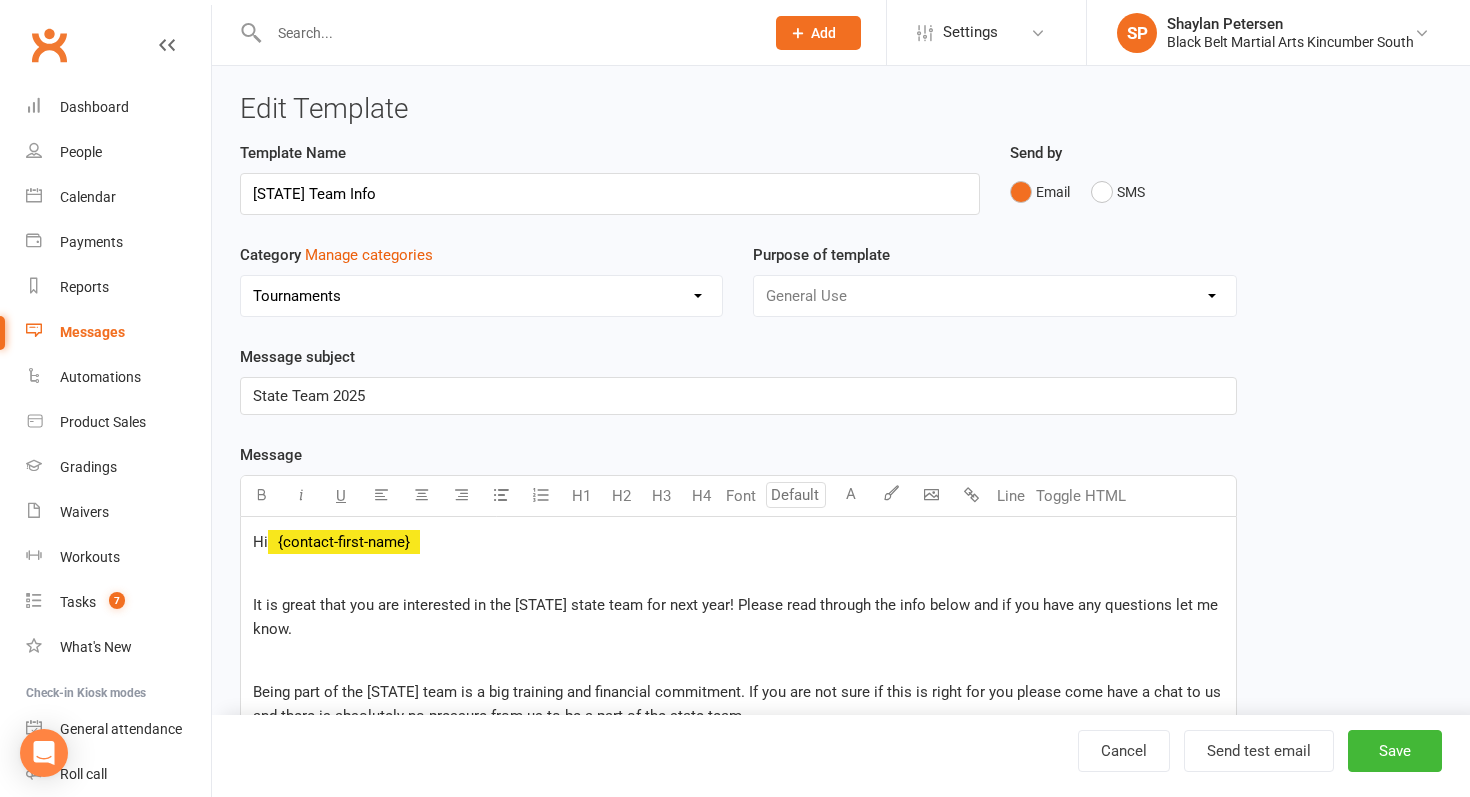 click on "No category 30 Days Birthday Parties Enquiries Events General Gradings Group Grading Holiday Camps and PNO Leadership Level Upgrades Little Dragons Marketing New Student Information Payments Prep Cycle Staff State Team Tournaments" at bounding box center [481, 296] 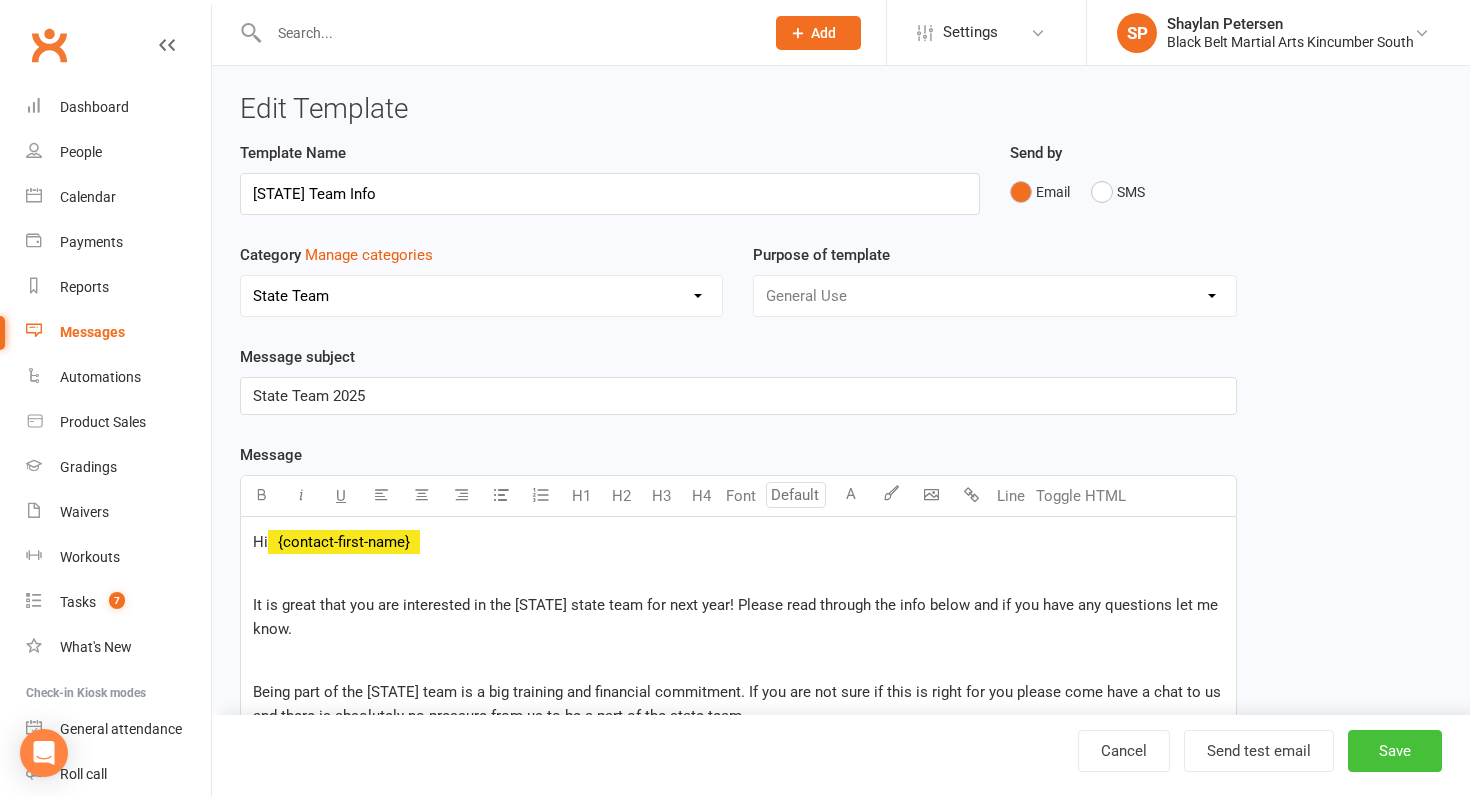 click on "Save" at bounding box center [1395, 751] 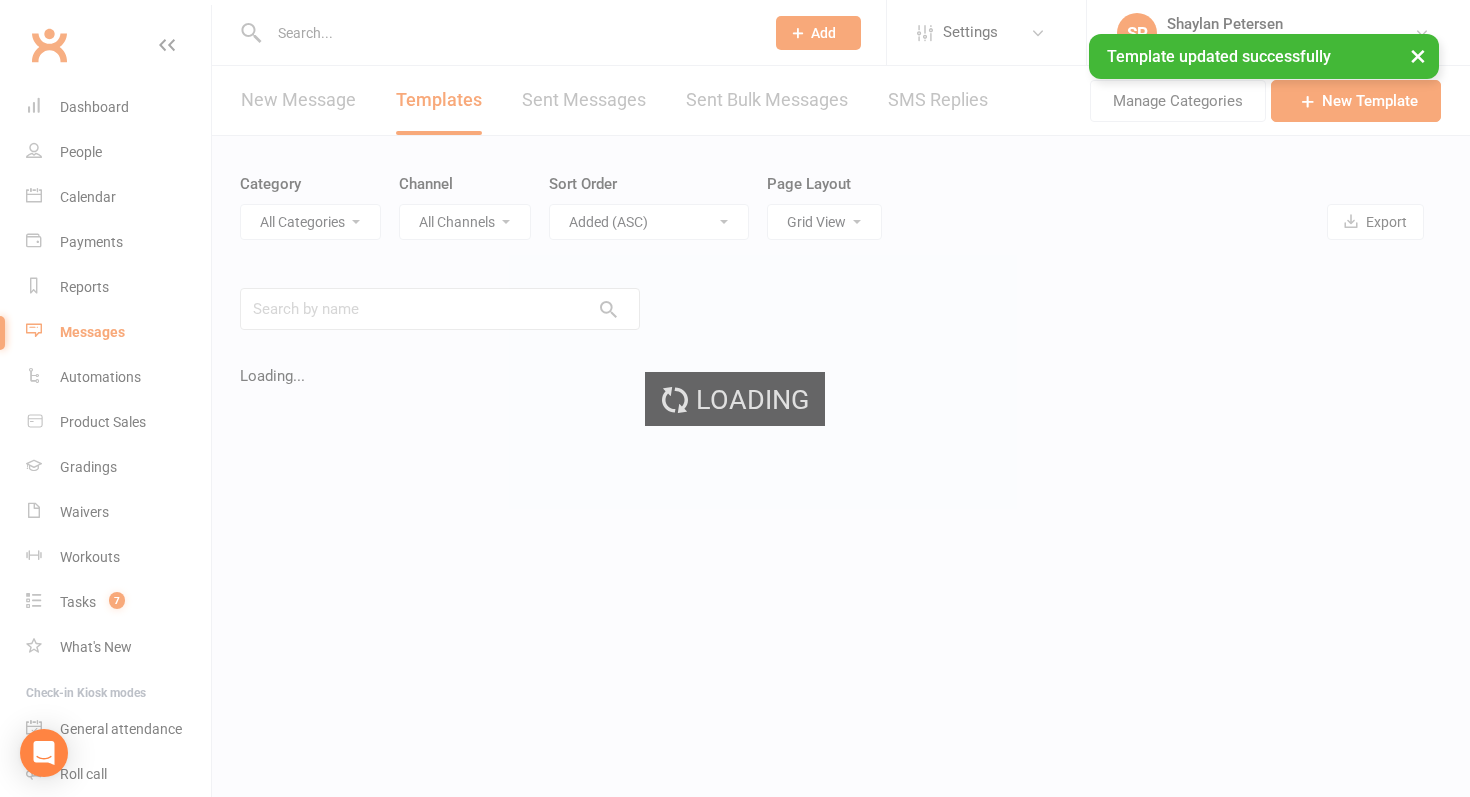 select on "-1" 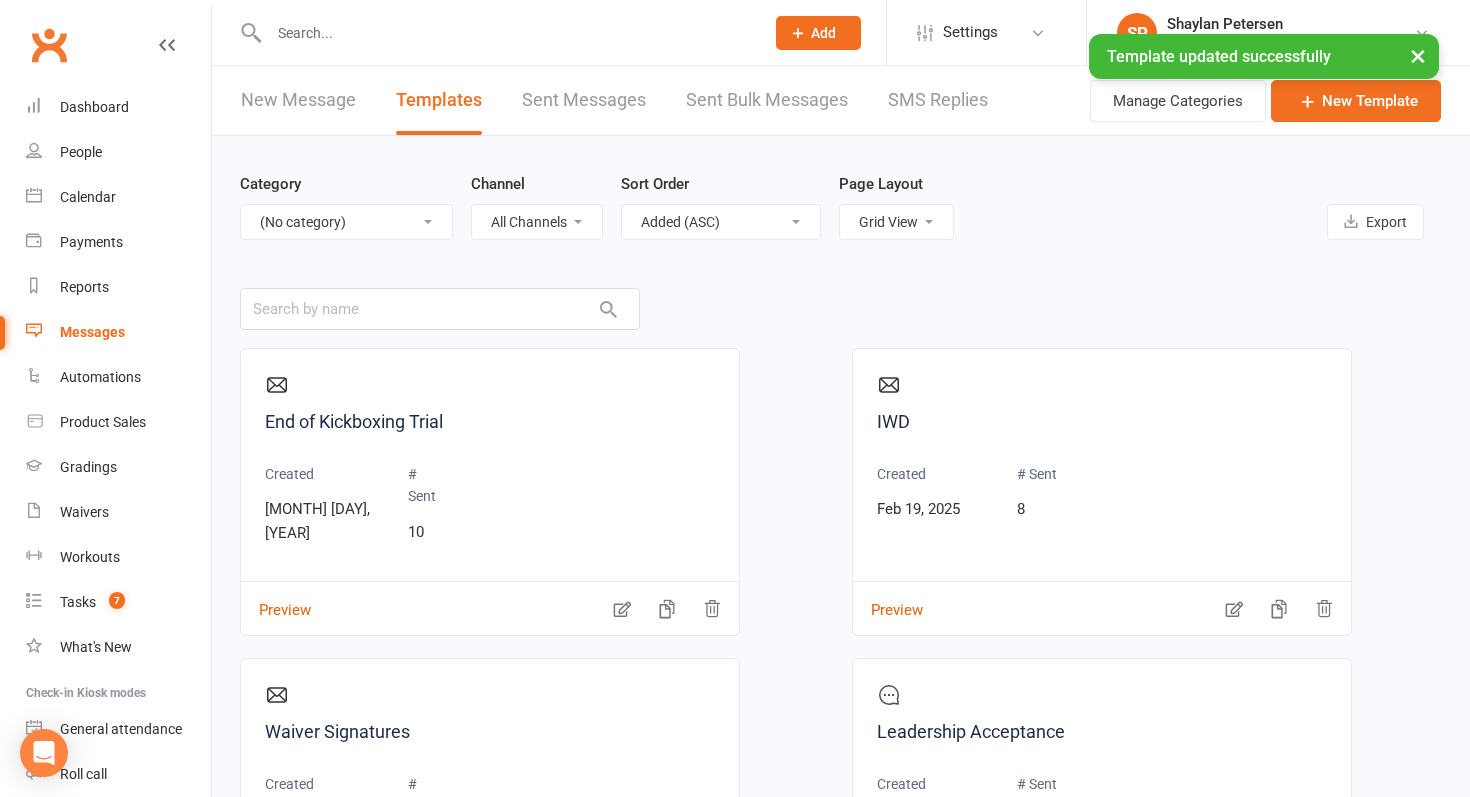scroll, scrollTop: 1272, scrollLeft: 0, axis: vertical 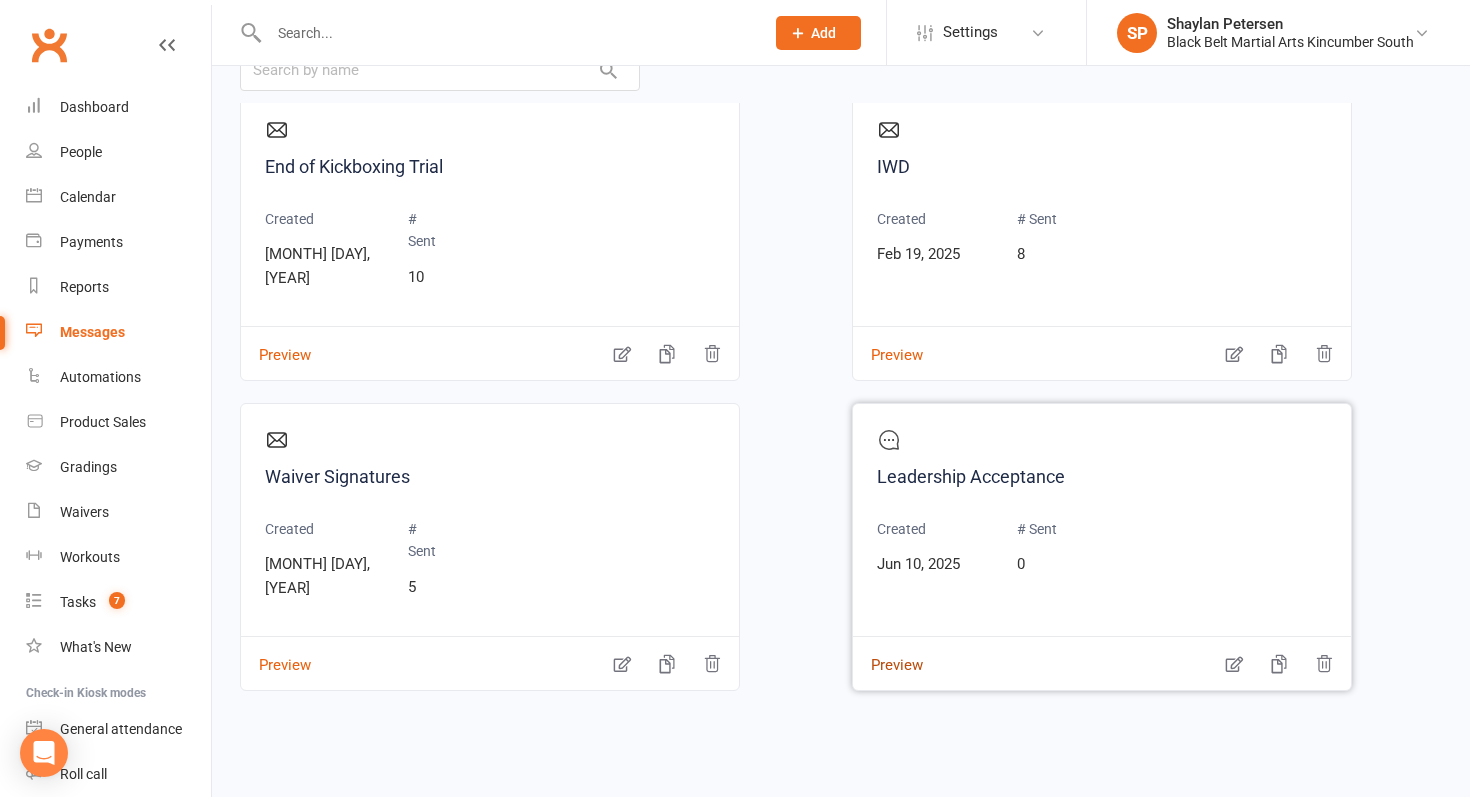 click on "Preview" at bounding box center (888, 651) 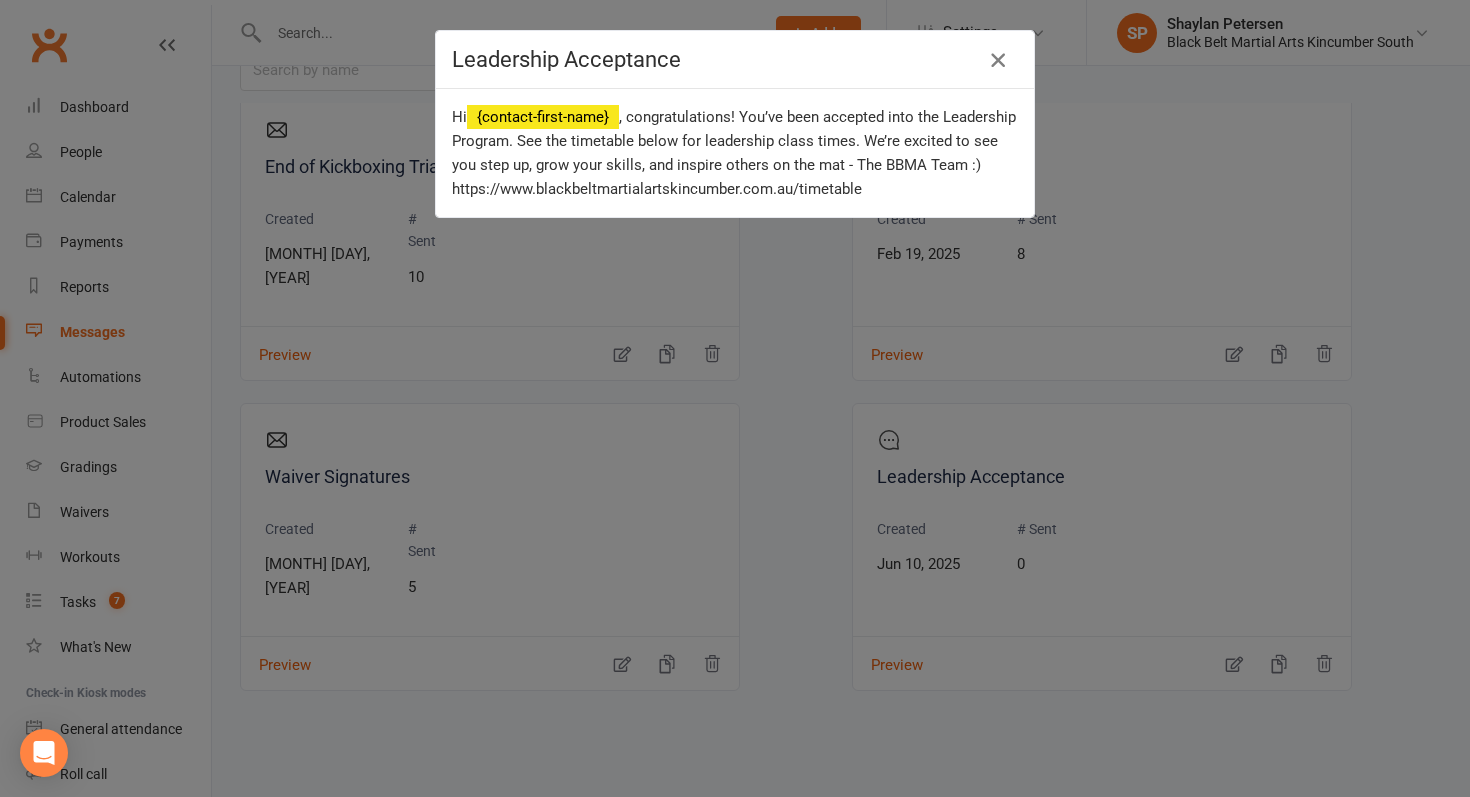 click at bounding box center [998, 60] 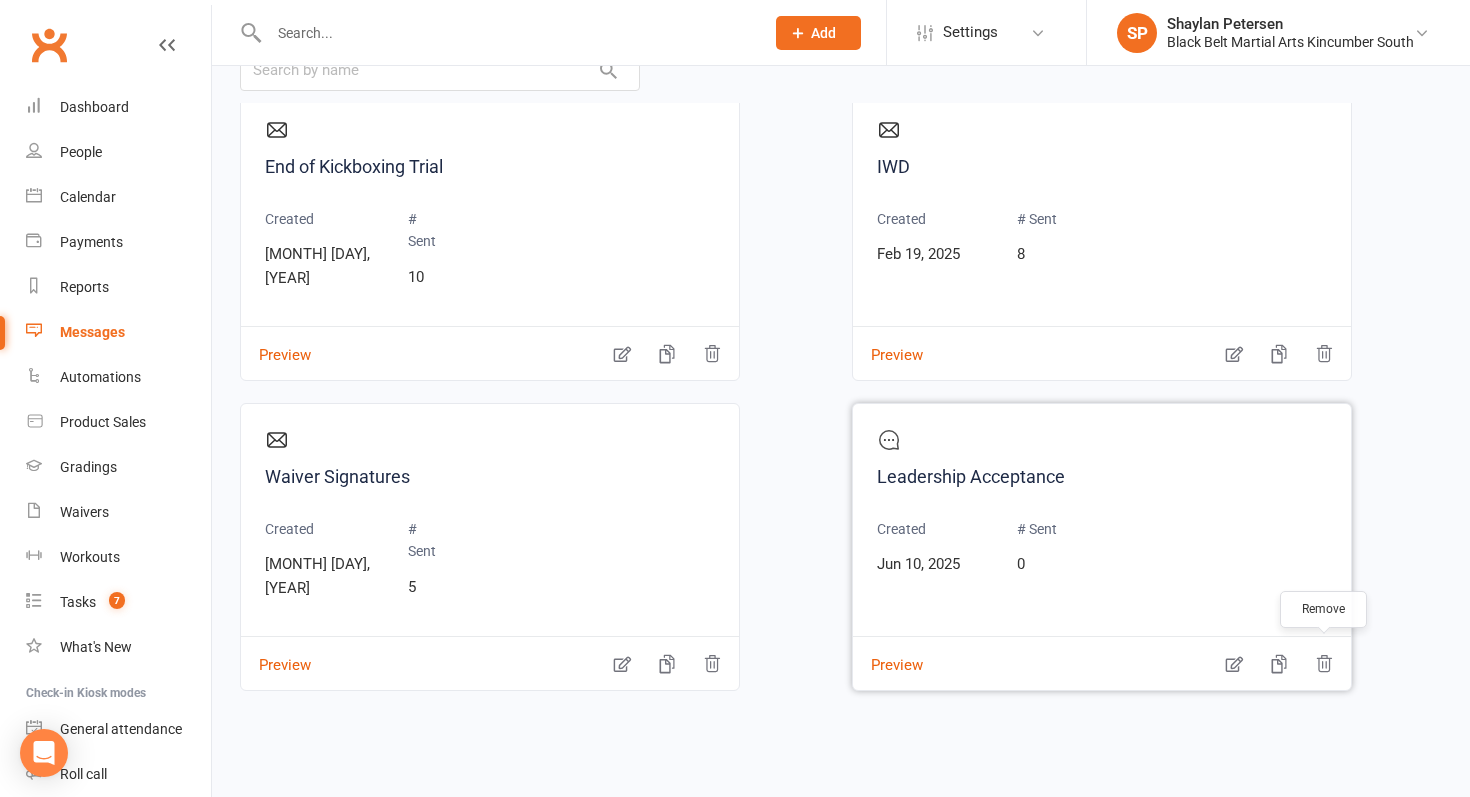 click 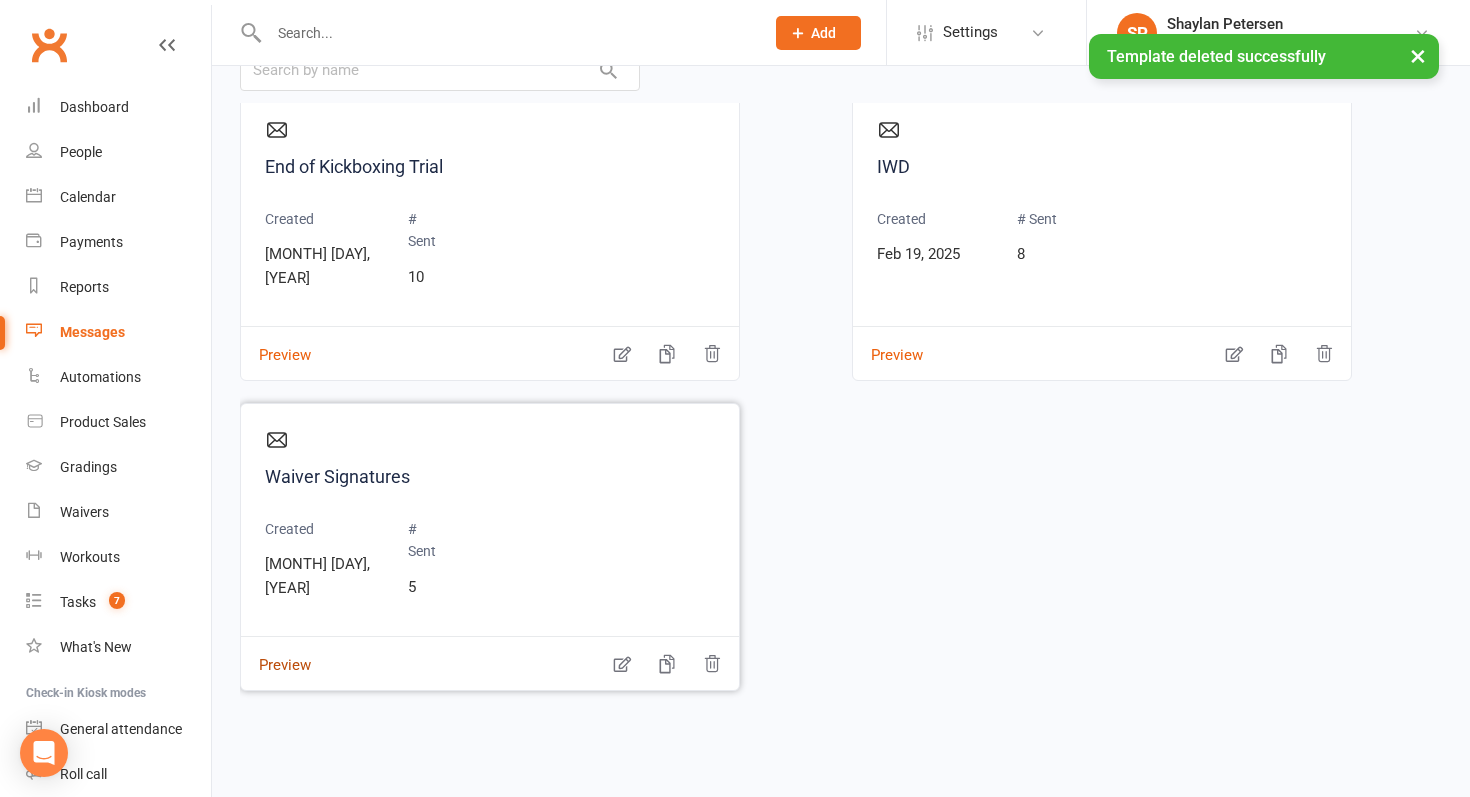 click on "Preview" at bounding box center (276, 651) 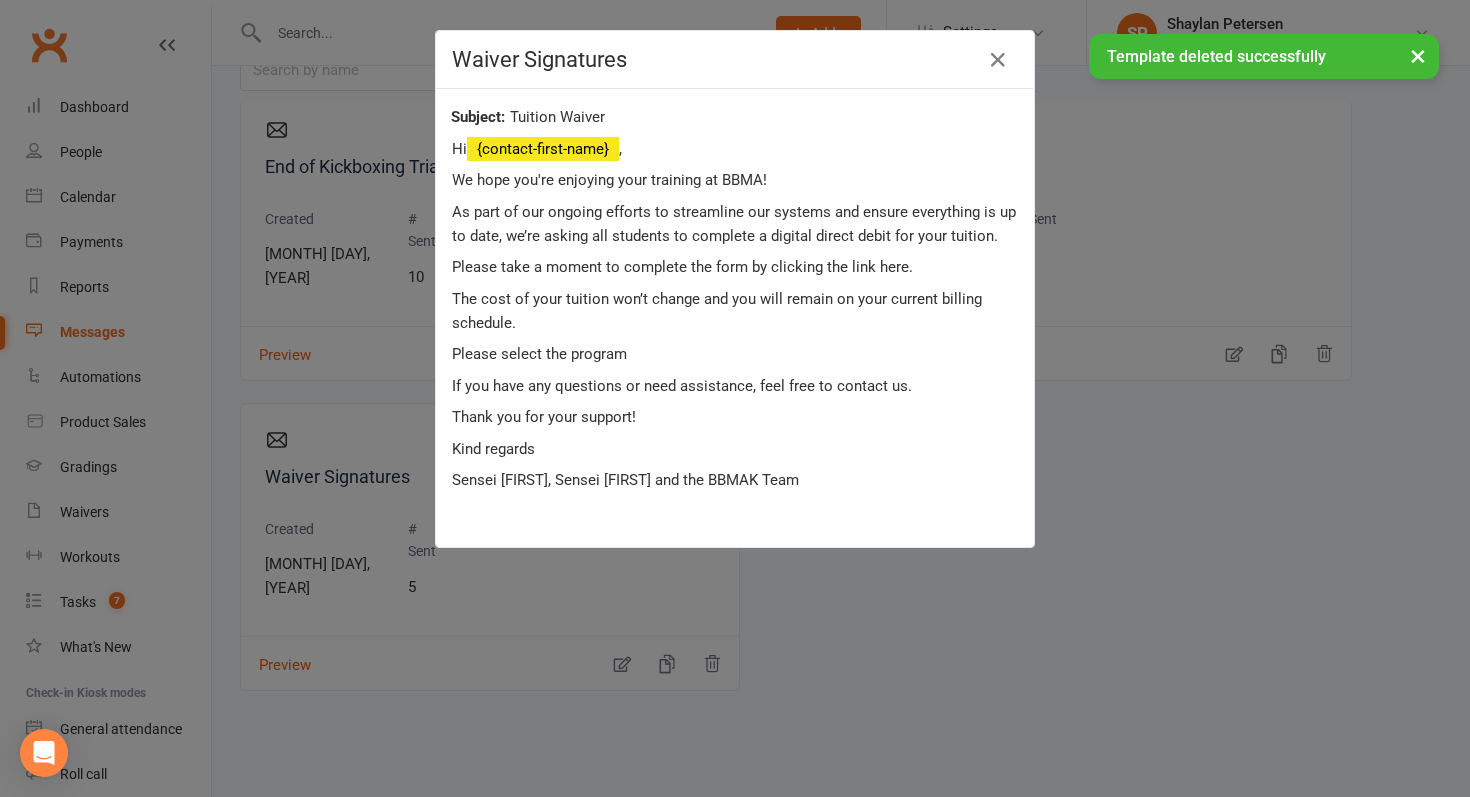 click on "× Template deleted successfully" at bounding box center (722, 34) 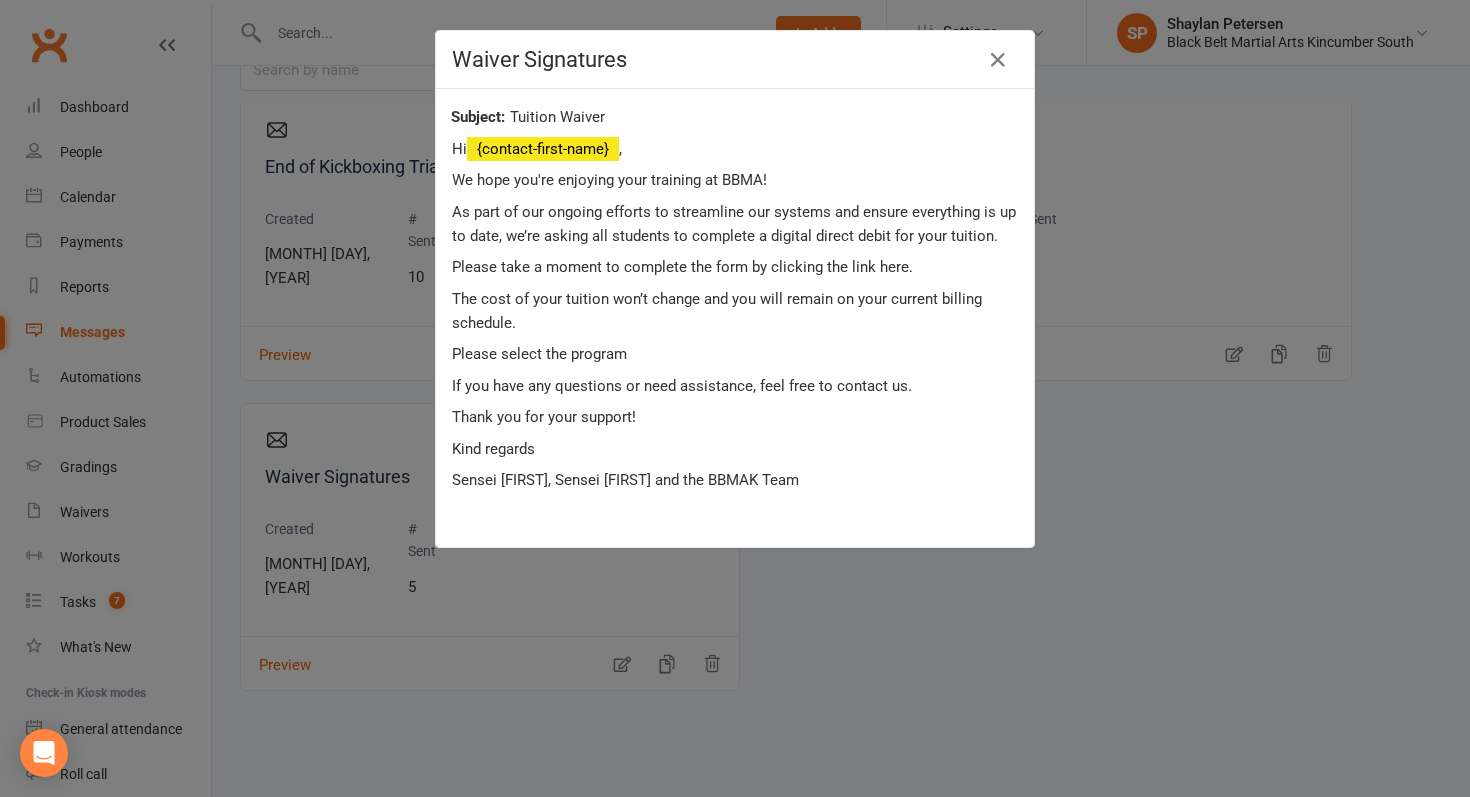 click on "Waiver Signatures" at bounding box center (735, 59) 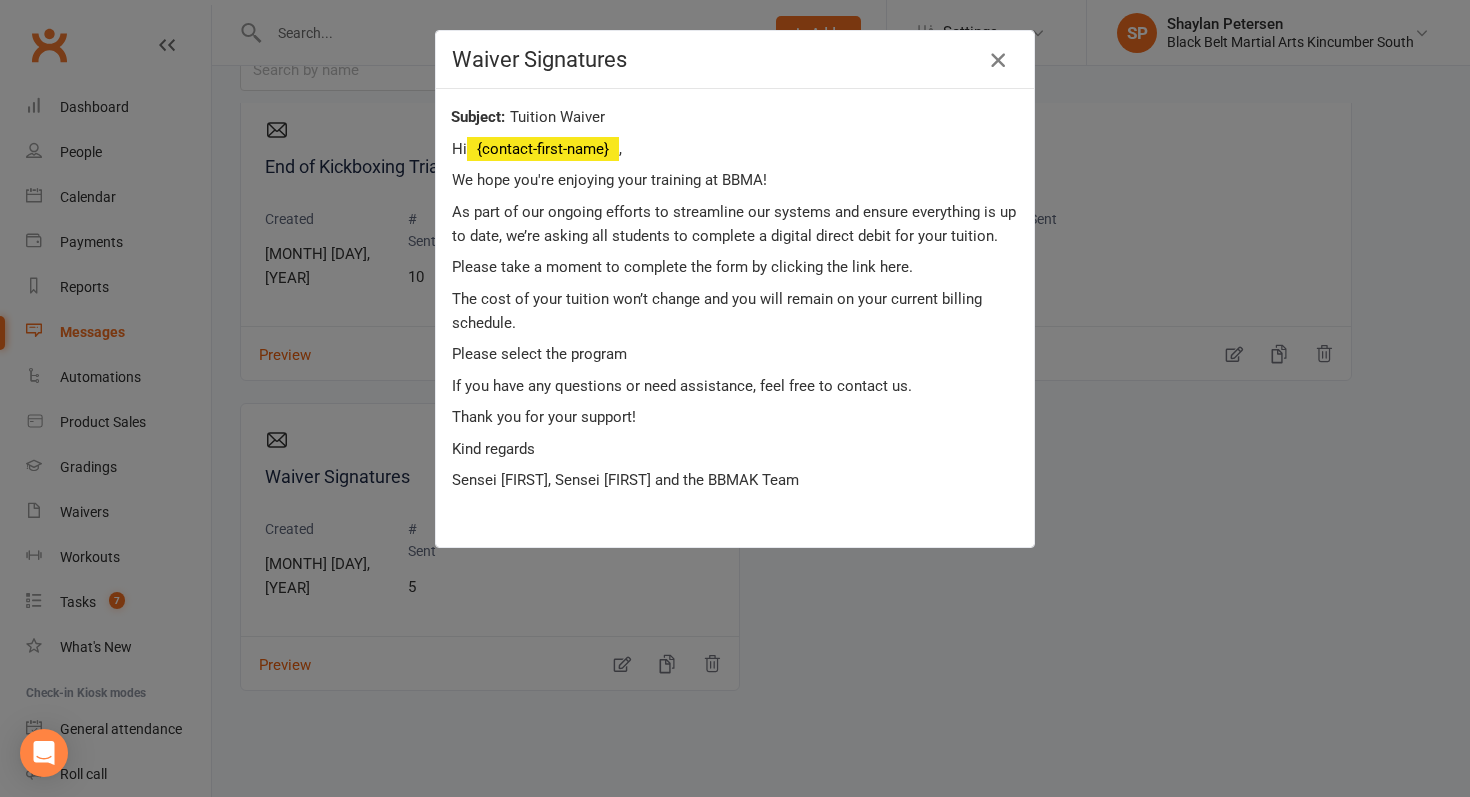 click at bounding box center (998, 60) 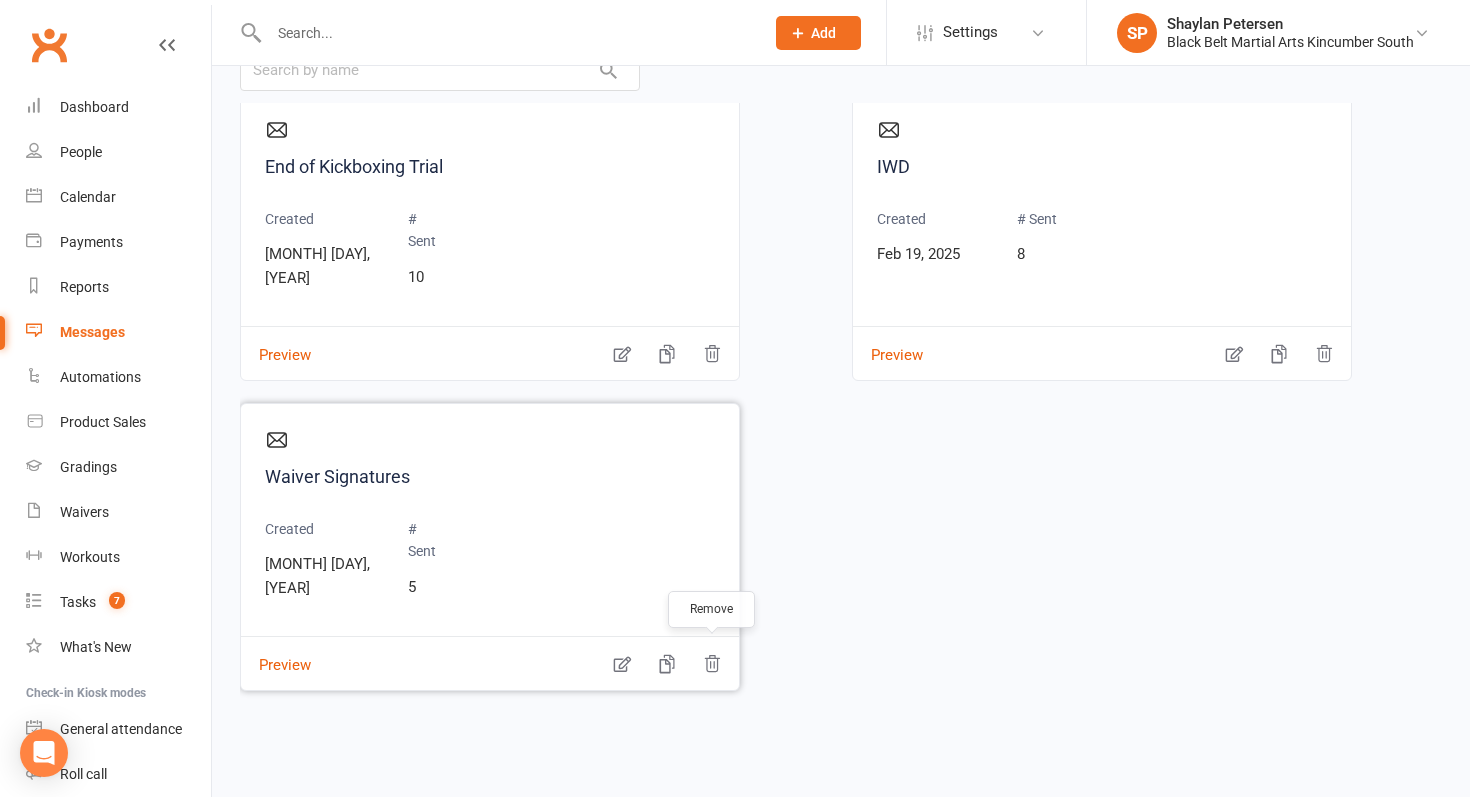 click 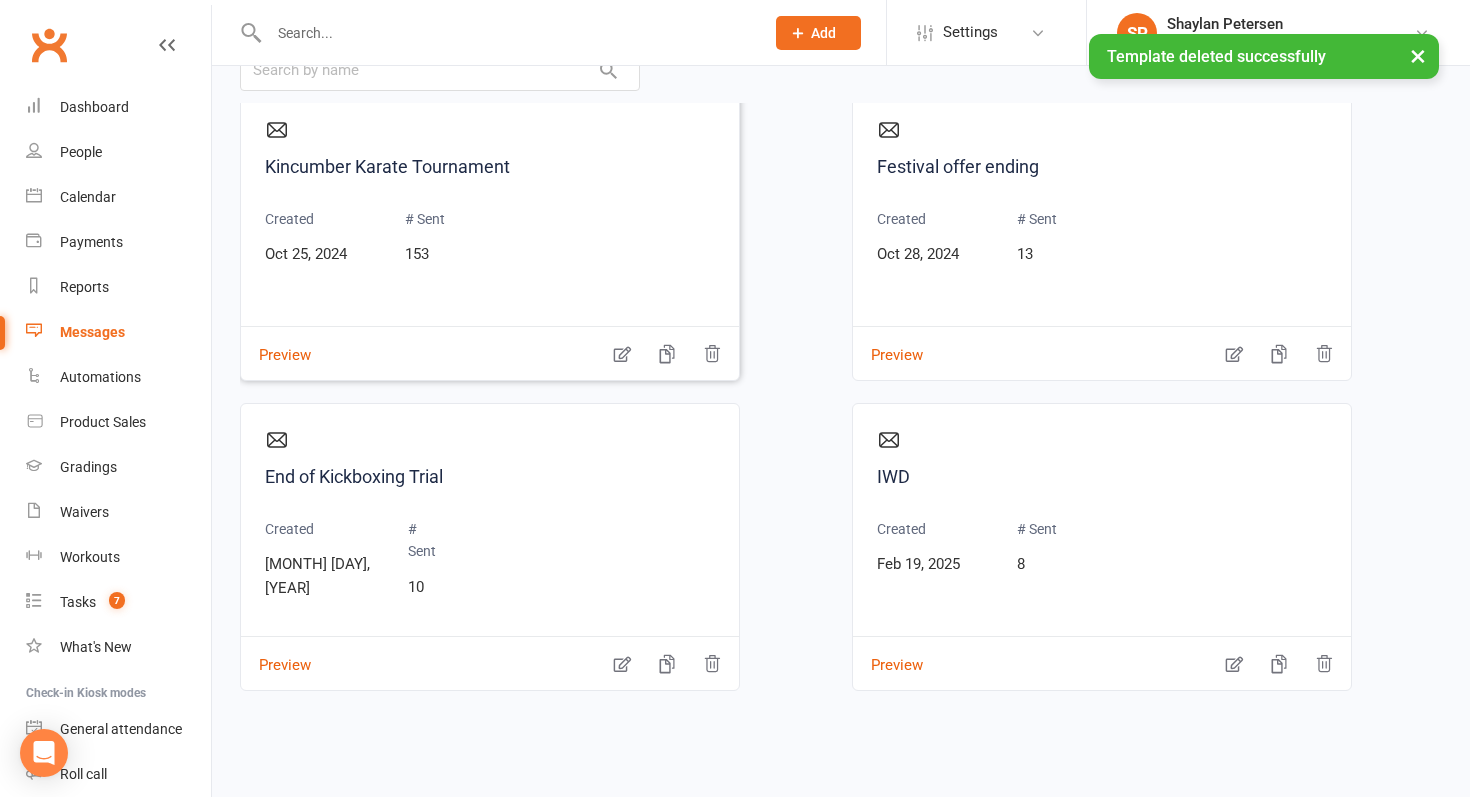 scroll, scrollTop: 962, scrollLeft: 0, axis: vertical 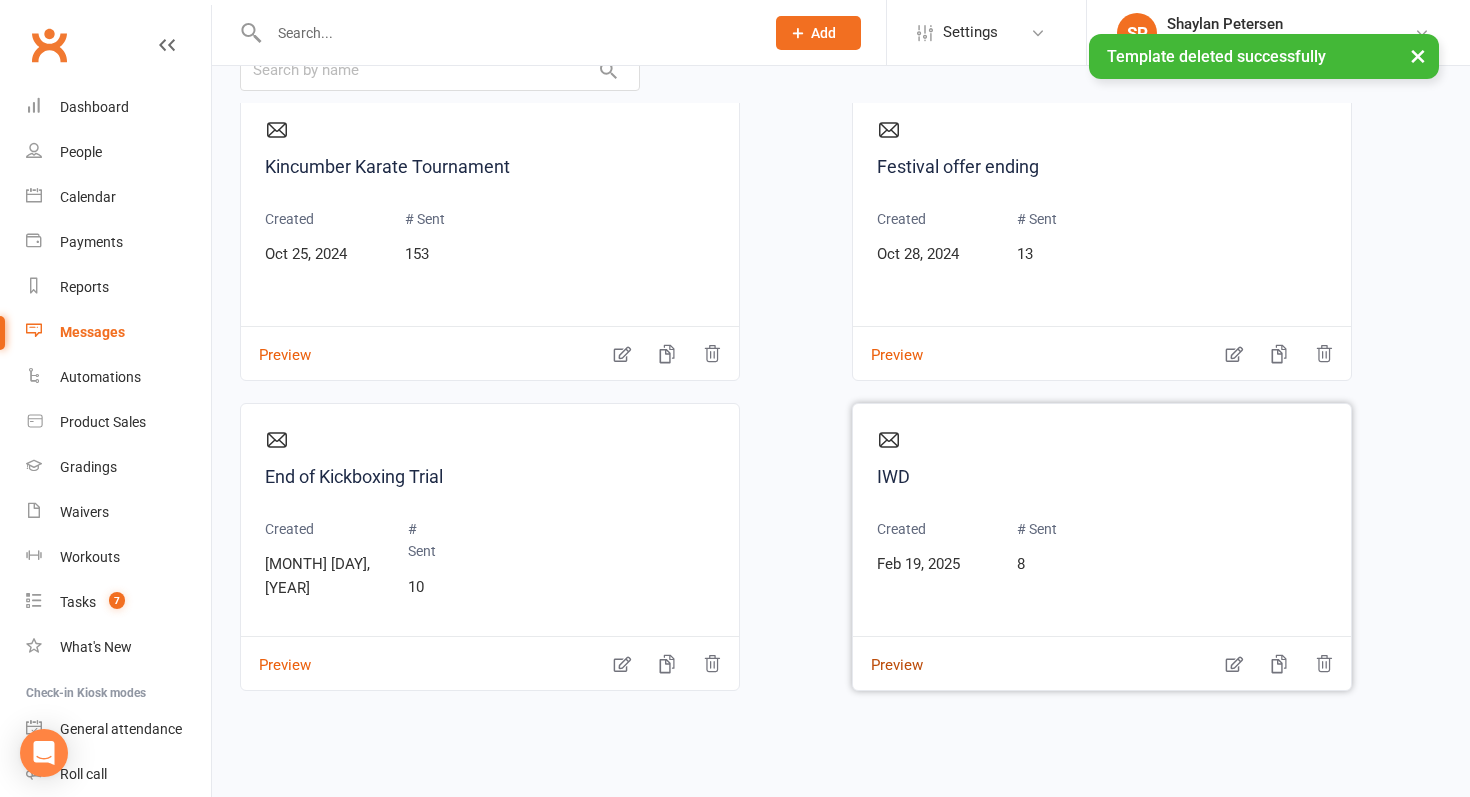 click on "Preview" at bounding box center (888, 651) 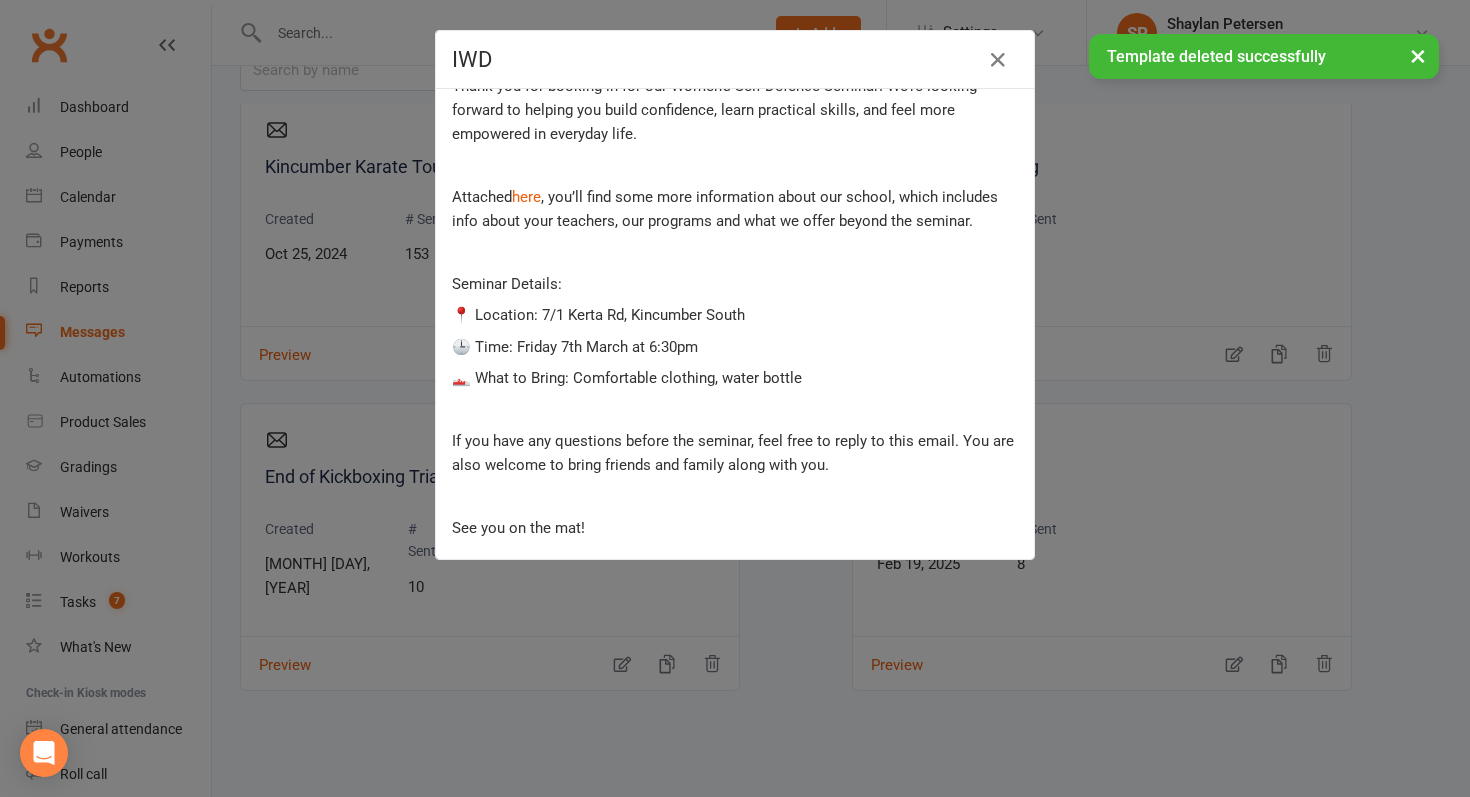 scroll, scrollTop: 133, scrollLeft: 0, axis: vertical 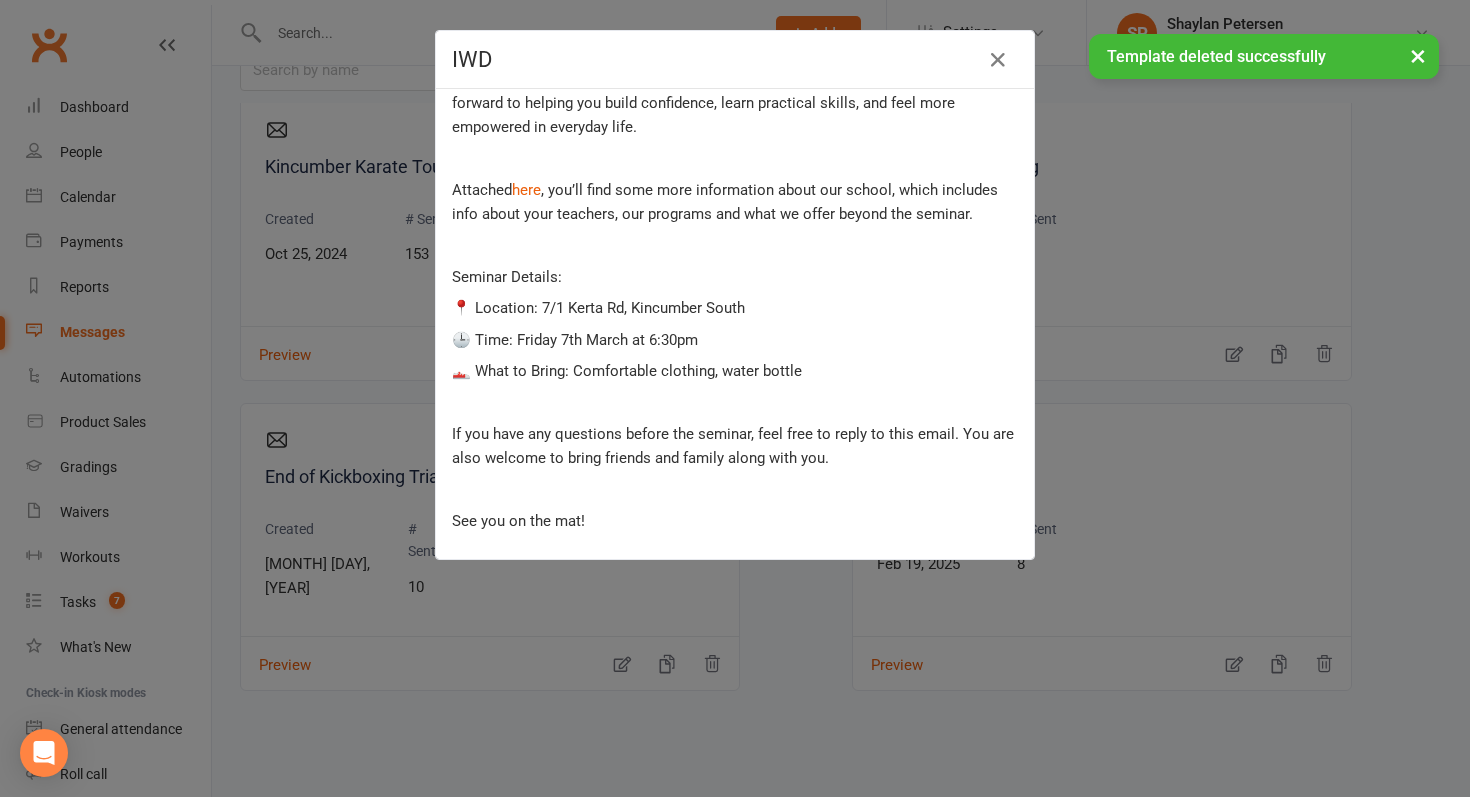 click on "× Template deleted successfully" at bounding box center (722, 34) 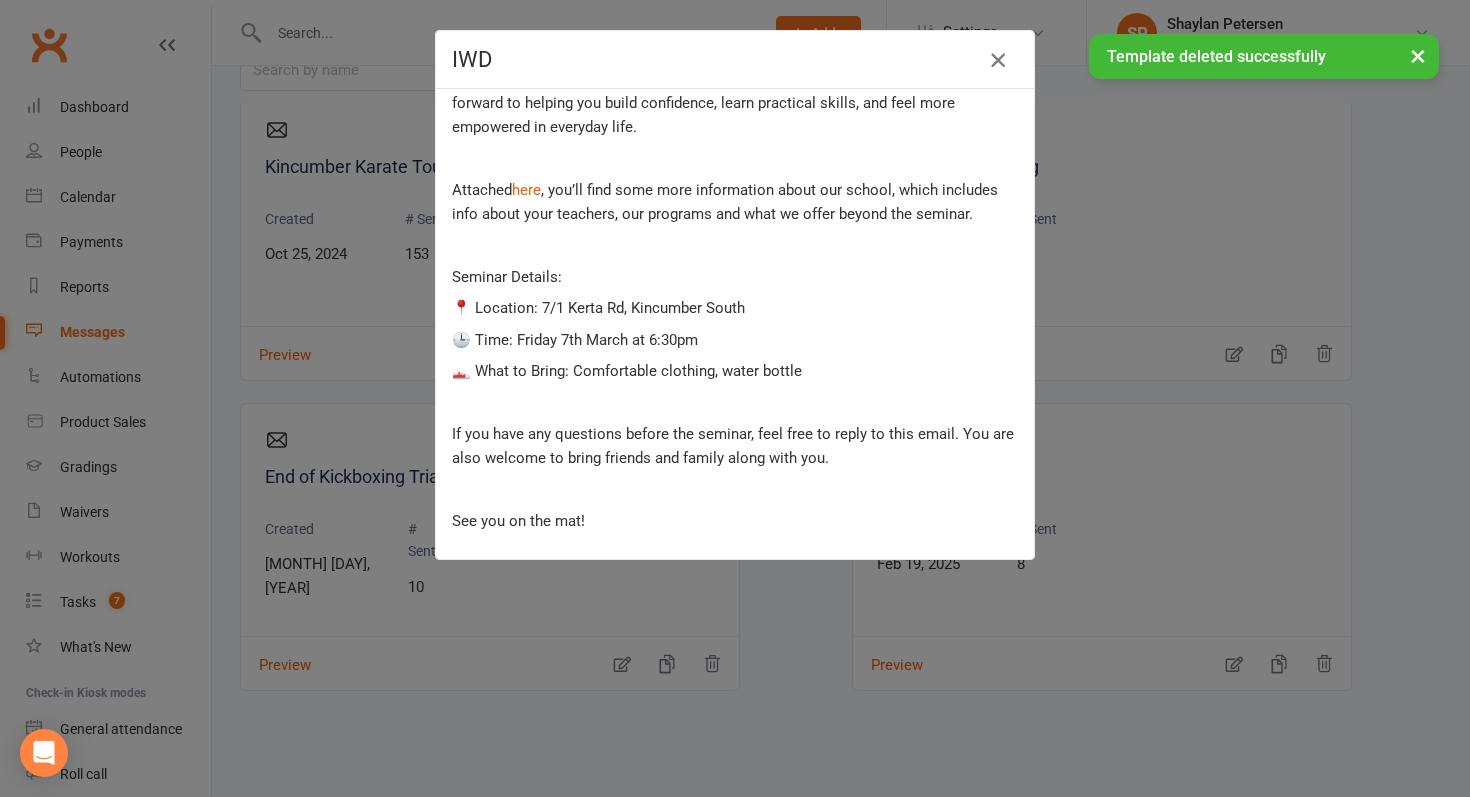 click at bounding box center [998, 60] 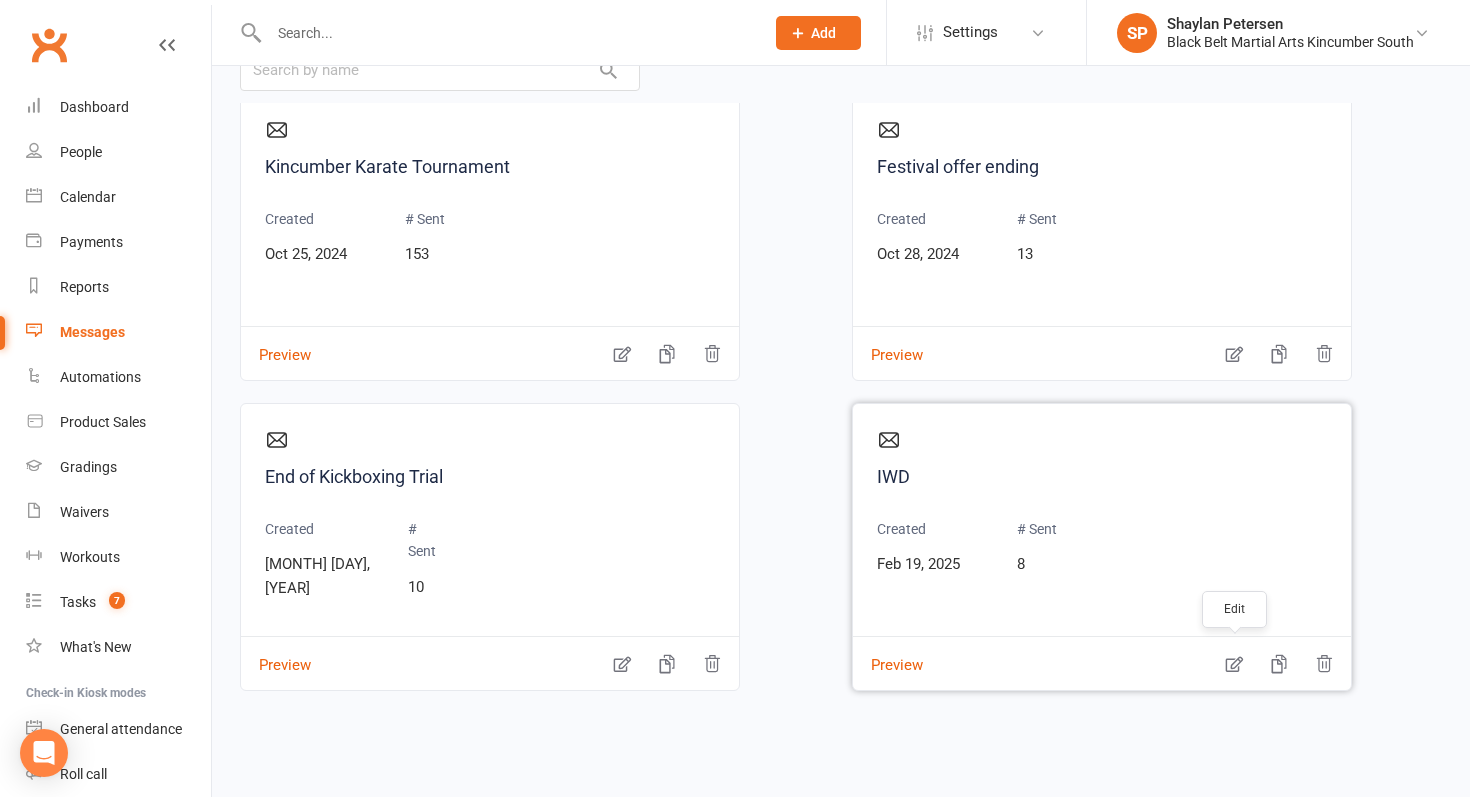 click 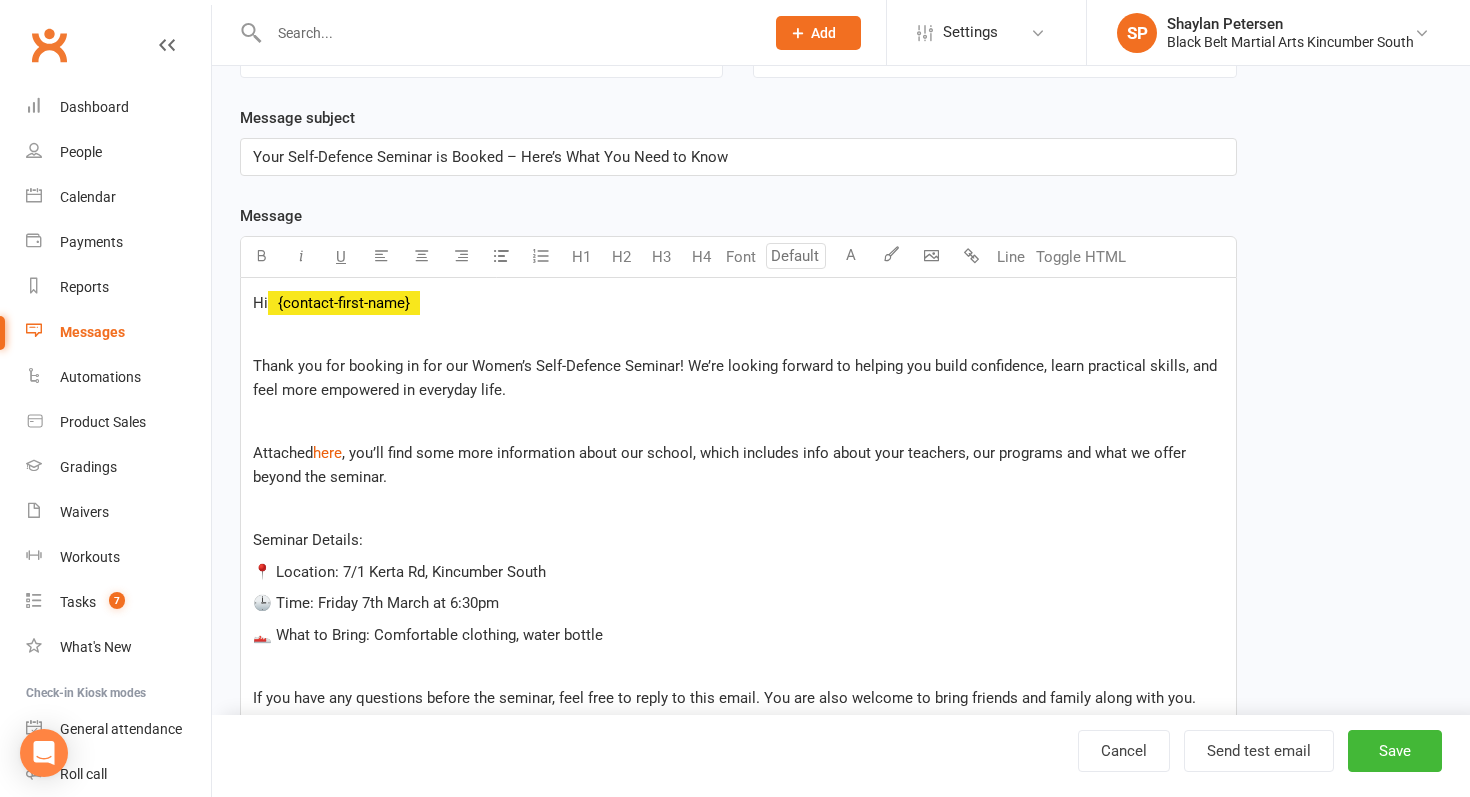 scroll, scrollTop: 0, scrollLeft: 0, axis: both 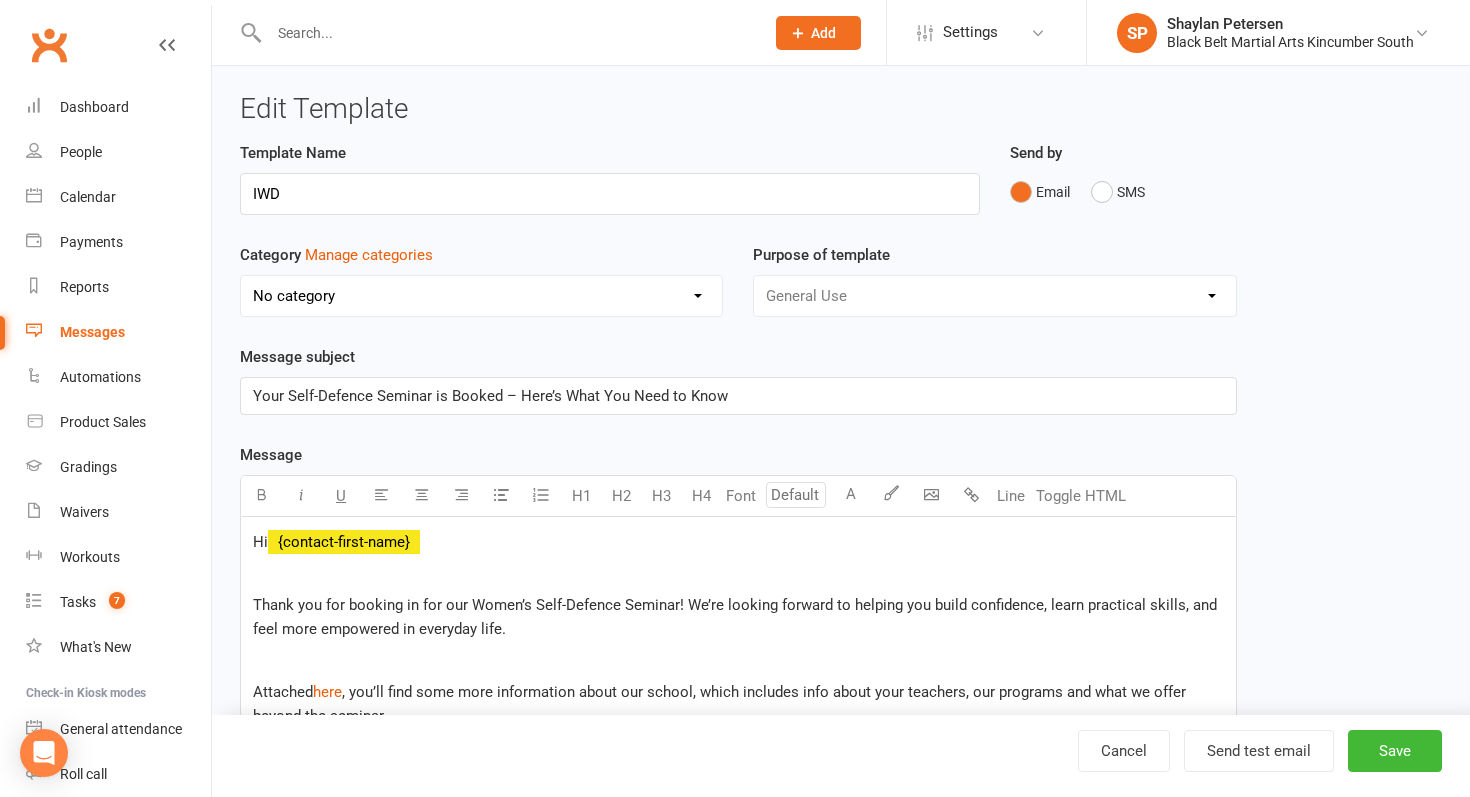 click on "No category 30 Days Birthday Parties Enquiries Events General Gradings Group Grading Holiday Camps and PNO Leadership Level Upgrades Little Dragons Marketing New Student Information Payments Prep Cycle Staff State Team Tournaments" at bounding box center (481, 296) 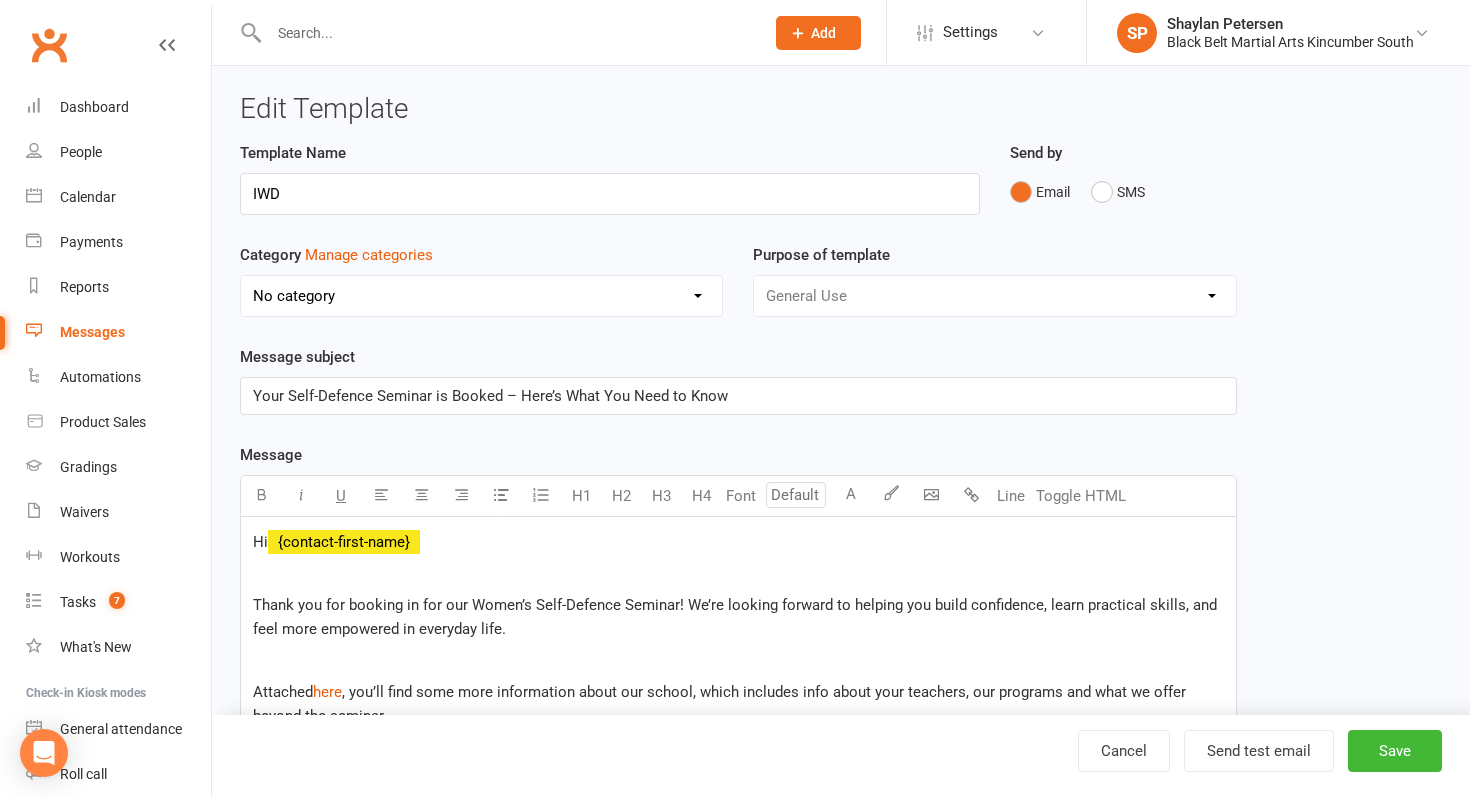 select on "9257" 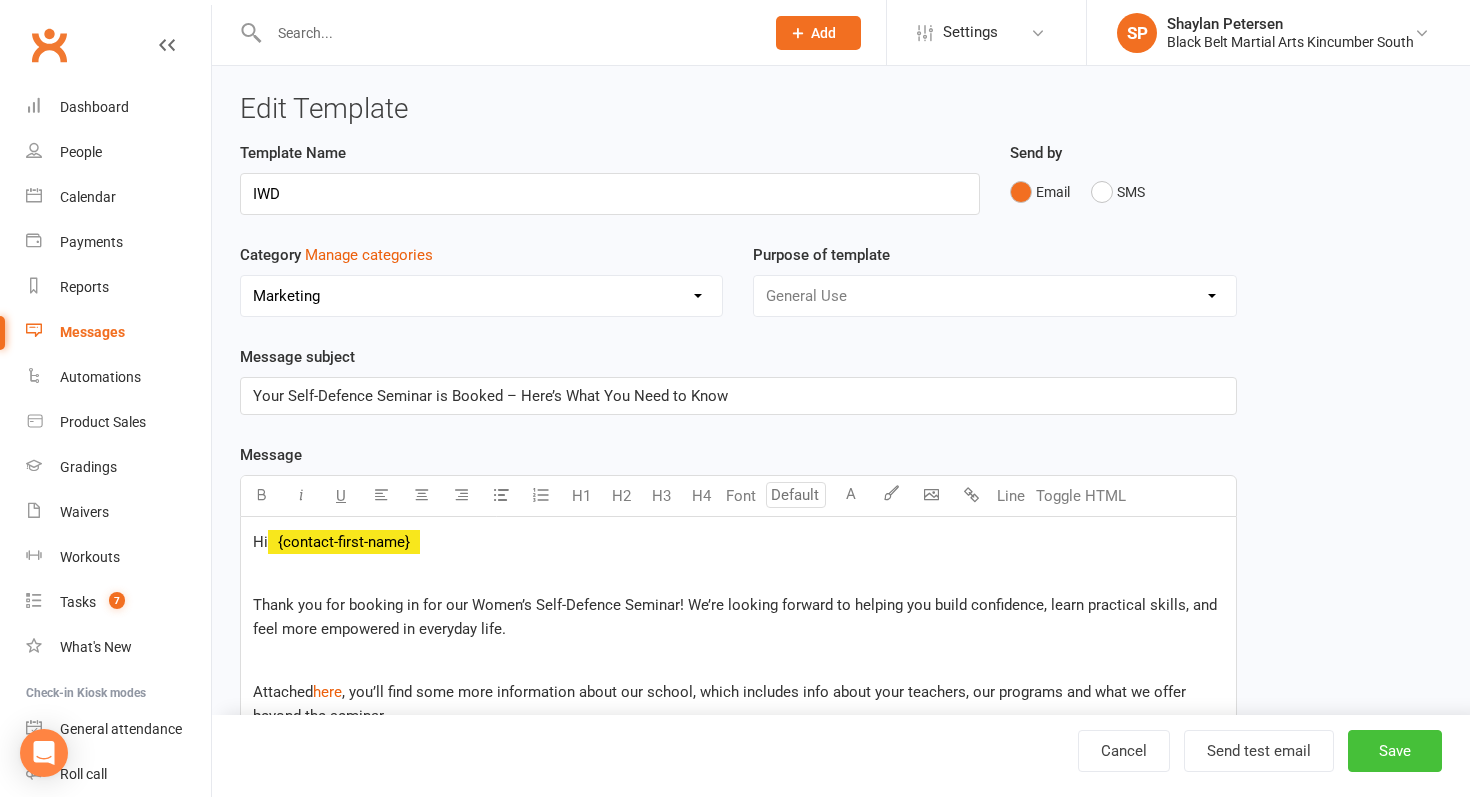 click on "Save" at bounding box center [1395, 751] 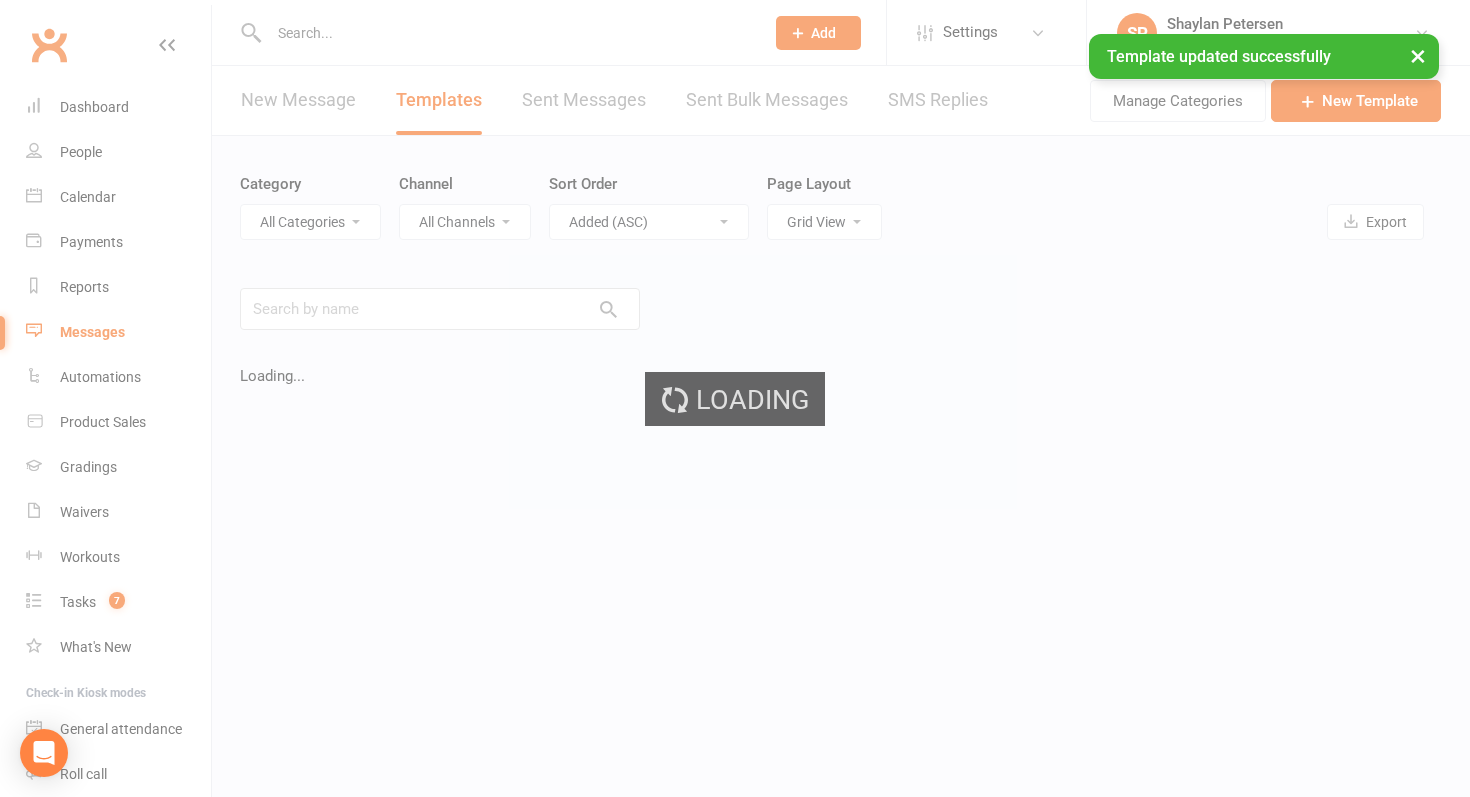 select on "-1" 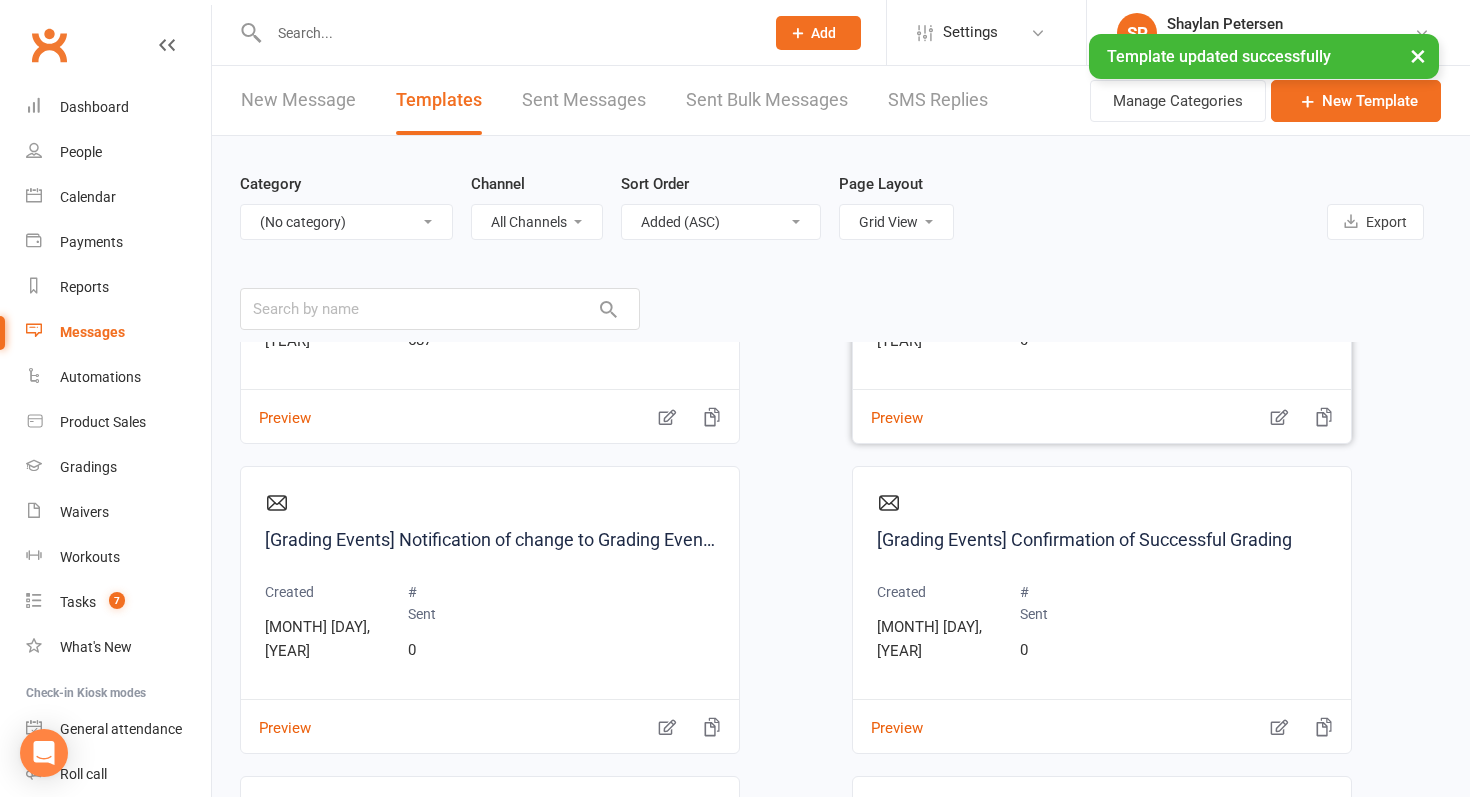 scroll, scrollTop: 962, scrollLeft: 0, axis: vertical 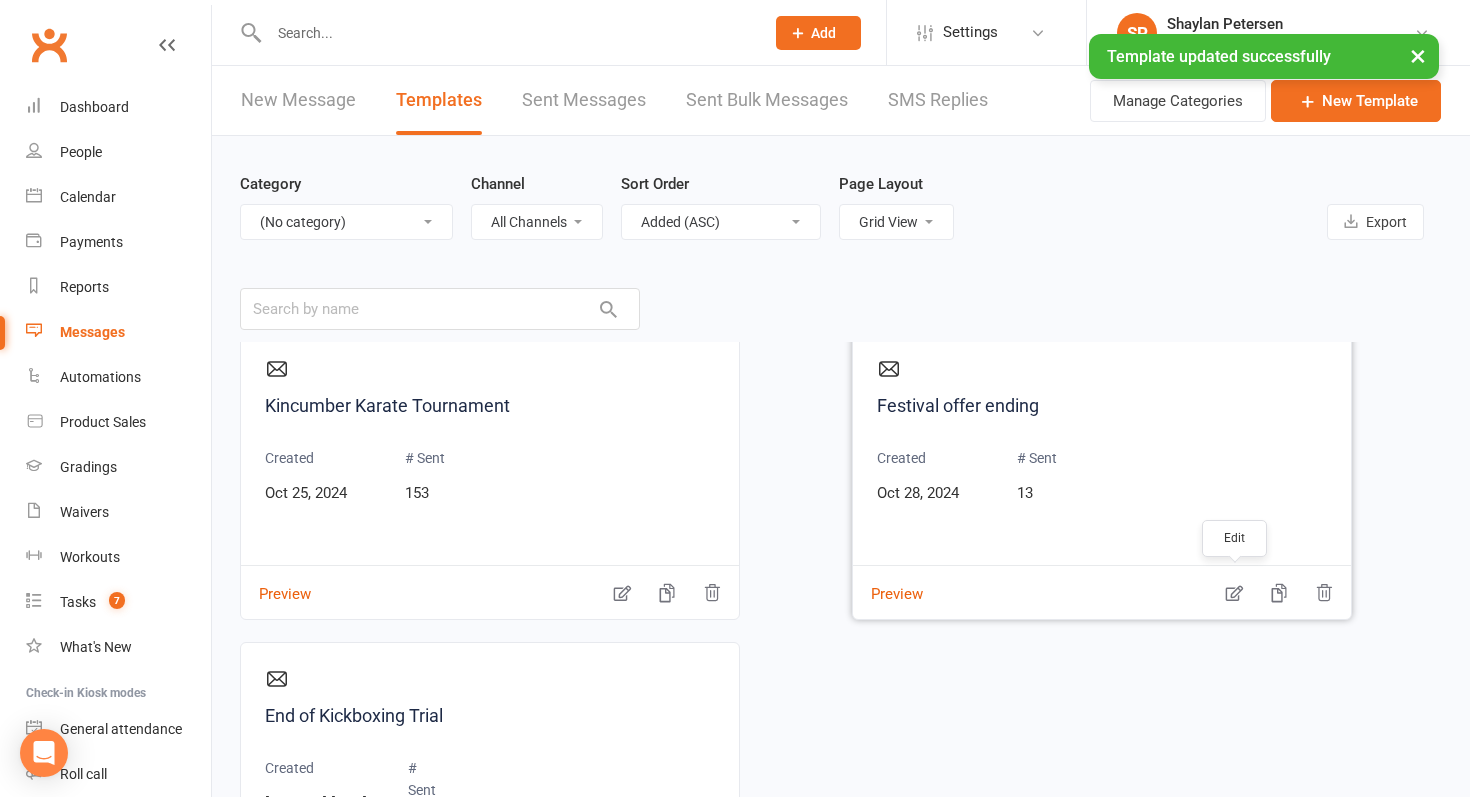 click 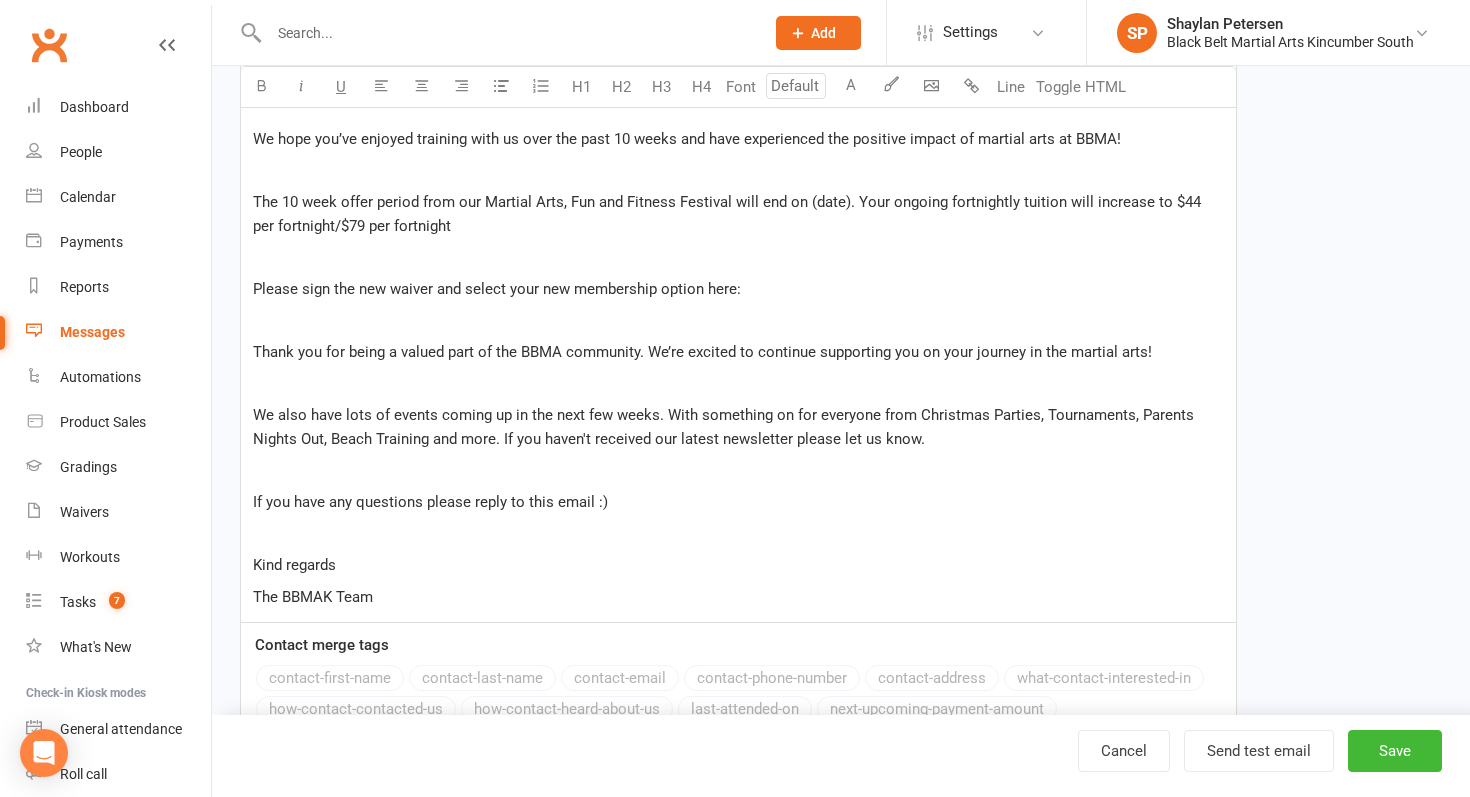 scroll, scrollTop: 0, scrollLeft: 0, axis: both 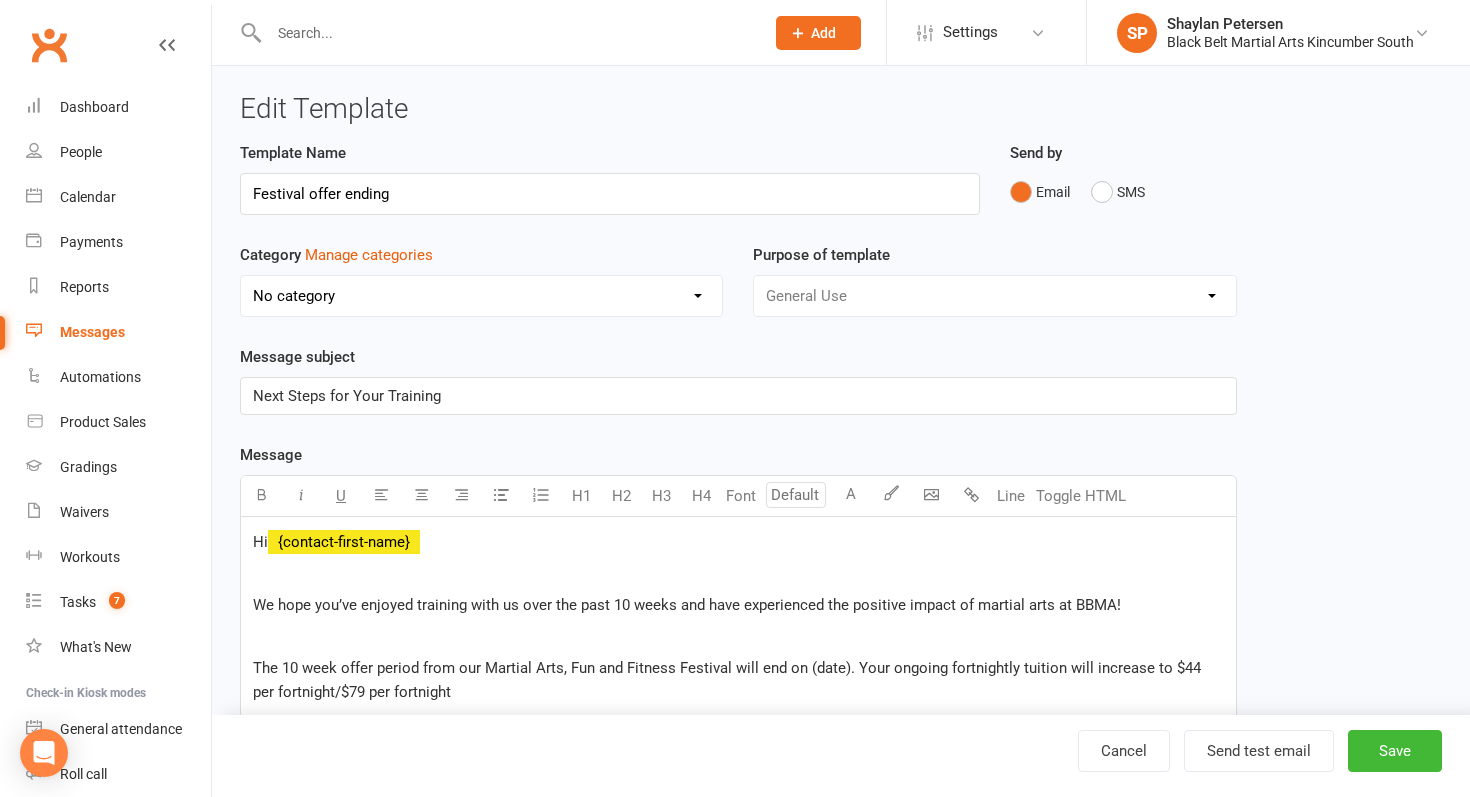 click on "No category 30 Days Birthday Parties Enquiries Events General Gradings Group Grading Holiday Camps and PNO Leadership Level Upgrades Little Dragons Marketing New Student Information Payments Prep Cycle Staff State Team Tournaments" at bounding box center [481, 296] 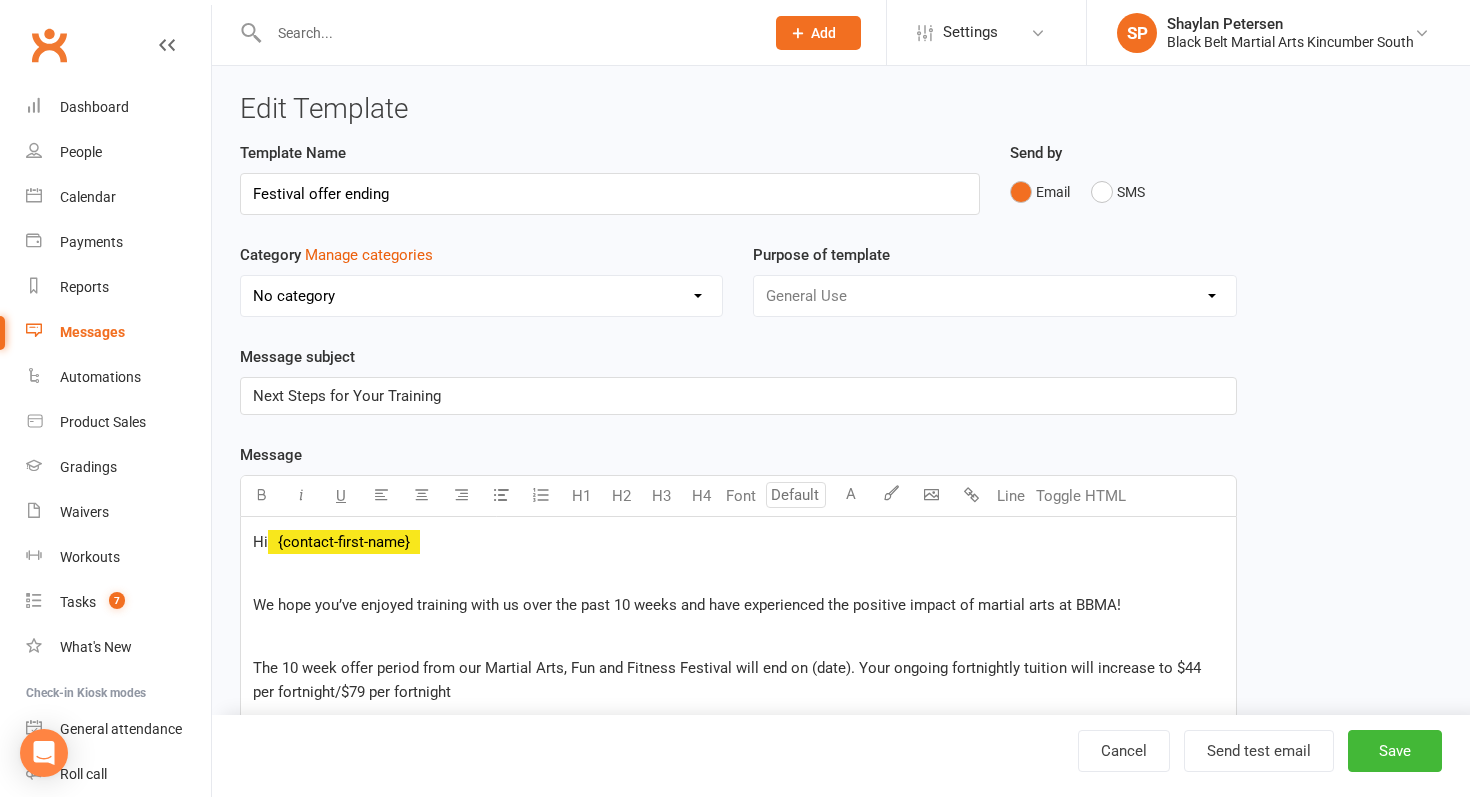 select on "9257" 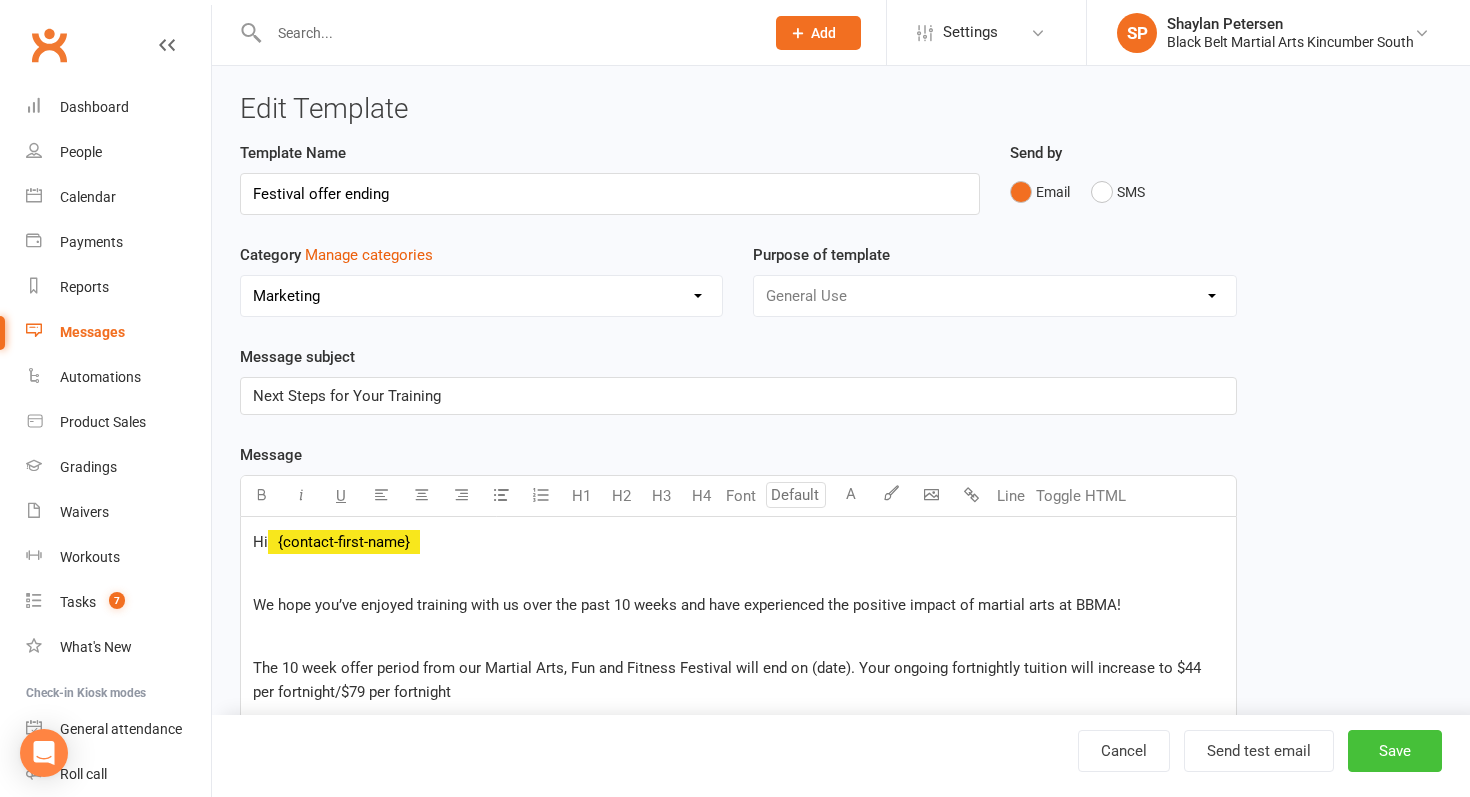 click on "Save" at bounding box center (1395, 751) 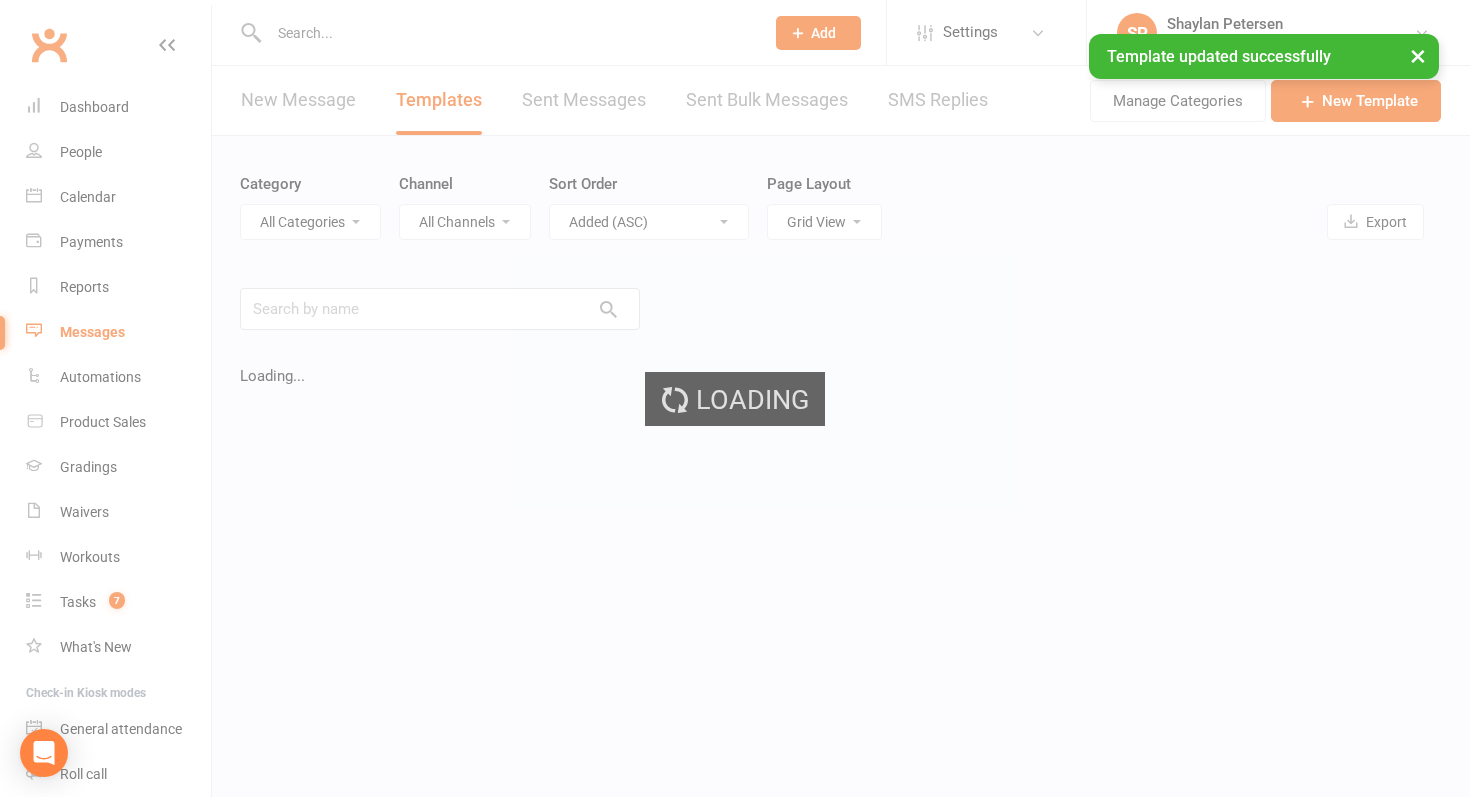 select on "-1" 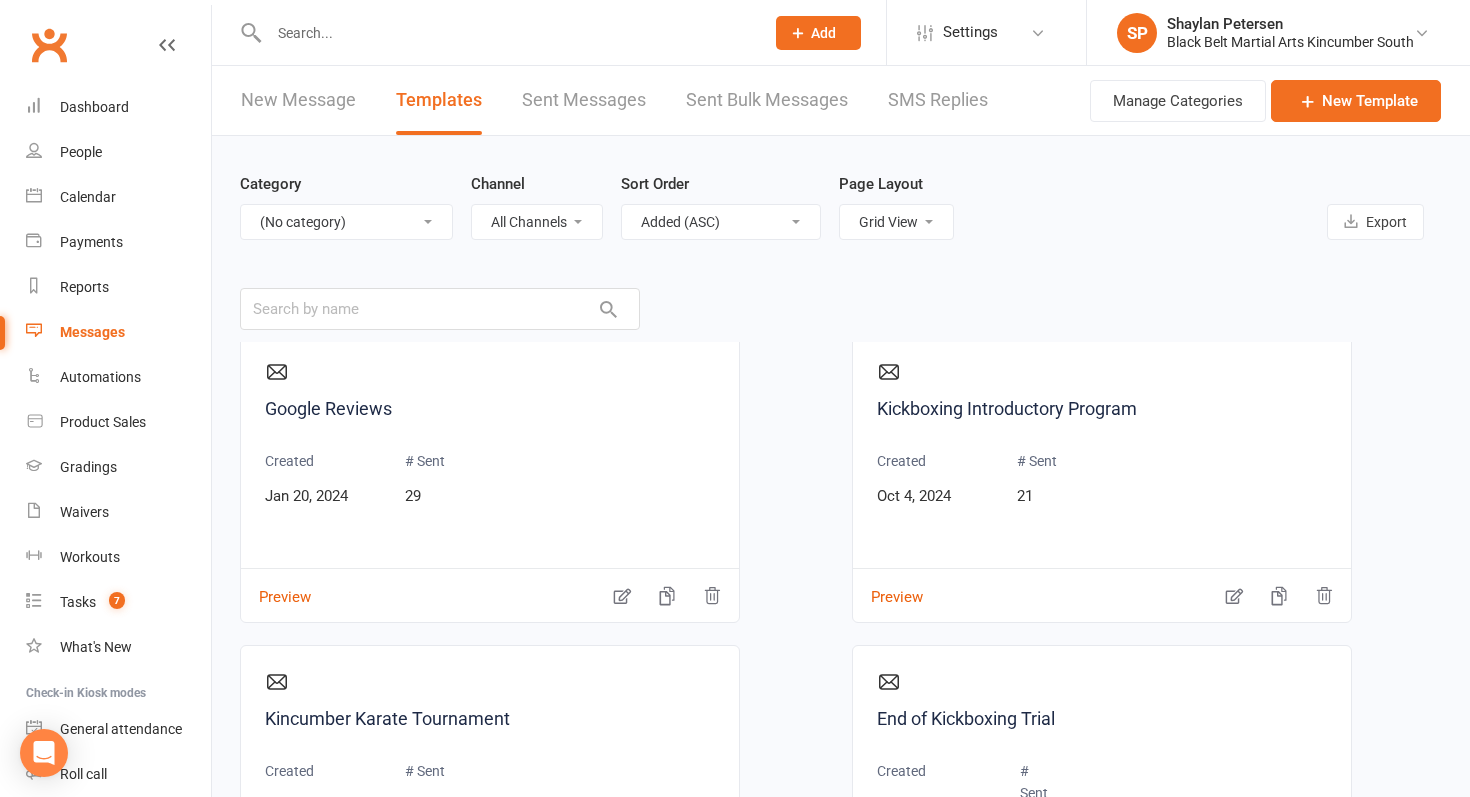 scroll, scrollTop: 650, scrollLeft: 0, axis: vertical 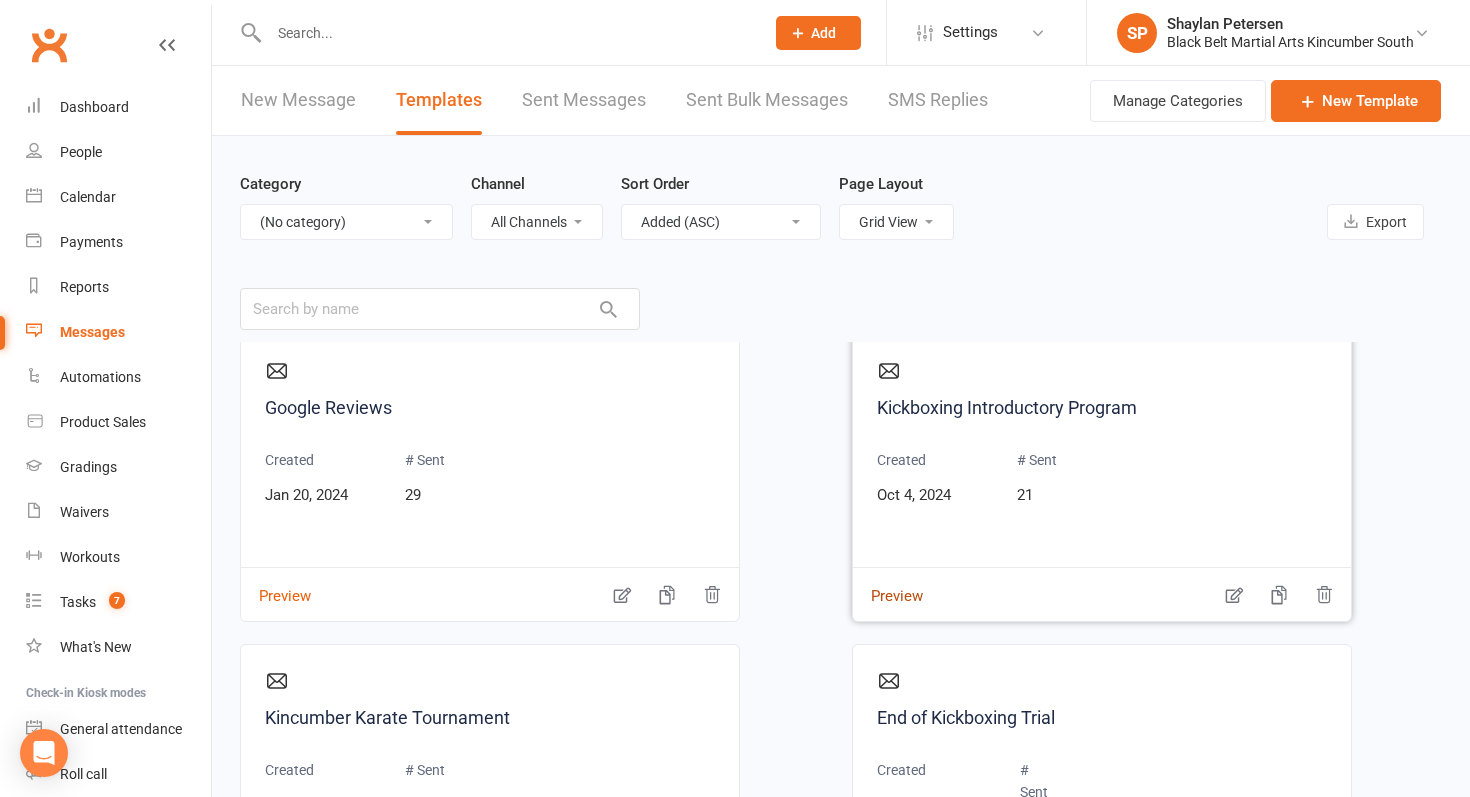 click on "Preview" at bounding box center (888, 582) 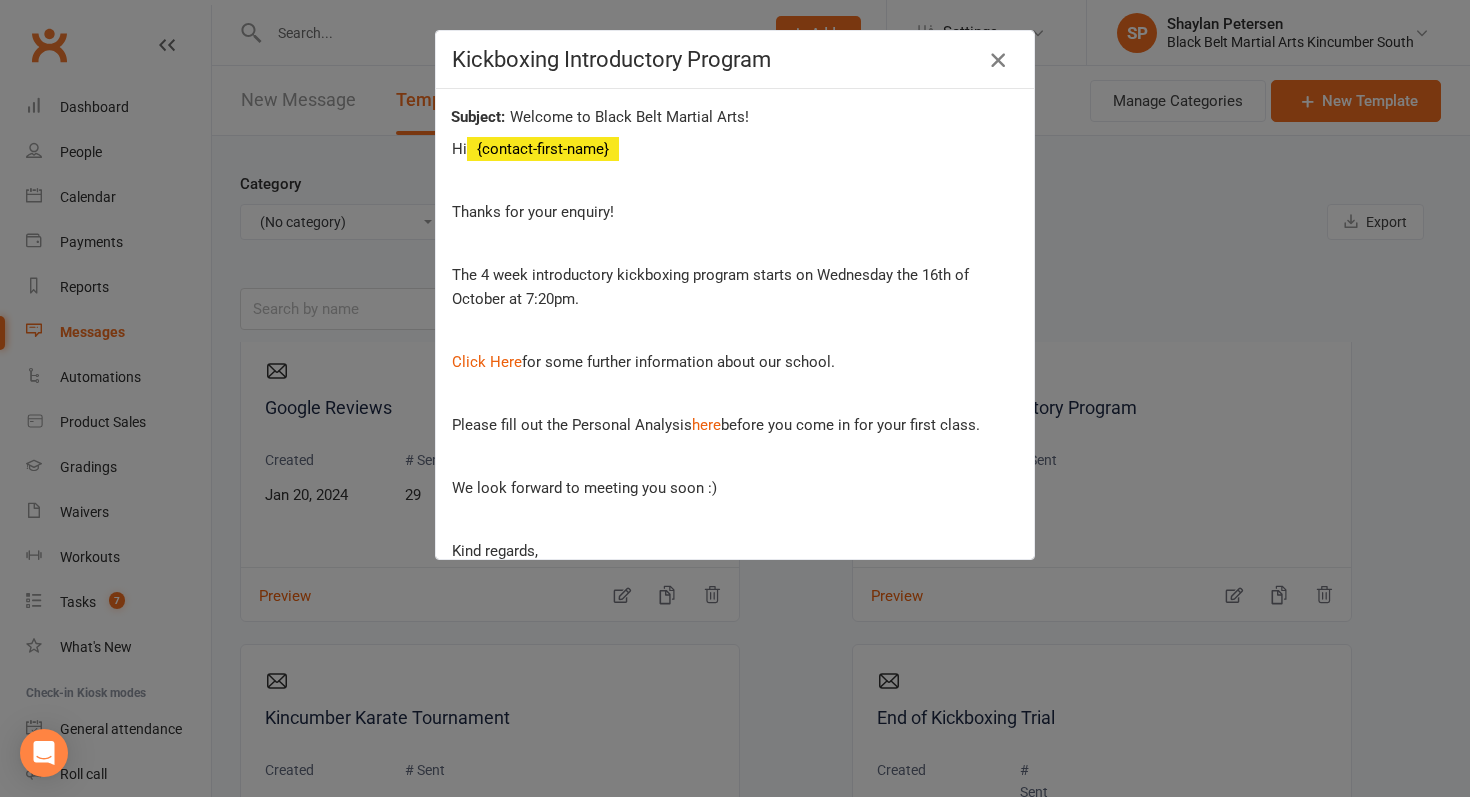 click at bounding box center [998, 60] 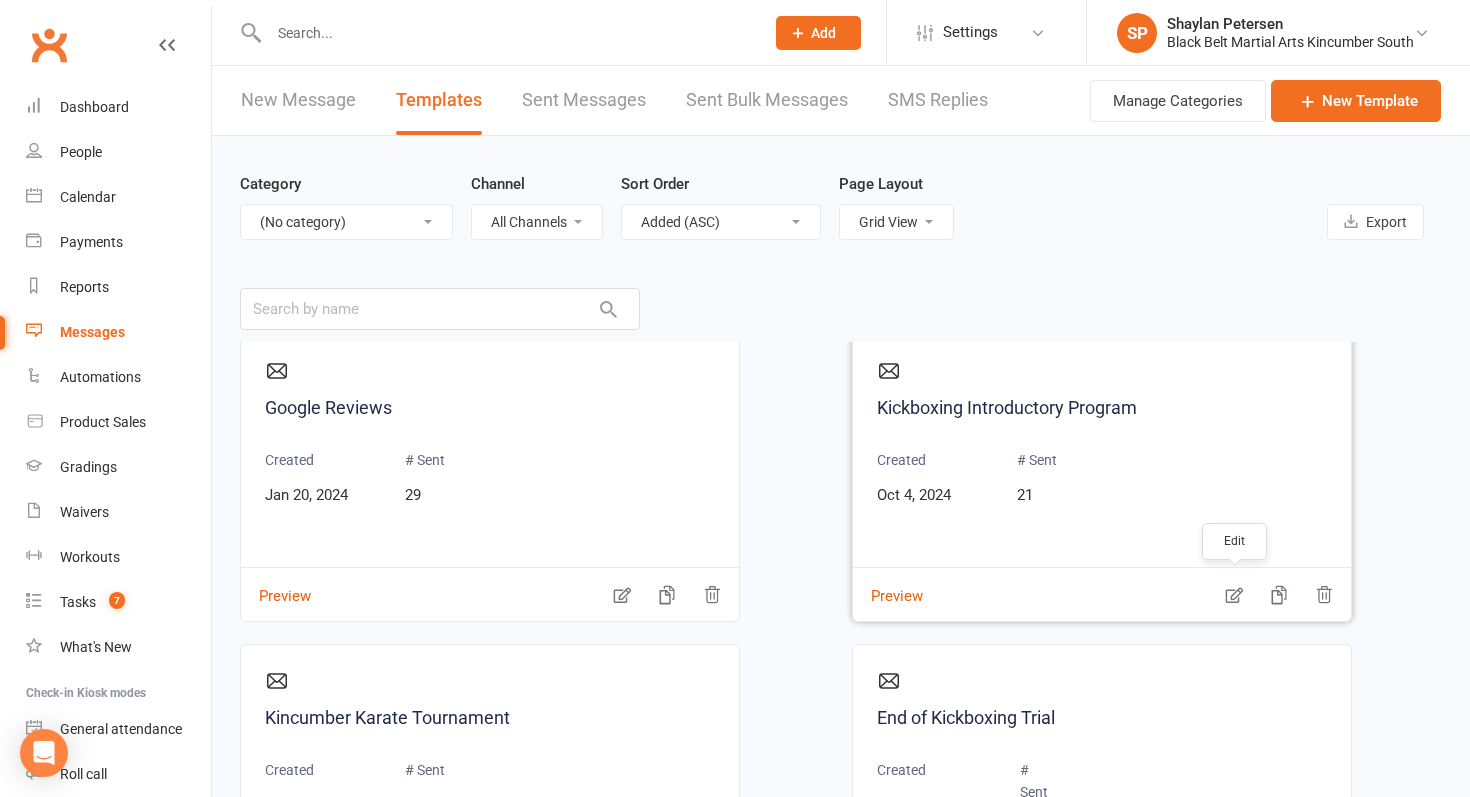click 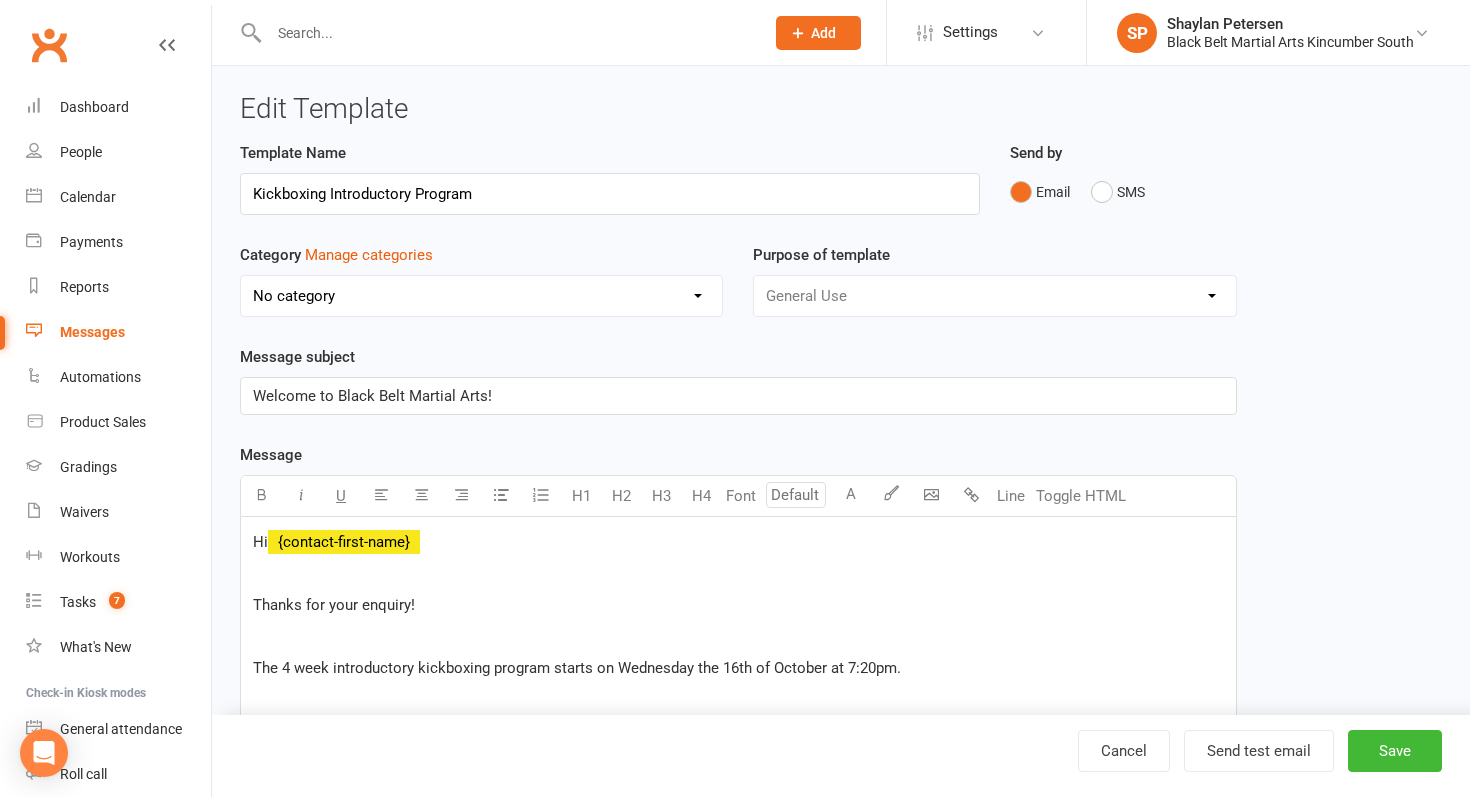 click on "No category 30 Days Birthday Parties Enquiries Events General Gradings Group Grading Holiday Camps and PNO Leadership Level Upgrades Little Dragons Marketing New Student Information Payments Prep Cycle Staff State Team Tournaments" at bounding box center [481, 296] 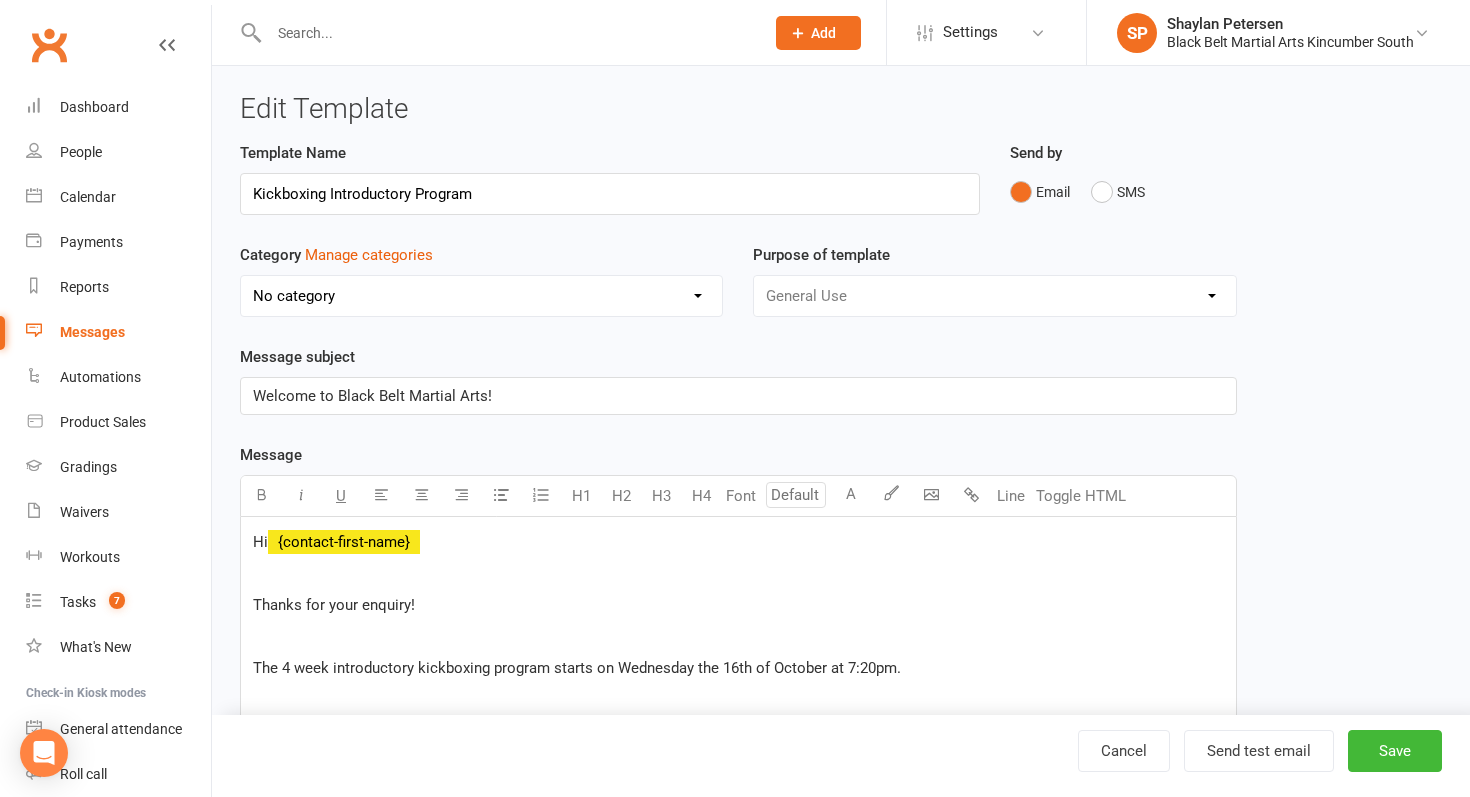 select on "9257" 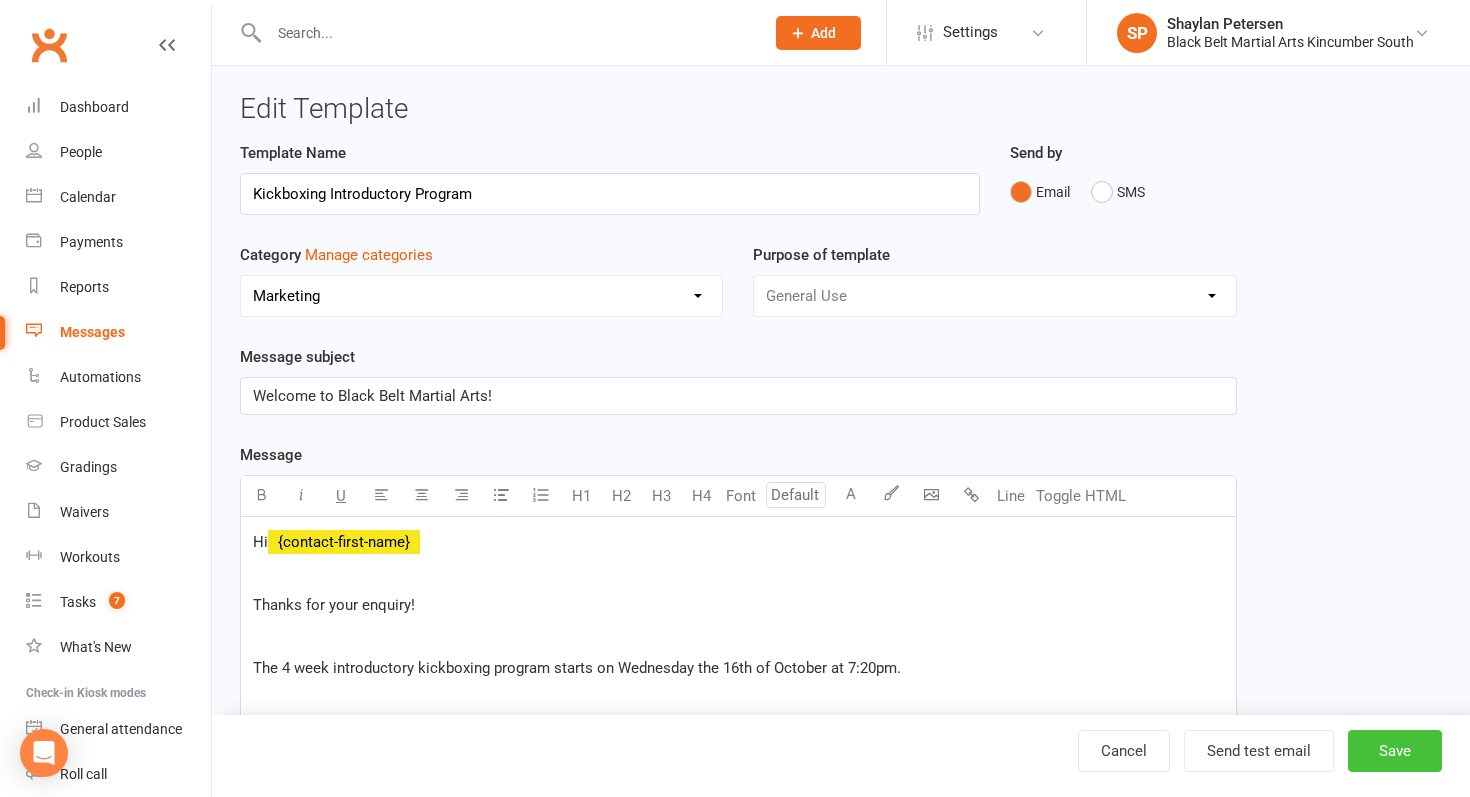 click on "Save" at bounding box center [1395, 751] 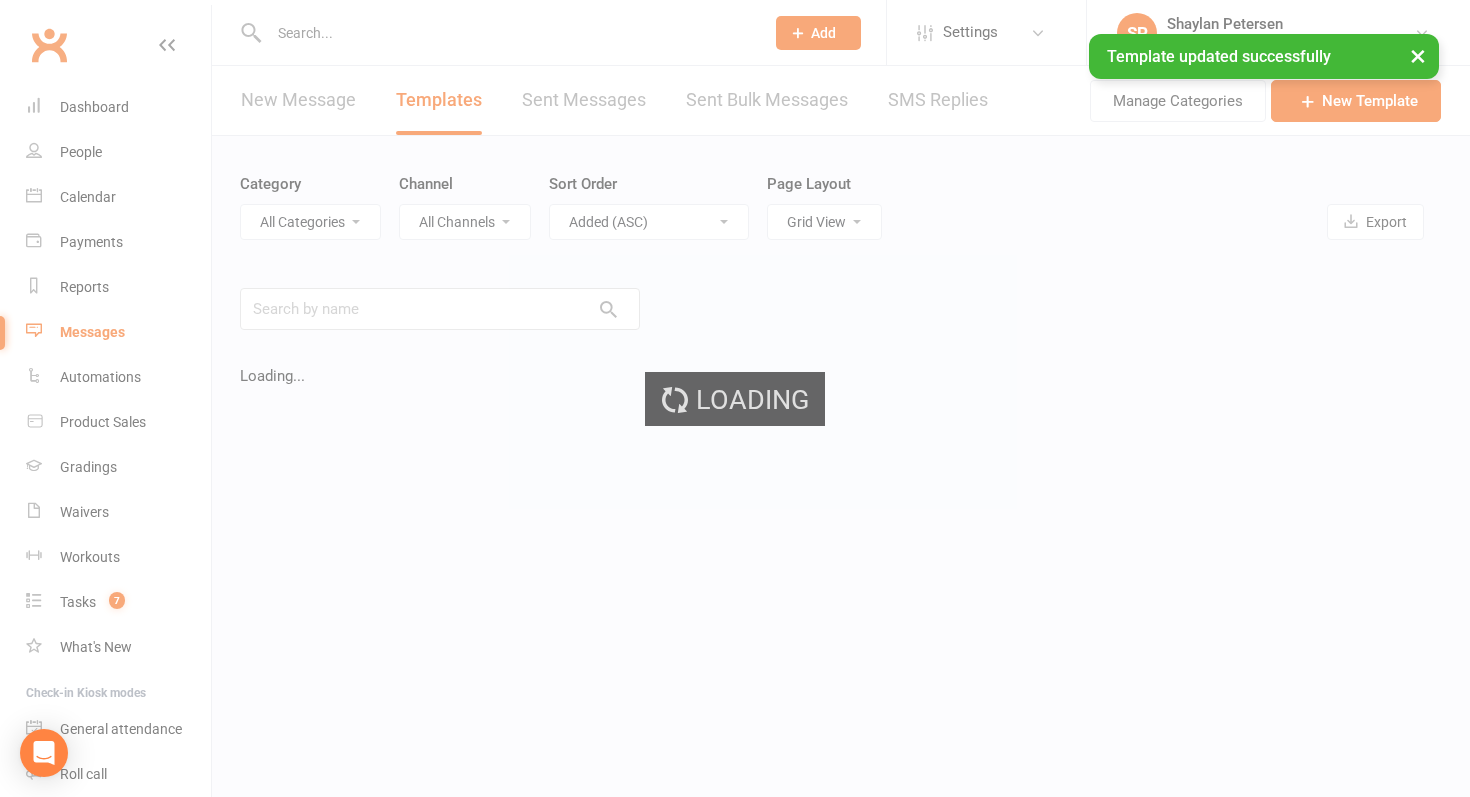 select on "-1" 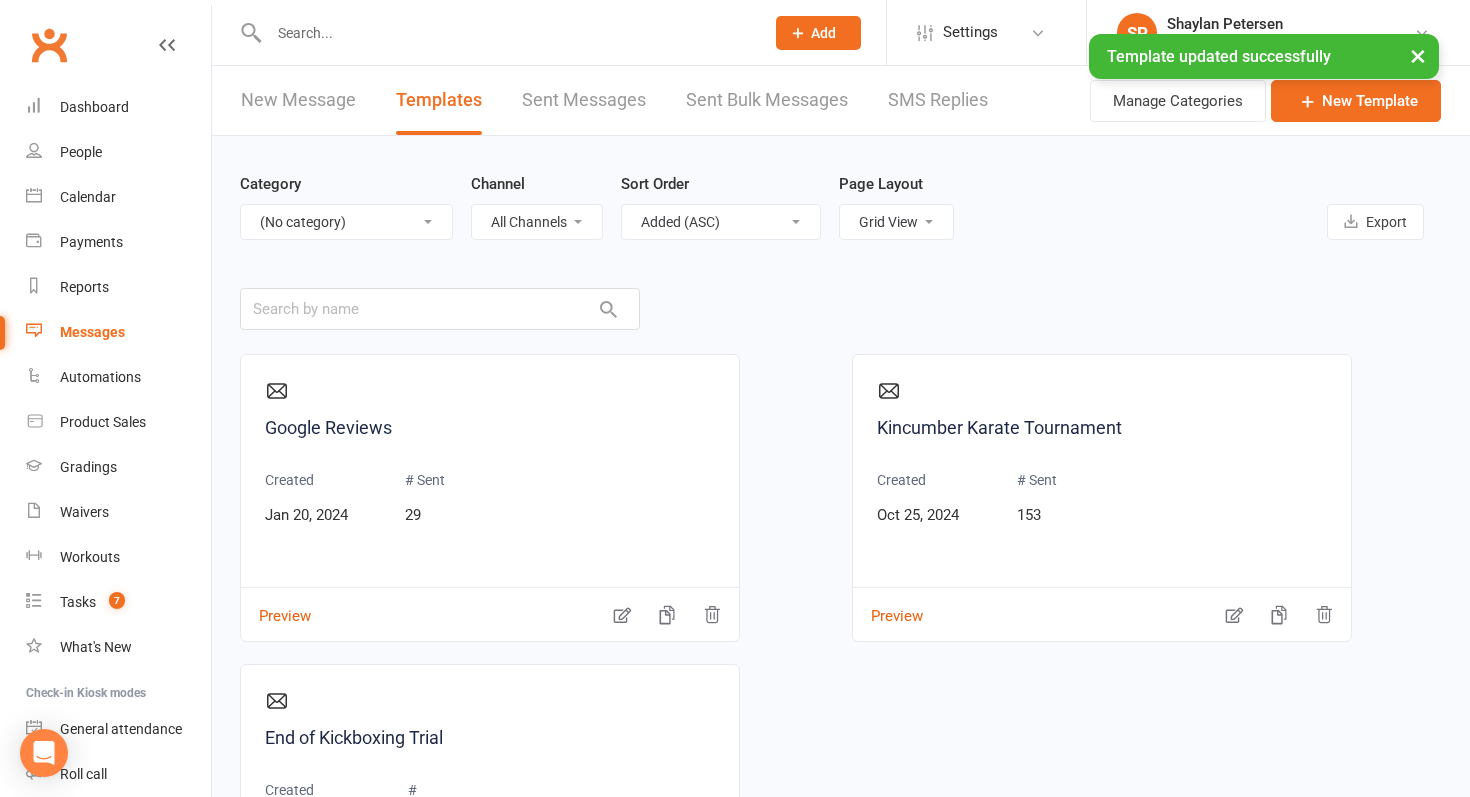scroll, scrollTop: 652, scrollLeft: 0, axis: vertical 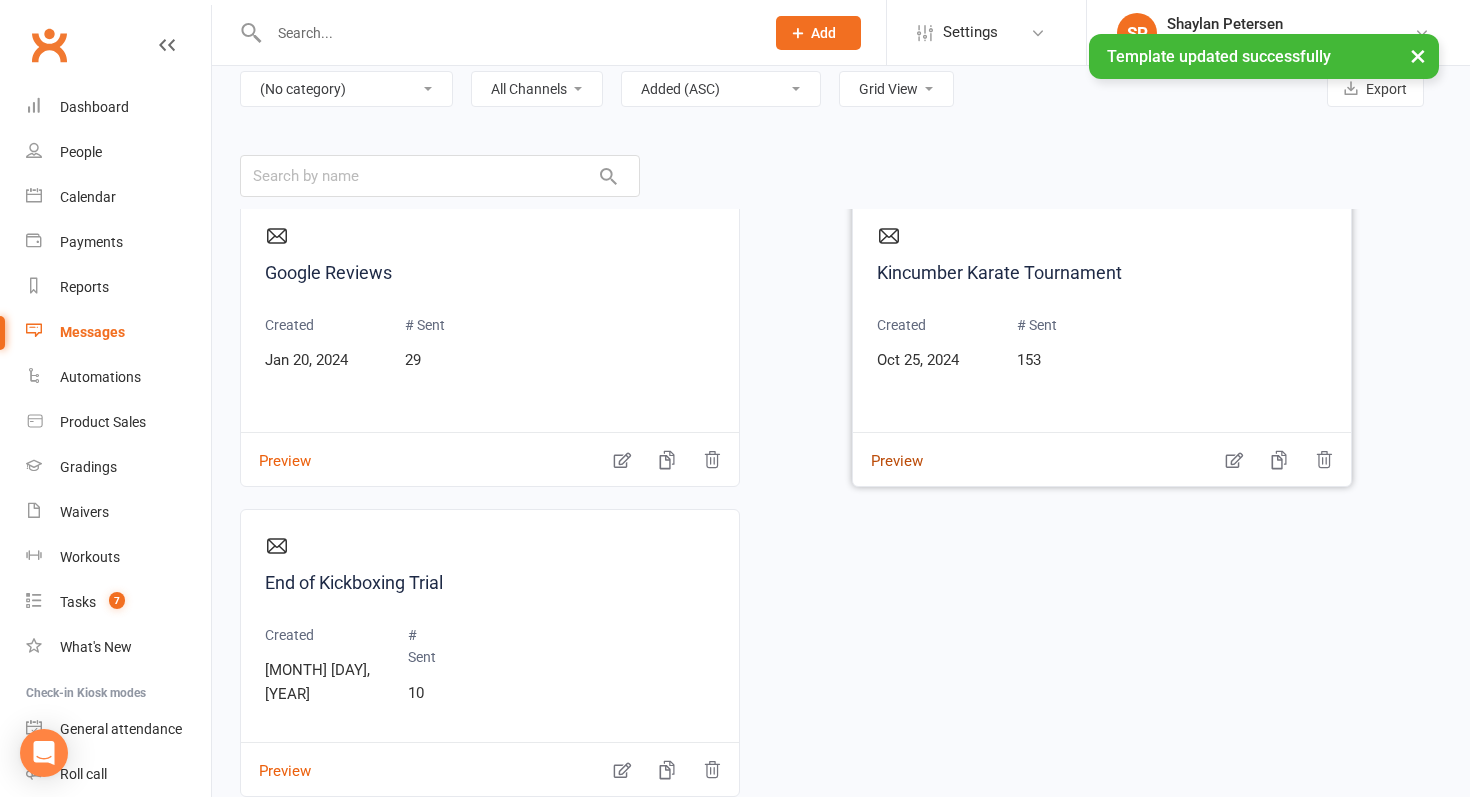 click on "Preview" at bounding box center (888, 447) 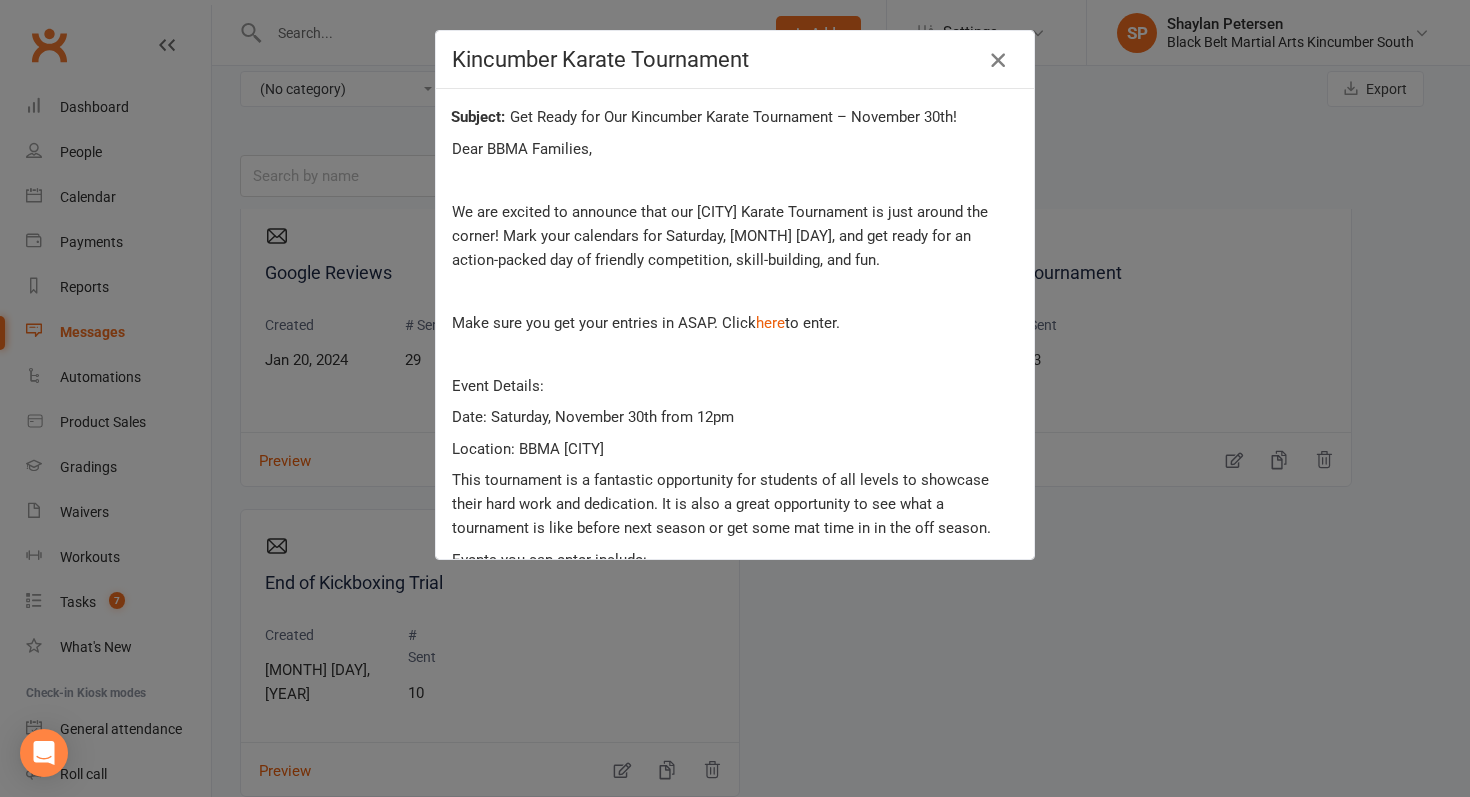 click at bounding box center (998, 60) 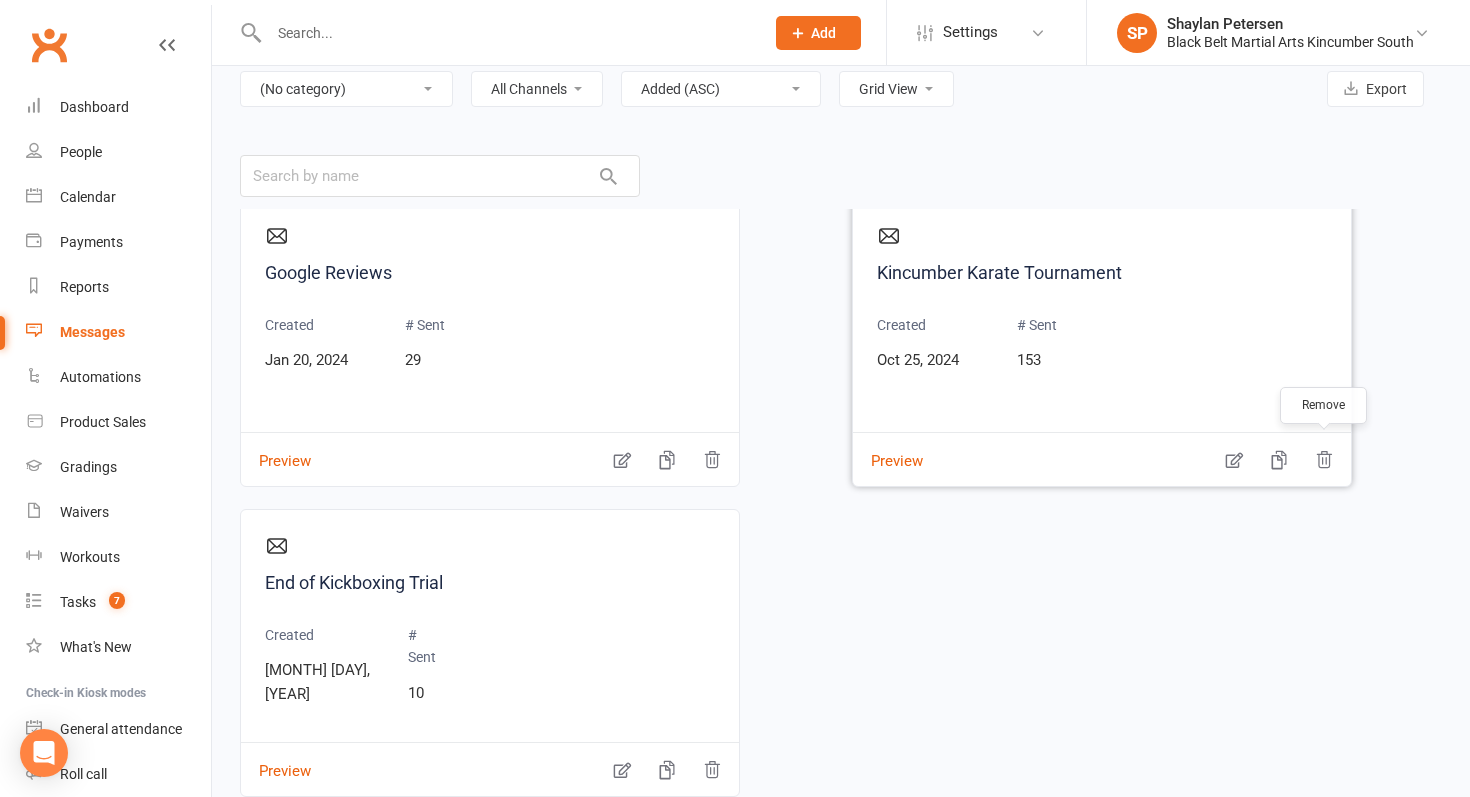 click 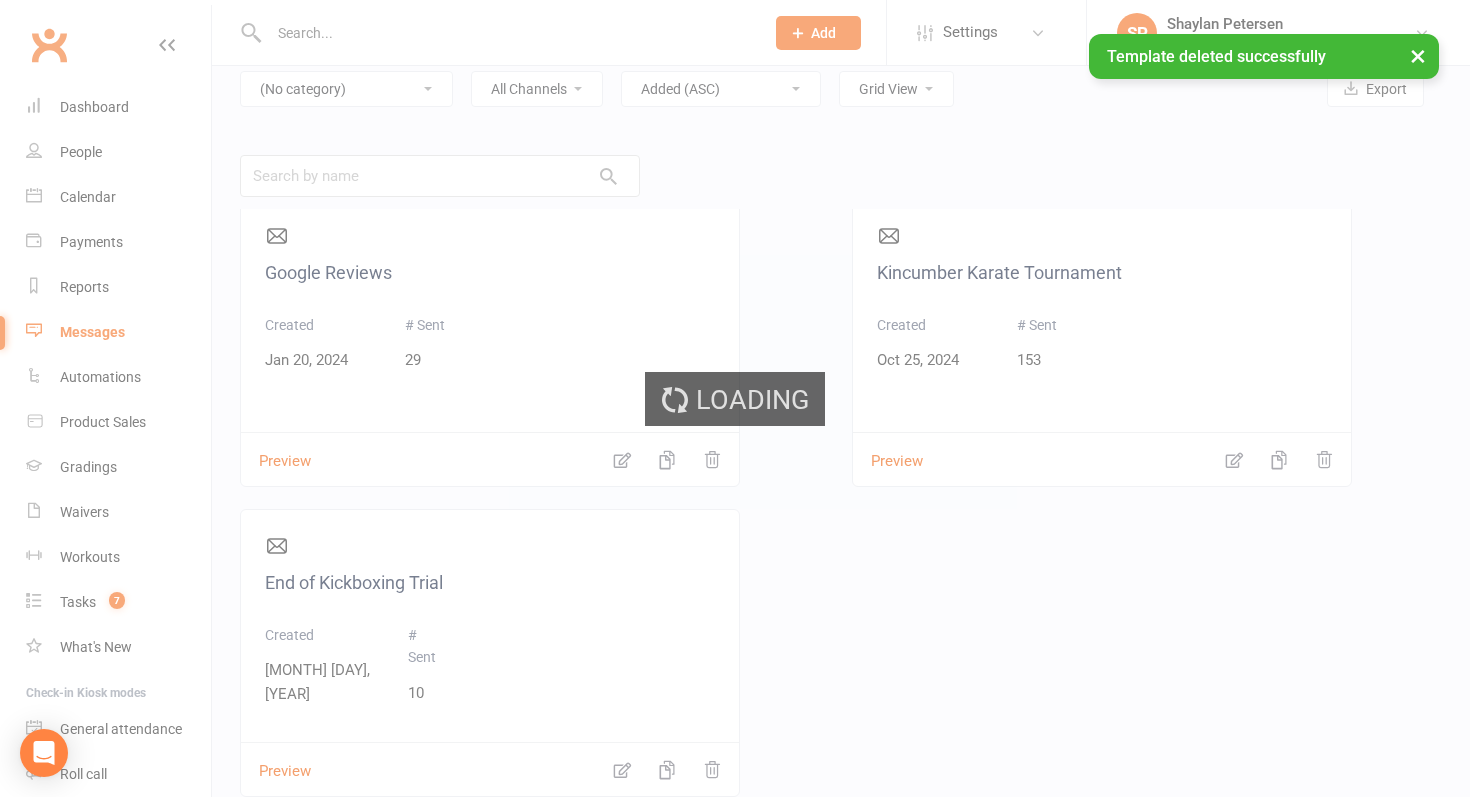 scroll, scrollTop: 342, scrollLeft: 0, axis: vertical 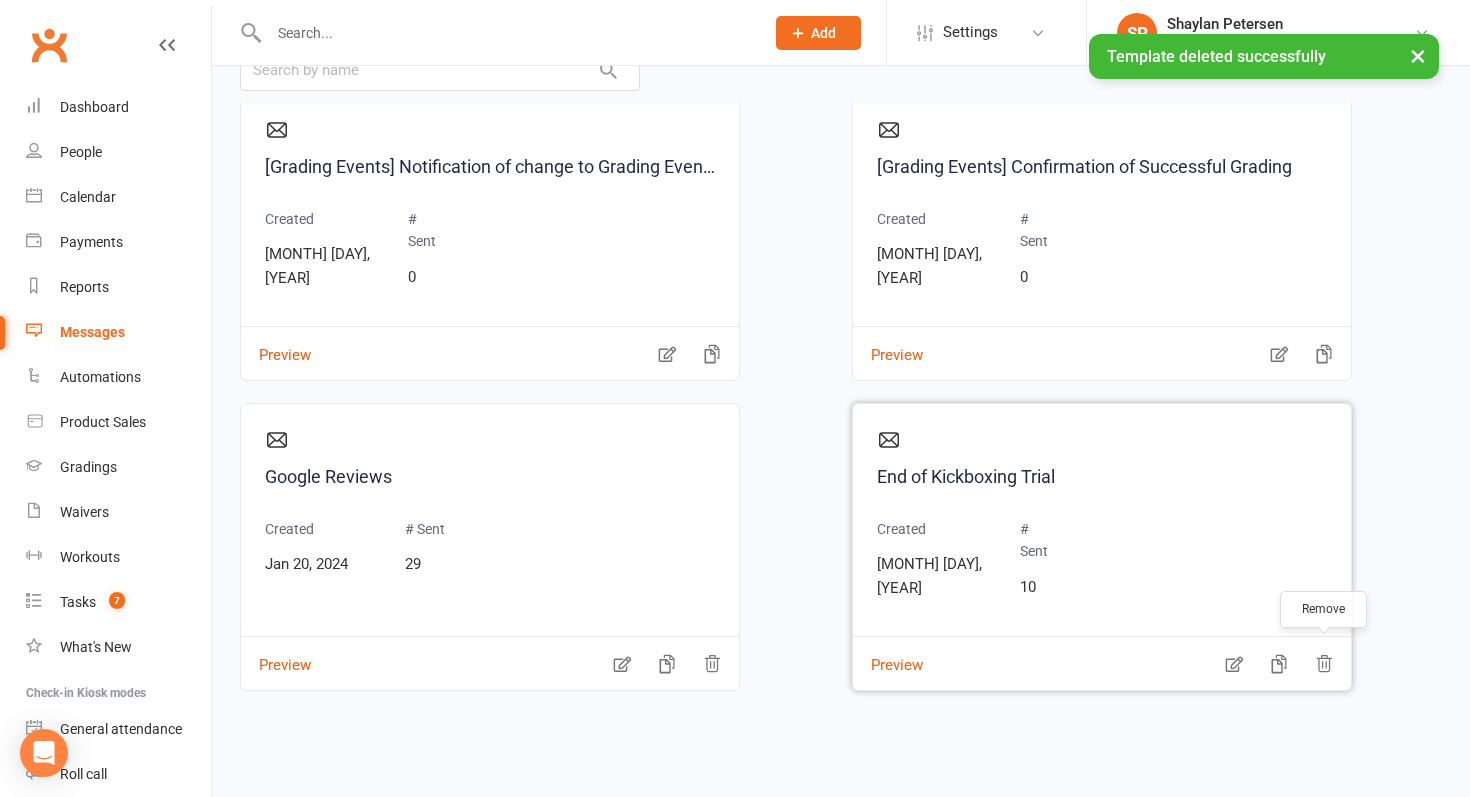 click 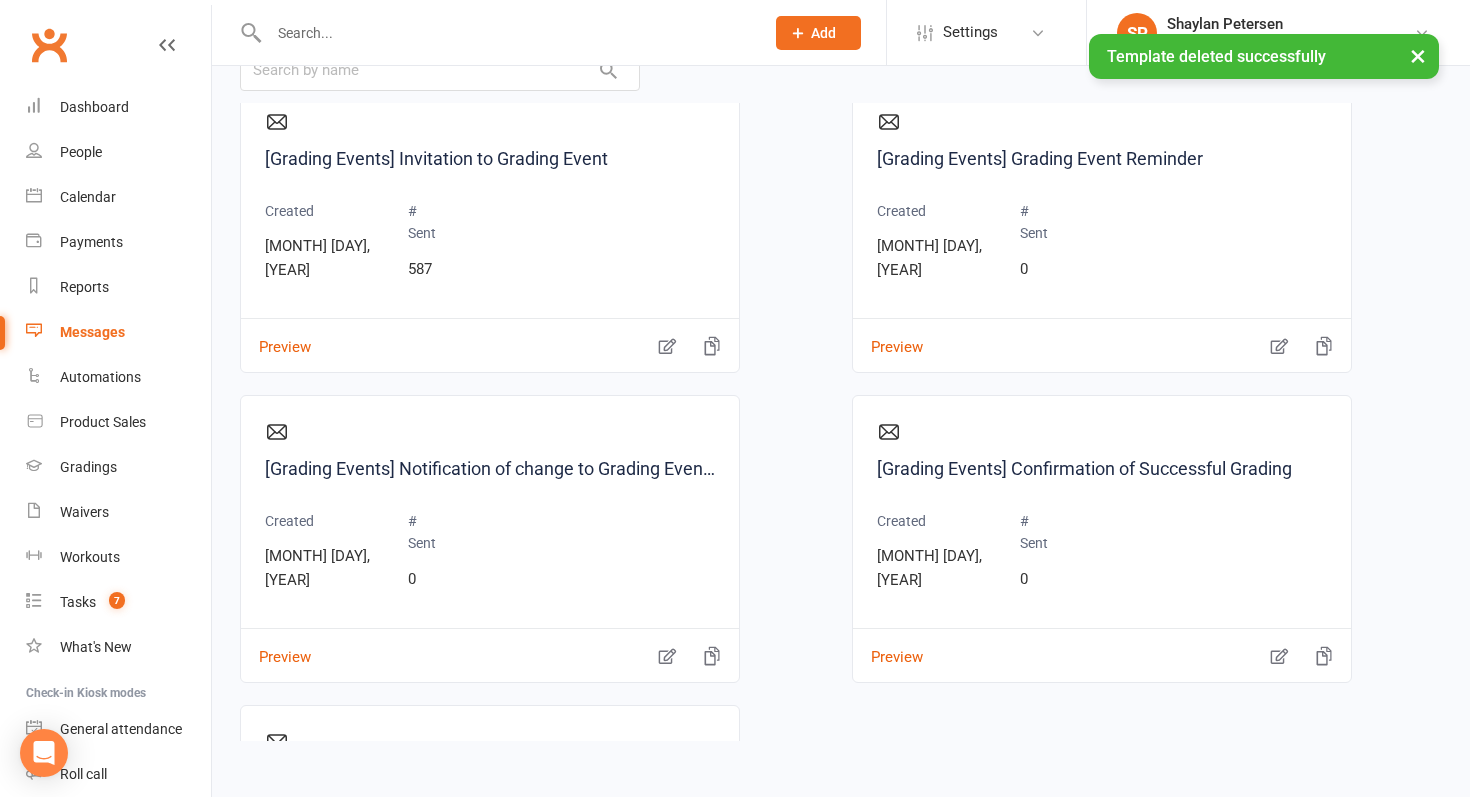 scroll, scrollTop: 0, scrollLeft: 0, axis: both 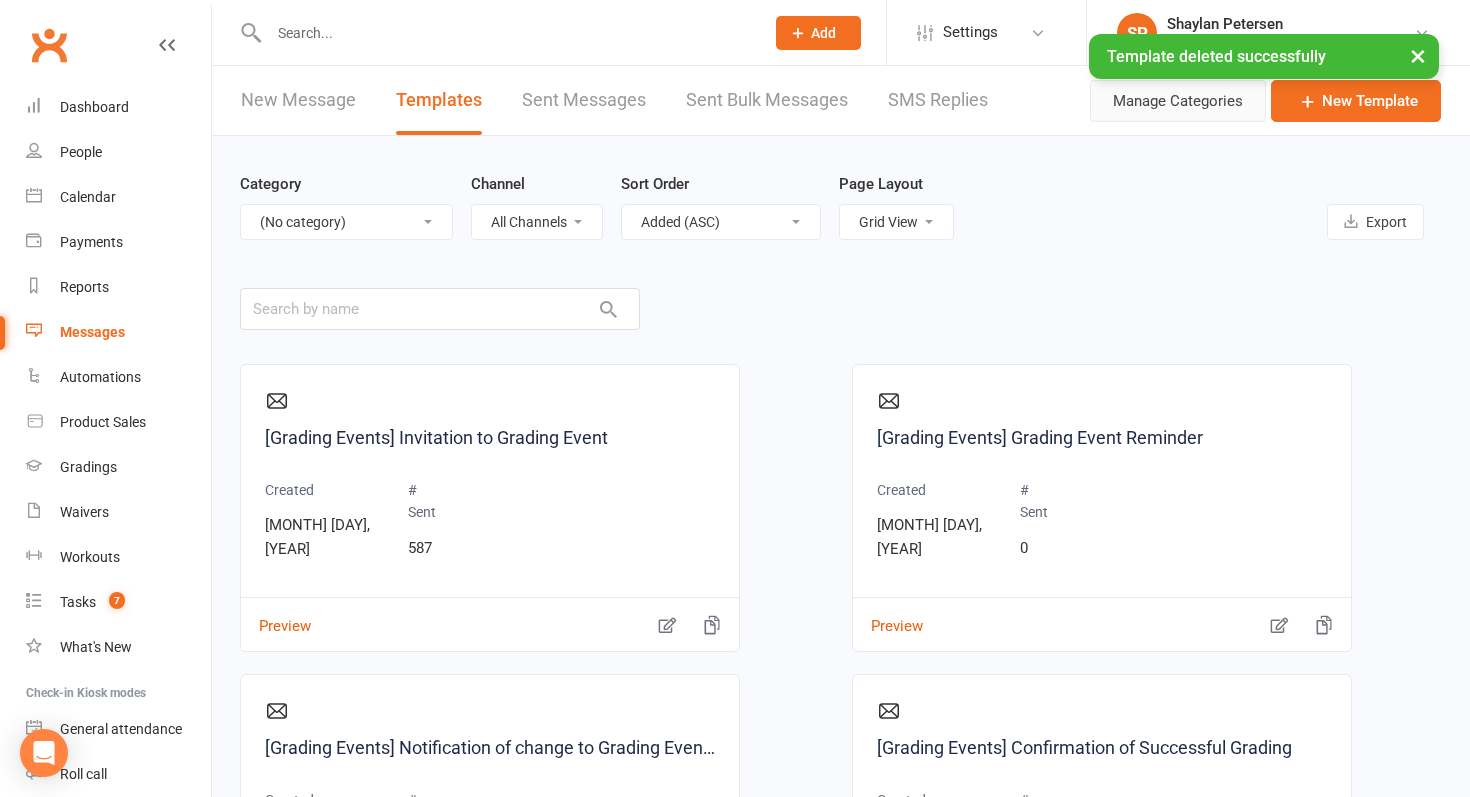 click on "Manage Categories" at bounding box center [1178, 101] 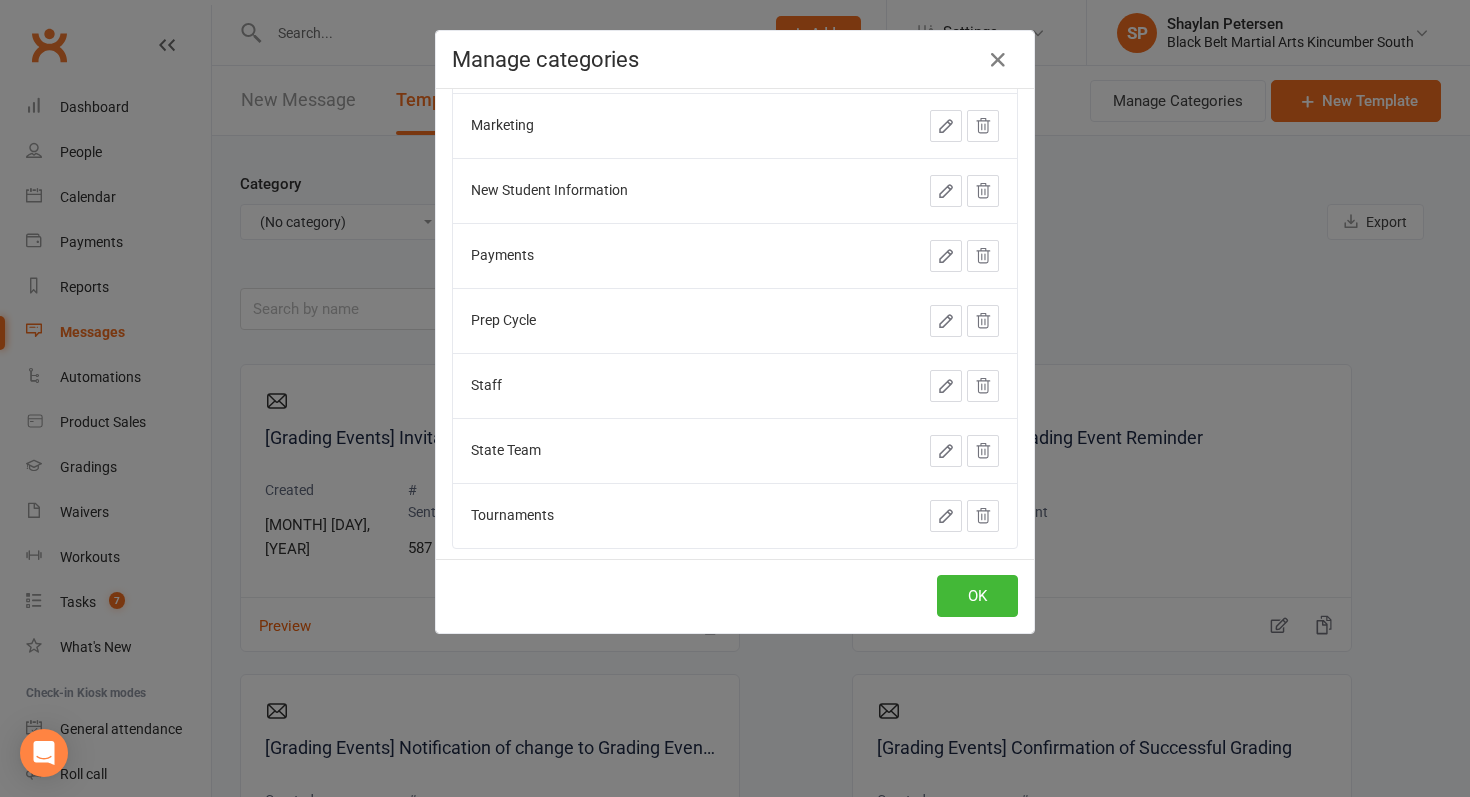 scroll, scrollTop: 832, scrollLeft: 0, axis: vertical 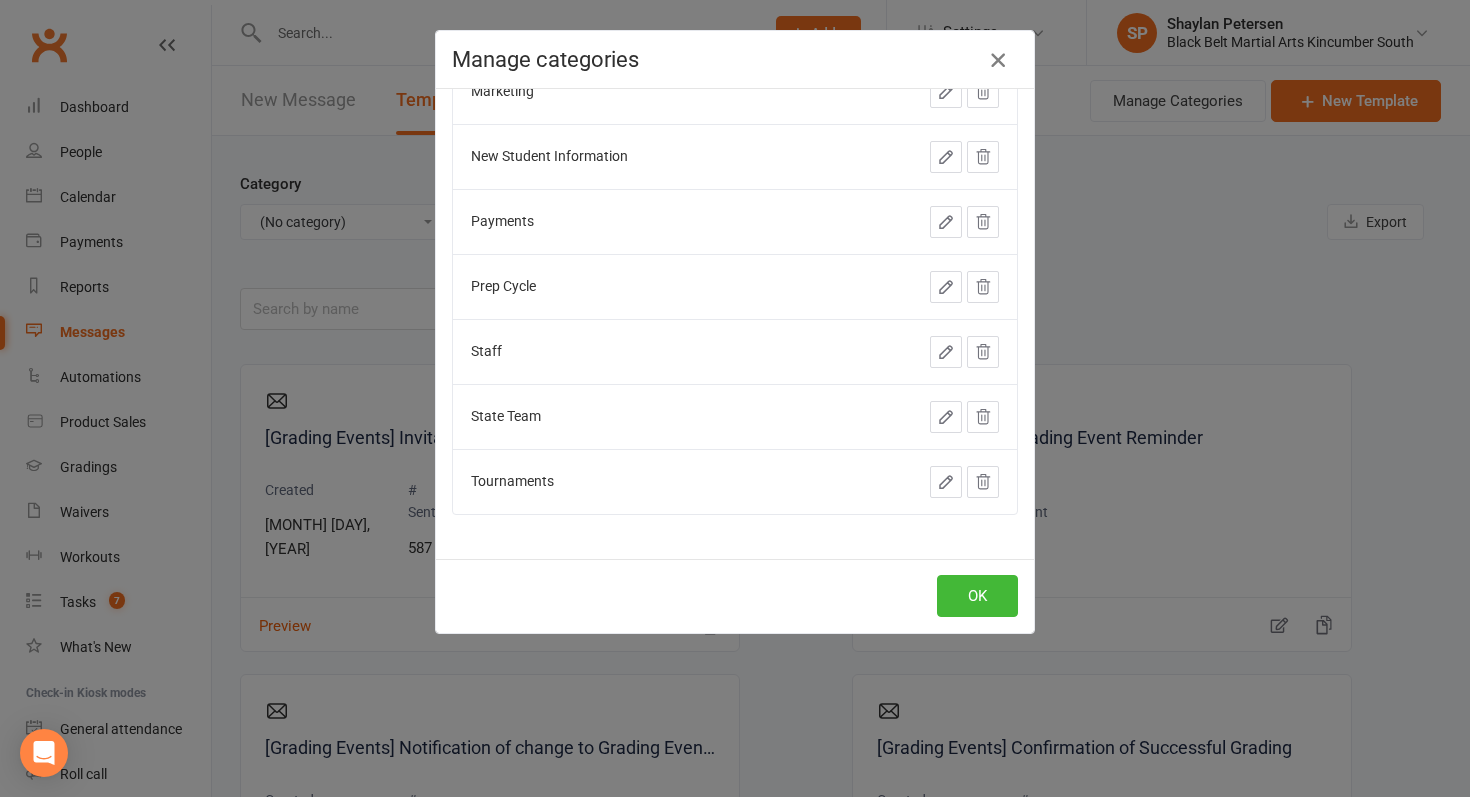 click at bounding box center [998, 60] 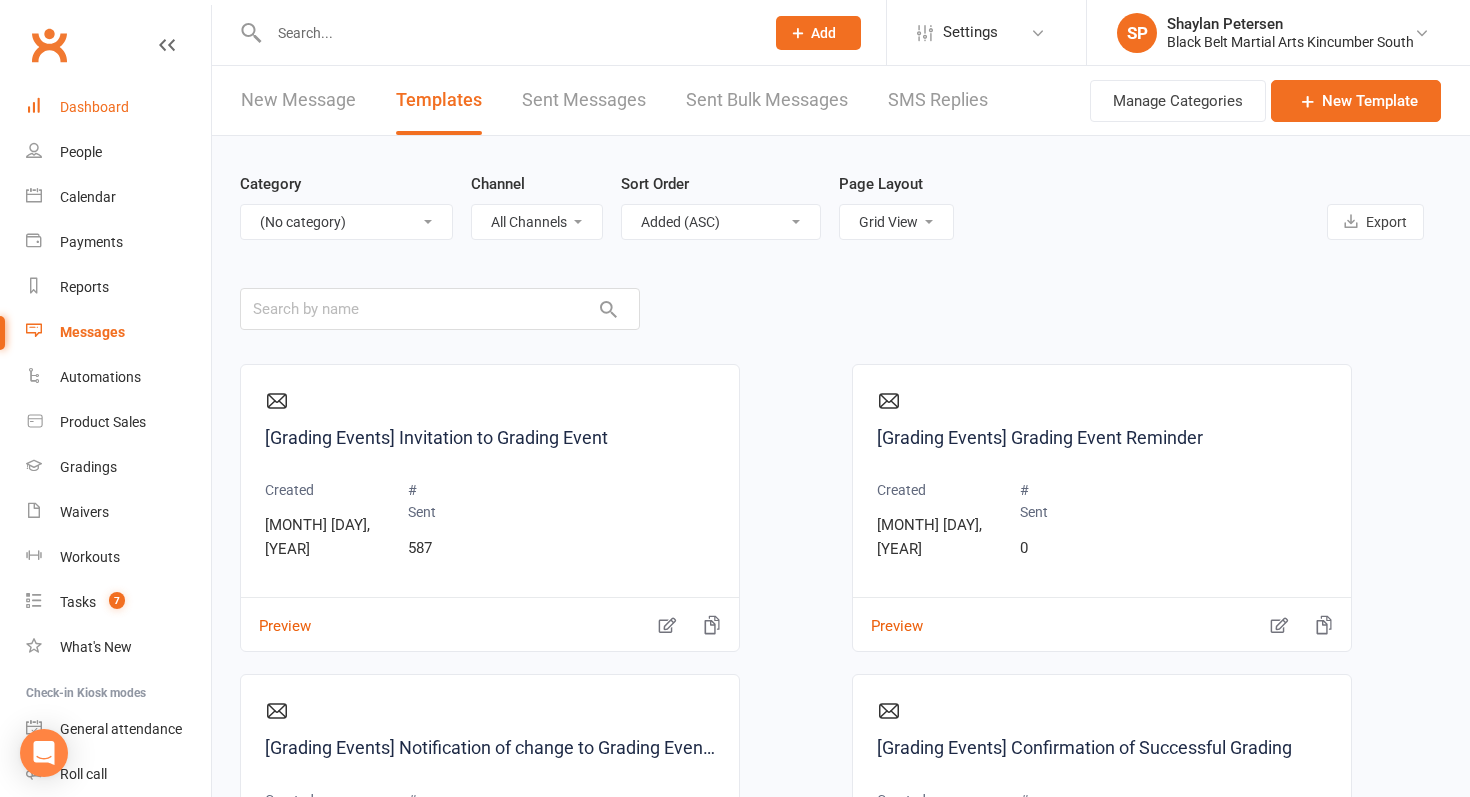 click on "Dashboard" at bounding box center (118, 107) 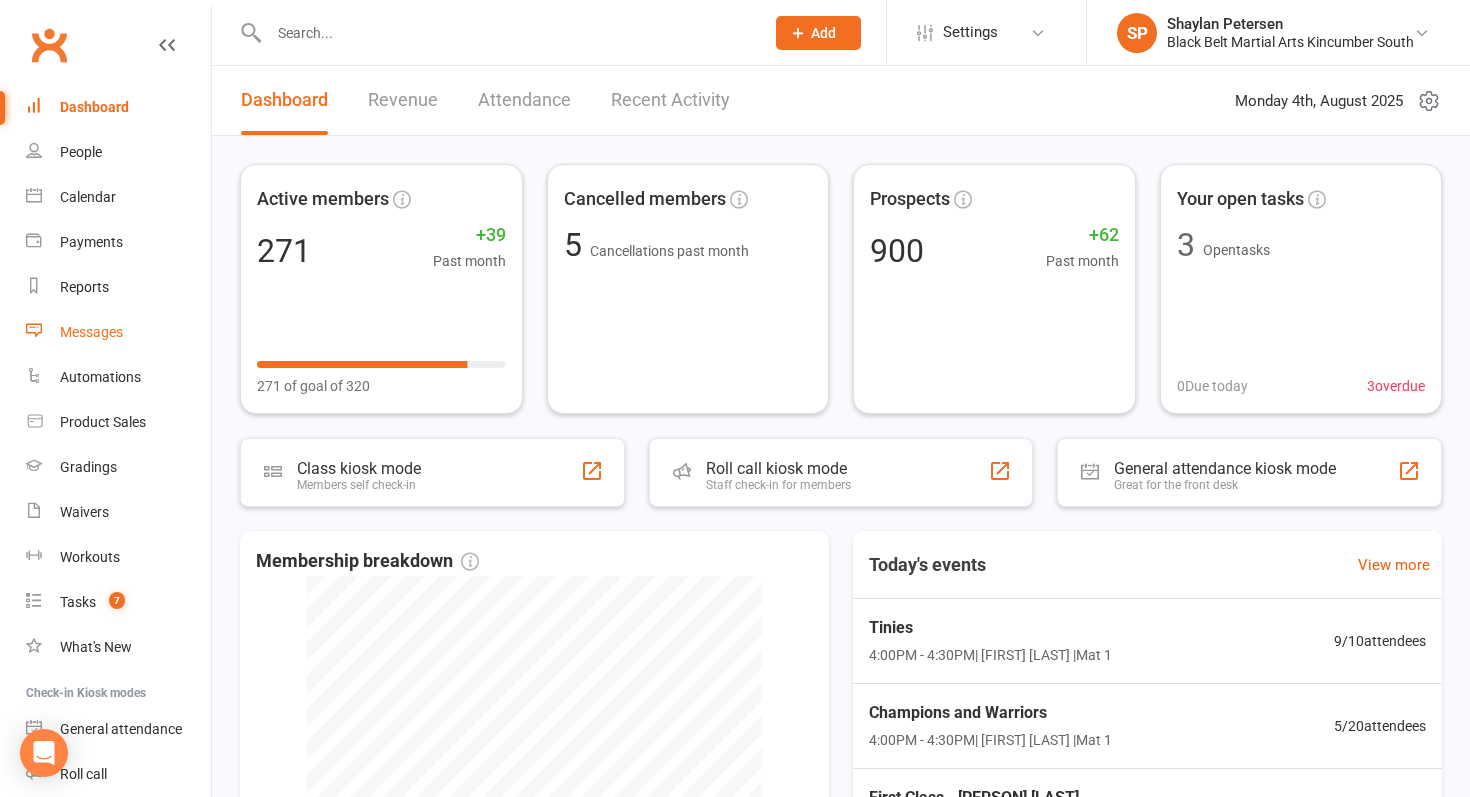 click on "Messages" at bounding box center (118, 332) 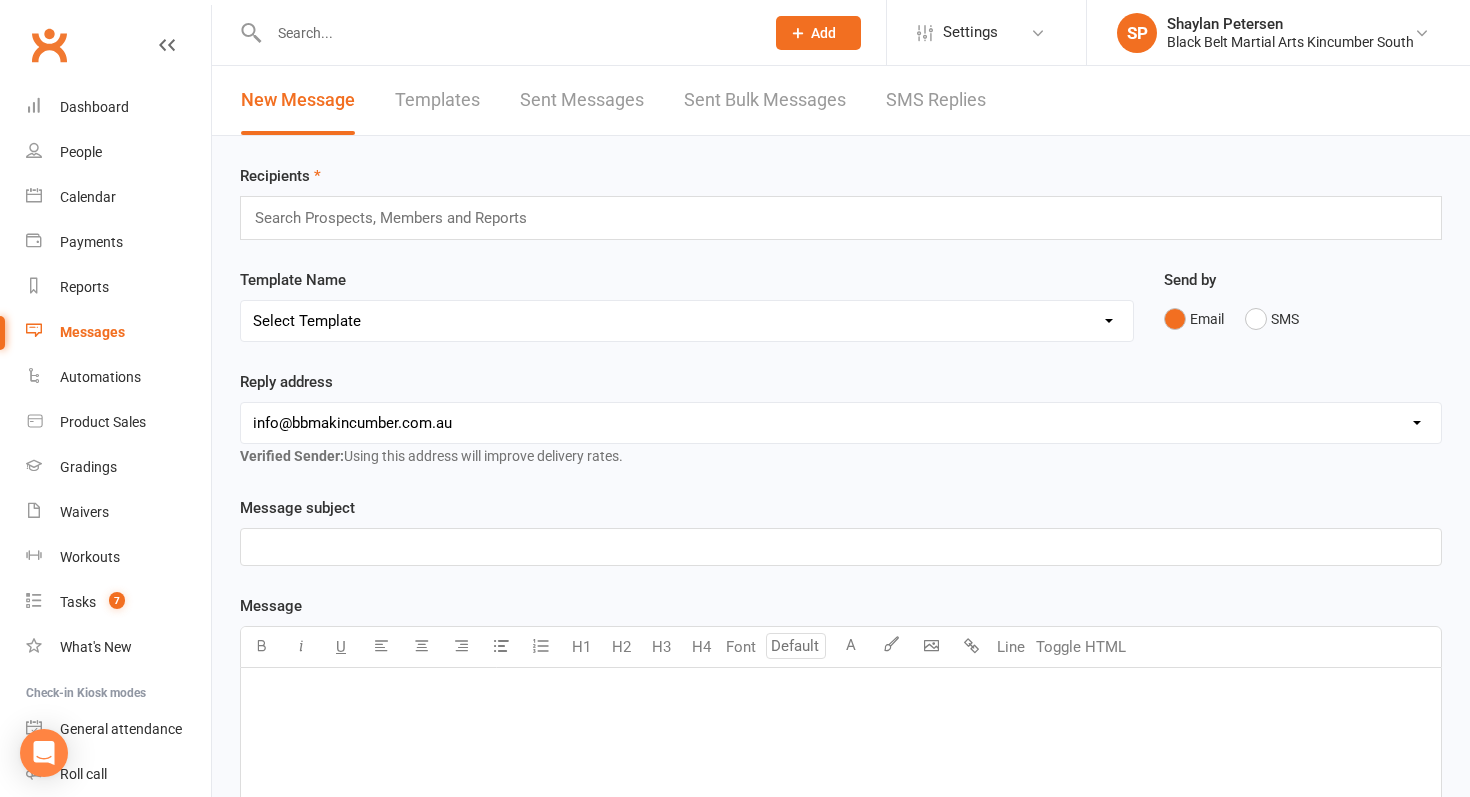 click on "Select Template [SMS] Birthday Invite Text [Email] Birthday Party [Email] Happy Birthday [Email] Enquiry Information Adult [Email] Enquiry Information Junior Karate [Email] Enquiry Information Little Dragons [Email] Enquiry with email only [SMS] First class [SMS] Intro confirmation [SMS] Intro confirmation Adult [Email] Kickboxing Enquiry Info [Email] Big Kids Tournament [Email] Festival Booking [Email] Trivia Night [SMS] 2 weeks [Email] Online Academy [SMS] Stock pickup [Email] A letter from Kyoshi after grading Dan grades [Email] Fitness requirements [Email] Kobudo Grading Fee [Email] Letter from Kyoshi New Black Belts [Email] Level 3 progress test [Email] Once per week Basics to Lvl 1 students [Email] Post Dan grade letter from Kyoshi and Shihan 2024 [Email] Welcome to Level 3 [Email] Basics Group Grading [Email] Group Grading Final Reminder [SMS] Group Grading Week of [Email] Level 1 Group Grading [Email] Level 2 Group Grading [SMS] HC Marketing Text [SMS] Holiday Camp Confirmation - full day [Email] IWD" at bounding box center (687, 321) 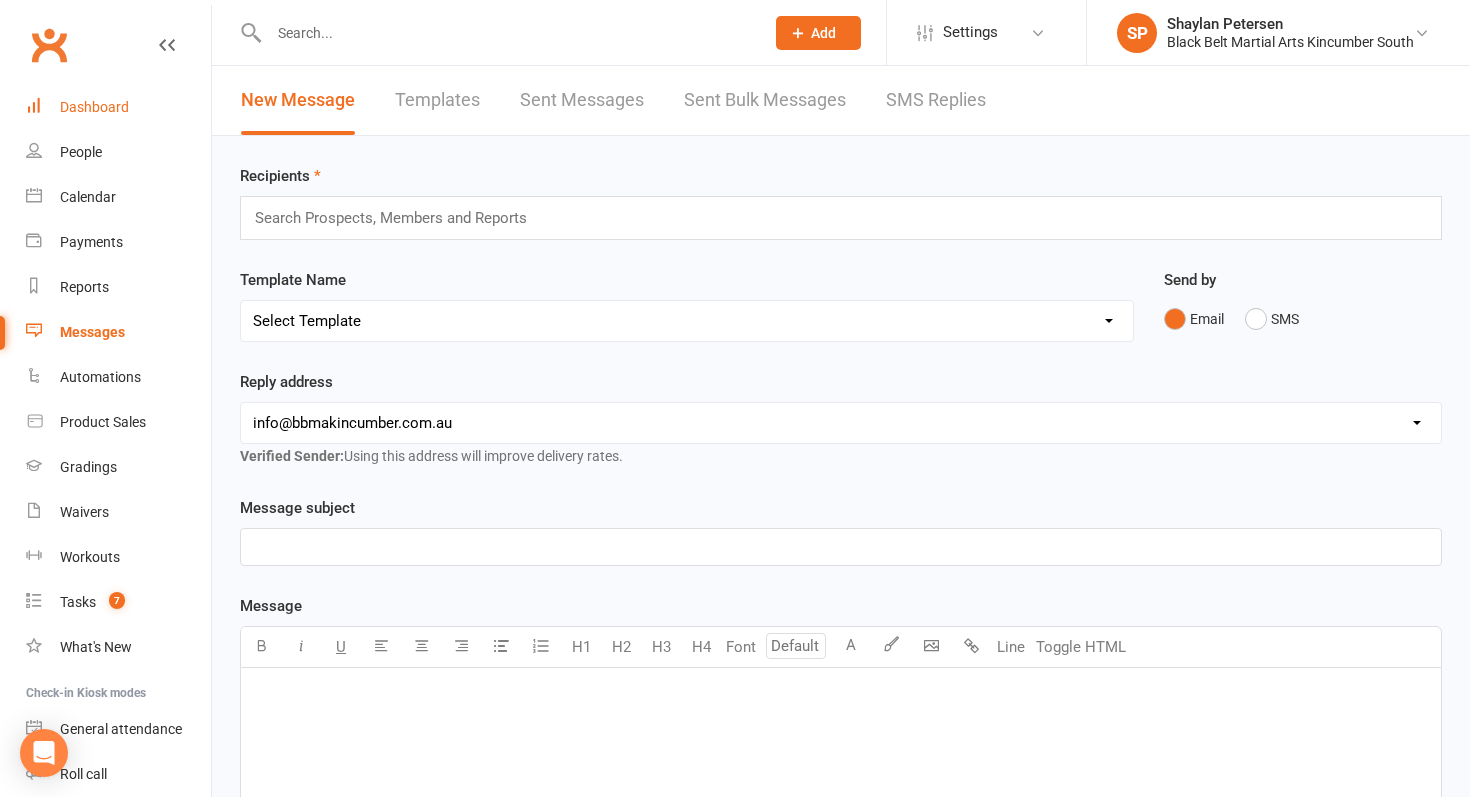 click on "Dashboard" at bounding box center [94, 107] 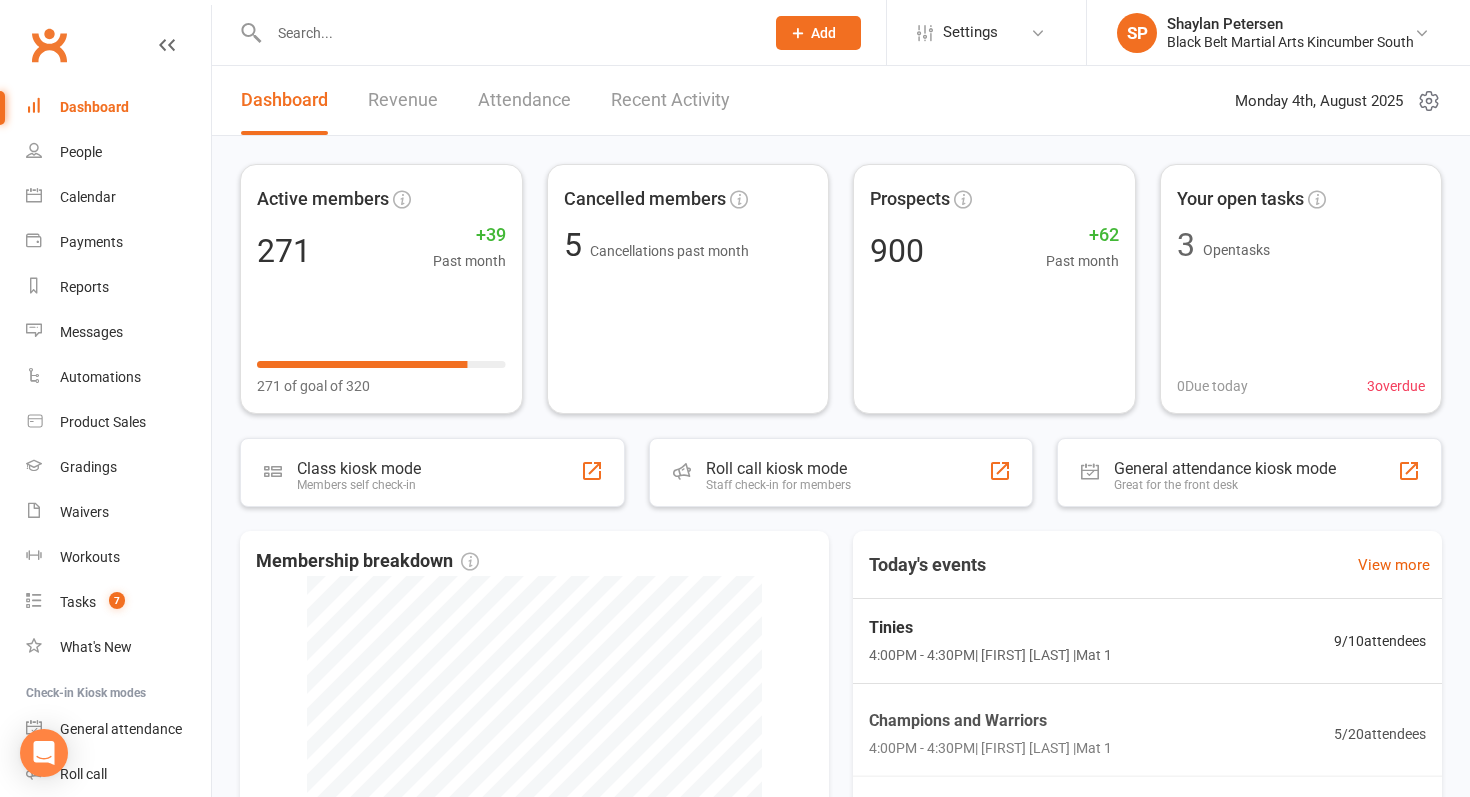 click at bounding box center [506, 33] 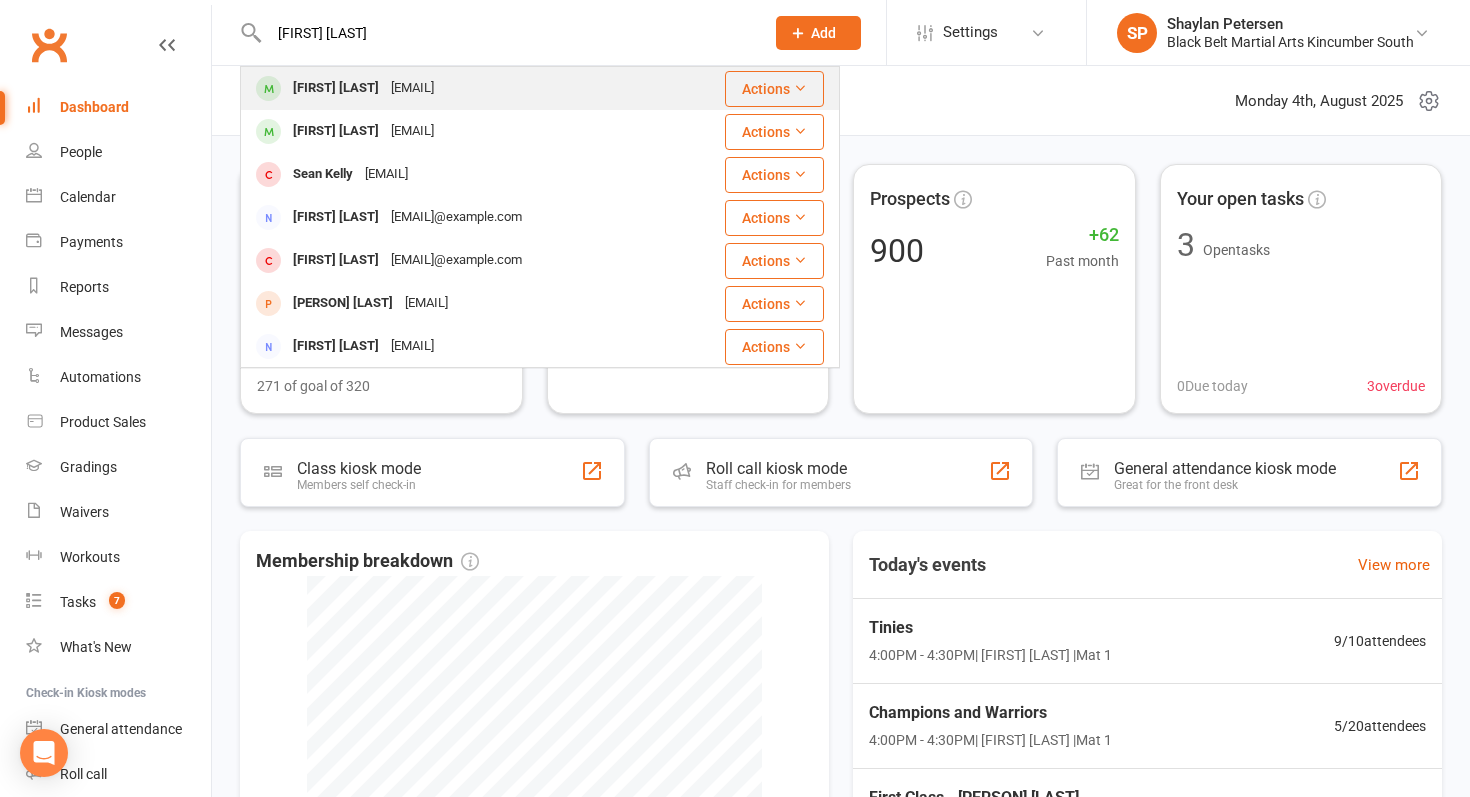 type on "[FIRST] [LAST]" 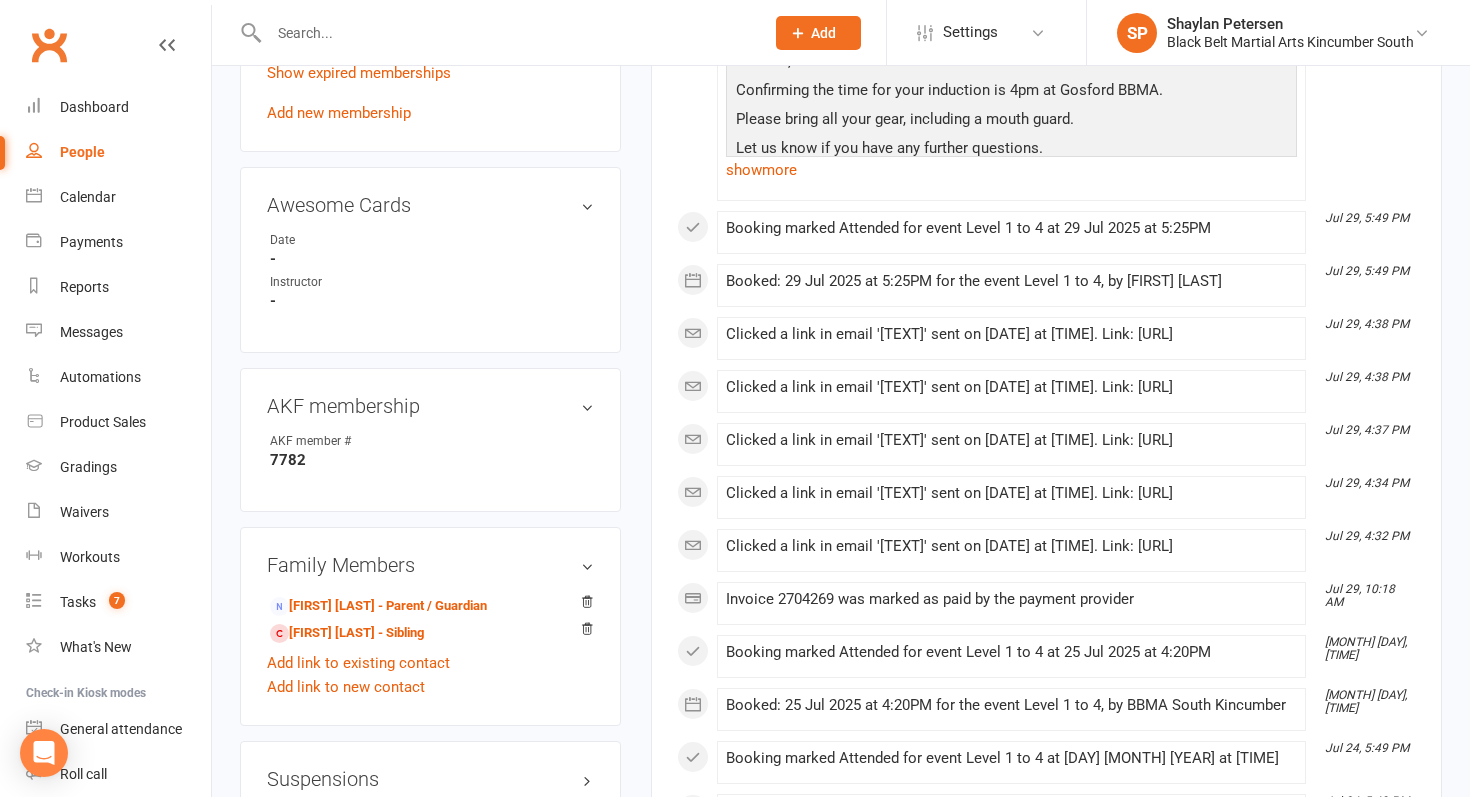 scroll, scrollTop: 1196, scrollLeft: 0, axis: vertical 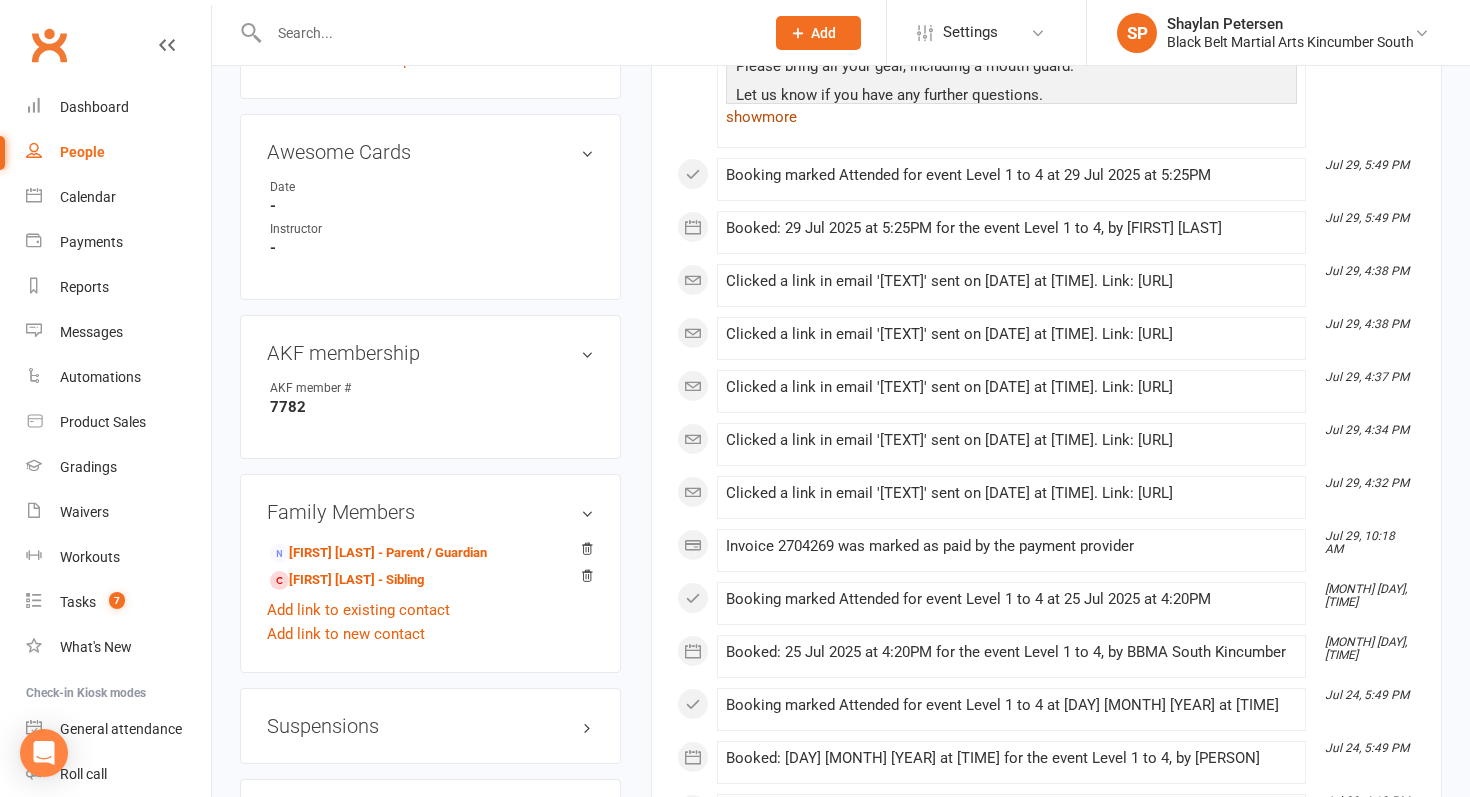 click on "show  more" at bounding box center (1011, 117) 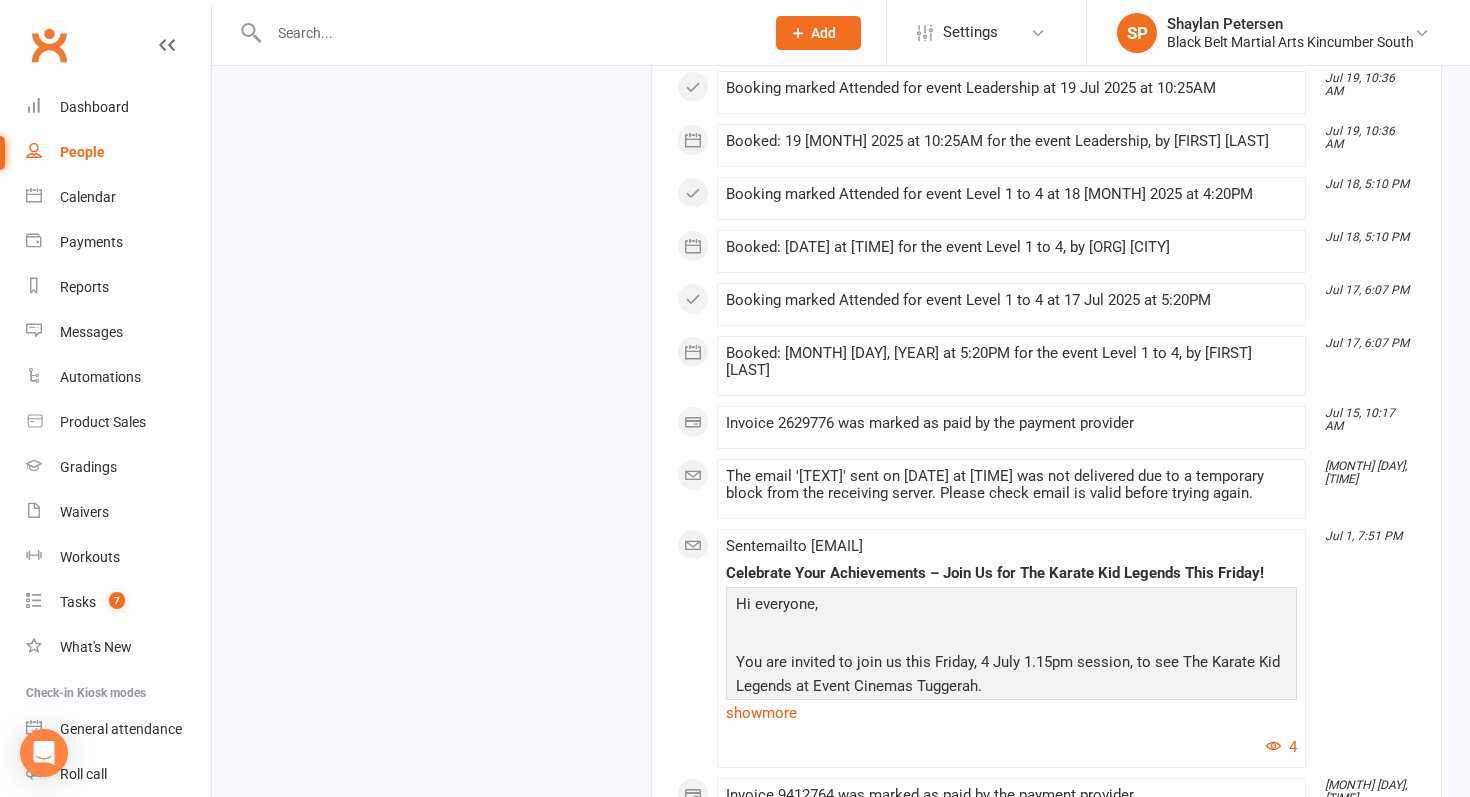 scroll, scrollTop: 2654, scrollLeft: 0, axis: vertical 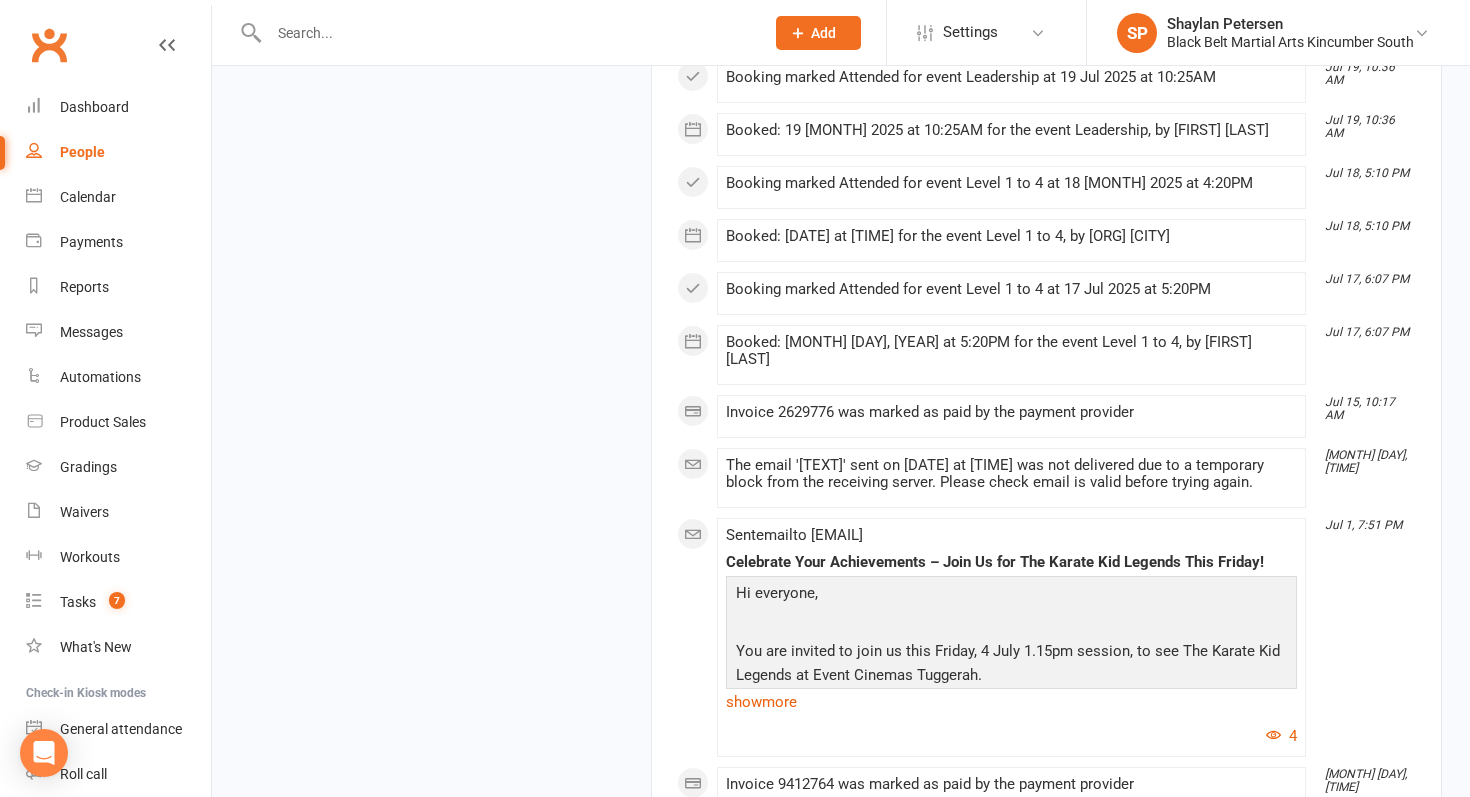 click on "show  more" at bounding box center (1011, -111) 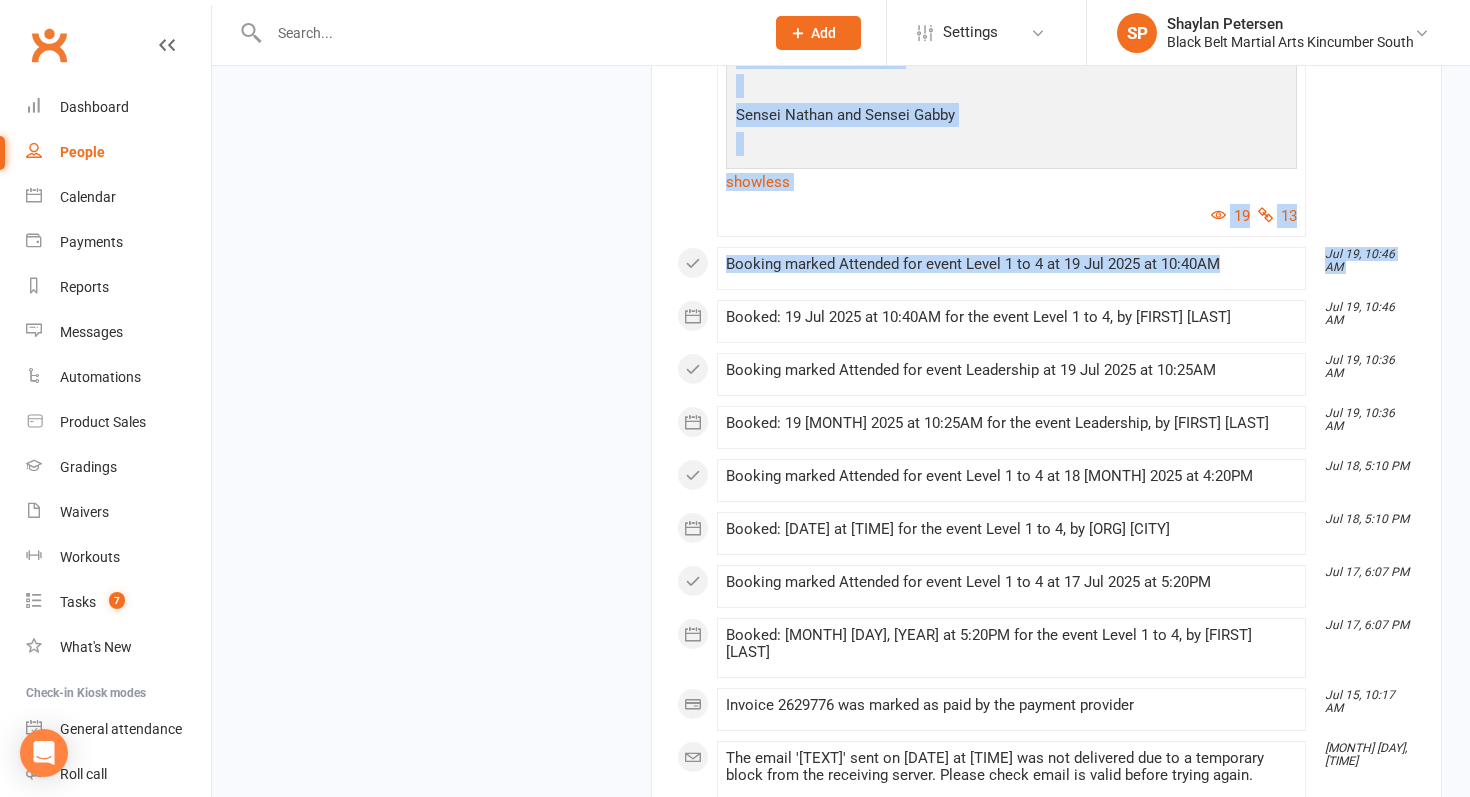 scroll, scrollTop: 3039, scrollLeft: 0, axis: vertical 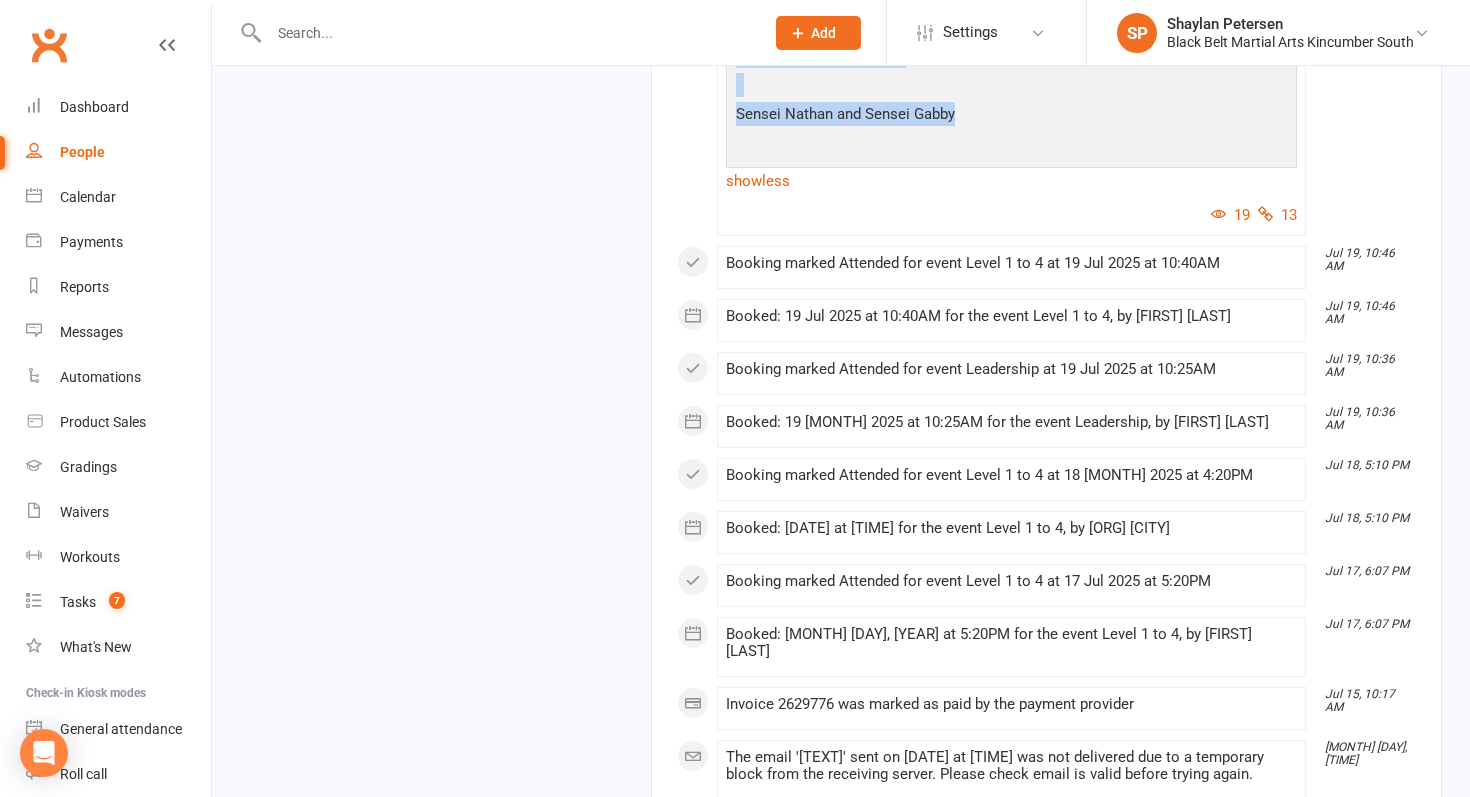 drag, startPoint x: 733, startPoint y: 183, endPoint x: 1012, endPoint y: 521, distance: 438.27502 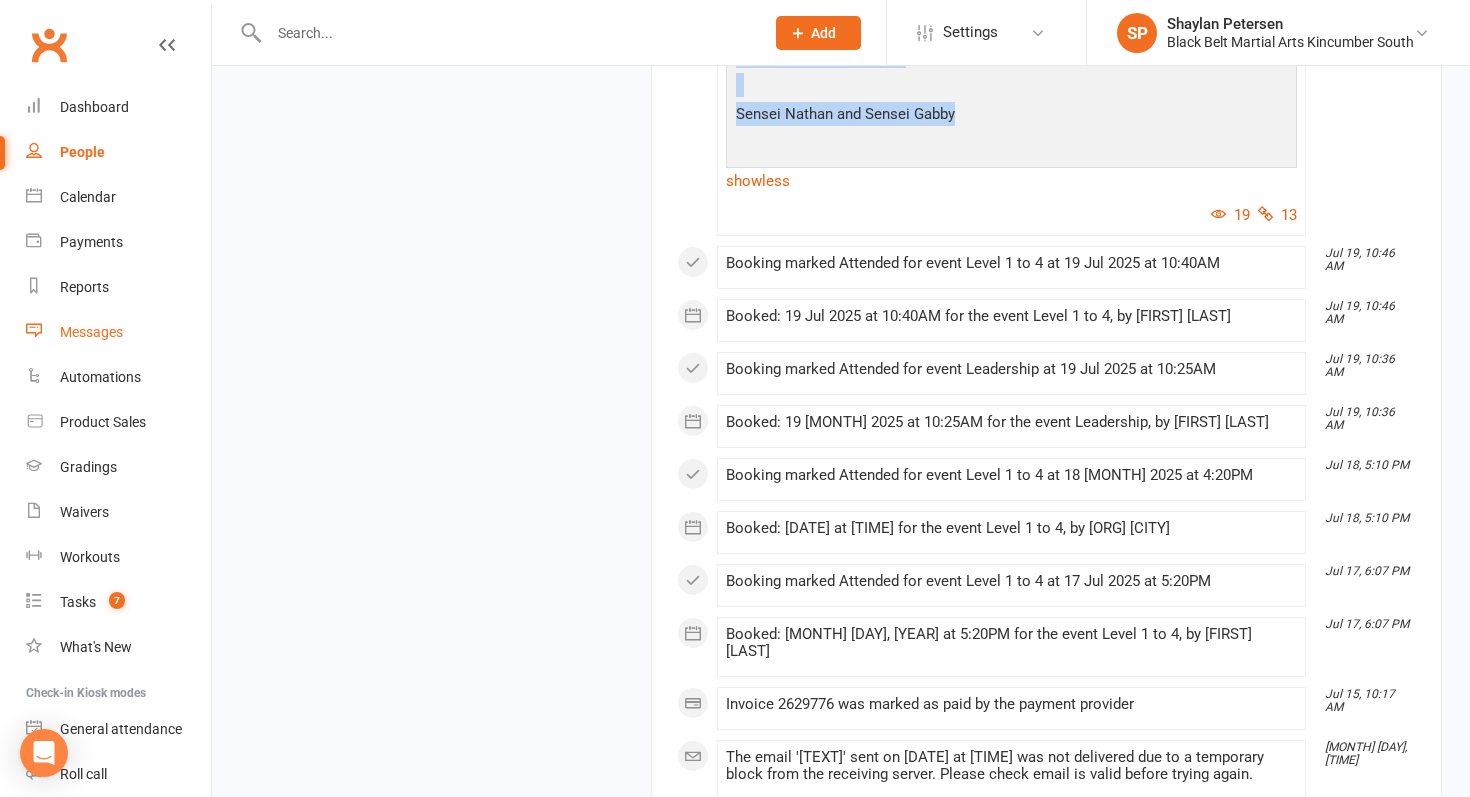 click on "Messages" at bounding box center (91, 332) 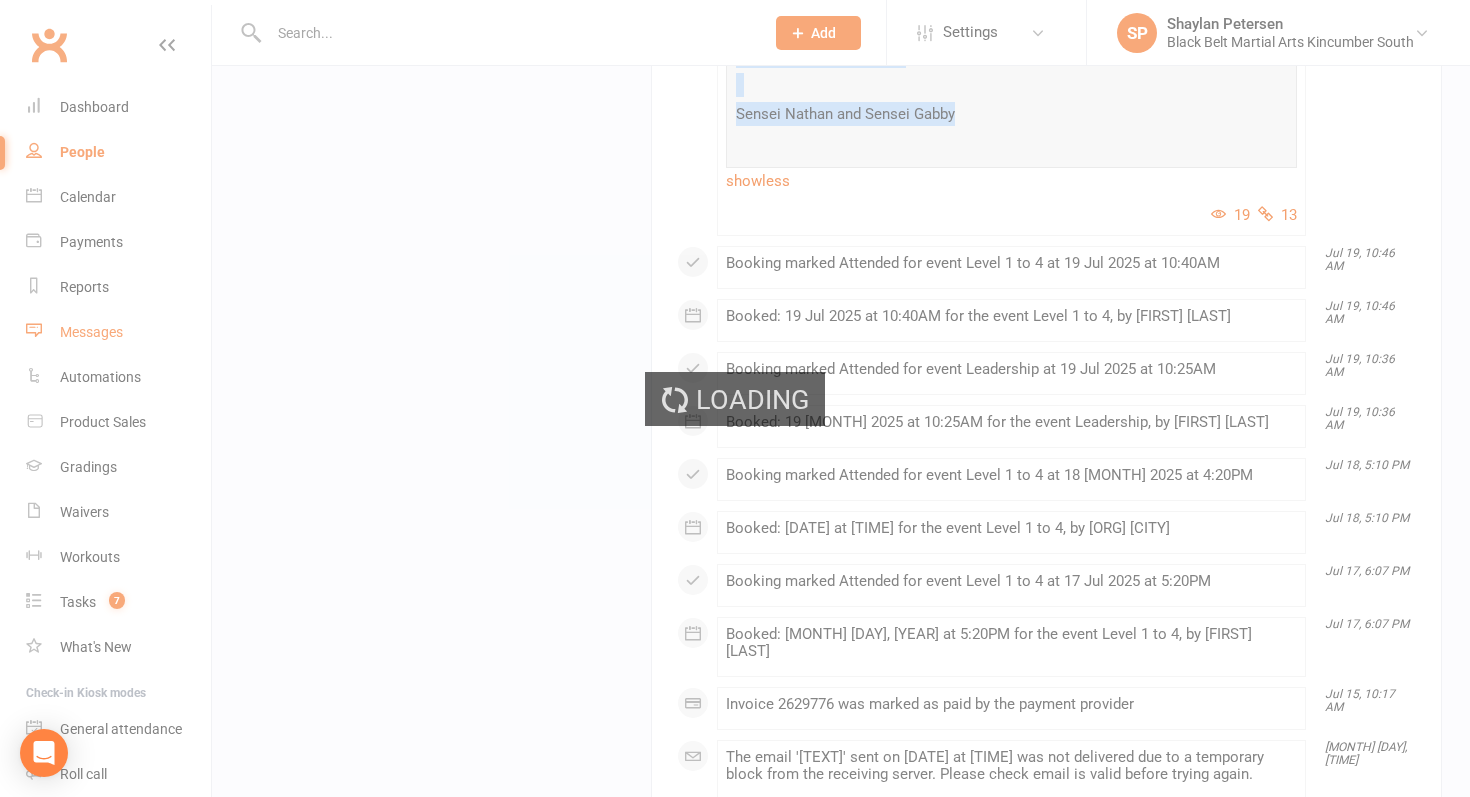 scroll, scrollTop: 0, scrollLeft: 0, axis: both 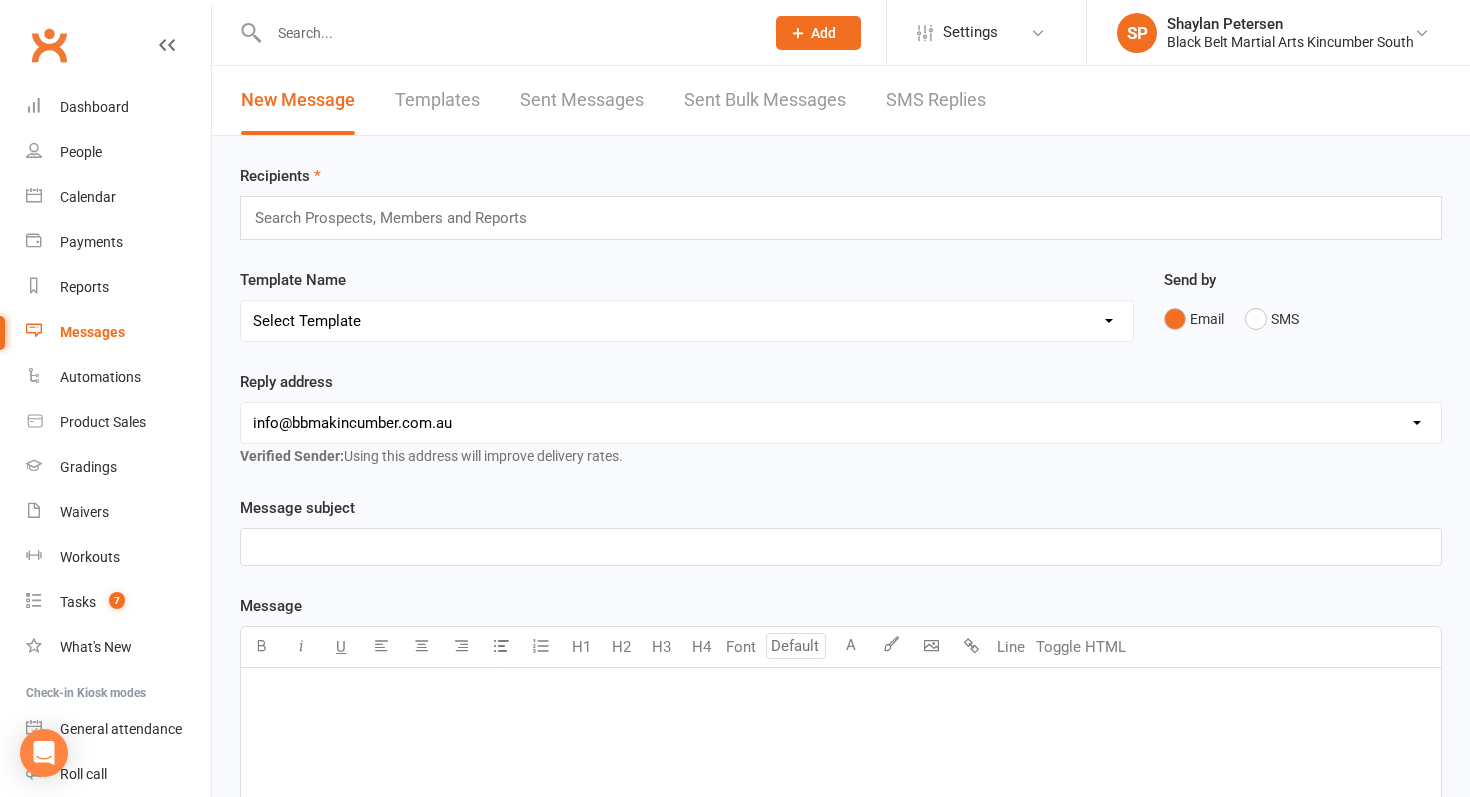 click on "SMS Replies" at bounding box center [936, 100] 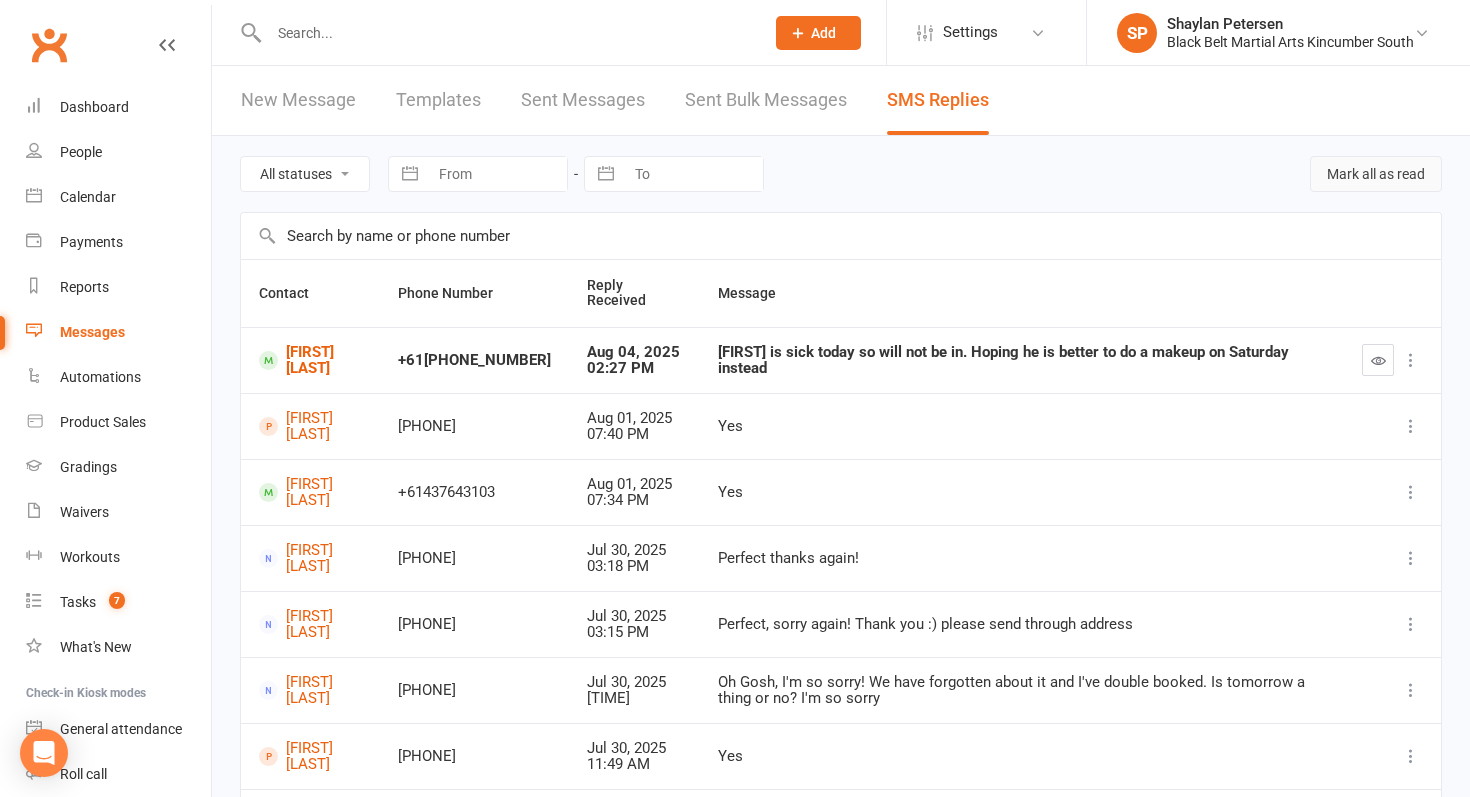 click on "Mark all as read" at bounding box center (1376, 174) 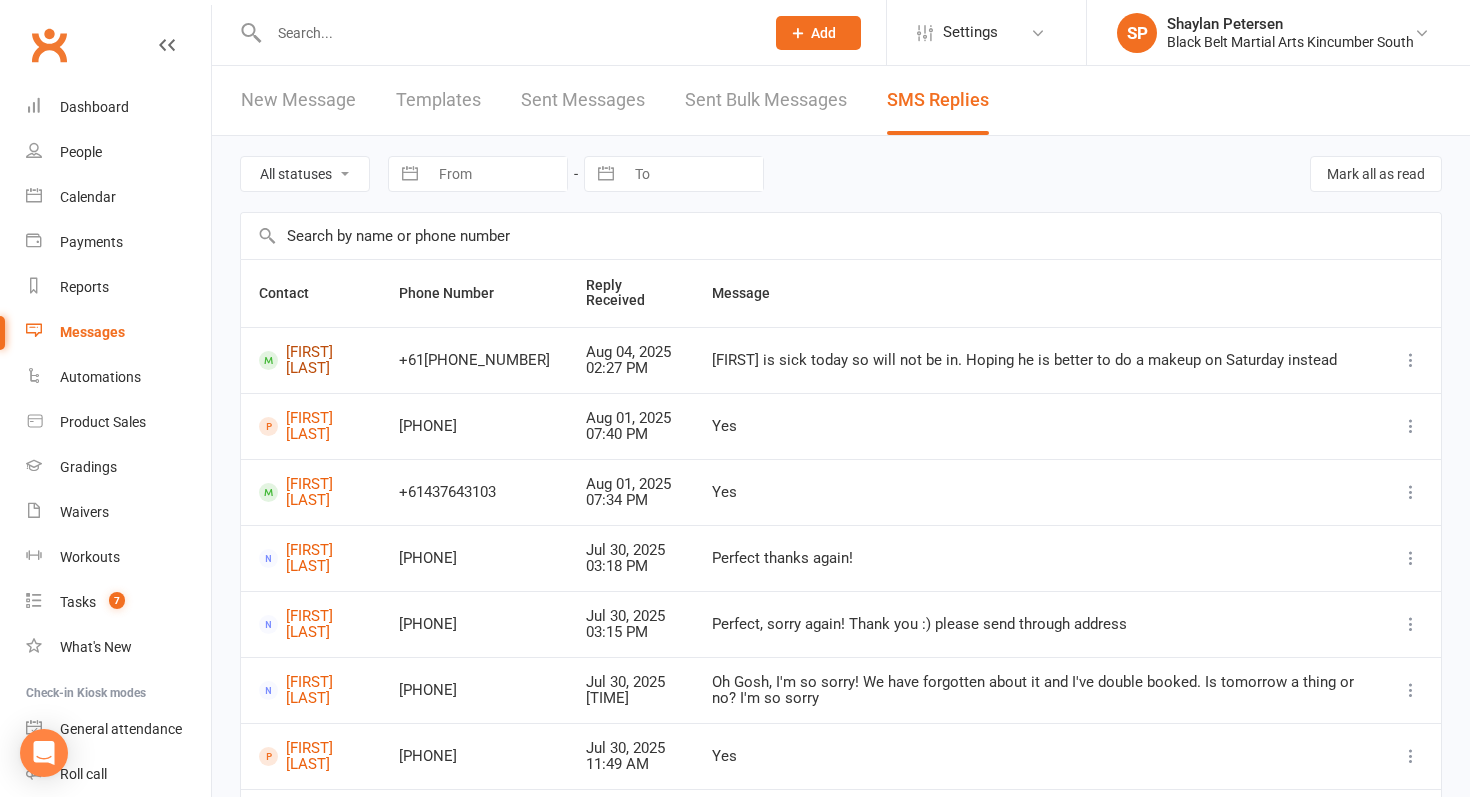 click on "[FIRST] [LAST]" at bounding box center [311, 360] 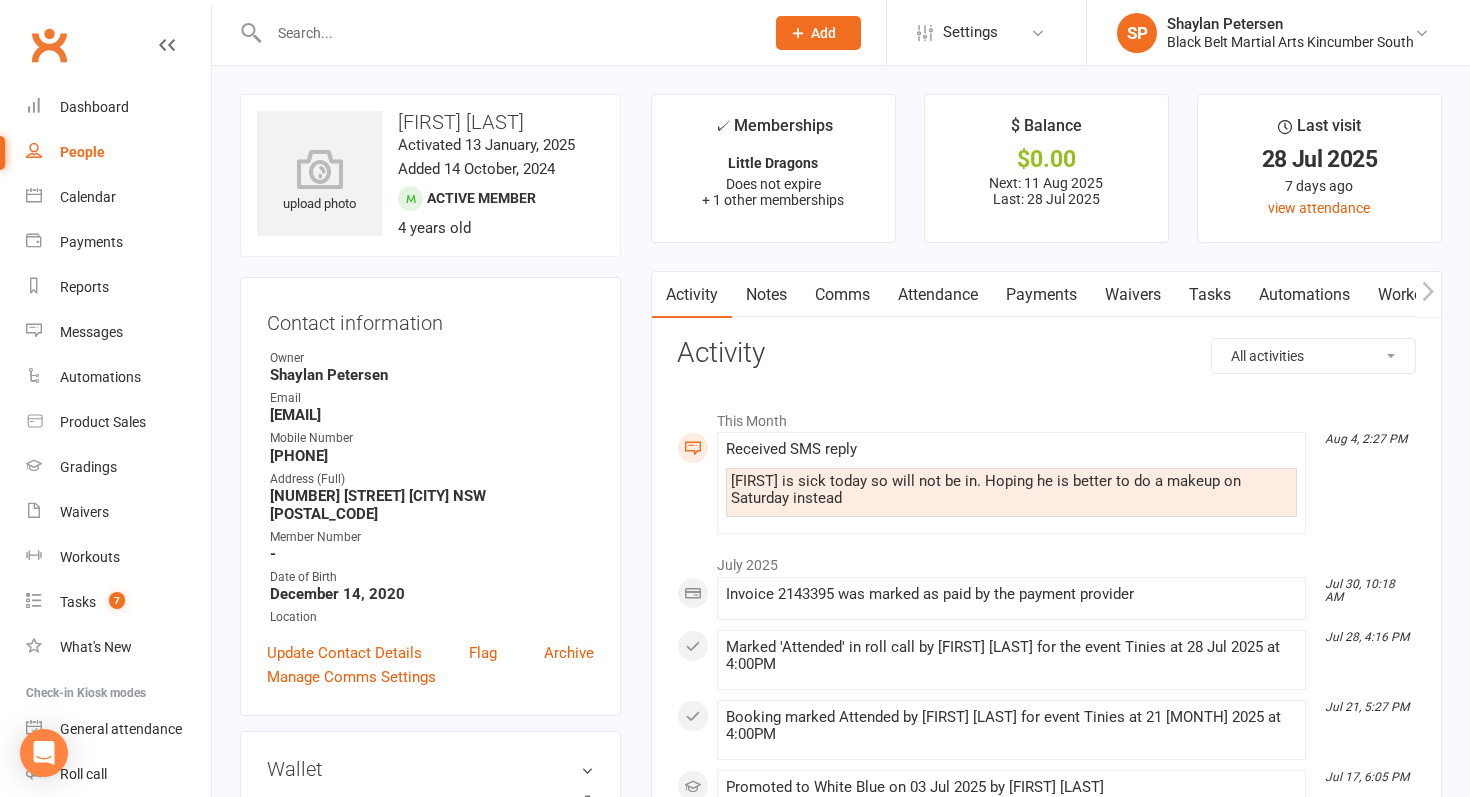 click on "Comms" at bounding box center [842, 295] 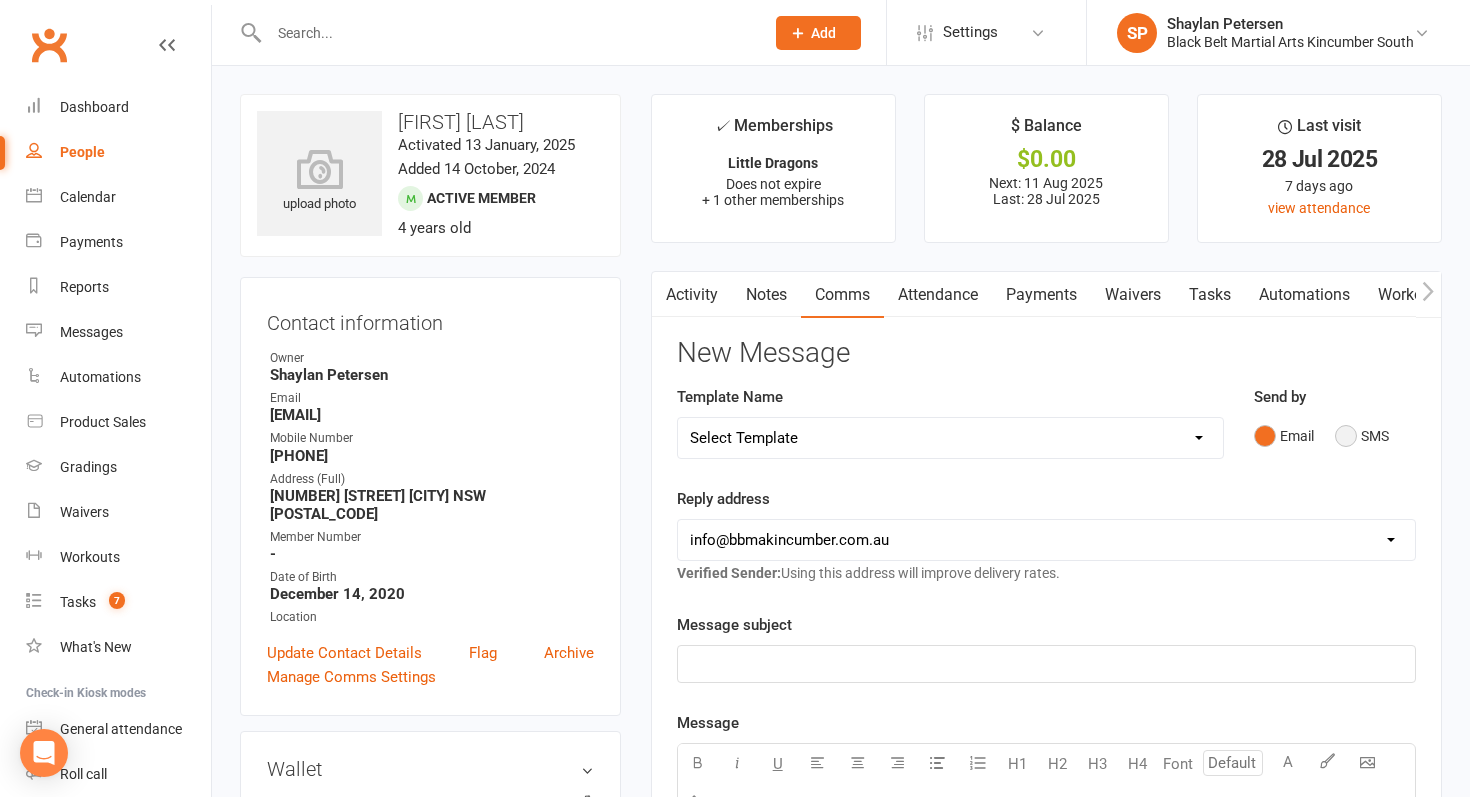 click on "SMS" at bounding box center [1362, 436] 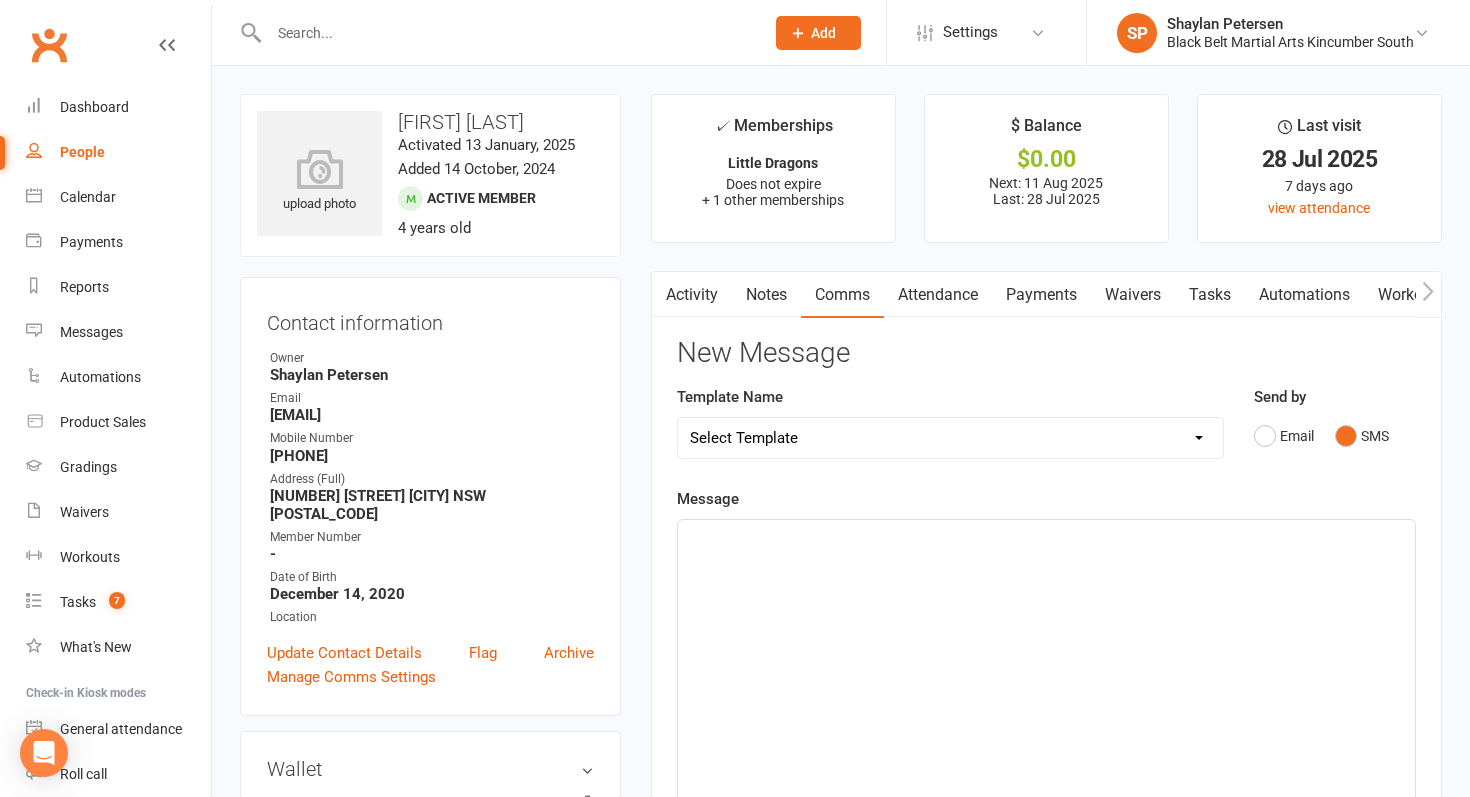 click on "﻿" 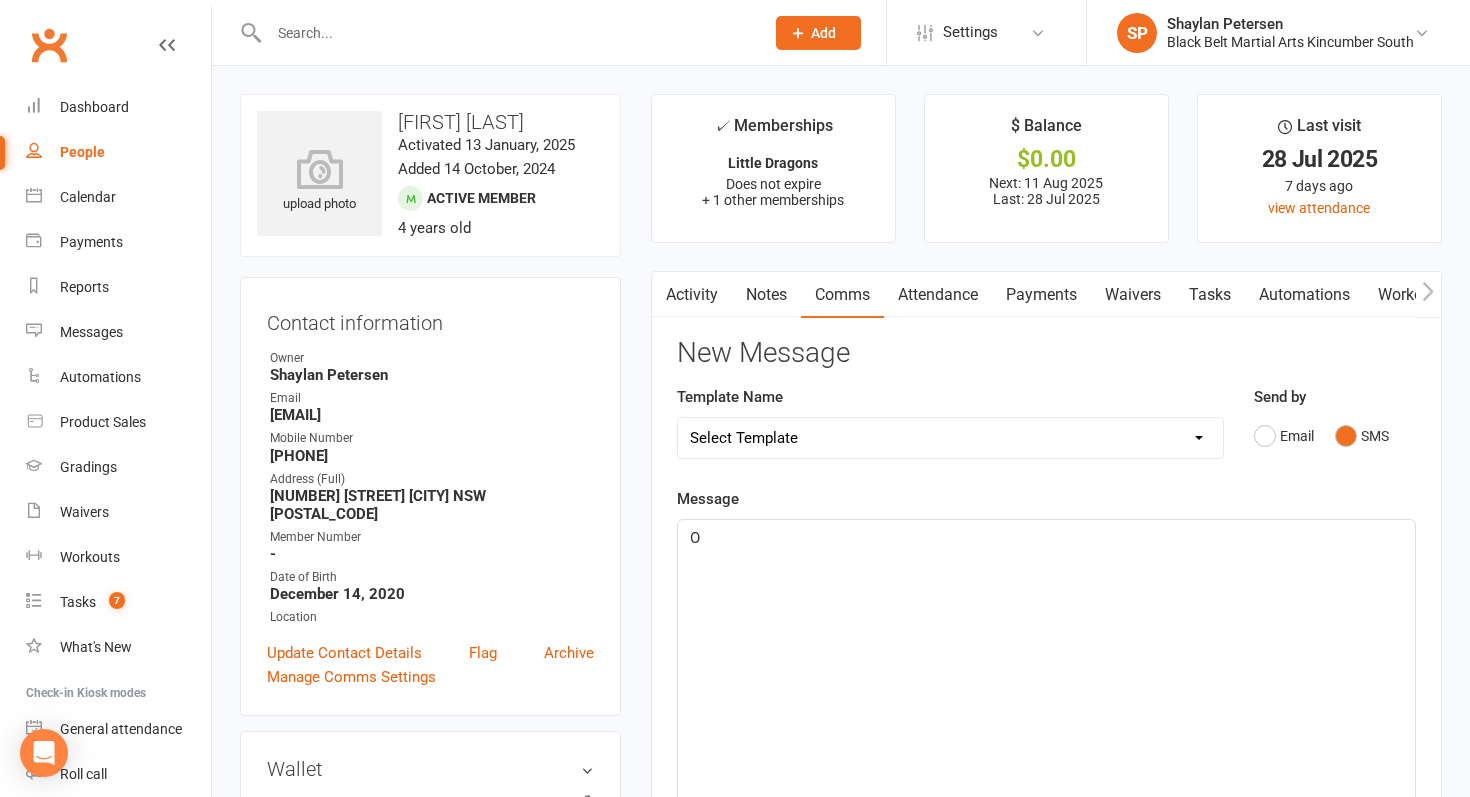type 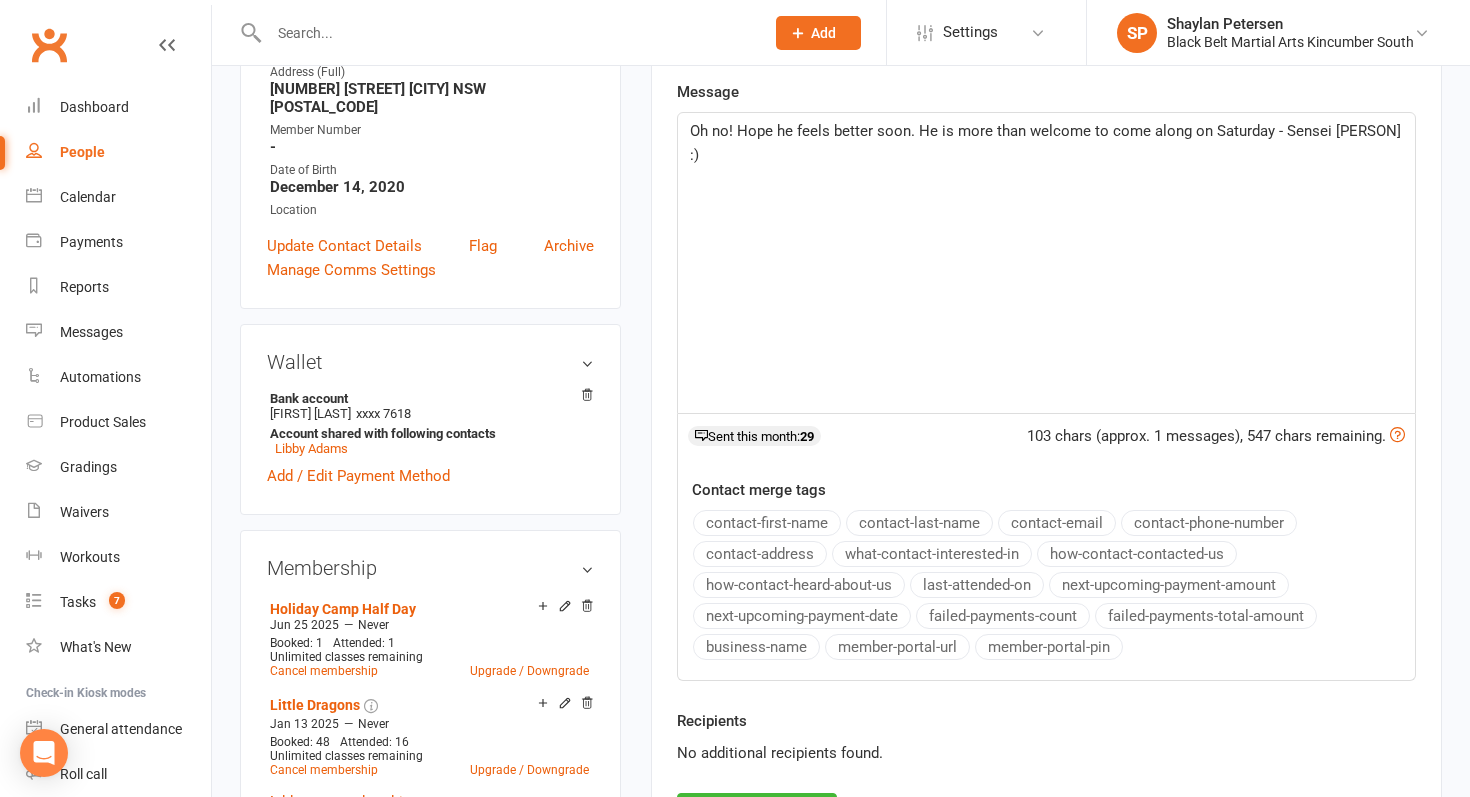 scroll, scrollTop: 781, scrollLeft: 0, axis: vertical 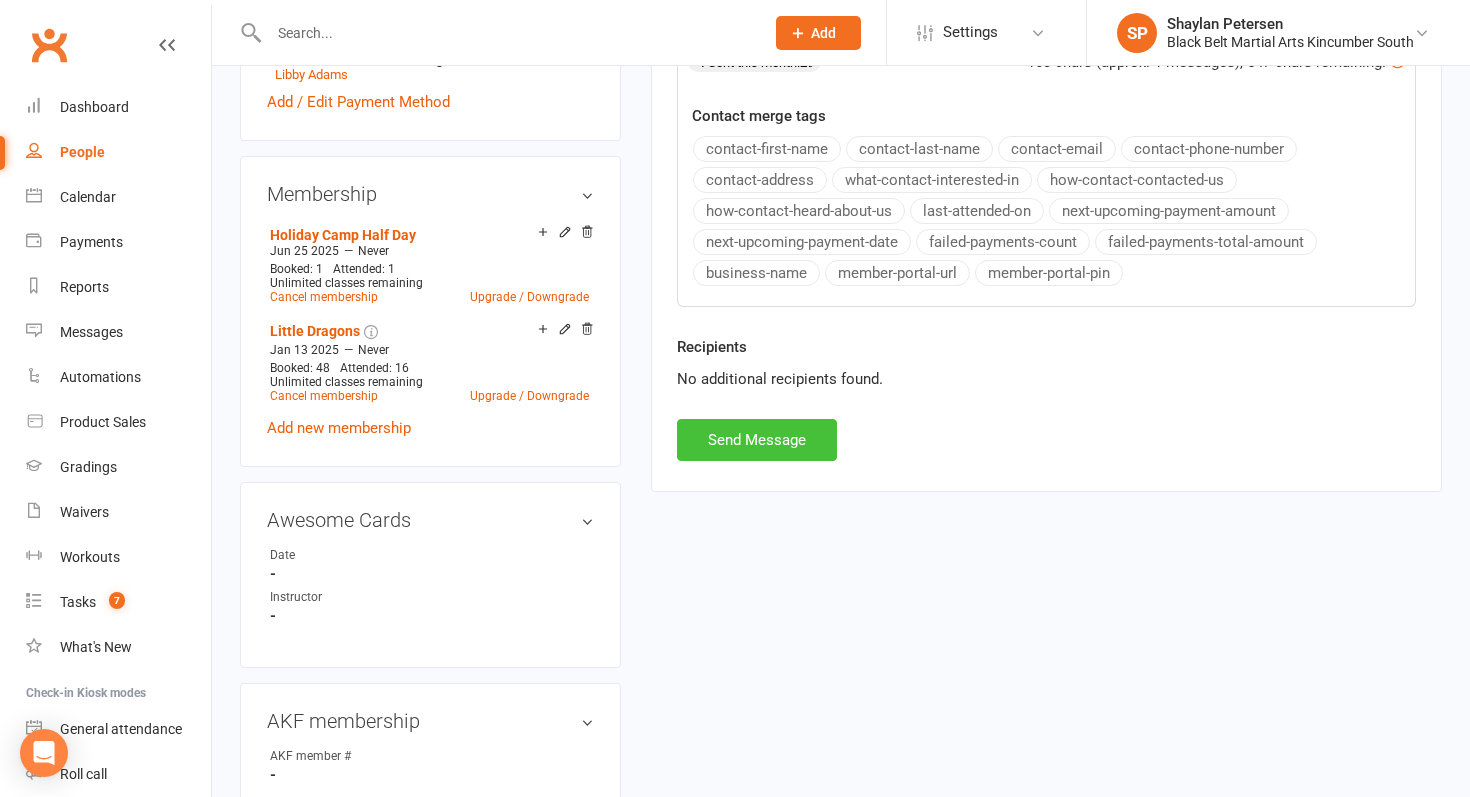 click on "Send Message" at bounding box center (757, 440) 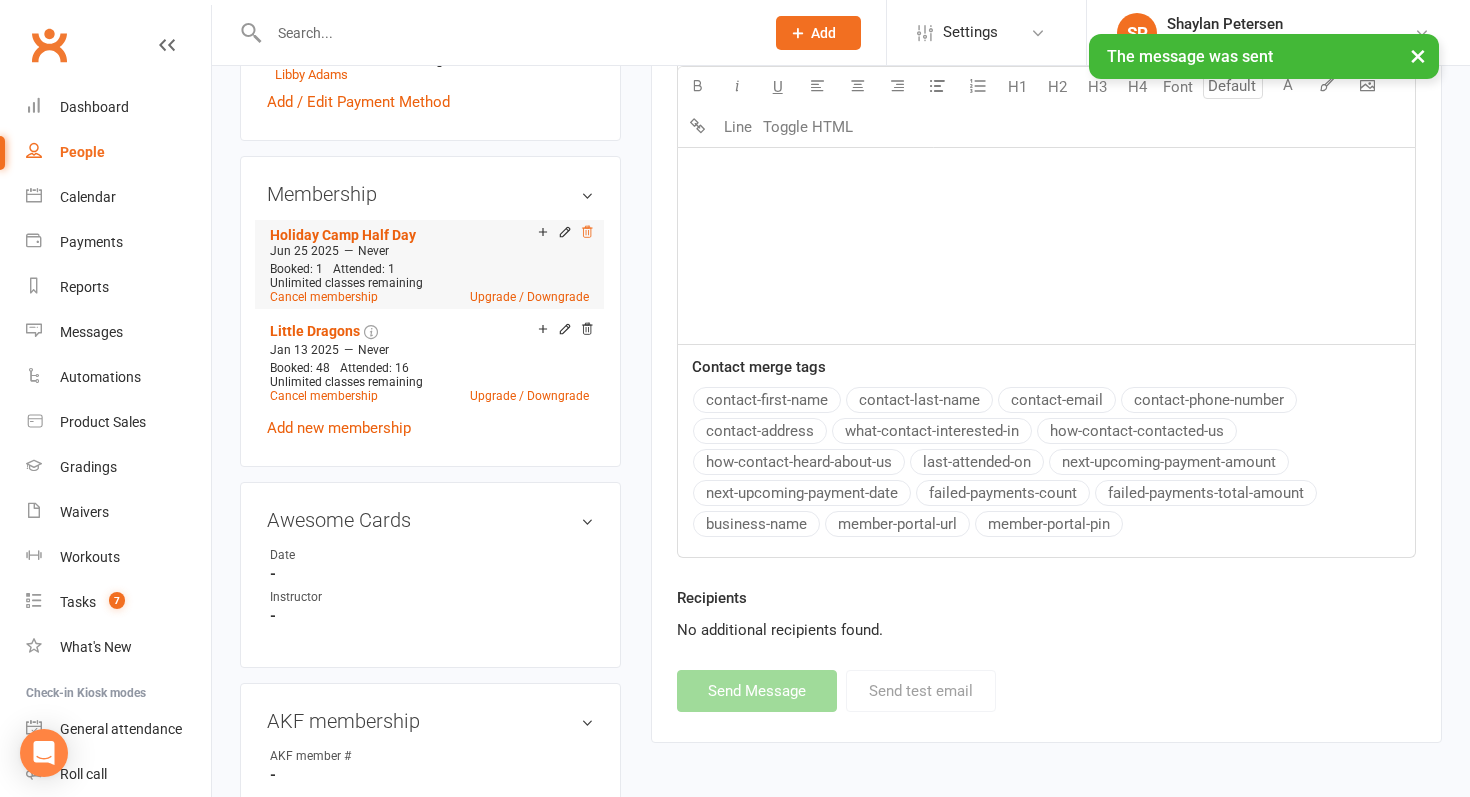 click 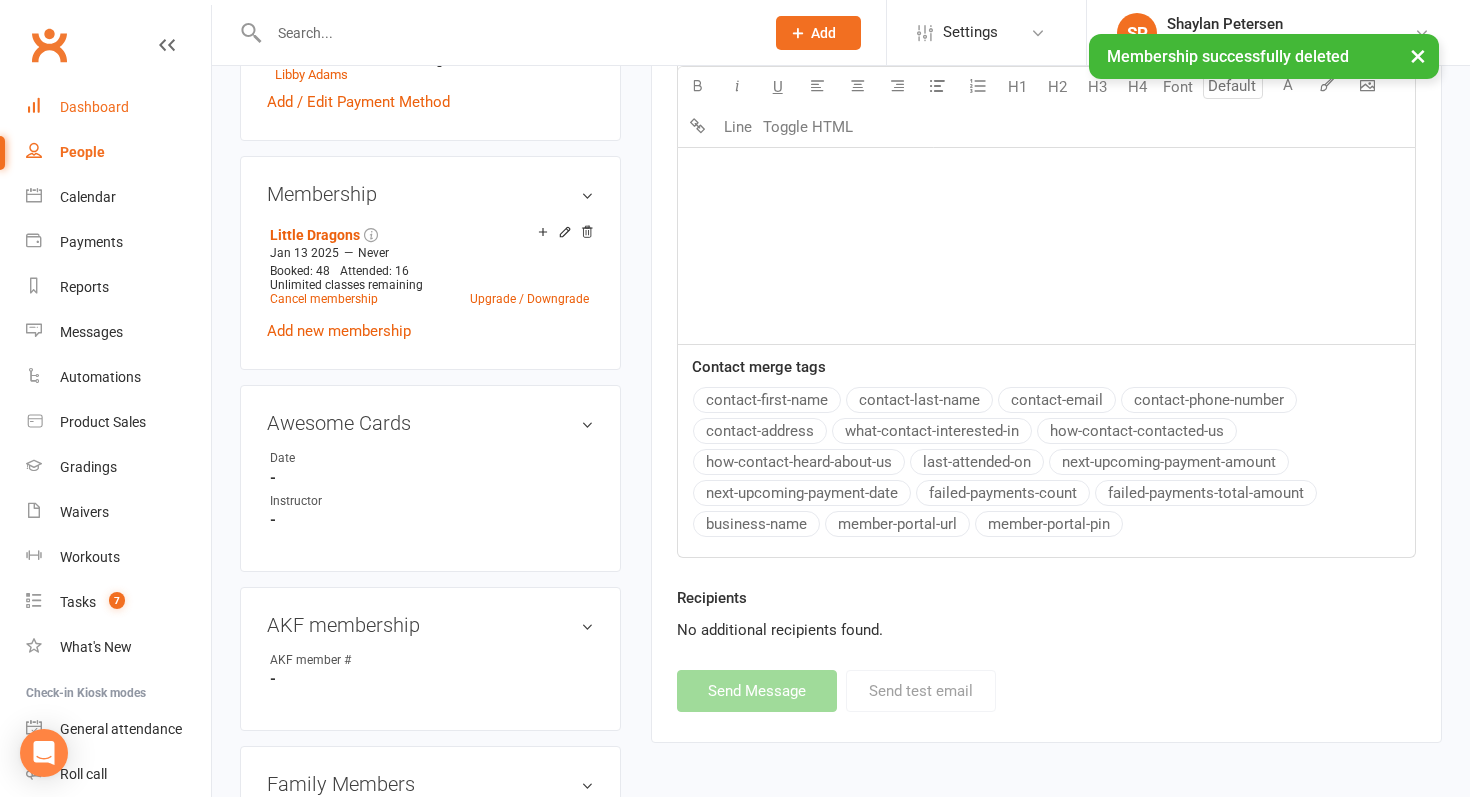 click on "Dashboard" at bounding box center (94, 107) 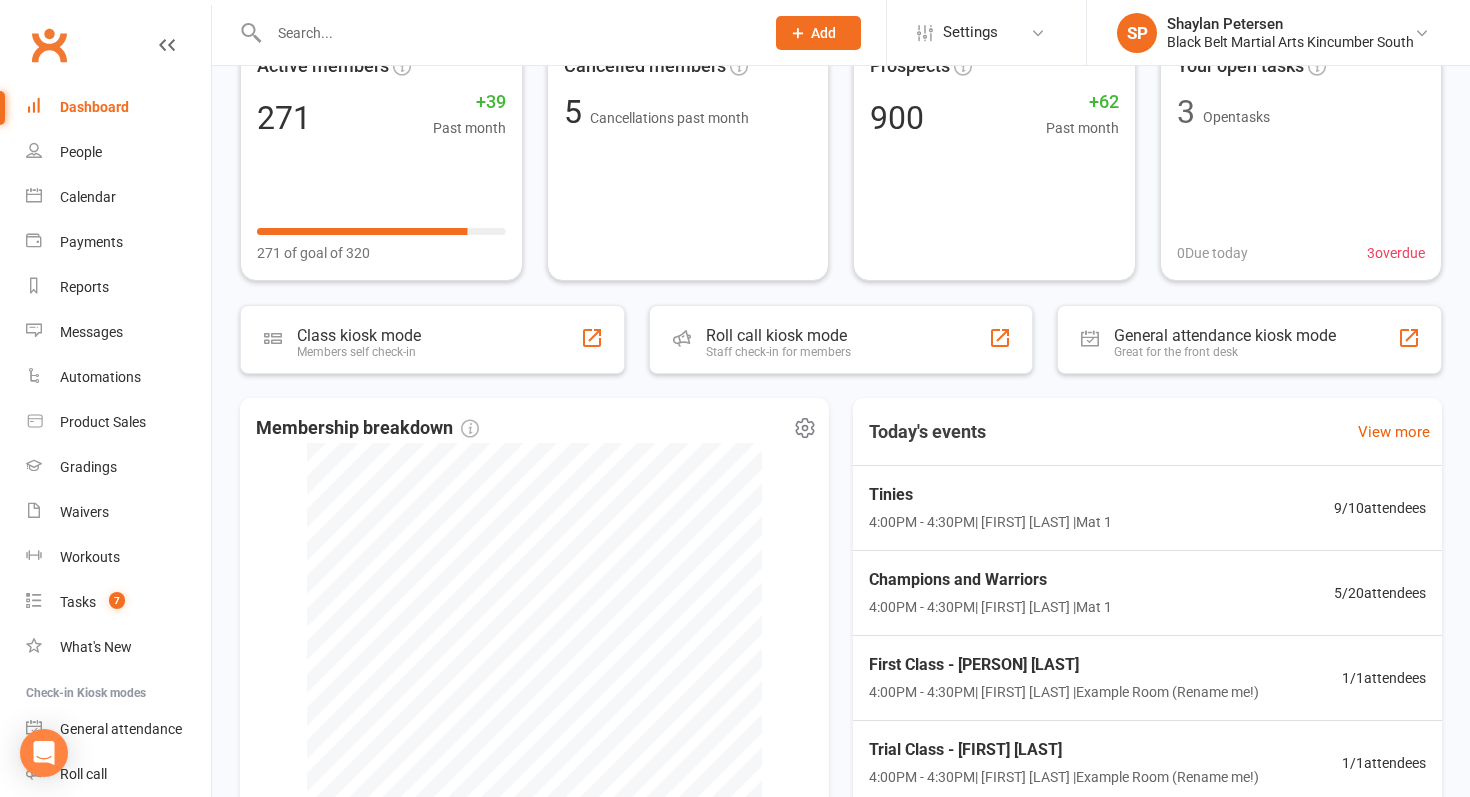 scroll, scrollTop: 0, scrollLeft: 0, axis: both 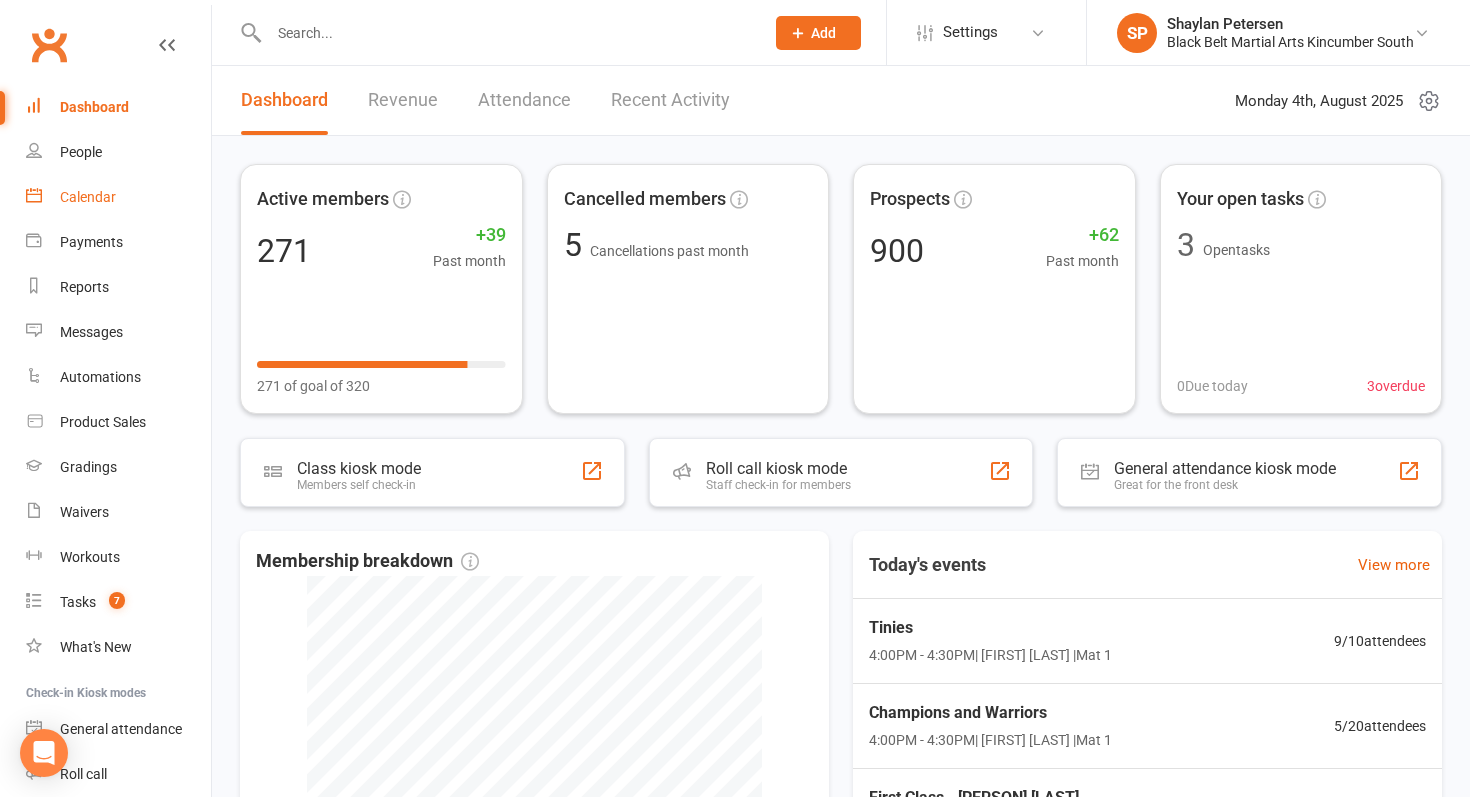 click on "Calendar" at bounding box center (88, 197) 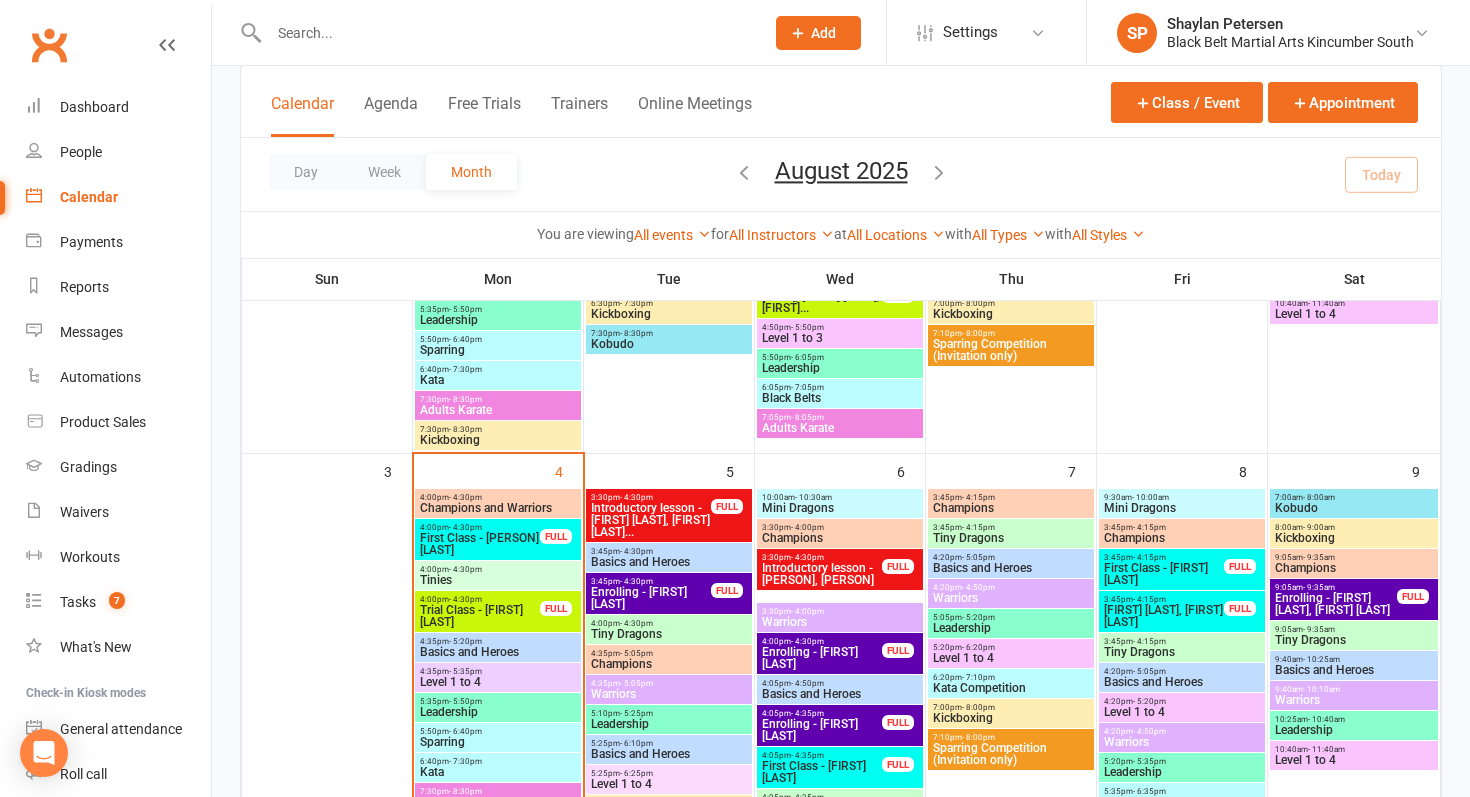 scroll, scrollTop: 591, scrollLeft: 0, axis: vertical 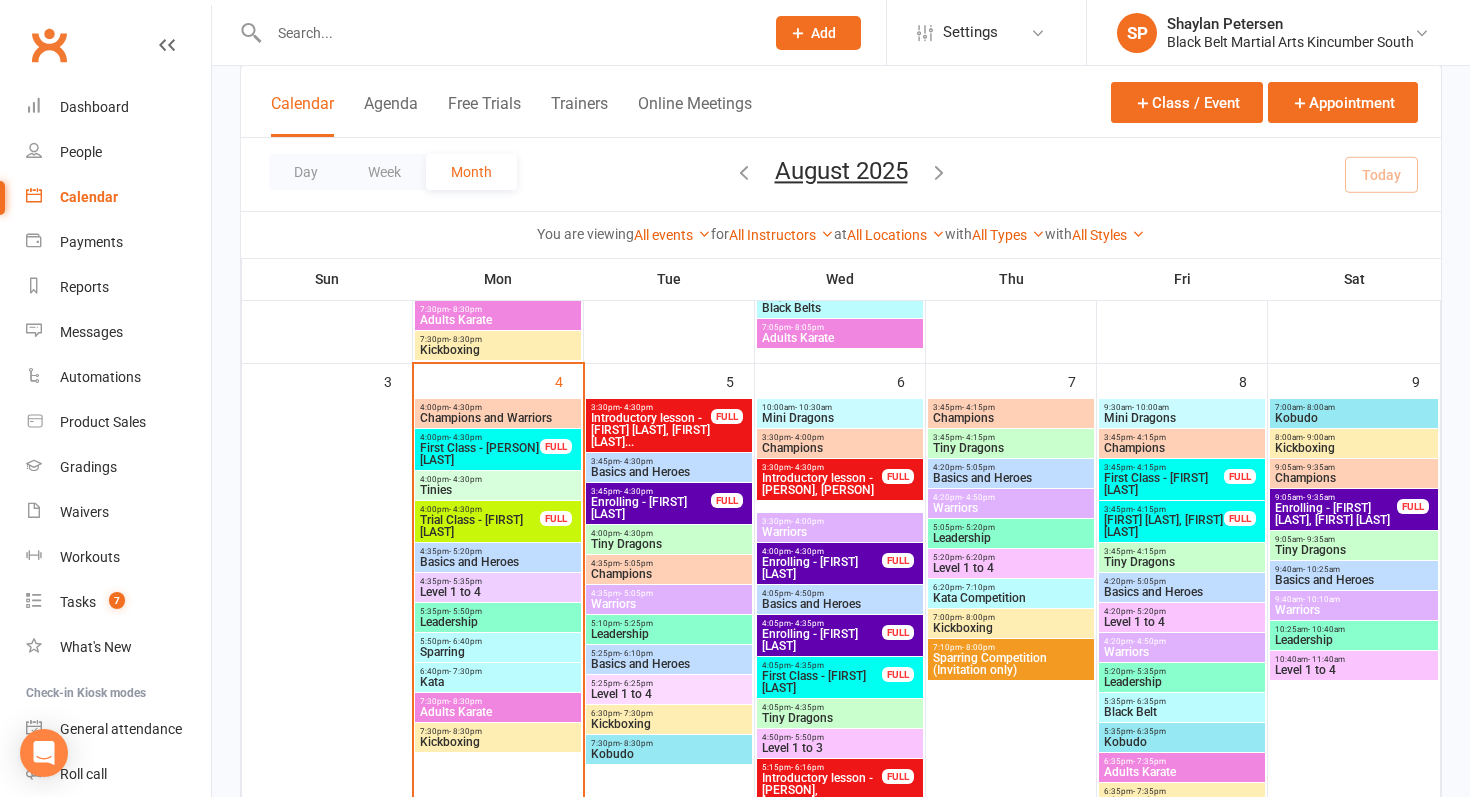 click on "Mini Dragons" at bounding box center (840, 418) 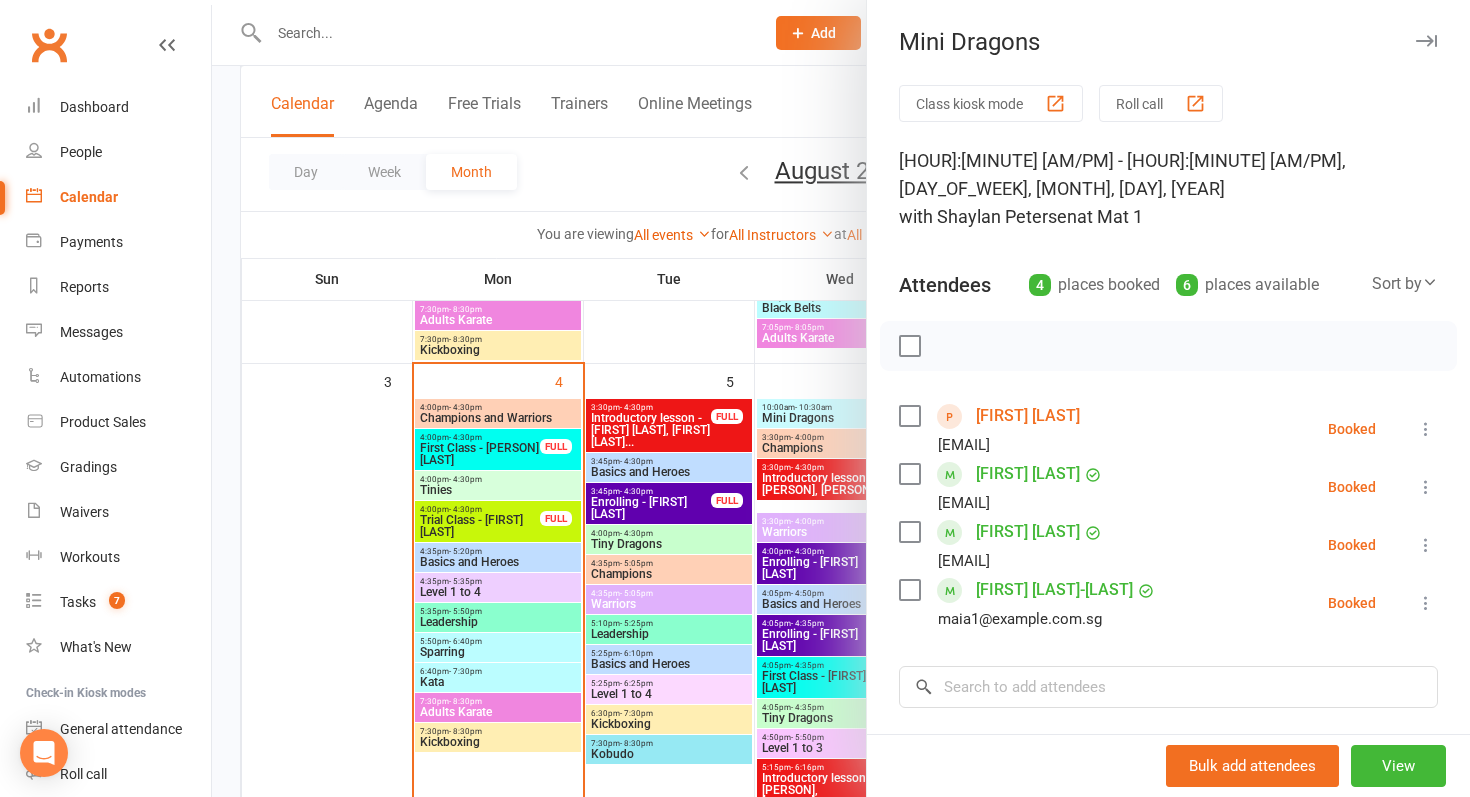 click at bounding box center (841, 398) 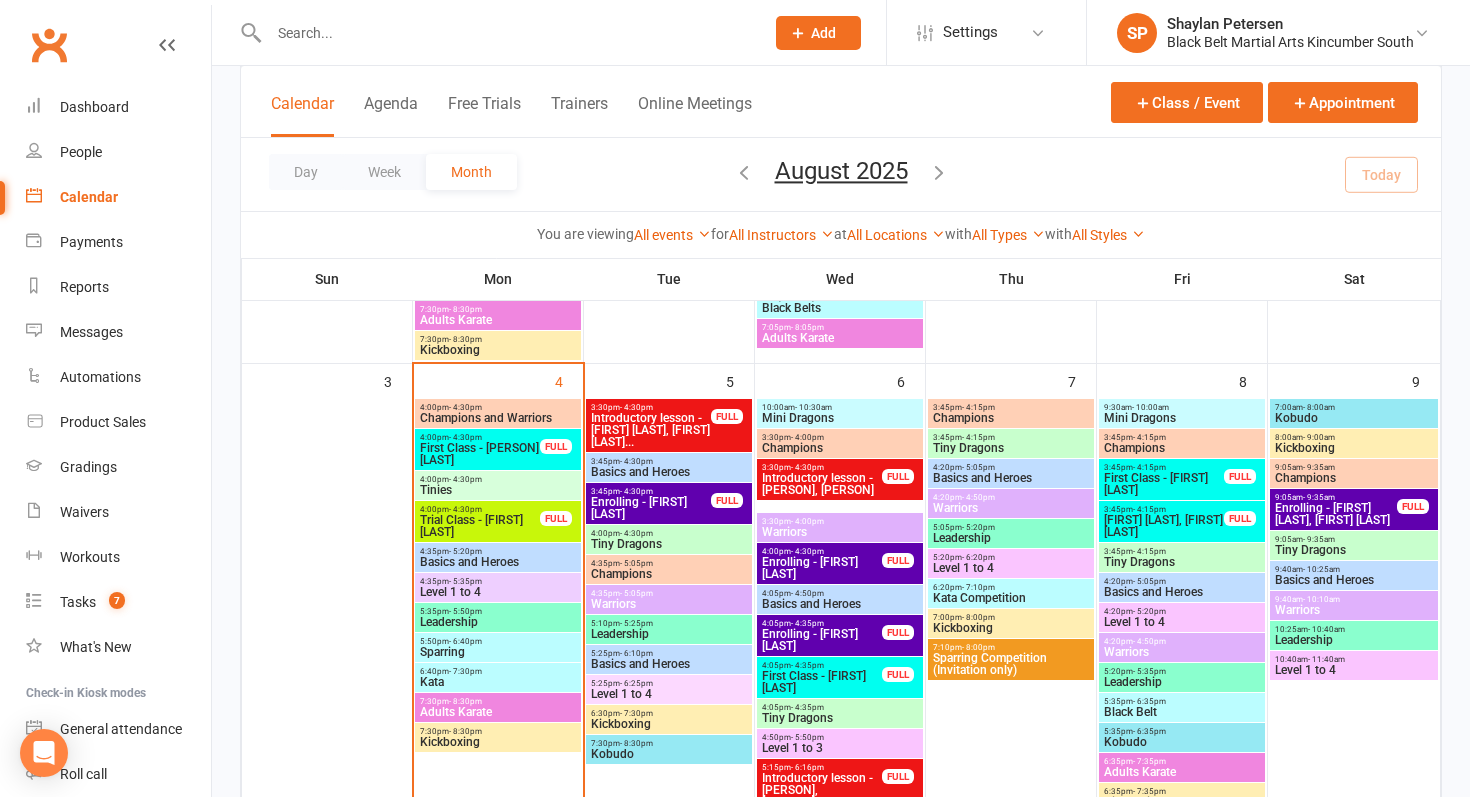 click on "9:30am  - 10:00am" at bounding box center [1182, 407] 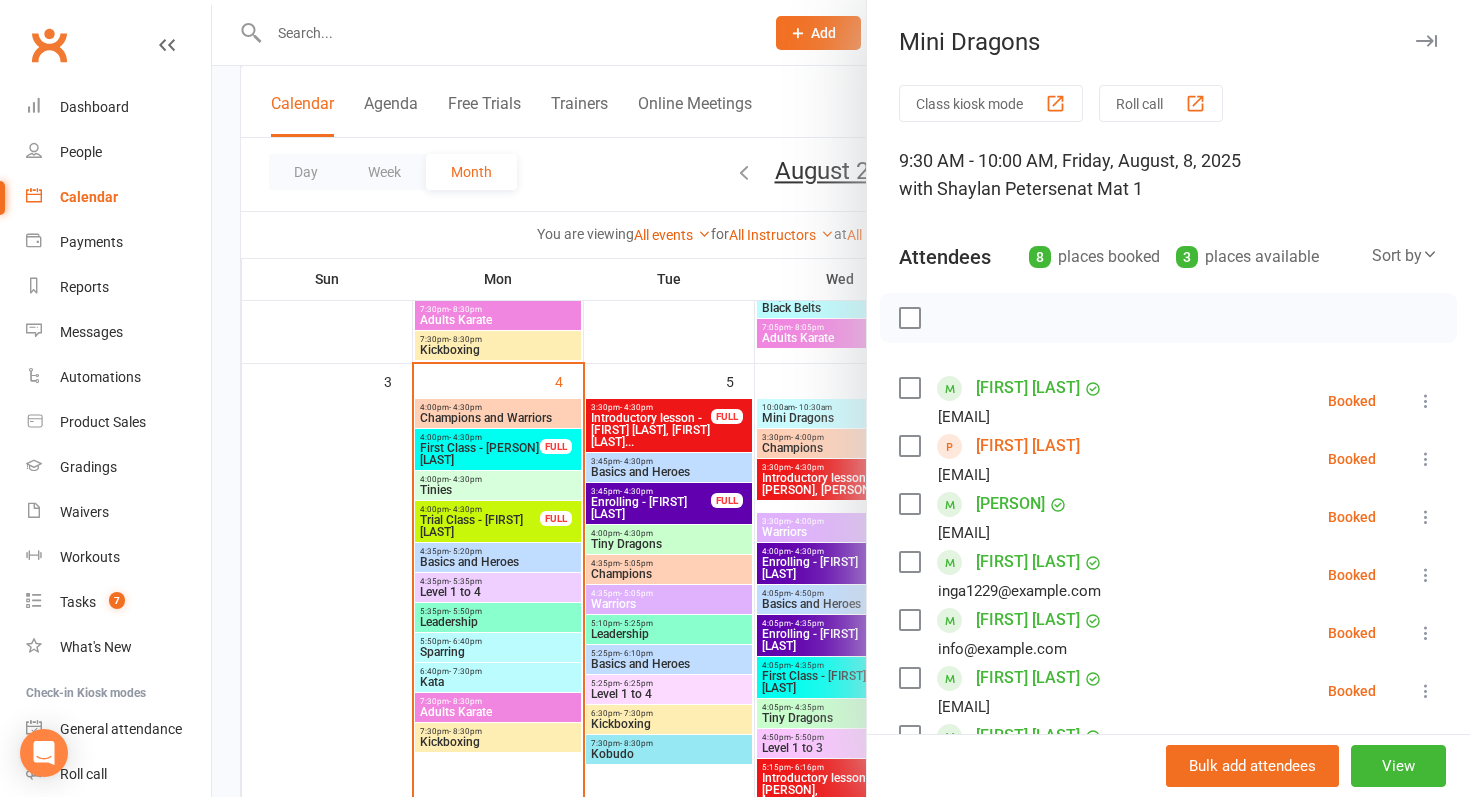 click at bounding box center (841, 398) 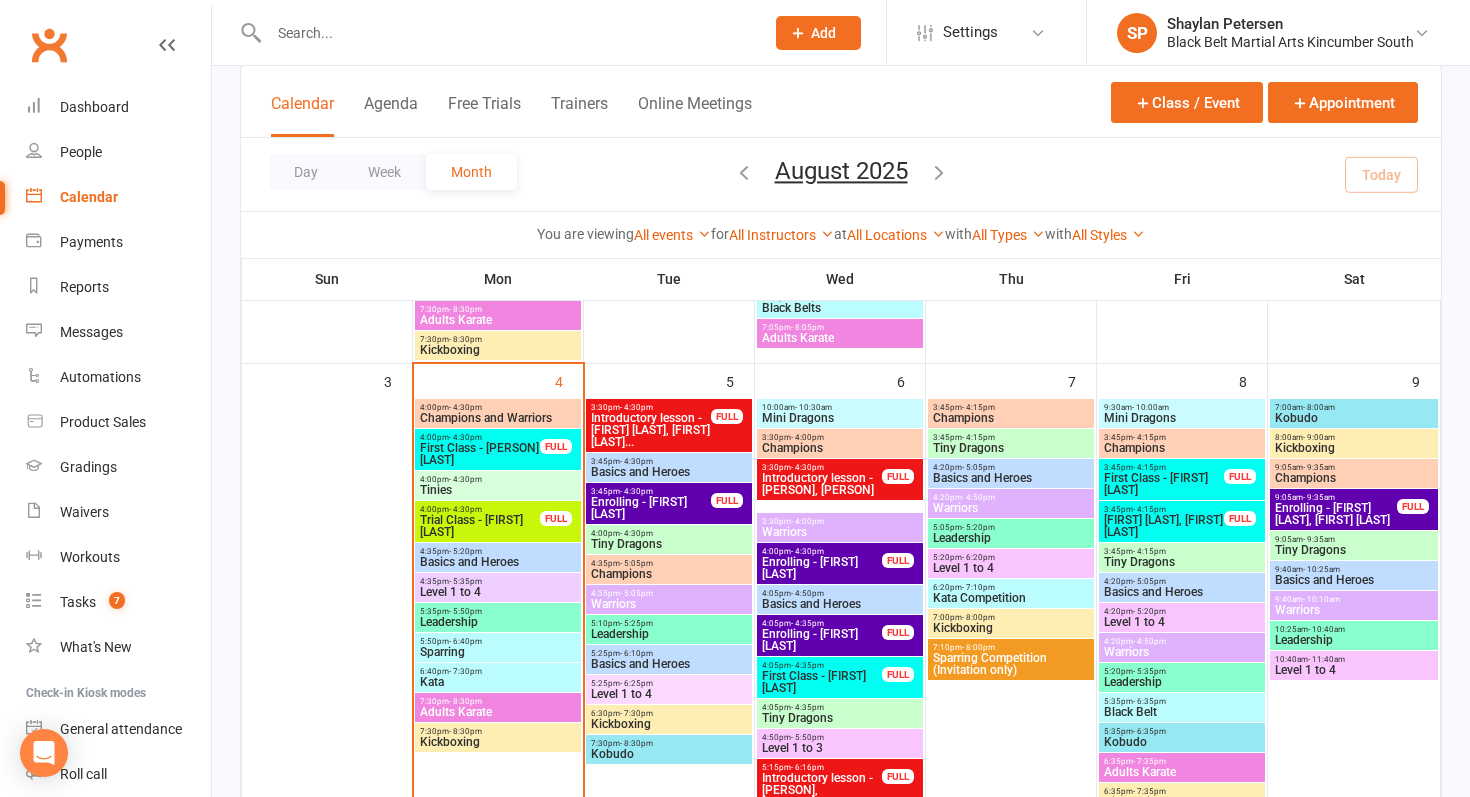 click at bounding box center (506, 33) 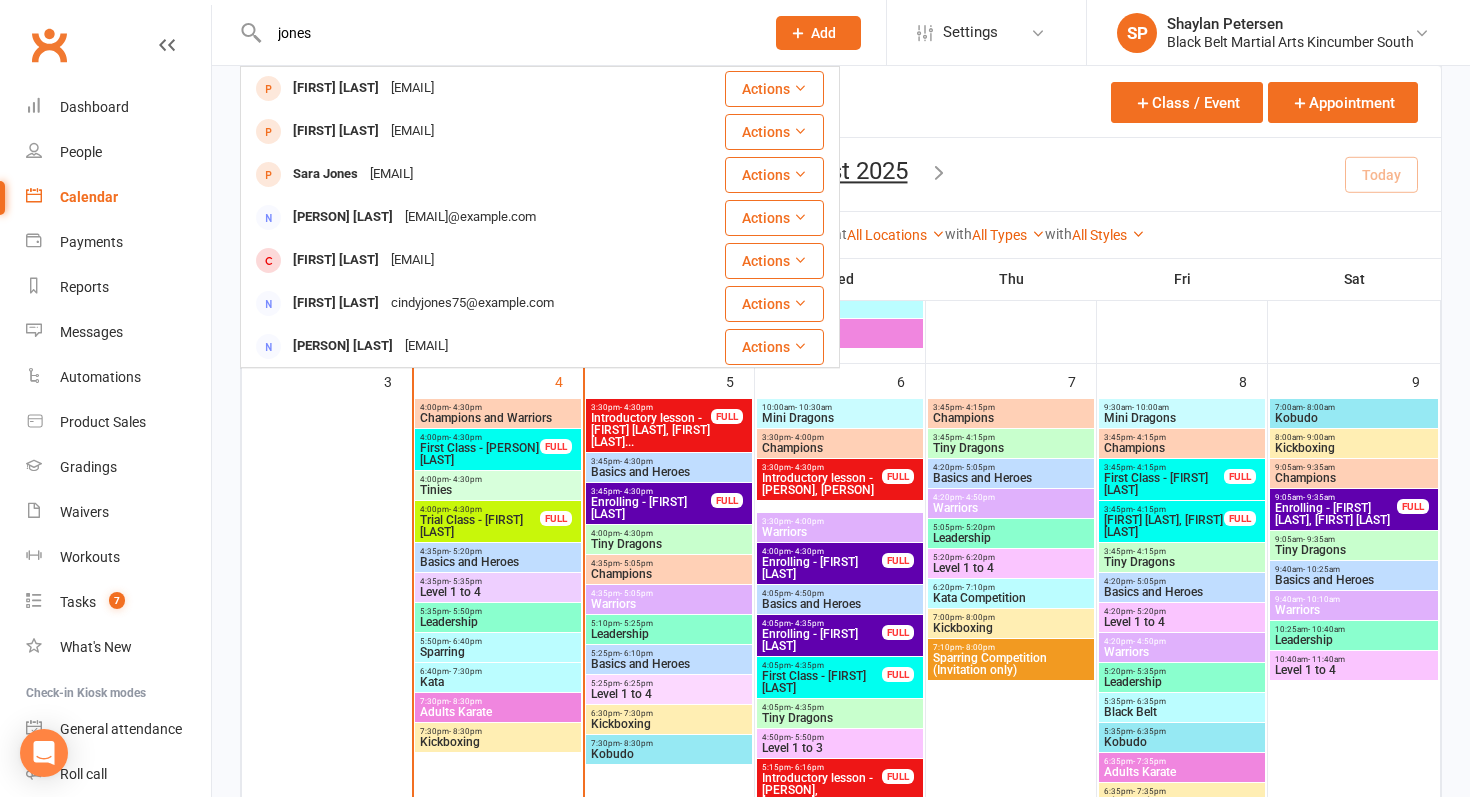 click on "jones" at bounding box center [506, 33] 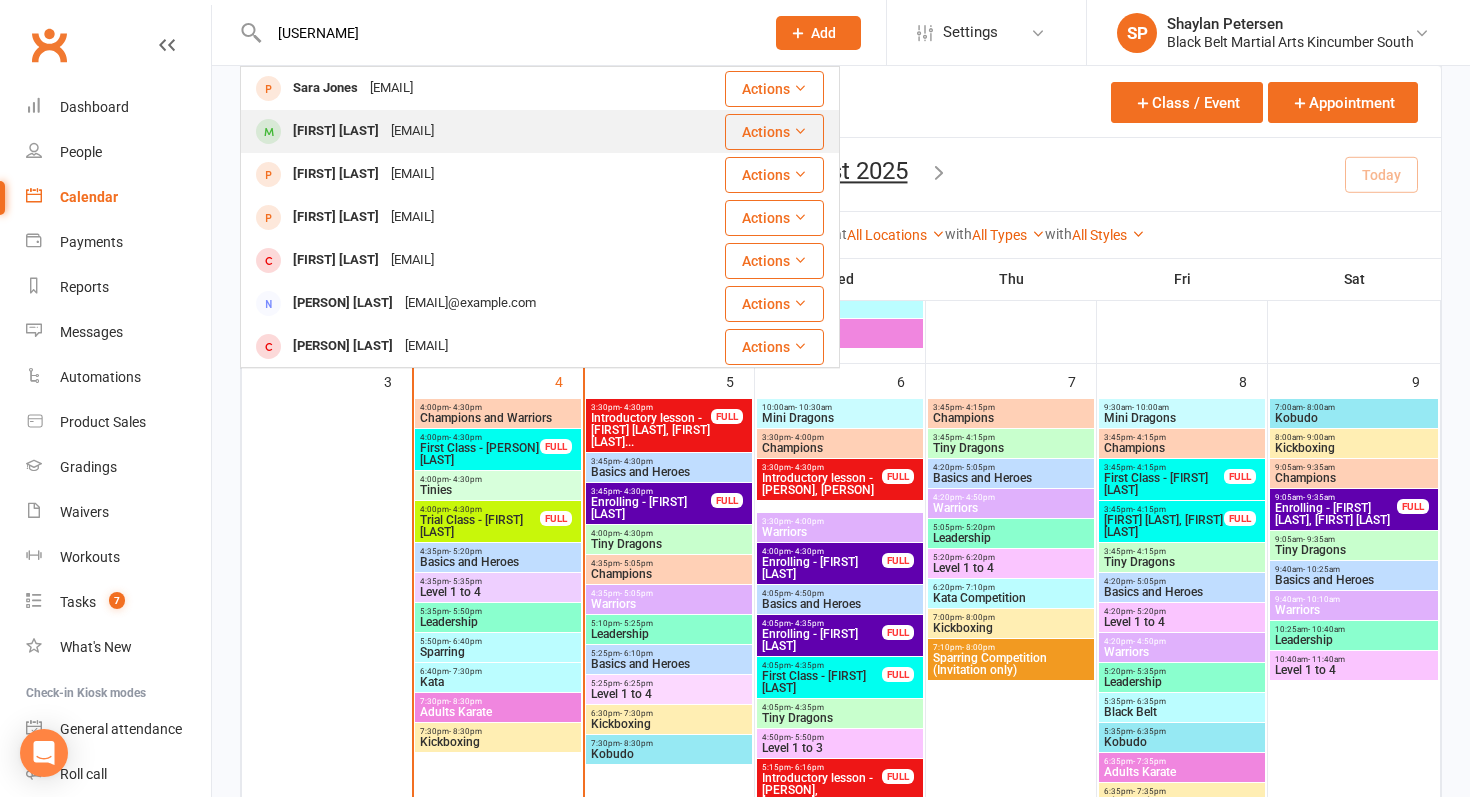 type on "[USERNAME]" 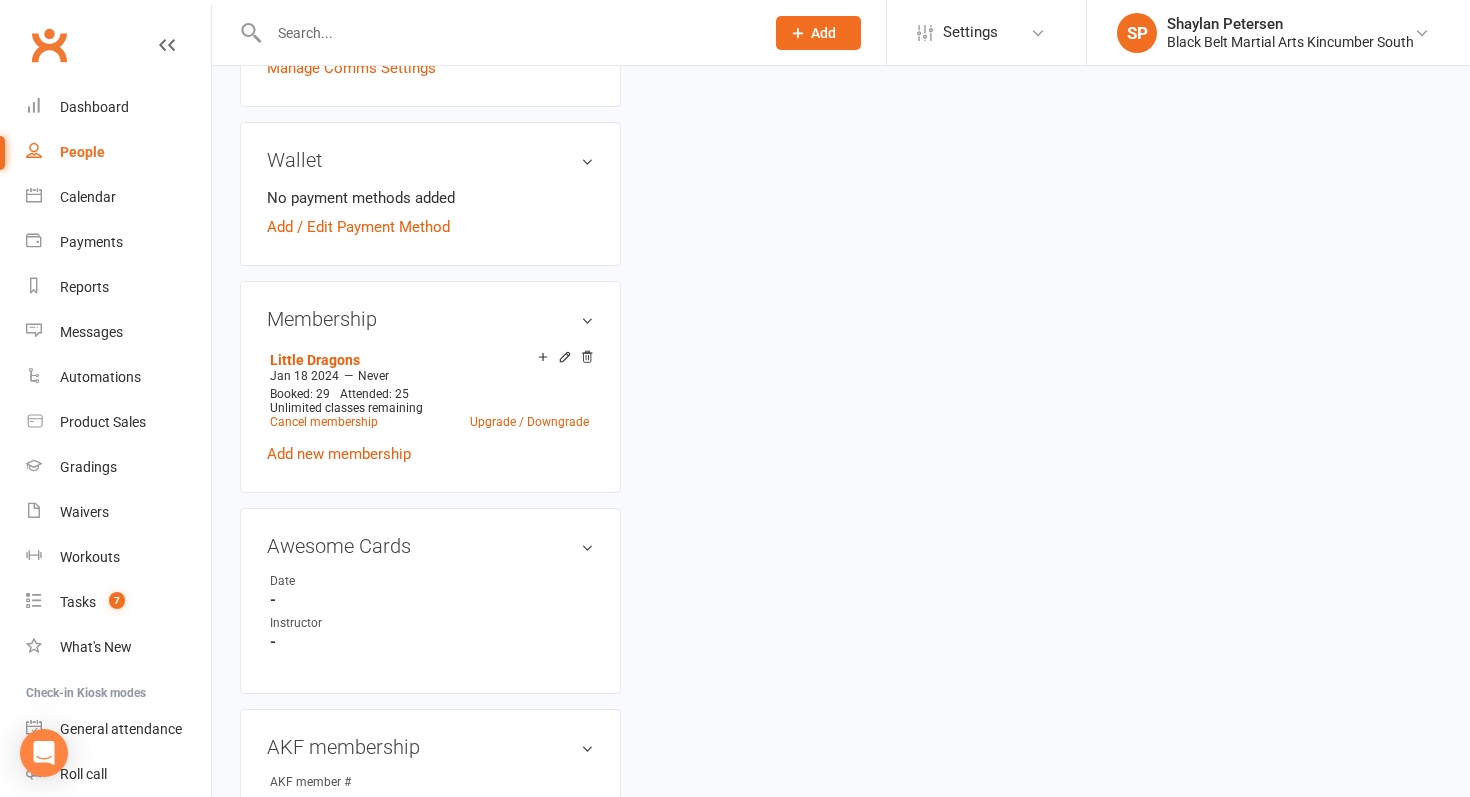 scroll, scrollTop: 0, scrollLeft: 0, axis: both 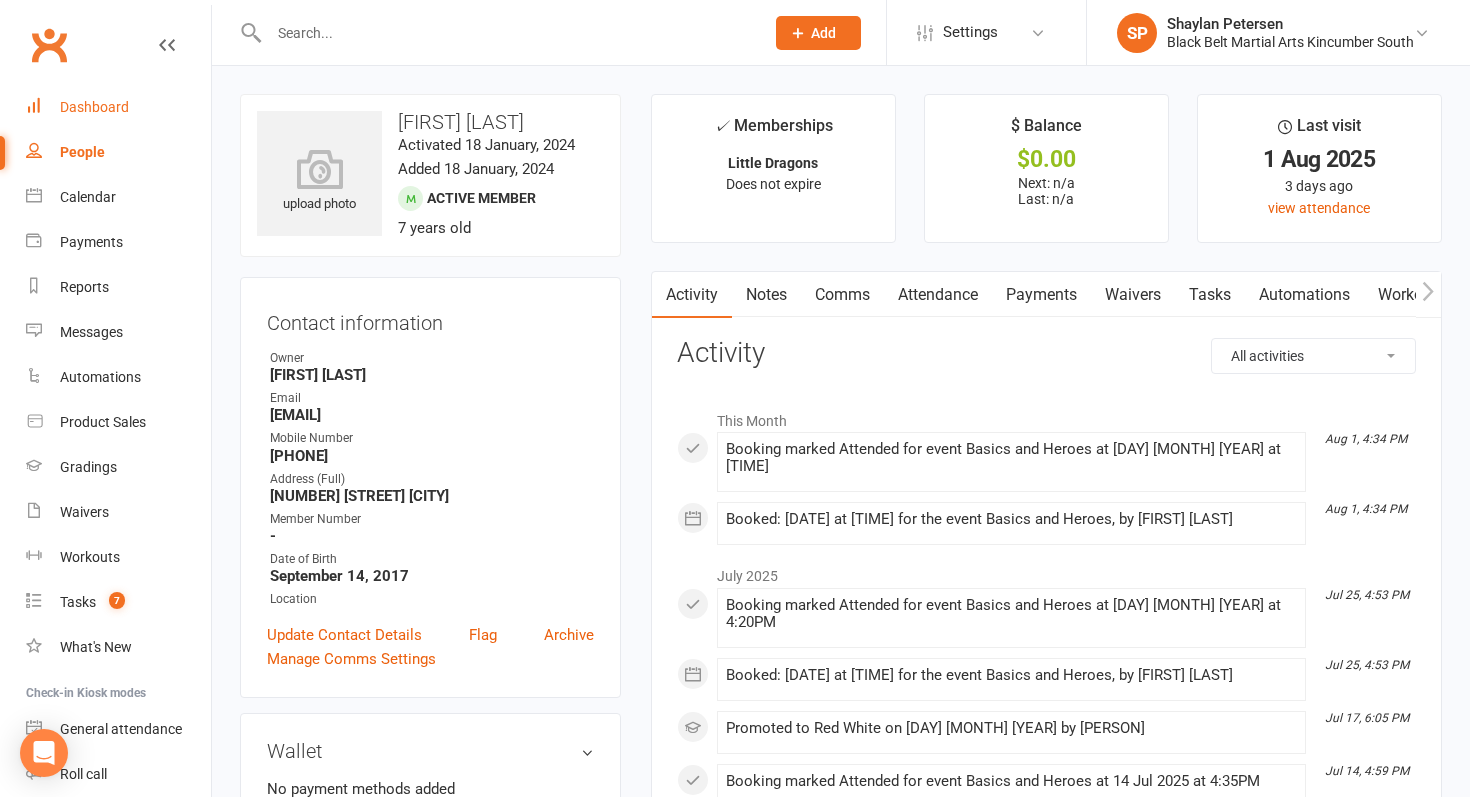 click on "Dashboard" at bounding box center [118, 107] 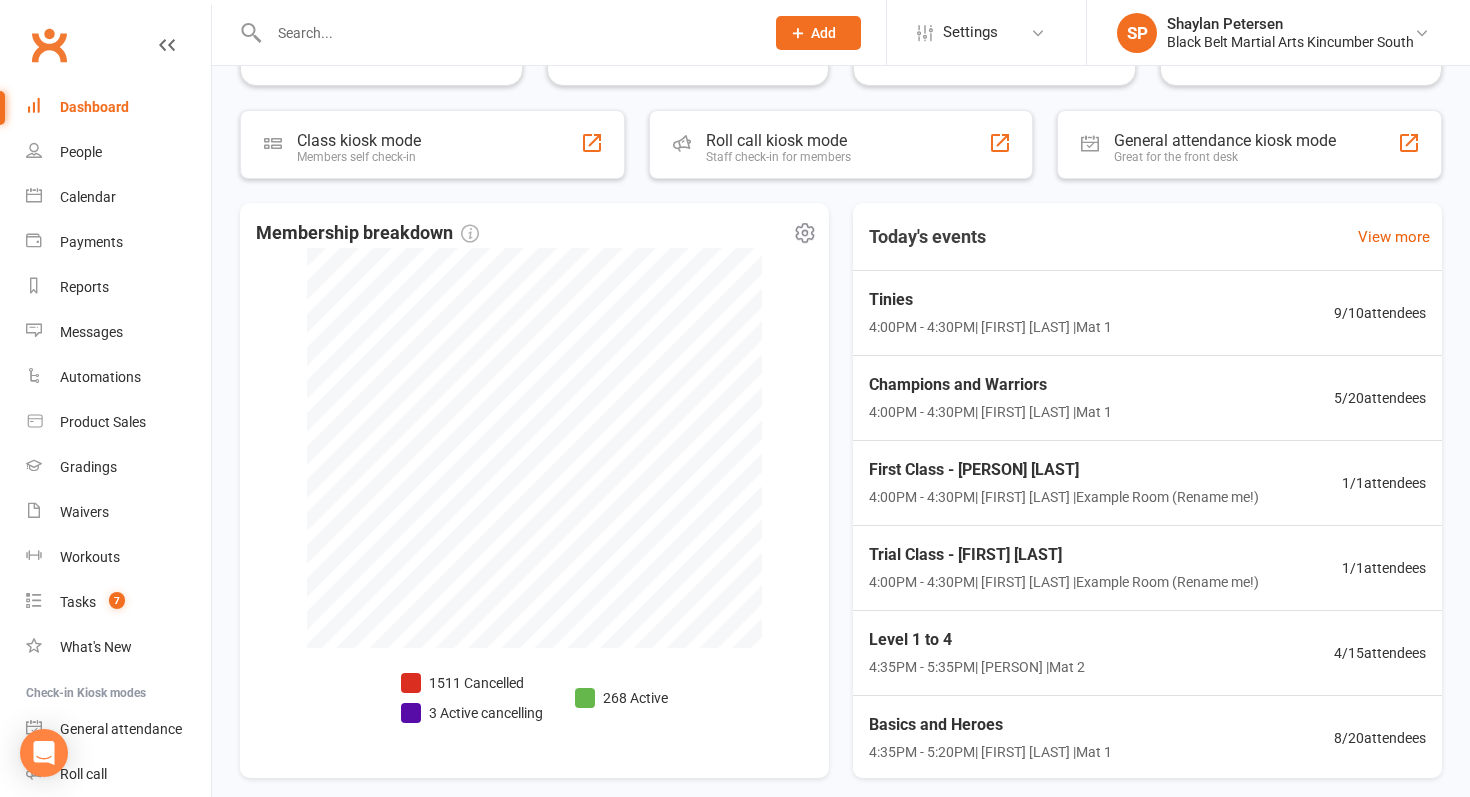 scroll, scrollTop: 414, scrollLeft: 0, axis: vertical 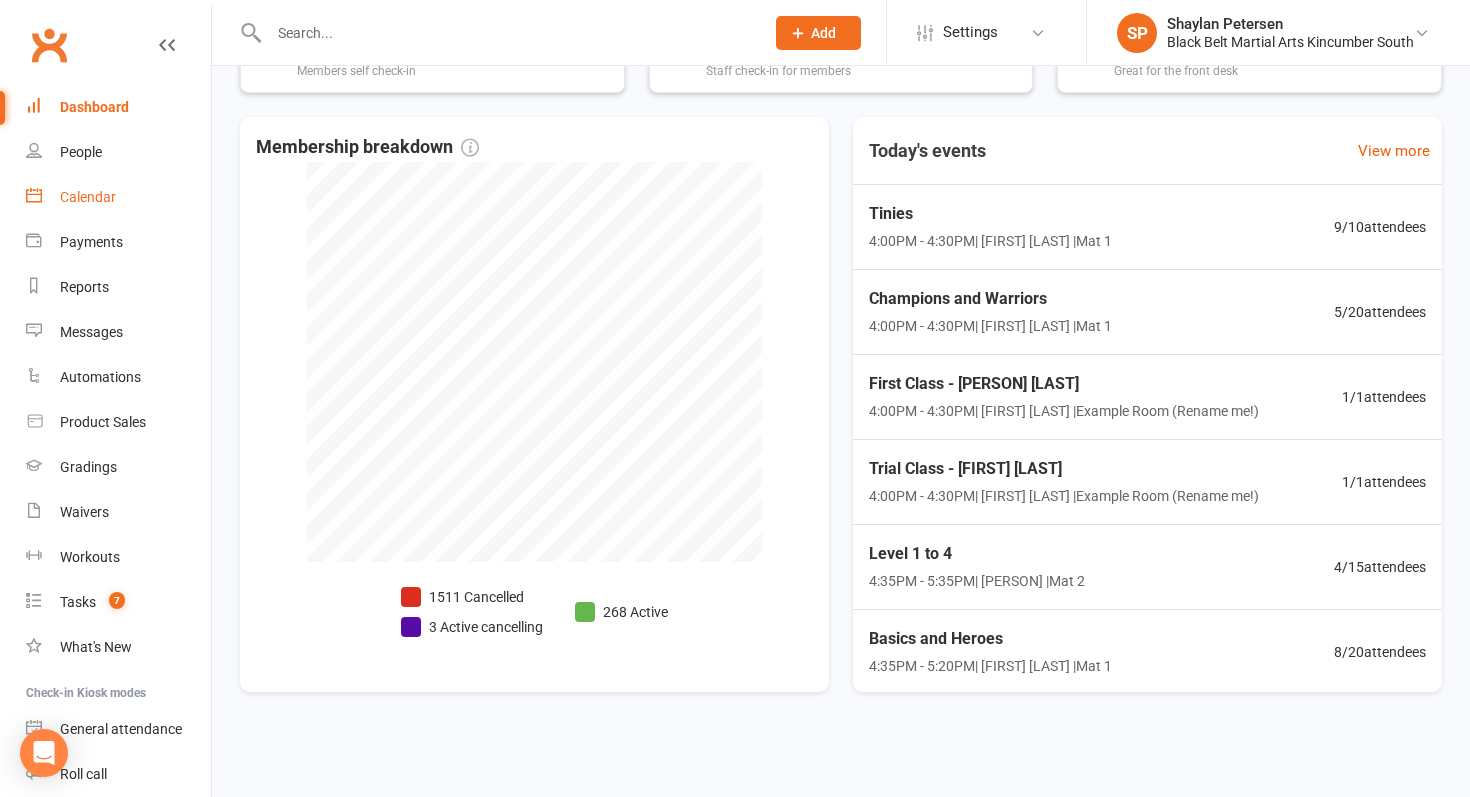 click on "Calendar" at bounding box center [118, 197] 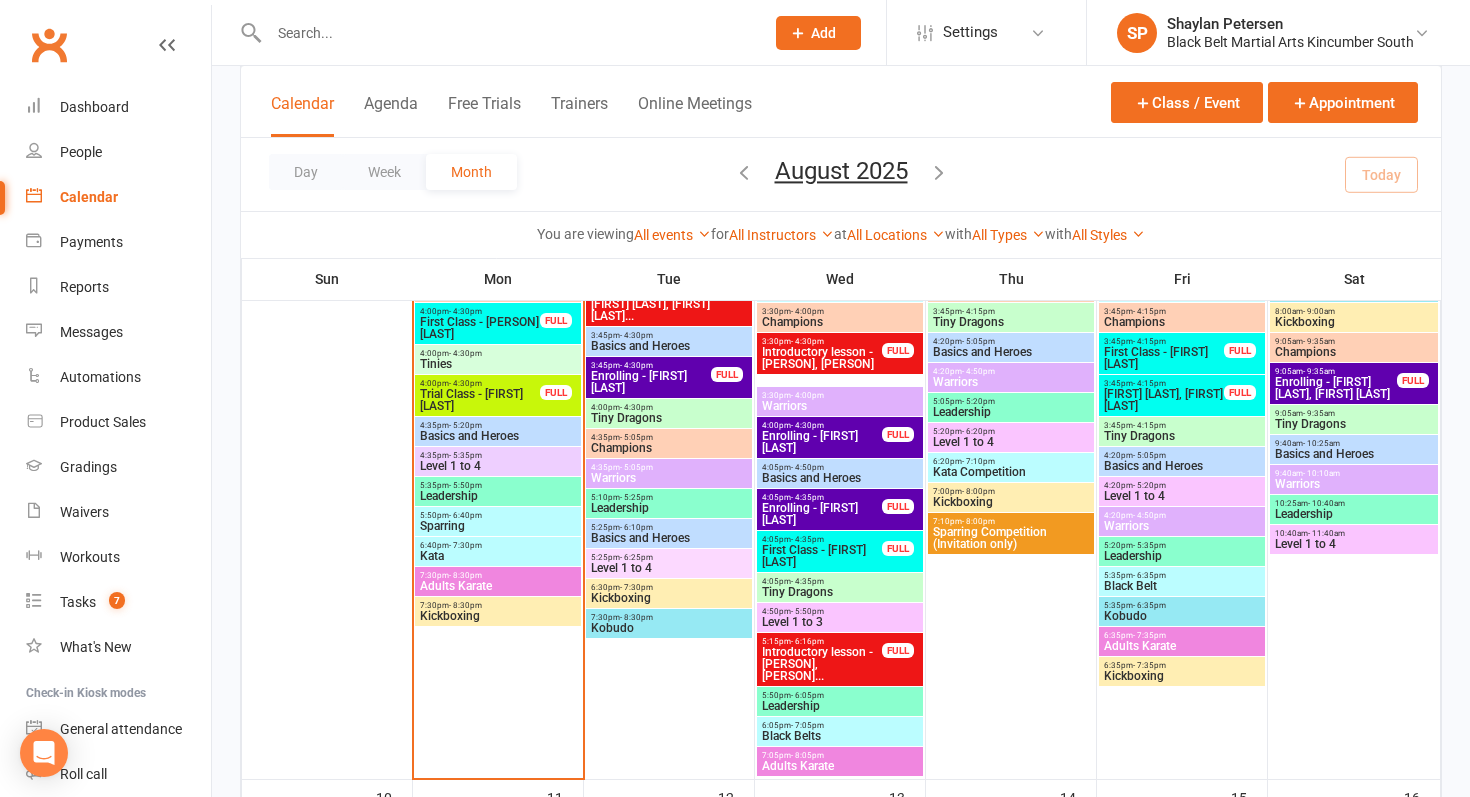 scroll, scrollTop: 752, scrollLeft: 0, axis: vertical 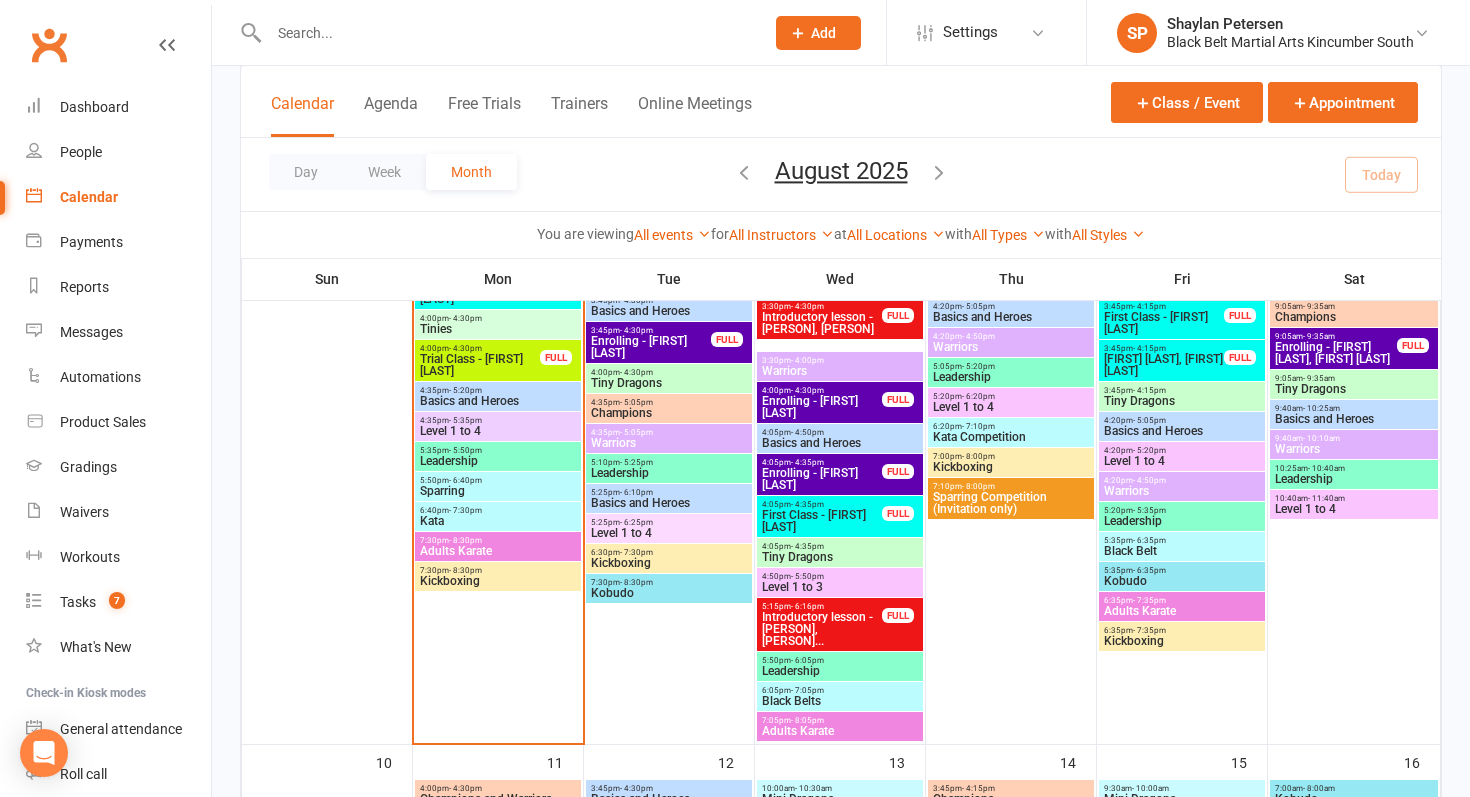 click on "Enrolling - [FIRST] [LAST]" at bounding box center (822, 407) 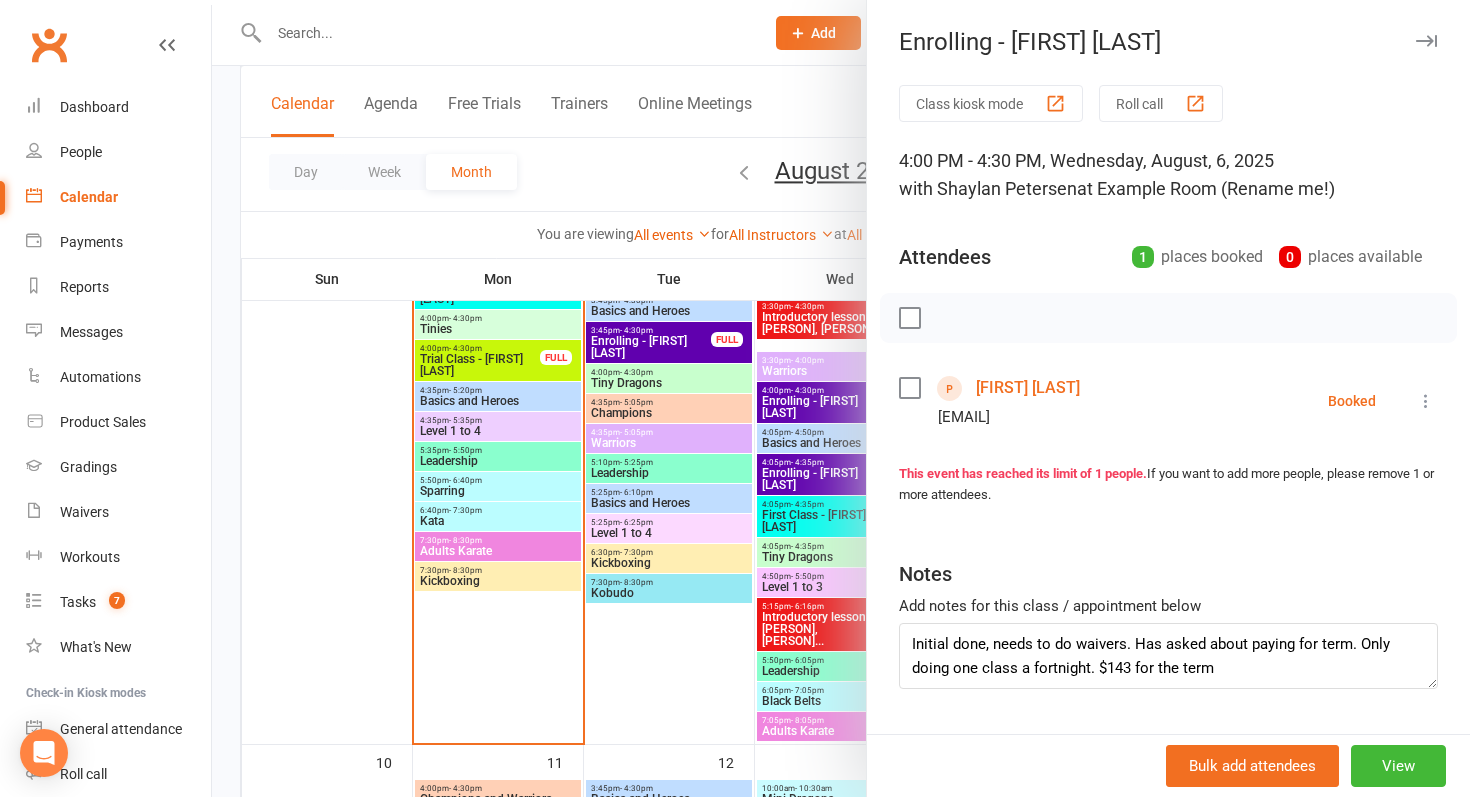 click at bounding box center (841, 398) 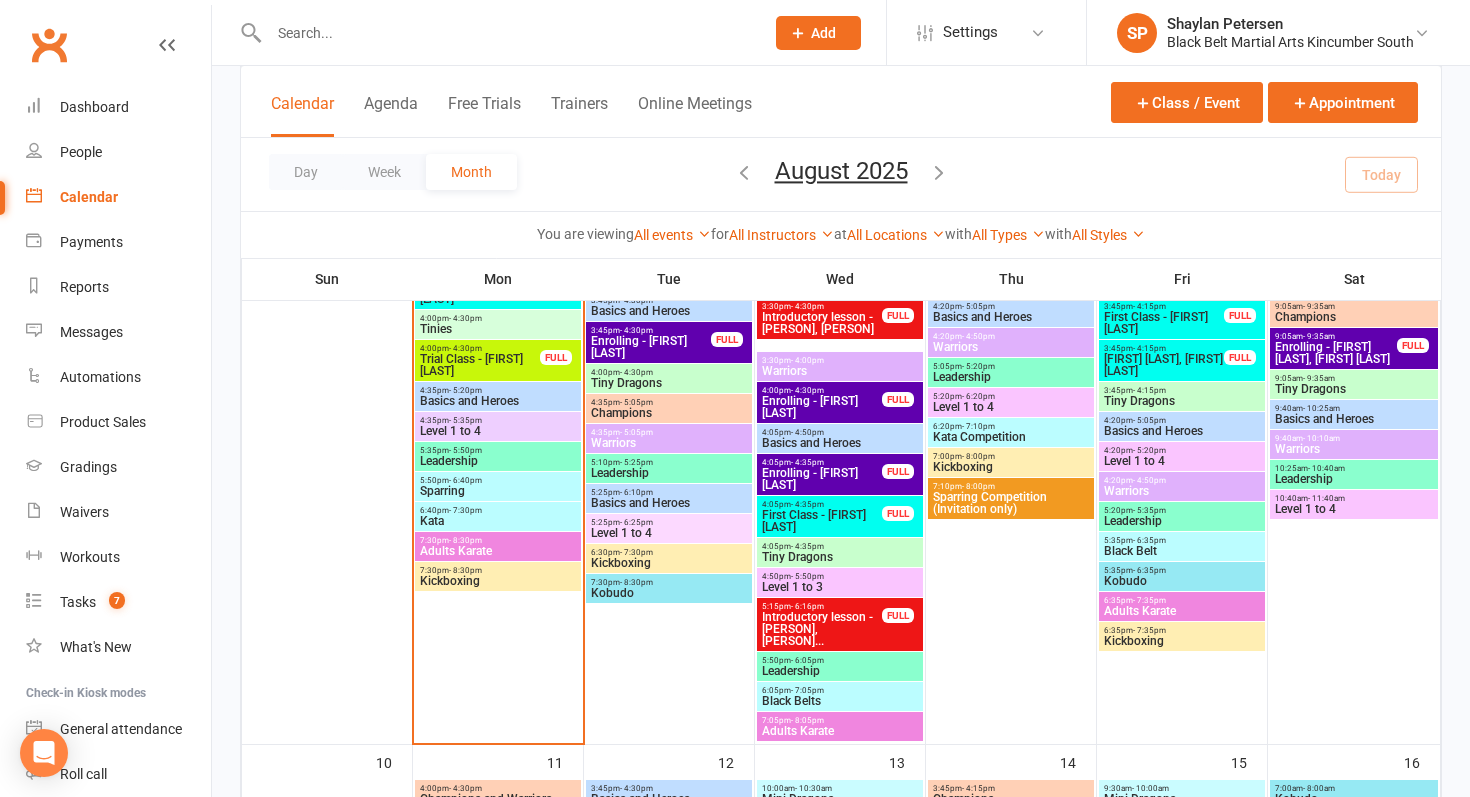click on "Enrolling - [FIRST] [LAST]" at bounding box center [822, 407] 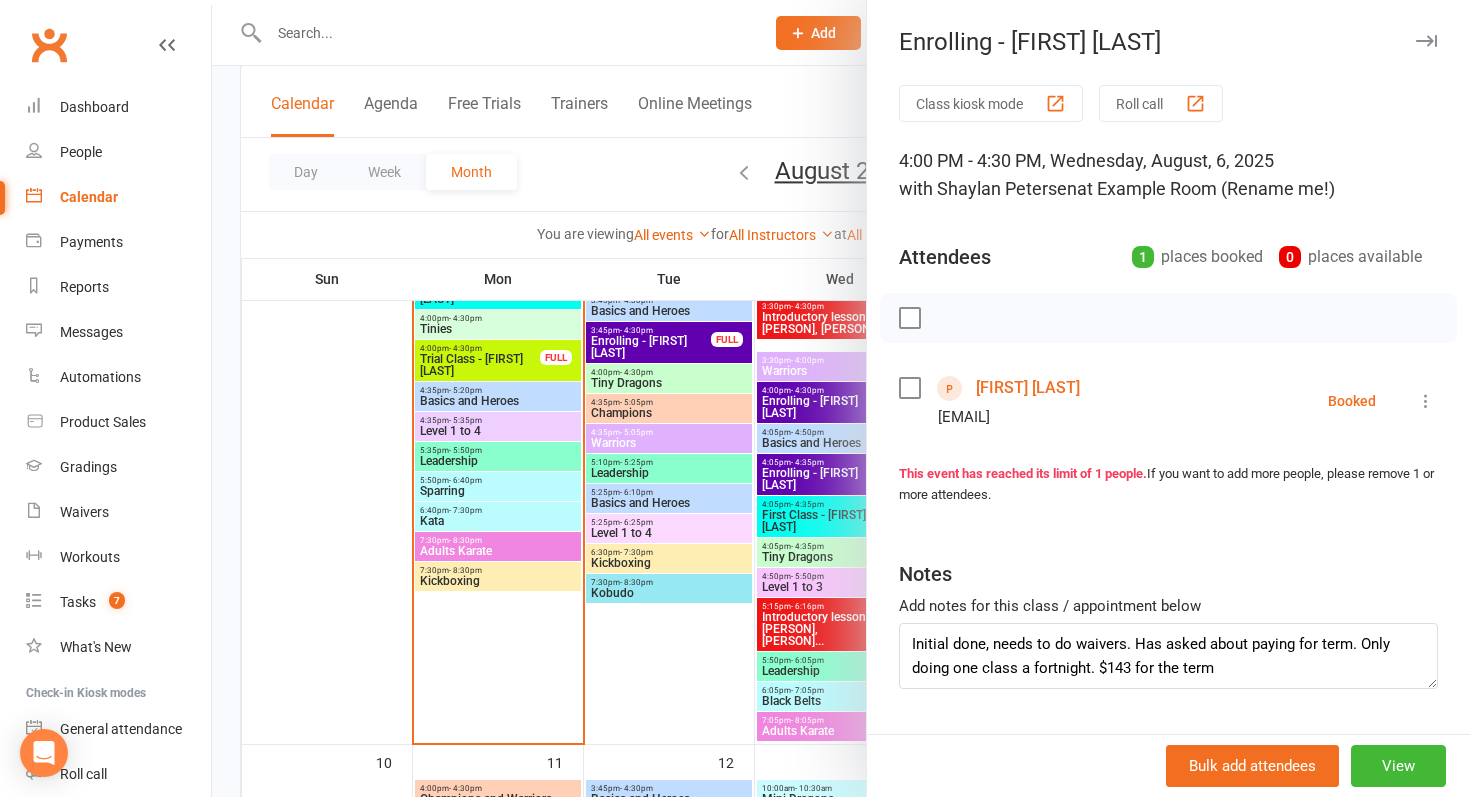 click on "[FIRST] [LAST]" at bounding box center [1028, 388] 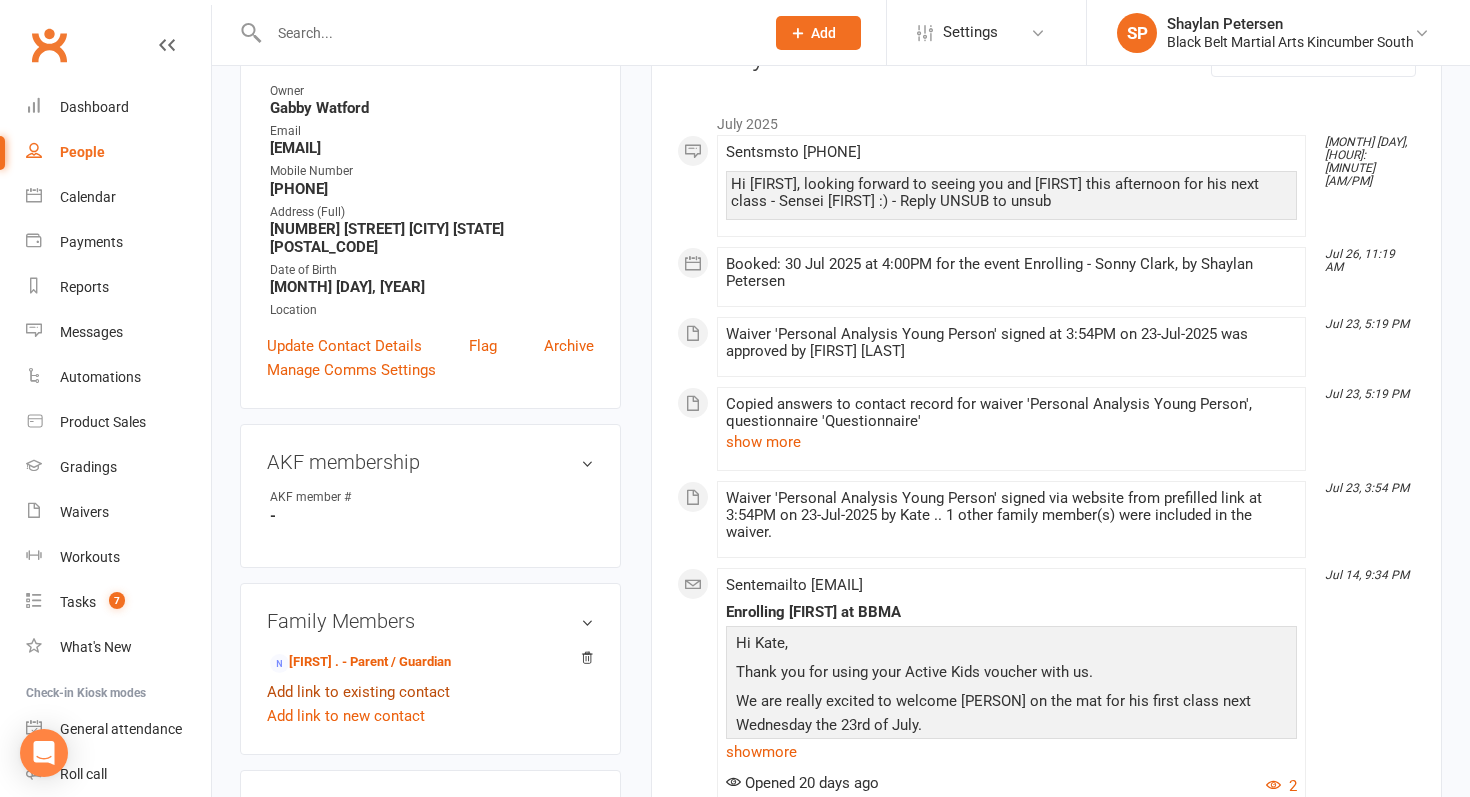 scroll, scrollTop: 0, scrollLeft: 0, axis: both 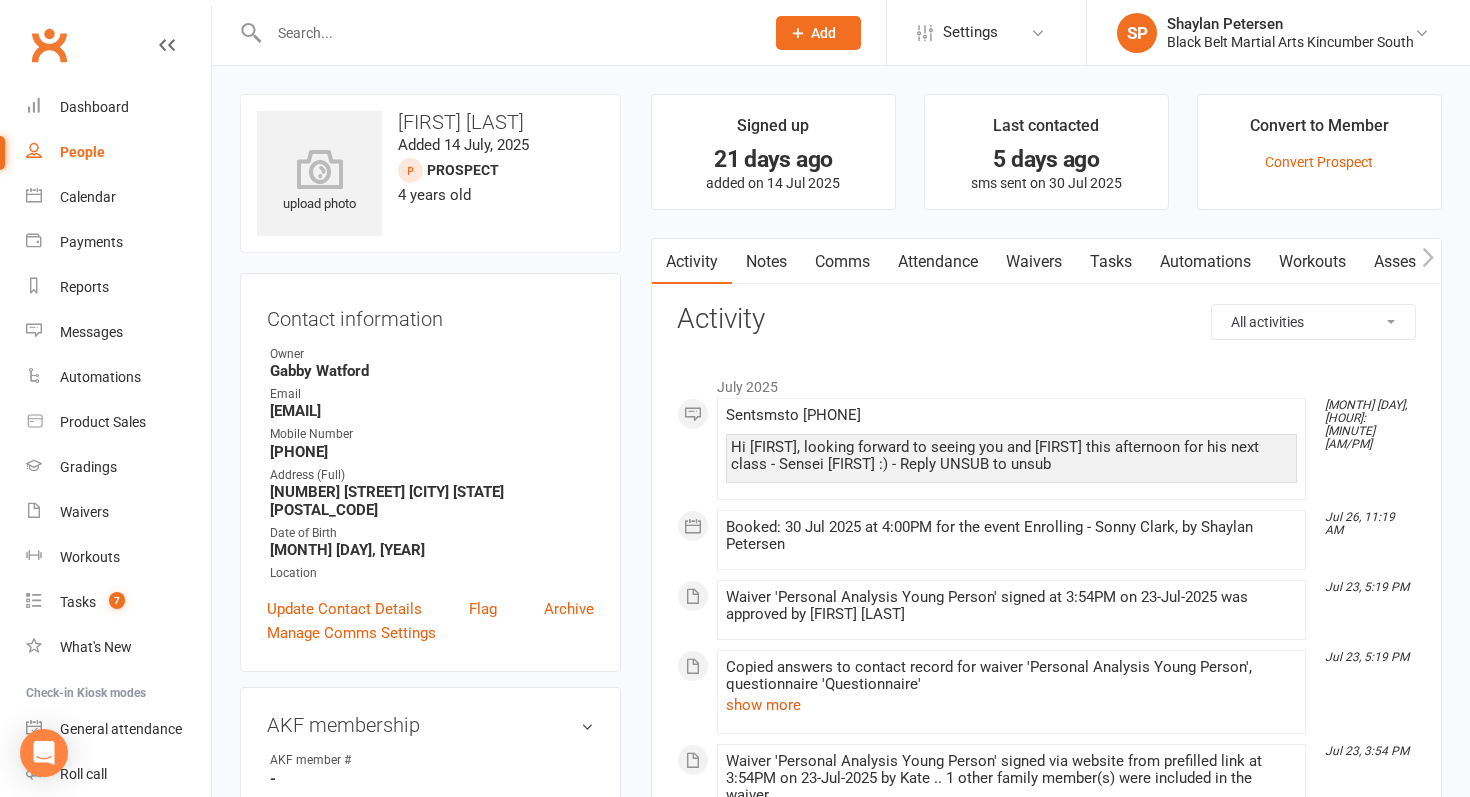 click on "Waivers" at bounding box center [1034, 262] 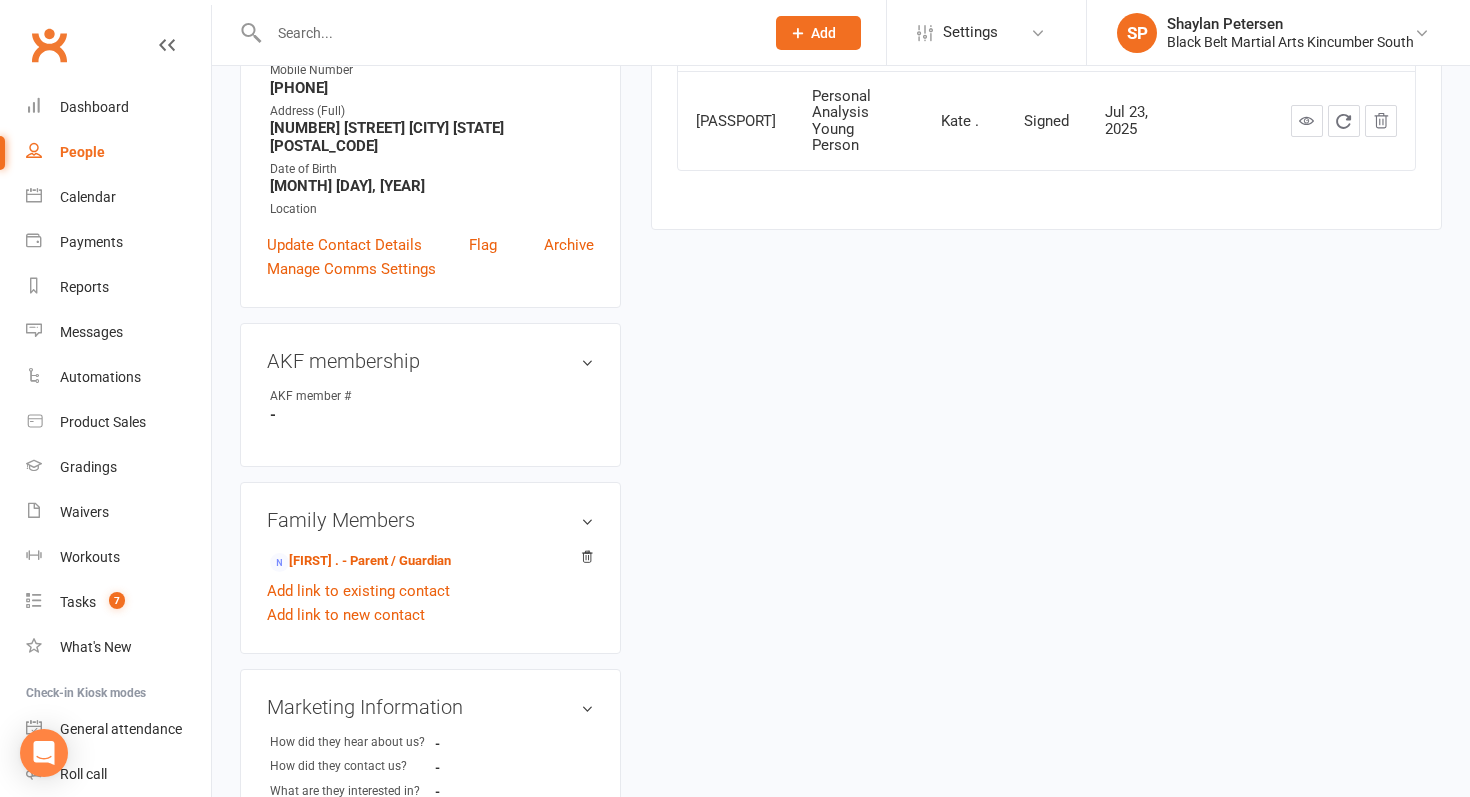 scroll, scrollTop: 0, scrollLeft: 0, axis: both 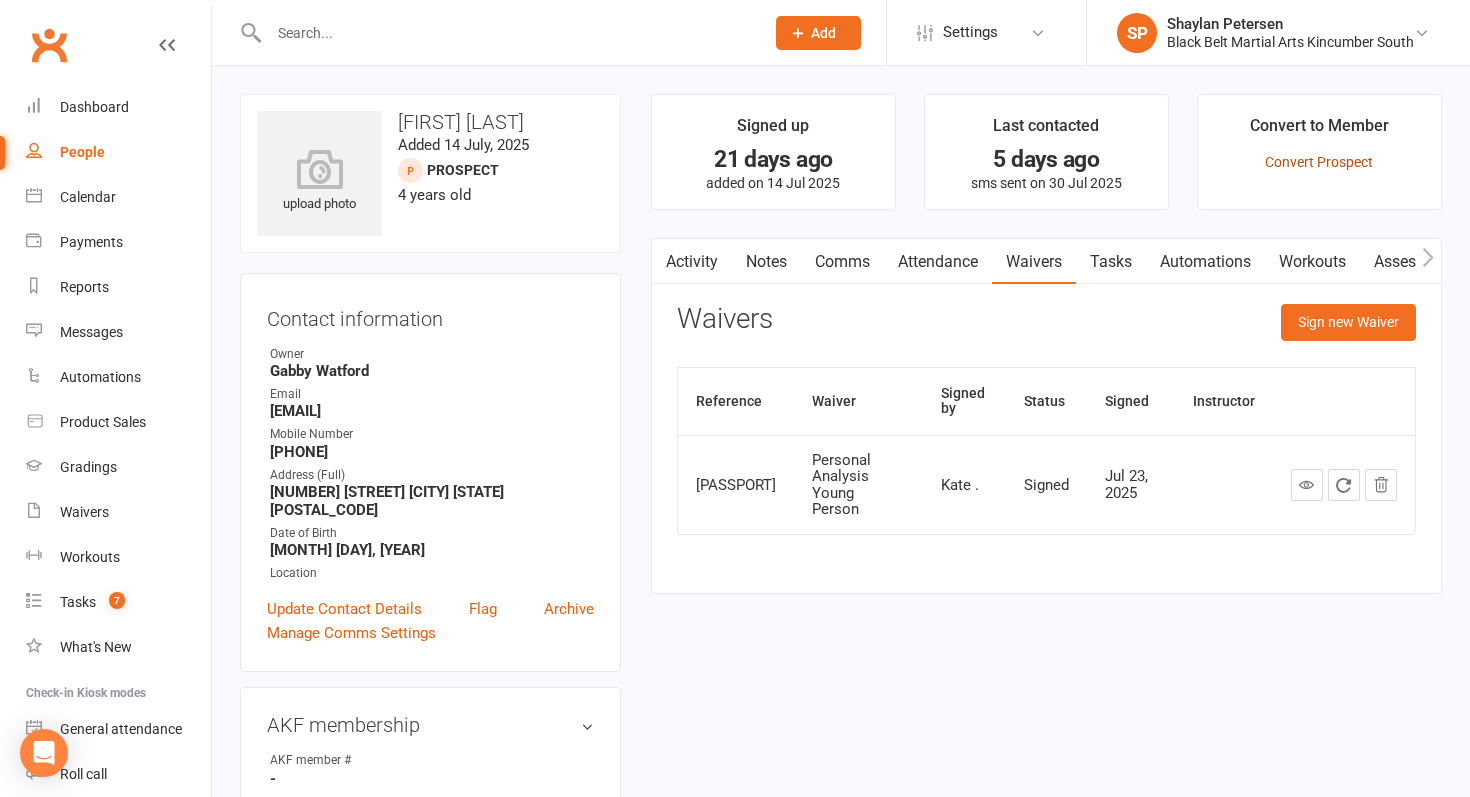 click on "Convert Prospect" at bounding box center (1319, 162) 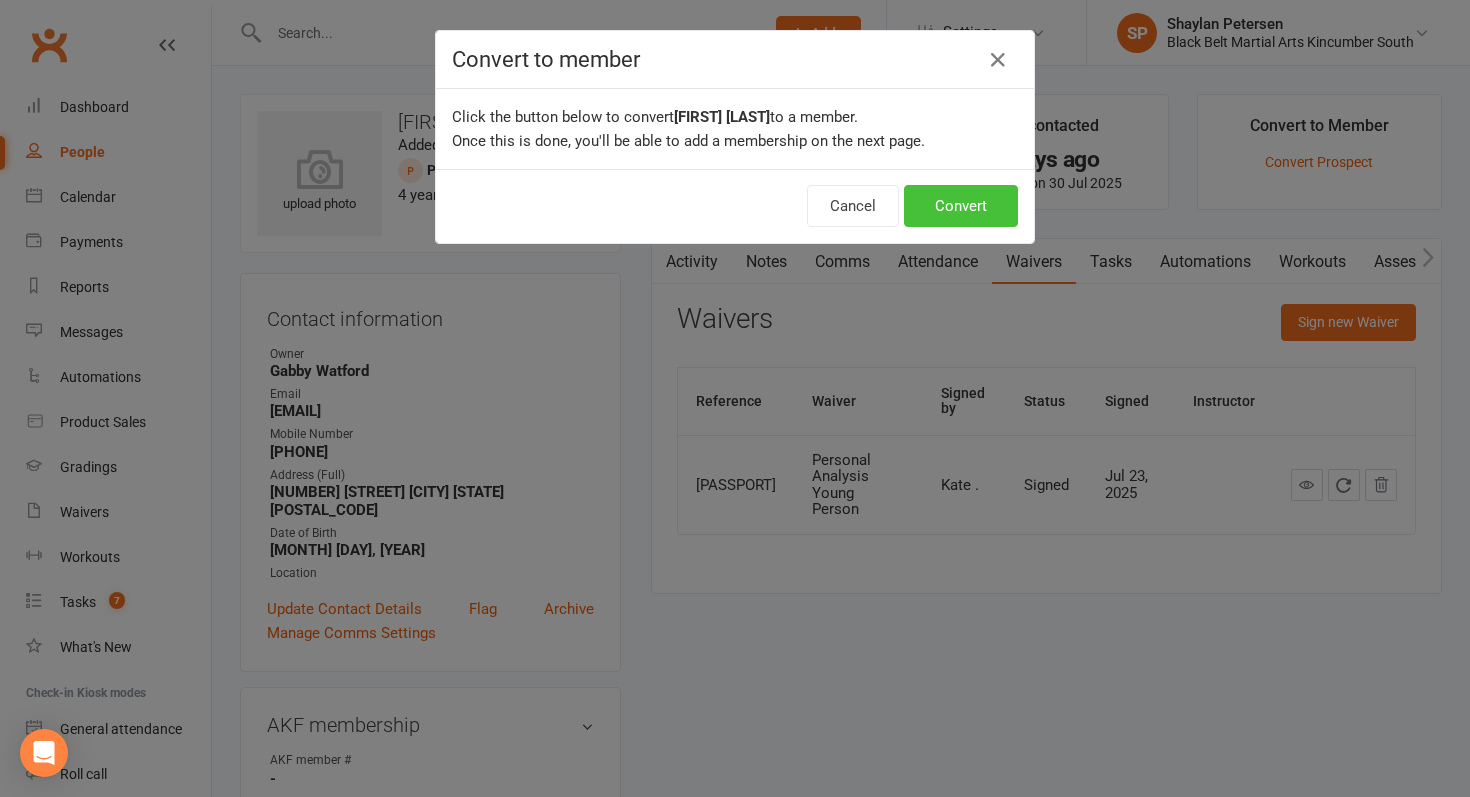 click on "Convert" at bounding box center (961, 206) 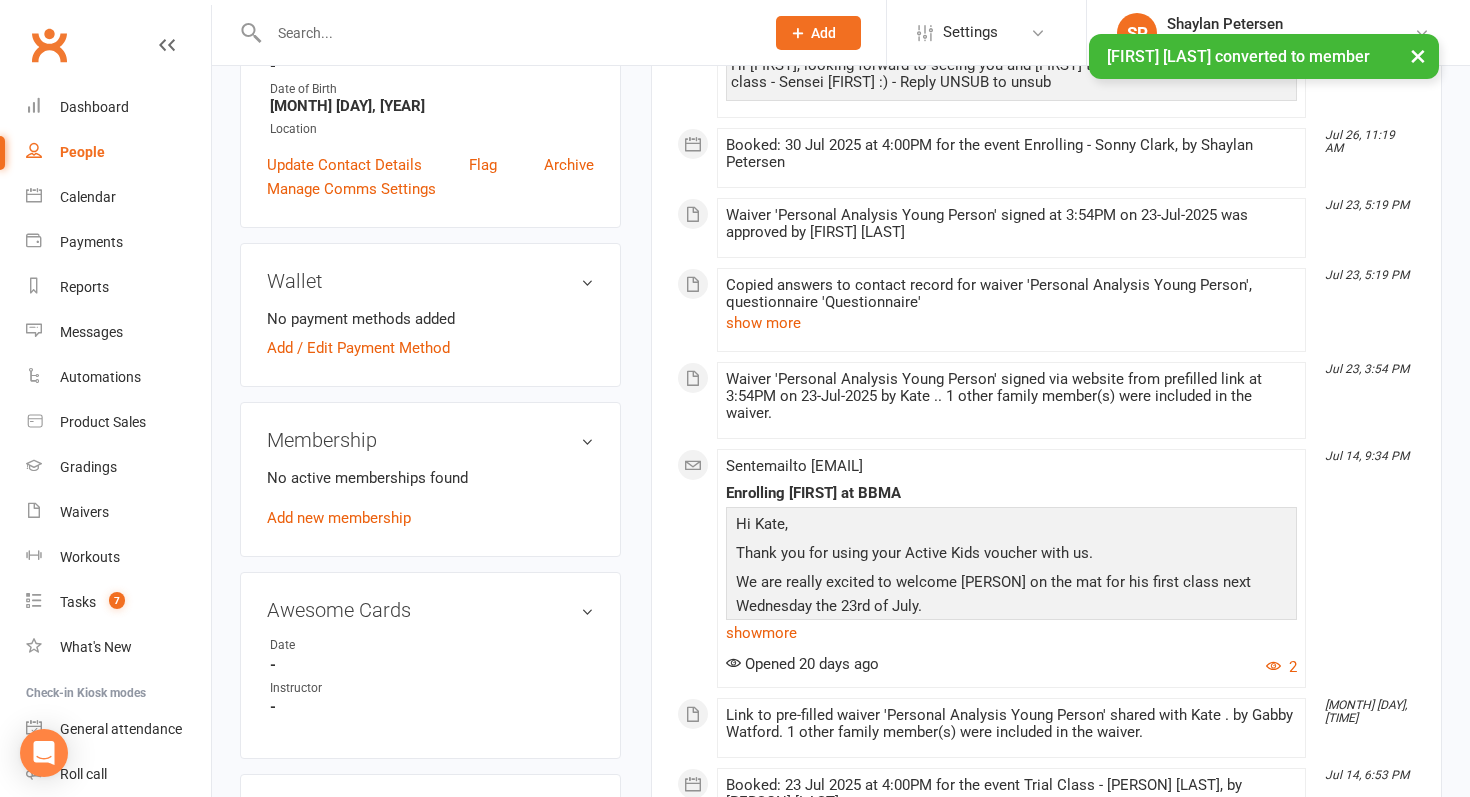 scroll, scrollTop: 529, scrollLeft: 0, axis: vertical 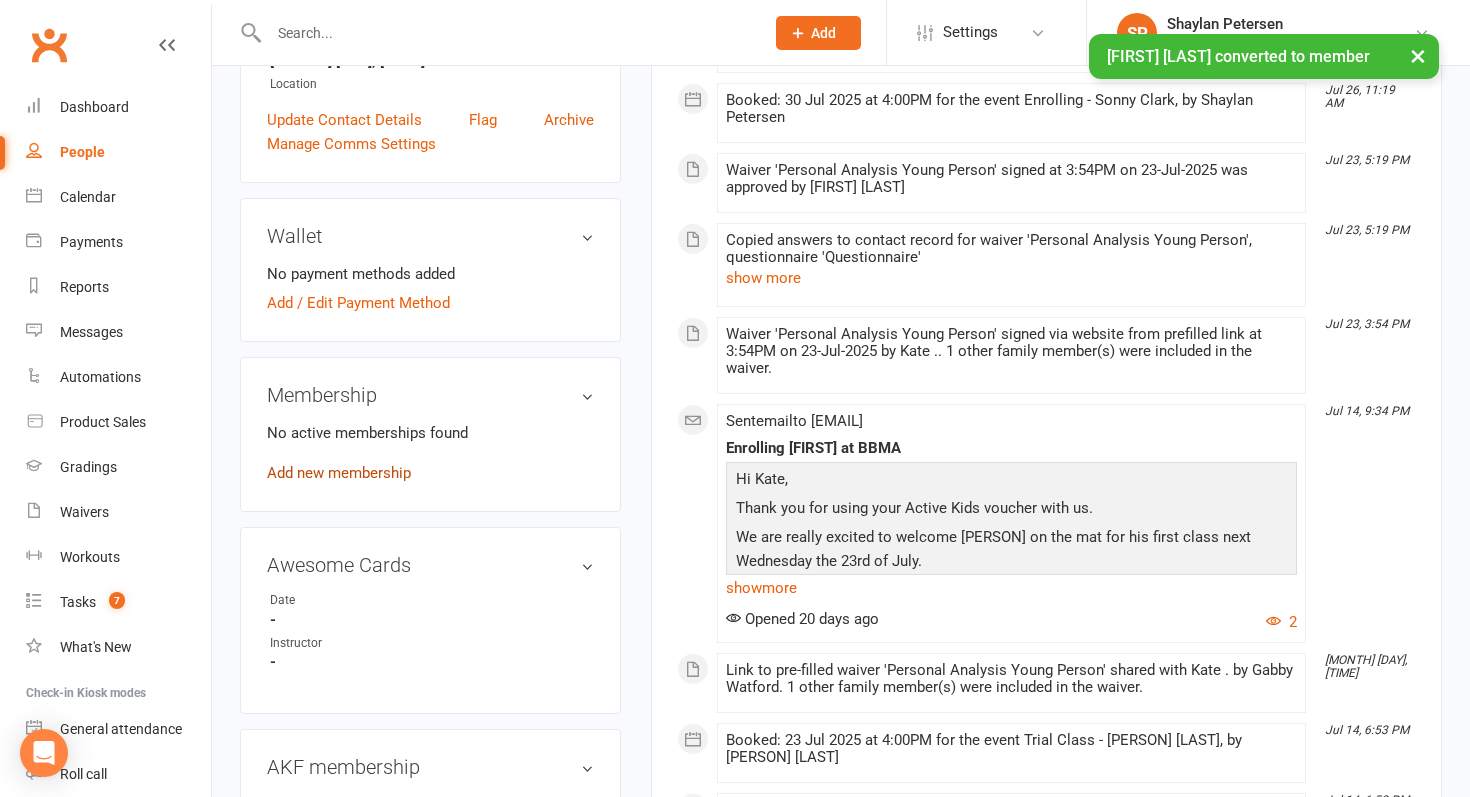 click on "Add new membership" at bounding box center [339, 473] 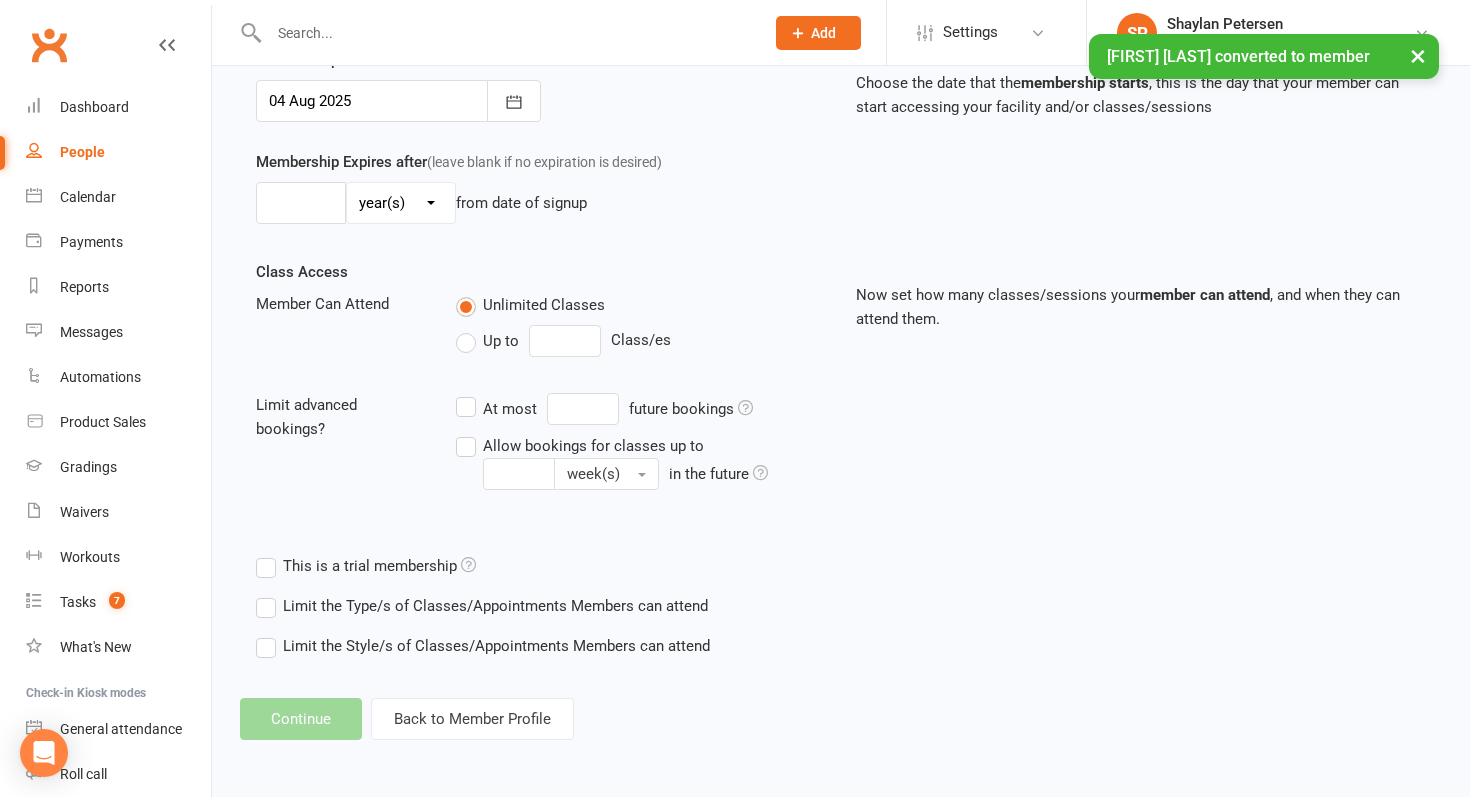 scroll, scrollTop: 0, scrollLeft: 0, axis: both 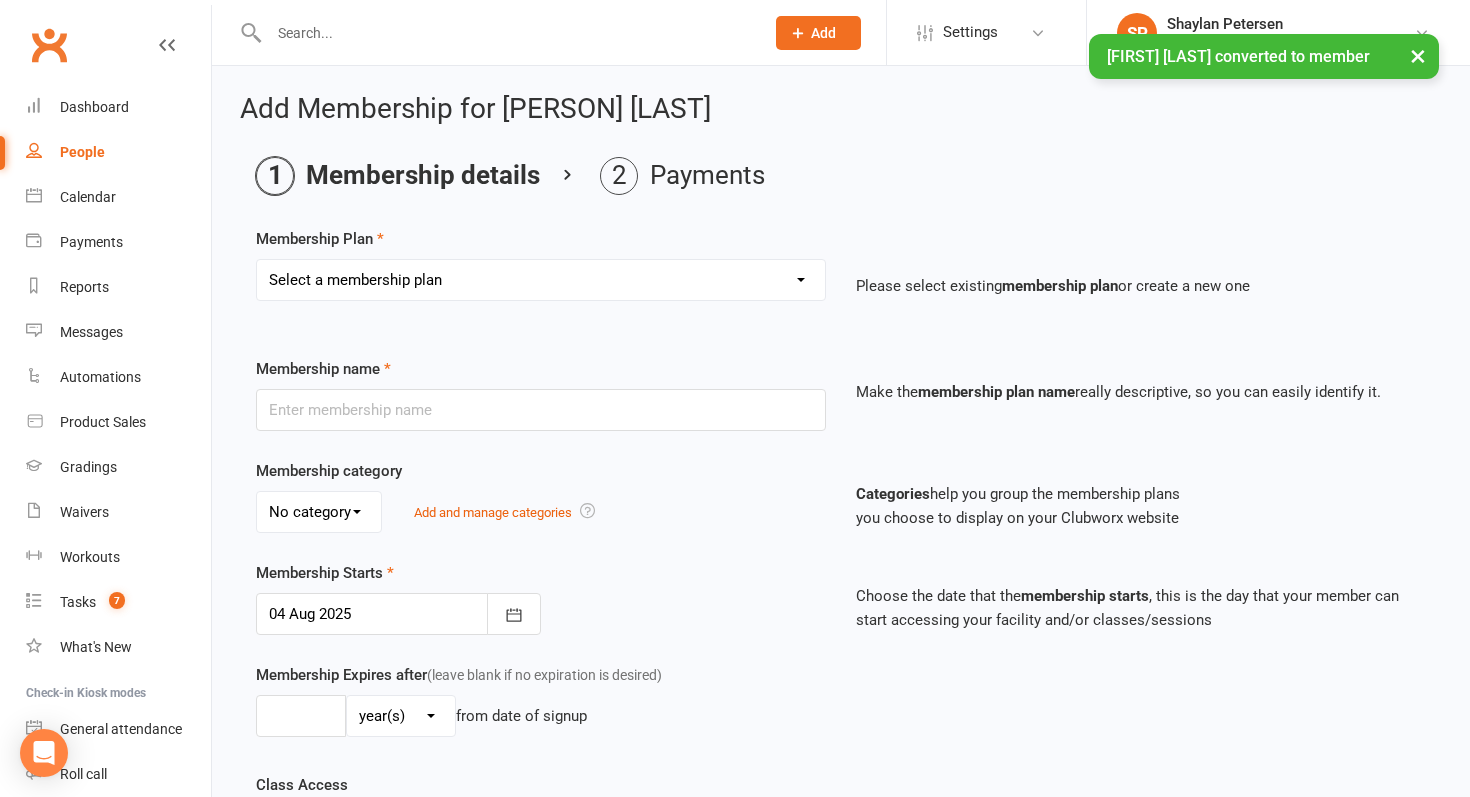 click on "Select a membership plan Create new Membership Plan Kickboxing Basic Karate Master Club Leadership Little Dragons Little Dragons twice per week 30 min Private Class Family Membership Kobudo Little Heroes Basic Karate 10% Family Discount Masterclub 10% Family Discount Leadership 10% Family Discount Kickboxing 10% Family Discount Little Dragons 10% Family Discount Little Heroes 10% Family Discount Little Dragons twice a week 10% family discount Tournament Seminar Little Dragons Tournament Parents Night Out Holiday Camp Full Day Leadership Monthly tuition Online Academy" at bounding box center [541, 280] 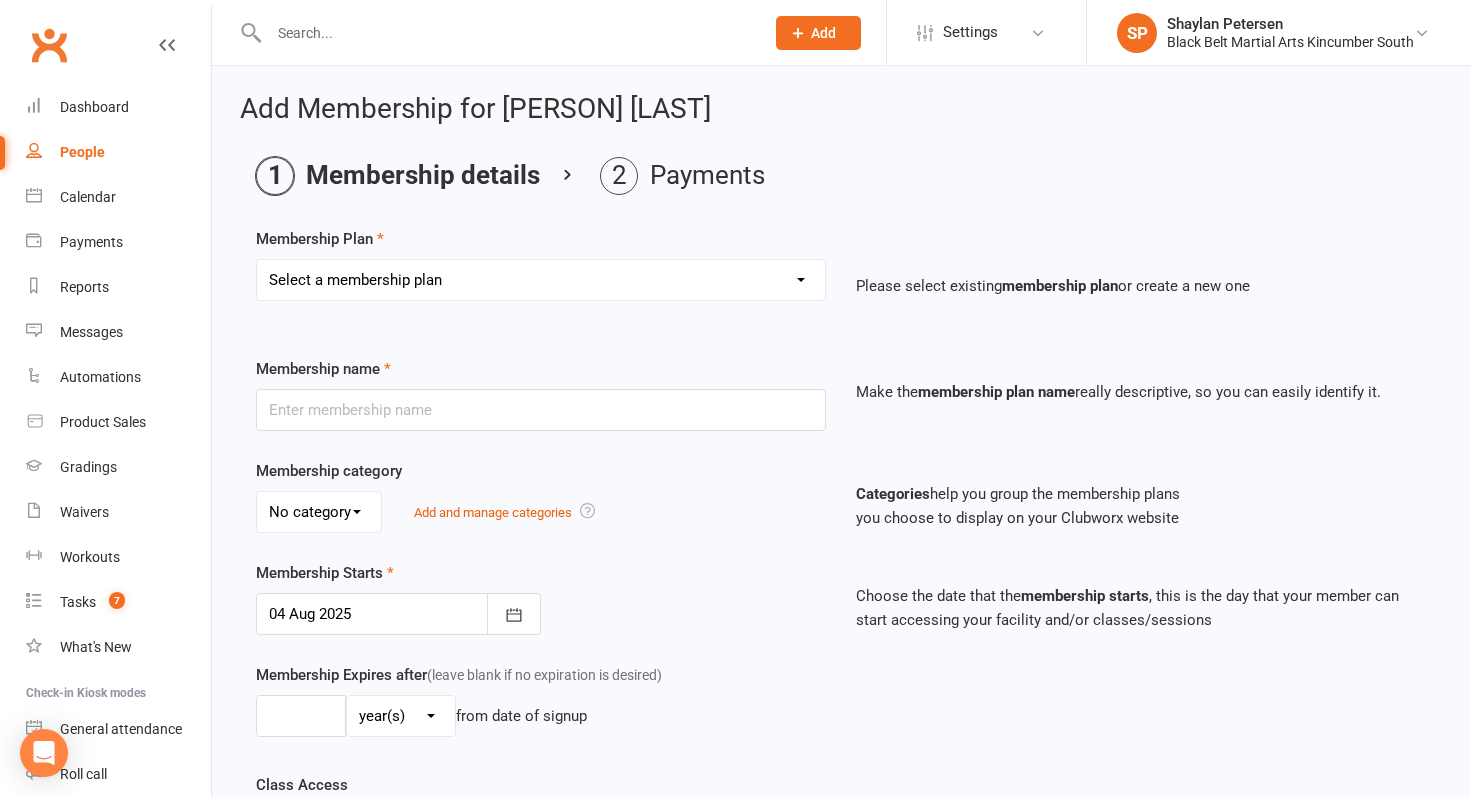 select on "5" 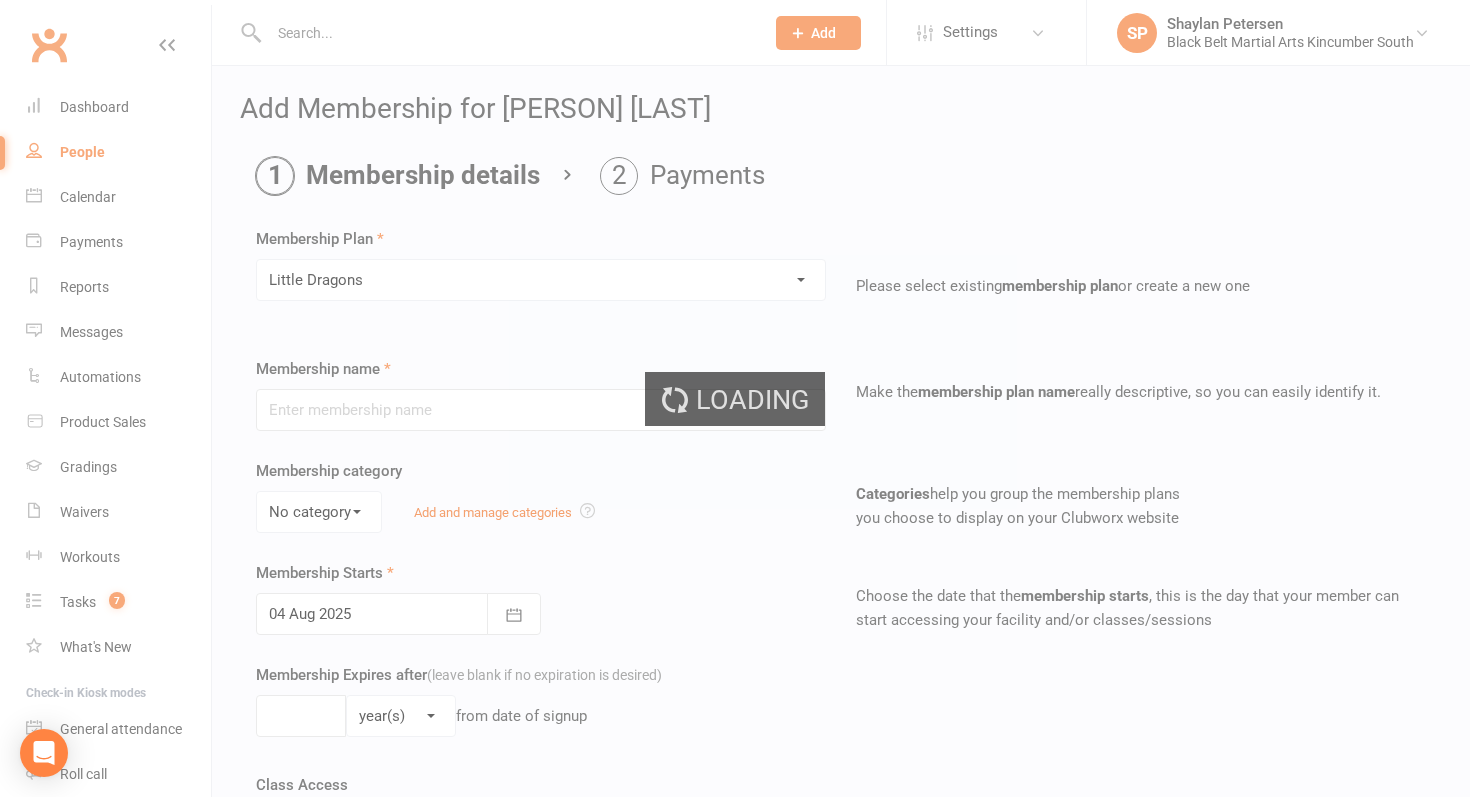 type on "Little Dragons" 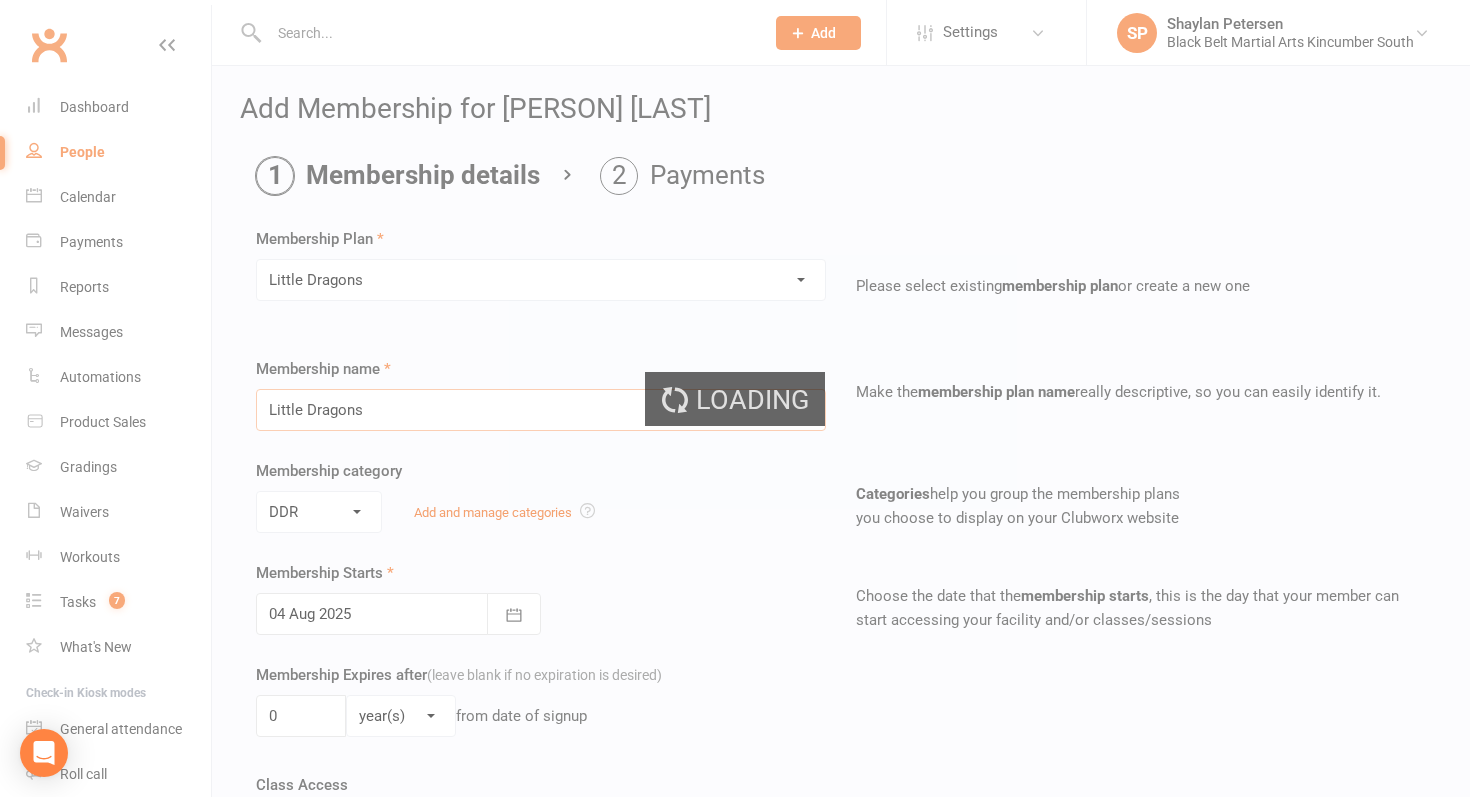 click on "Little Dragons" at bounding box center [541, 410] 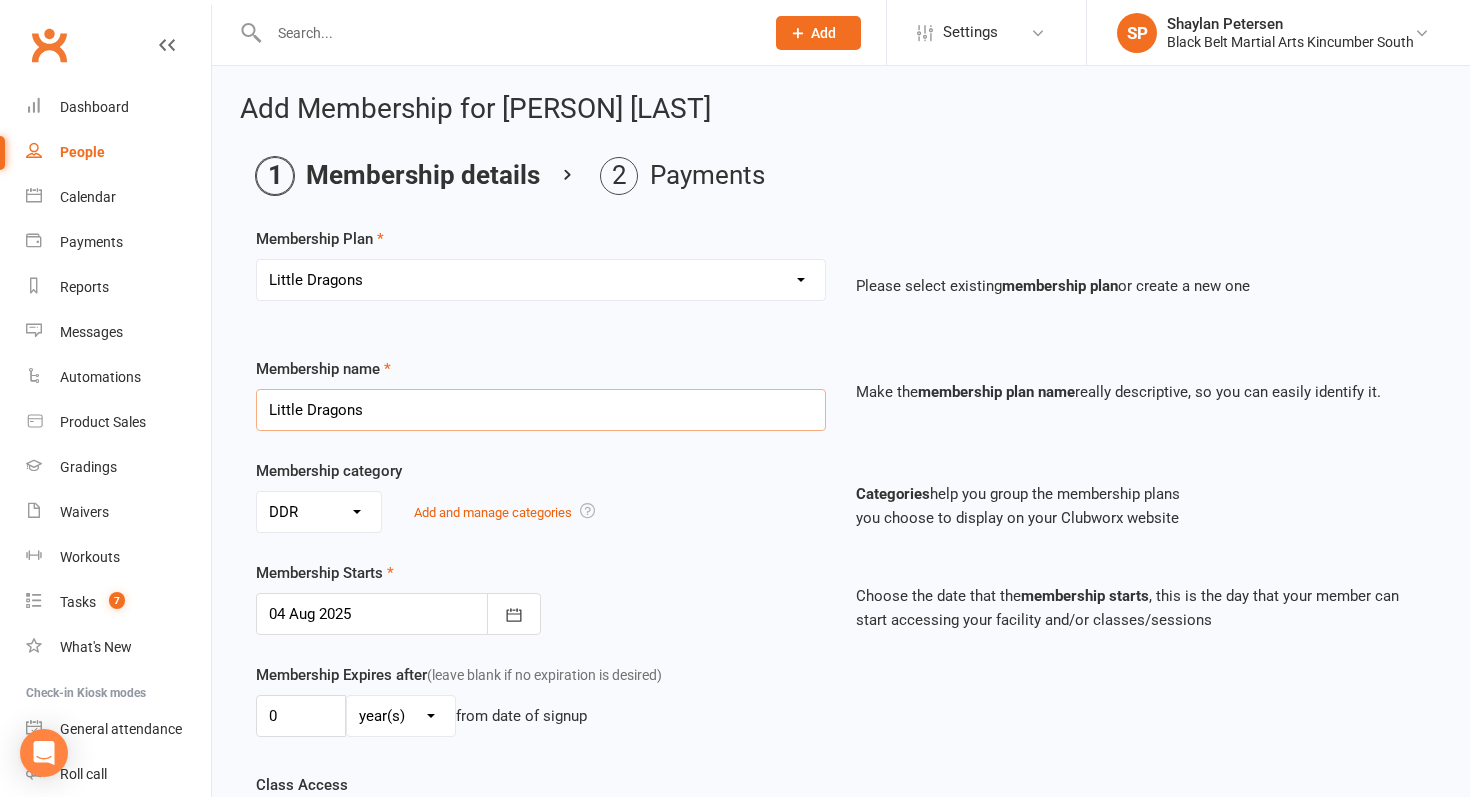 click on "Little Dragons" at bounding box center [541, 410] 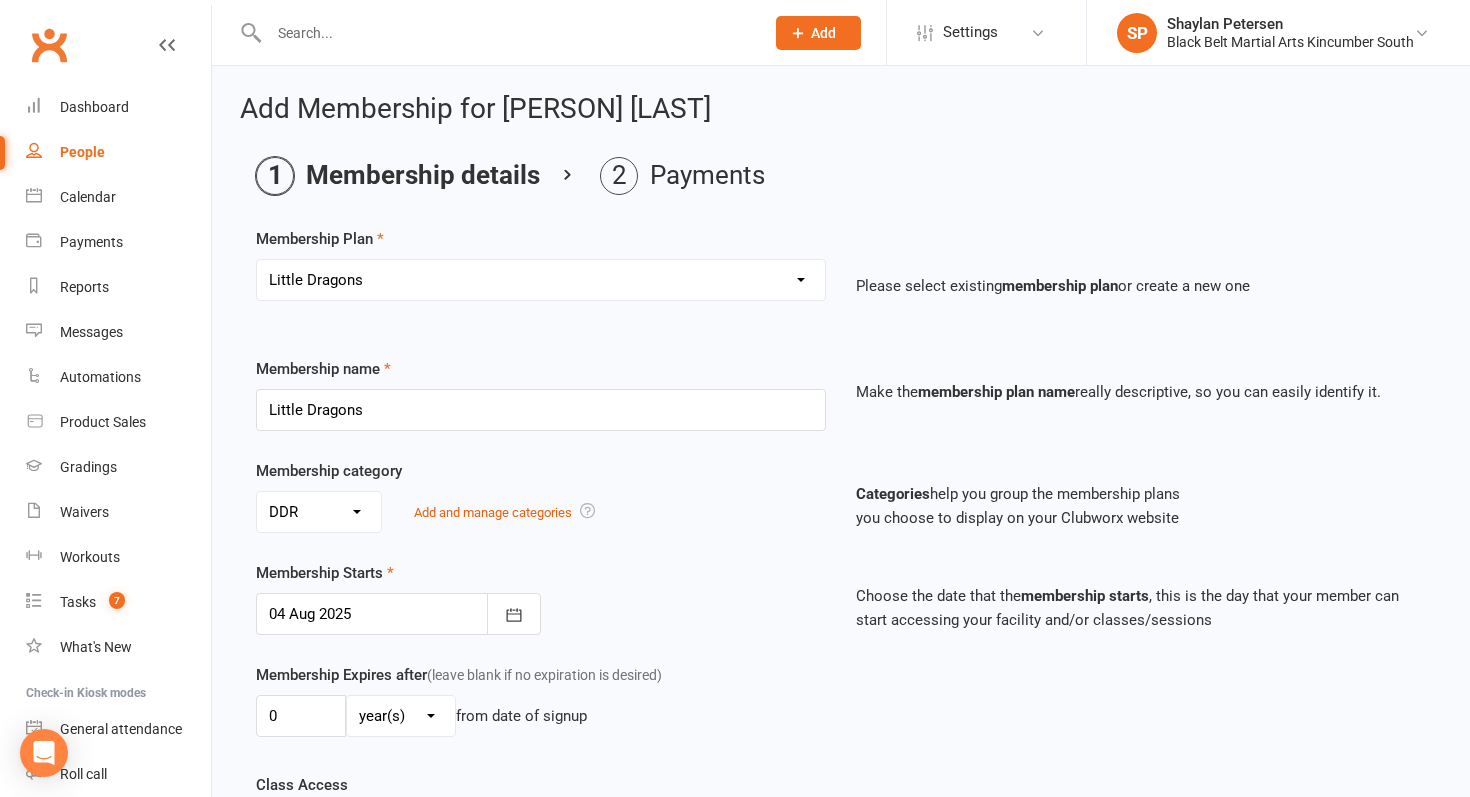 click on "No category Casual DDR General Invoices PIF" at bounding box center [319, 512] 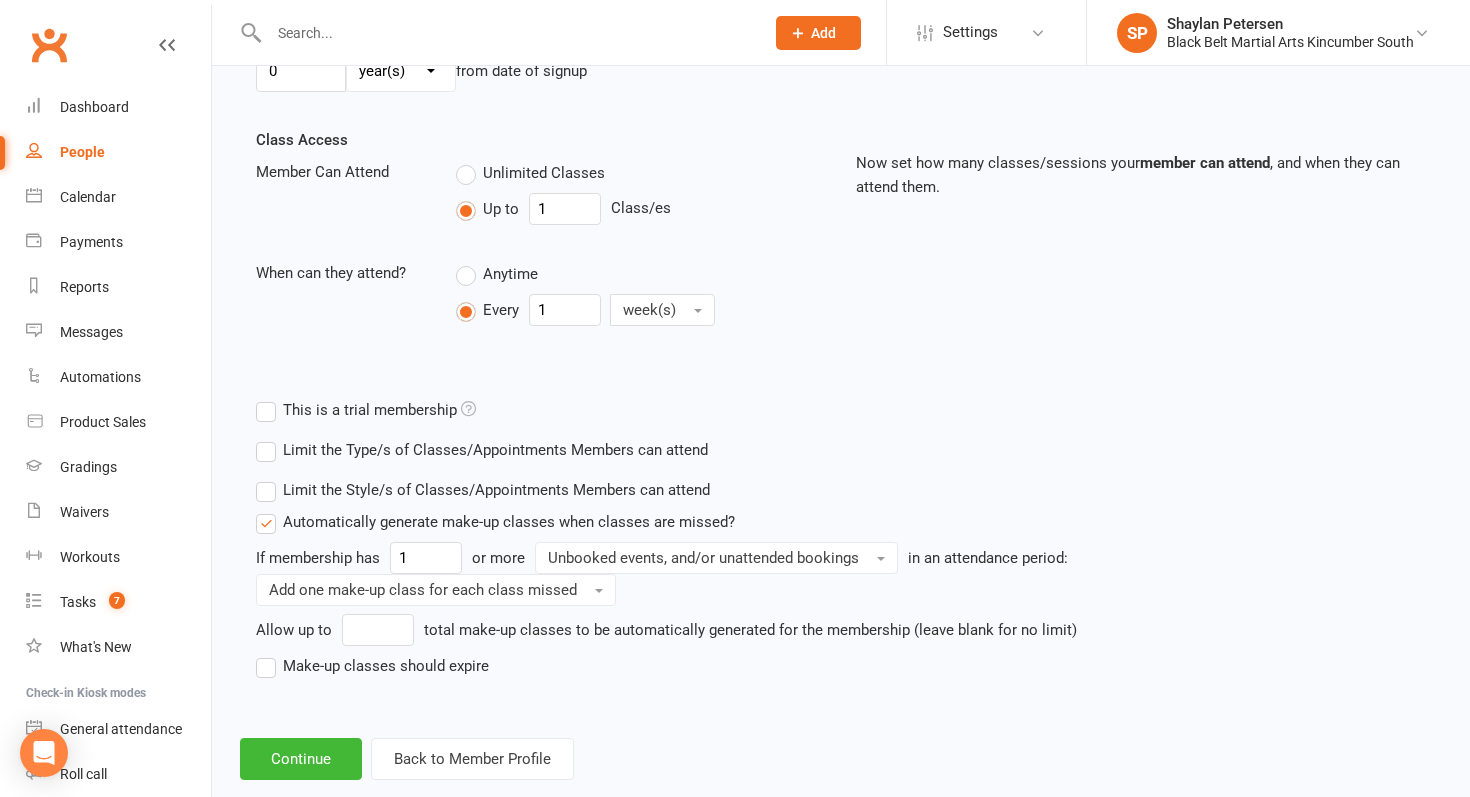 scroll, scrollTop: 685, scrollLeft: 0, axis: vertical 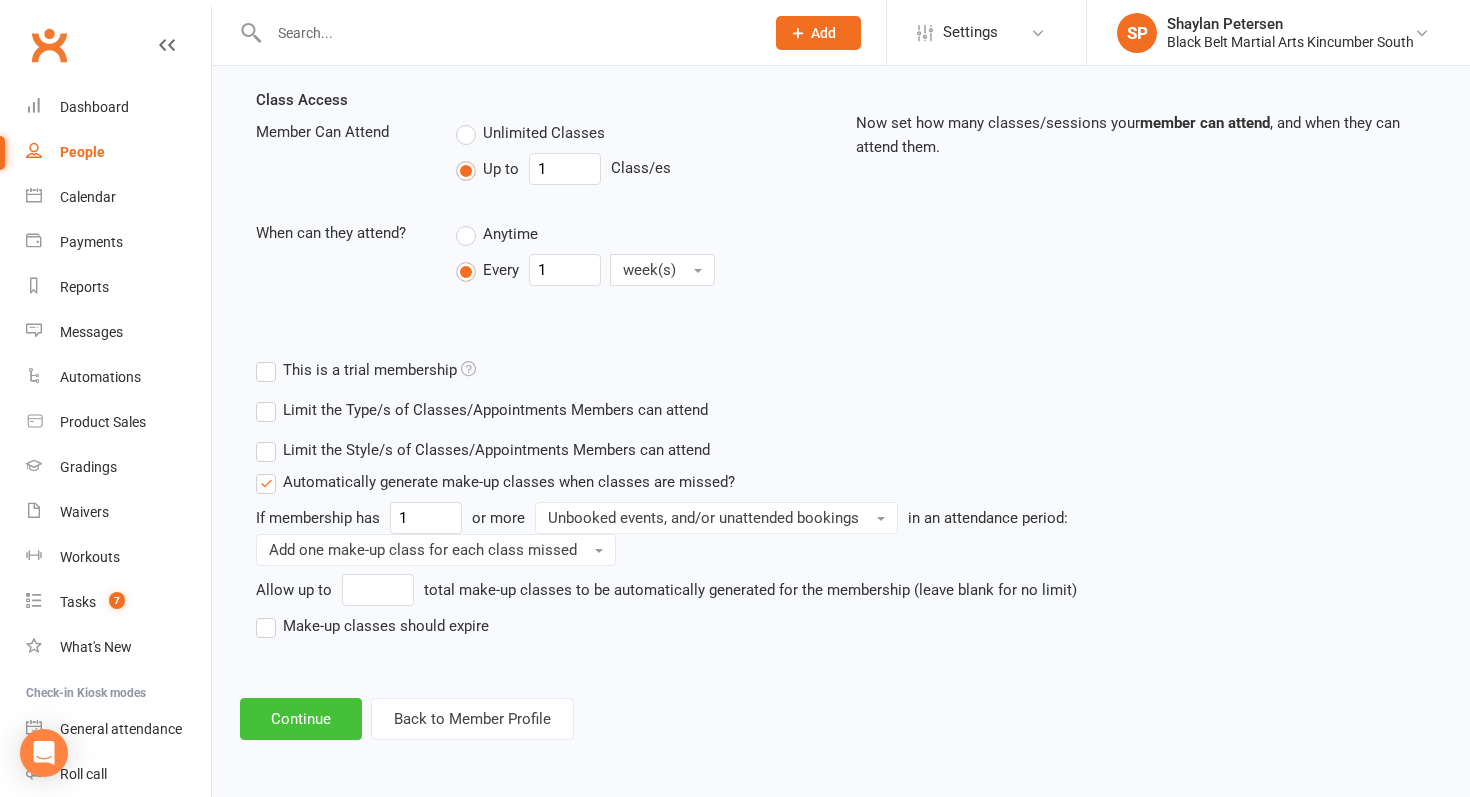 click on "Continue" at bounding box center [301, 719] 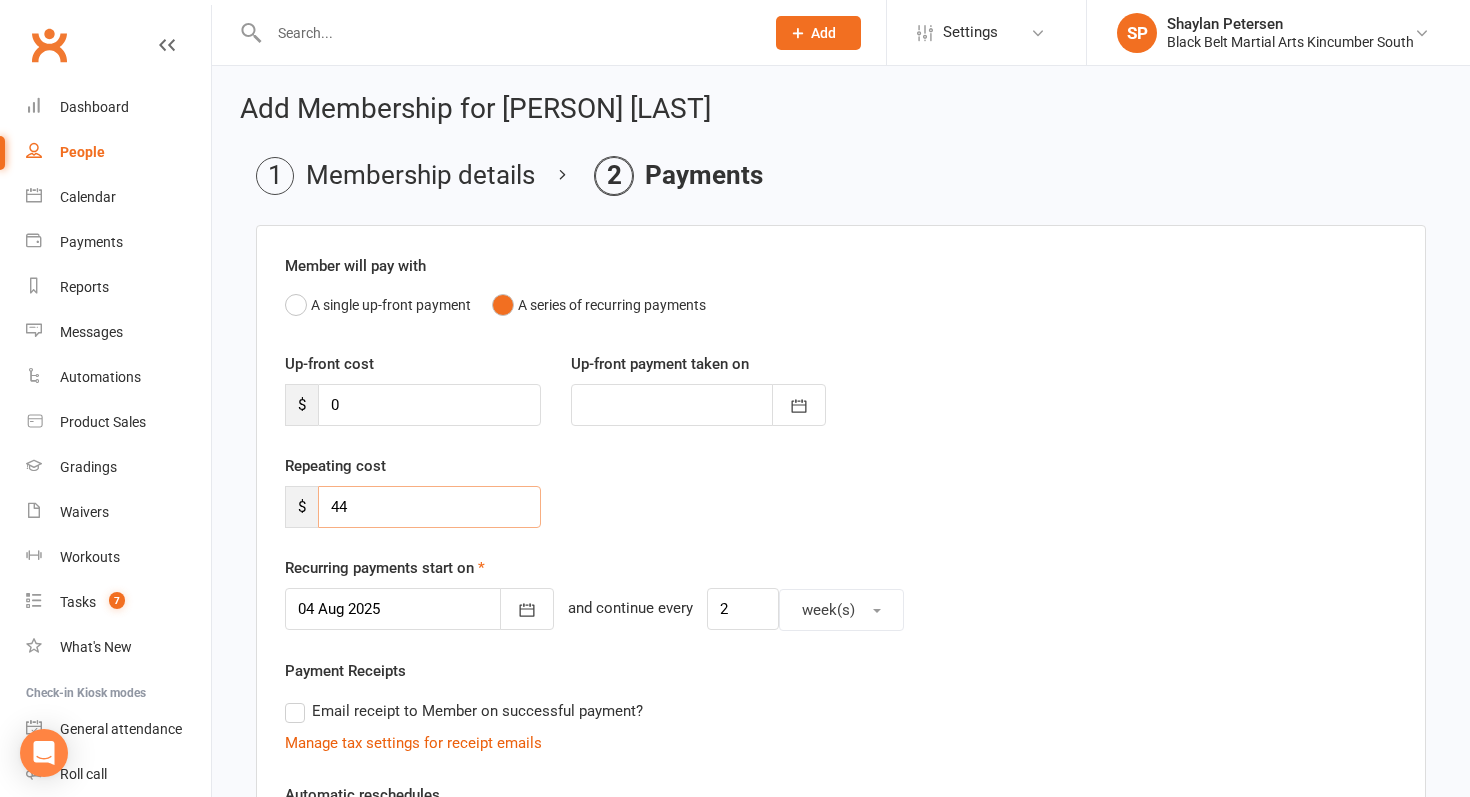 drag, startPoint x: 388, startPoint y: 517, endPoint x: 278, endPoint y: 476, distance: 117.3925 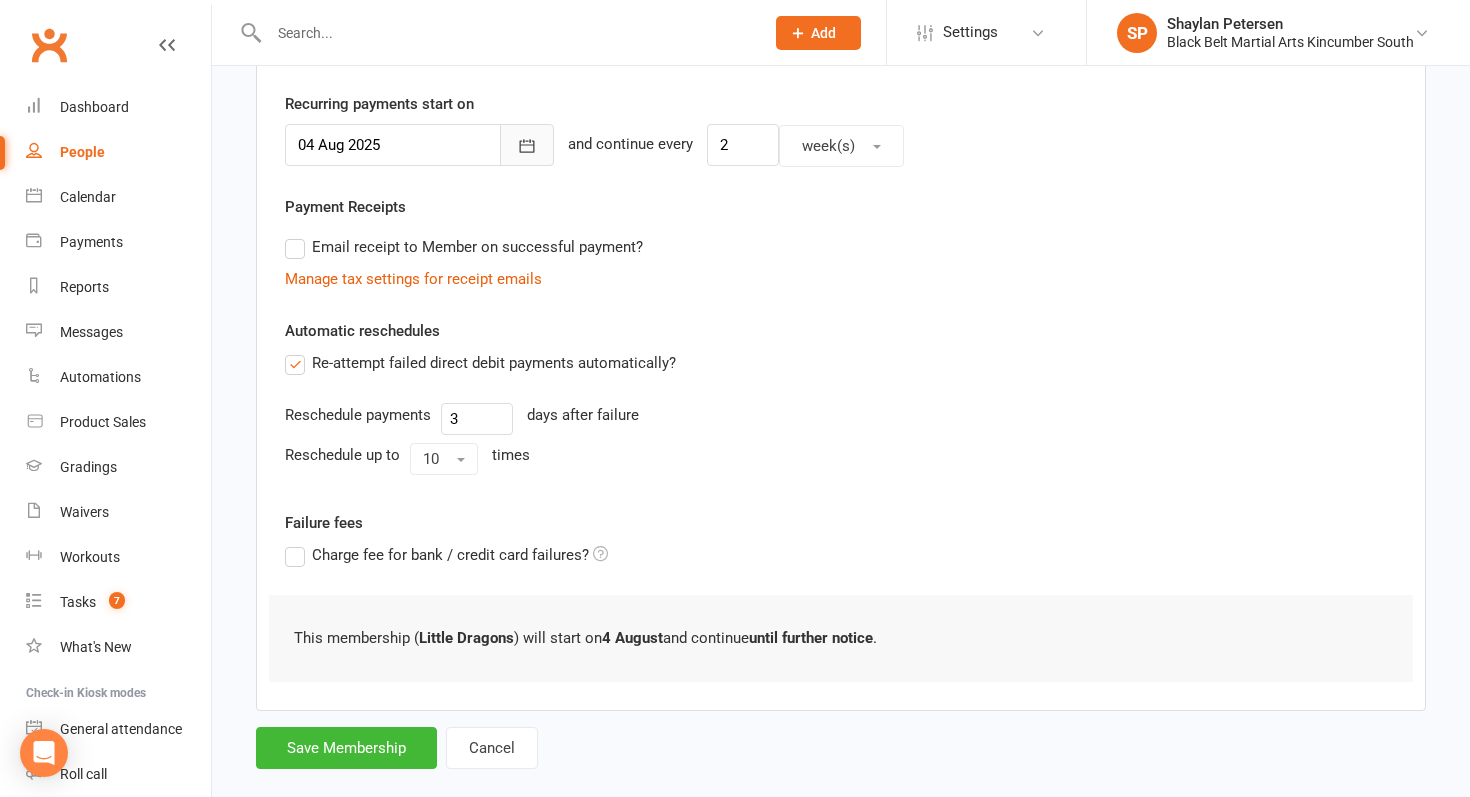 scroll, scrollTop: 497, scrollLeft: 0, axis: vertical 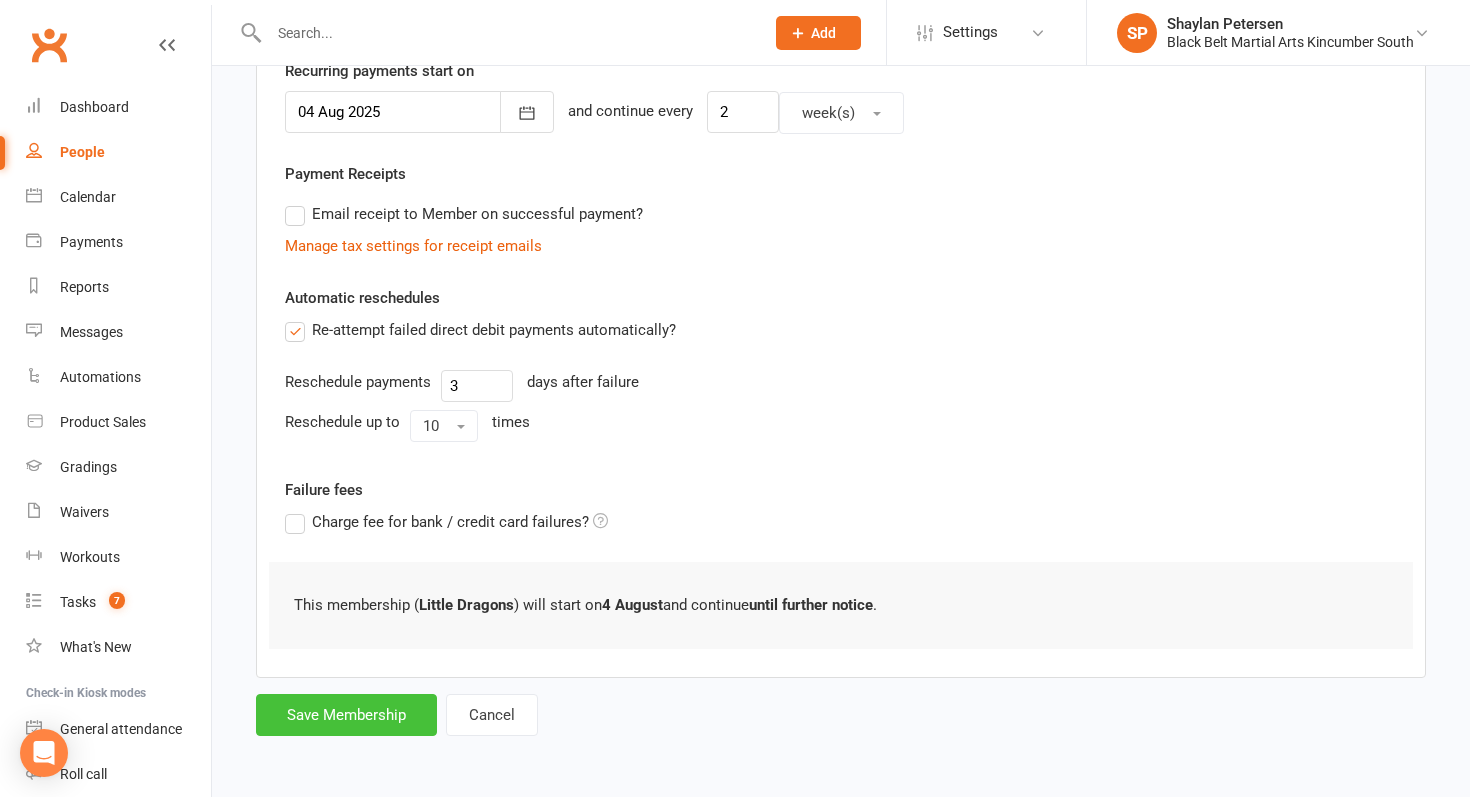 type on "0" 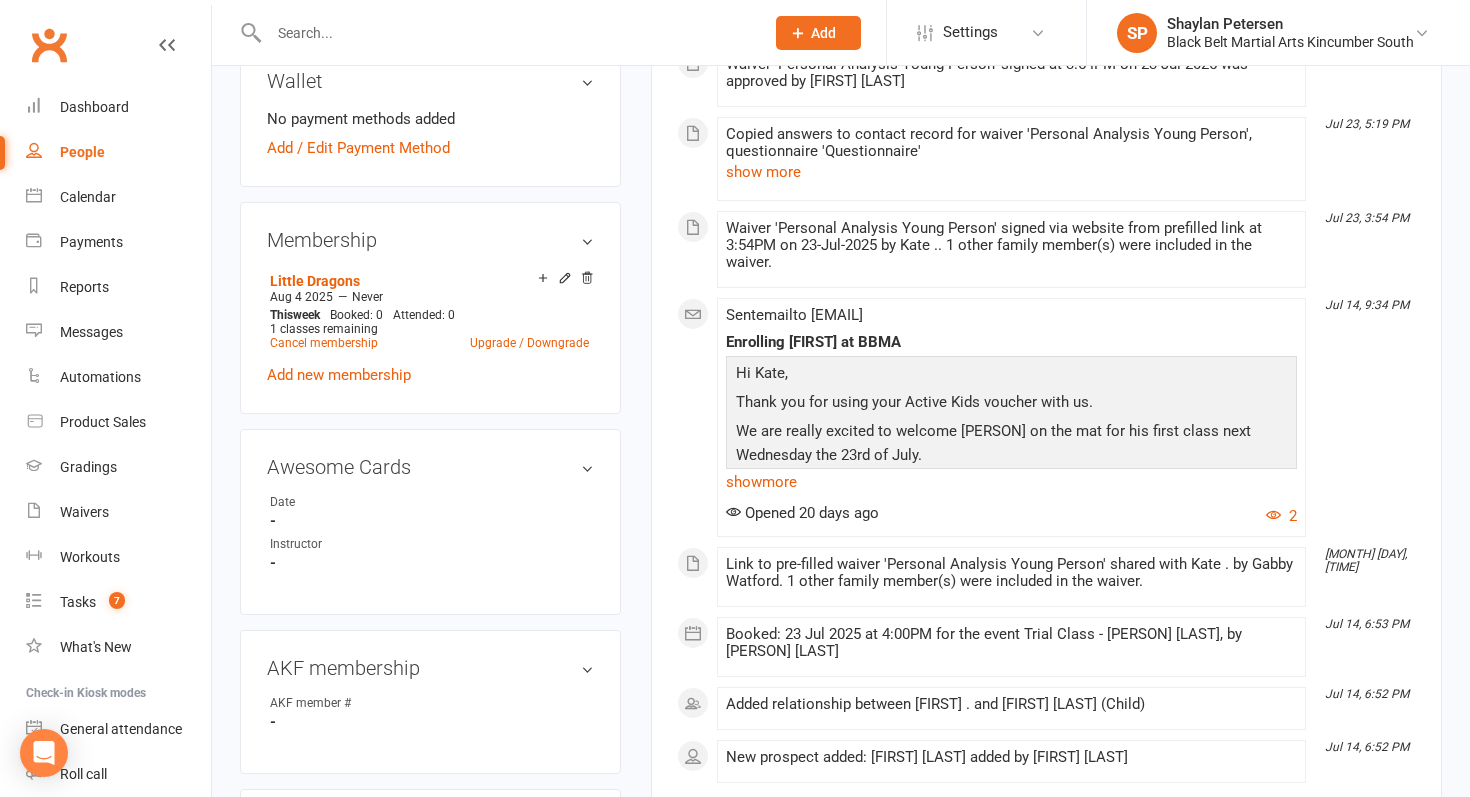 scroll, scrollTop: 0, scrollLeft: 0, axis: both 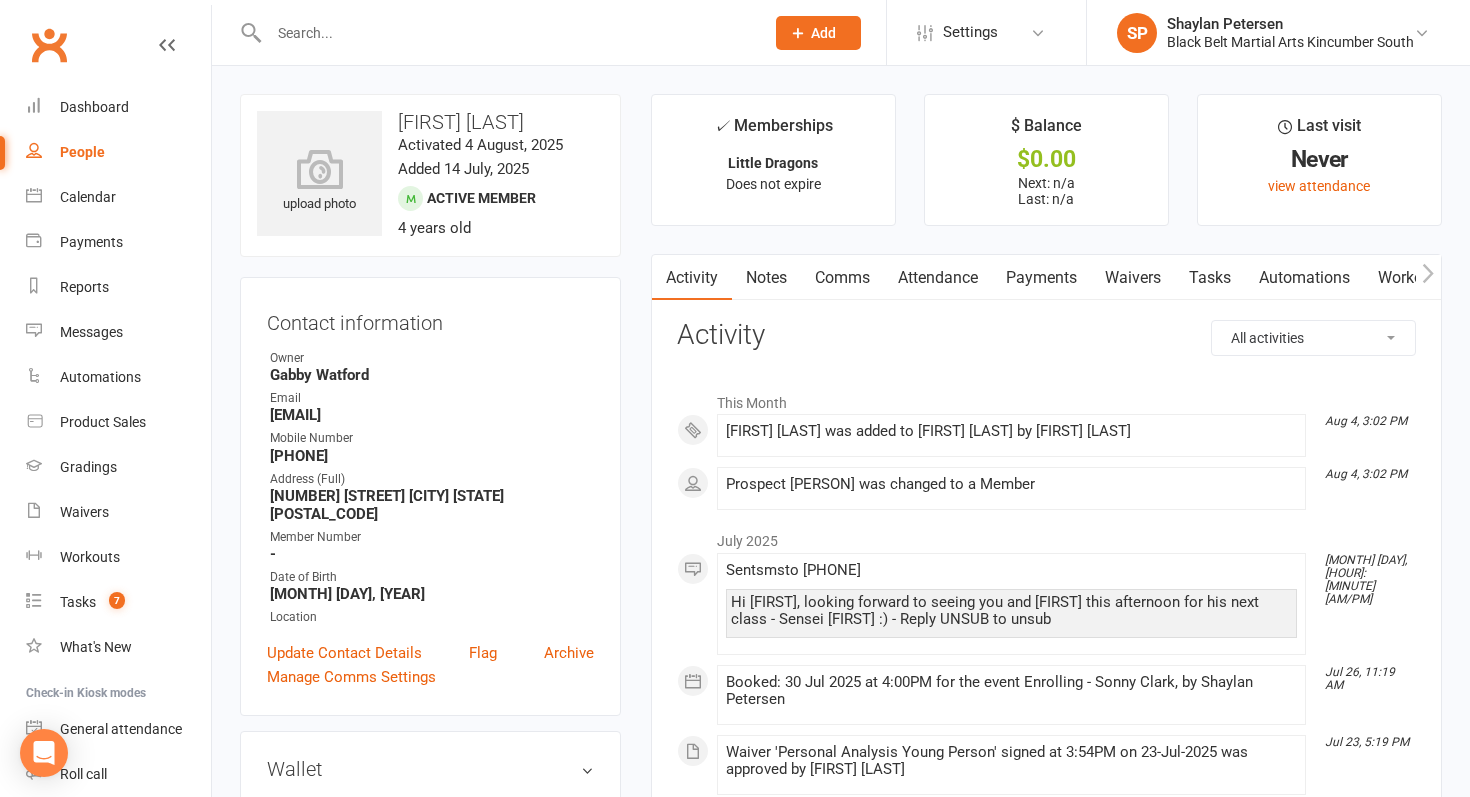 drag, startPoint x: 267, startPoint y: 412, endPoint x: 562, endPoint y: 412, distance: 295 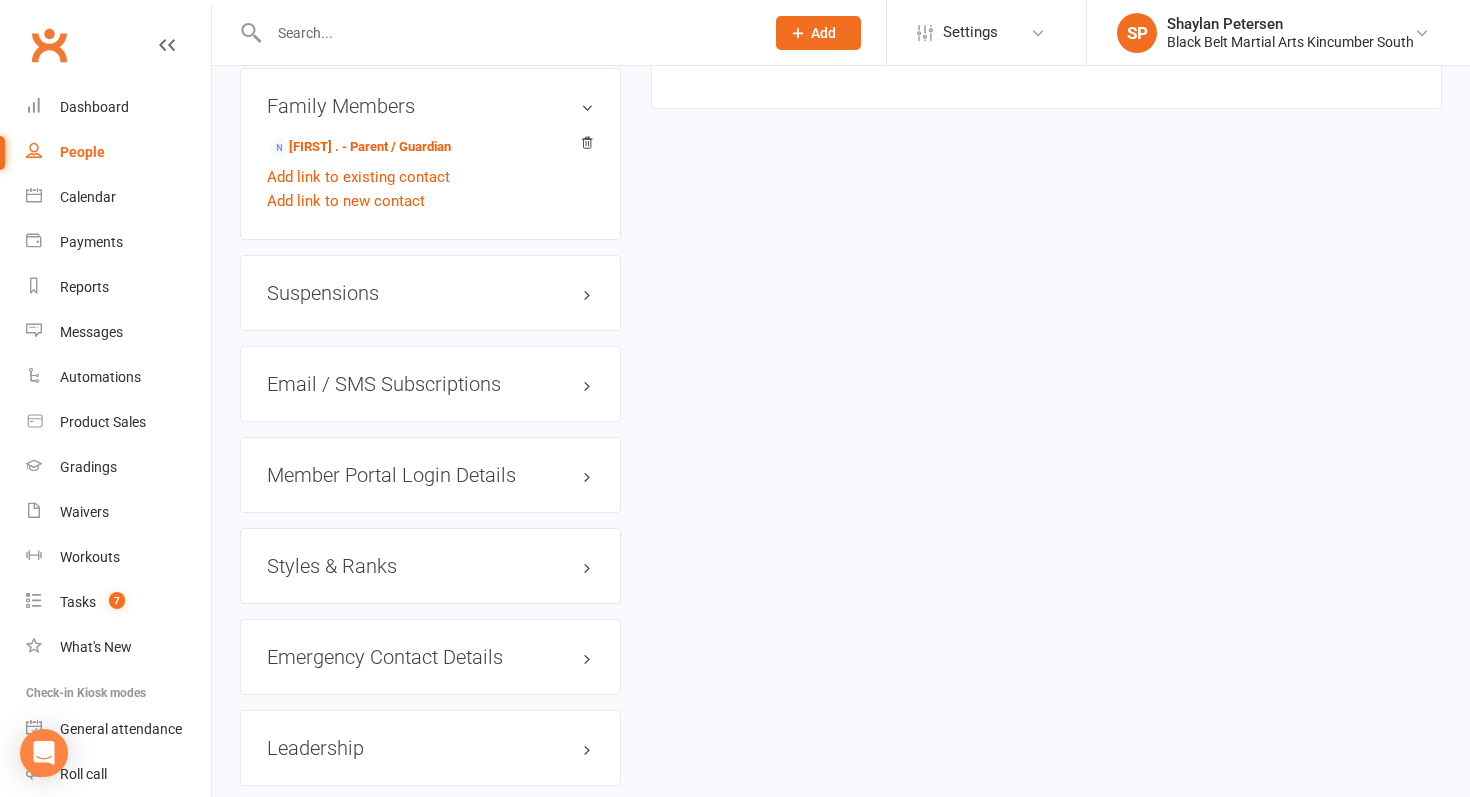 scroll, scrollTop: 1415, scrollLeft: 0, axis: vertical 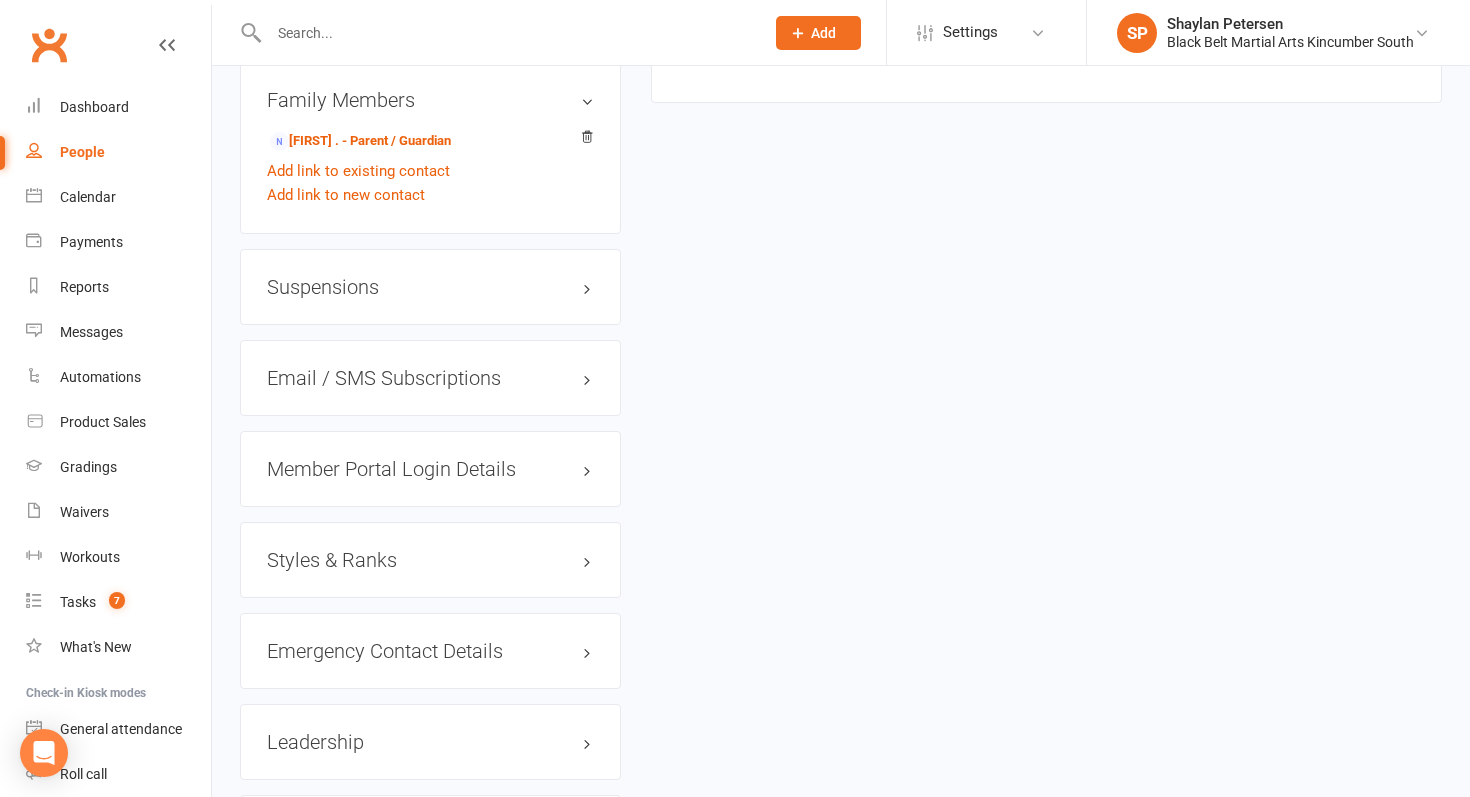 click on "Member Portal Login Details" at bounding box center [430, 469] 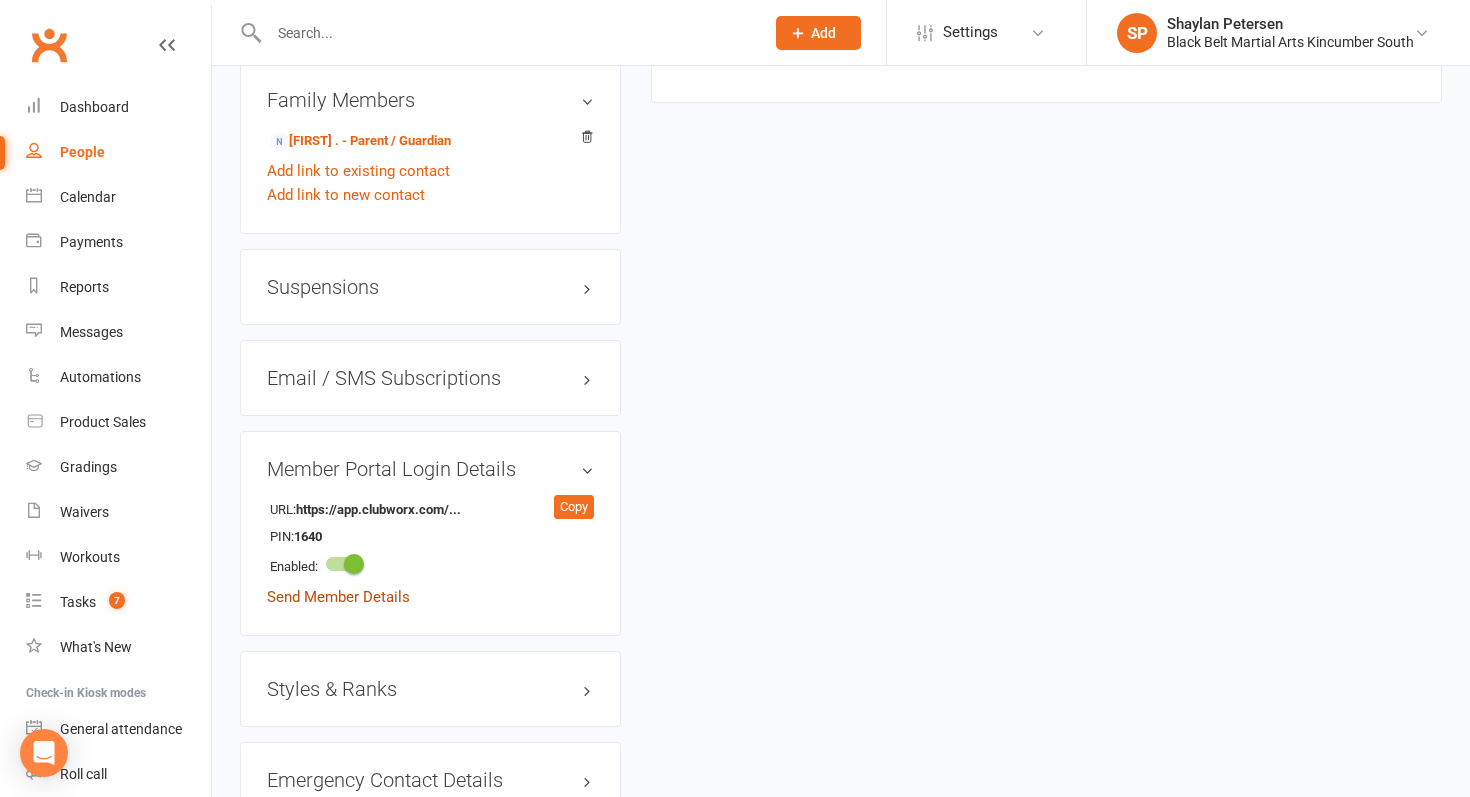 click on "Send Member Details" at bounding box center (338, 597) 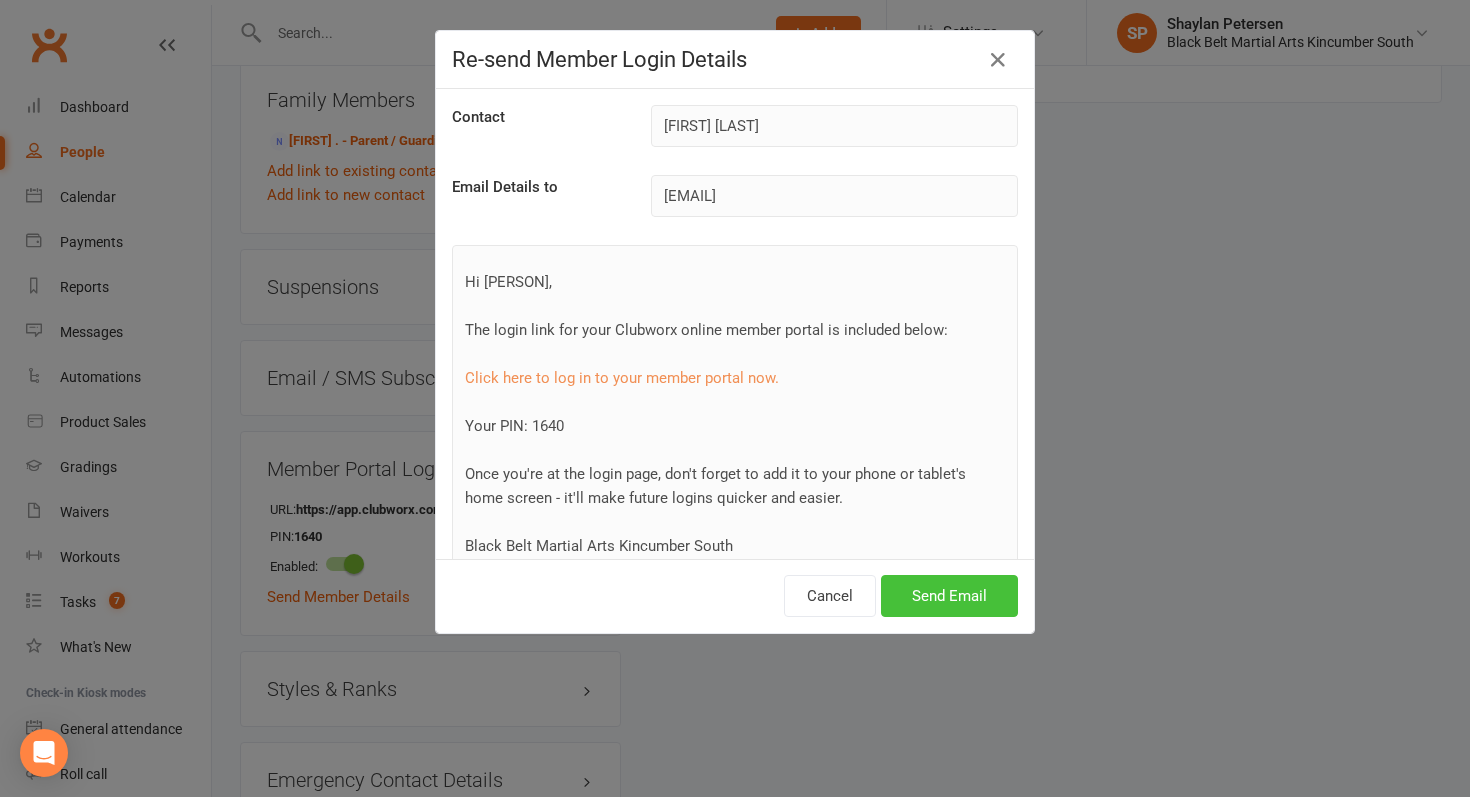 click on "Send Email" at bounding box center [949, 596] 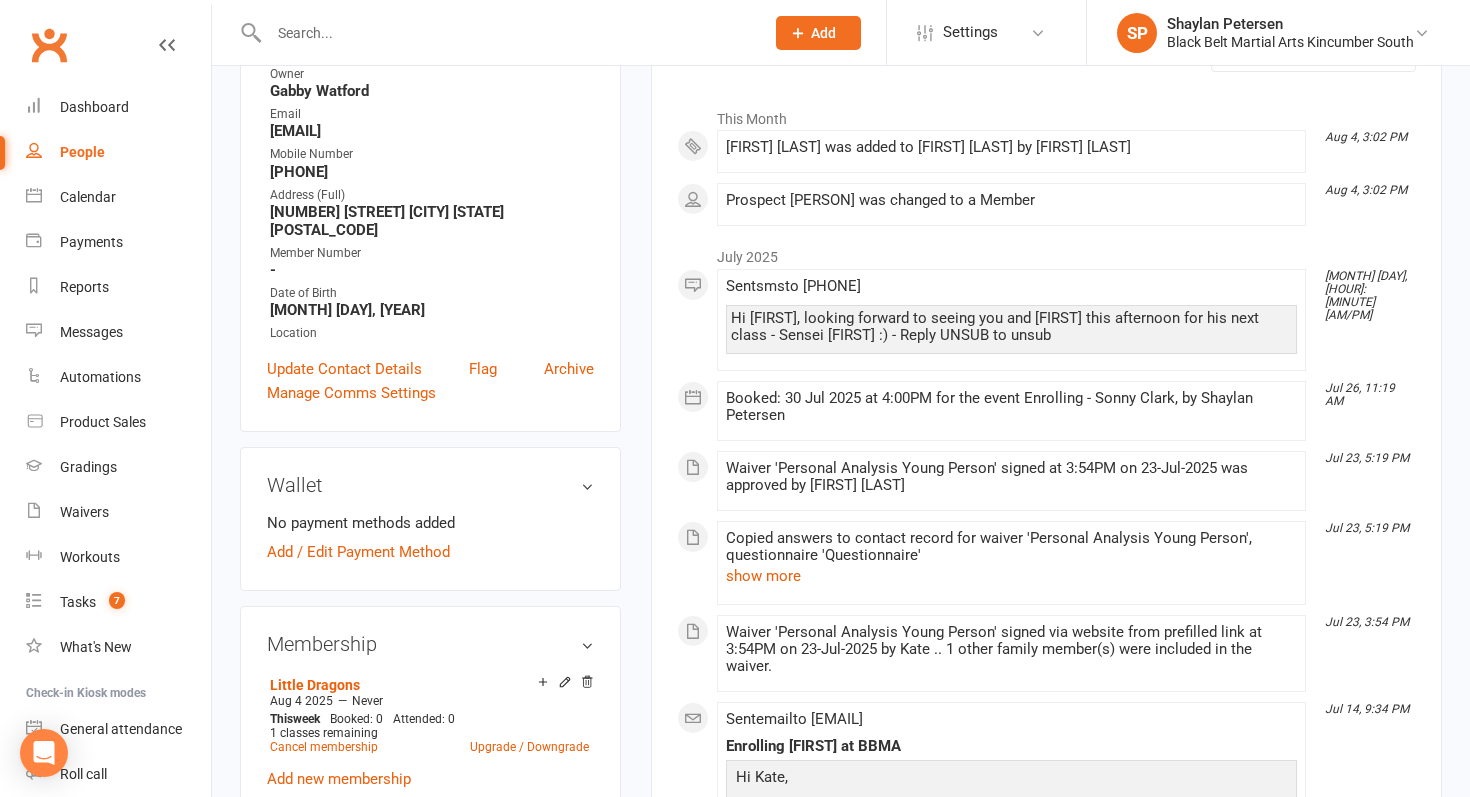 scroll, scrollTop: 0, scrollLeft: 0, axis: both 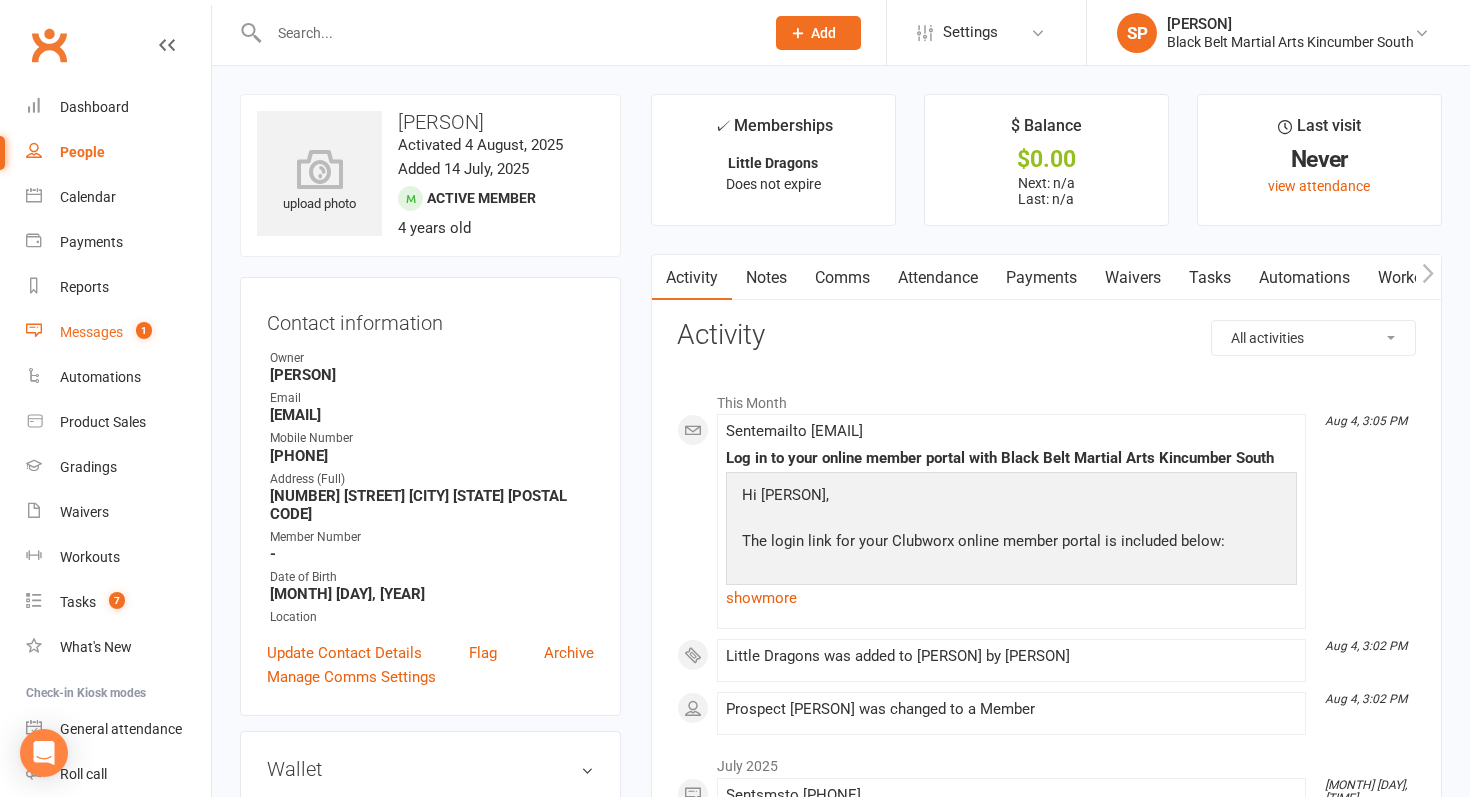 click on "Messages   1" at bounding box center (118, 332) 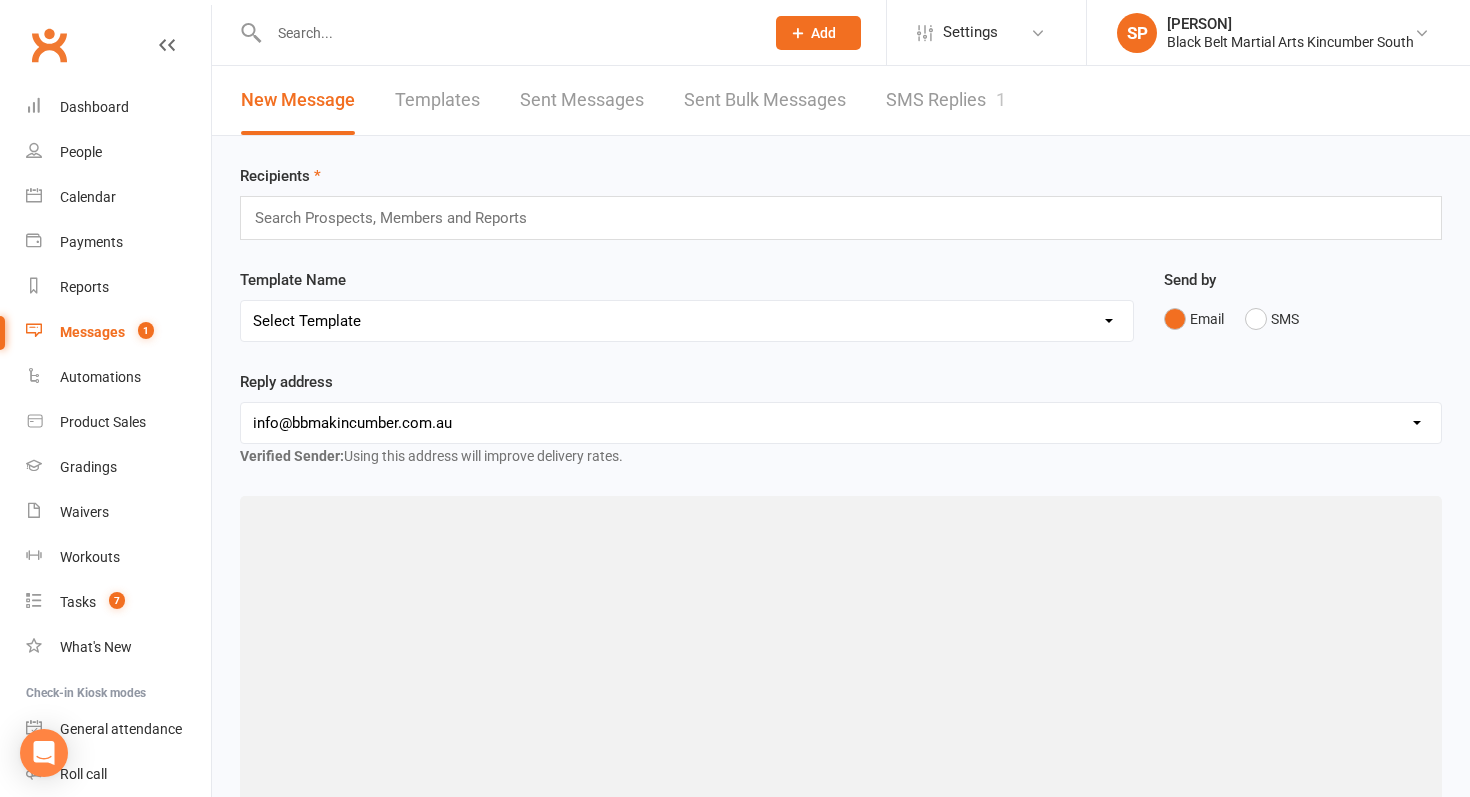 click on "SMS Replies  1" at bounding box center [946, 100] 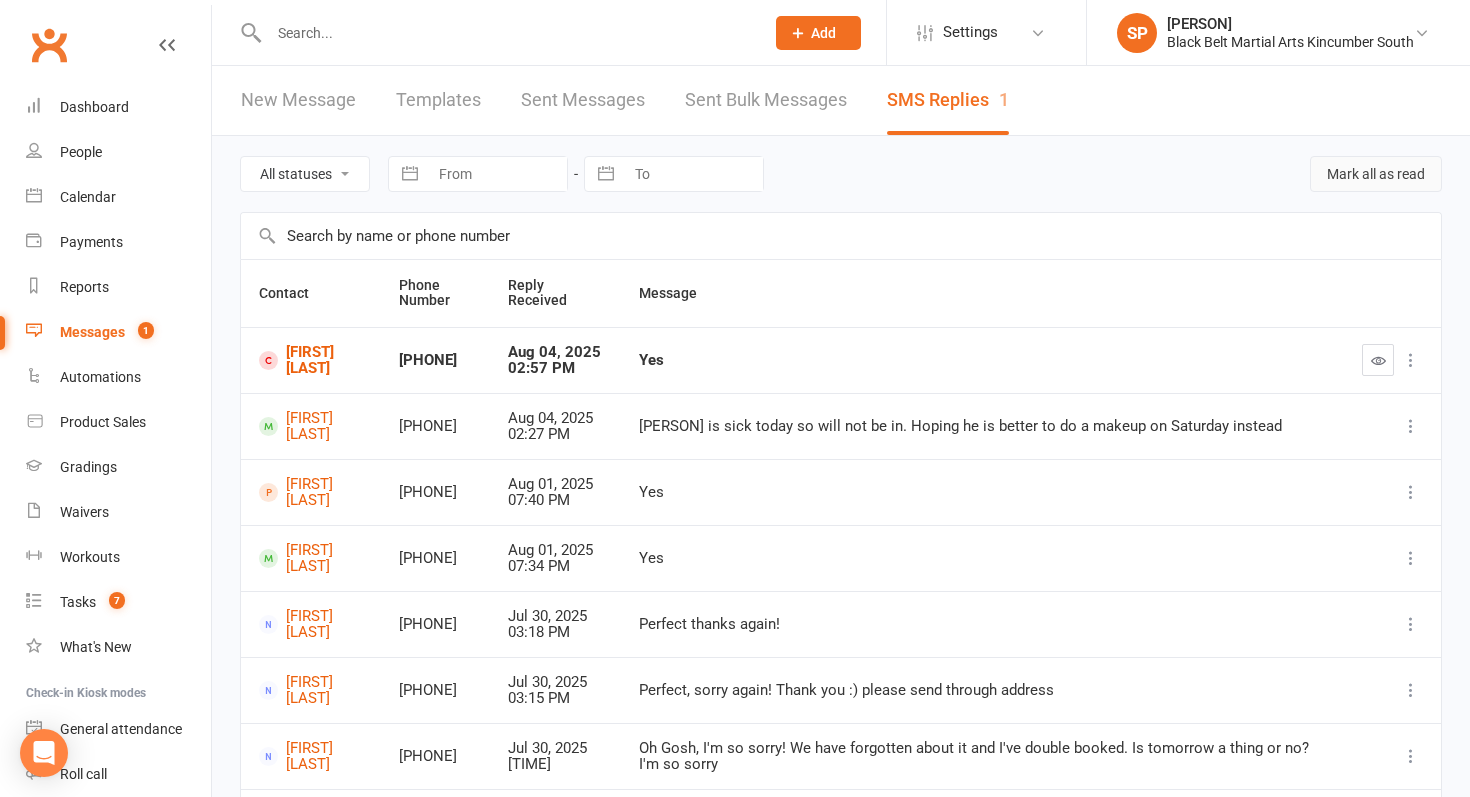 click on "Mark all as read" at bounding box center (1376, 174) 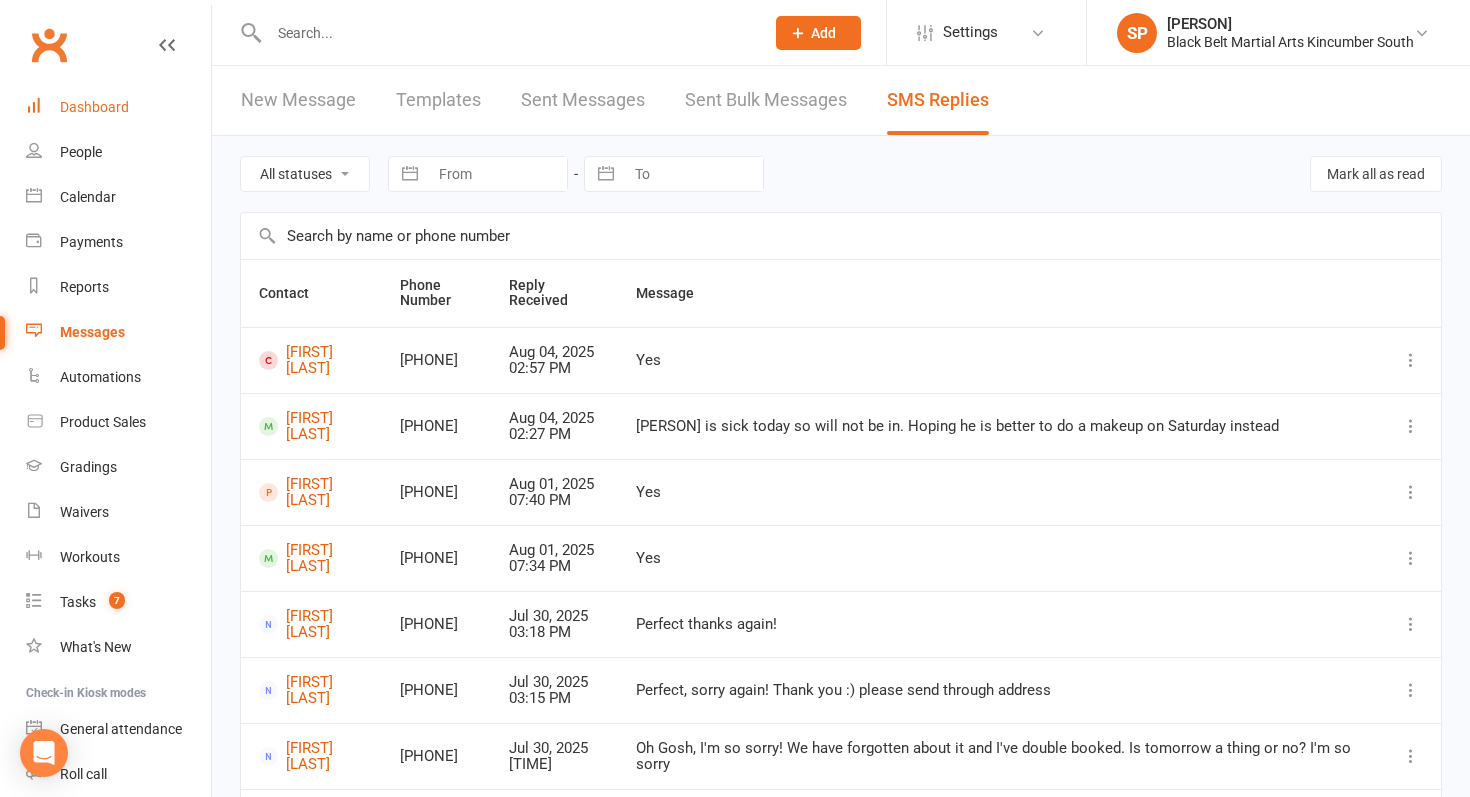 click on "Dashboard" at bounding box center (118, 107) 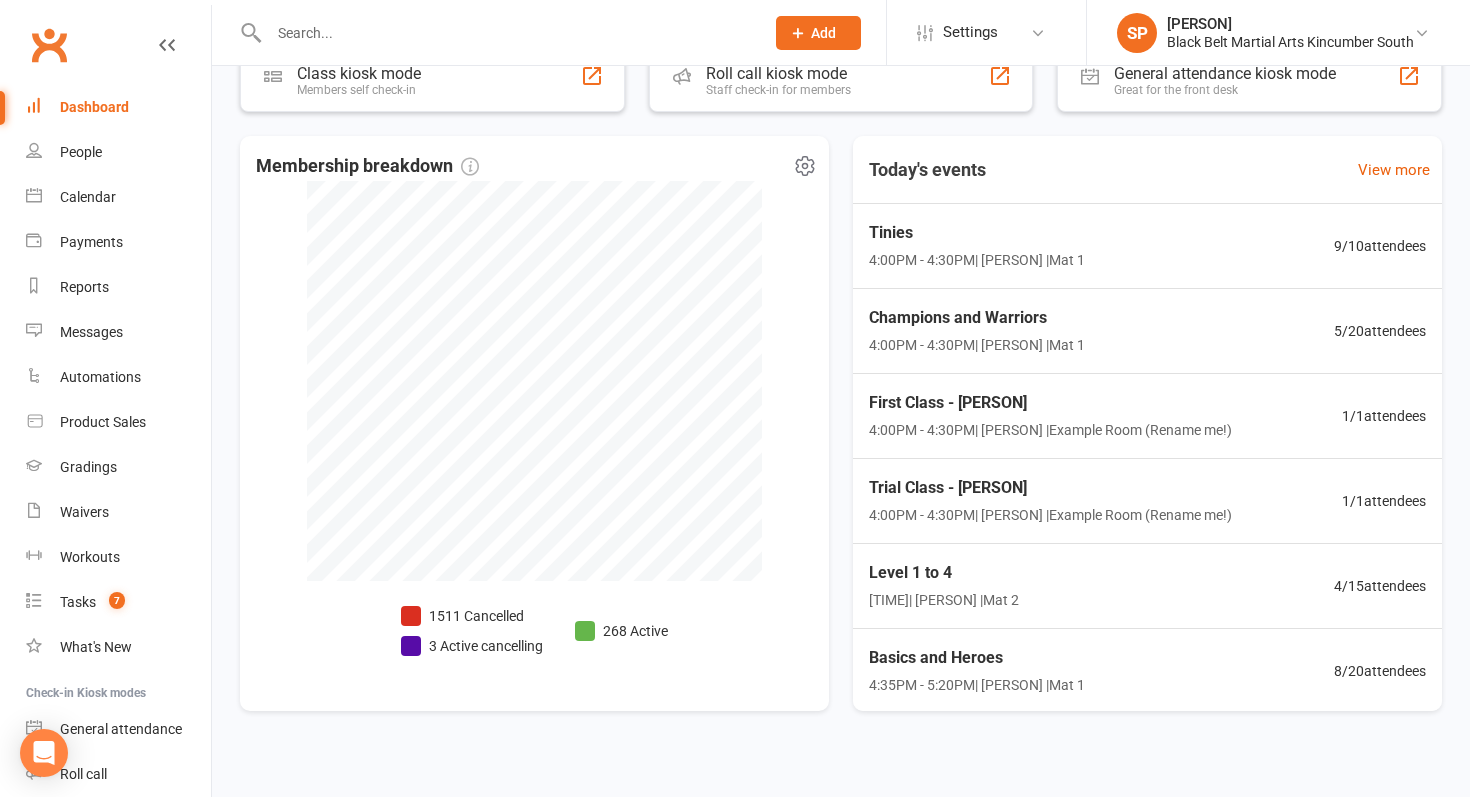 scroll, scrollTop: 414, scrollLeft: 0, axis: vertical 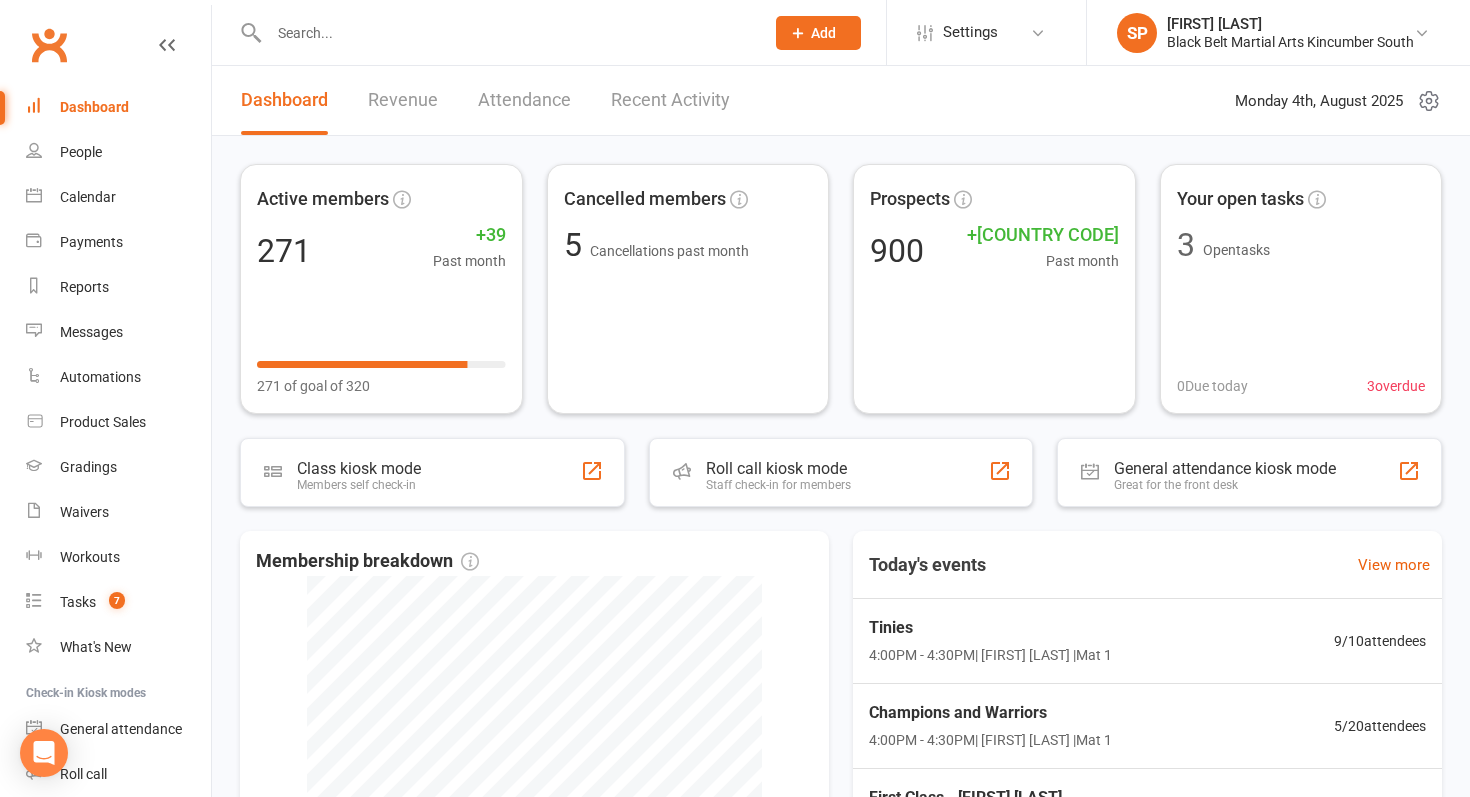 click at bounding box center (506, 33) 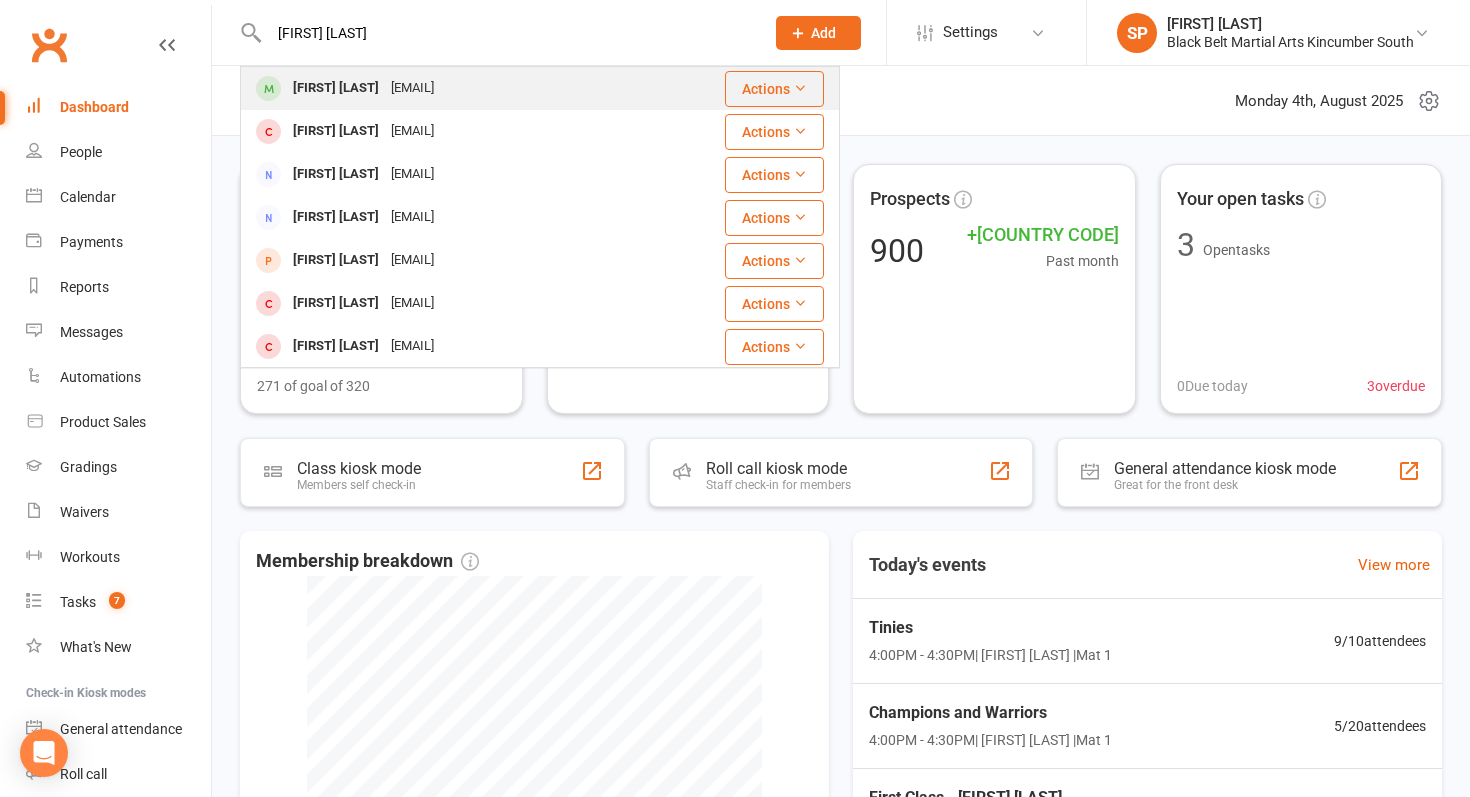 type on "[FIRST] [LAST]" 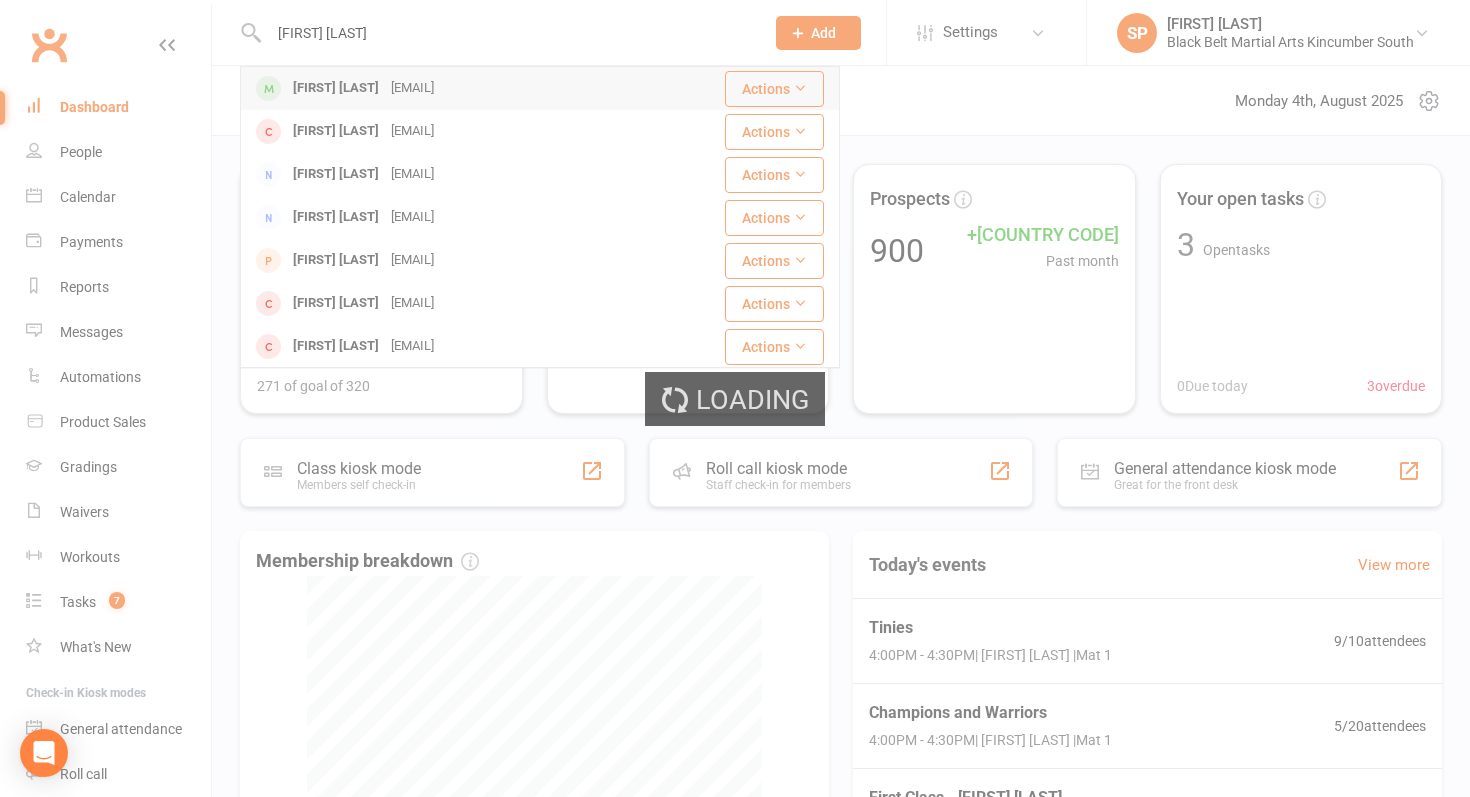 type 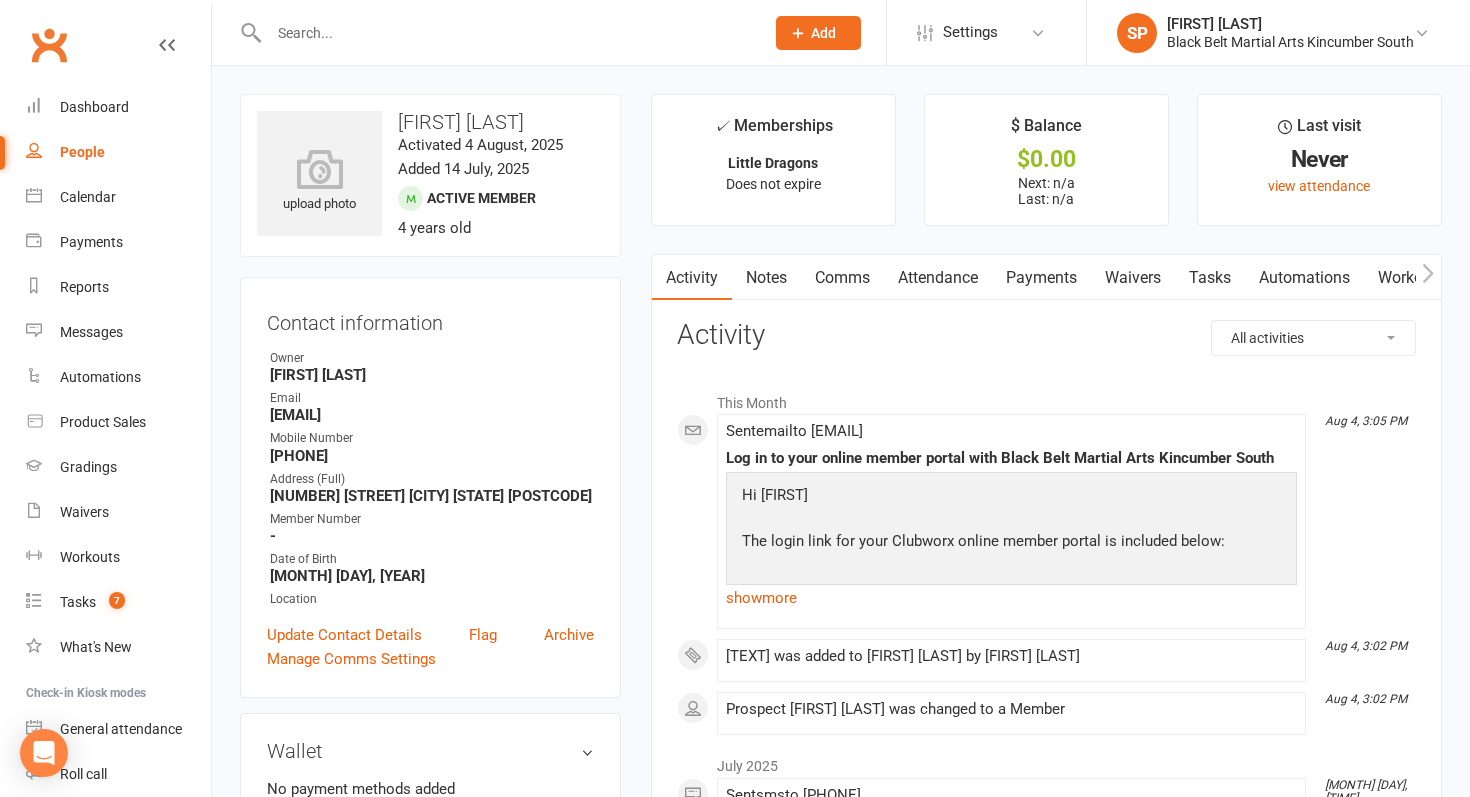 drag, startPoint x: 267, startPoint y: 418, endPoint x: 493, endPoint y: 417, distance: 226.00221 